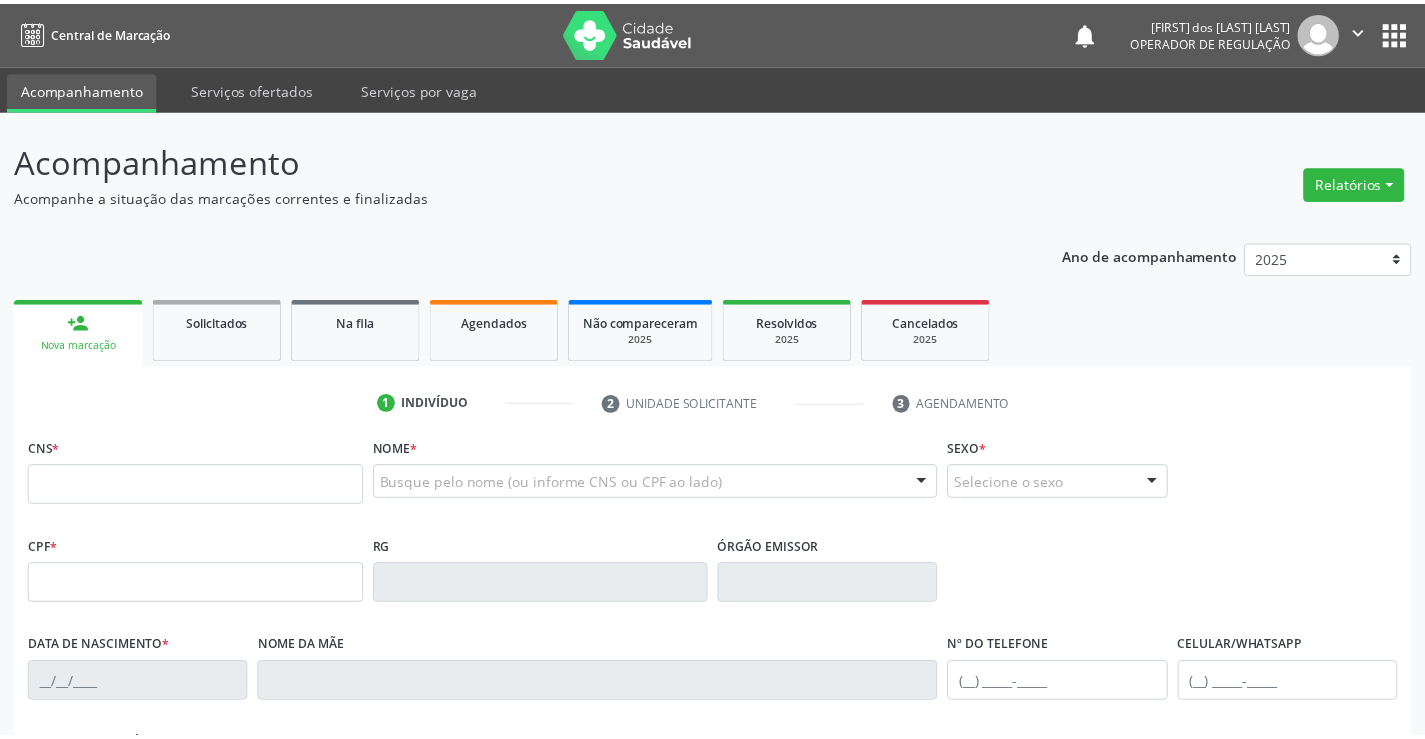 scroll, scrollTop: 0, scrollLeft: 0, axis: both 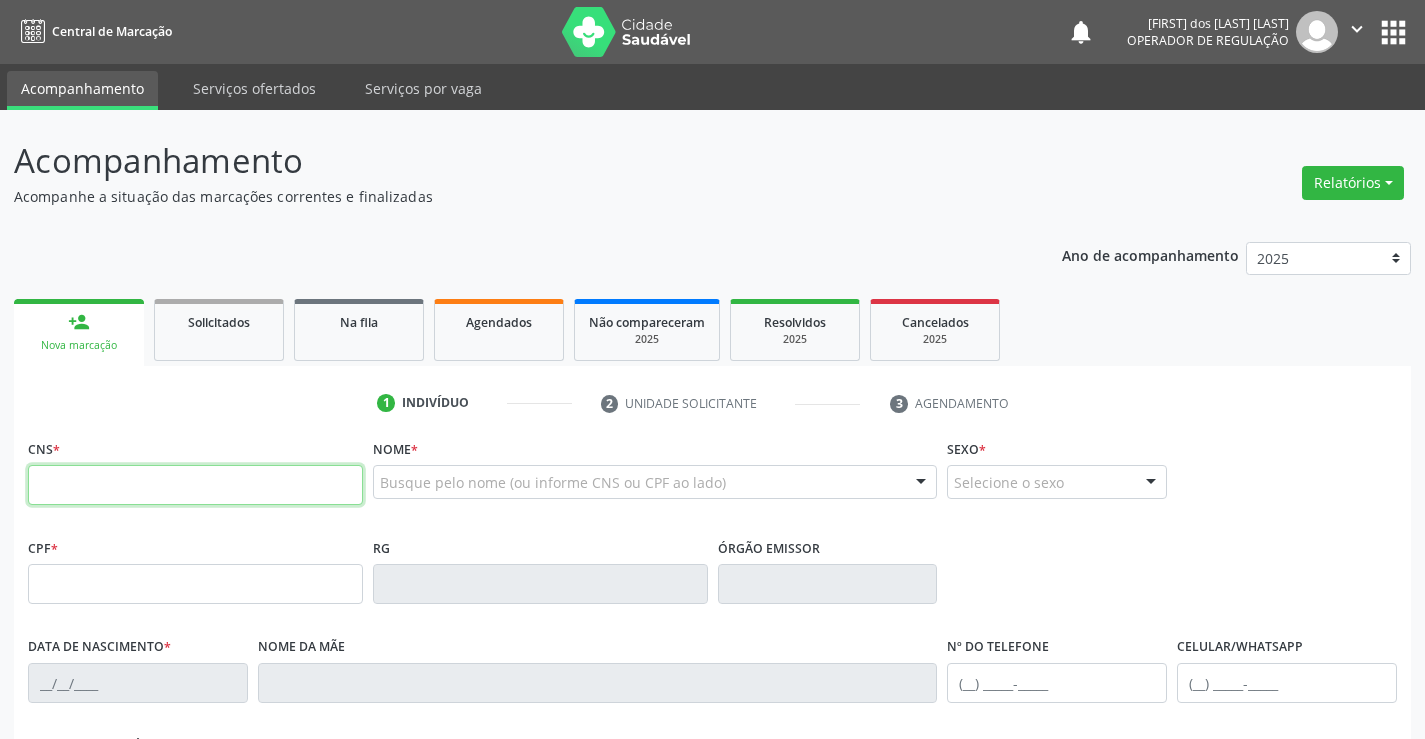 click at bounding box center (195, 485) 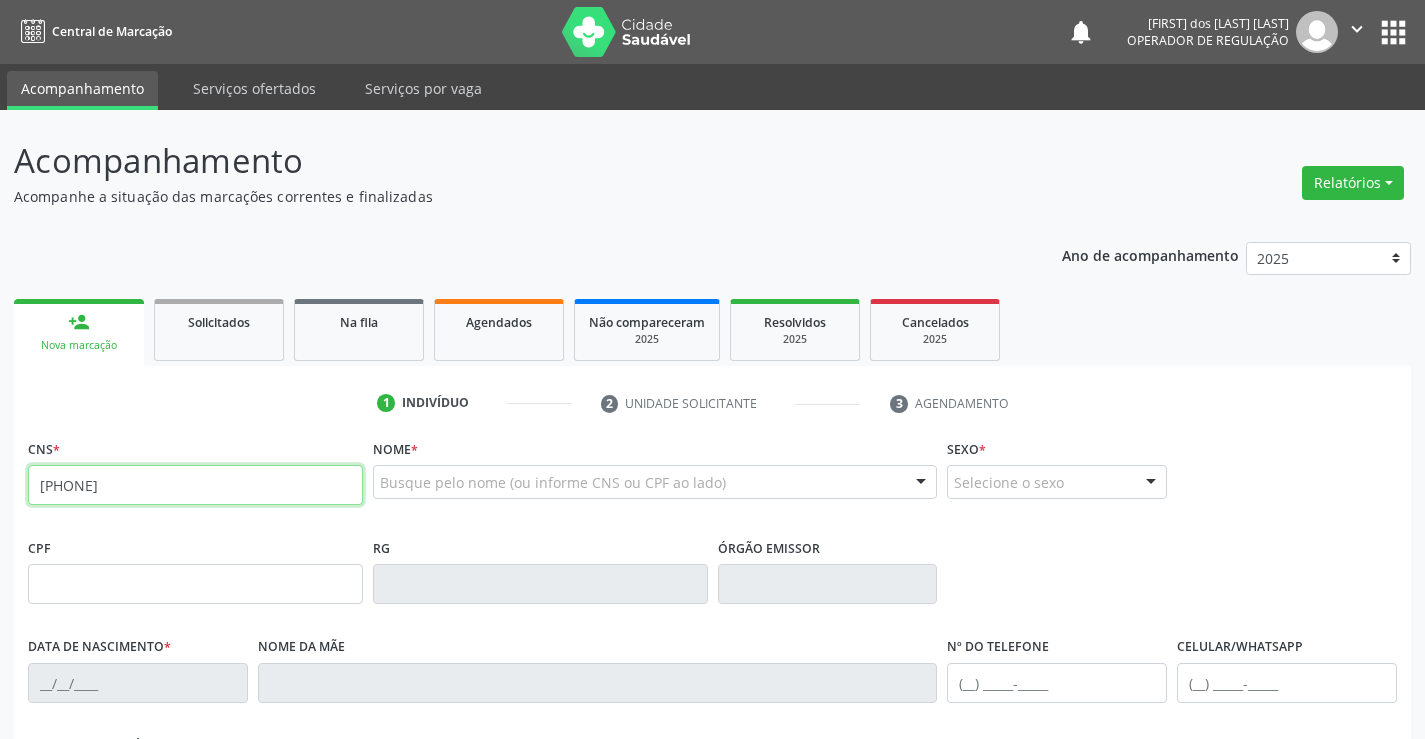 type on "[PHONE]" 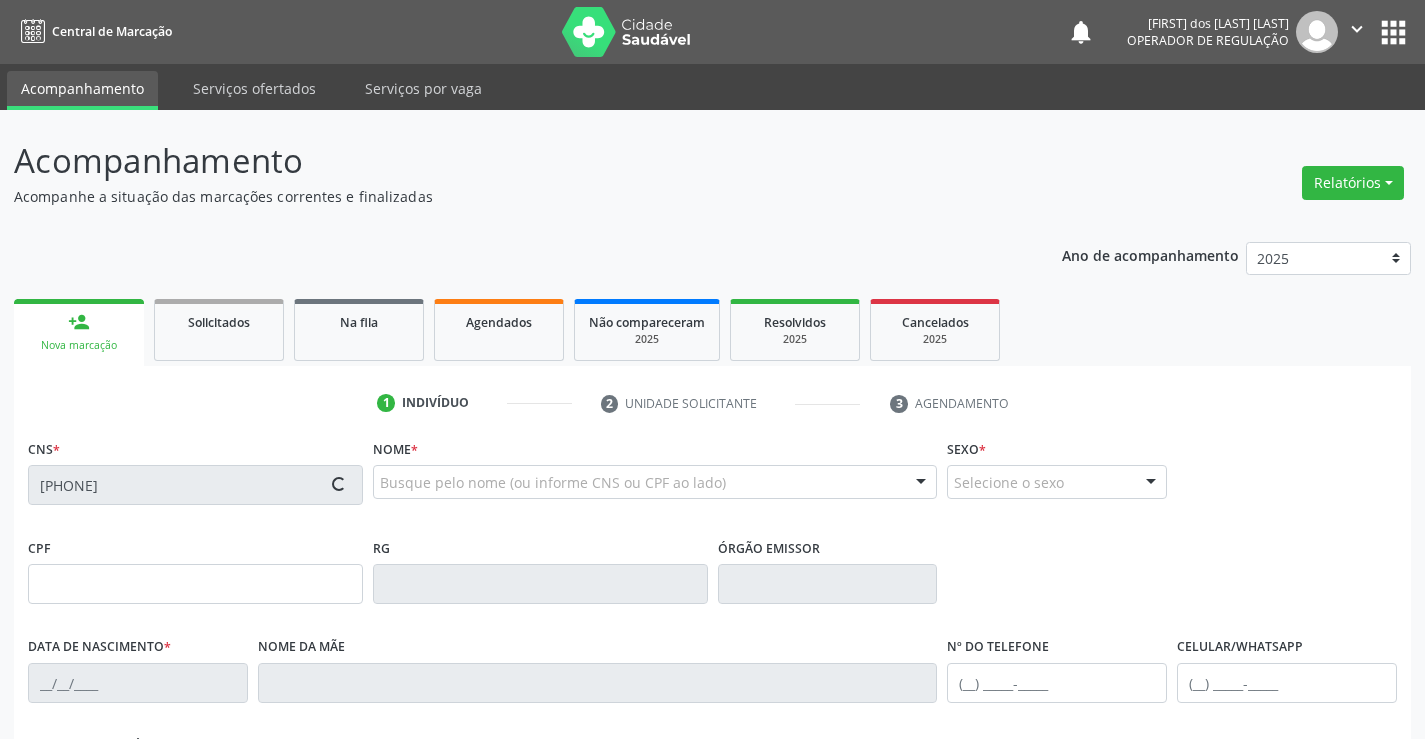type on "[SSN]" 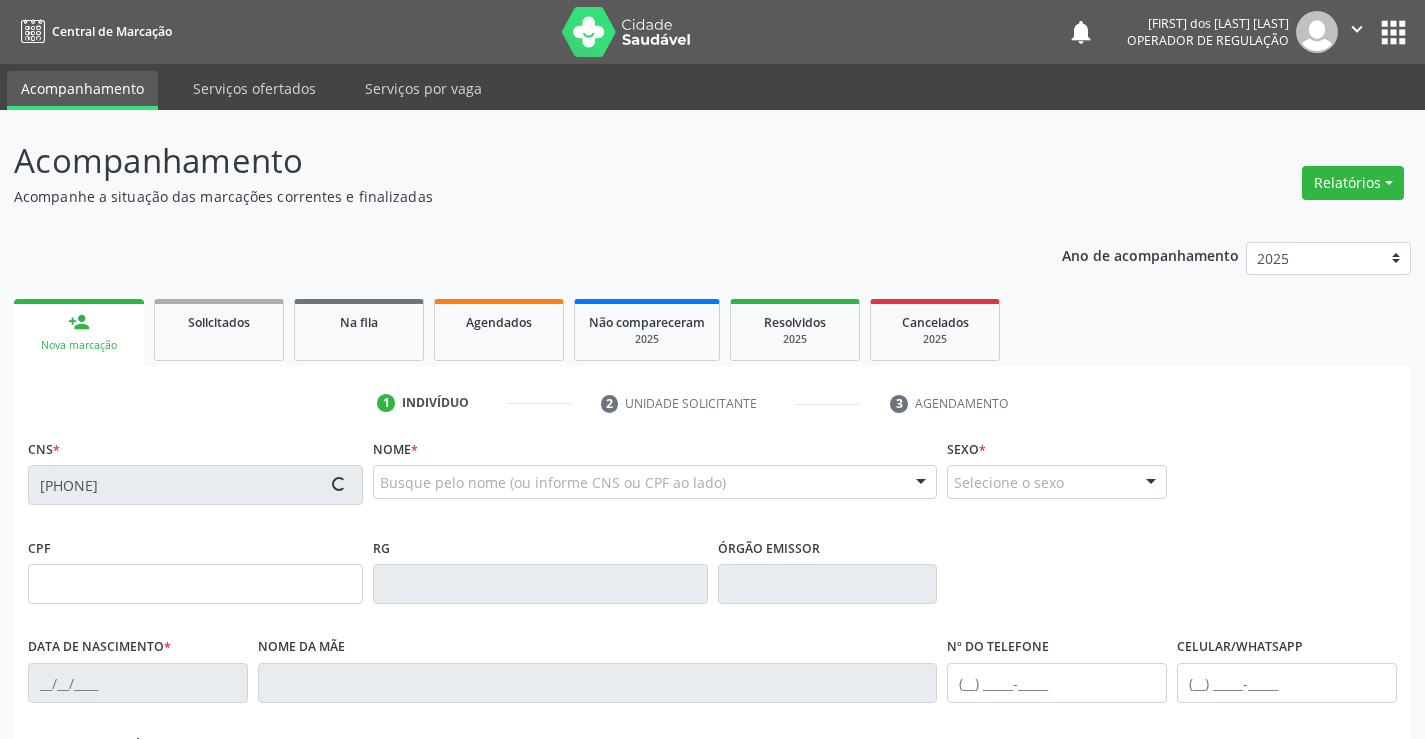 type on "[DATE]" 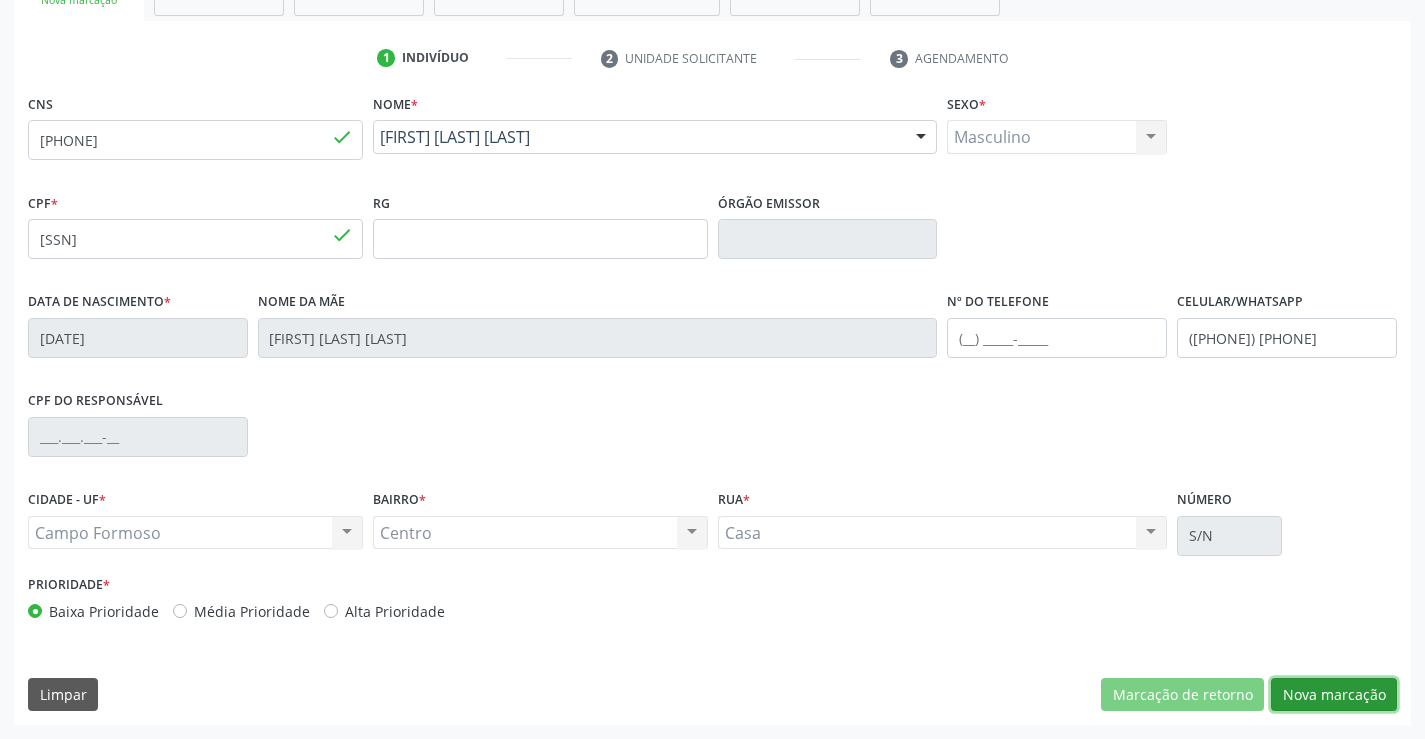 click on "Nova marcação" at bounding box center (1334, 695) 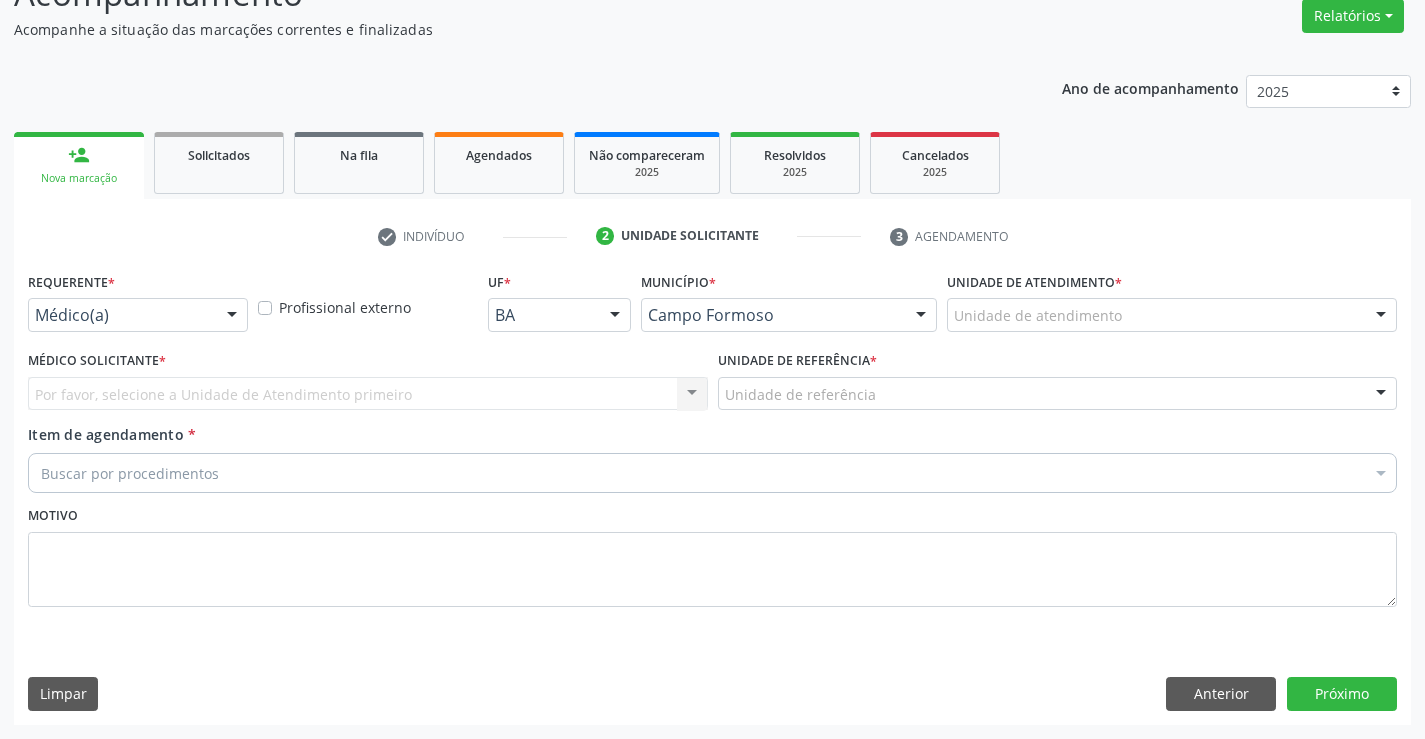 scroll, scrollTop: 167, scrollLeft: 0, axis: vertical 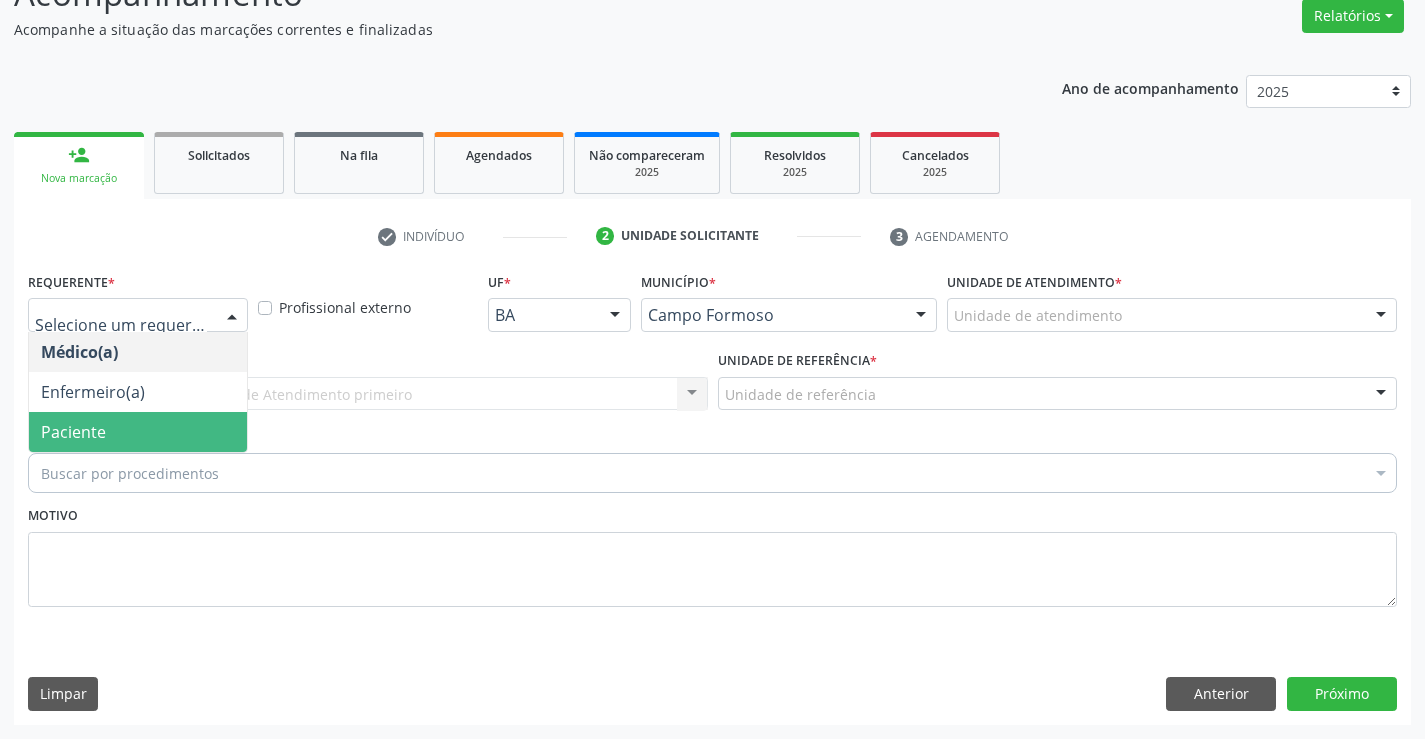 click on "Paciente" at bounding box center [138, 432] 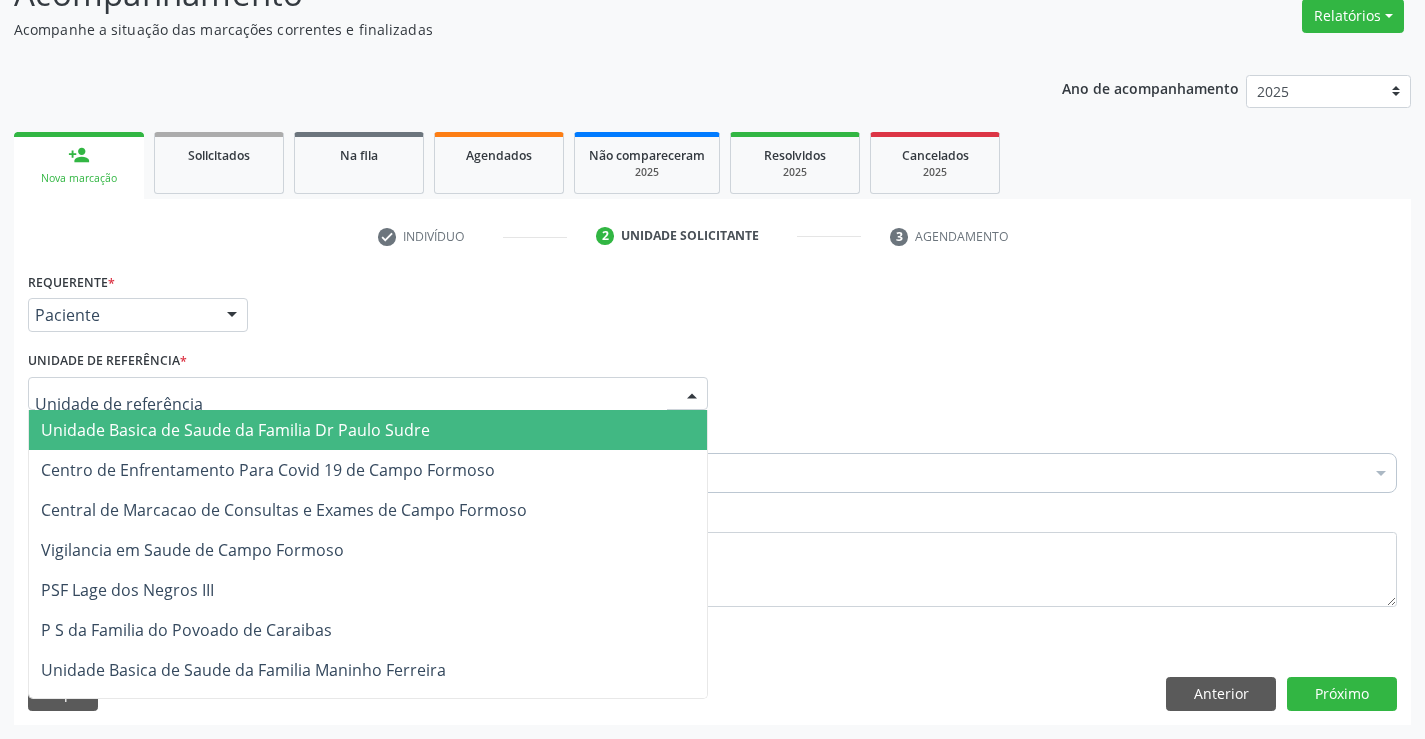 click at bounding box center [368, 394] 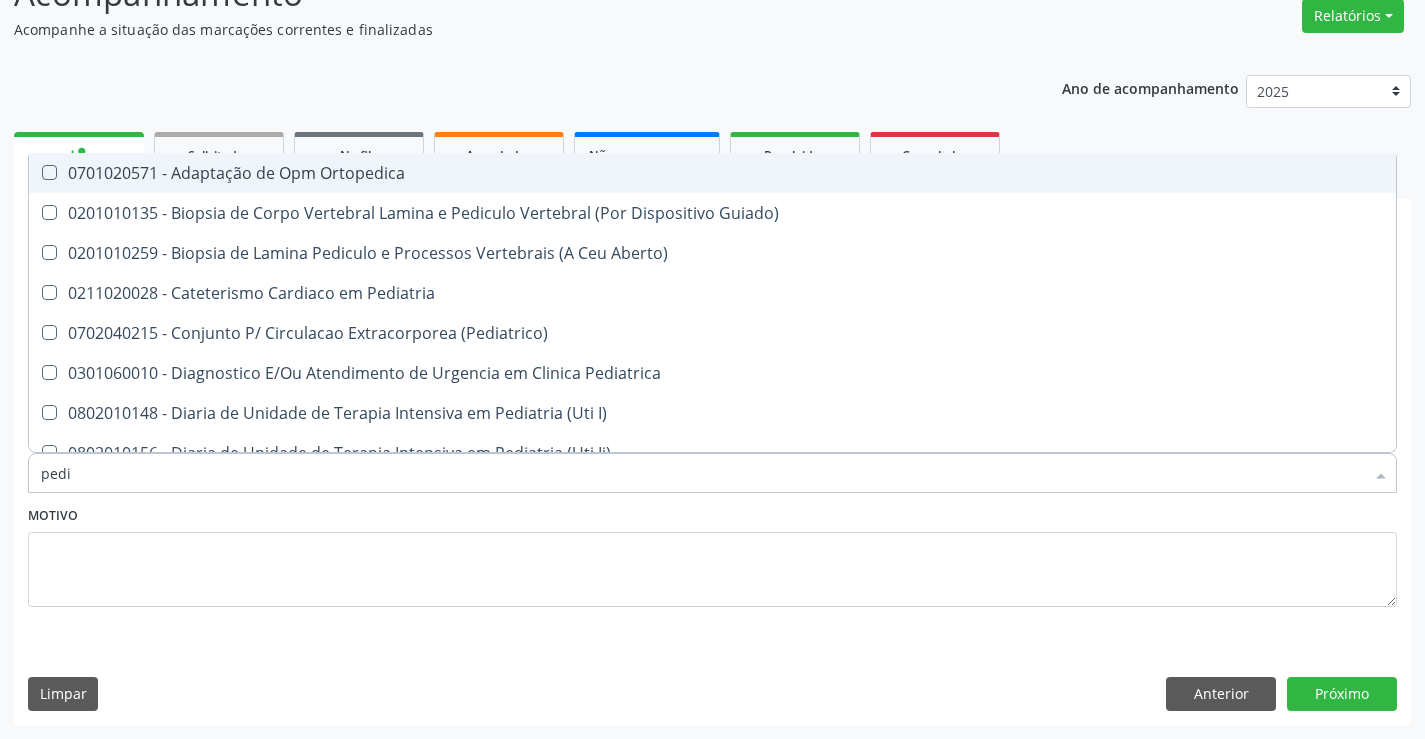 type on "pedia" 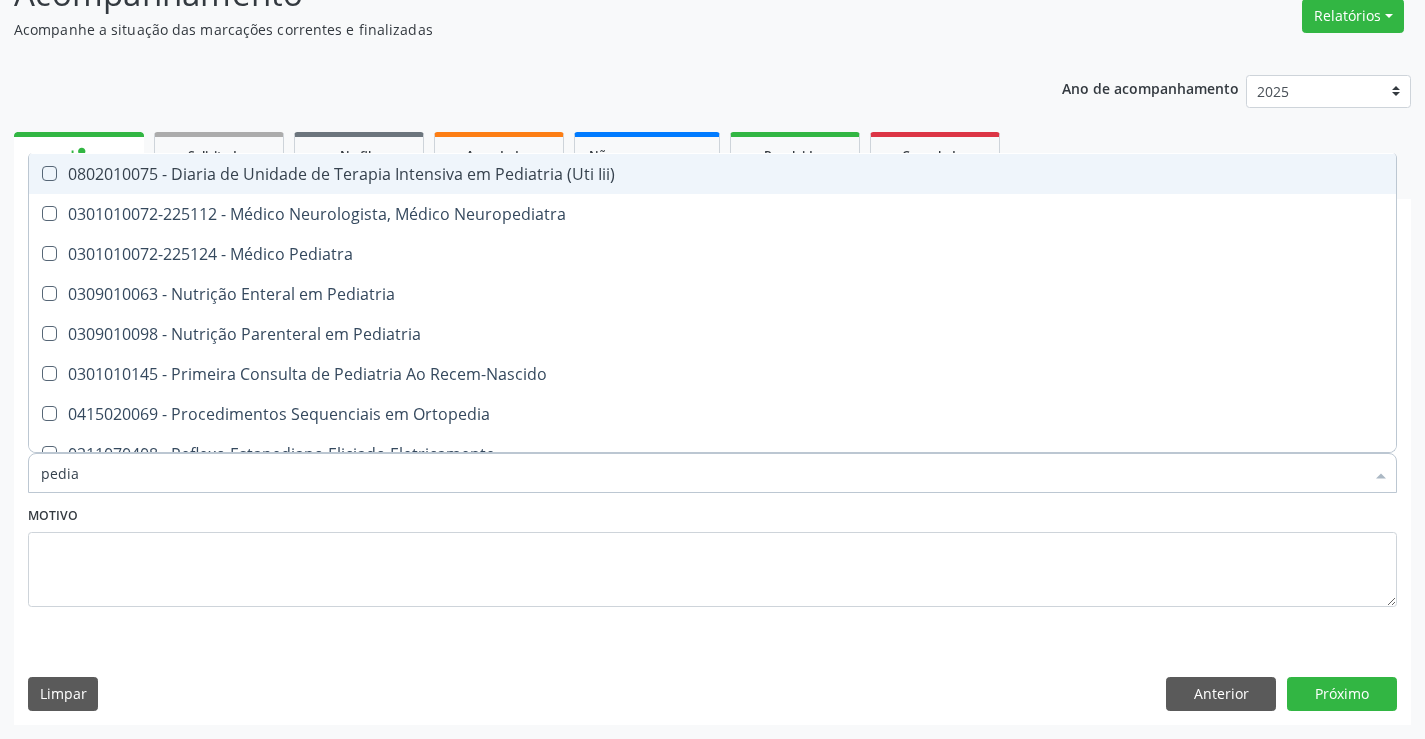 scroll, scrollTop: 200, scrollLeft: 0, axis: vertical 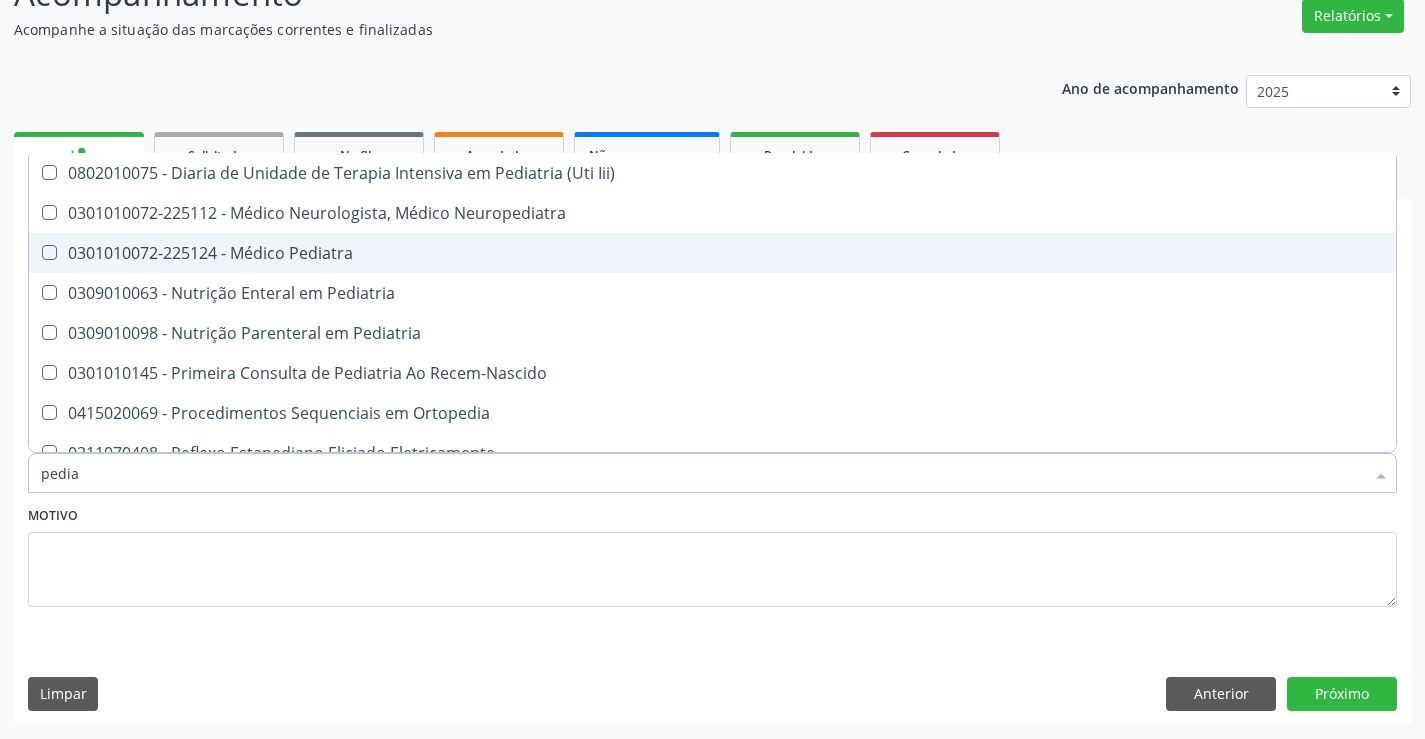 click on "0301010072-225124 - Médico Pediatra" at bounding box center (712, 253) 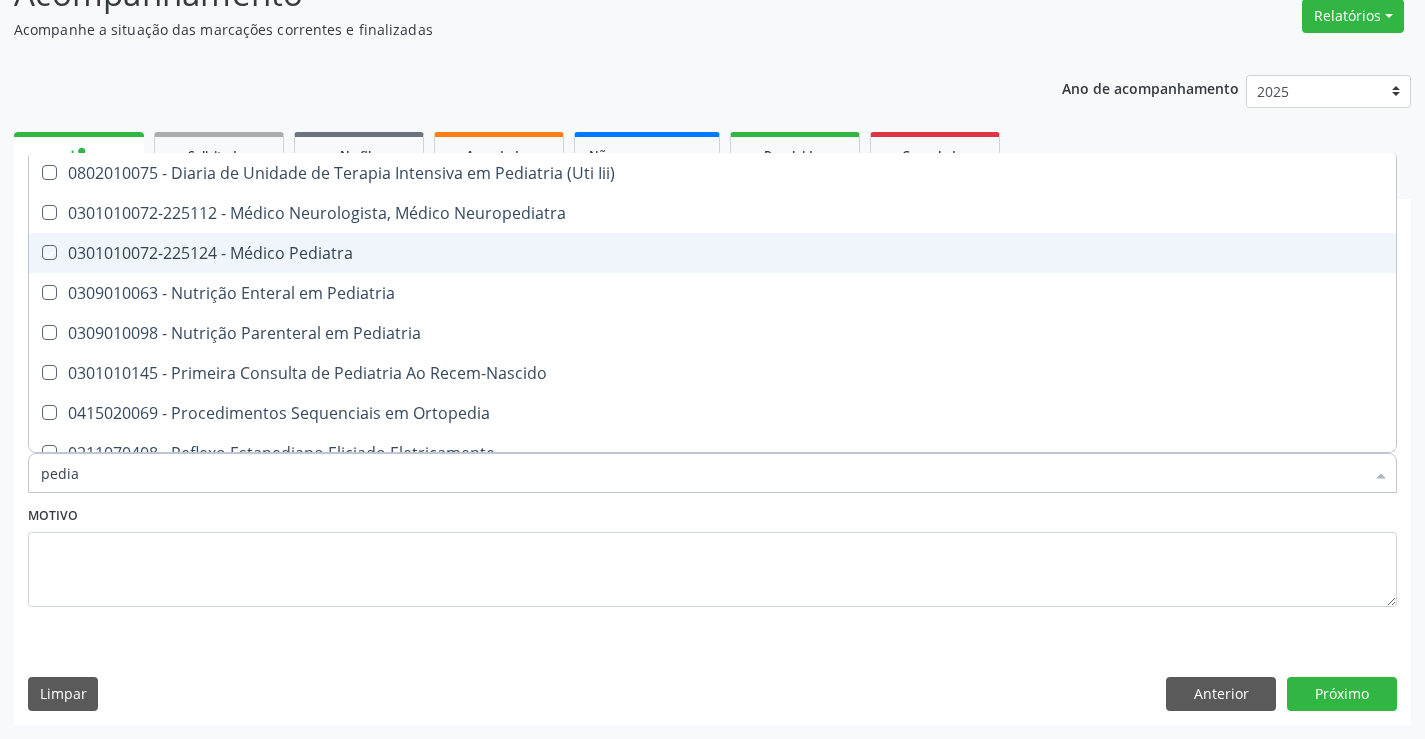 checkbox on "true" 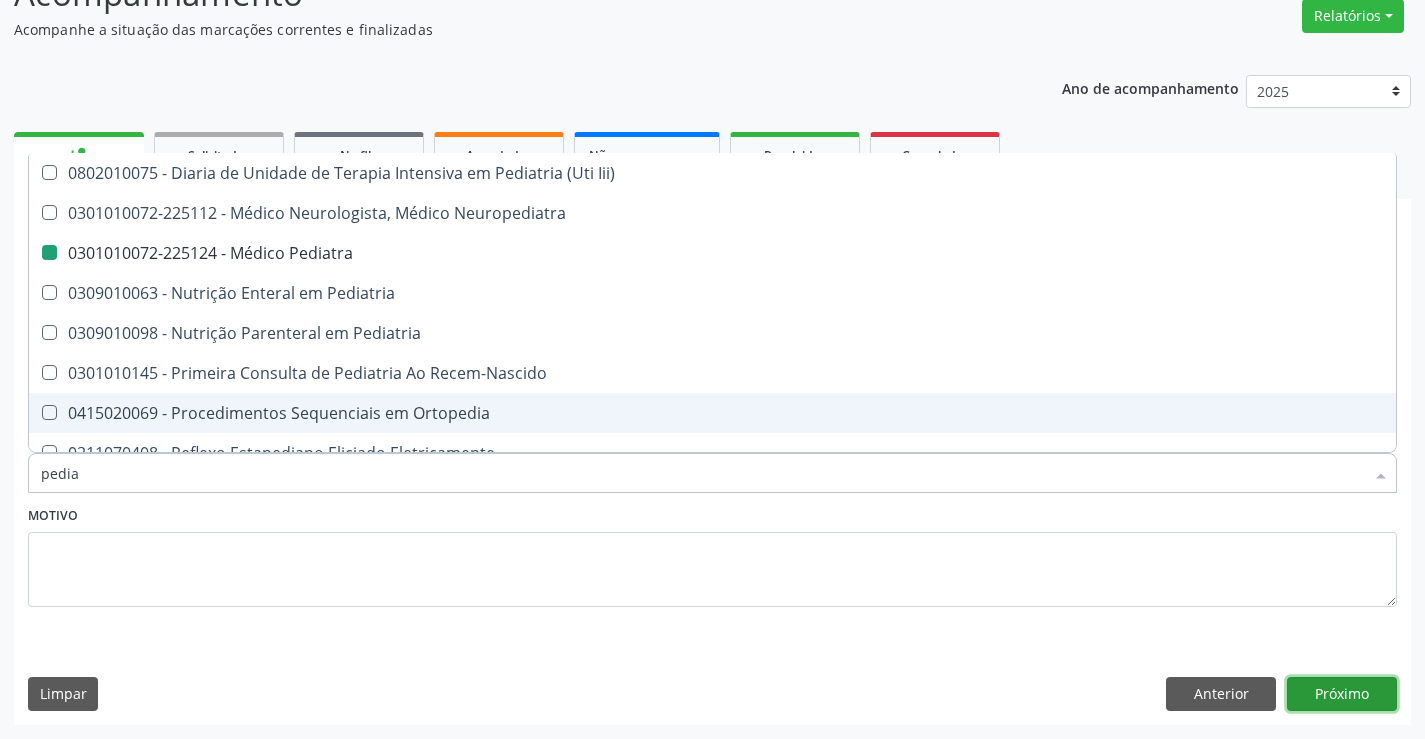 click on "Próximo" at bounding box center (1342, 694) 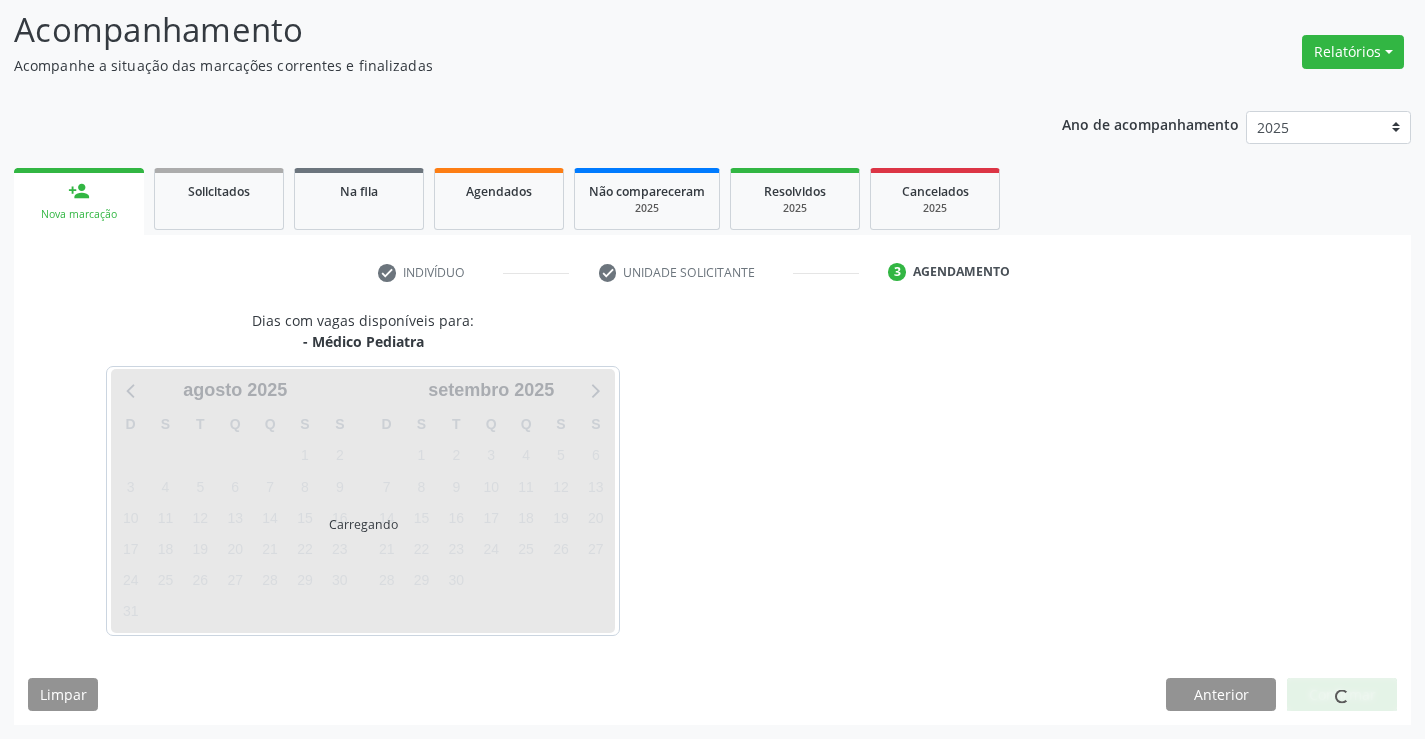 scroll, scrollTop: 131, scrollLeft: 0, axis: vertical 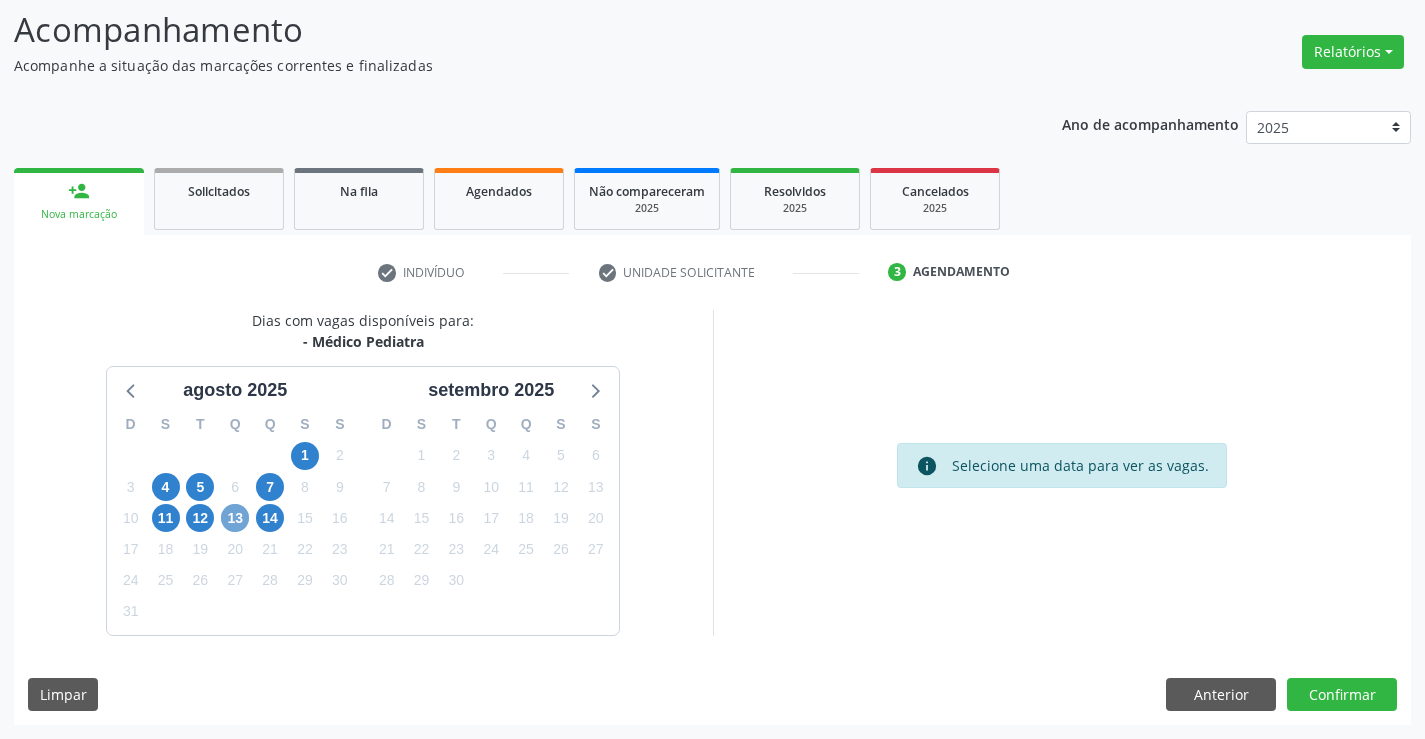click on "13" at bounding box center [235, 518] 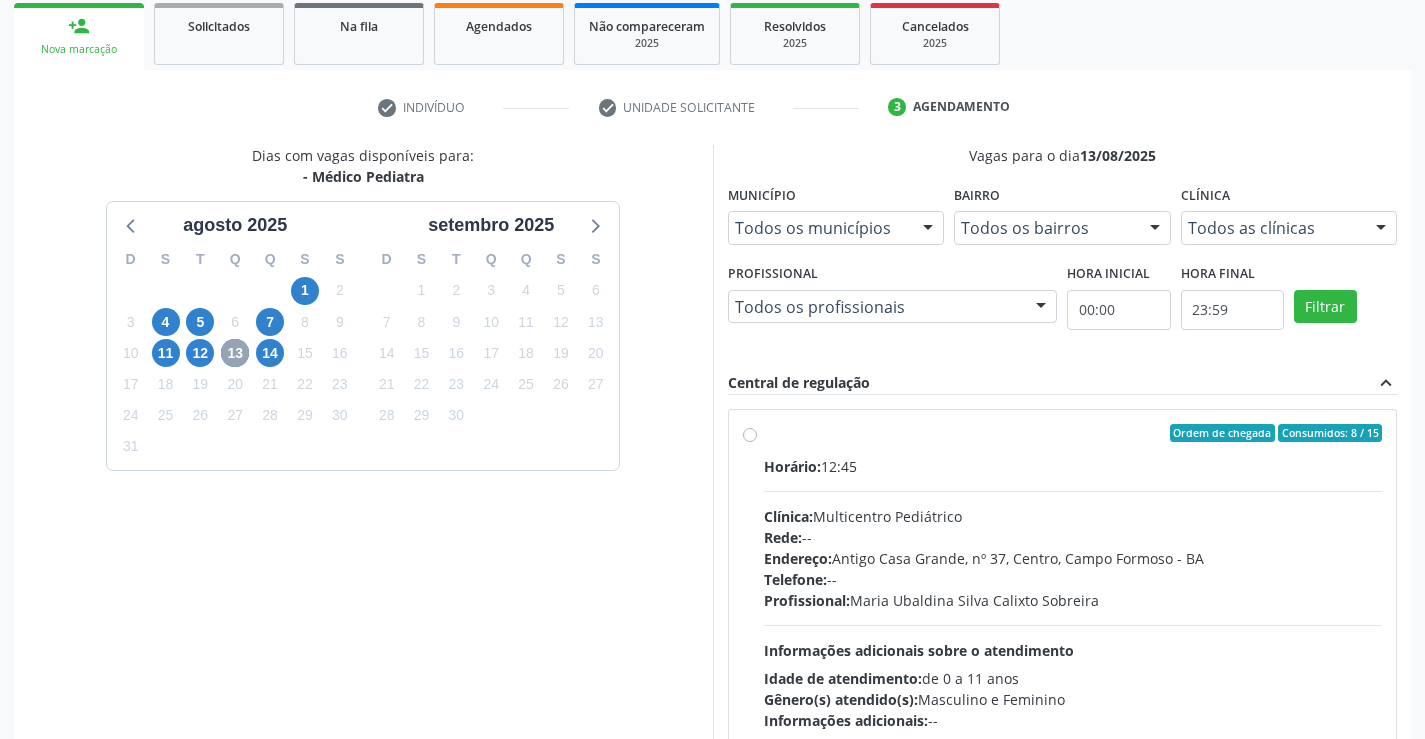 scroll, scrollTop: 331, scrollLeft: 0, axis: vertical 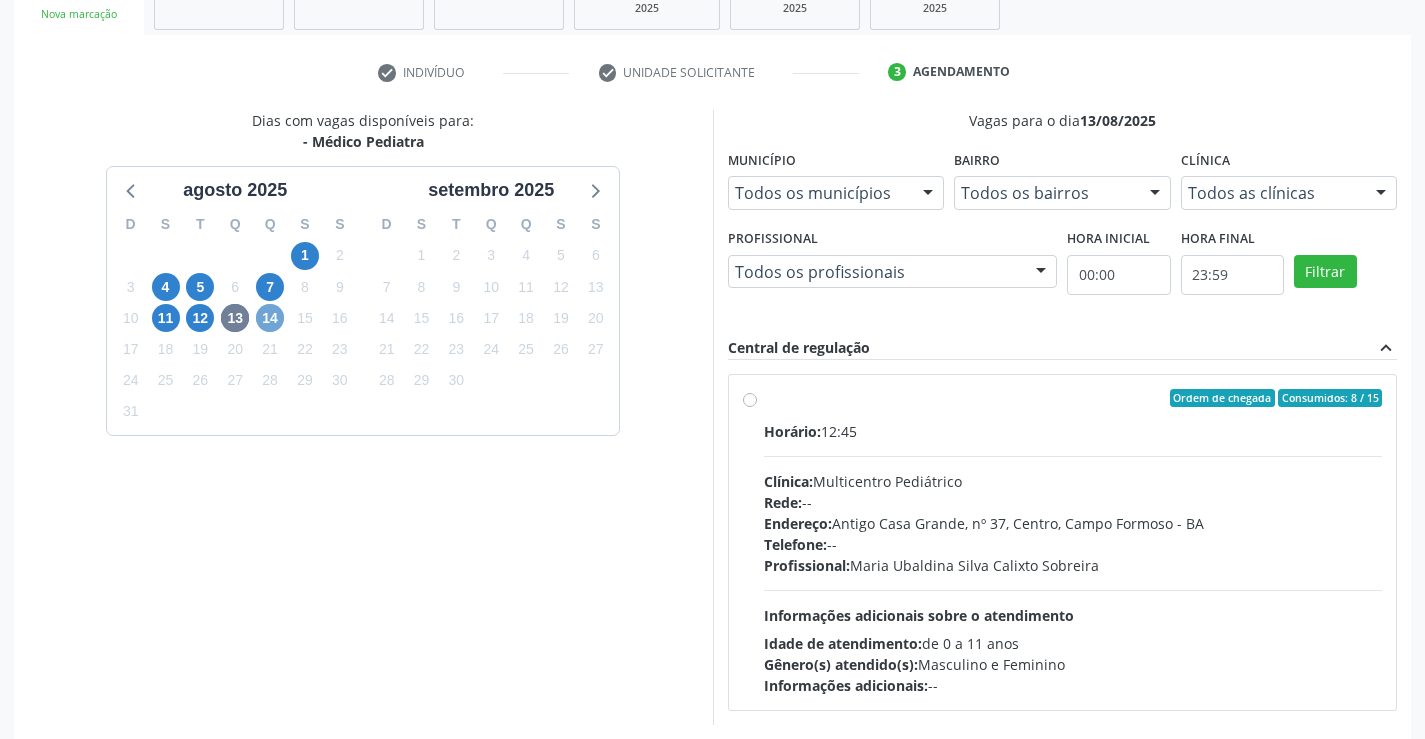 click on "14" at bounding box center (270, 318) 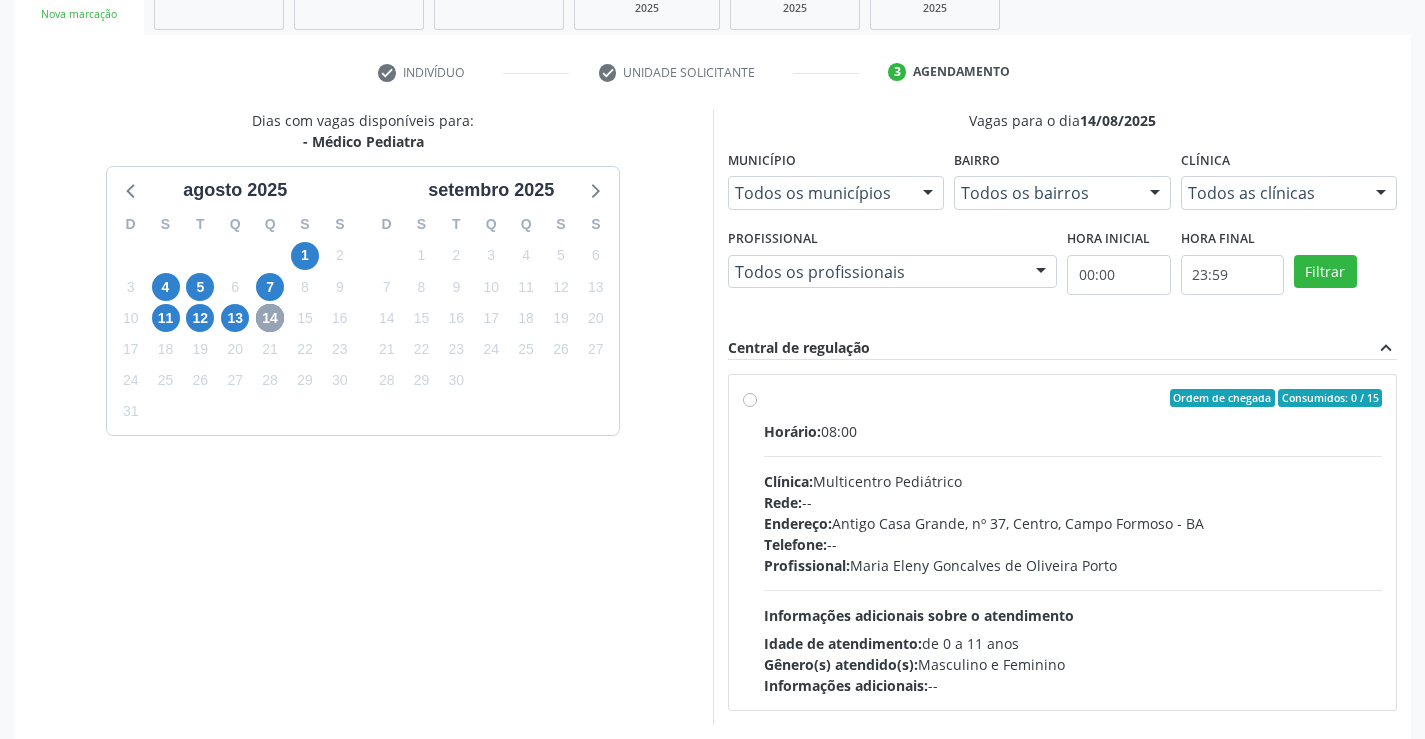 scroll, scrollTop: 420, scrollLeft: 0, axis: vertical 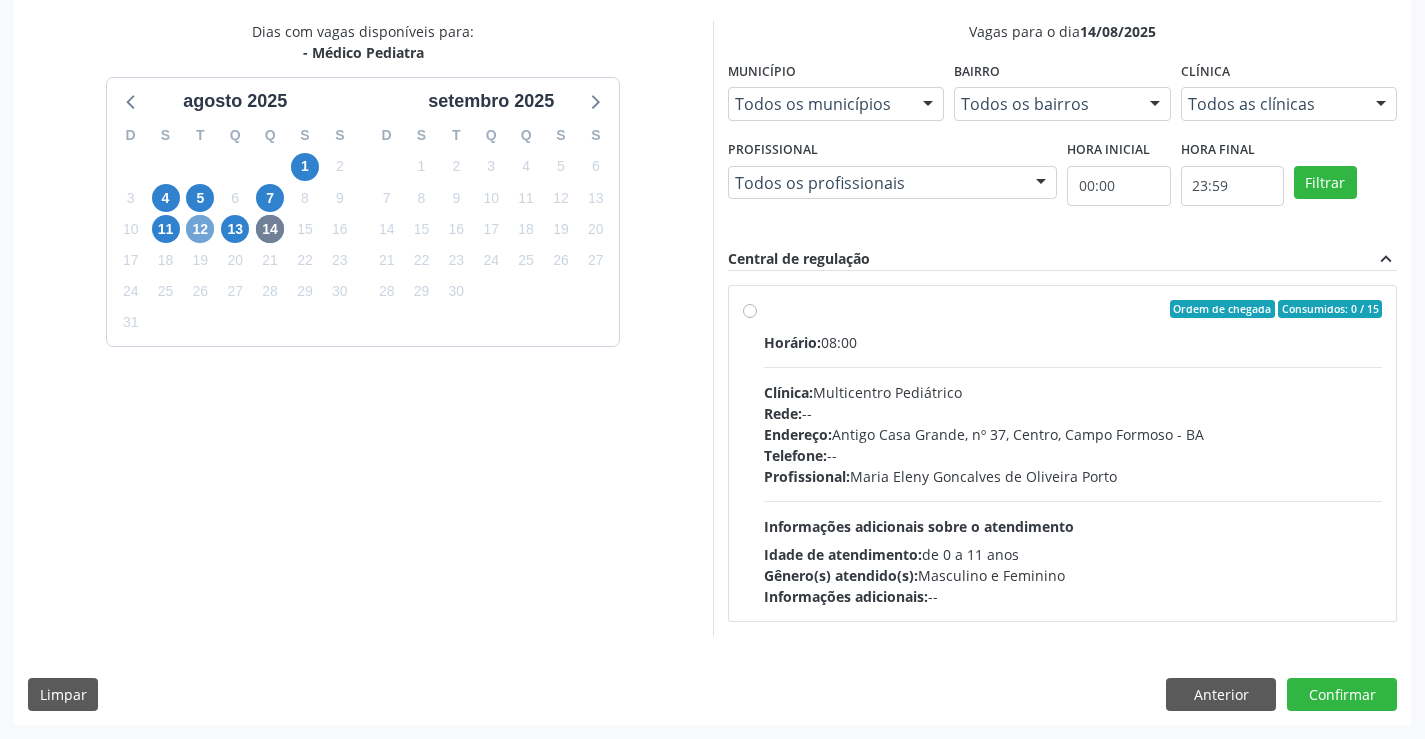 click on "12" at bounding box center (200, 229) 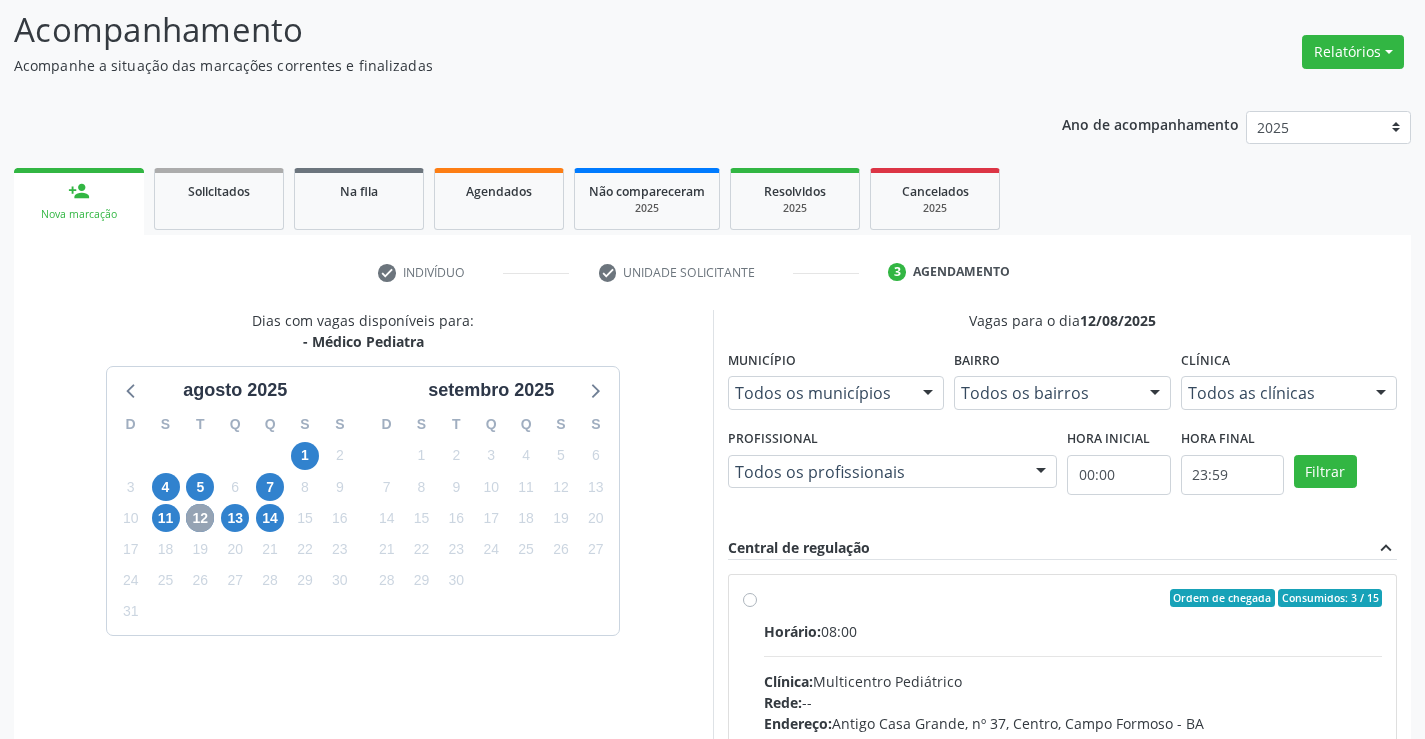 scroll, scrollTop: 420, scrollLeft: 0, axis: vertical 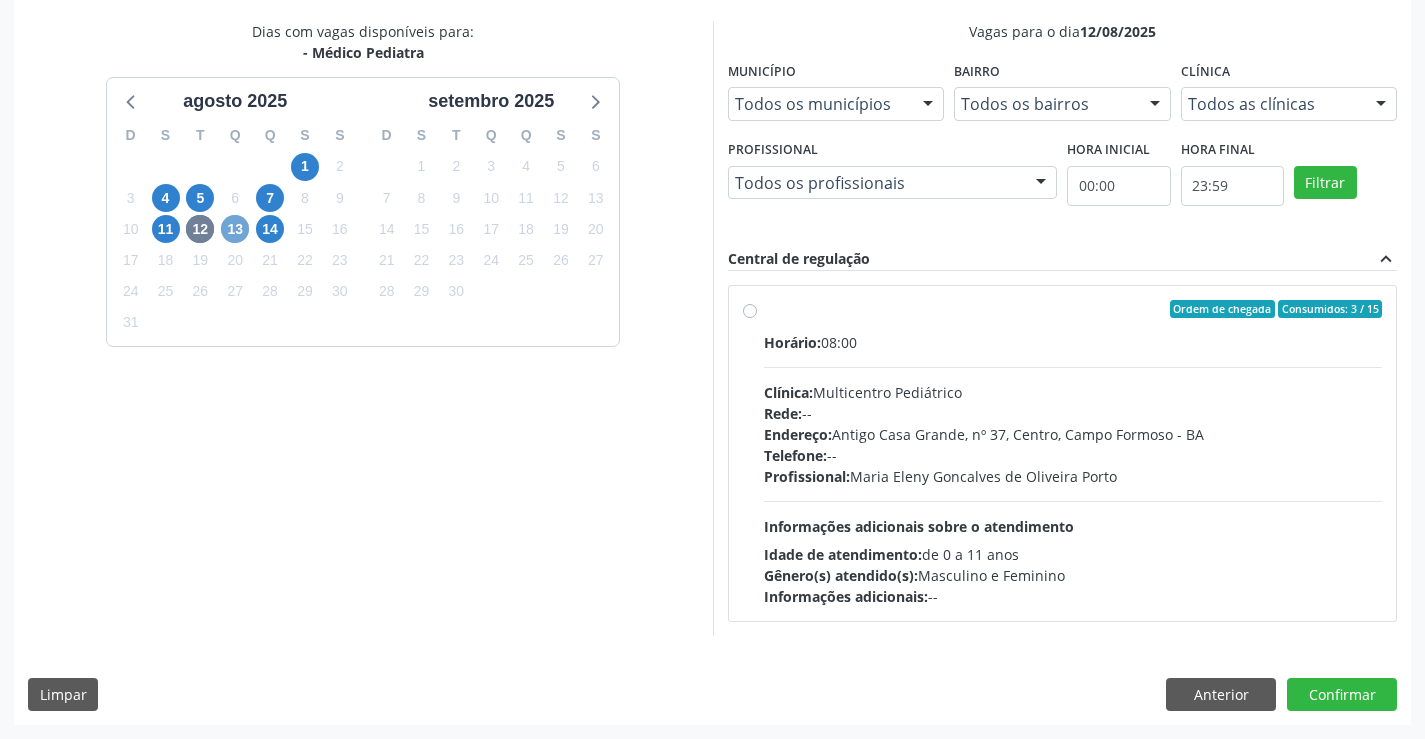 click on "13" at bounding box center (235, 229) 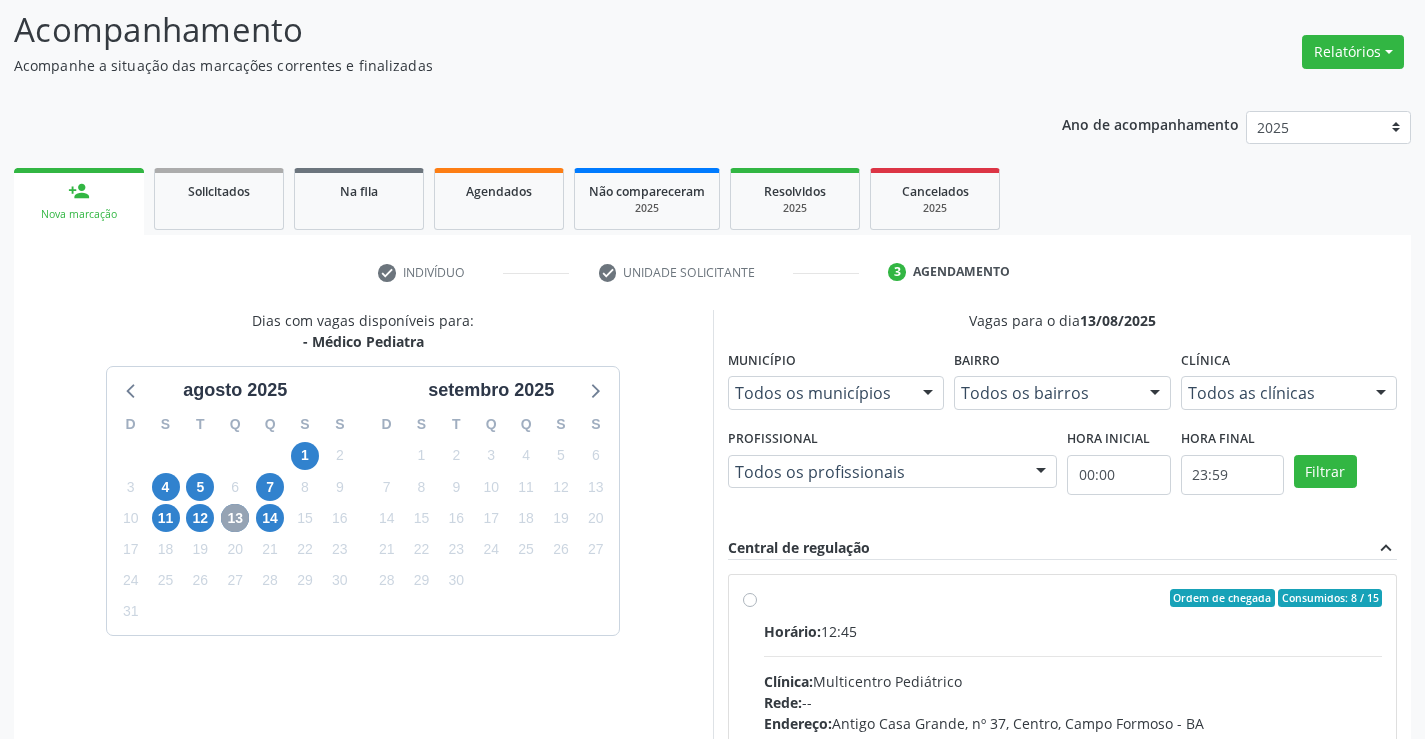 scroll, scrollTop: 420, scrollLeft: 0, axis: vertical 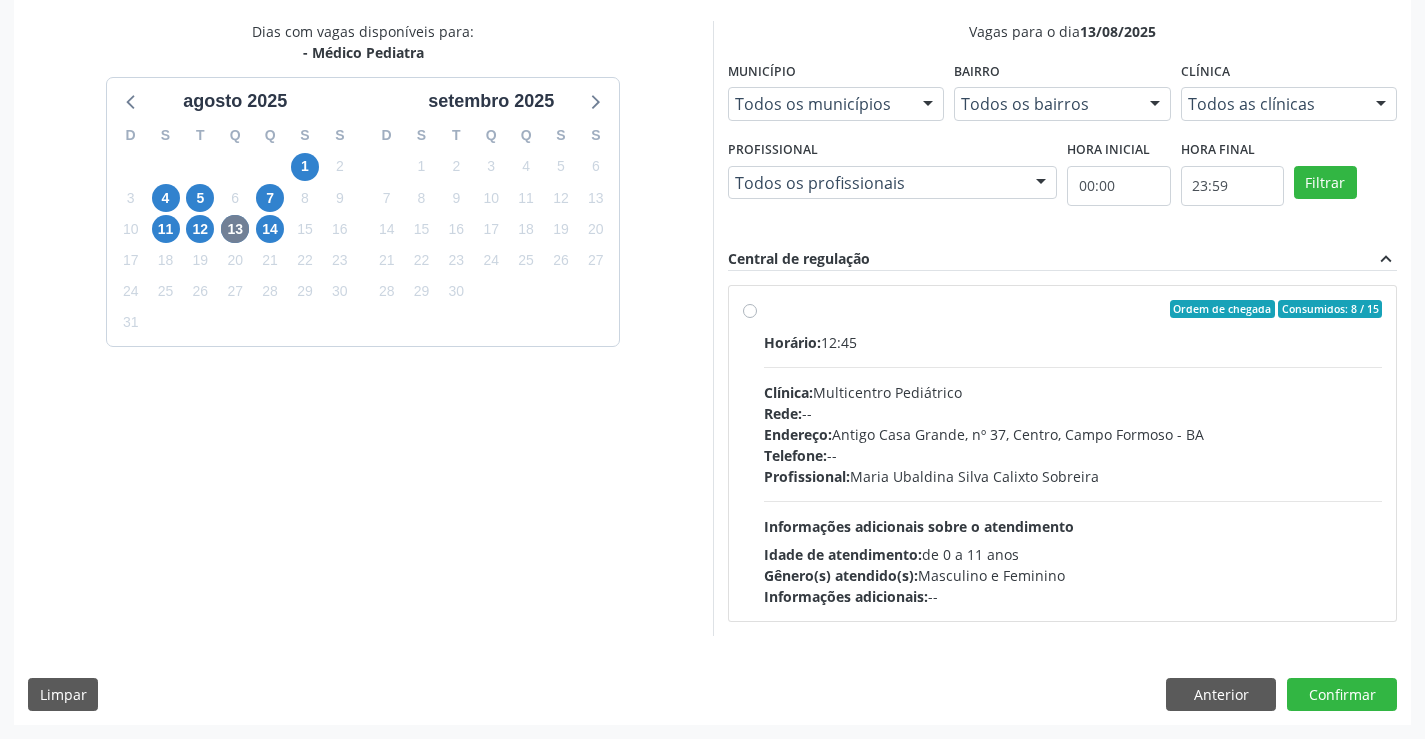 click on "Endereço: Antigo Casa Grande, nº 37, Centro, [CITY] - [STATE]" at bounding box center [1073, 453] 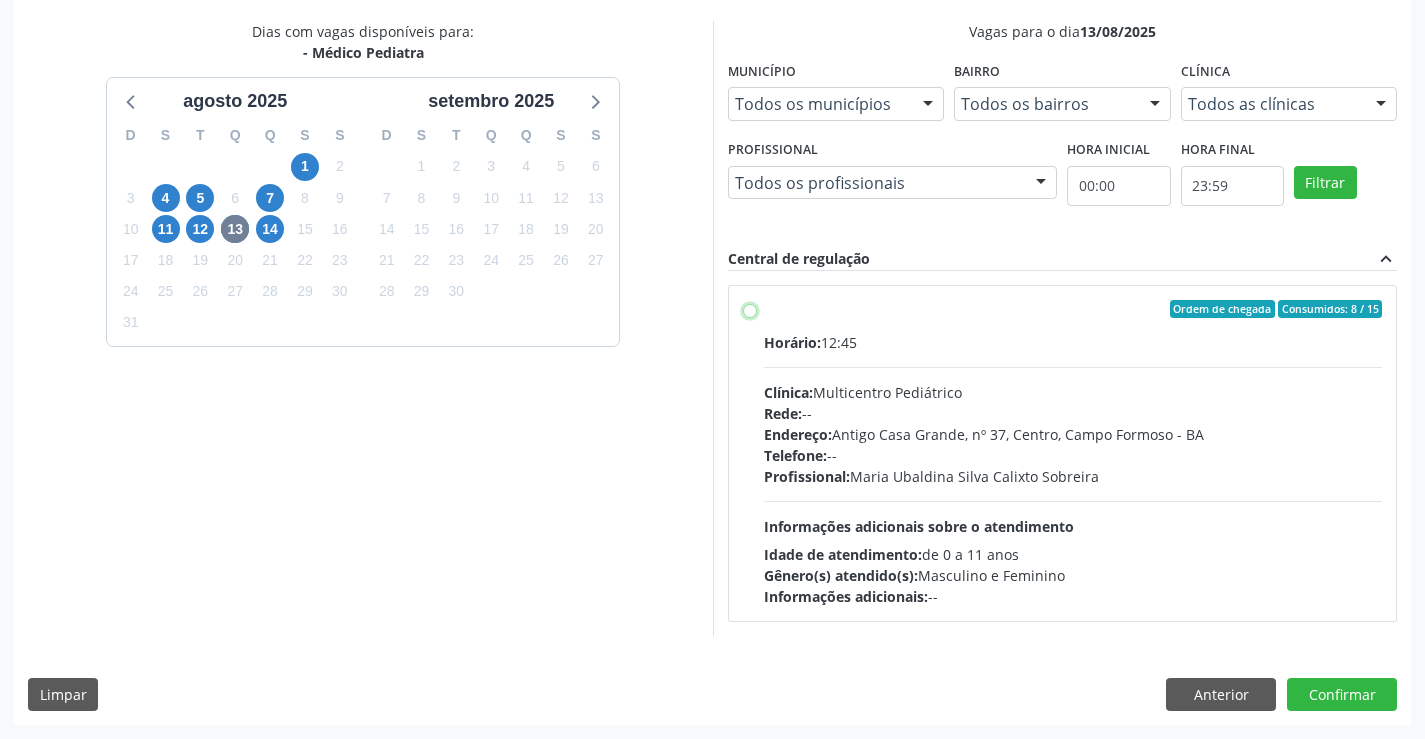 click on "Endereço: Antigo Casa Grande, nº 37, Centro, [CITY] - [STATE]" at bounding box center (750, 309) 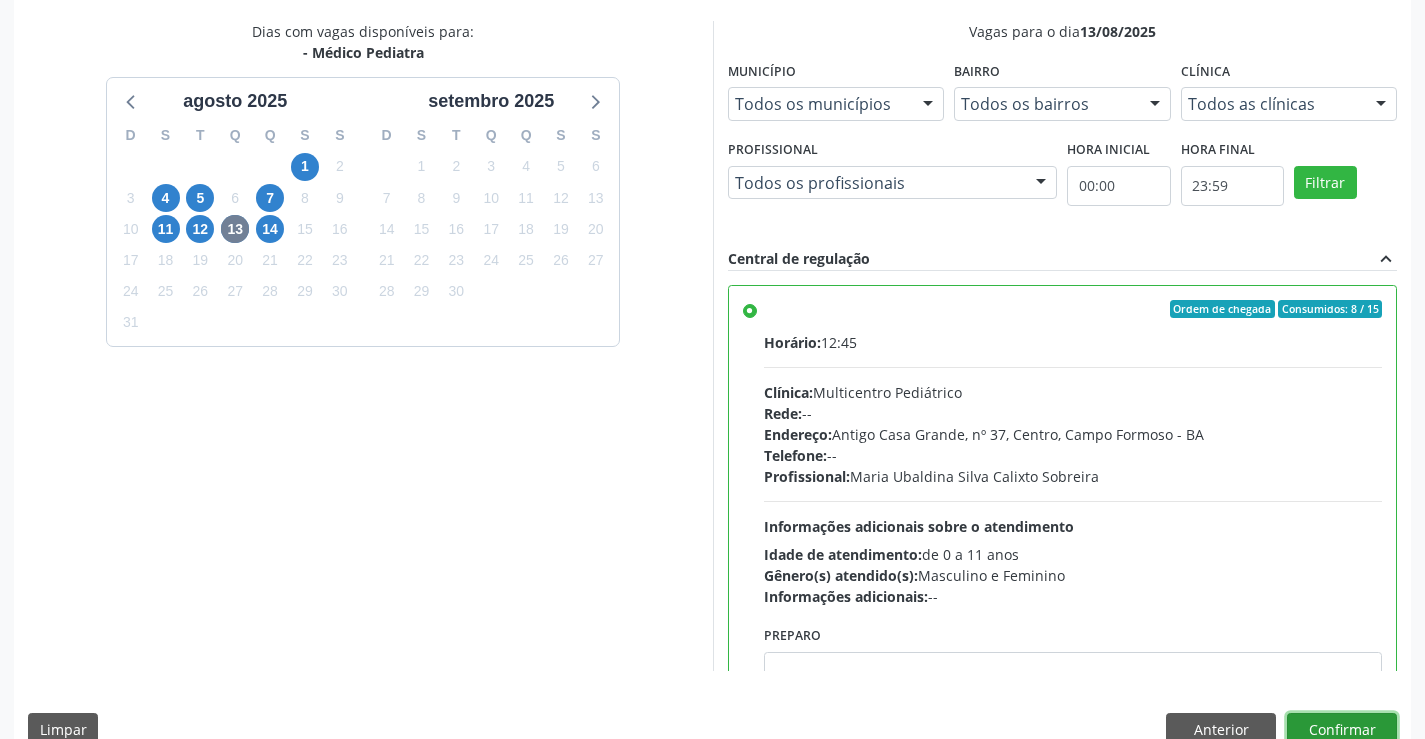 click on "Confirmar" at bounding box center [1342, 730] 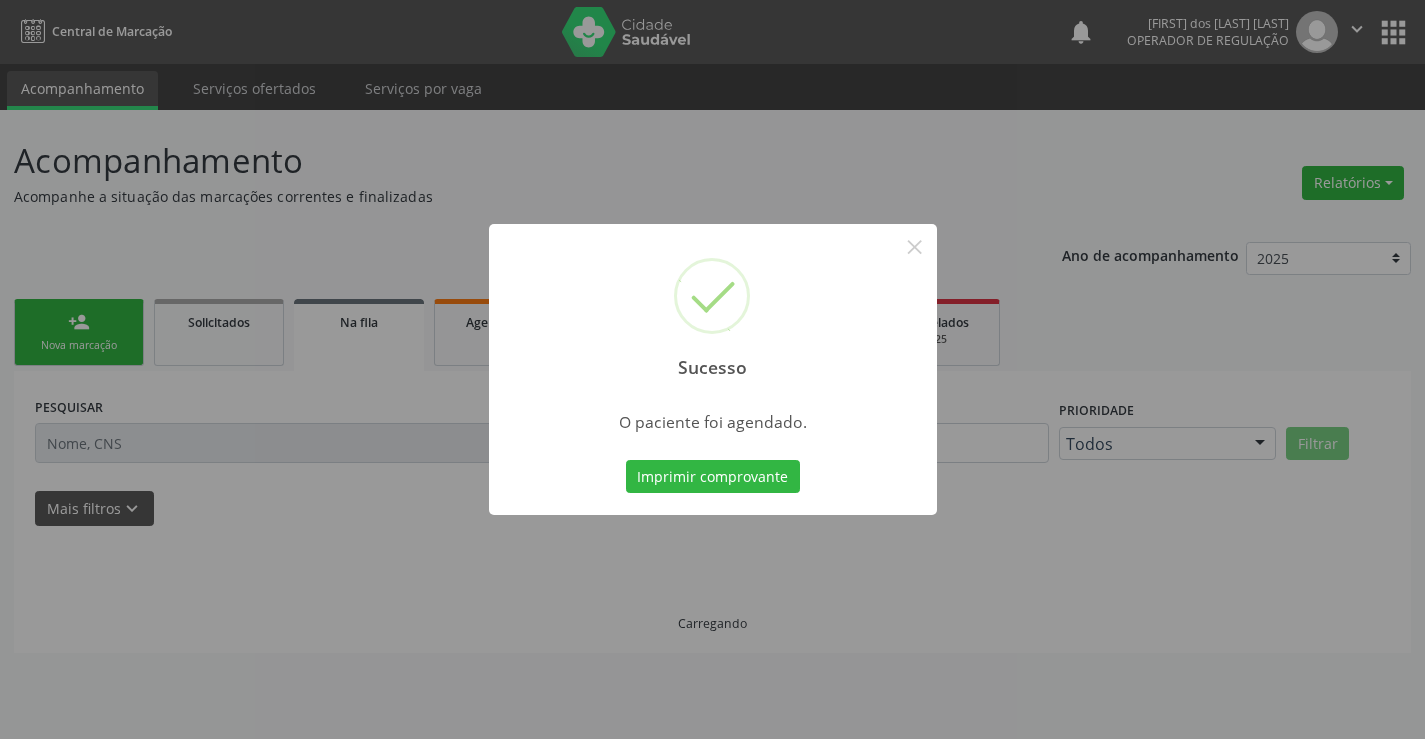 scroll, scrollTop: 0, scrollLeft: 0, axis: both 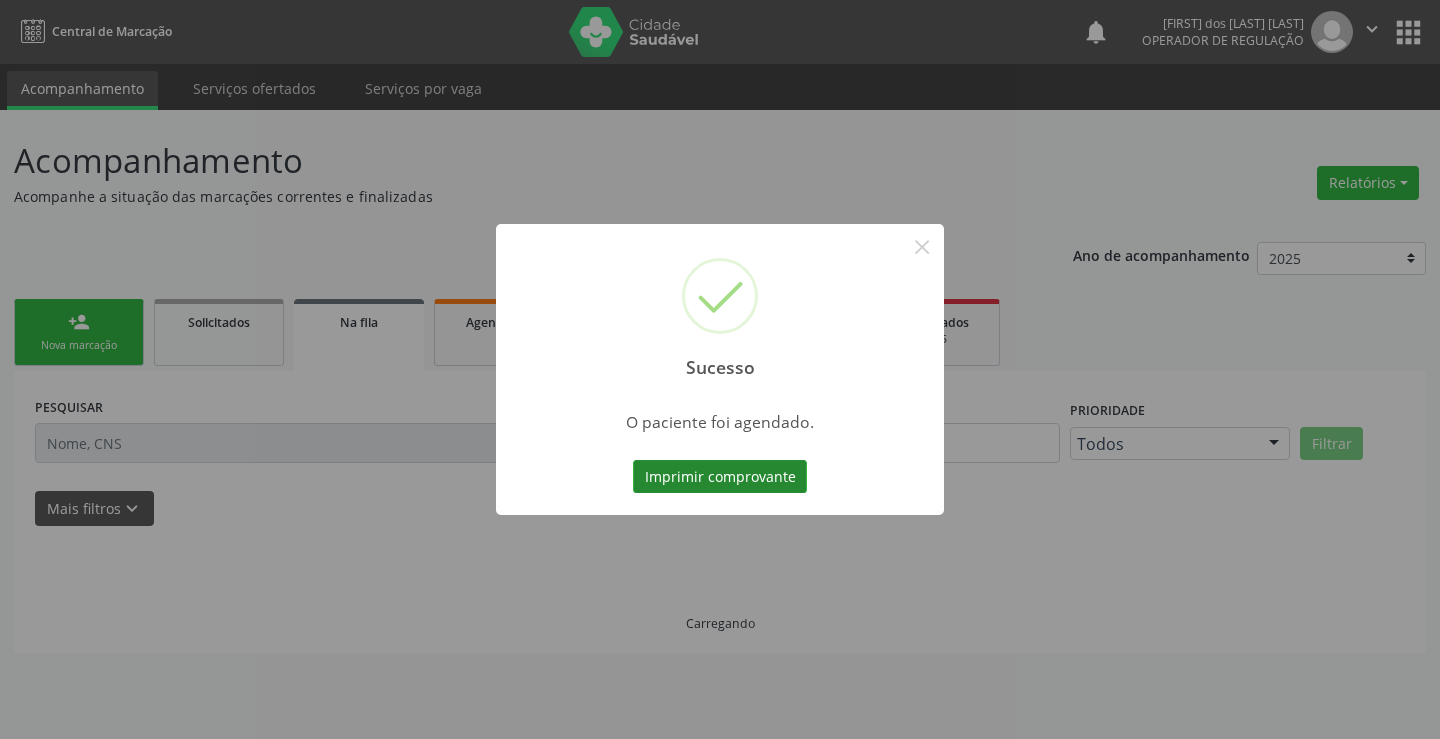 click on "Imprimir comprovante" at bounding box center [720, 477] 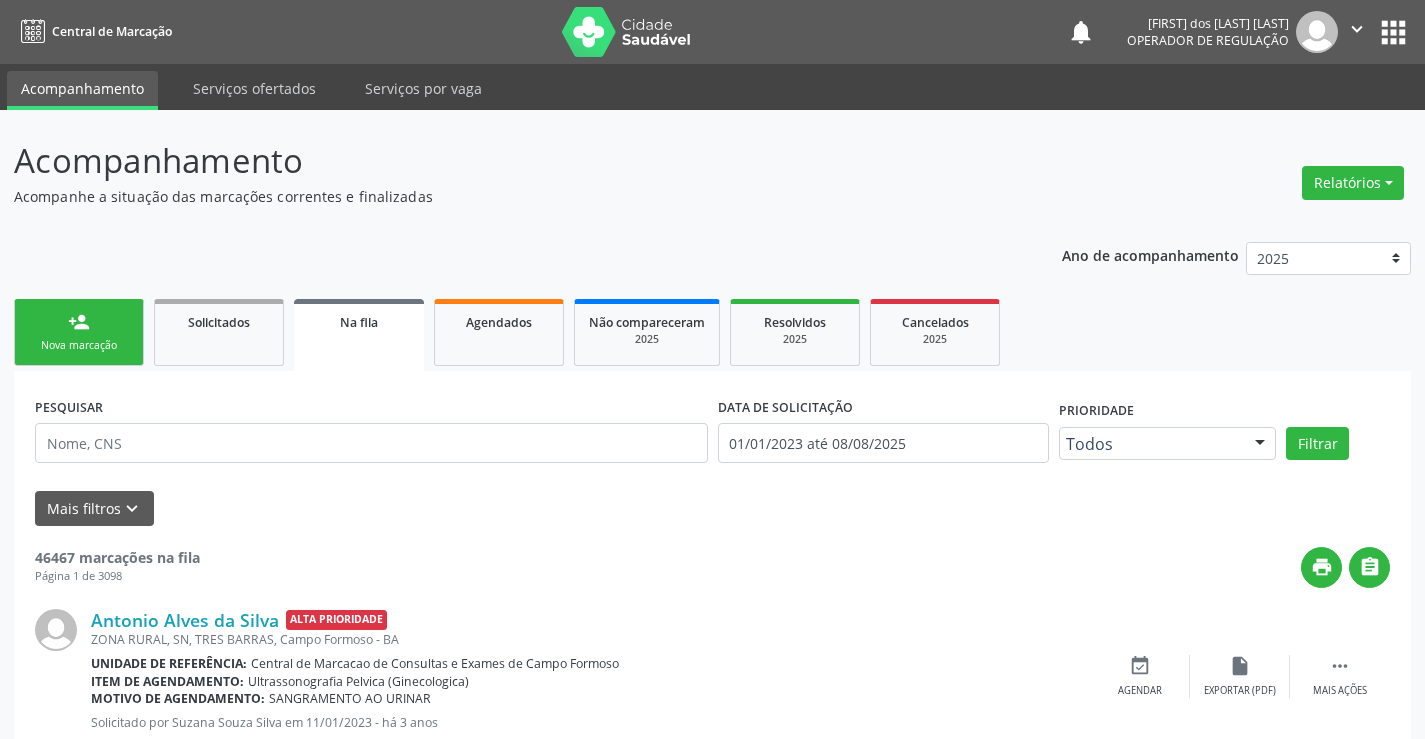 click on "person_add
Nova marcação" at bounding box center (79, 332) 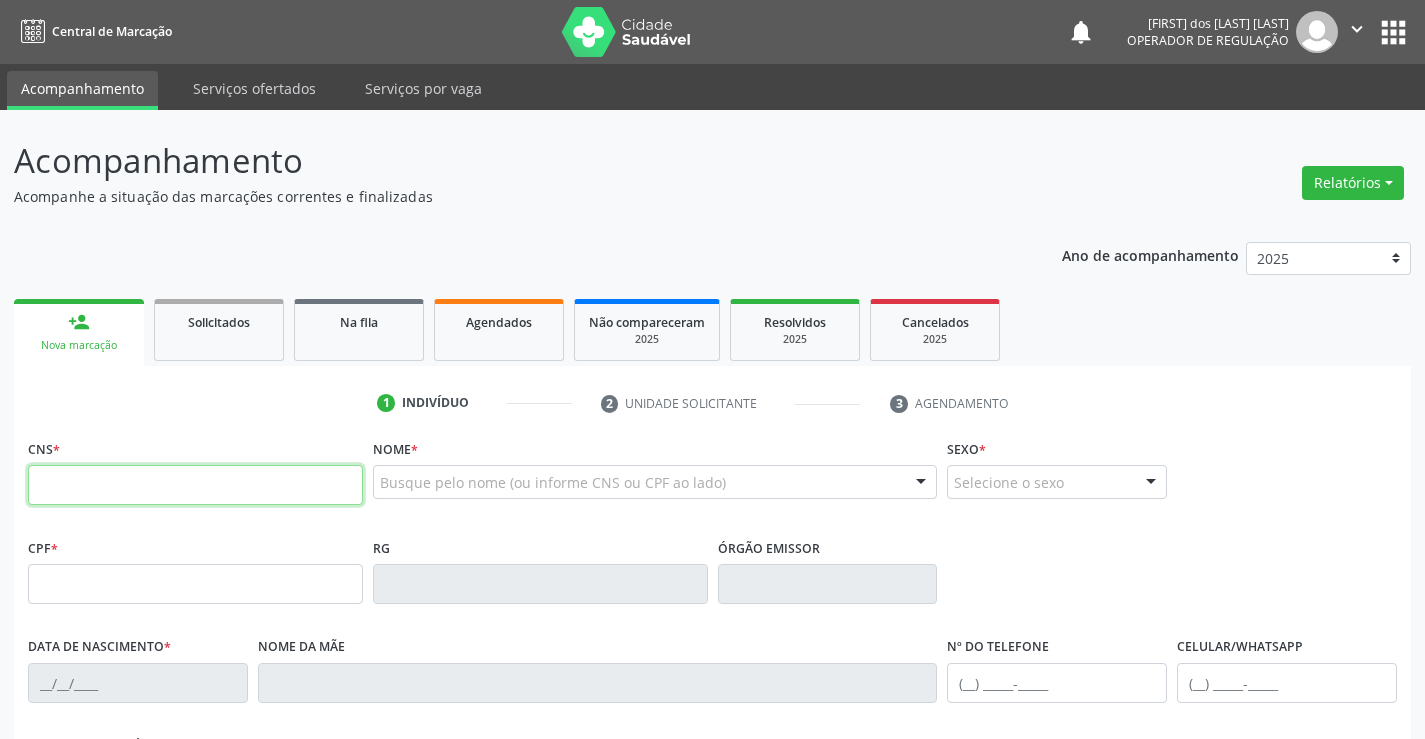 click at bounding box center [195, 485] 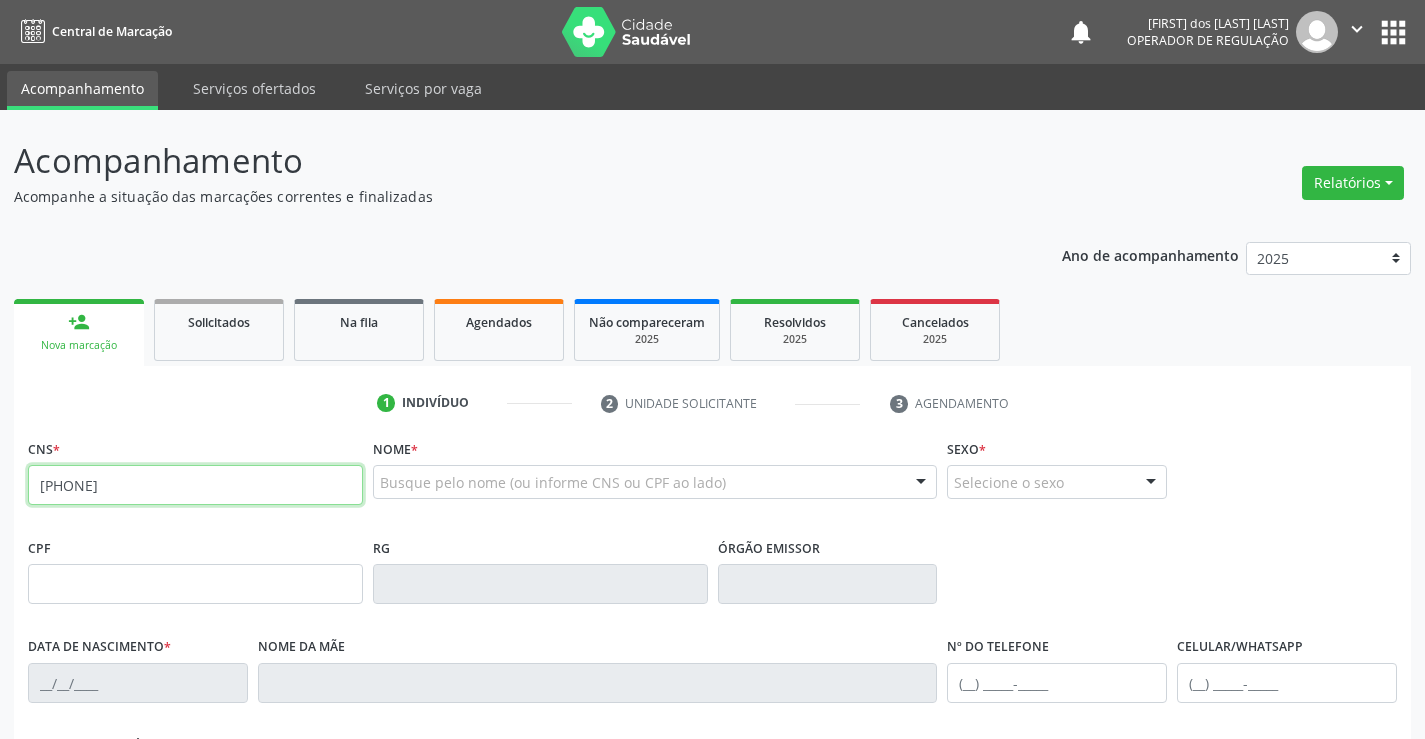 type on "[PHONE]" 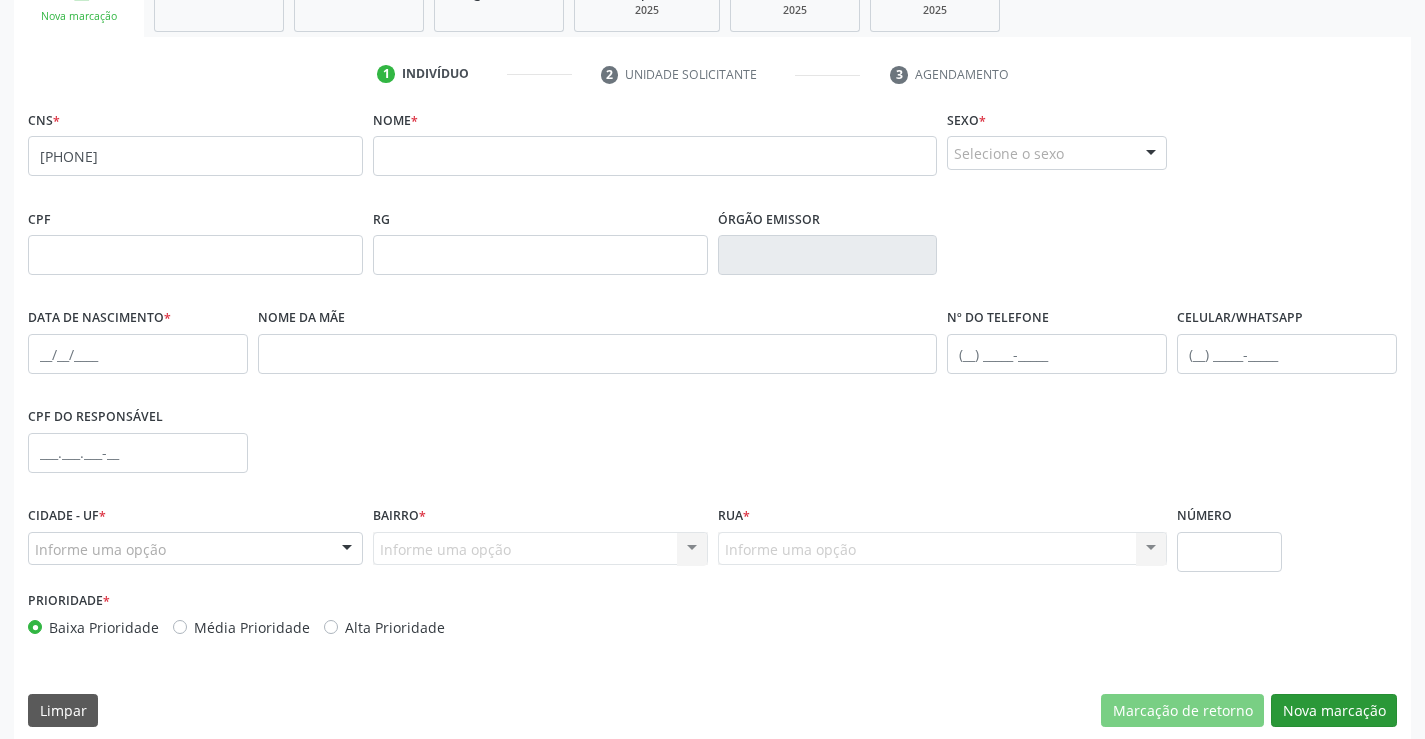 scroll, scrollTop: 345, scrollLeft: 0, axis: vertical 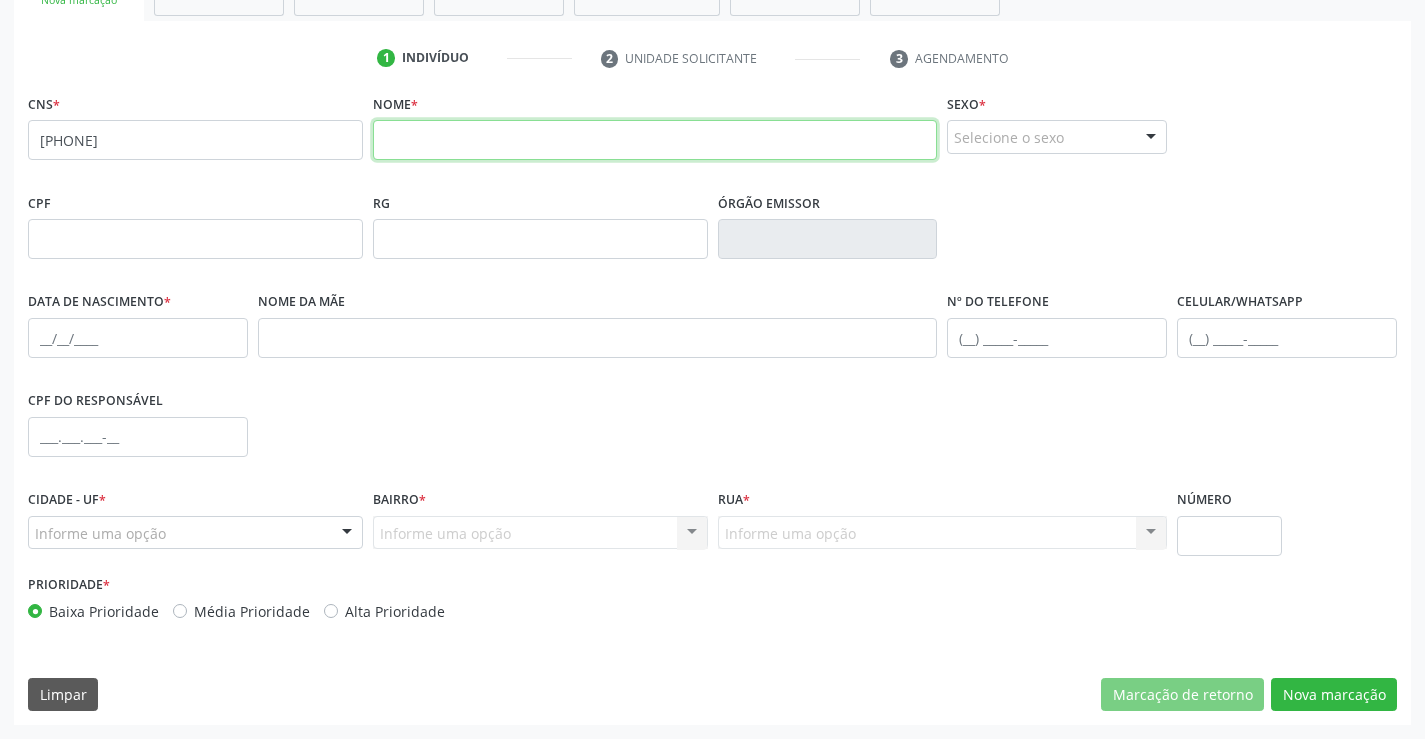click at bounding box center (655, 140) 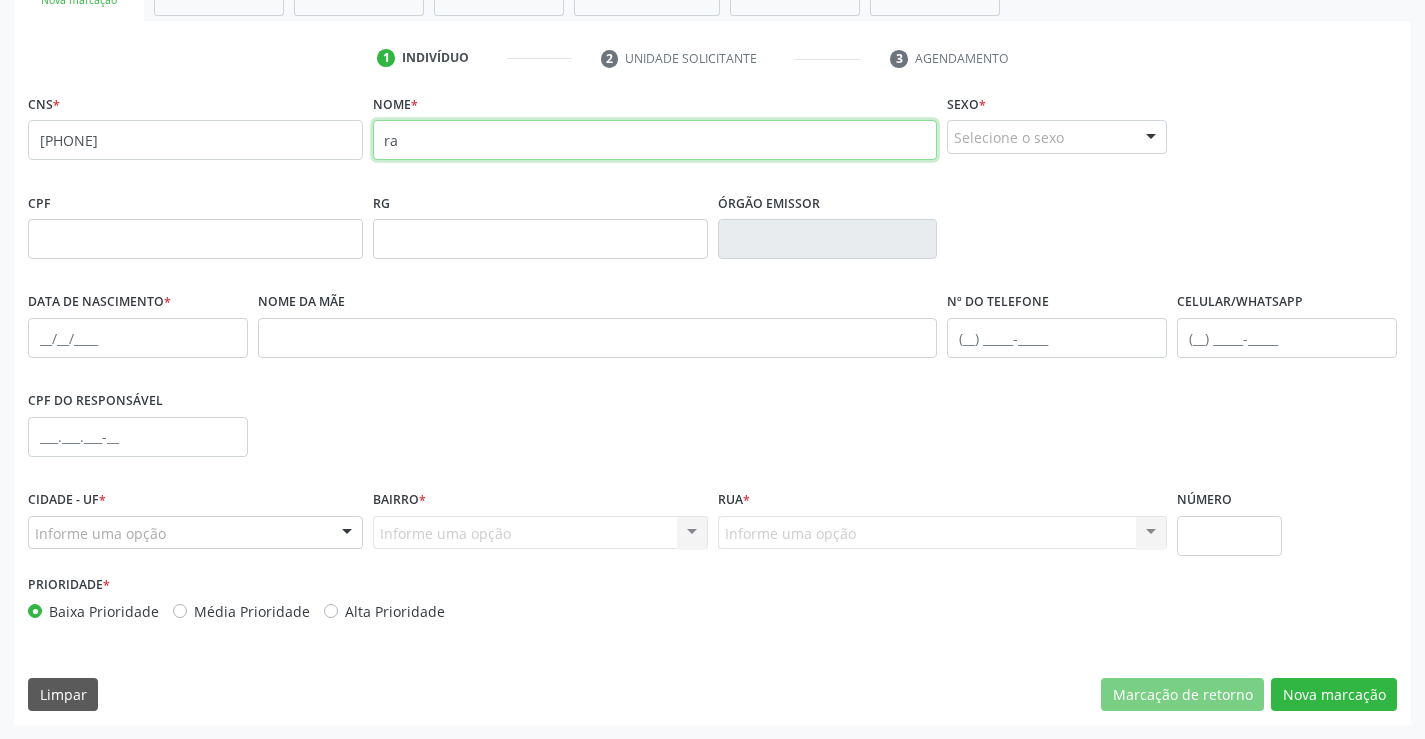 type on "r" 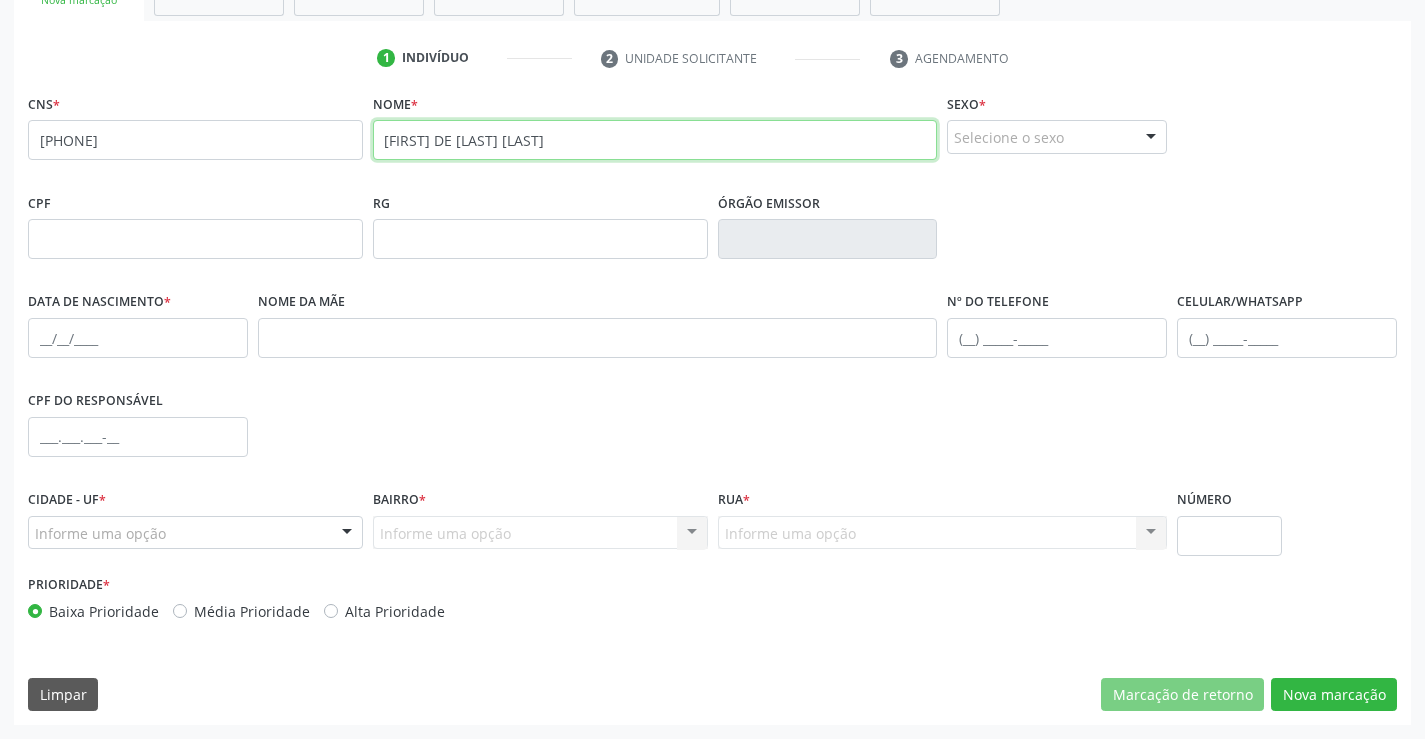 type on "[FIRST] DE [LAST] [LAST]" 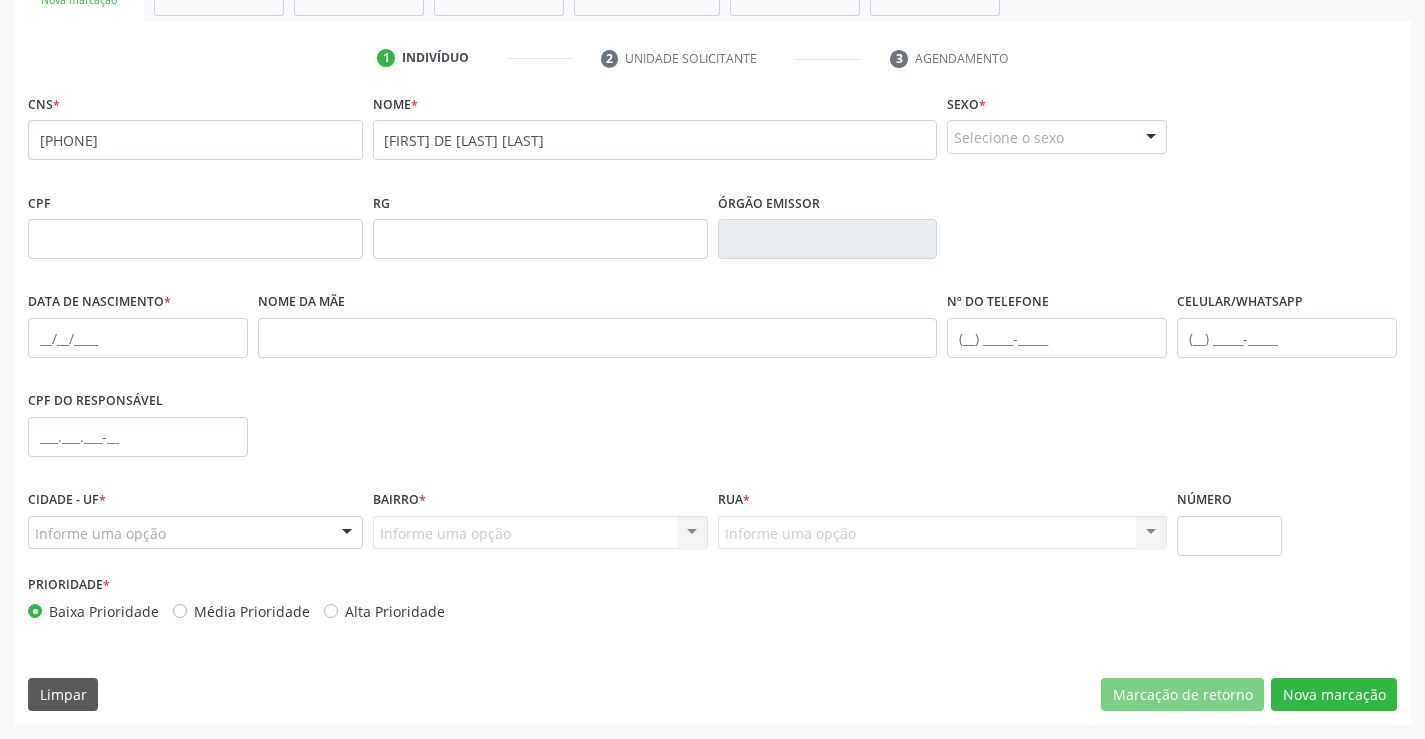 click on "Selecione o sexo" at bounding box center (1057, 137) 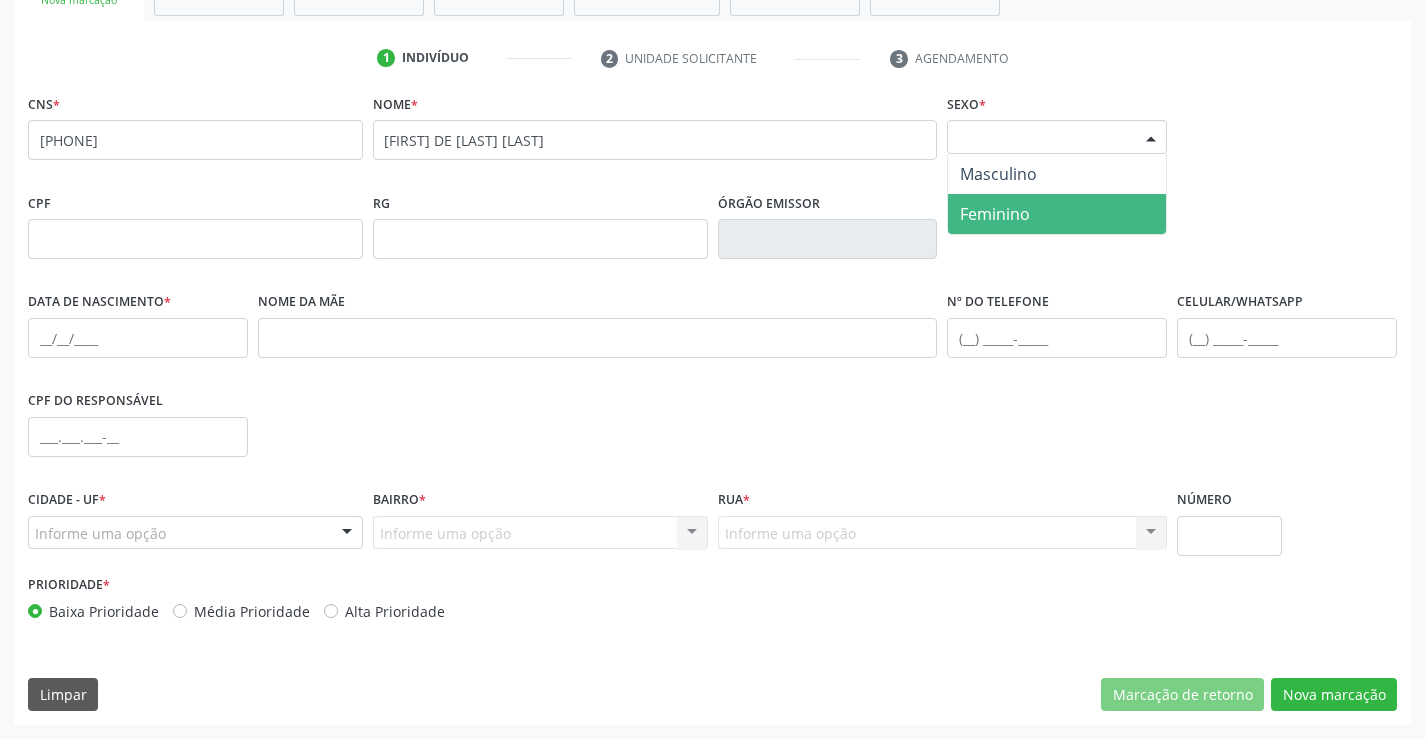 click on "Feminino" at bounding box center [1057, 214] 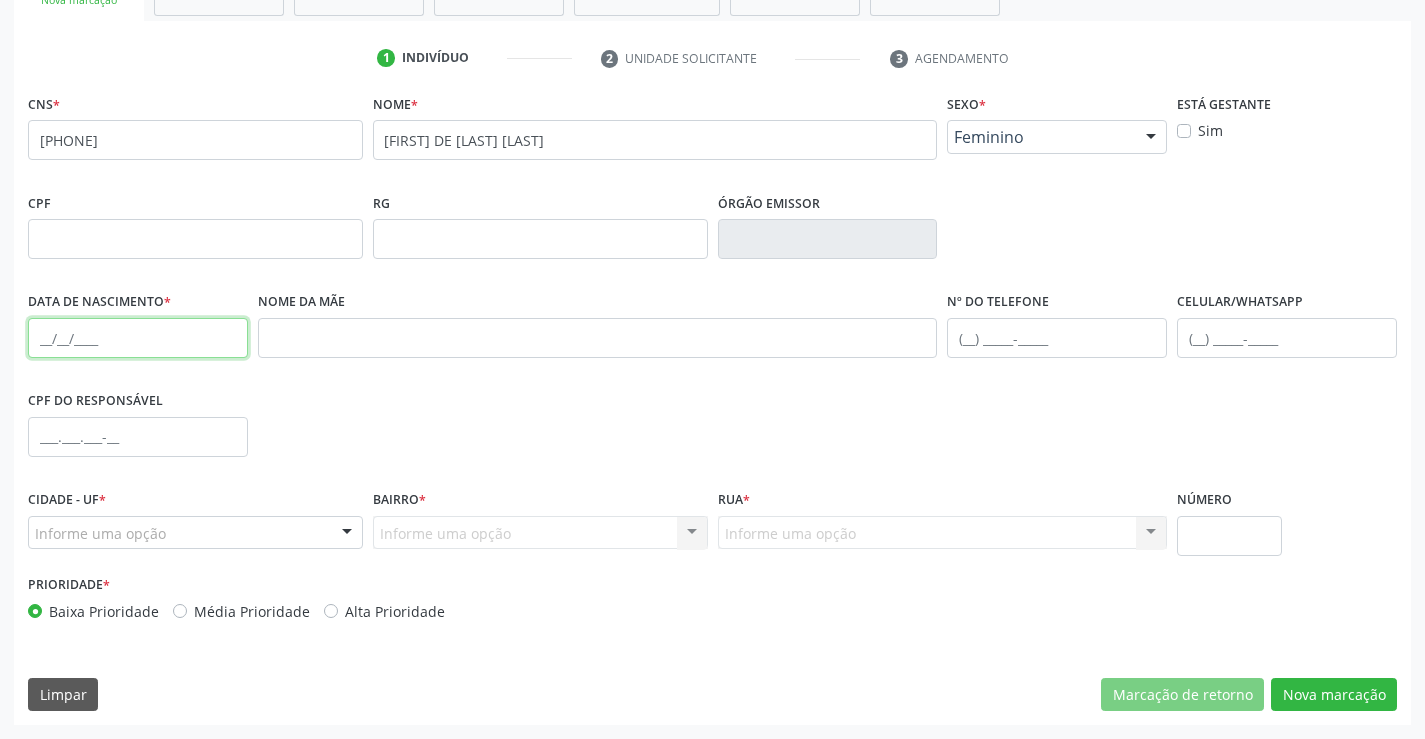 click at bounding box center (138, 338) 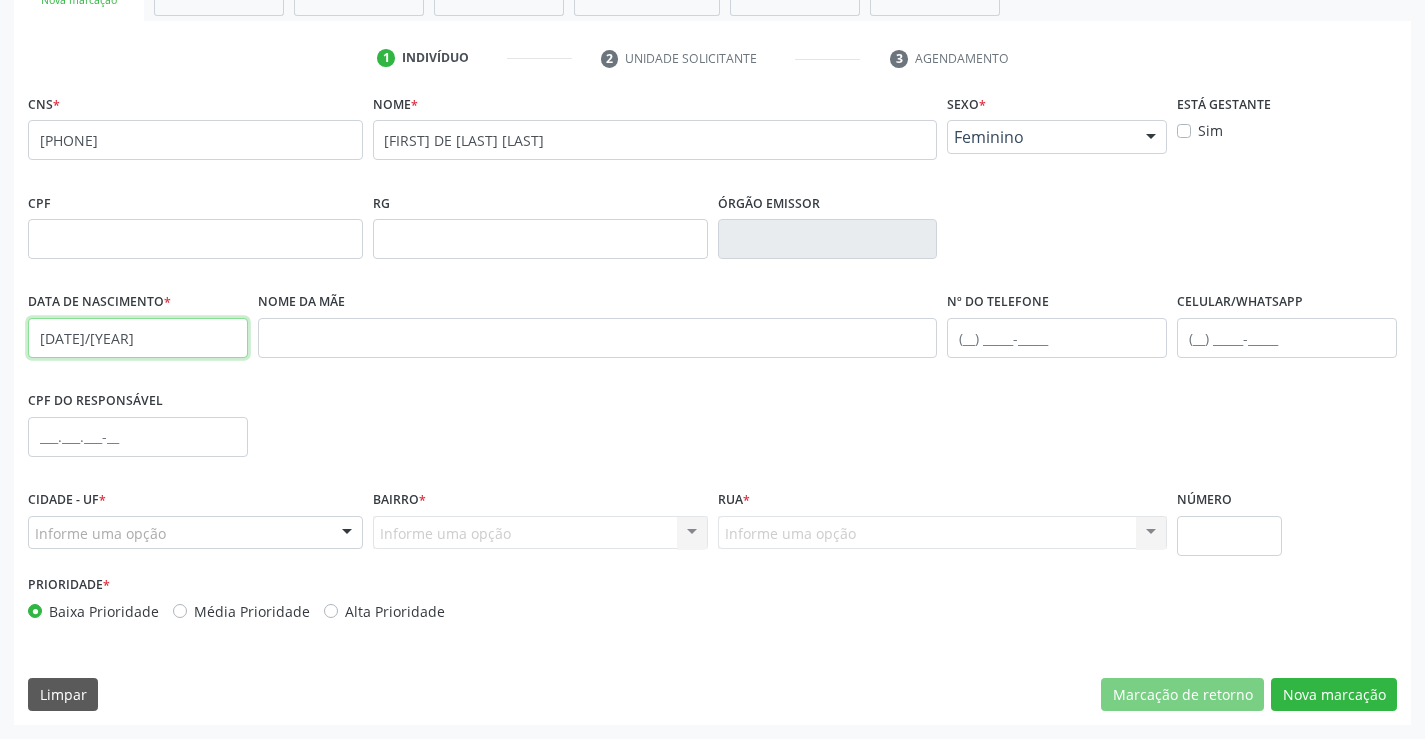 type on "[DATE]/[YEAR]" 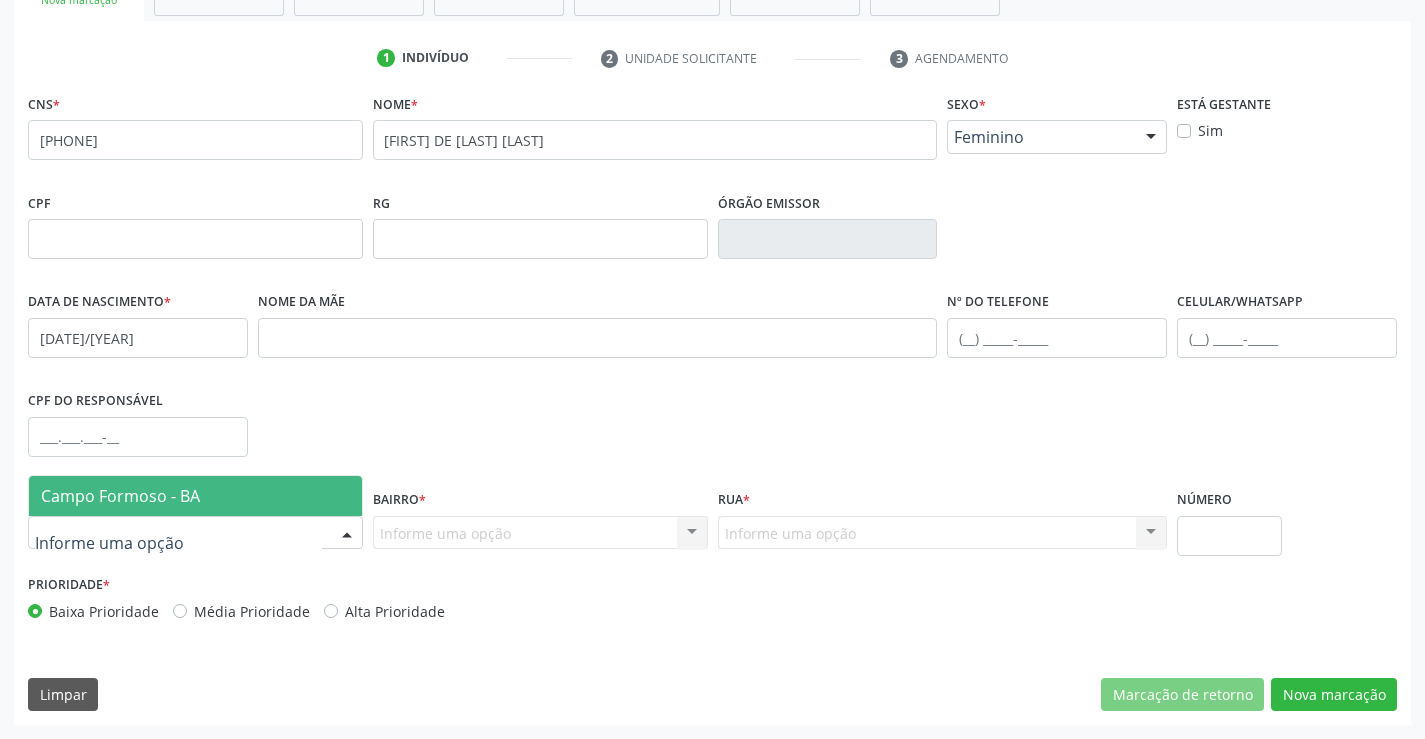drag, startPoint x: 200, startPoint y: 494, endPoint x: 337, endPoint y: 527, distance: 140.91841 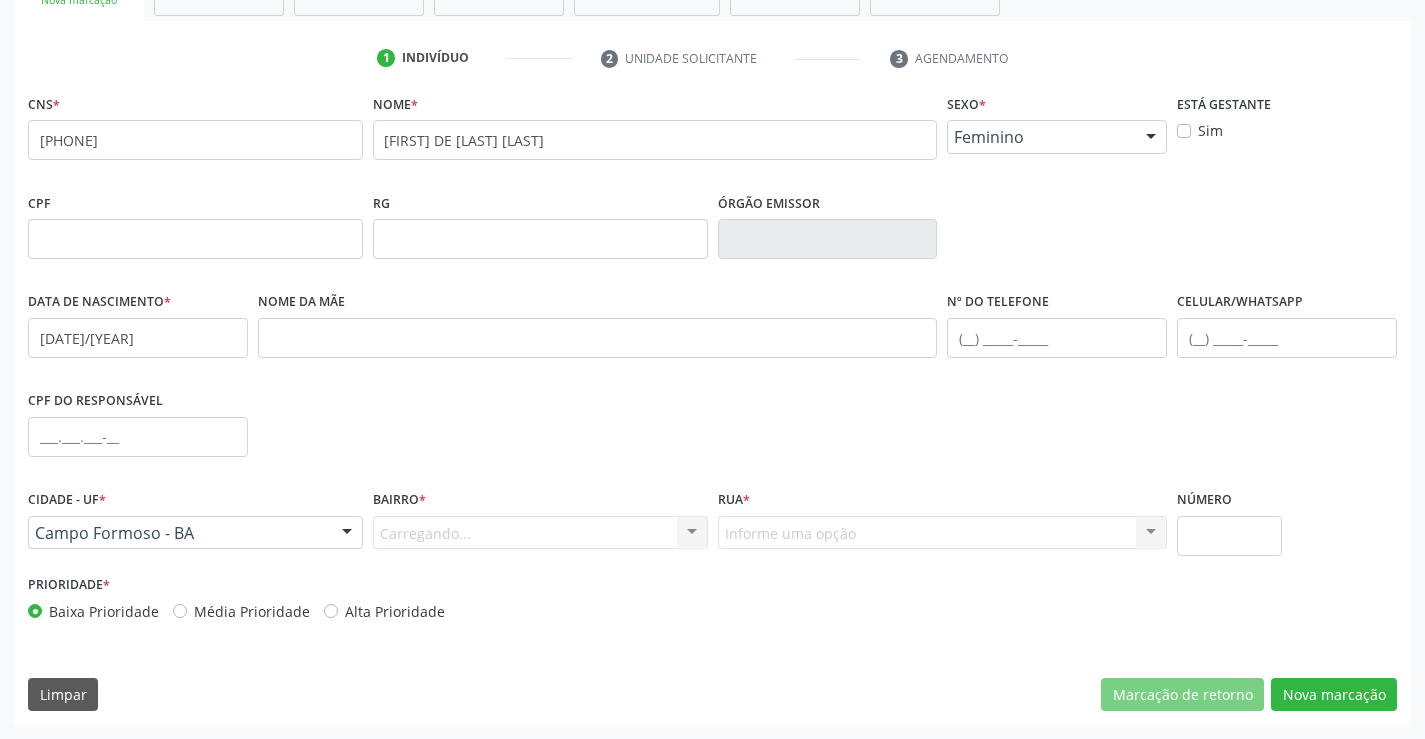 click on "Carregando...
Nenhum resultado encontrado para: "   "
Nenhuma opção encontrada. Digite para adicionar." at bounding box center [540, 533] 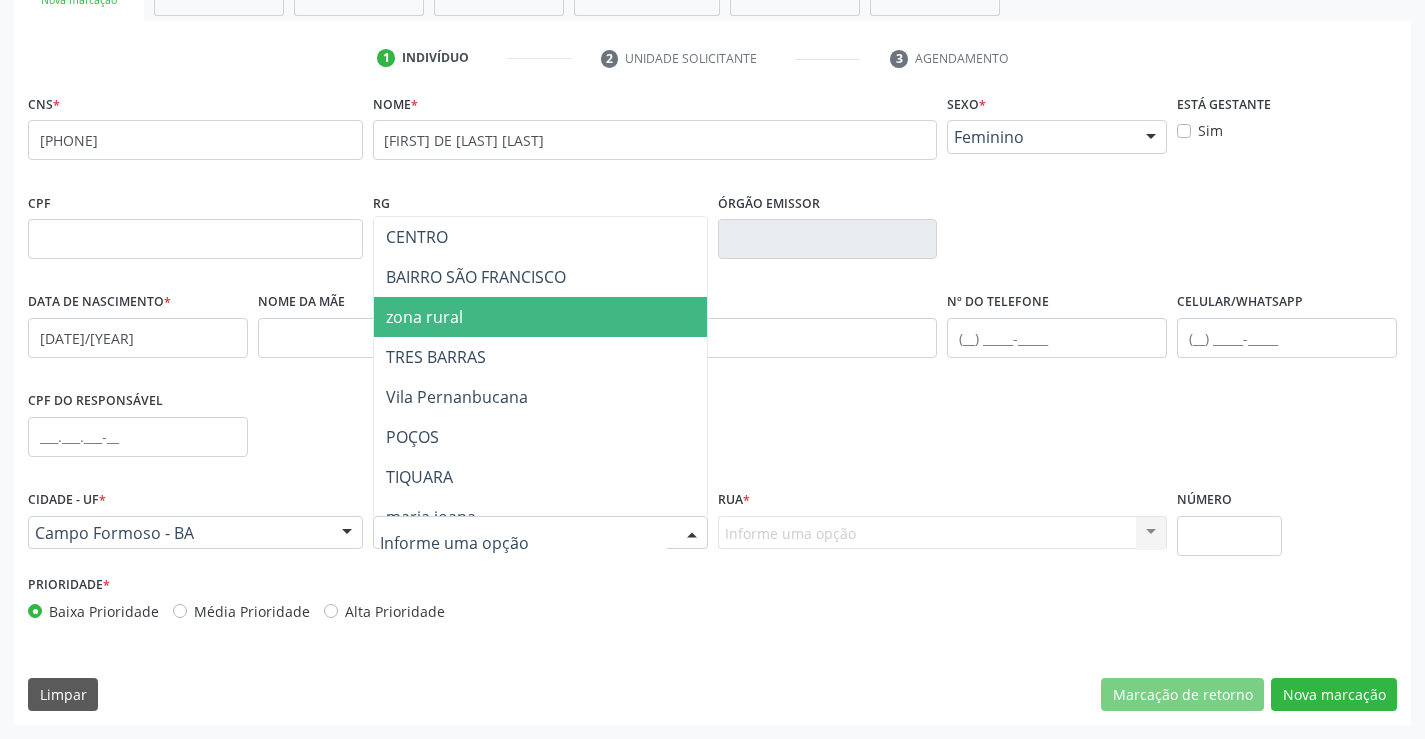 drag, startPoint x: 479, startPoint y: 317, endPoint x: 492, endPoint y: 323, distance: 14.3178215 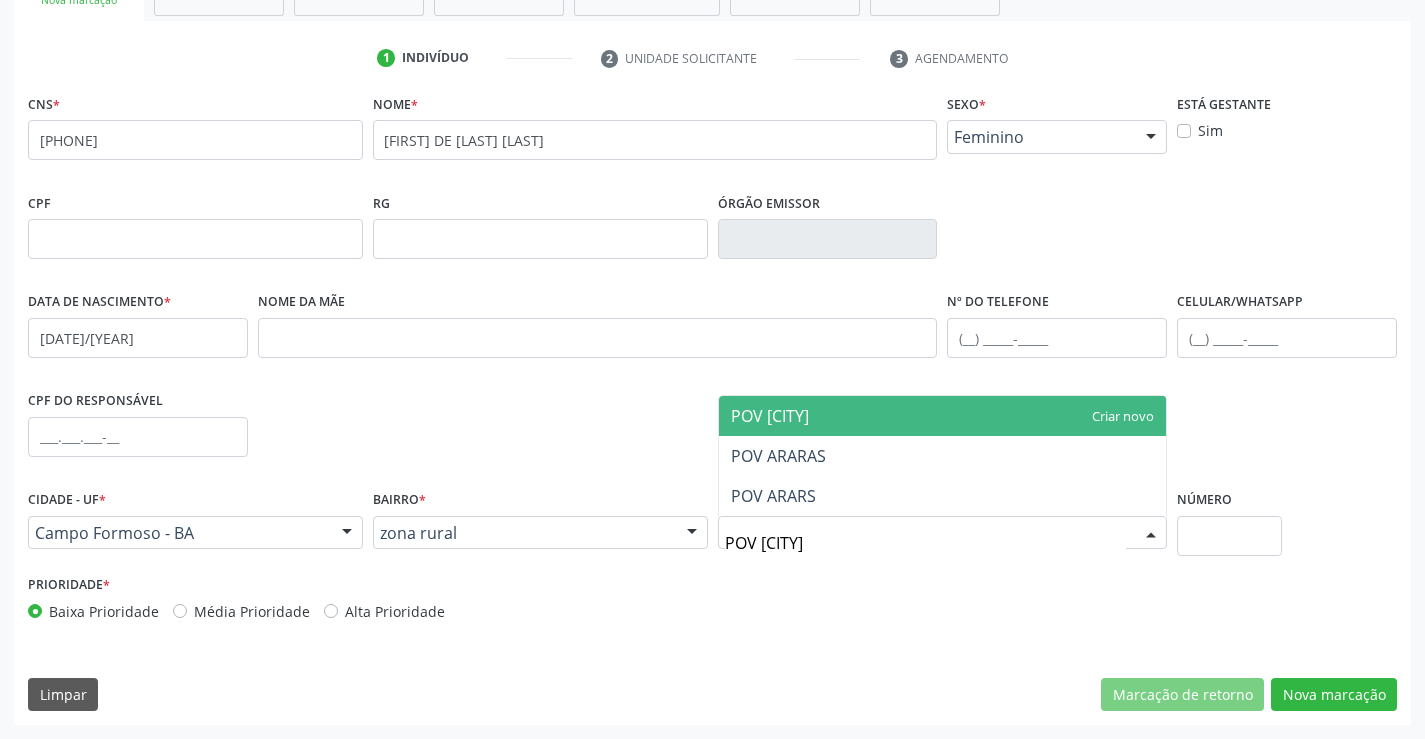 type on "POV [CITY]" 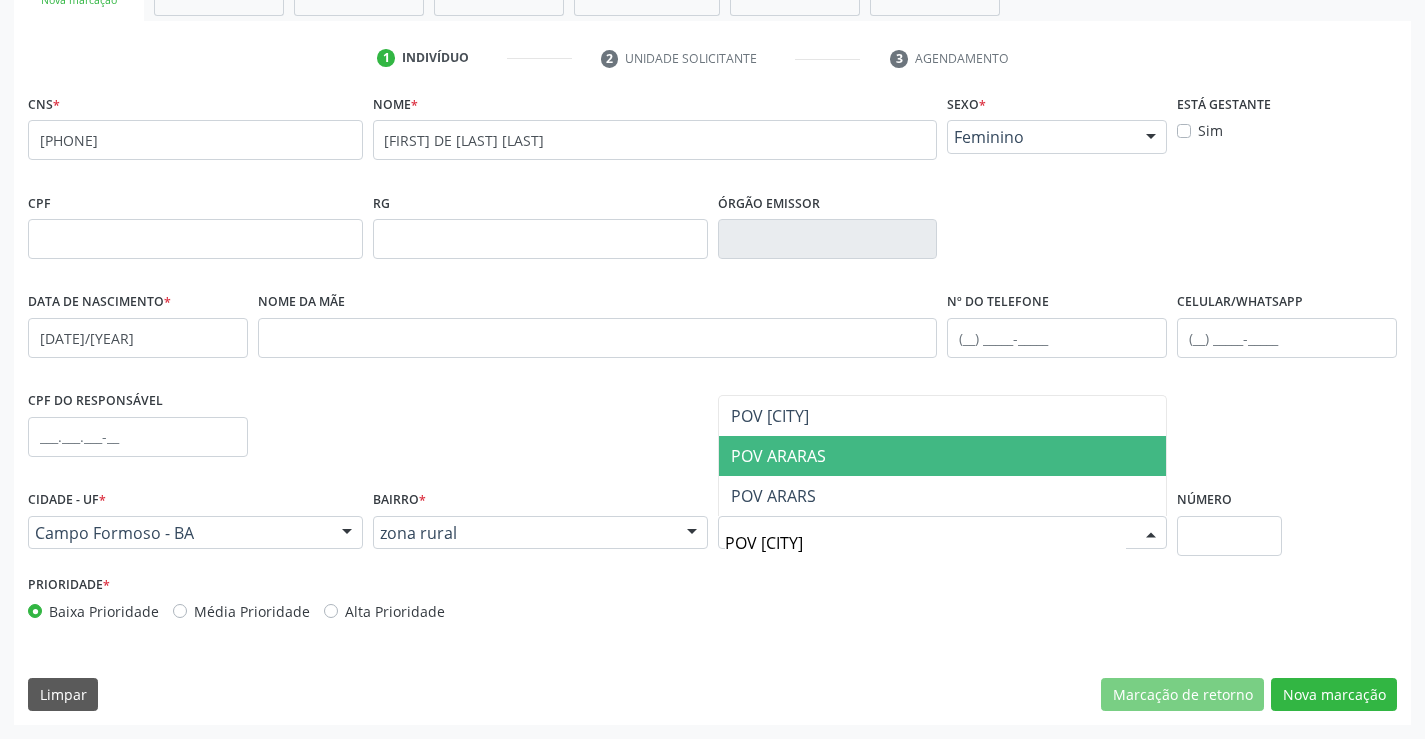click on "POV ARARAS" at bounding box center [778, 456] 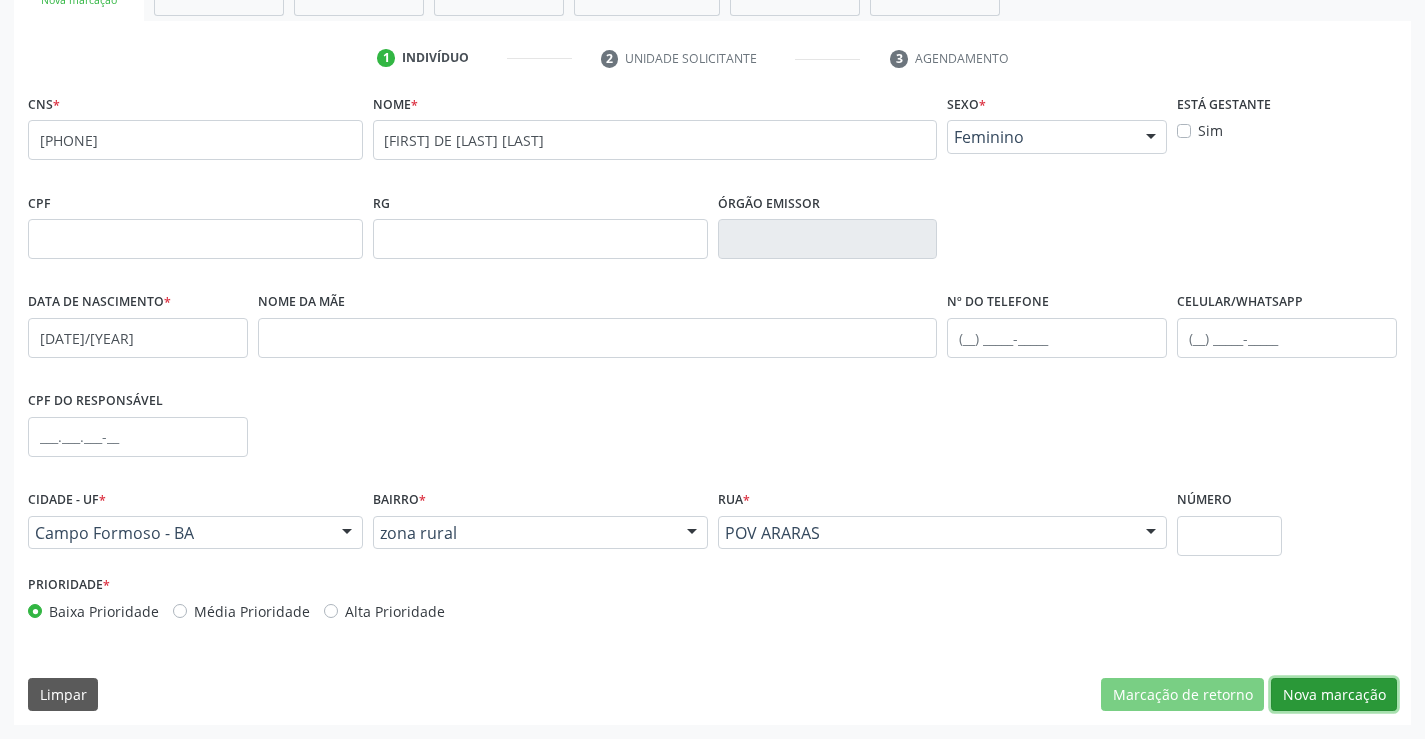 click on "Nova marcação" at bounding box center [1334, 695] 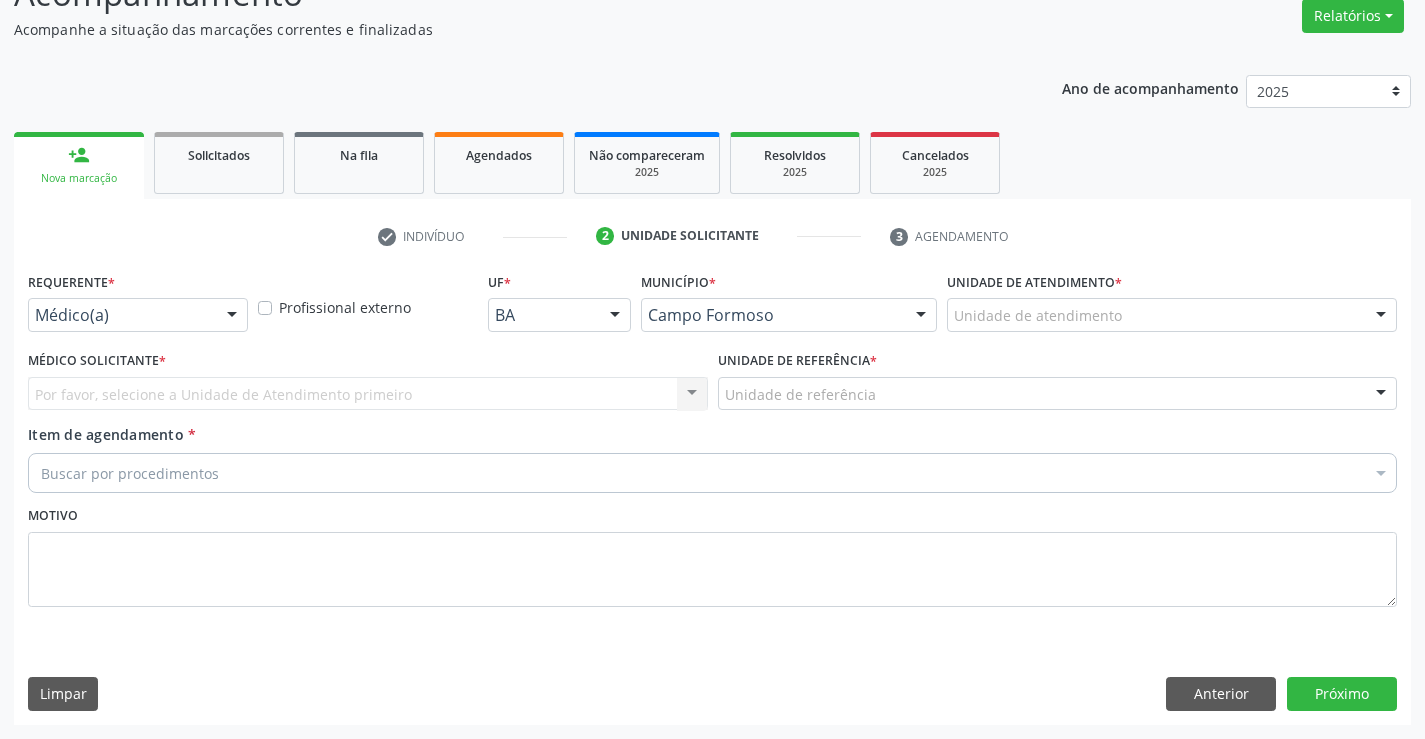 scroll, scrollTop: 167, scrollLeft: 0, axis: vertical 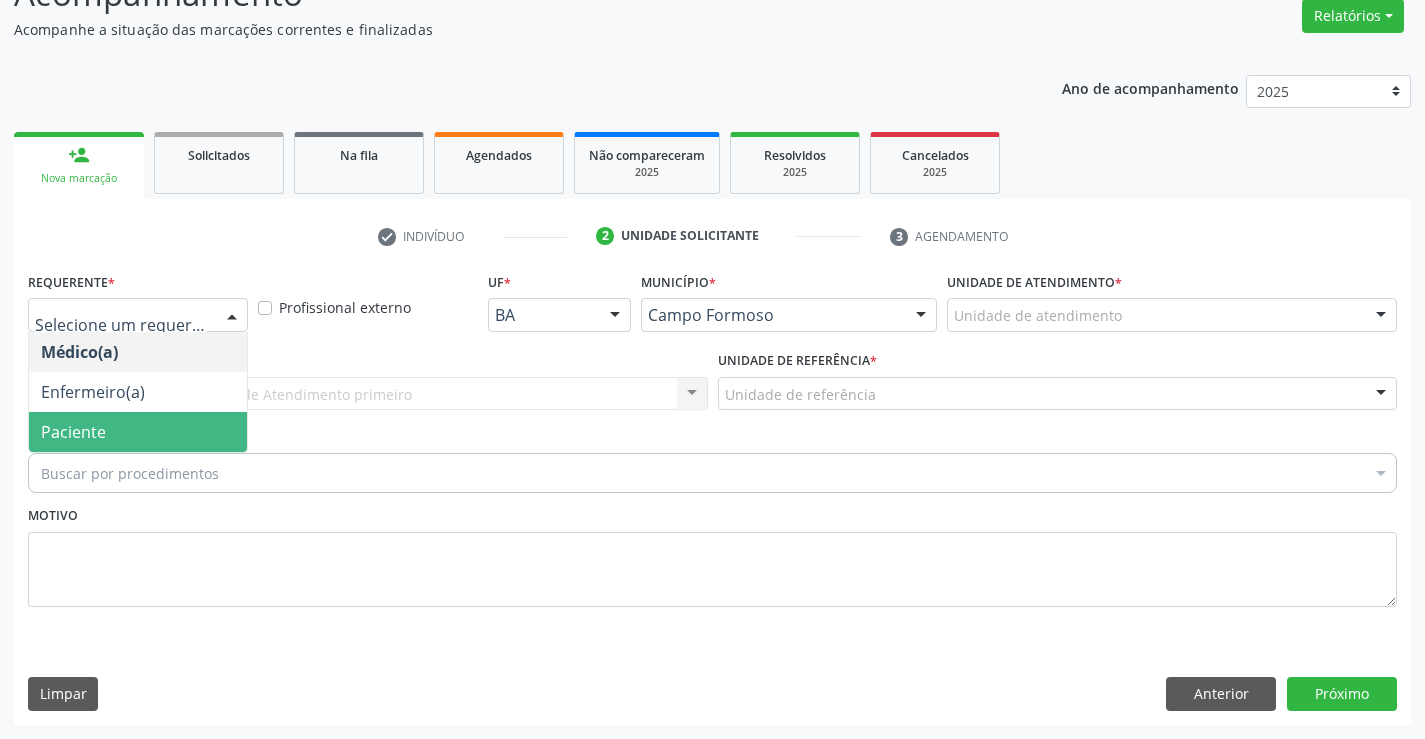 click on "Paciente" at bounding box center [138, 432] 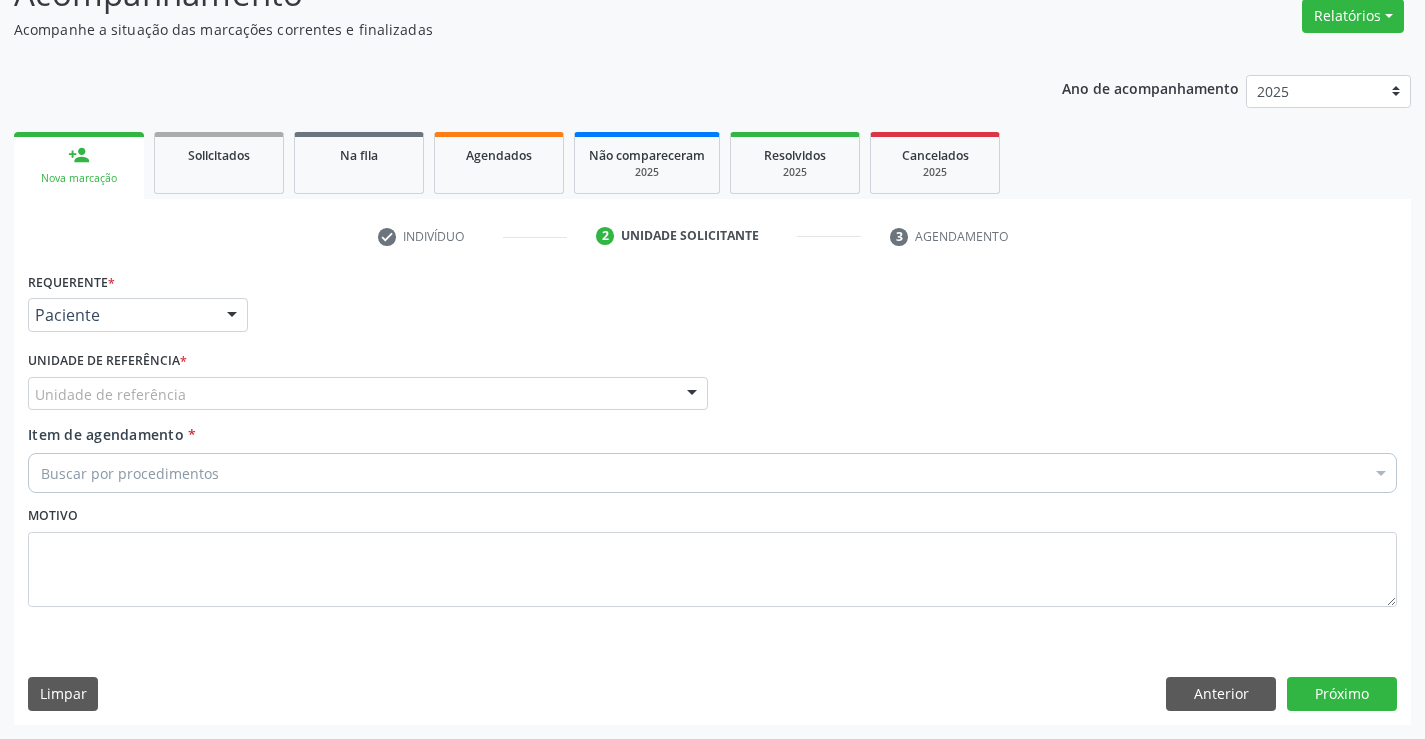 click on "Unidade de referência" at bounding box center (368, 394) 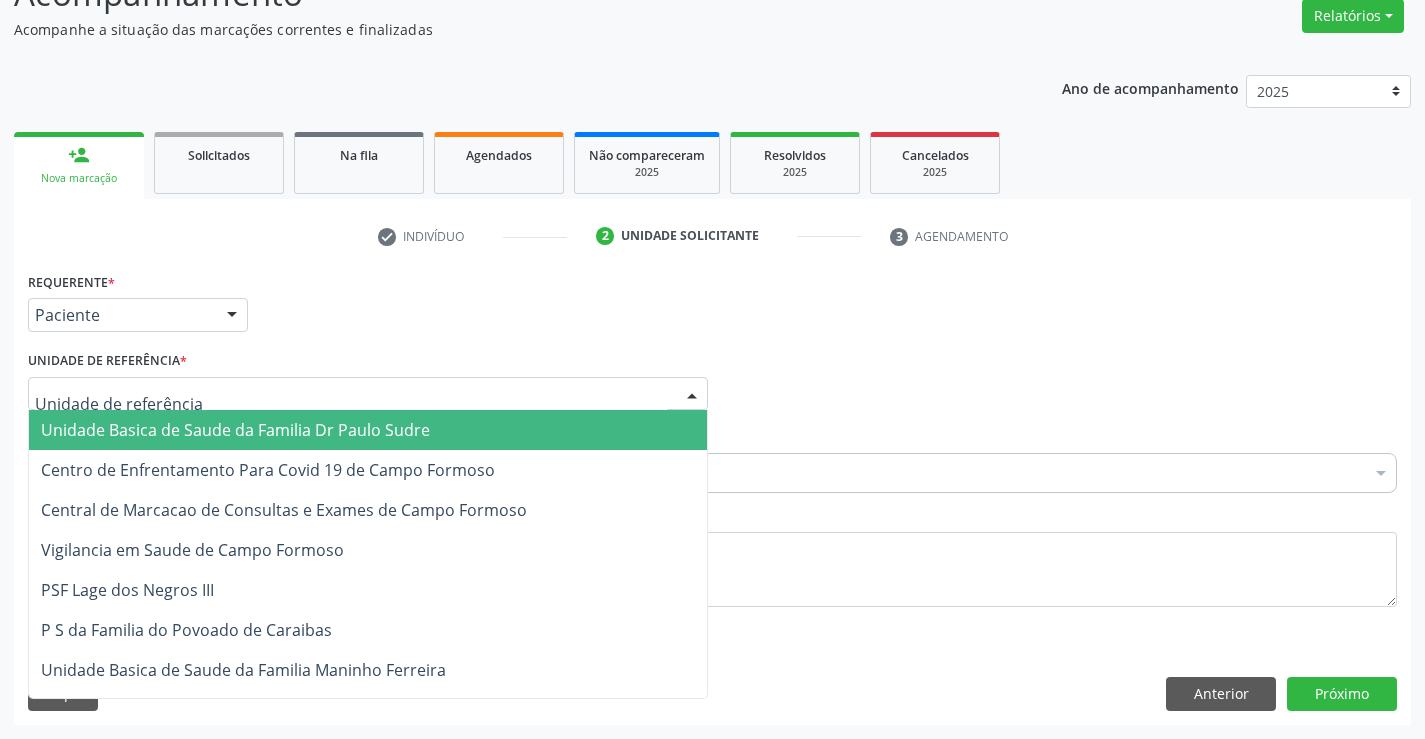 click on "Unidade Basica de Saude da Familia Dr Paulo Sudre" at bounding box center [235, 430] 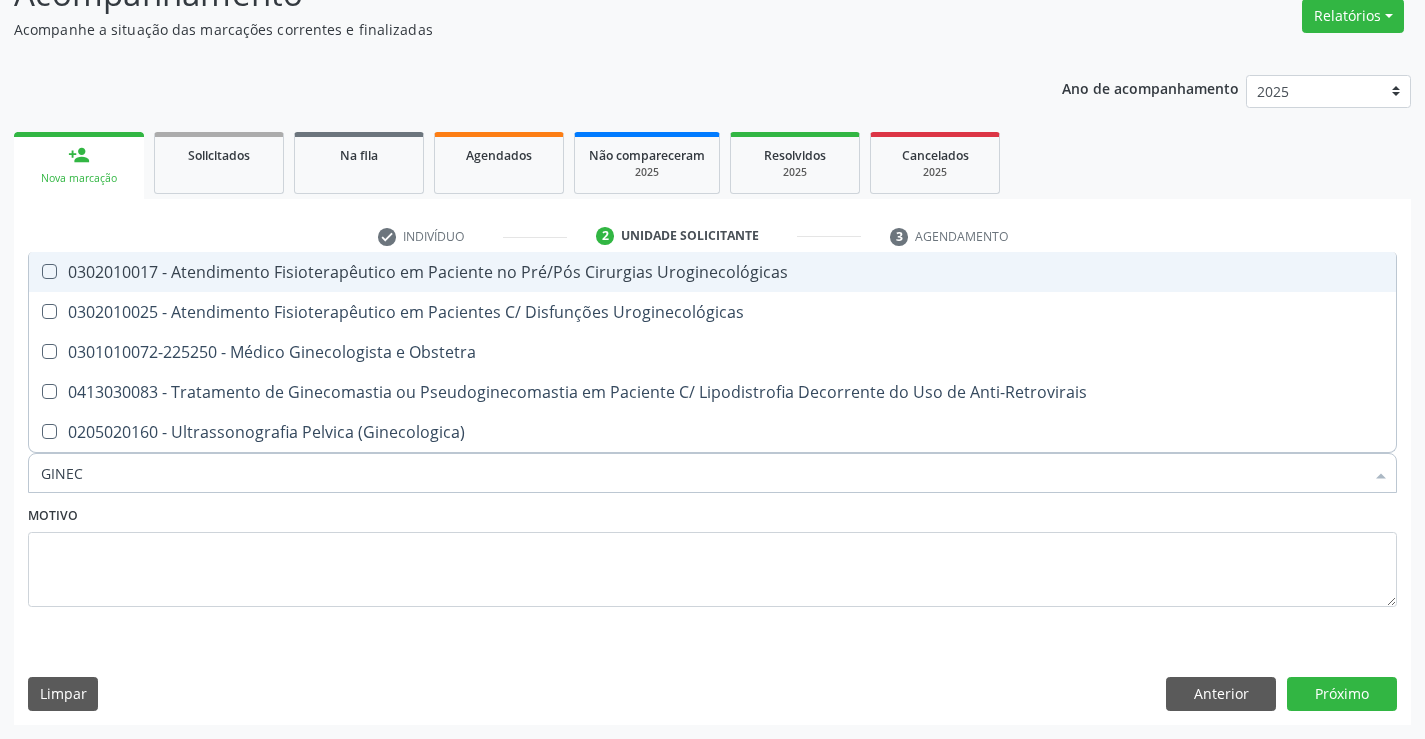 type on "GINECO" 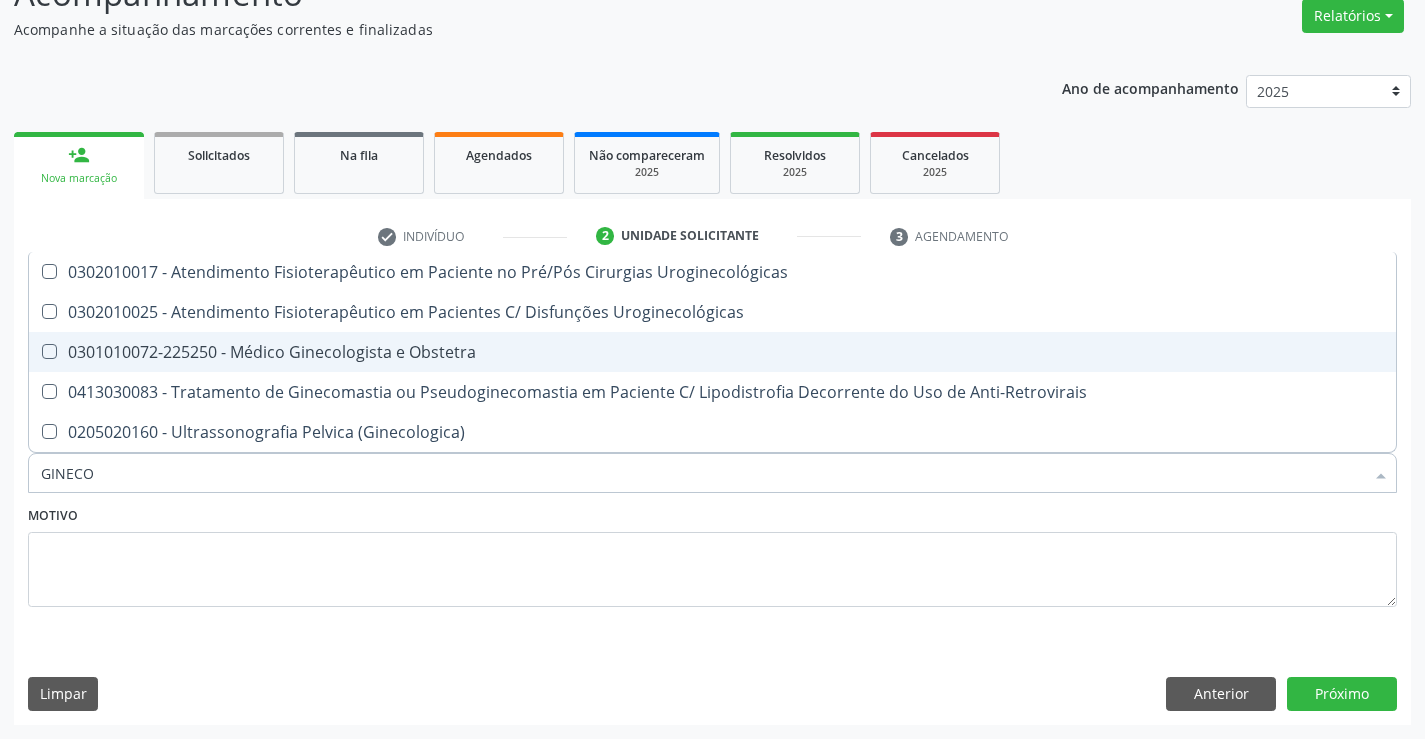 click on "0301010072-225250 - Médico Ginecologista e Obstetra" at bounding box center (712, 352) 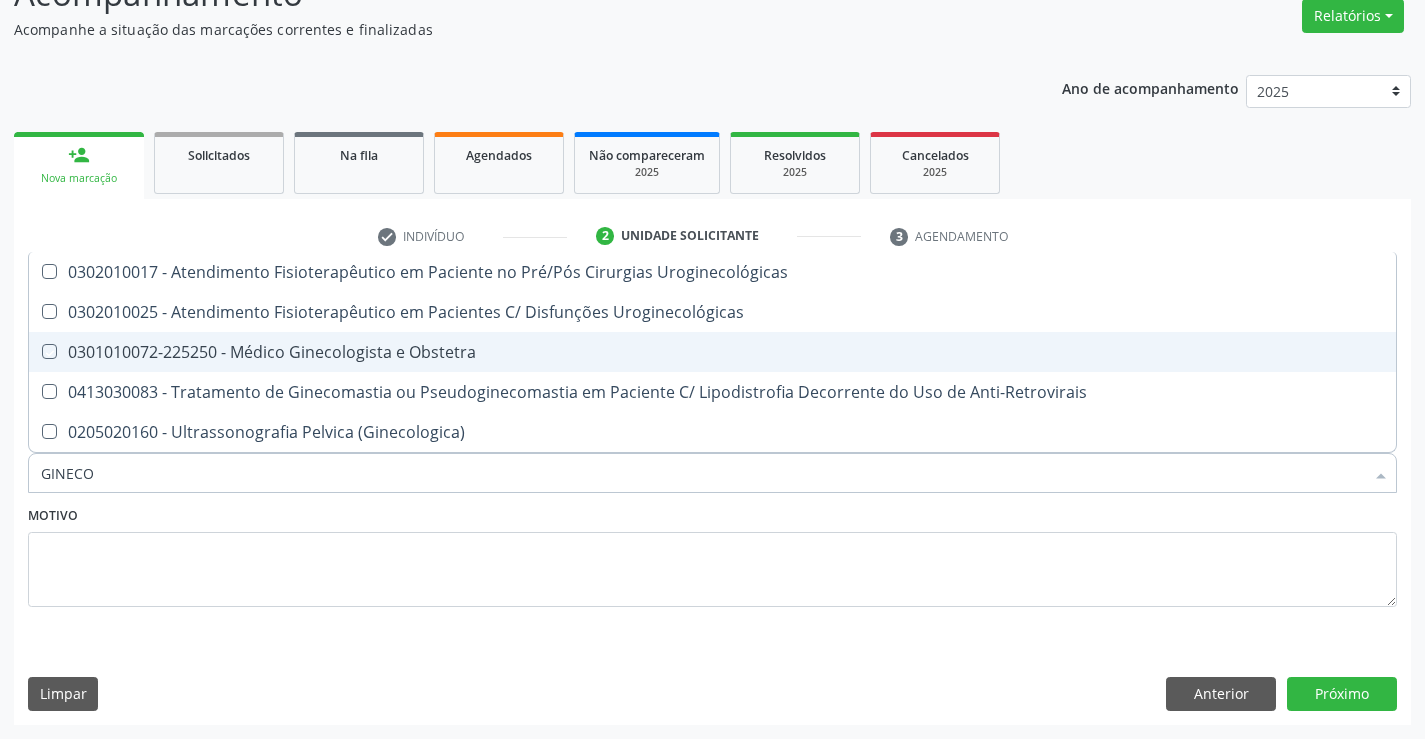 checkbox on "true" 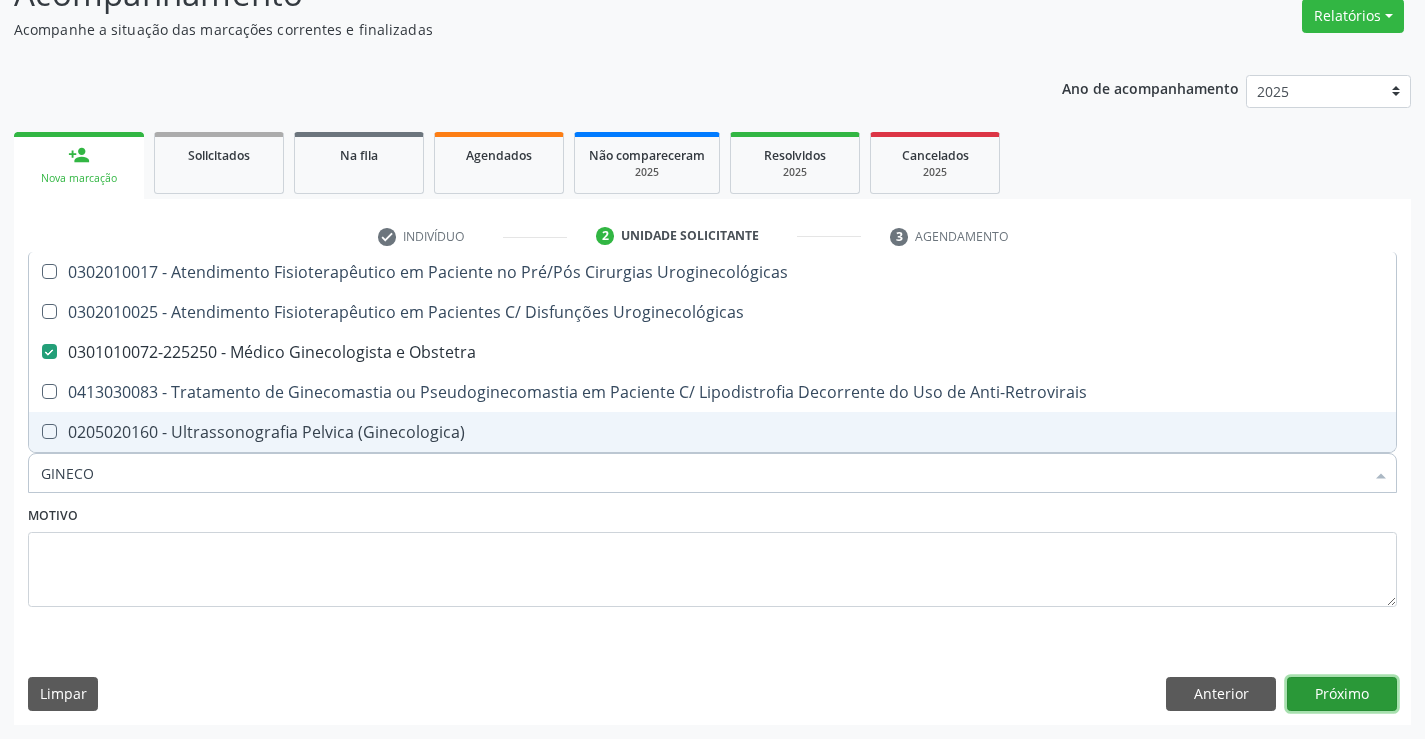 click on "Próximo" at bounding box center [1342, 694] 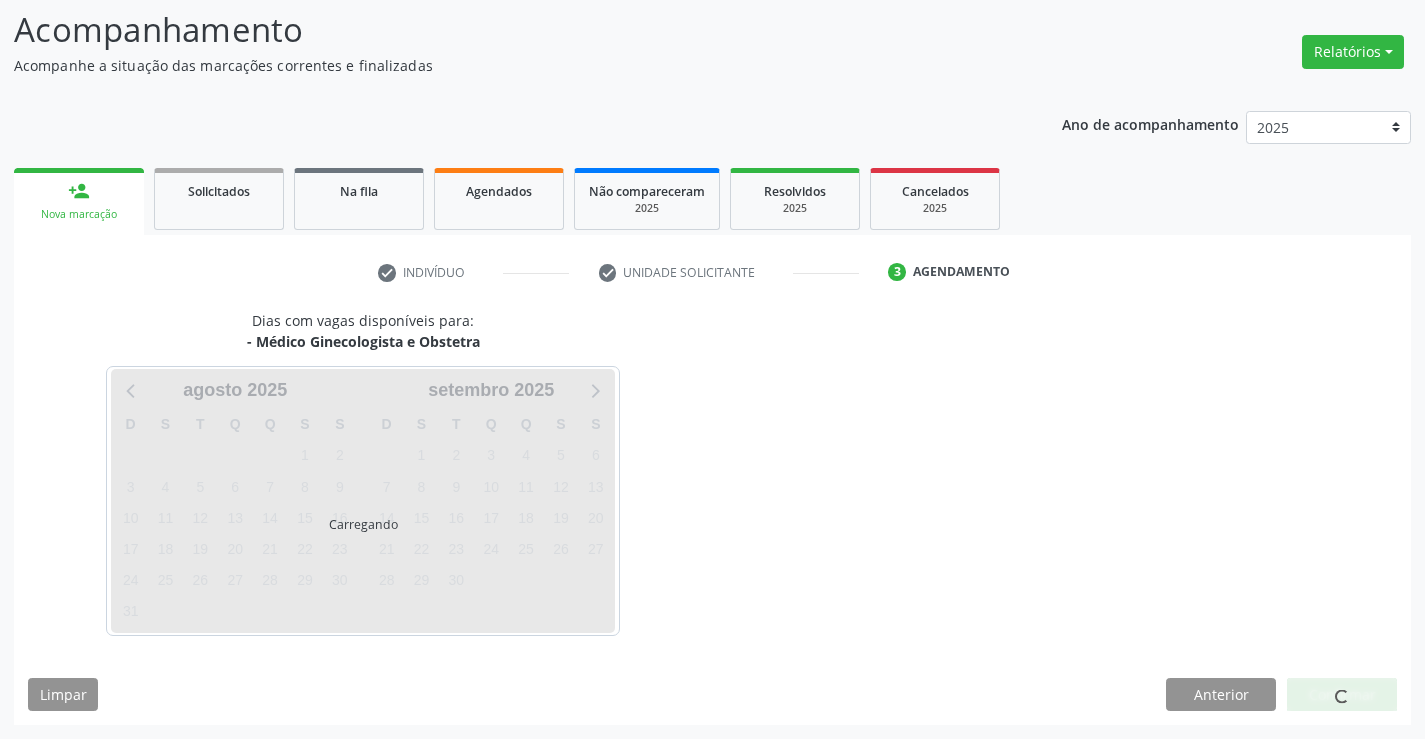 scroll, scrollTop: 131, scrollLeft: 0, axis: vertical 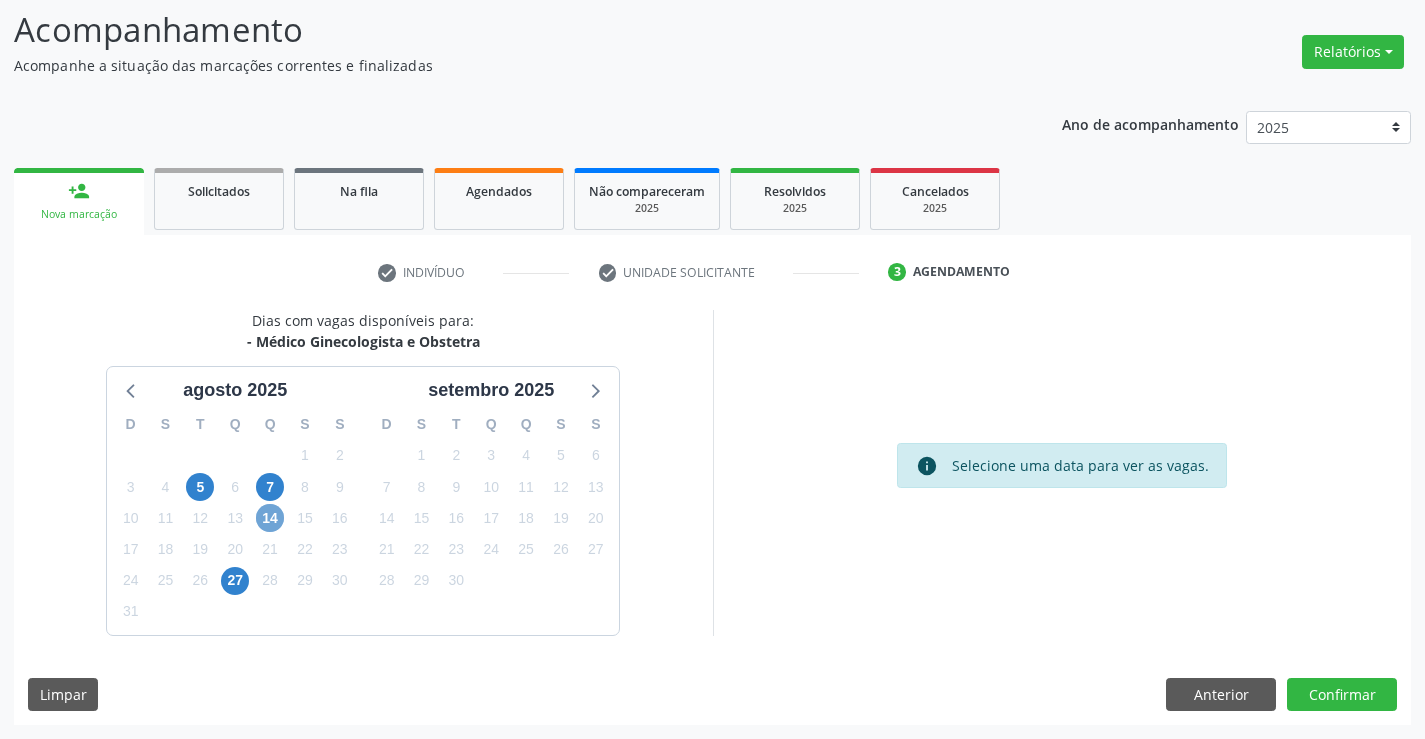 click on "14" at bounding box center [270, 518] 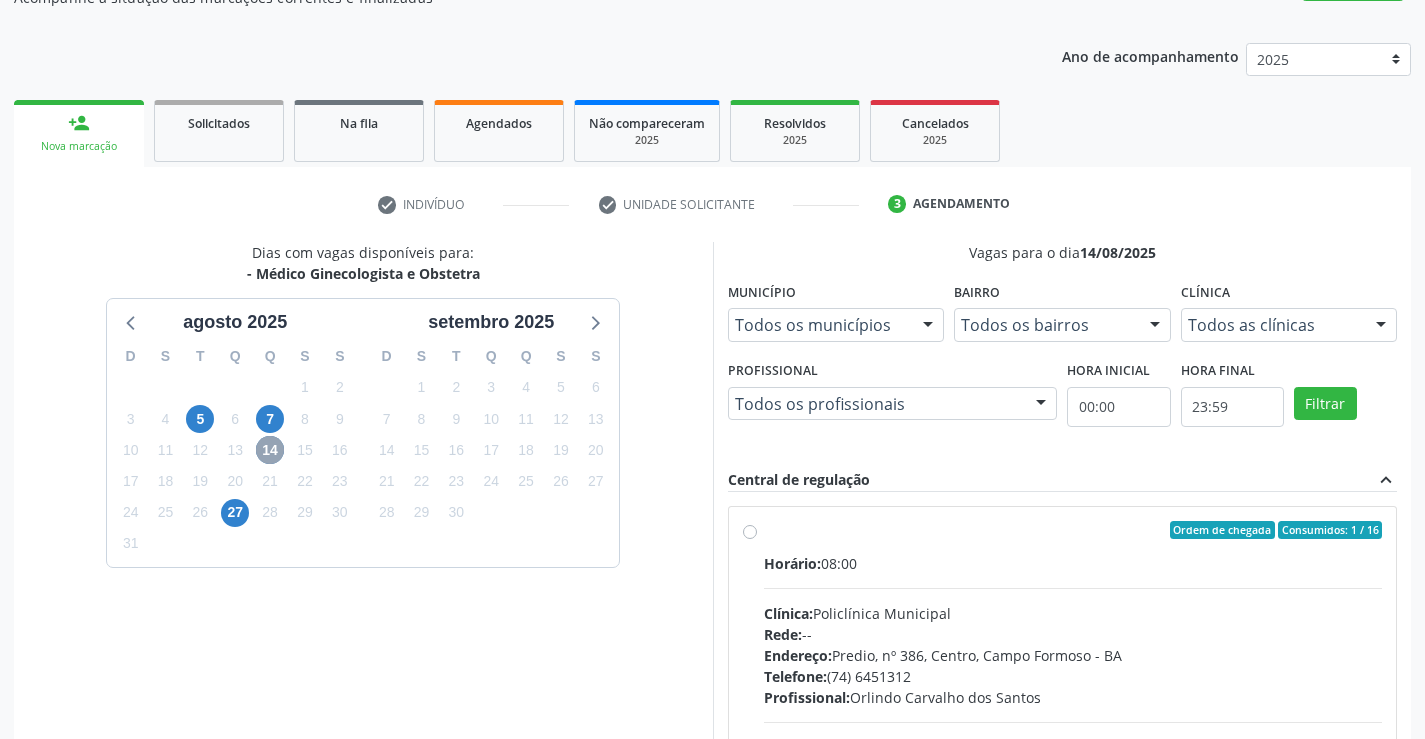 scroll, scrollTop: 231, scrollLeft: 0, axis: vertical 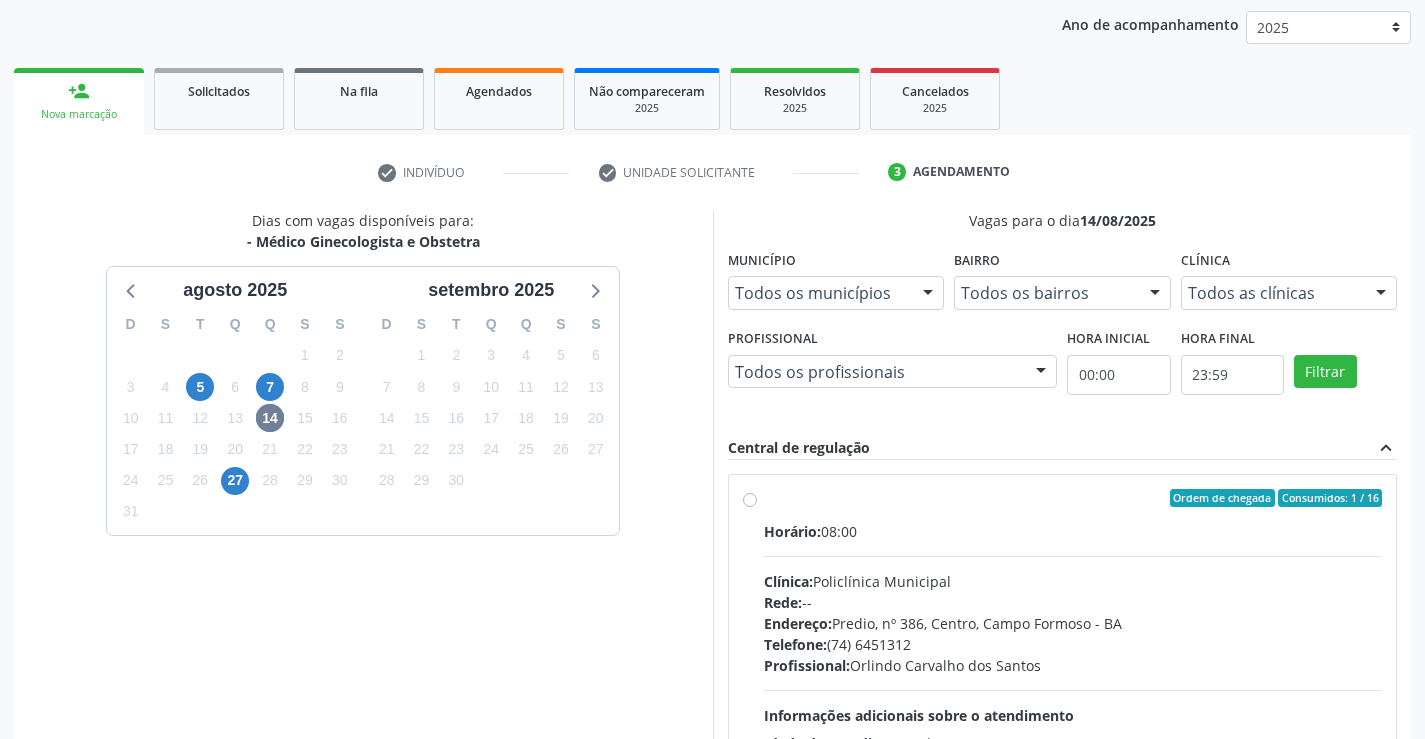 click on "Ordem de chegada
Consumidos: 1 / 16
Horário:   08:00
Clínica:  Policlínica Municipal
Rede:
--
Endereço:   Predio, nº 386, Centro, Campo Formoso - BA
Telefone:   (74) 6451312
Profissional:
Orlindo Carvalho dos Santos
Informações adicionais sobre o atendimento
Idade de atendimento:
de 0 a 120 anos
Gênero(s) atendido(s):
Masculino e Feminino
Informações adicionais:
--" at bounding box center (1073, 642) 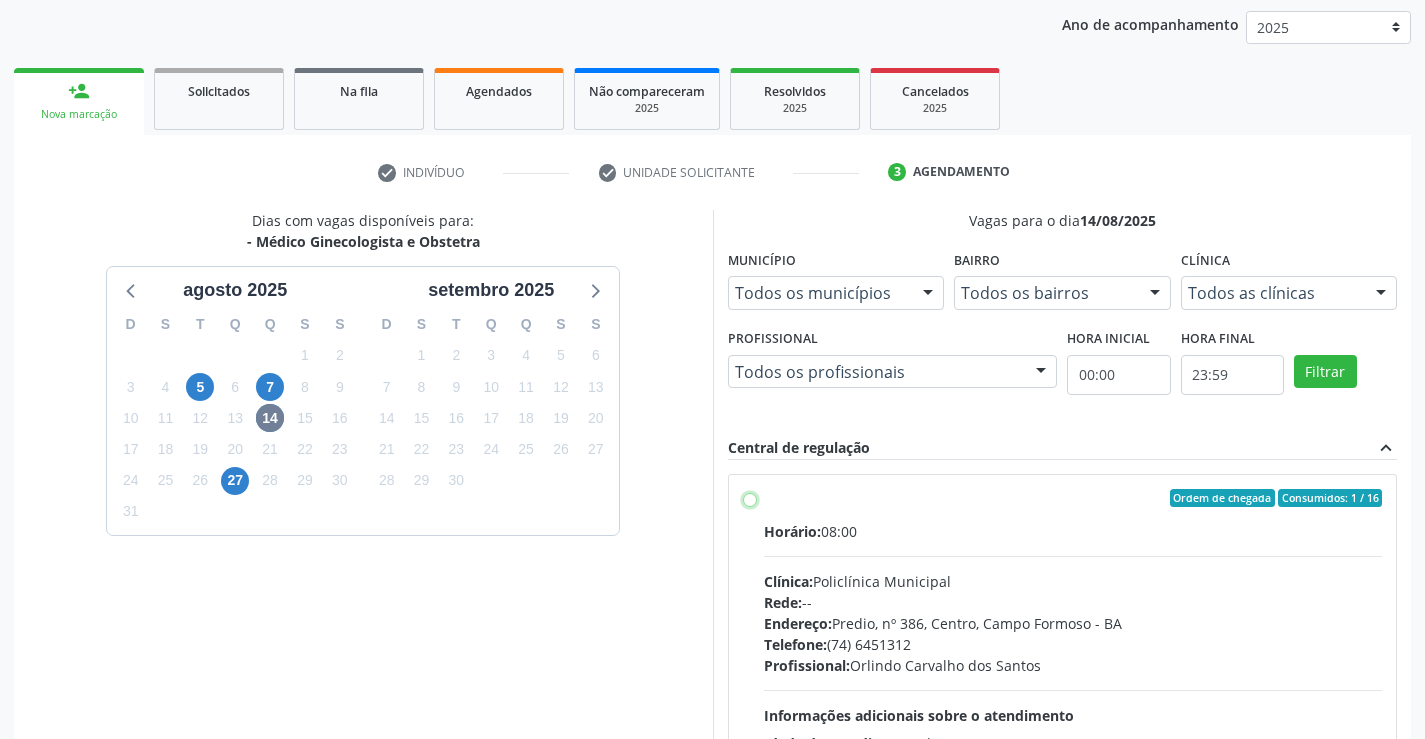 click on "Ordem de chegada
Consumidos: 1 / 16
Horário:   08:00
Clínica:  Policlínica Municipal
Rede:
--
Endereço:   Predio, nº 386, Centro, Campo Formoso - BA
Telefone:   (74) 6451312
Profissional:
Orlindo Carvalho dos Santos
Informações adicionais sobre o atendimento
Idade de atendimento:
de 0 a 120 anos
Gênero(s) atendido(s):
Masculino e Feminino
Informações adicionais:
--" at bounding box center (750, 498) 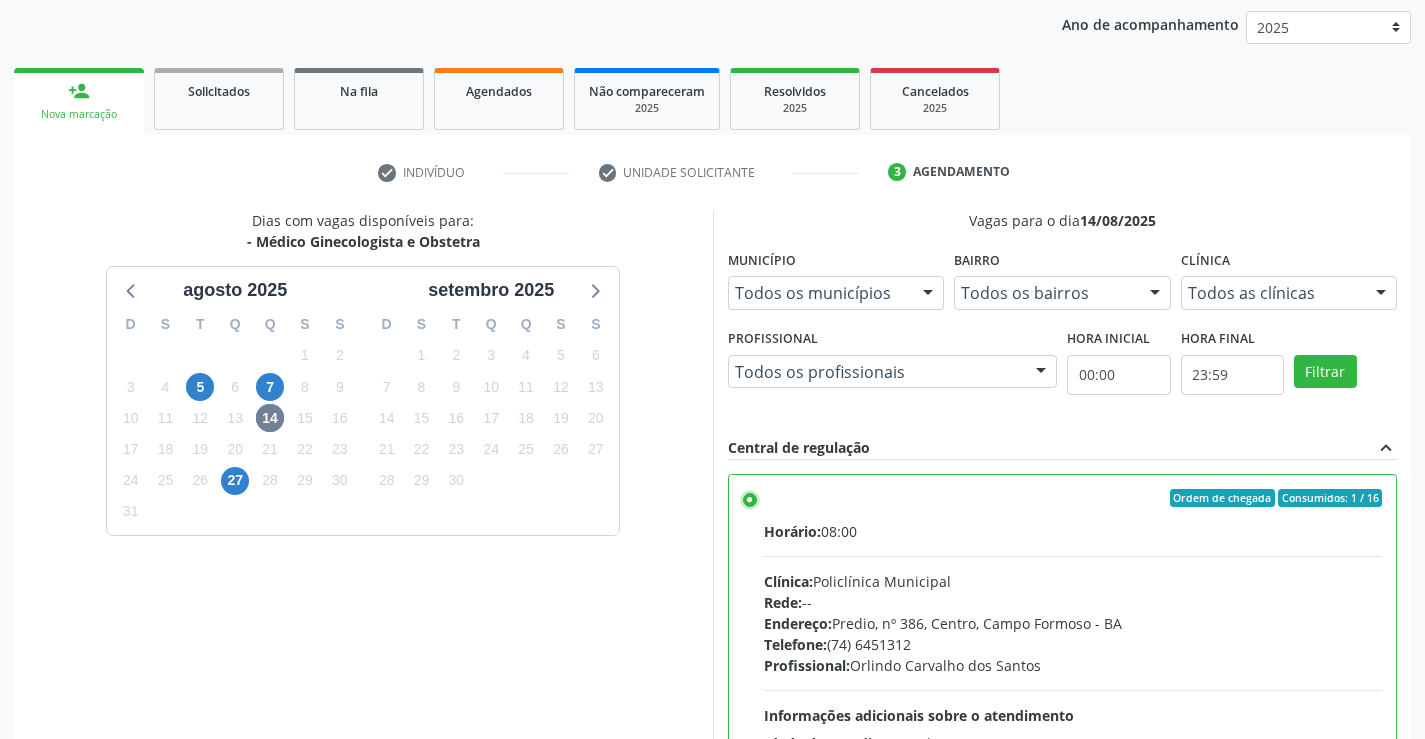 scroll, scrollTop: 456, scrollLeft: 0, axis: vertical 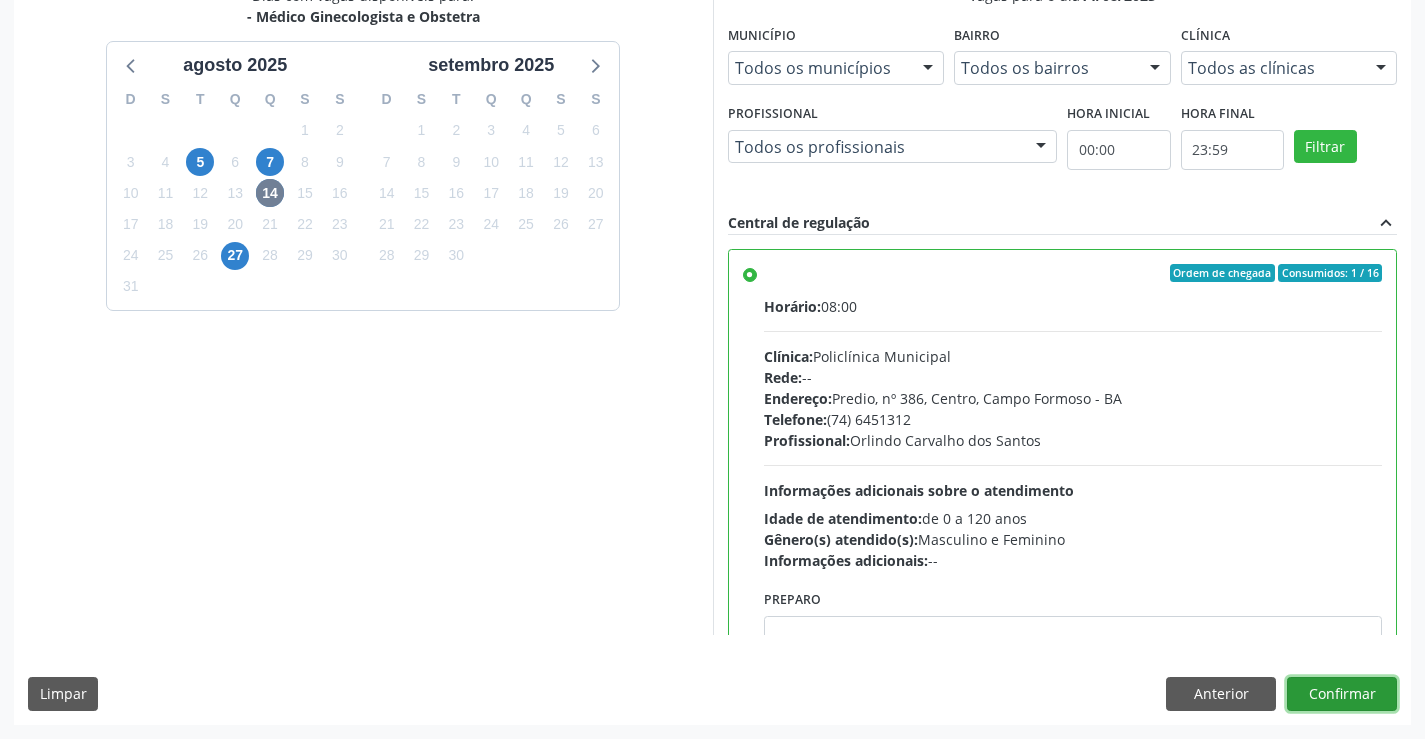 click on "Confirmar" at bounding box center (1342, 694) 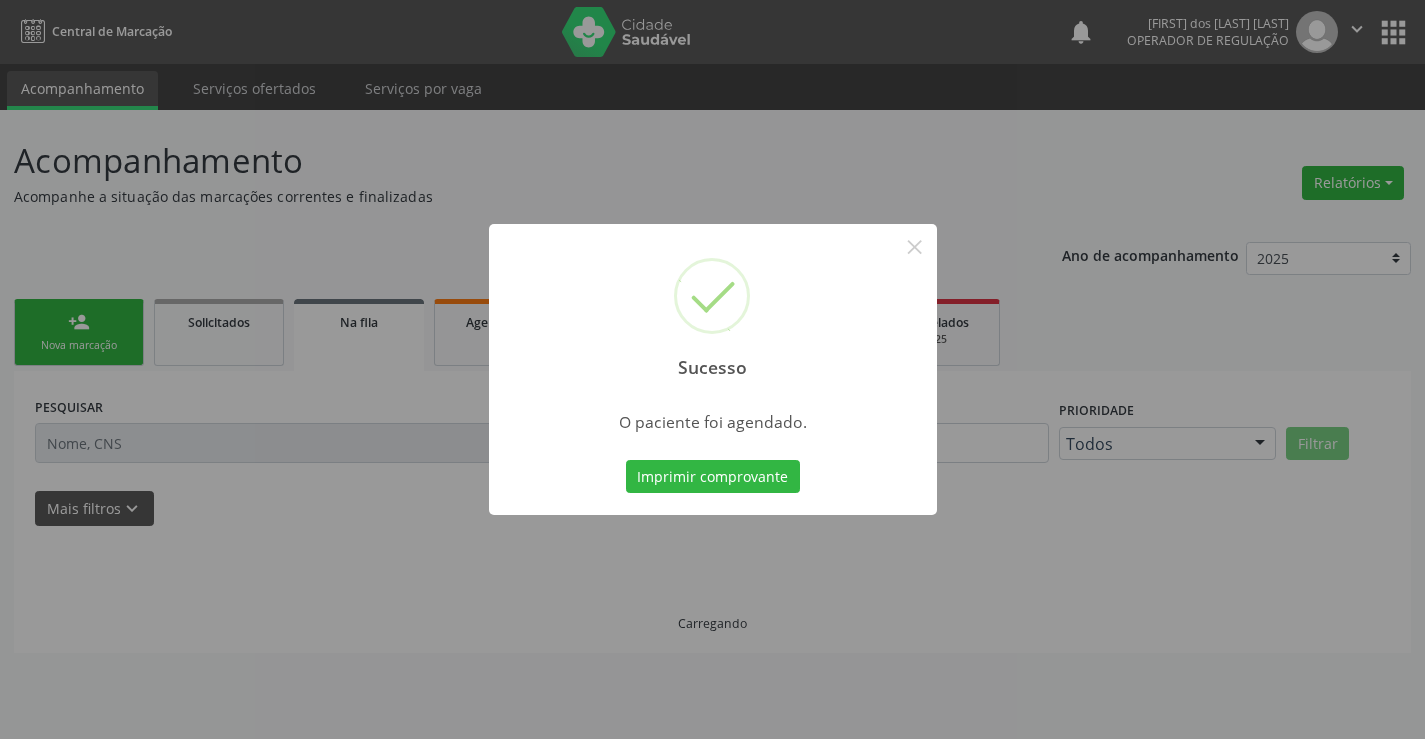 scroll, scrollTop: 0, scrollLeft: 0, axis: both 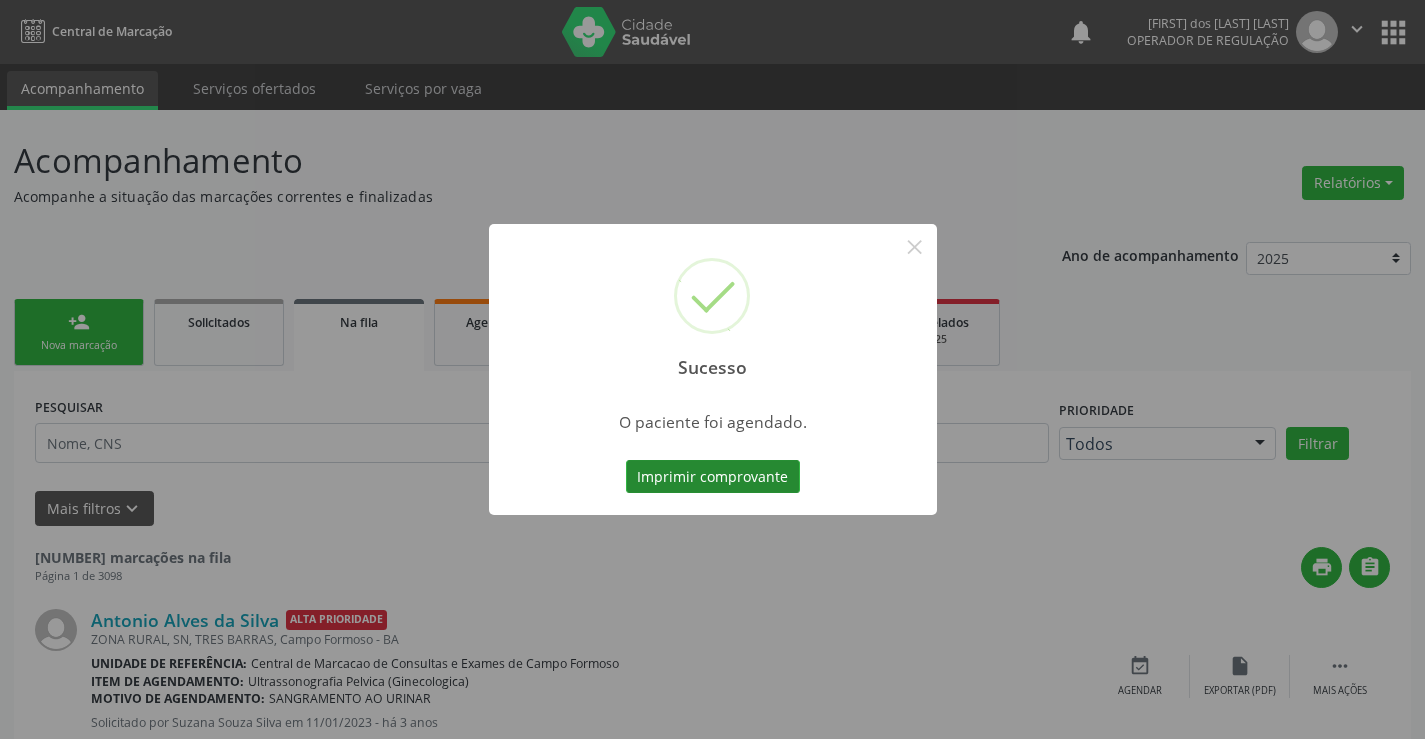 click on "Imprimir comprovante" at bounding box center (713, 477) 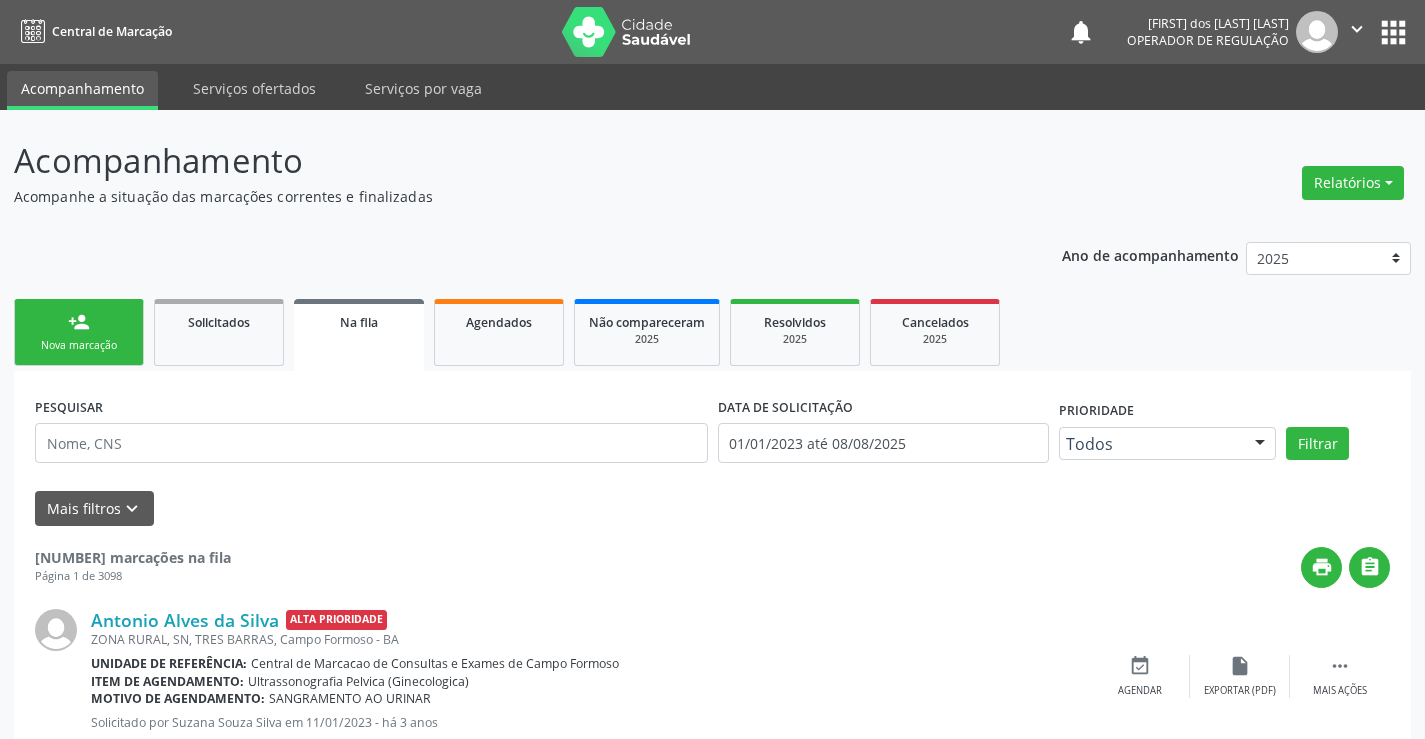 click on "person_add
Nova marcação" at bounding box center [79, 332] 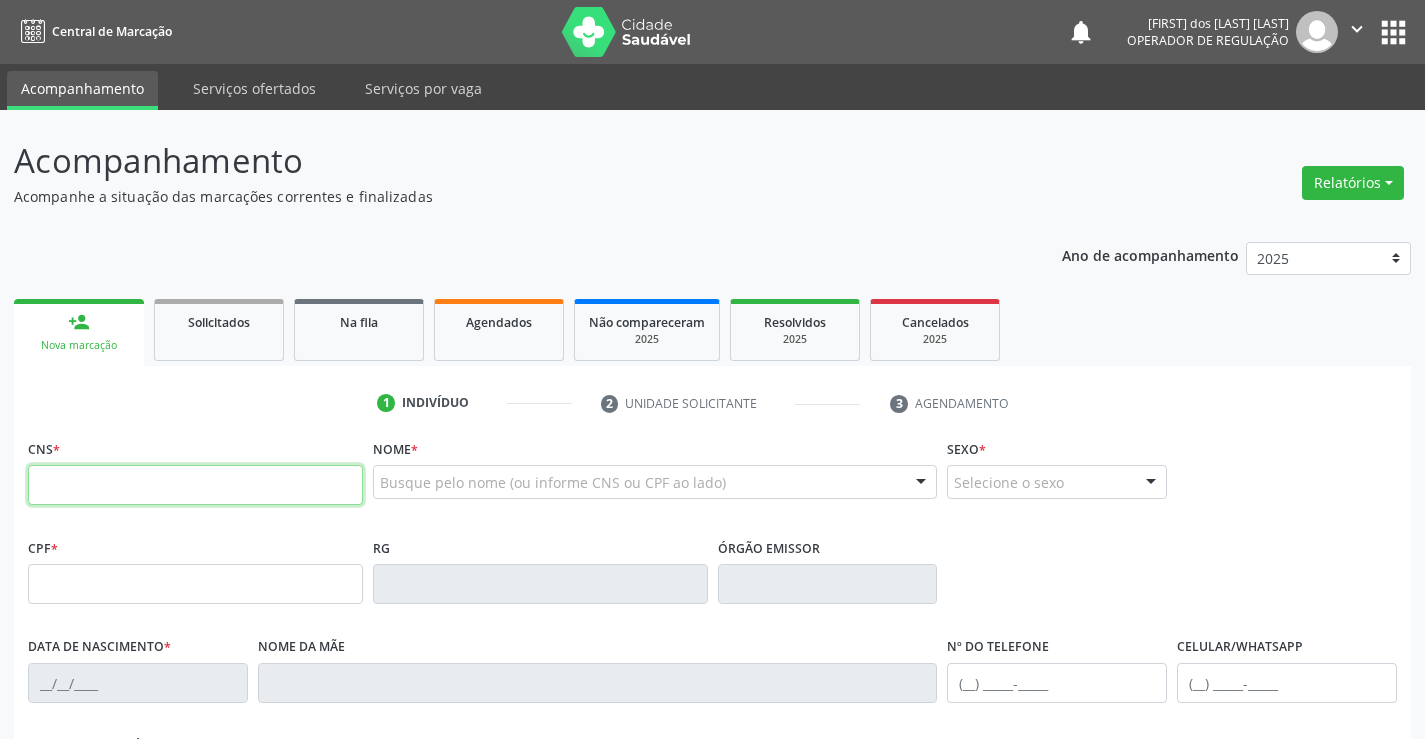 drag, startPoint x: 144, startPoint y: 489, endPoint x: 166, endPoint y: 482, distance: 23.086792 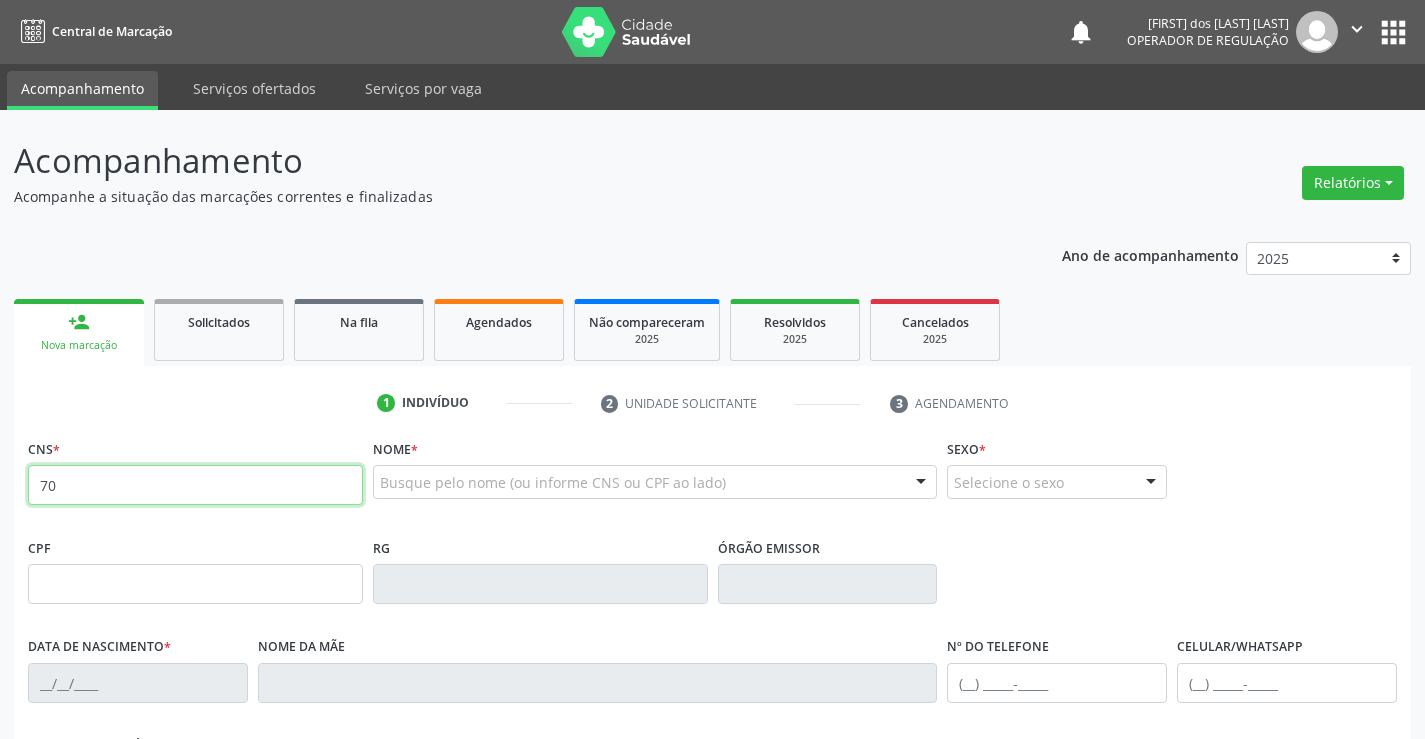 type on "7" 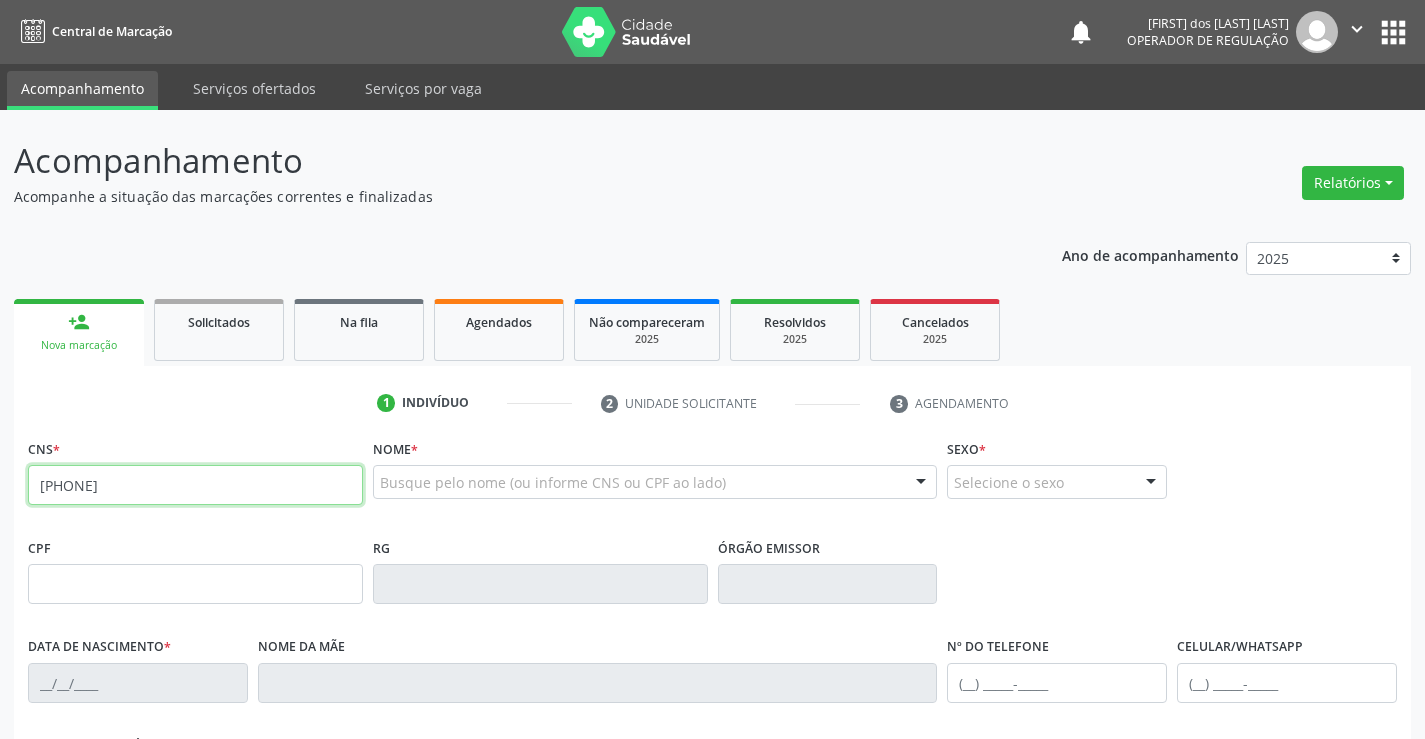 type on "709 8020 6725 2799" 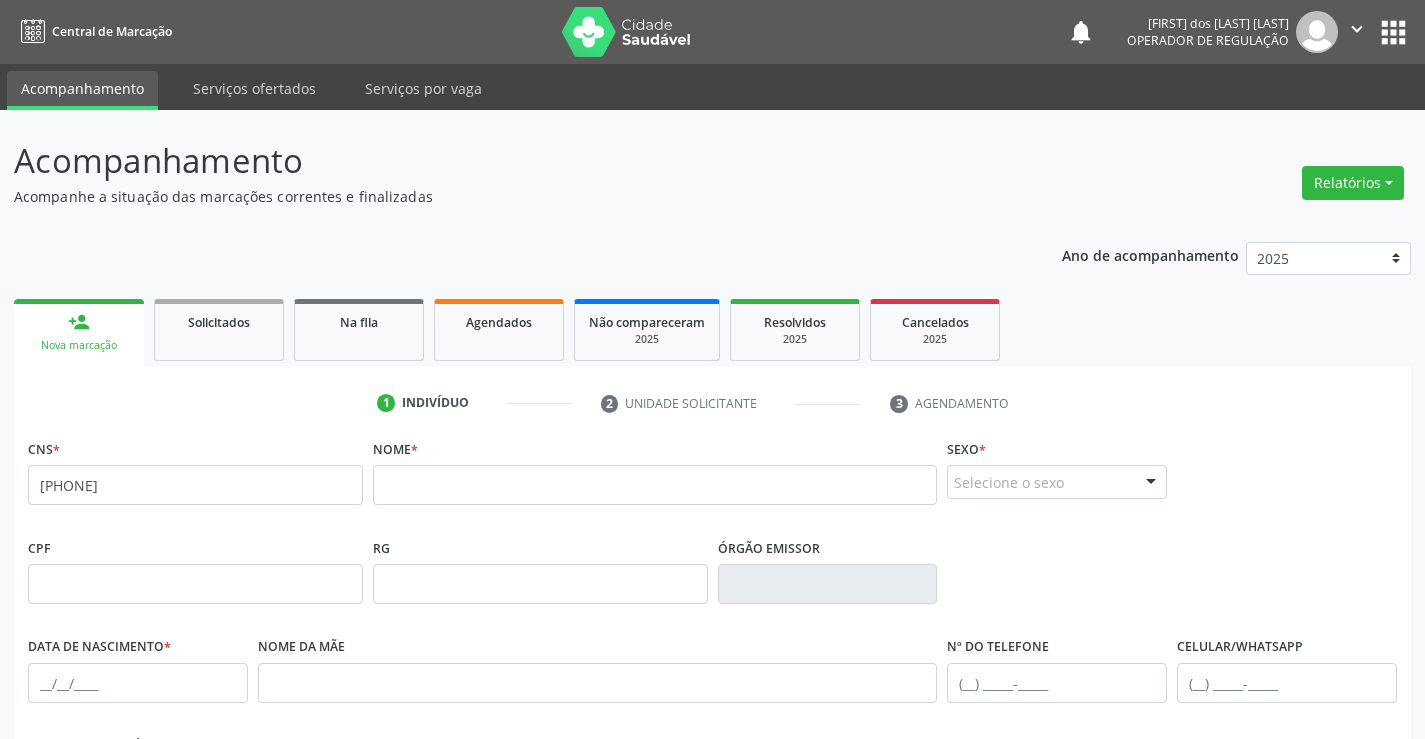 click on "RG" at bounding box center [540, 568] 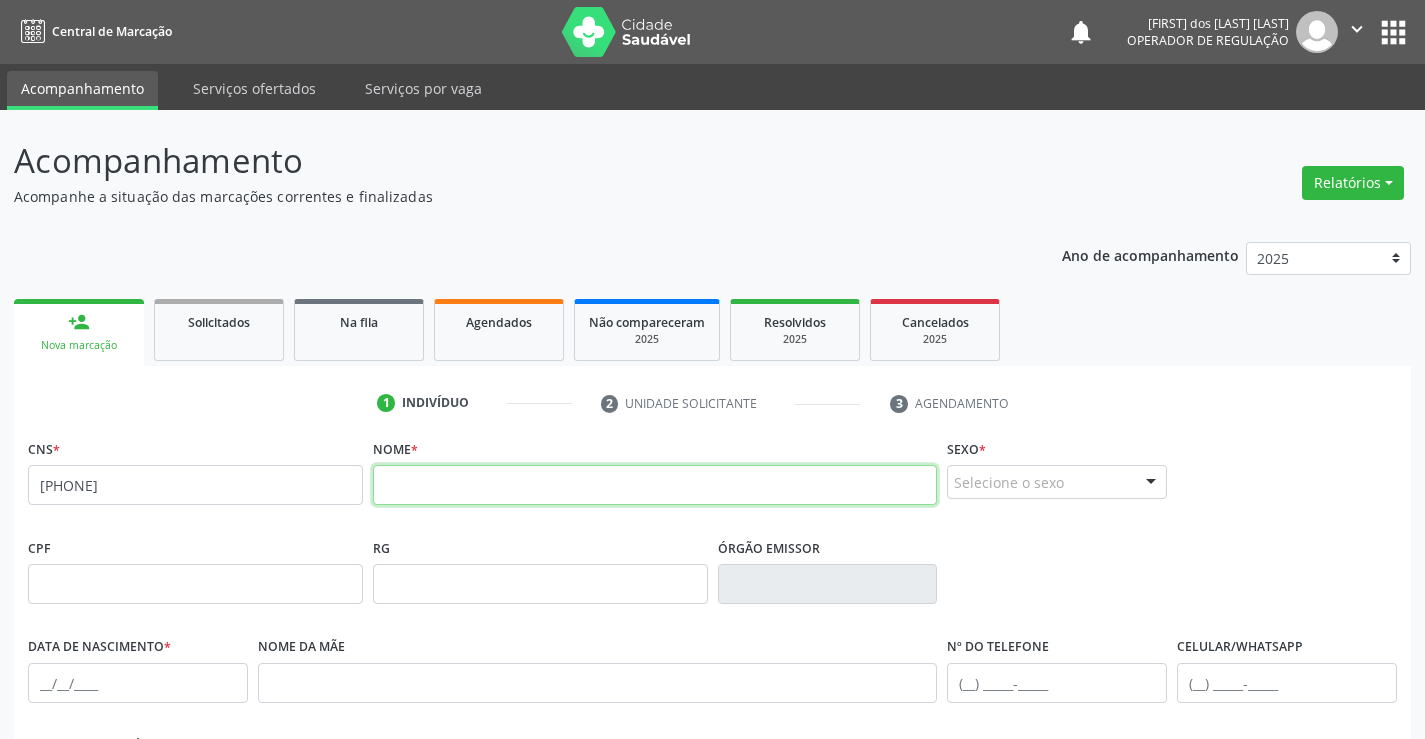 click at bounding box center (655, 485) 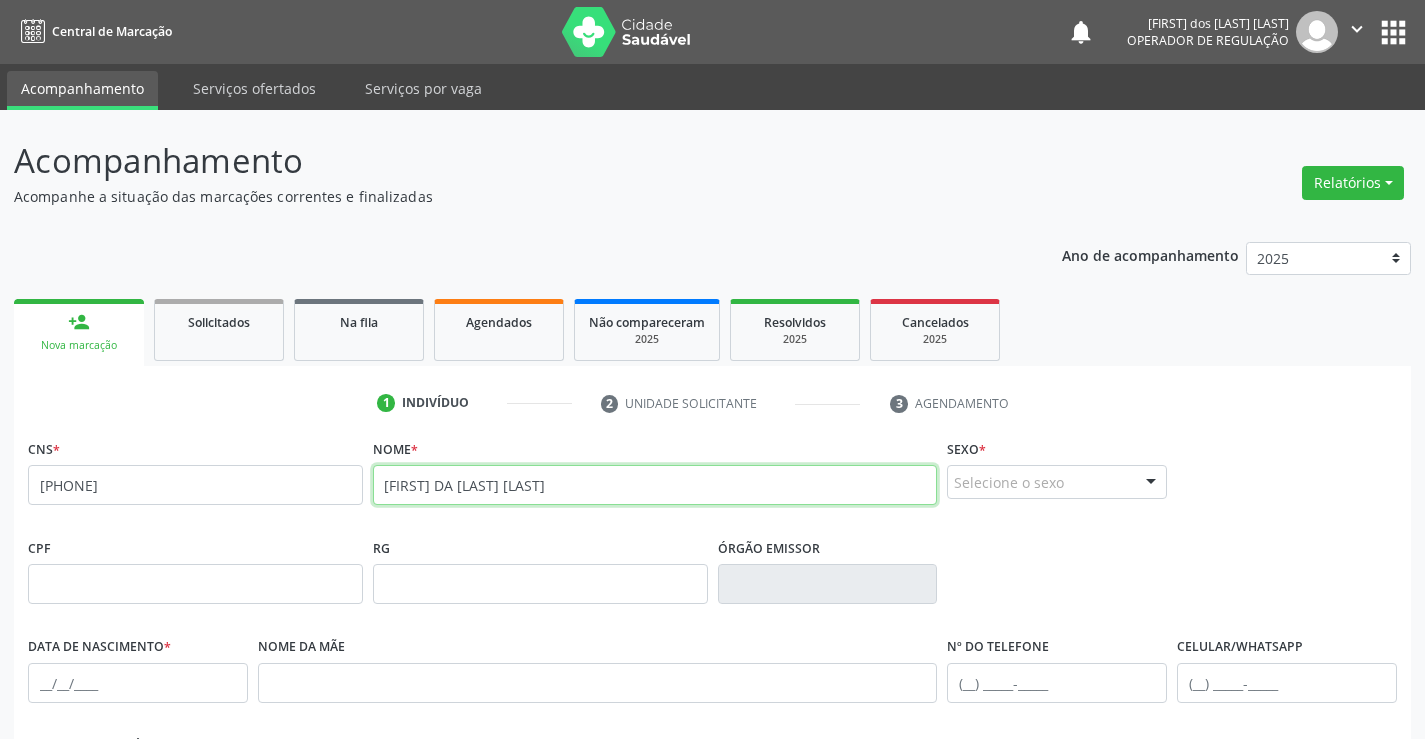 type on "IASMIN DA SILVA POMPEU" 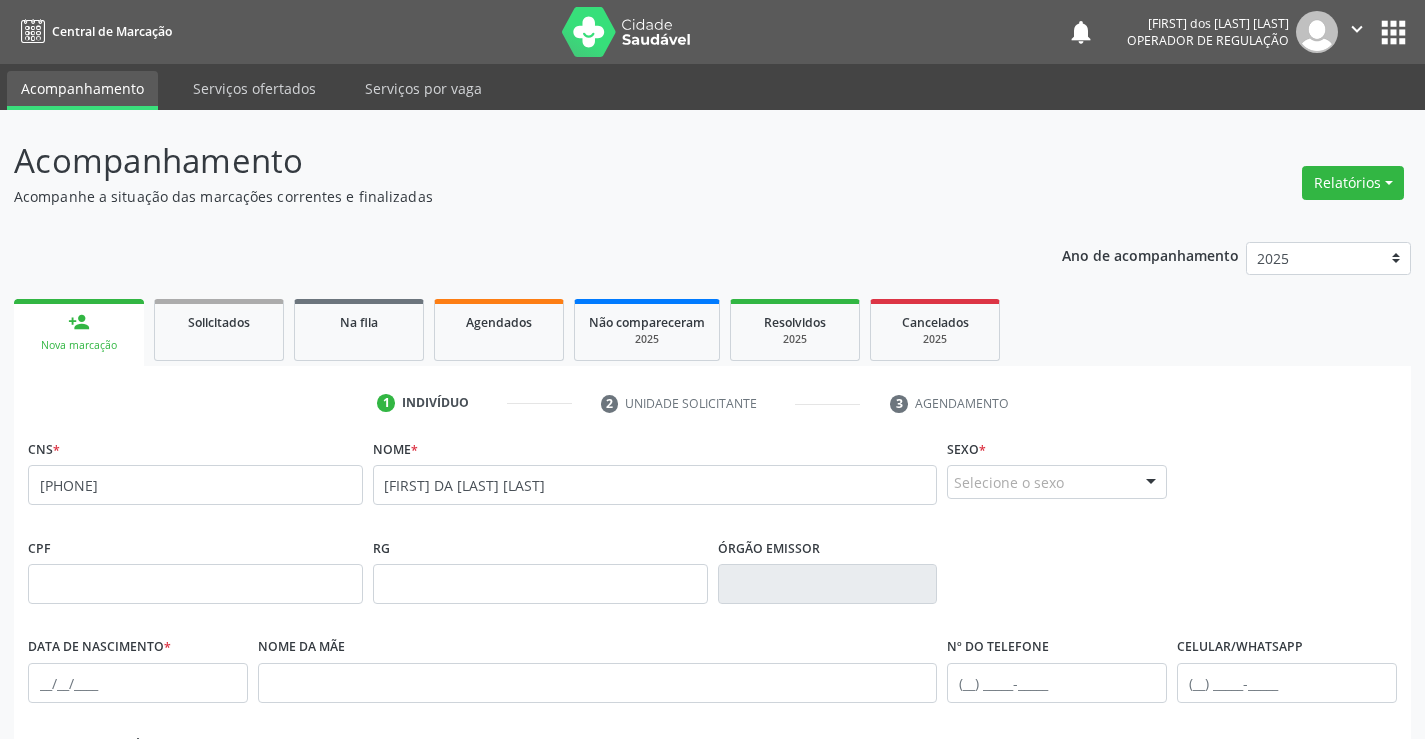 click on "Selecione o sexo" at bounding box center (1057, 482) 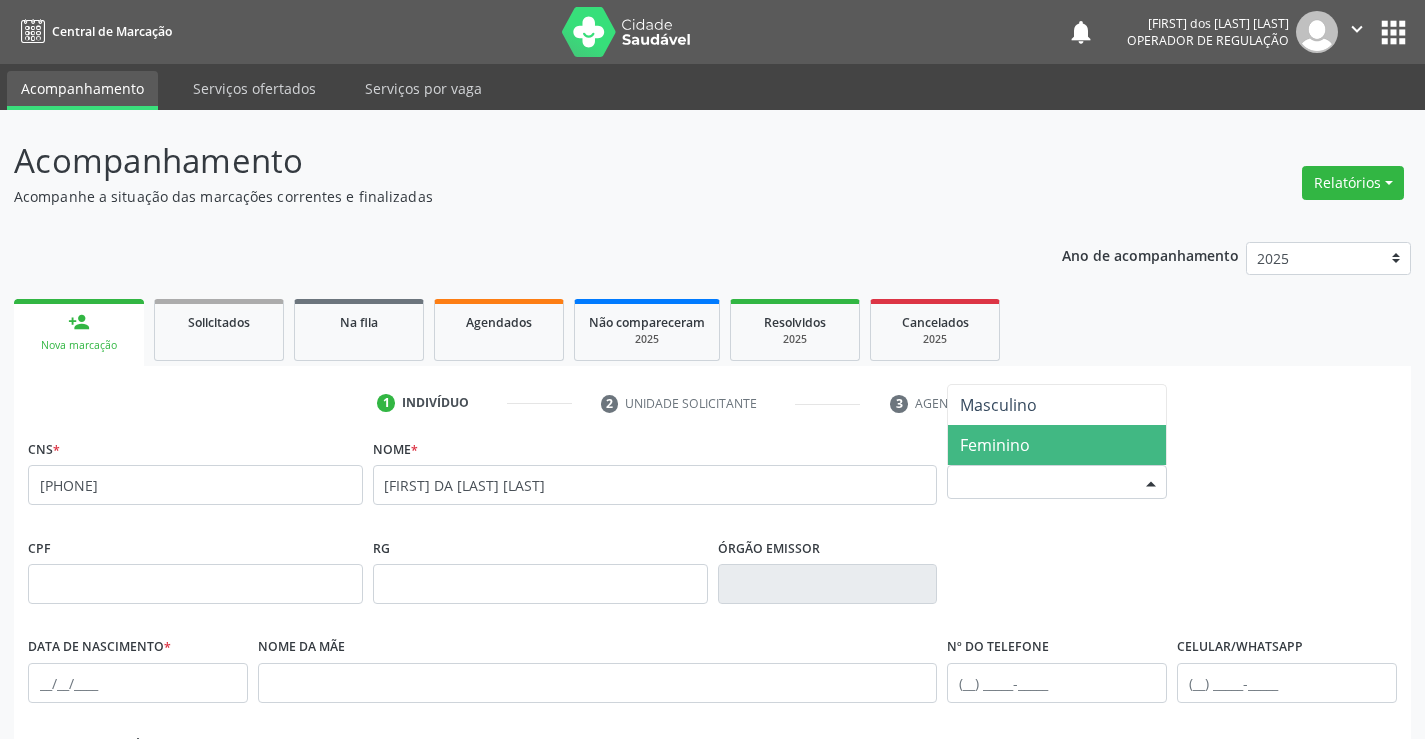 click on "Feminino" at bounding box center [1057, 445] 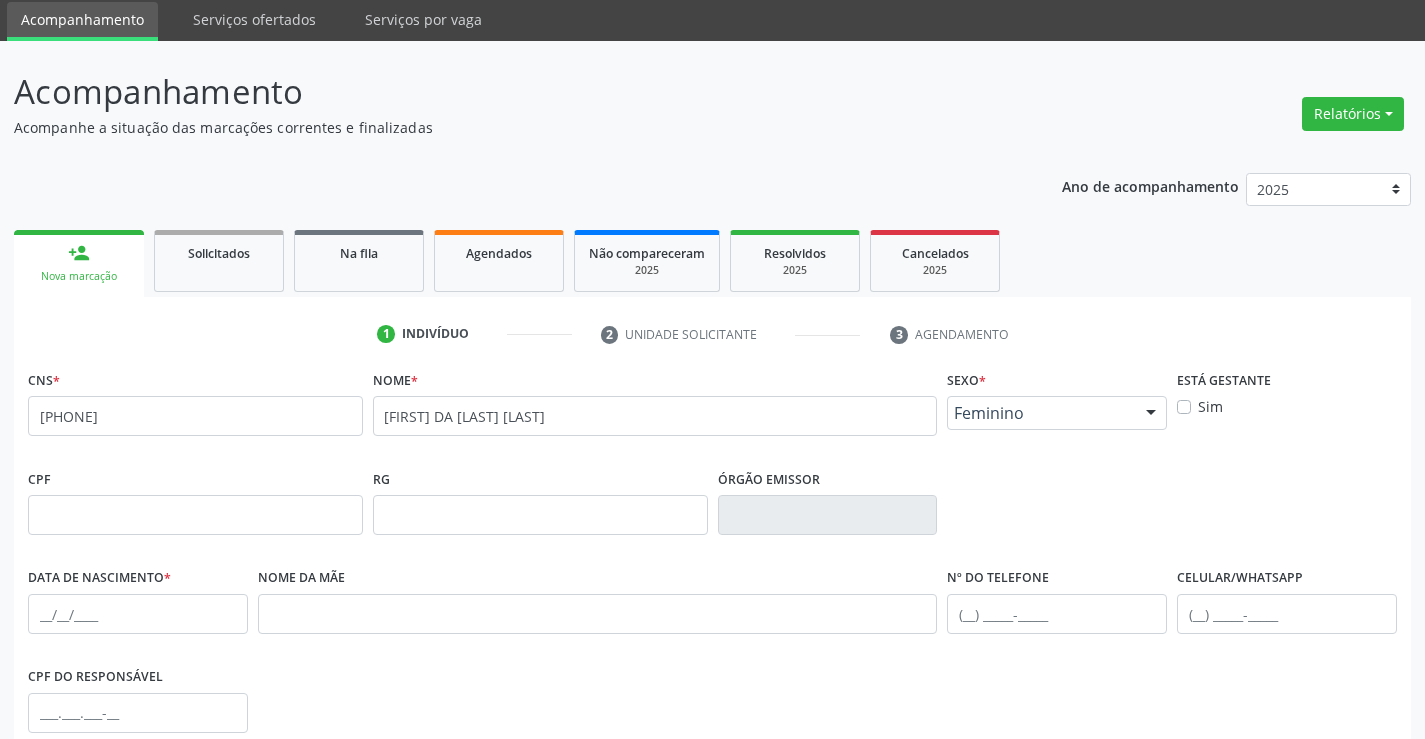 scroll, scrollTop: 100, scrollLeft: 0, axis: vertical 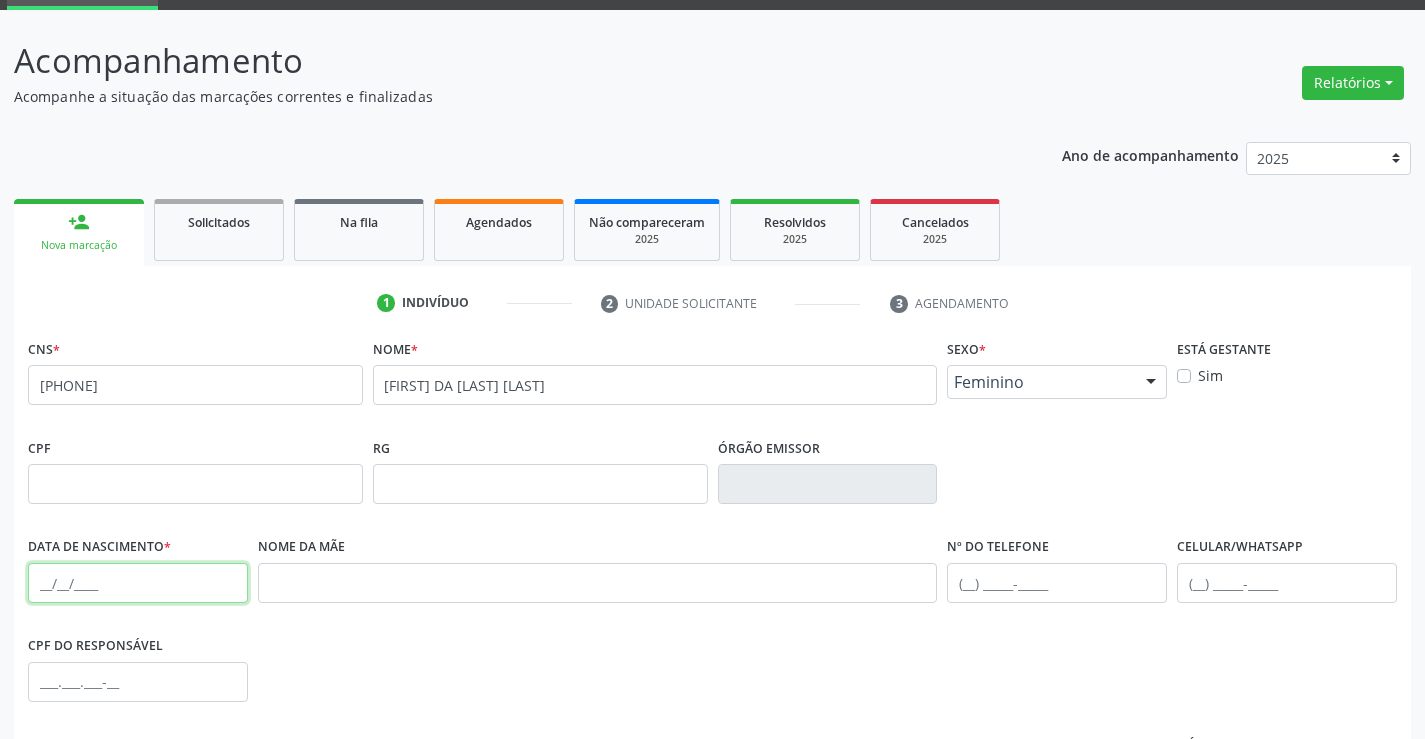 click at bounding box center [138, 583] 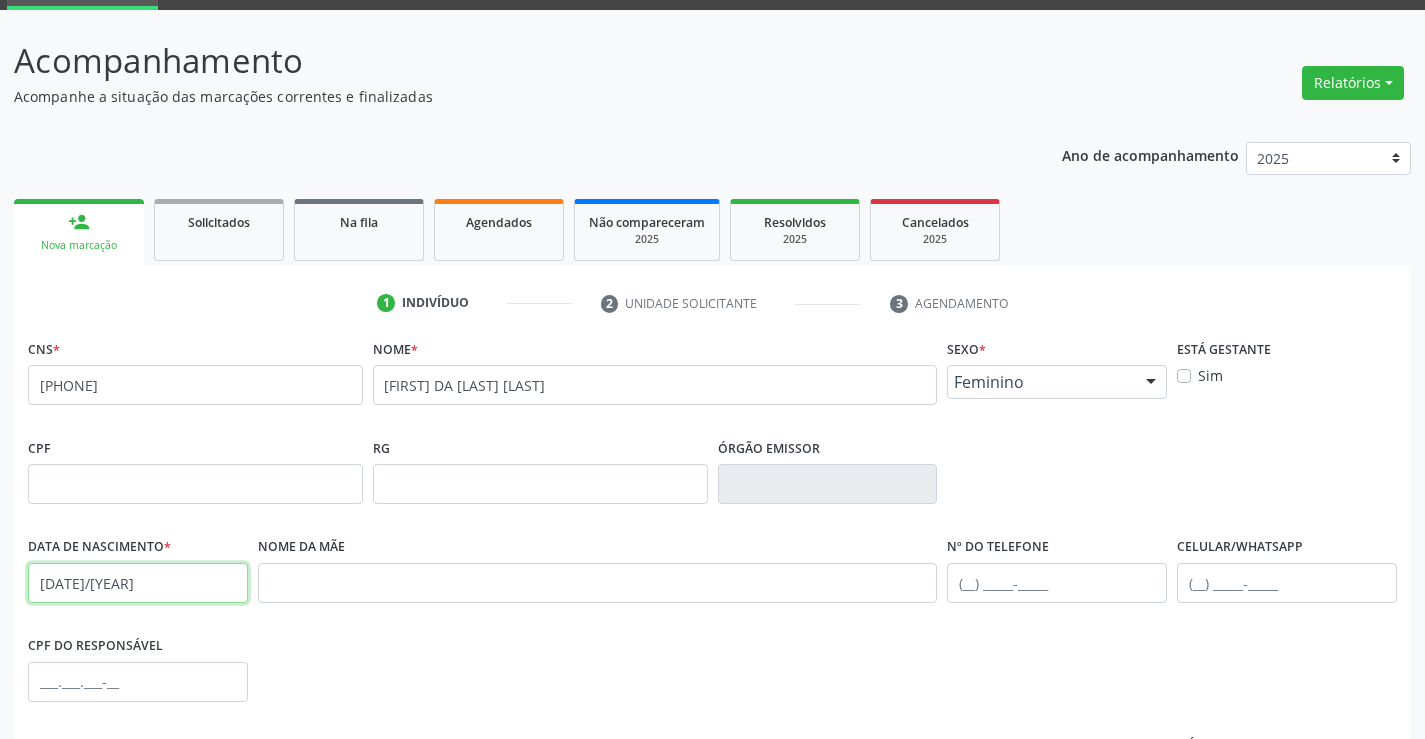 type on "21/08/2007" 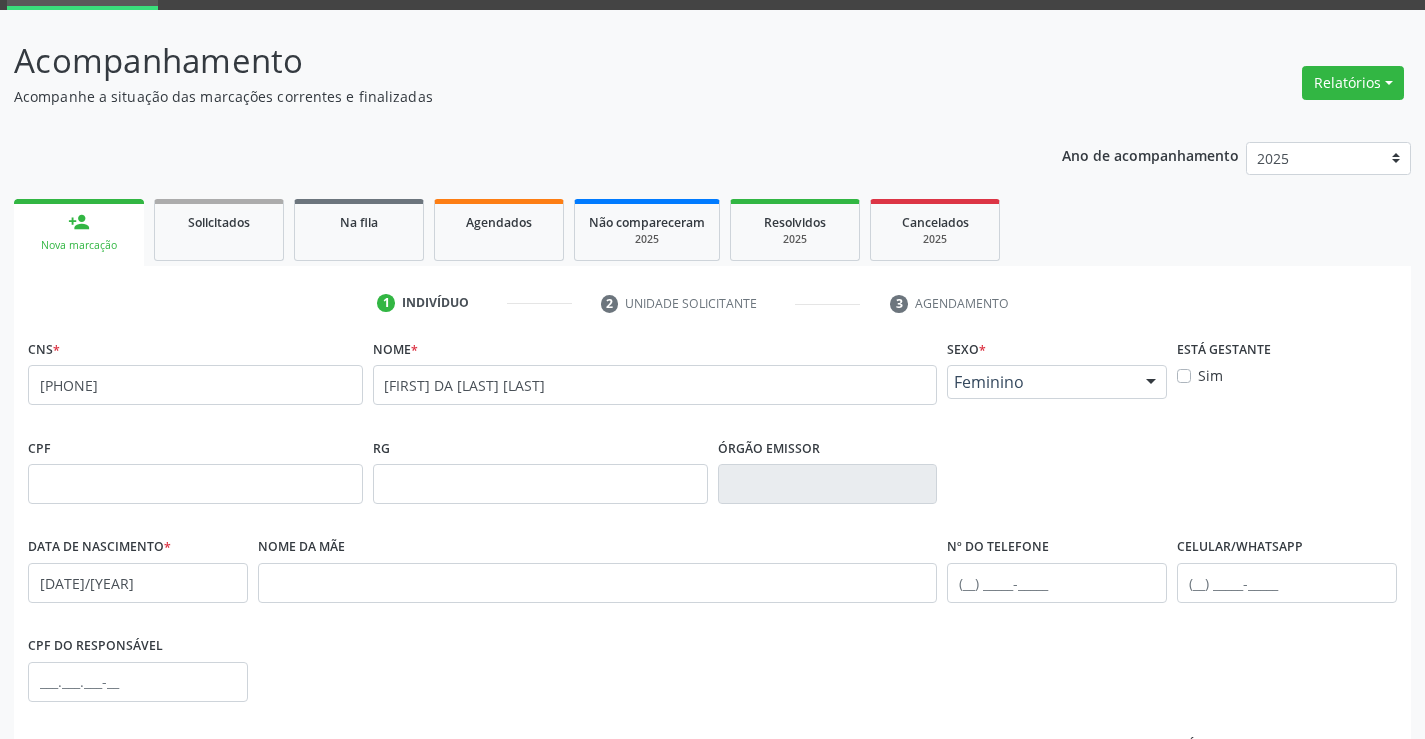 click on "CPF do responsável" at bounding box center [712, 680] 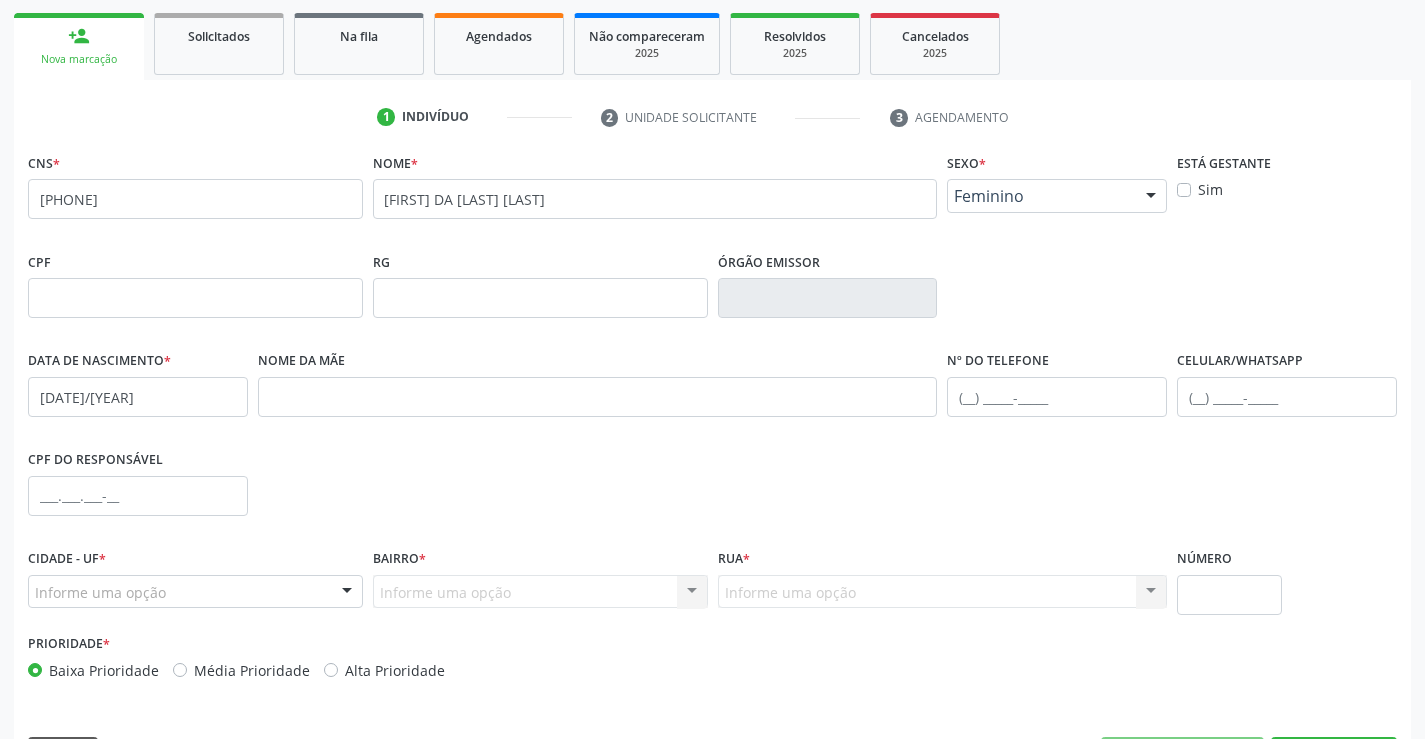 scroll, scrollTop: 300, scrollLeft: 0, axis: vertical 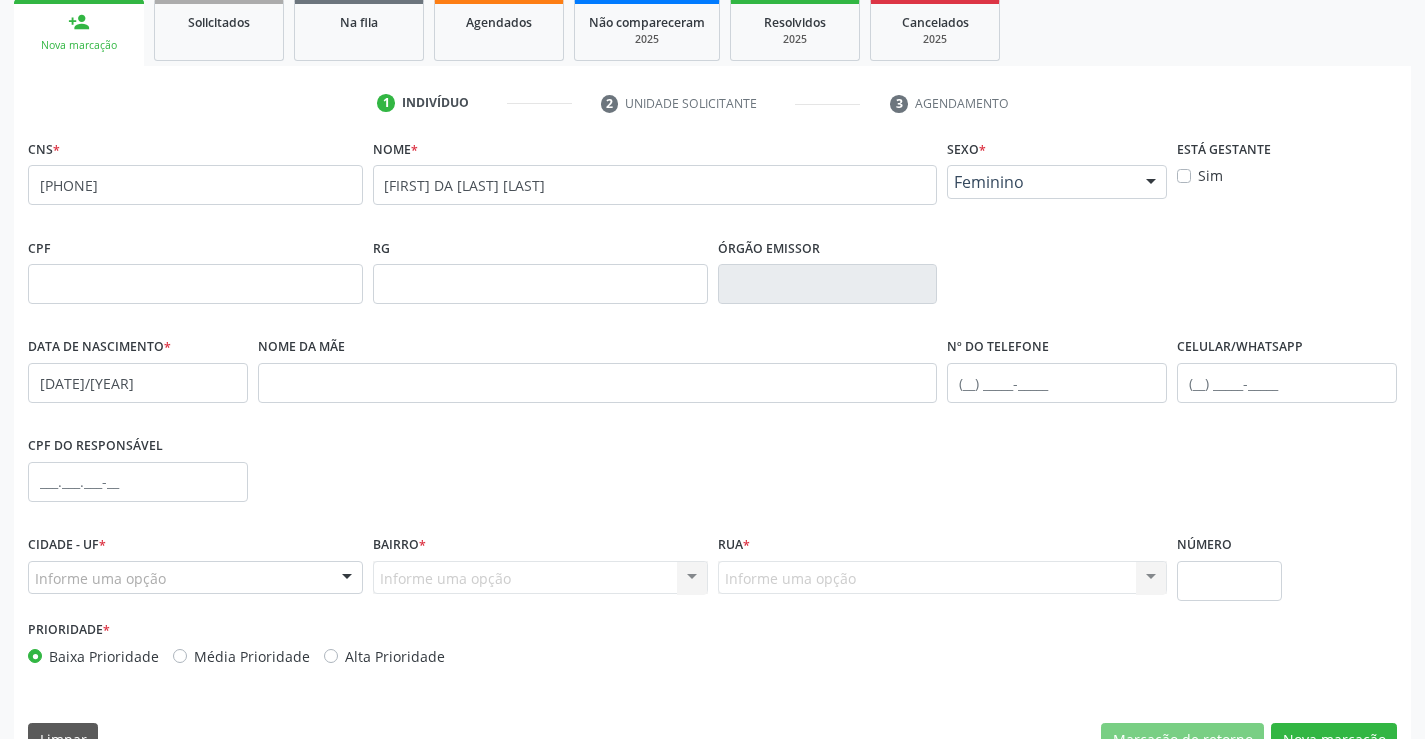 click on "Informe uma opção" at bounding box center [195, 578] 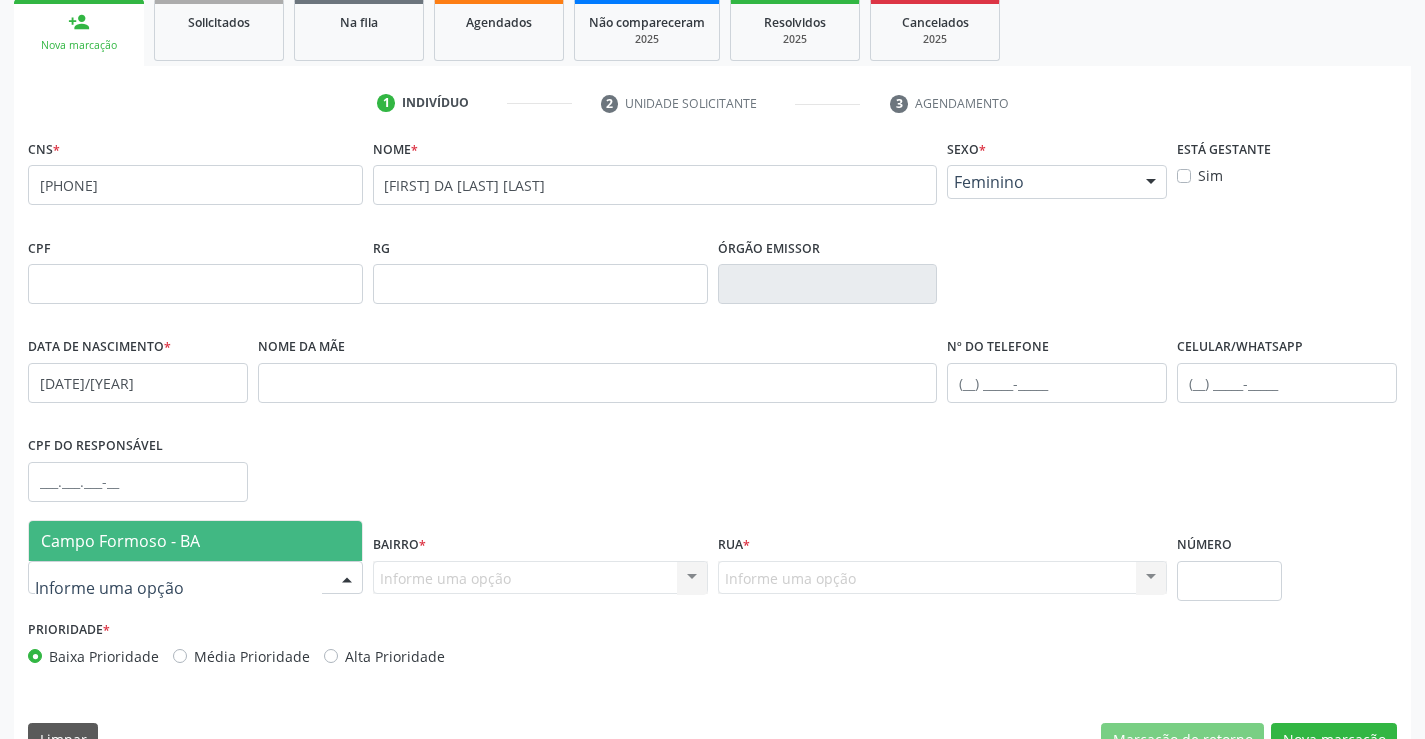 click on "Campo Formoso - BA" at bounding box center (195, 541) 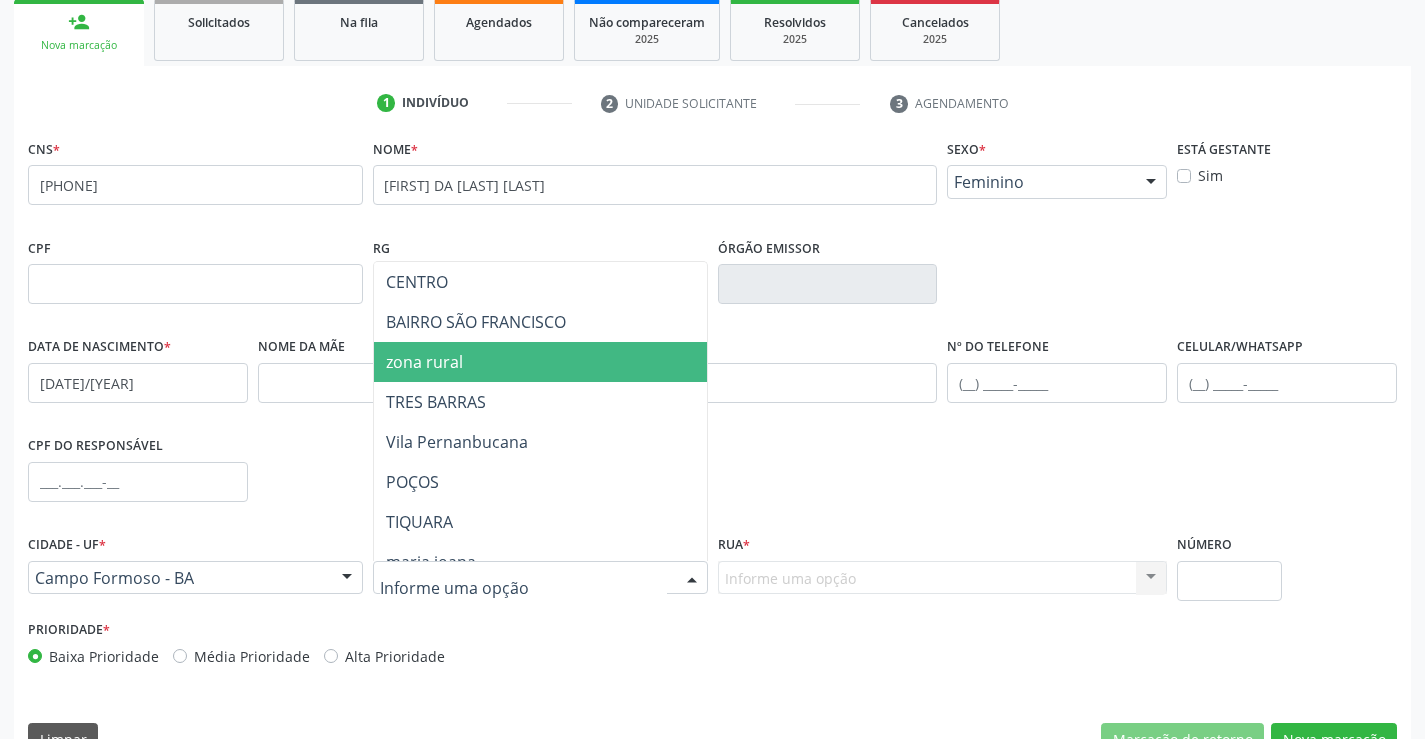 click on "zona rural" at bounding box center (578, 362) 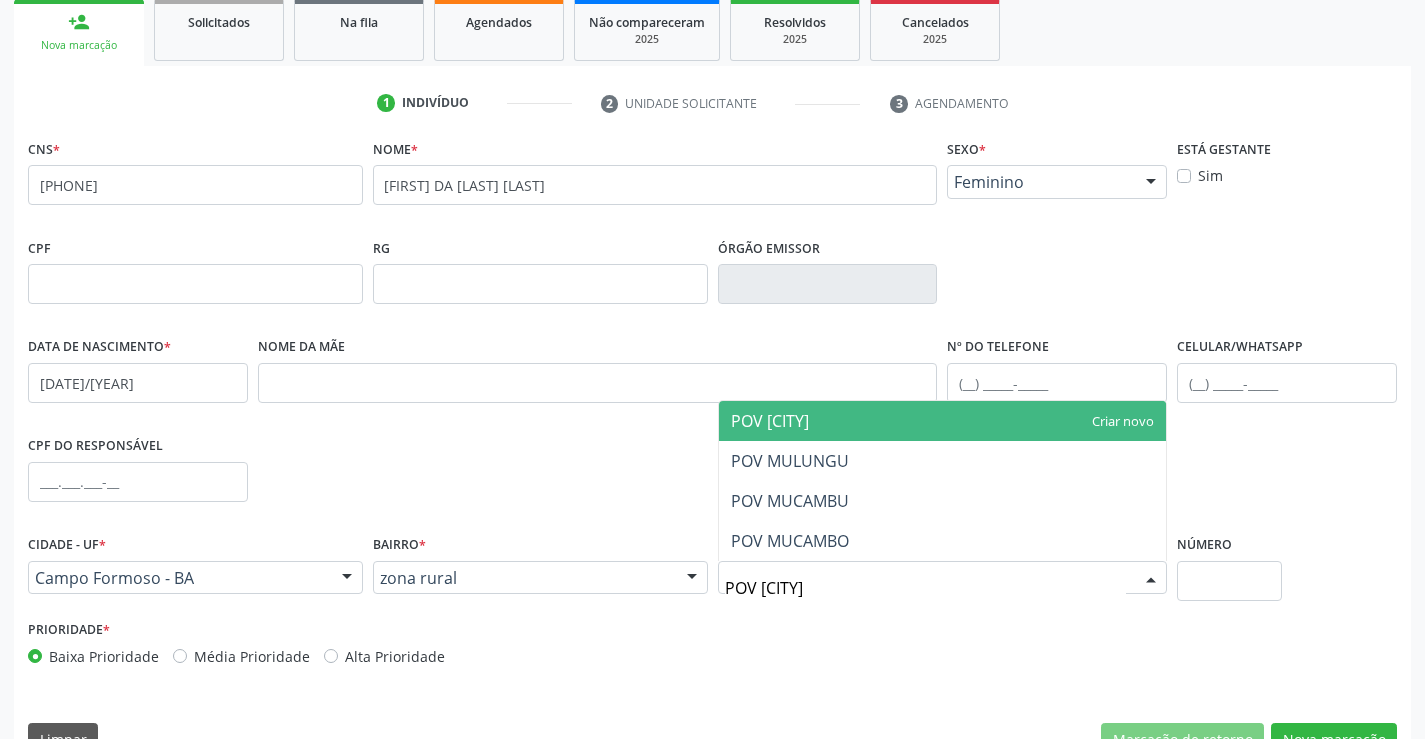 type on "POV MUC" 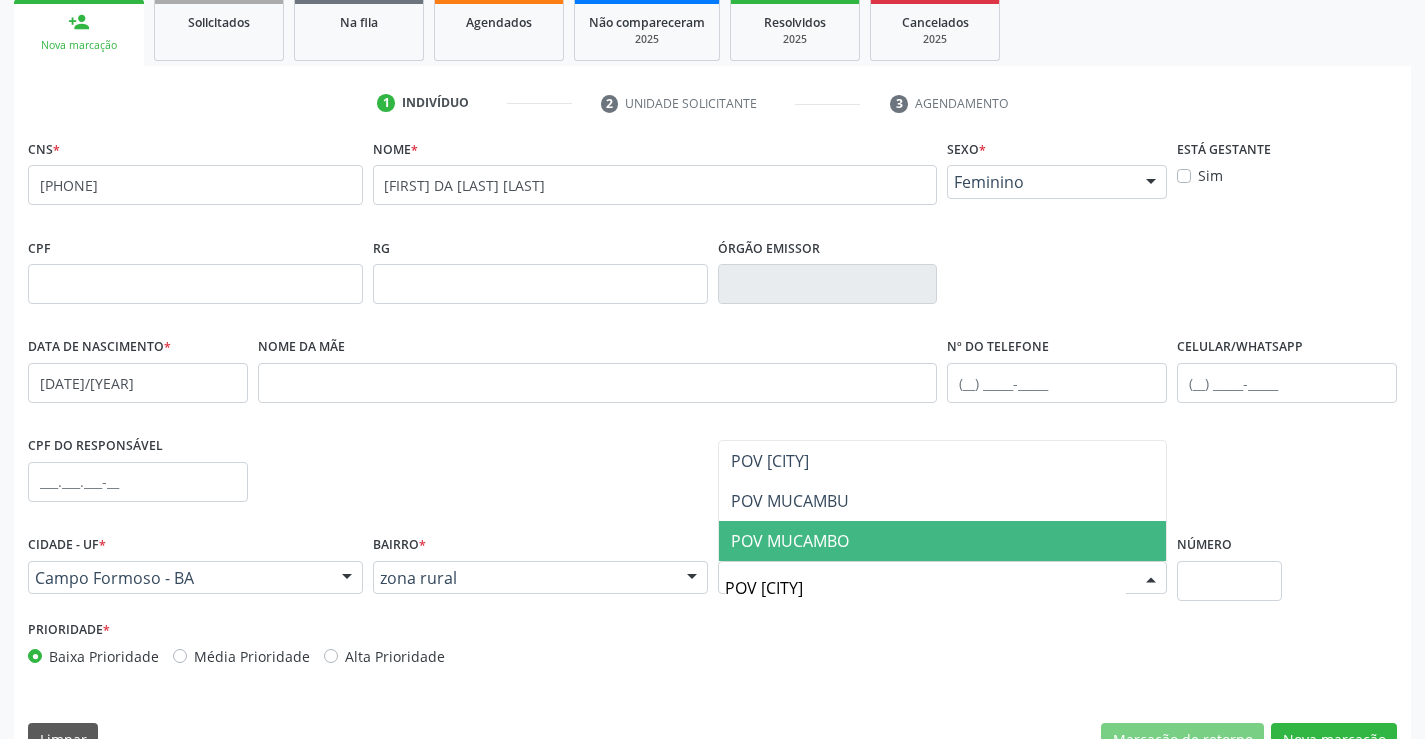 click on "POV MUCAMBO" at bounding box center [943, 541] 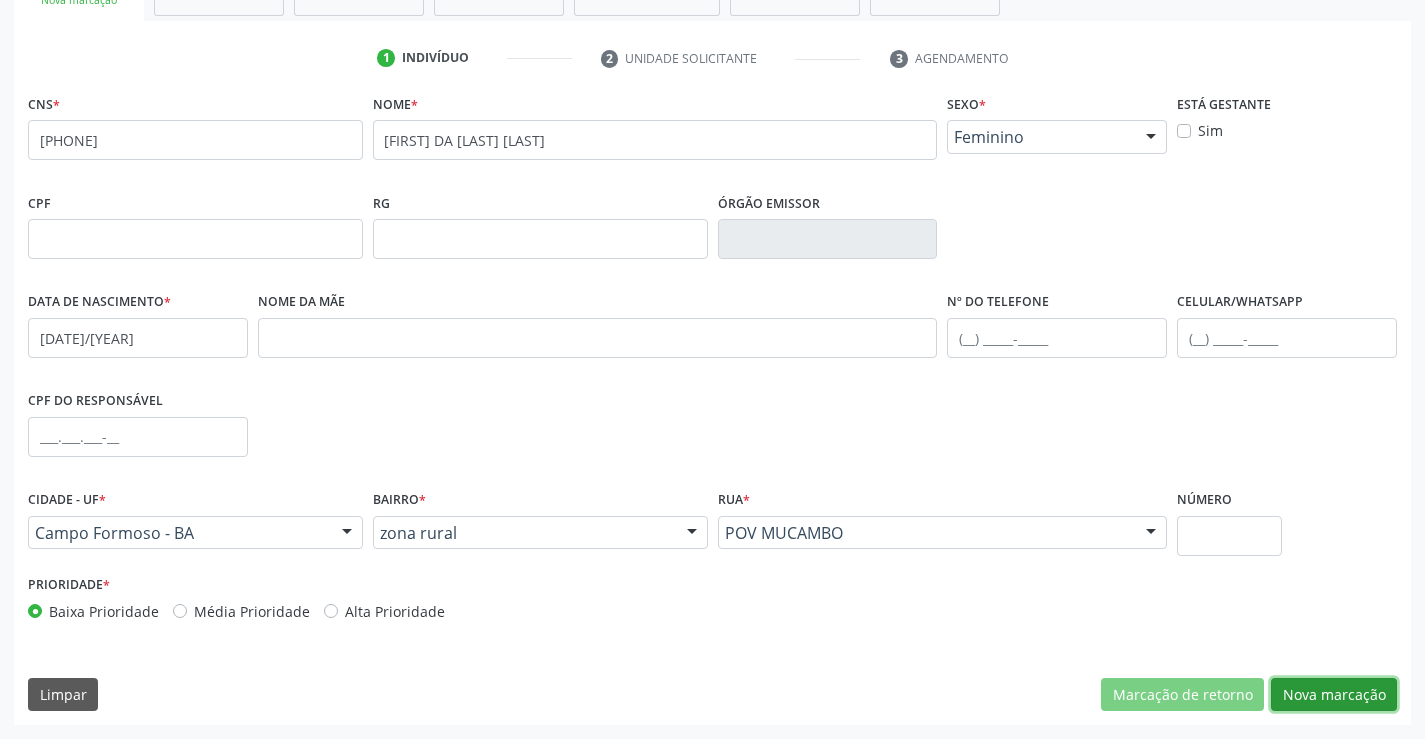 click on "Nova marcação" at bounding box center [1334, 695] 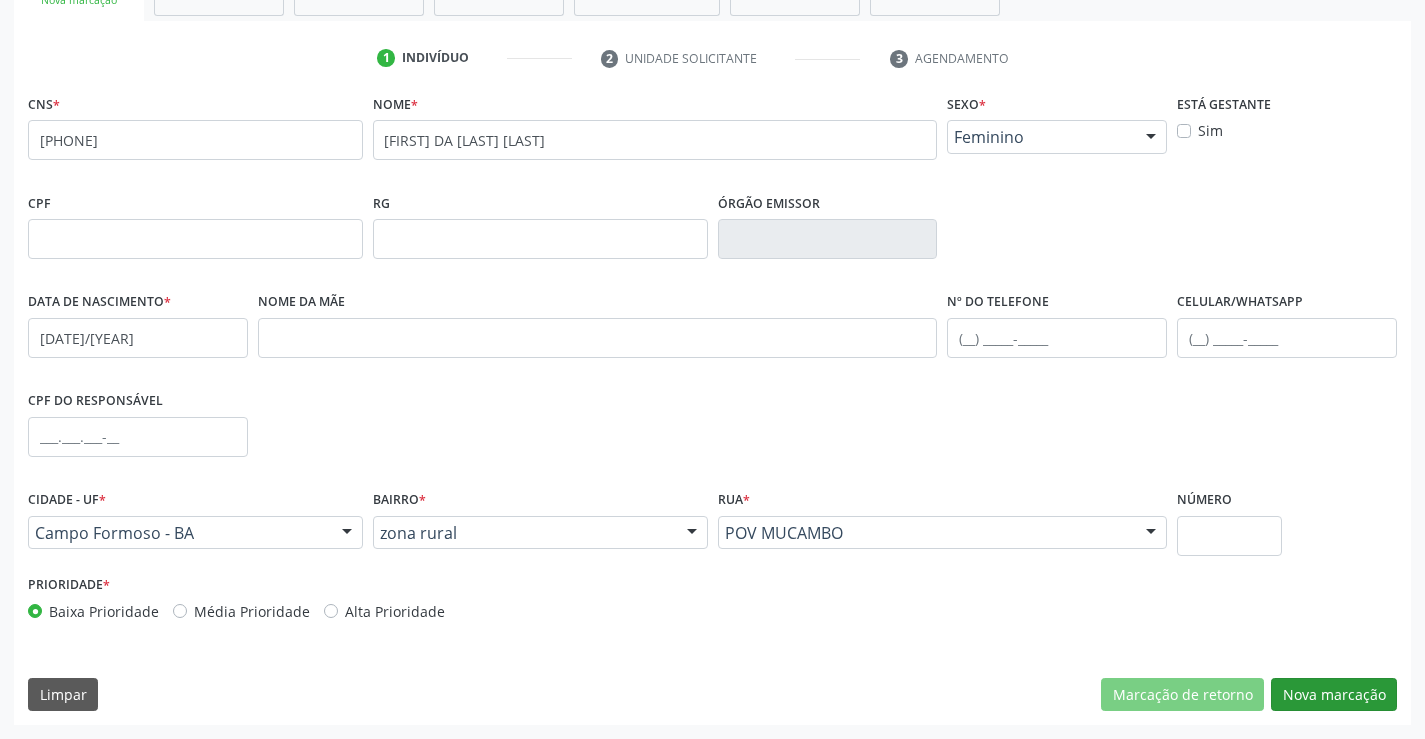 scroll, scrollTop: 167, scrollLeft: 0, axis: vertical 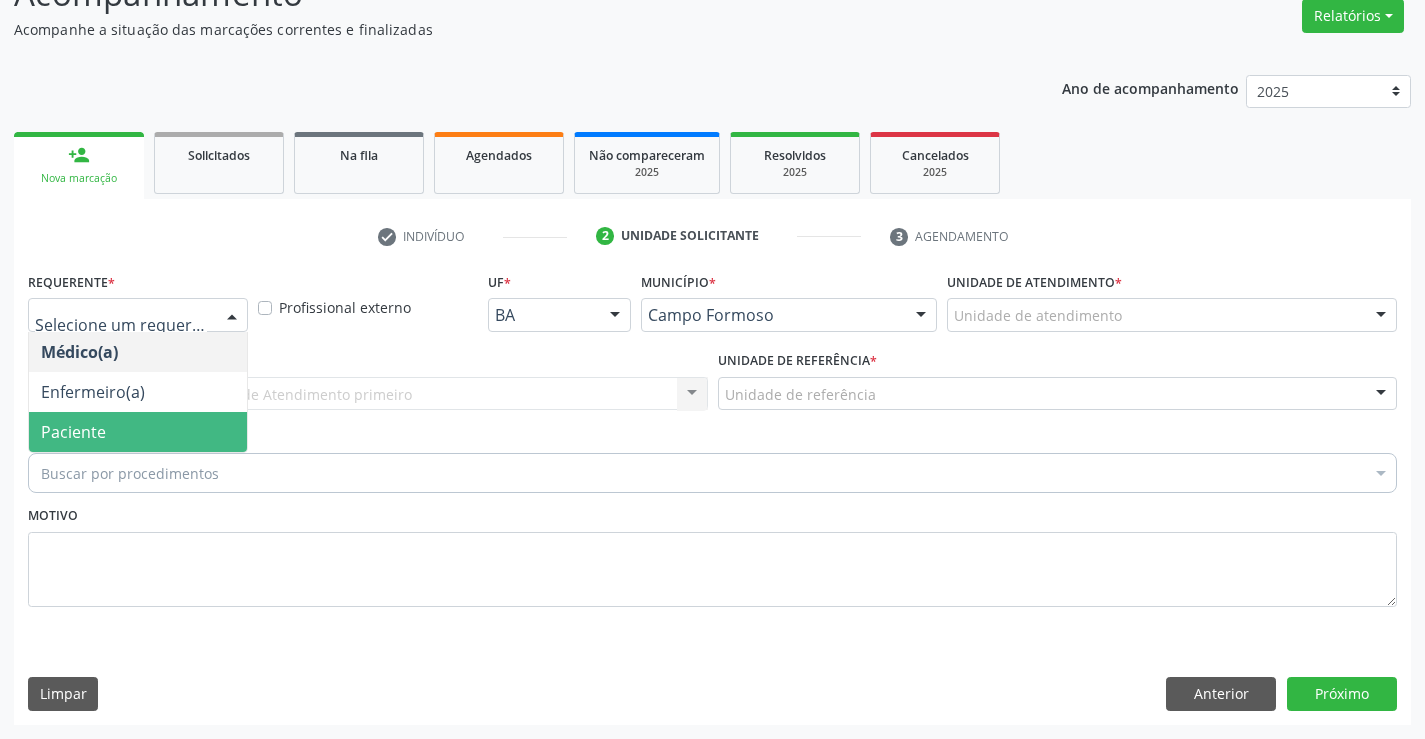 click on "Paciente" at bounding box center (73, 432) 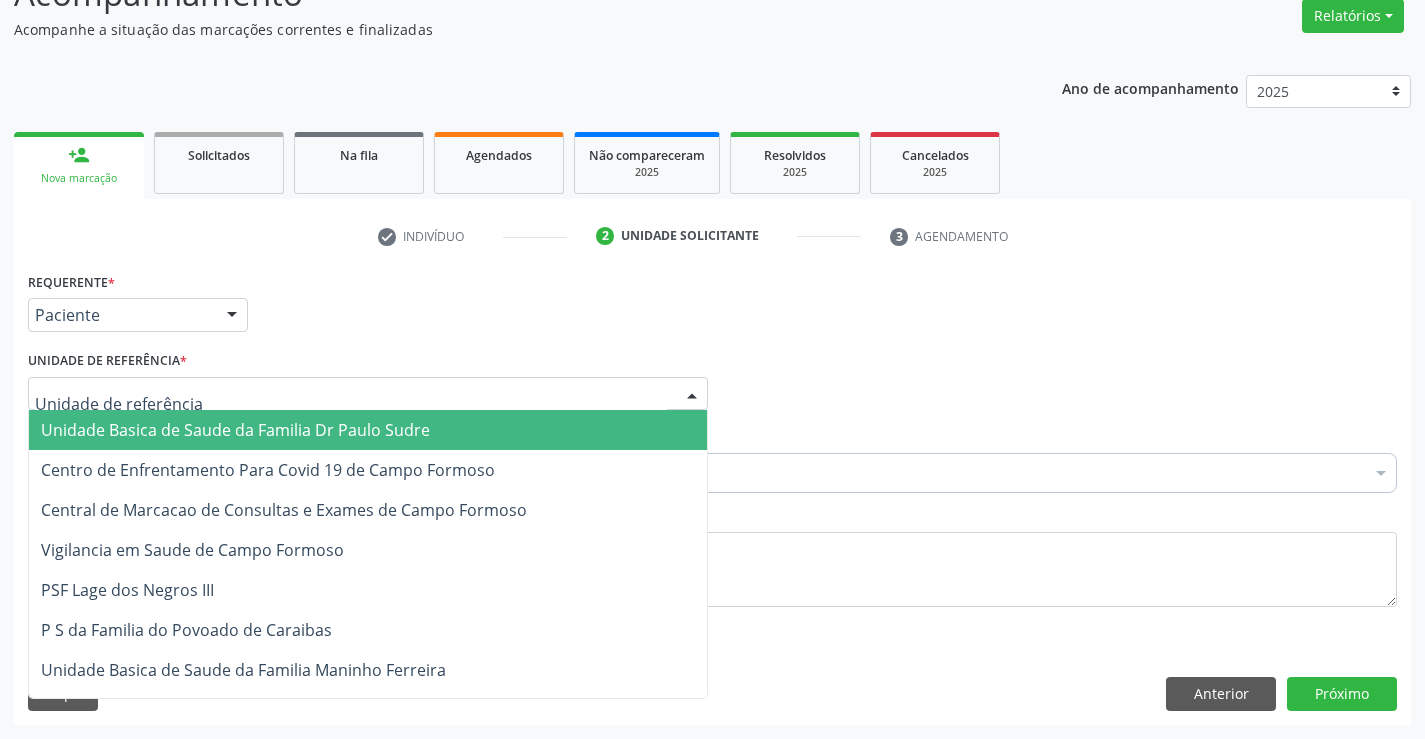 click on "Unidade Basica de Saude da Familia Dr Paulo Sudre" at bounding box center (235, 430) 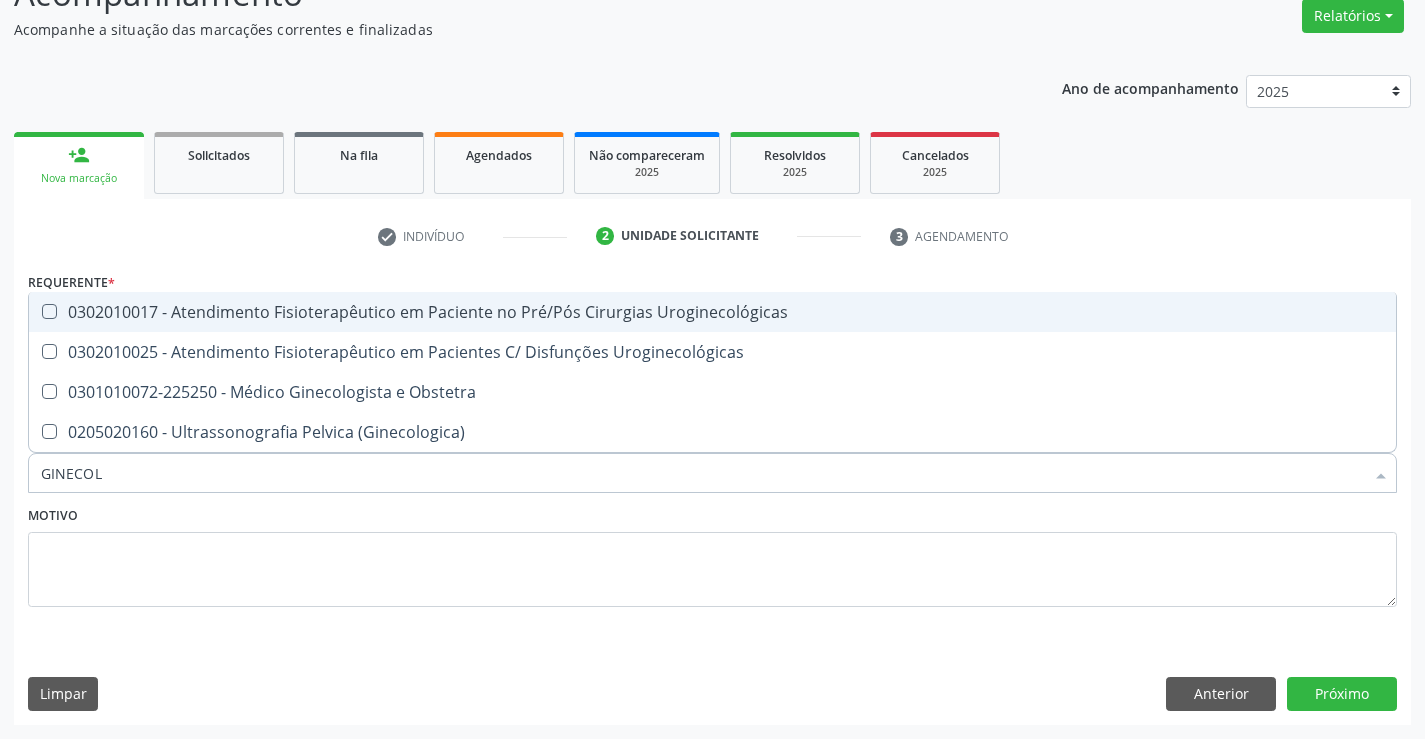 type on "GINECOLO" 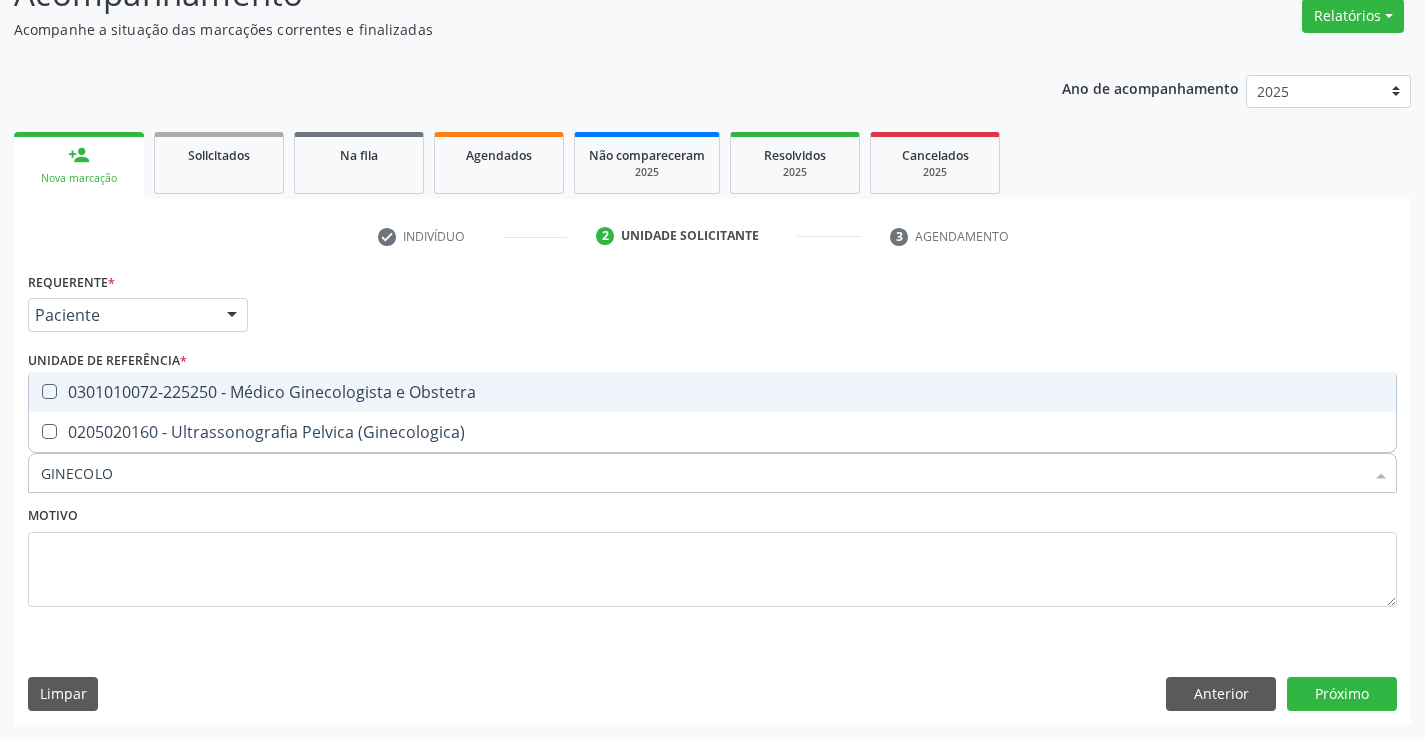 click on "0301010072-225250 - Médico Ginecologista e Obstetra" at bounding box center (712, 392) 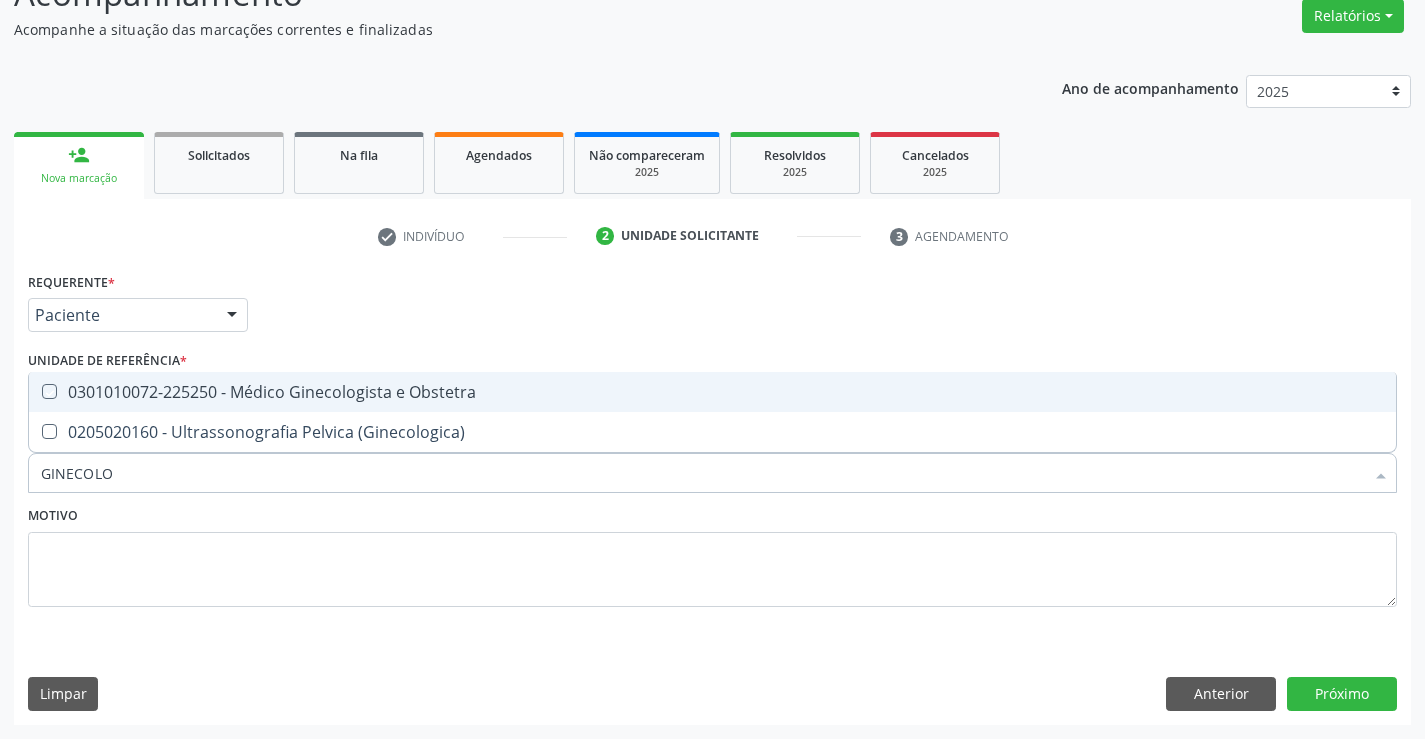 checkbox on "true" 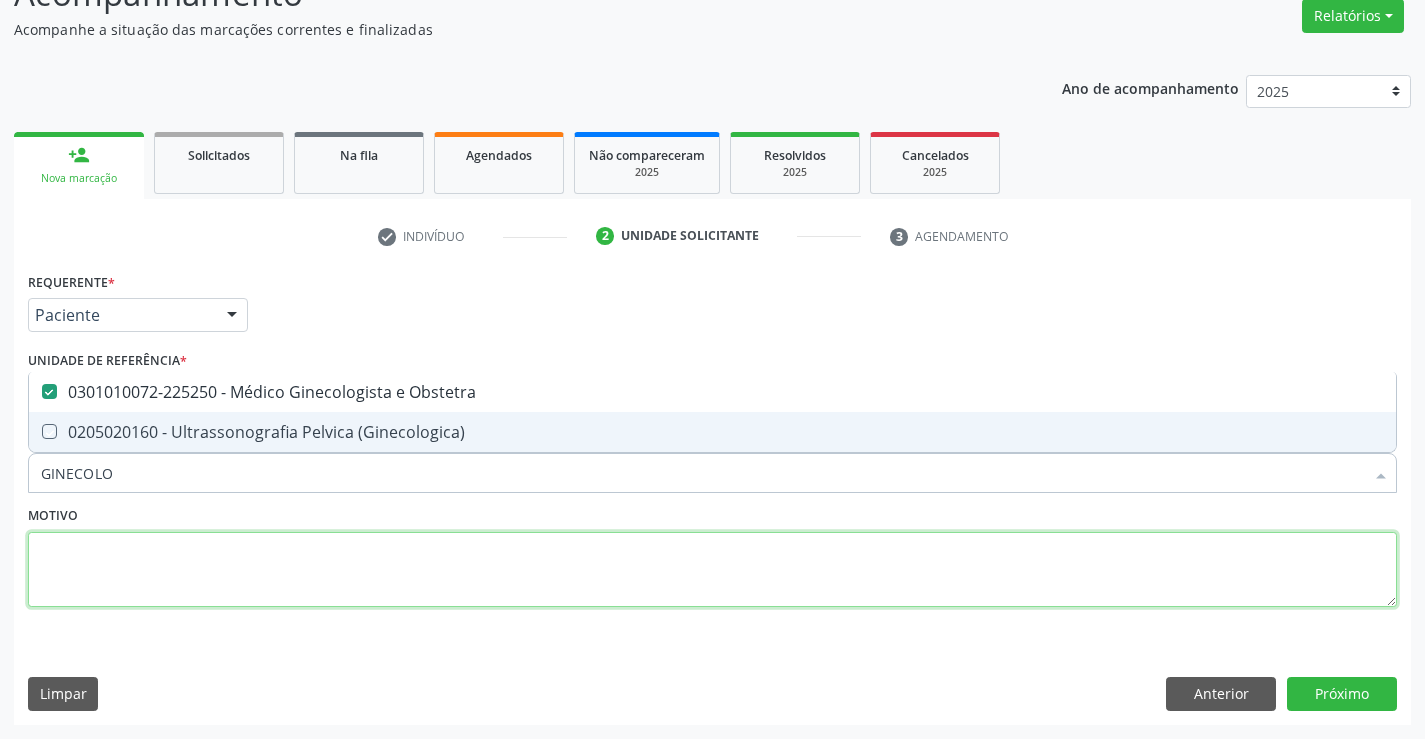 click at bounding box center (712, 570) 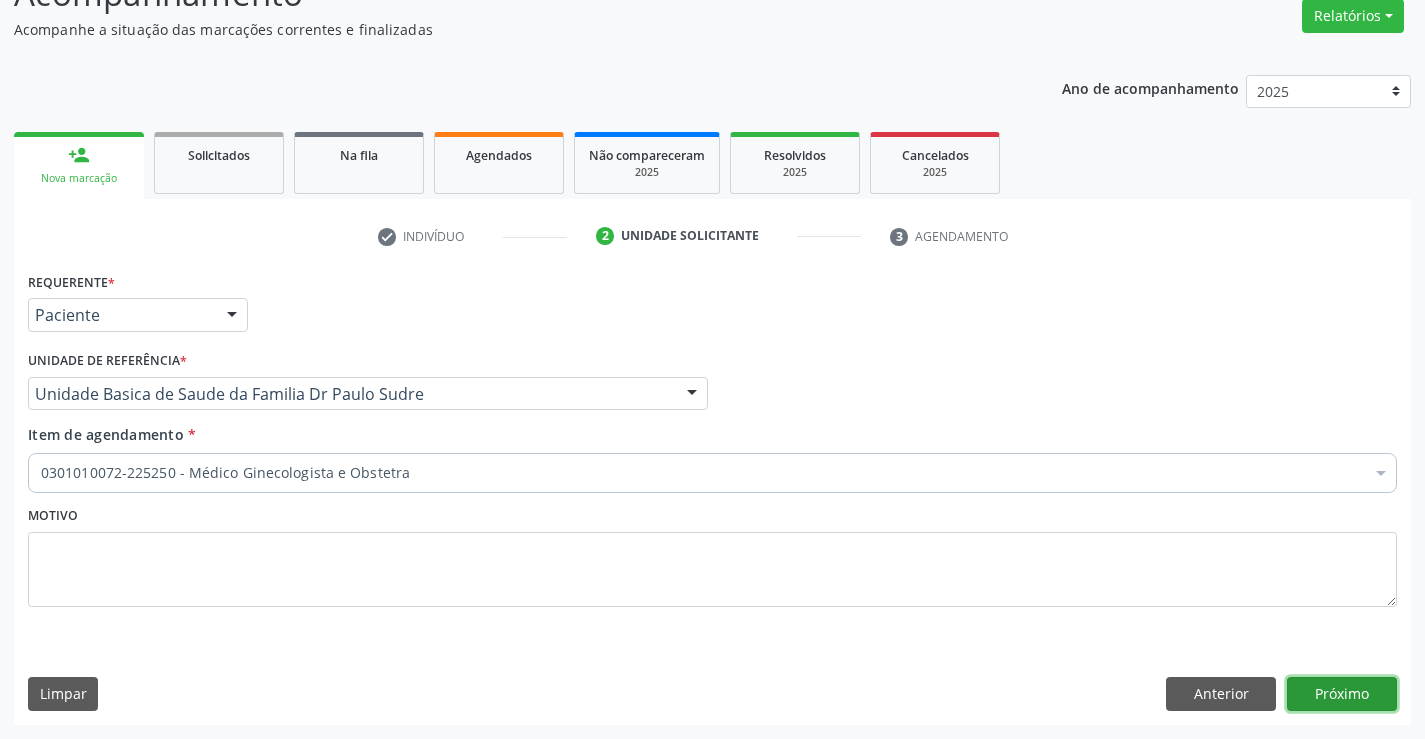 click on "Próximo" at bounding box center (1342, 694) 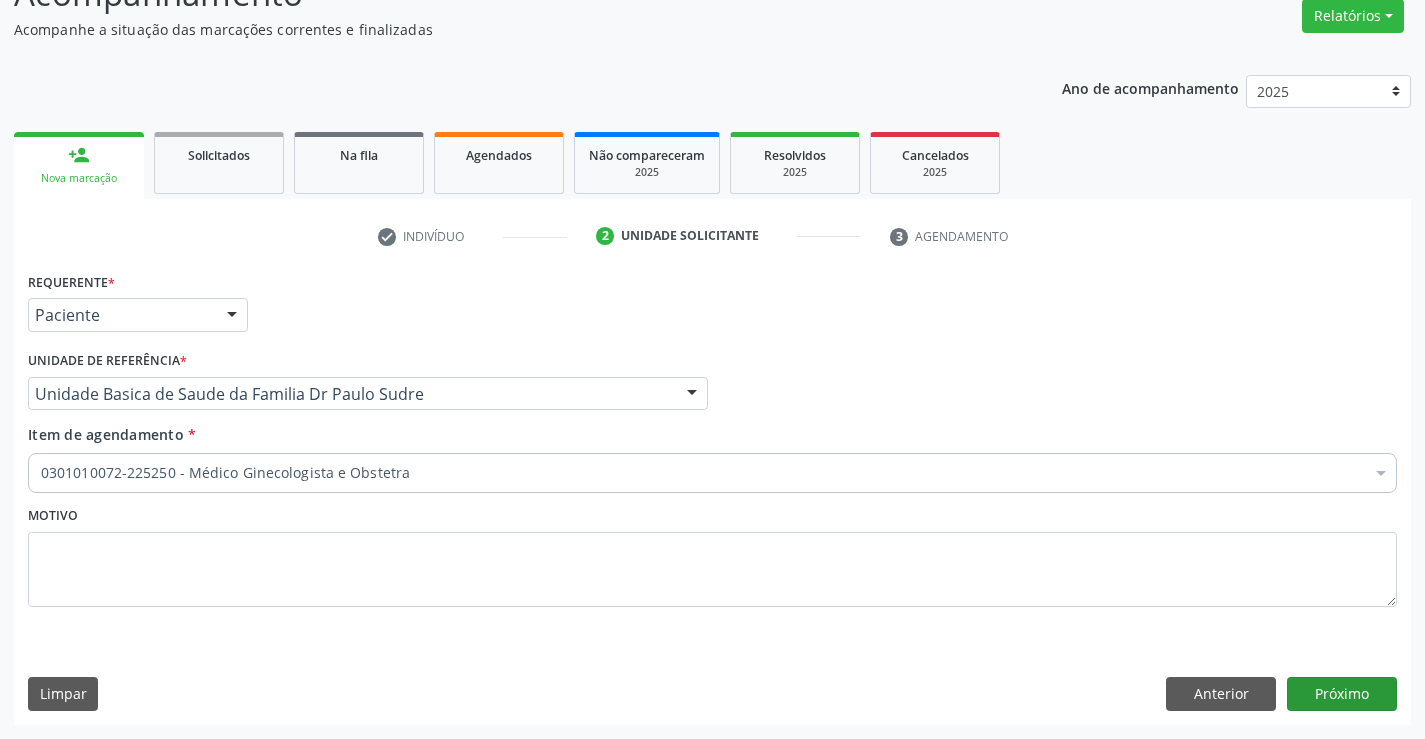 scroll, scrollTop: 131, scrollLeft: 0, axis: vertical 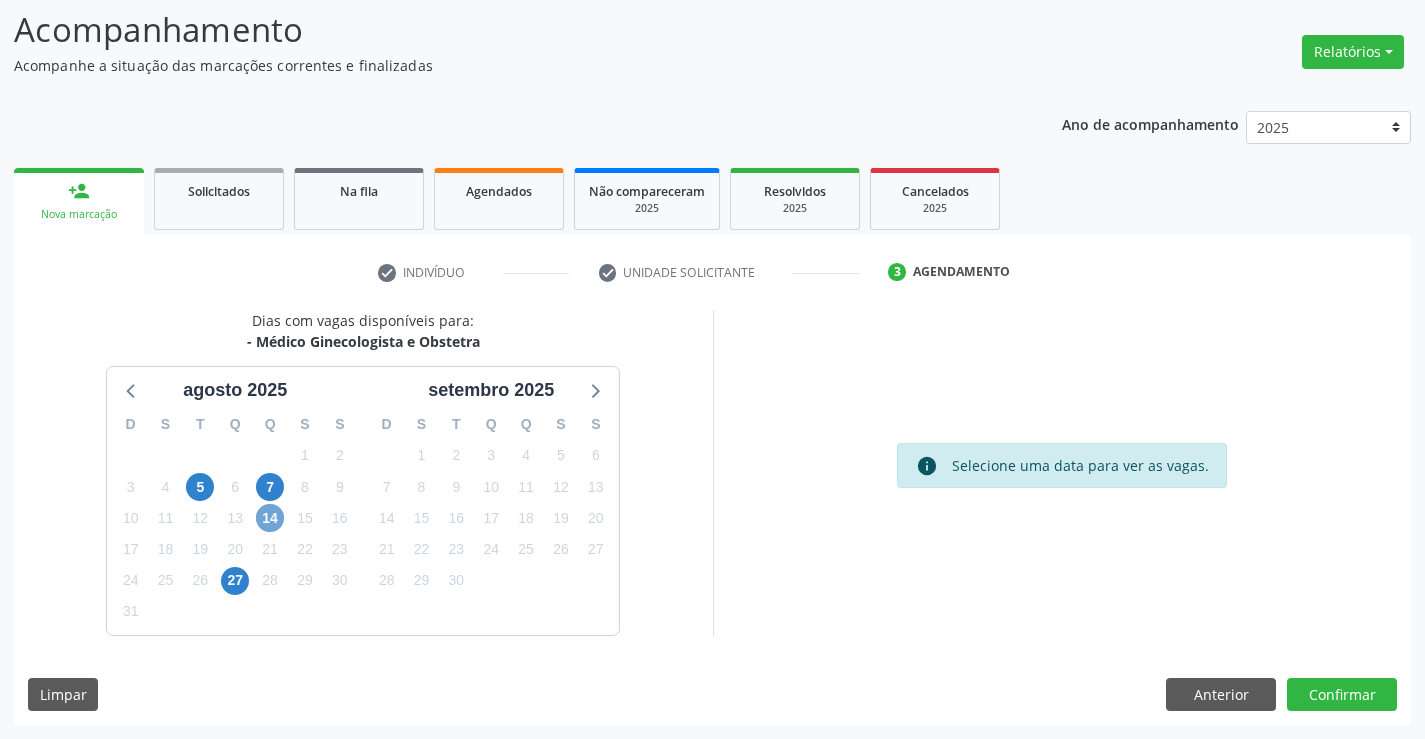 click on "14" at bounding box center (270, 518) 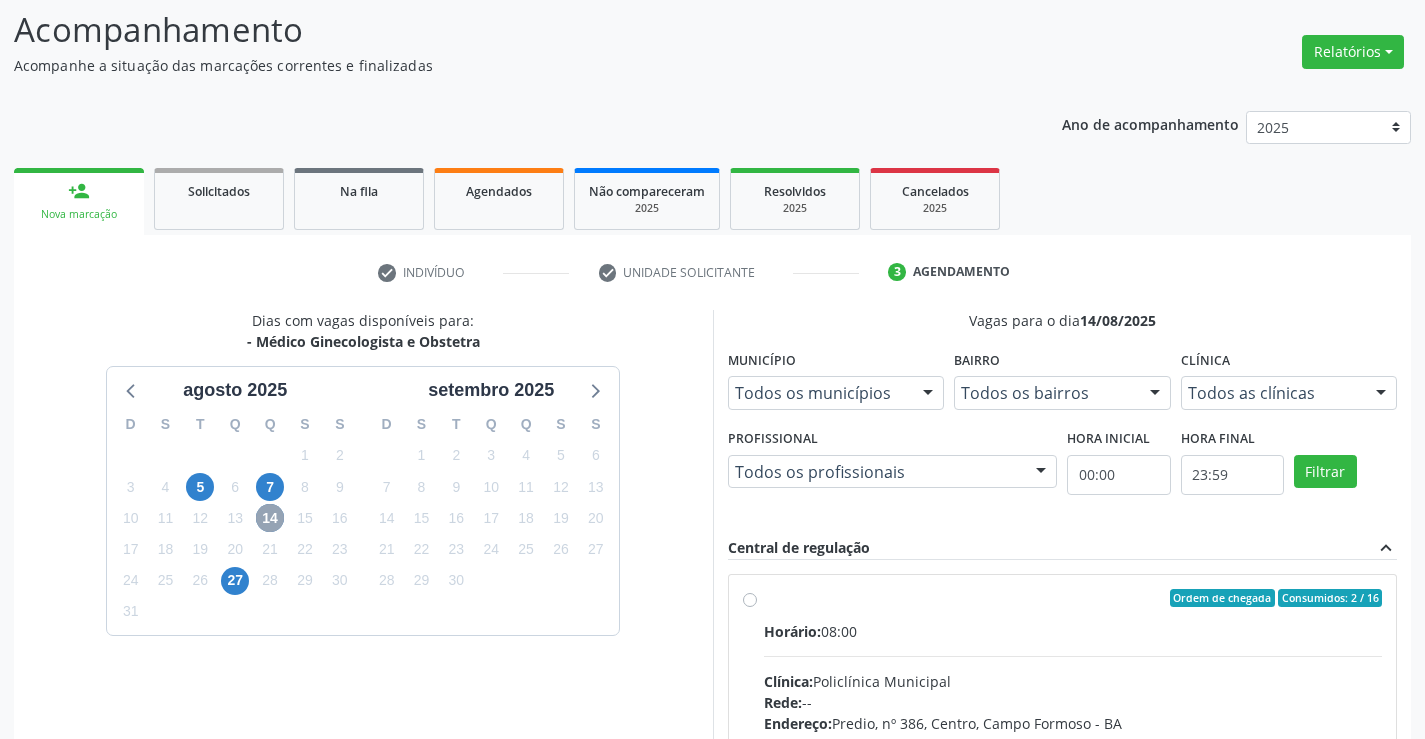scroll, scrollTop: 420, scrollLeft: 0, axis: vertical 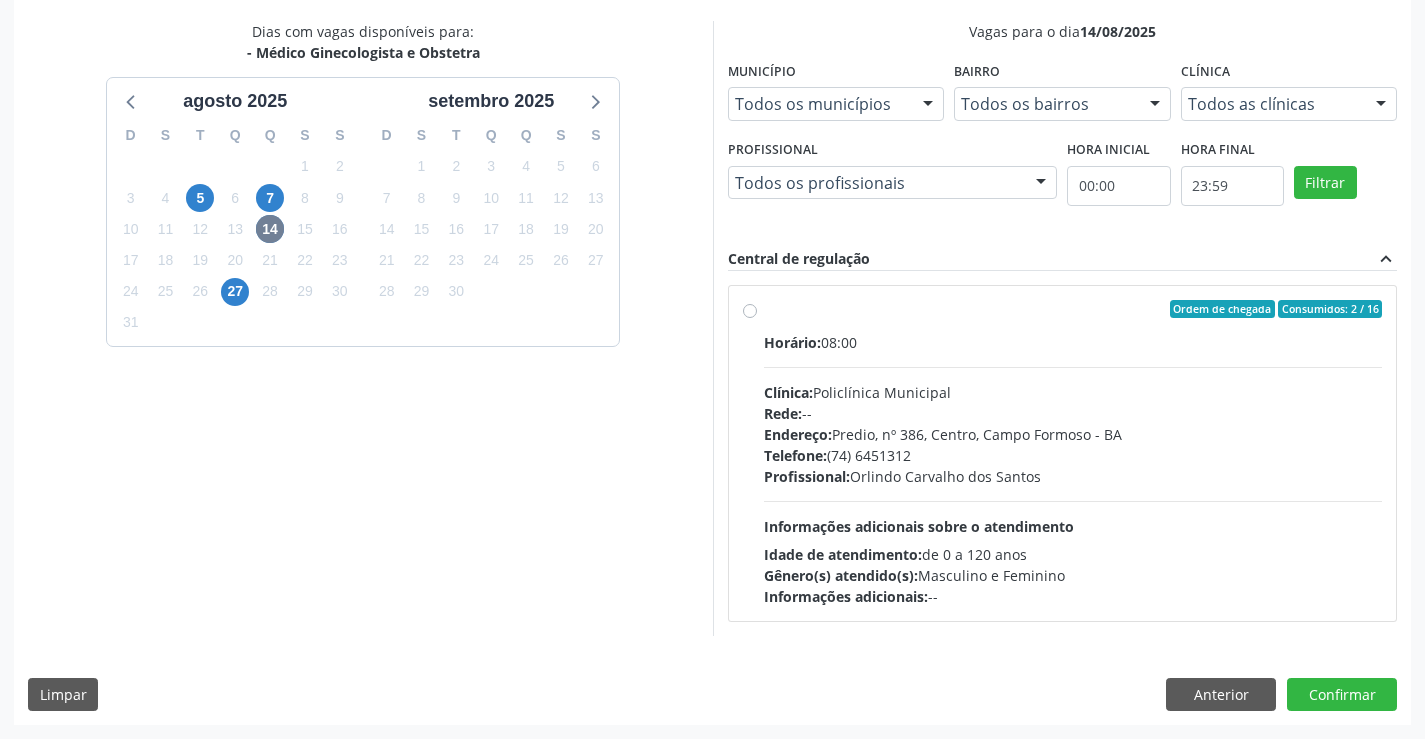 click on "Ordem de chegada
Consumidos: 2 / 16
Horário:   08:00
Clínica:  Policlínica Municipal
Rede:
--
Endereço:   Predio, nº 386, Centro, Campo Formoso - BA
Telefone:   (74) 6451312
Profissional:
Orlindo Carvalho dos Santos
Informações adicionais sobre o atendimento
Idade de atendimento:
de 0 a 120 anos
Gênero(s) atendido(s):
Masculino e Feminino
Informações adicionais:
--" at bounding box center [1073, 453] 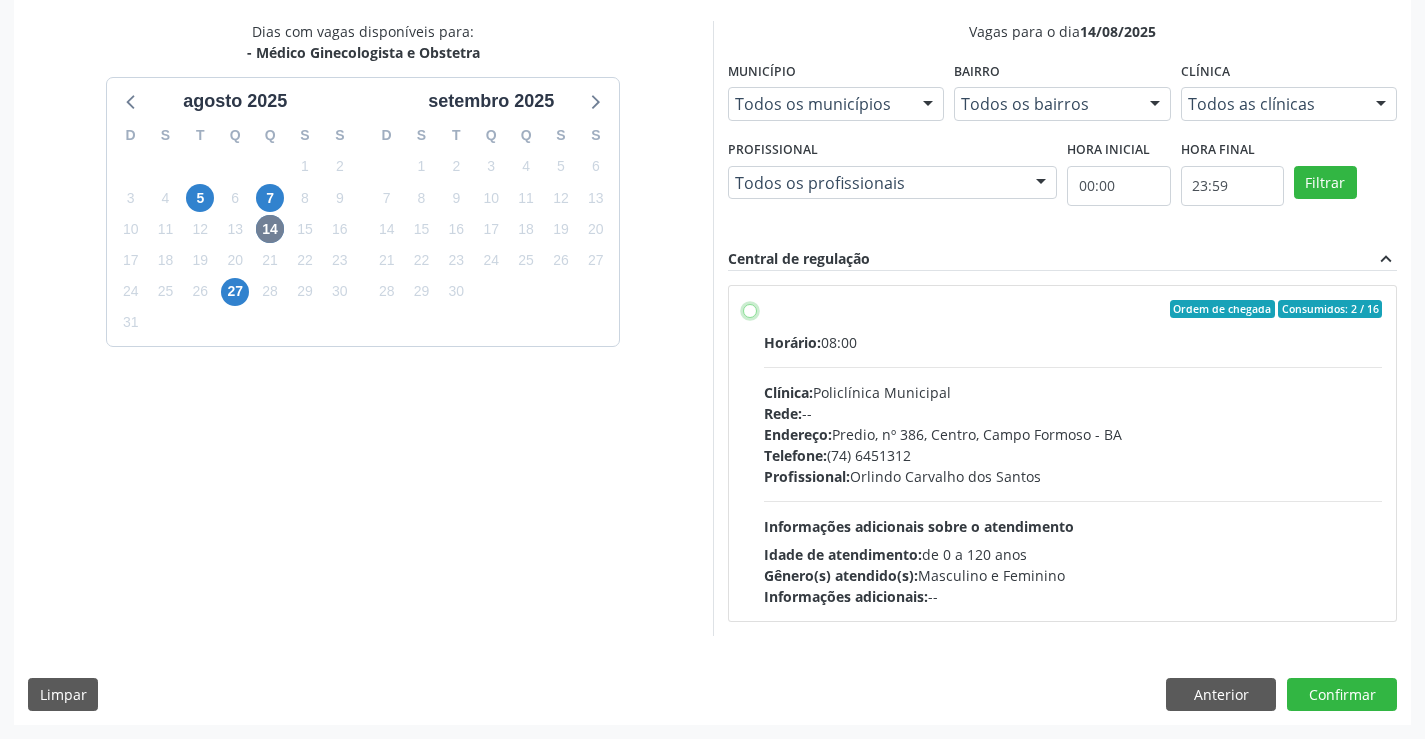 click on "Ordem de chegada
Consumidos: 2 / 16
Horário:   08:00
Clínica:  Policlínica Municipal
Rede:
--
Endereço:   Predio, nº 386, Centro, Campo Formoso - BA
Telefone:   (74) 6451312
Profissional:
Orlindo Carvalho dos Santos
Informações adicionais sobre o atendimento
Idade de atendimento:
de 0 a 120 anos
Gênero(s) atendido(s):
Masculino e Feminino
Informações adicionais:
--" at bounding box center [750, 309] 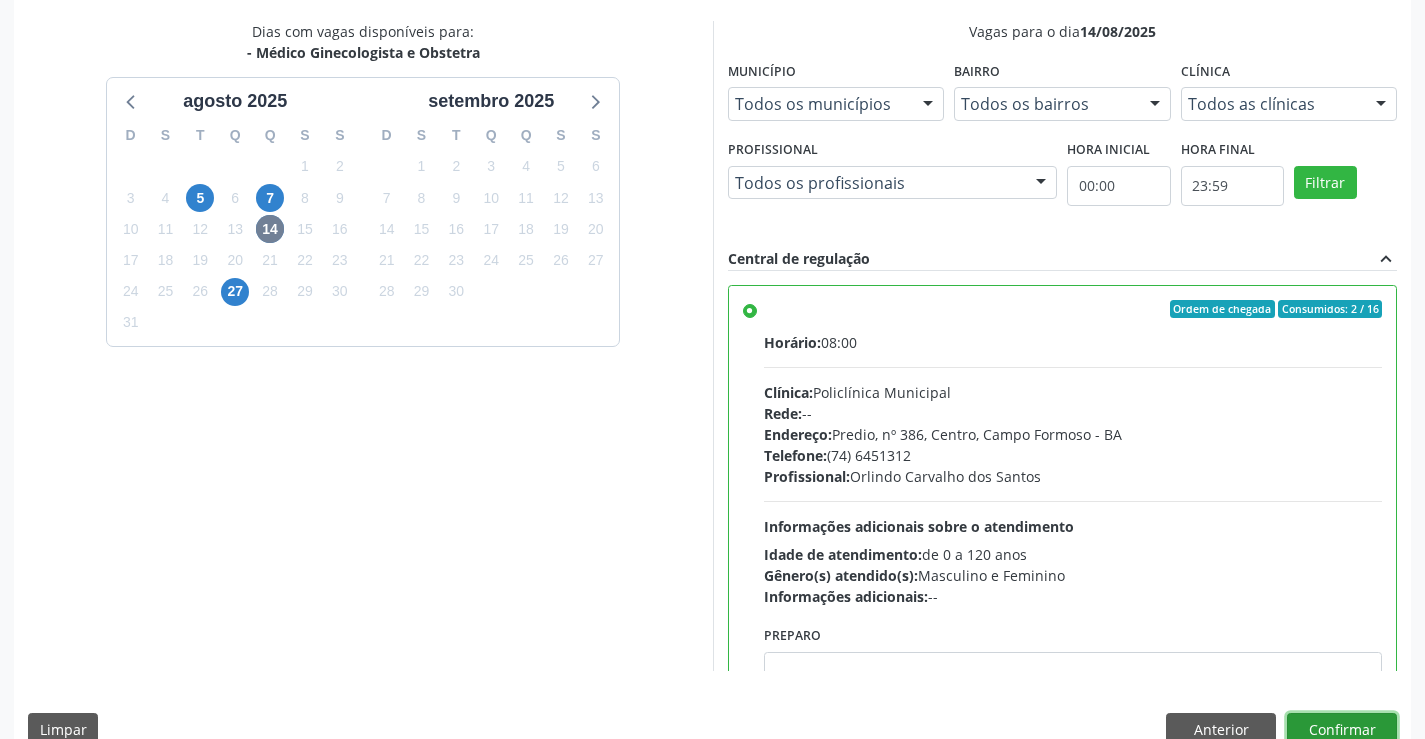 click on "Confirmar" at bounding box center [1342, 730] 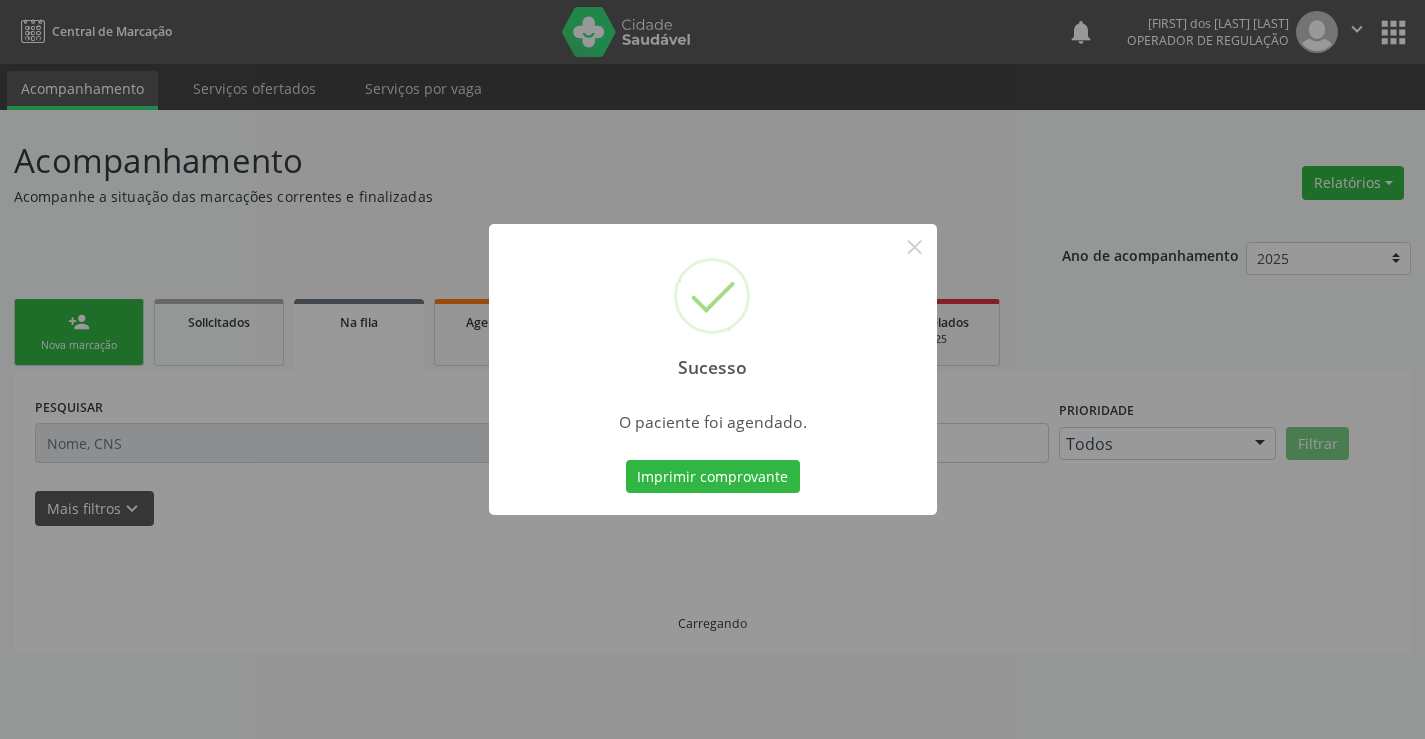 scroll, scrollTop: 0, scrollLeft: 0, axis: both 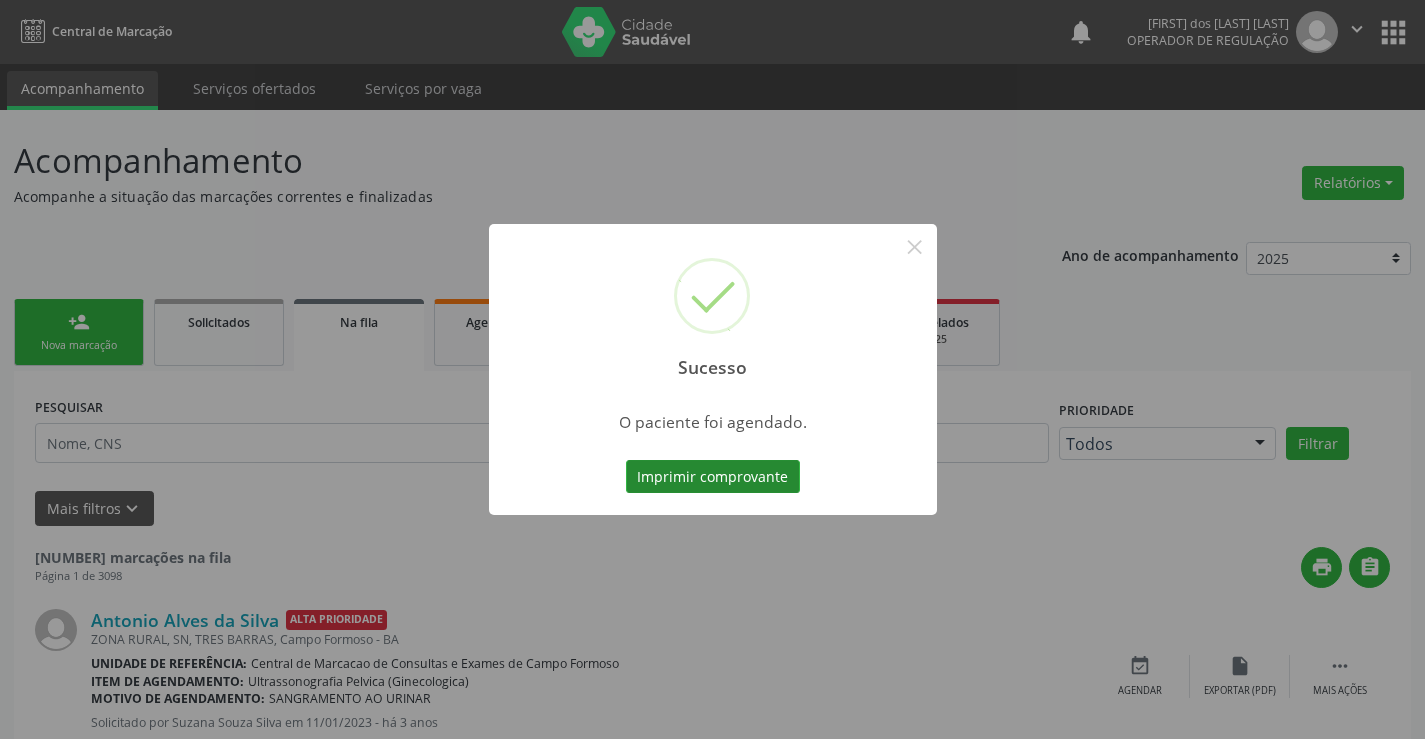 click on "Imprimir comprovante" at bounding box center [713, 477] 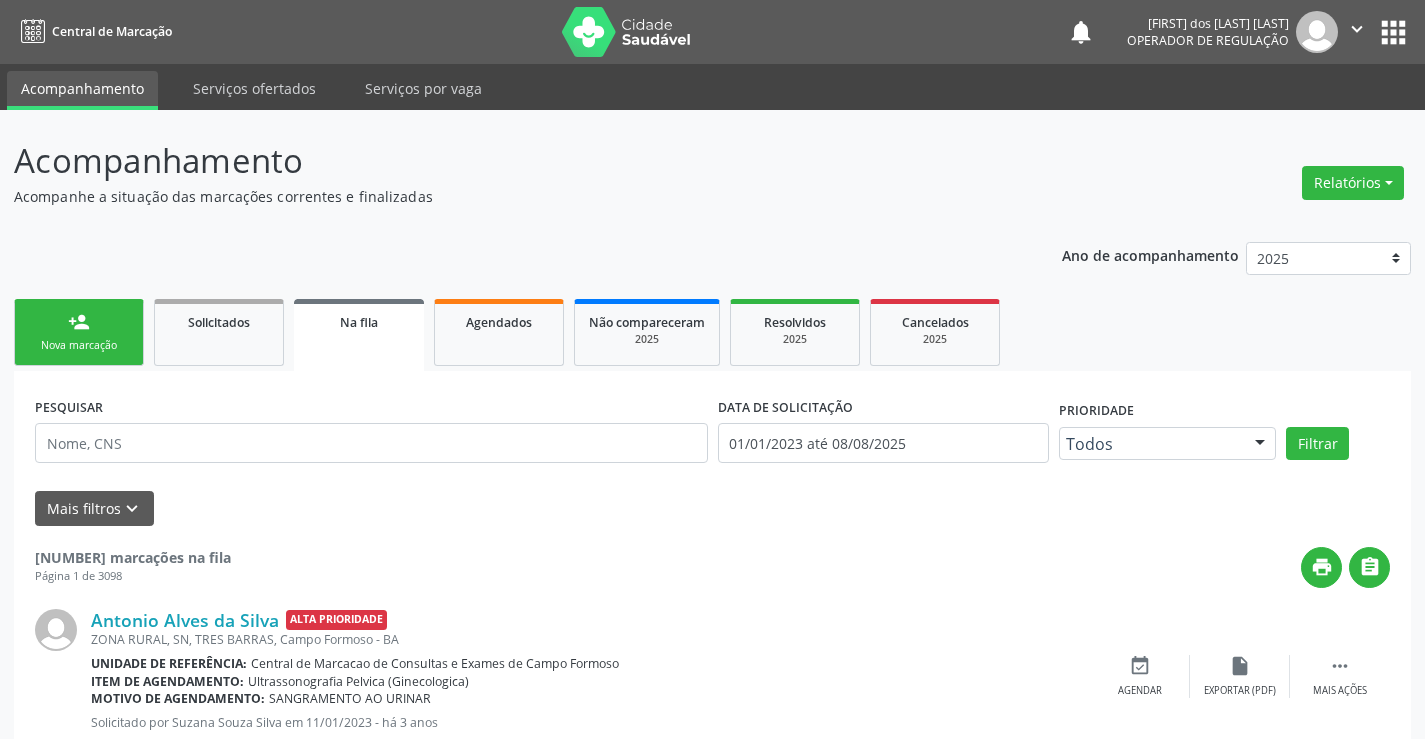 click on "Nova marcação" at bounding box center (79, 345) 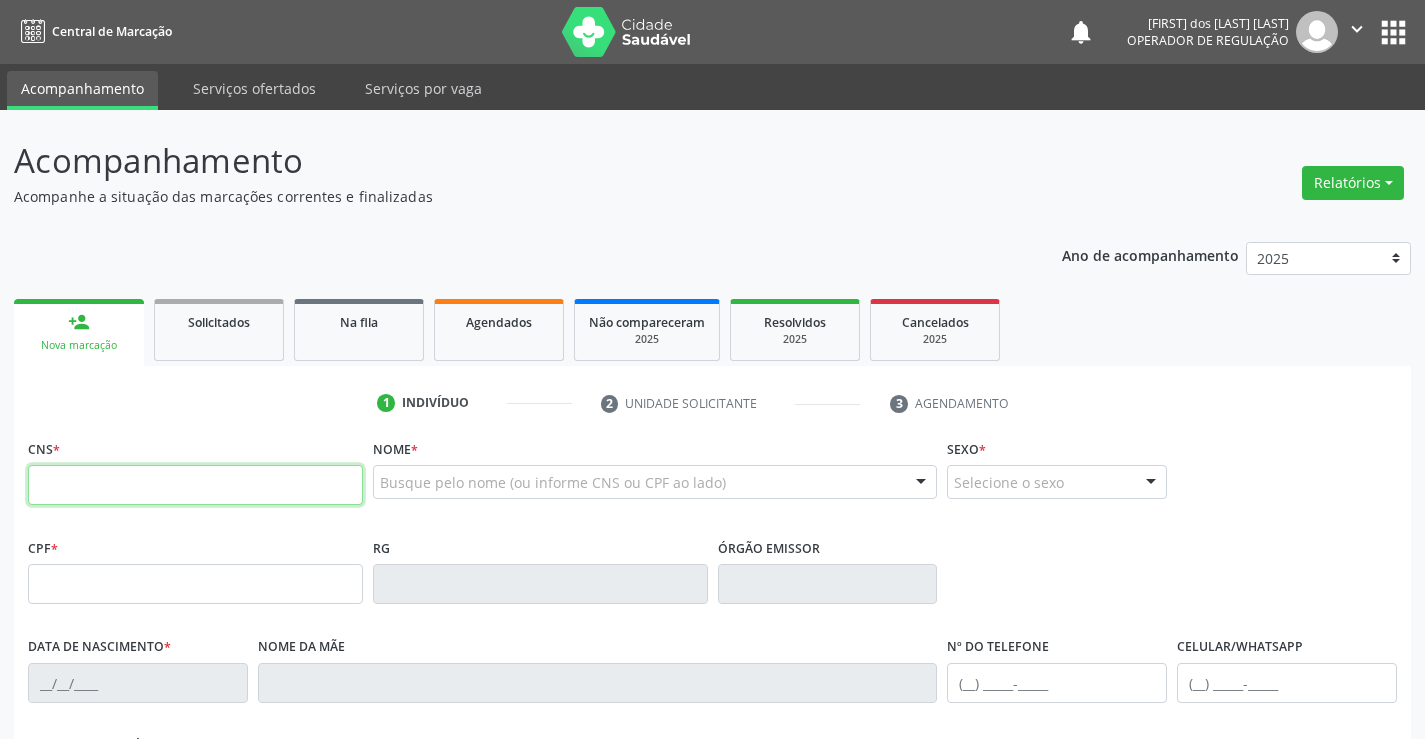 click at bounding box center (195, 485) 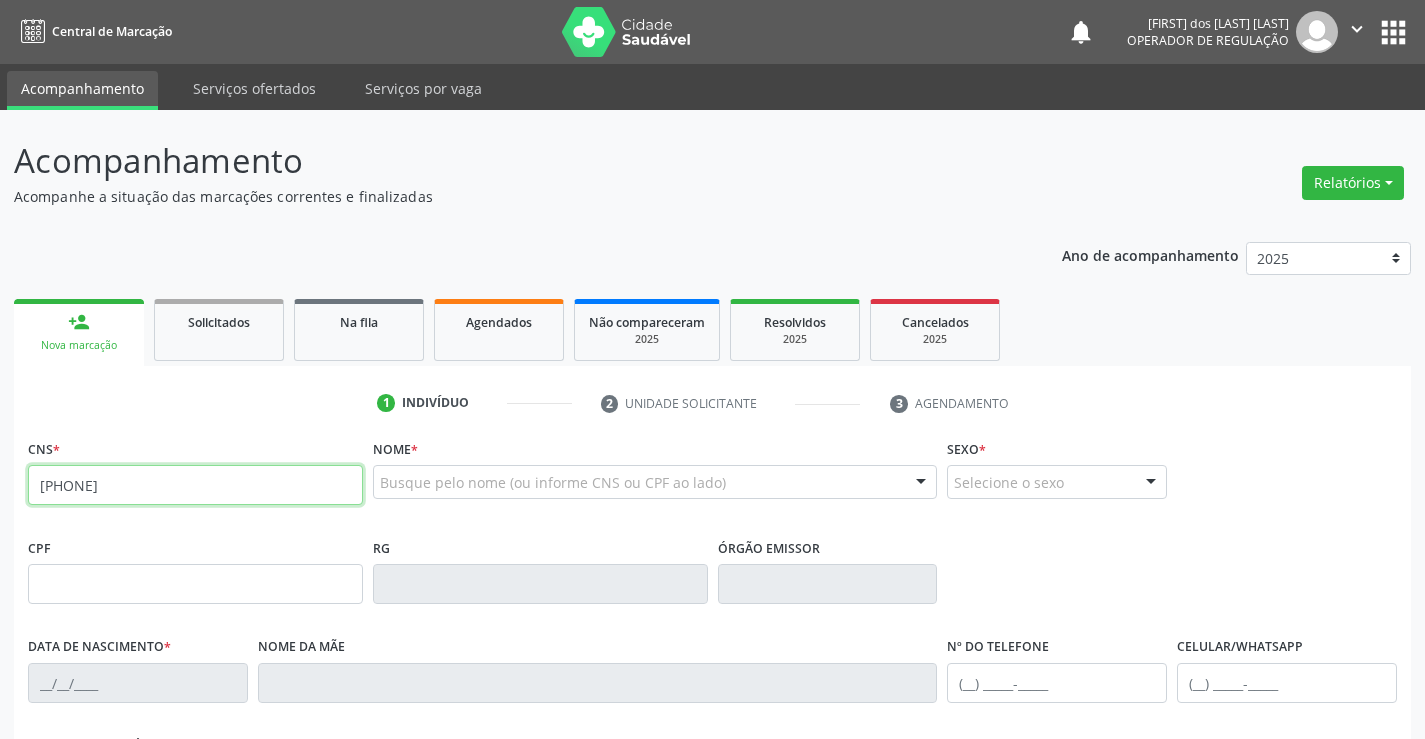 type on "700 8069 0839 3280" 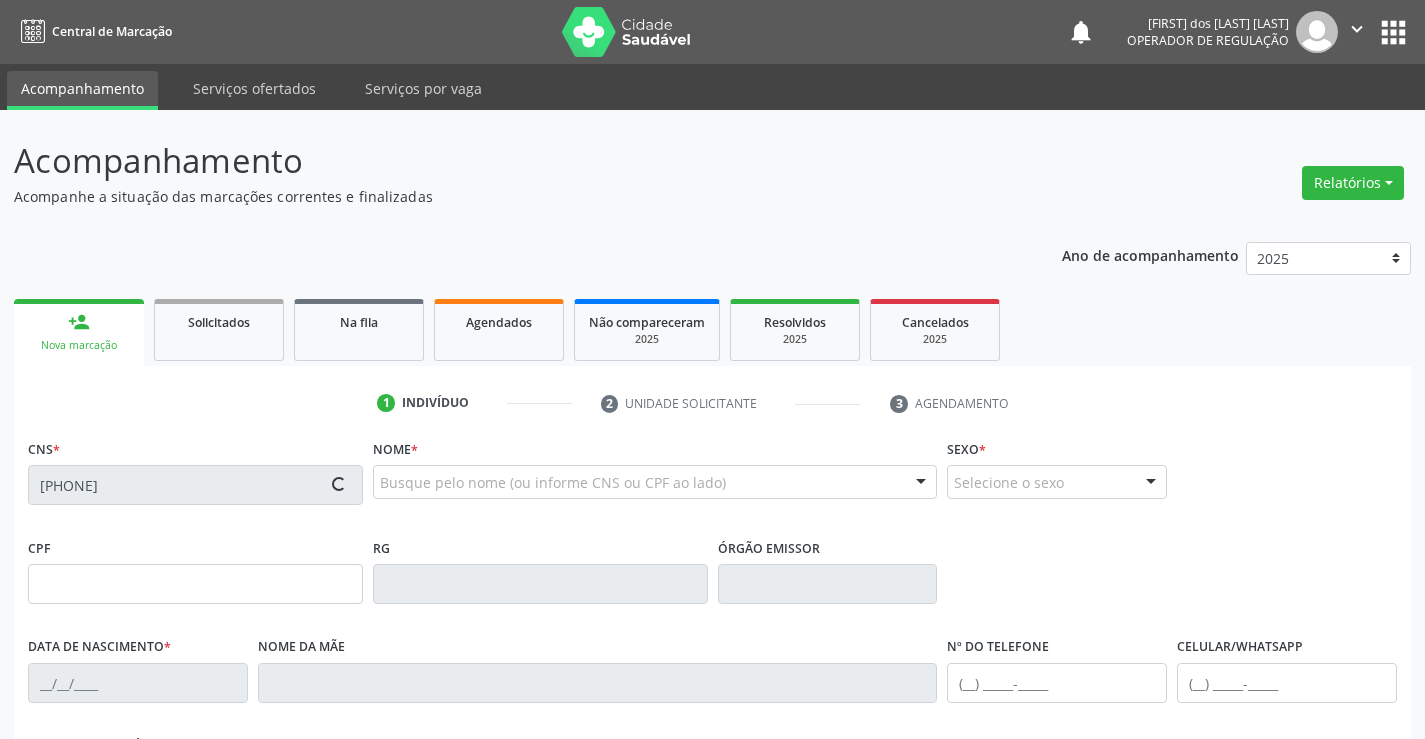 type on "0600674541" 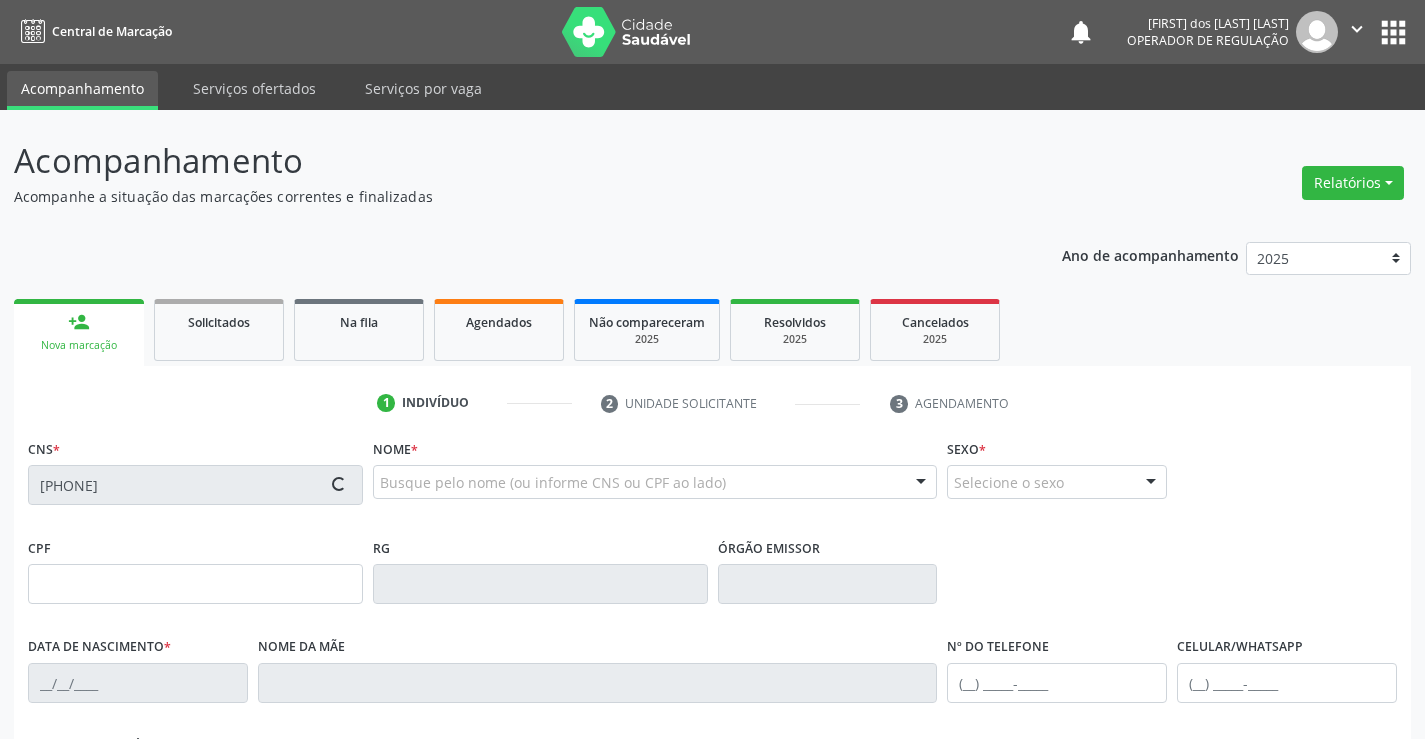 type on "02/07/1967" 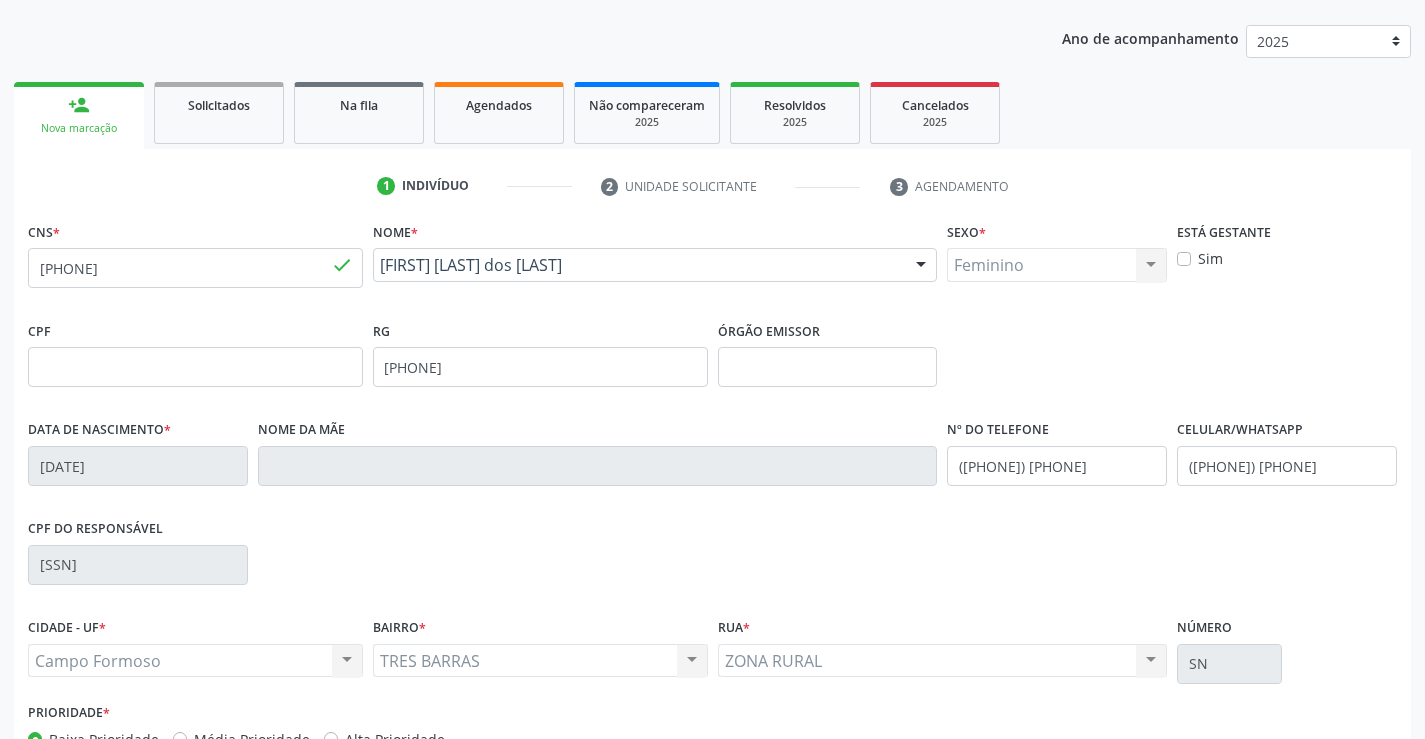 scroll, scrollTop: 345, scrollLeft: 0, axis: vertical 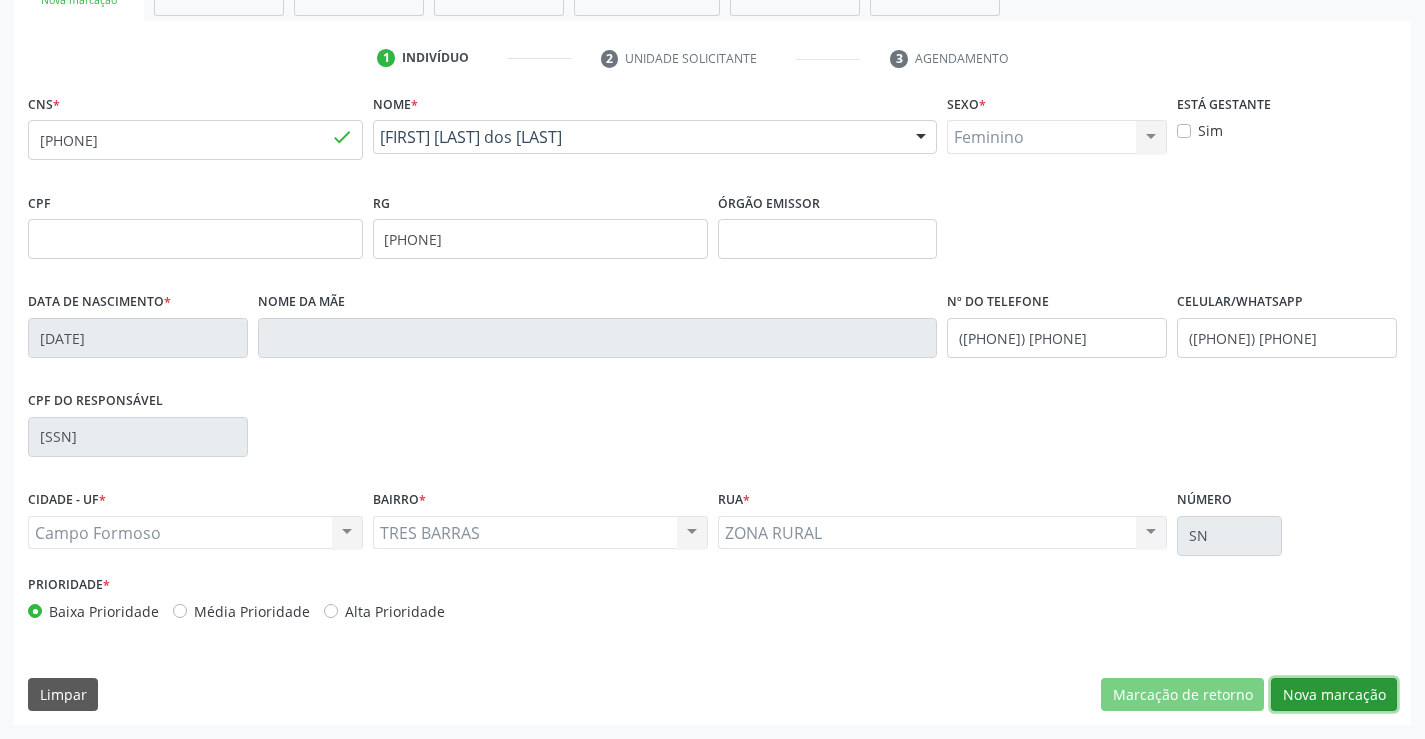 click on "Nova marcação" at bounding box center [1334, 695] 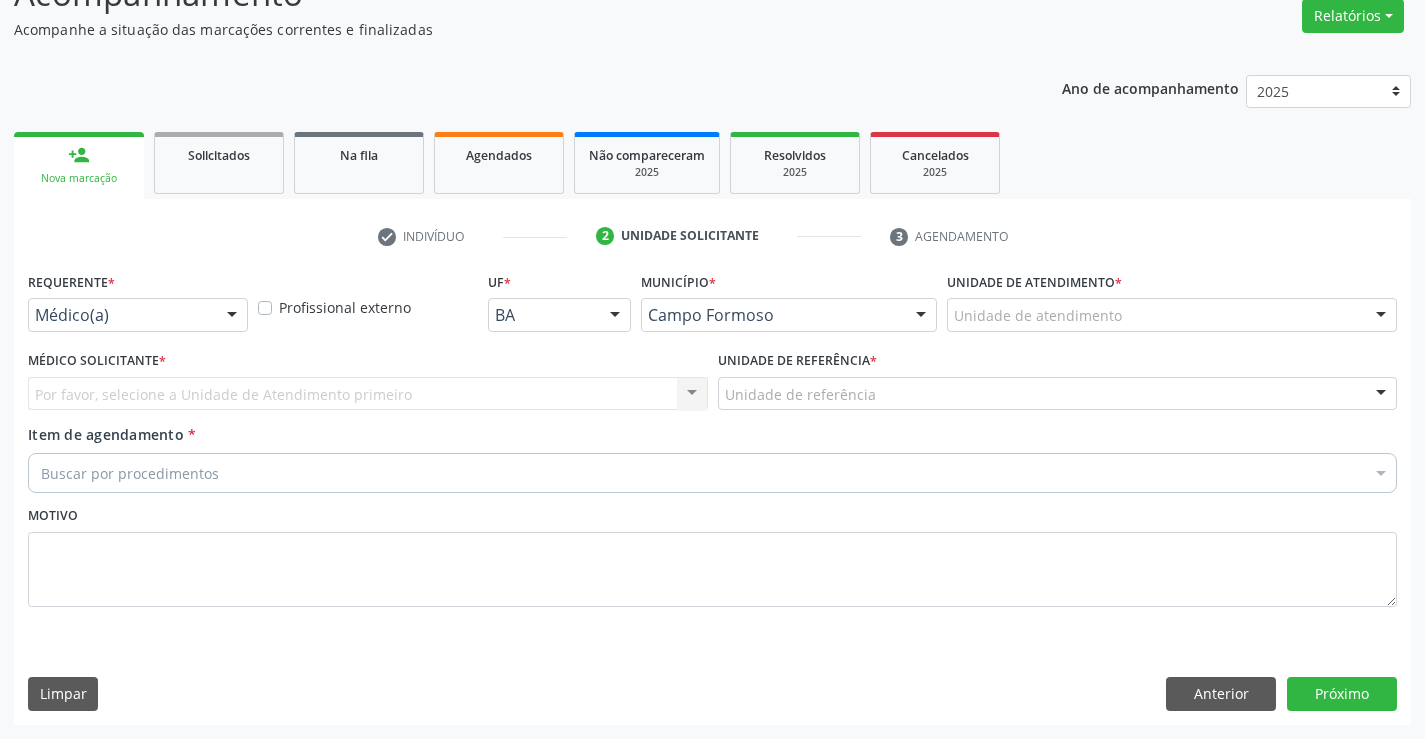 scroll, scrollTop: 167, scrollLeft: 0, axis: vertical 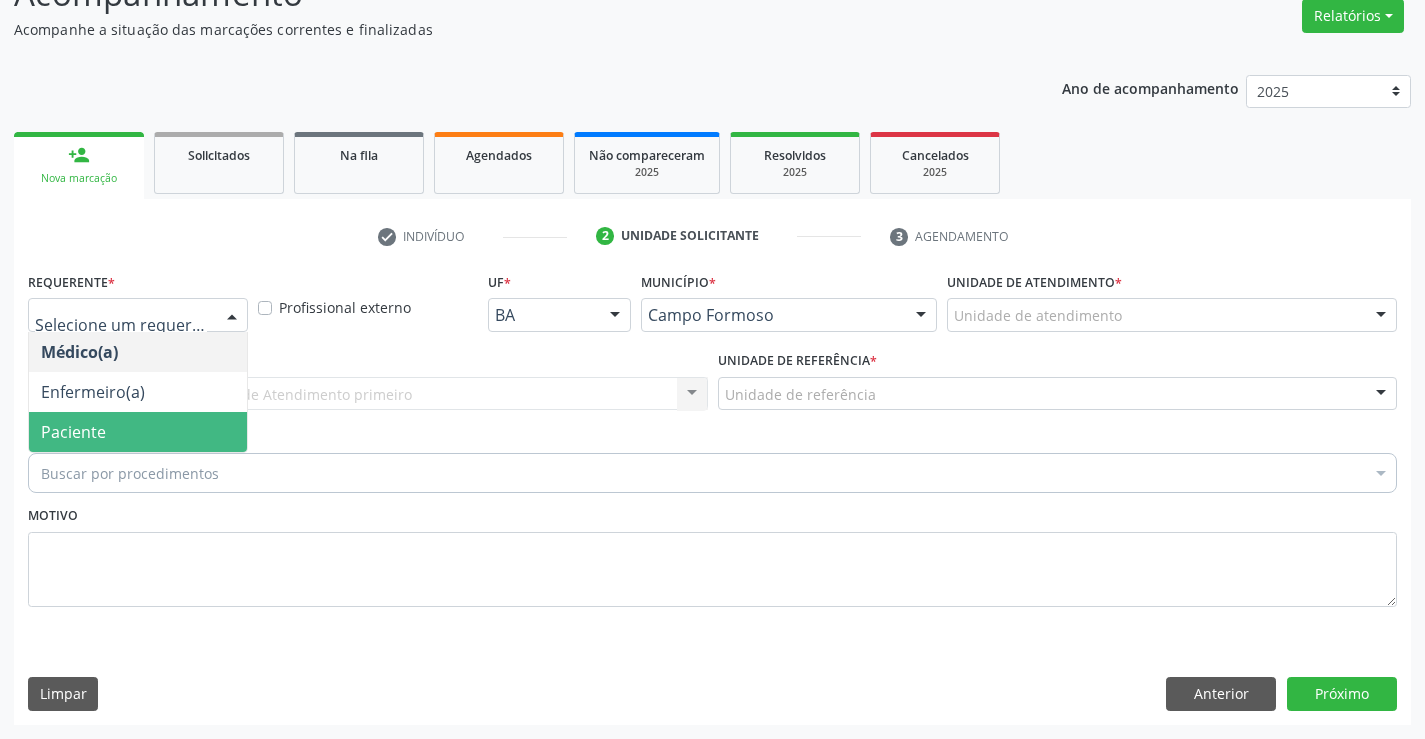 click on "Paciente" at bounding box center (138, 432) 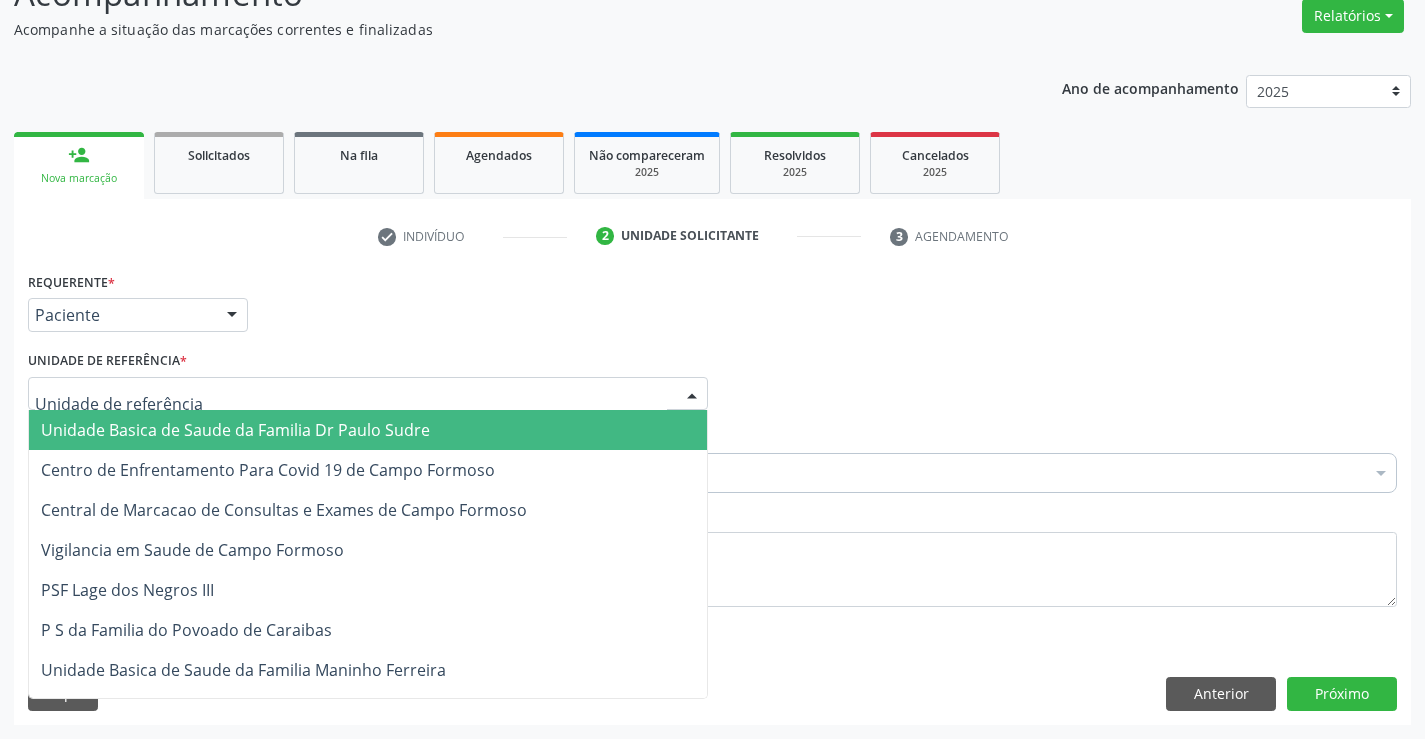 click on "Unidade Basica de Saude da Familia Dr Paulo Sudre" at bounding box center (235, 430) 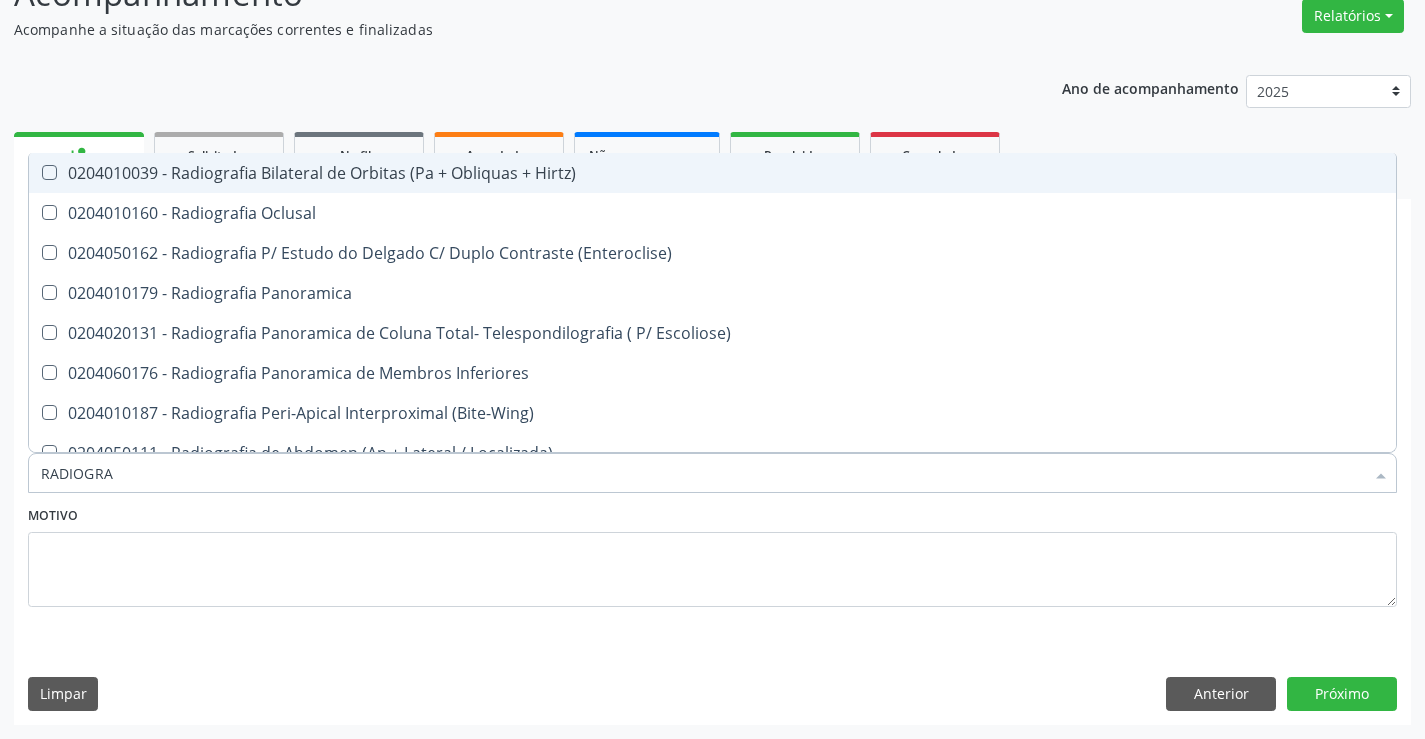 type on "RADIOGRAF" 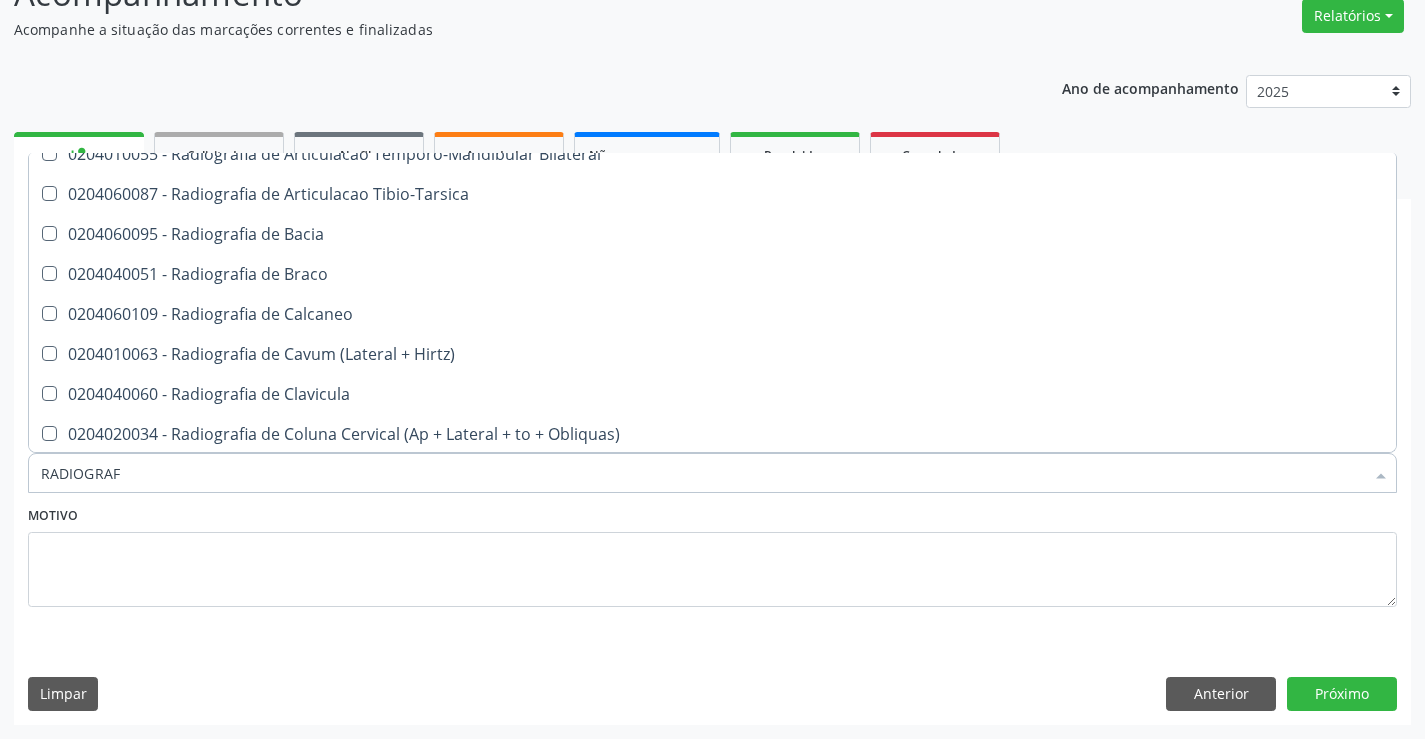 scroll, scrollTop: 800, scrollLeft: 0, axis: vertical 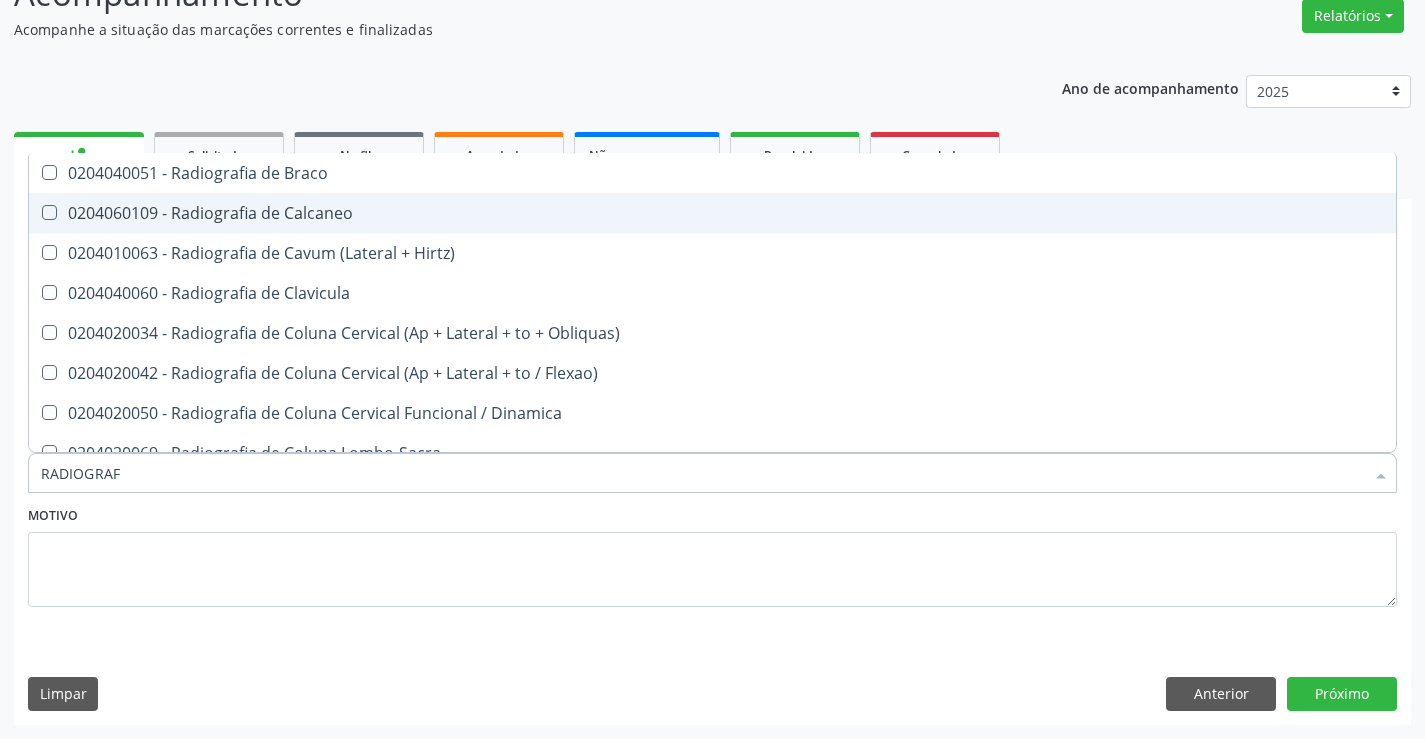 click on "0204060109 - Radiografia de Calcaneo" at bounding box center [712, 213] 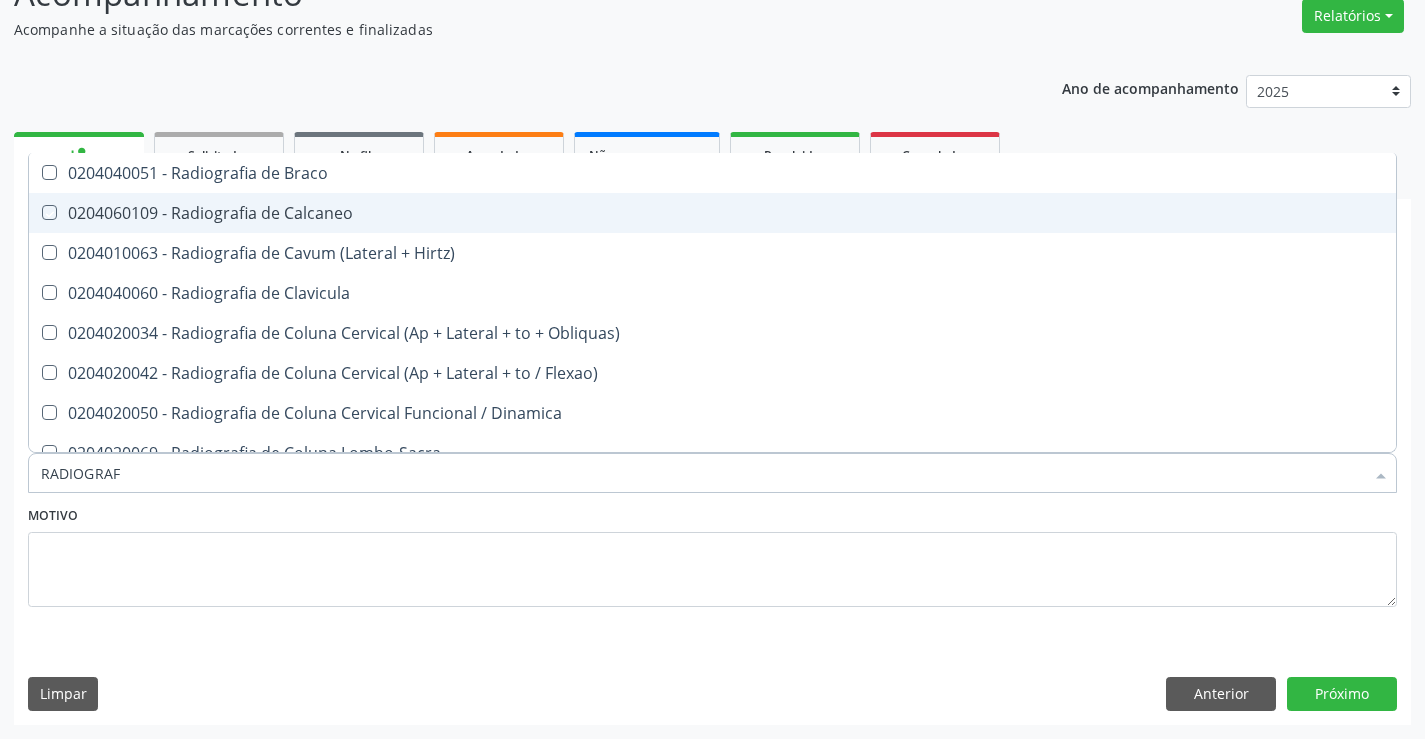 checkbox on "true" 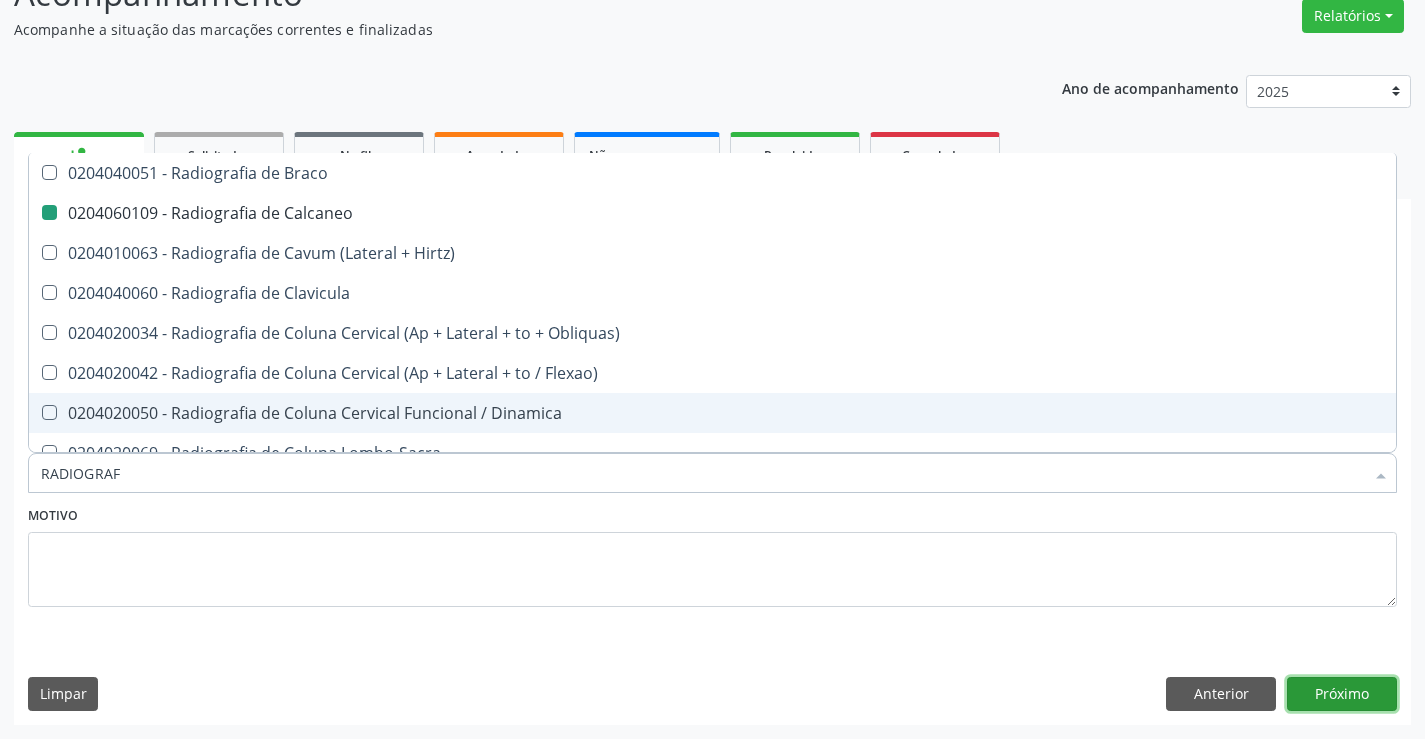 click on "Próximo" at bounding box center (1342, 694) 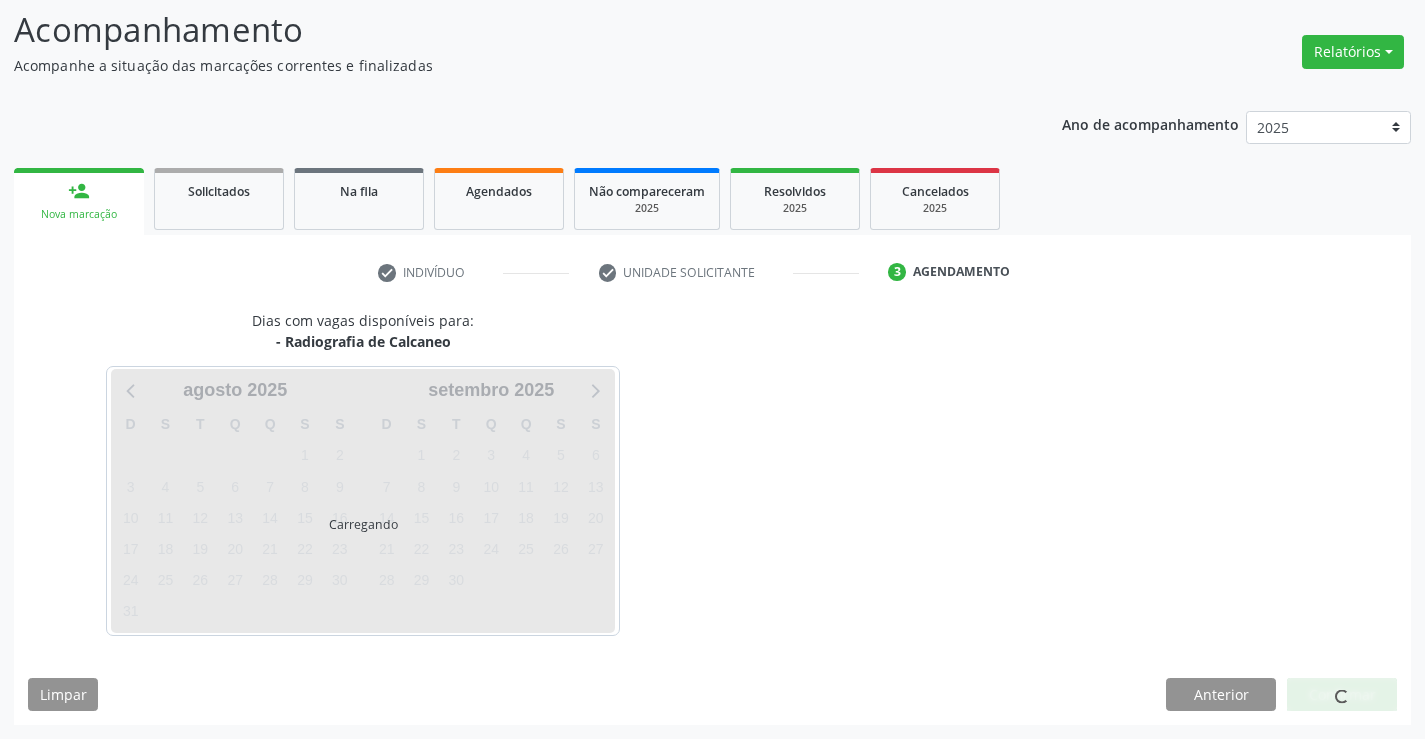 scroll, scrollTop: 131, scrollLeft: 0, axis: vertical 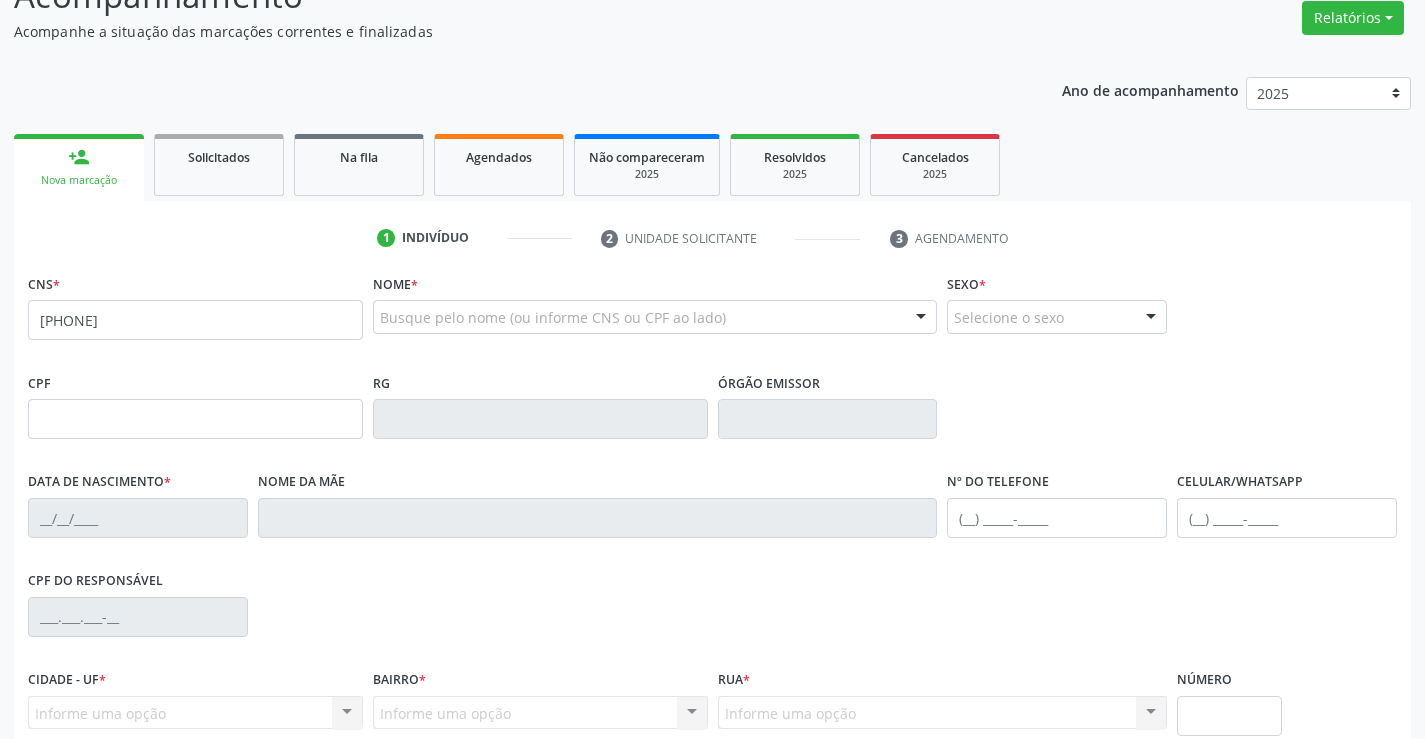 type on "700 7019 8851 3977" 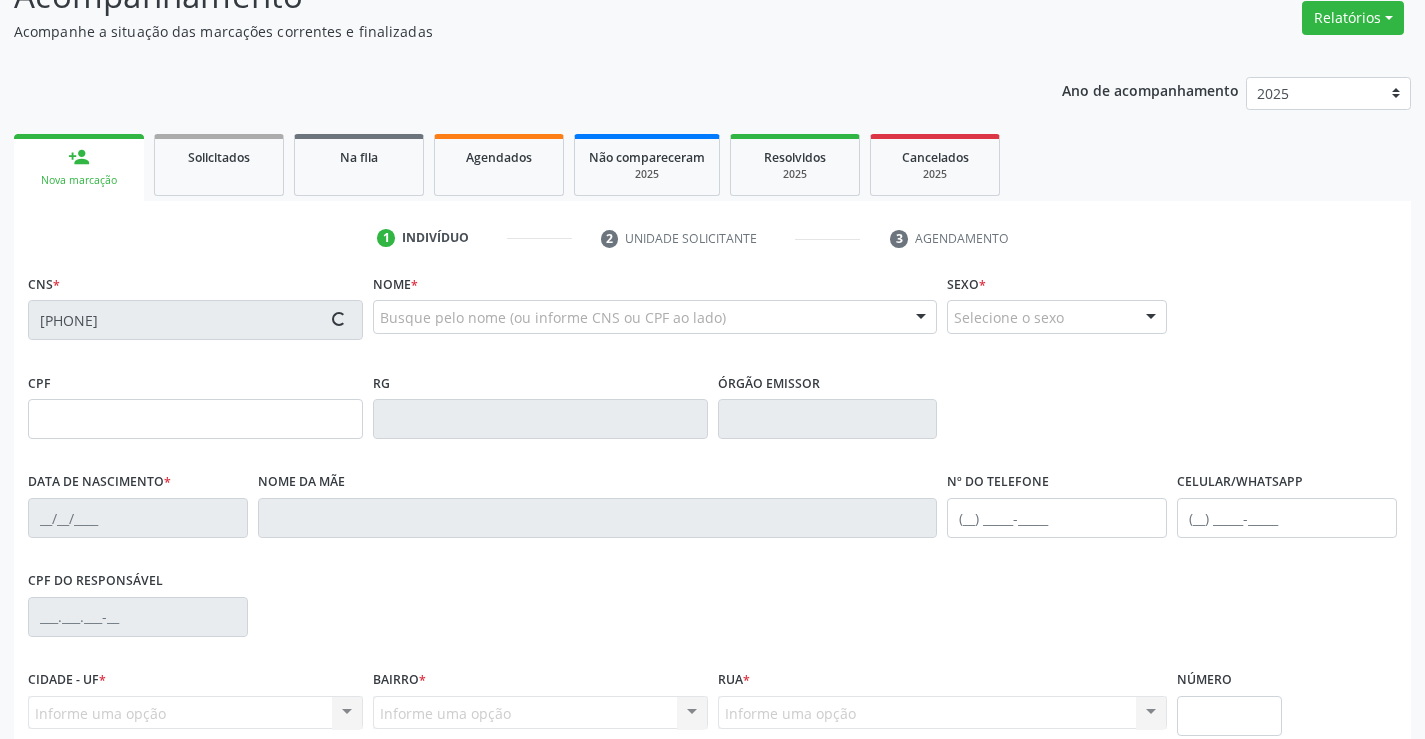 type on "0739608886" 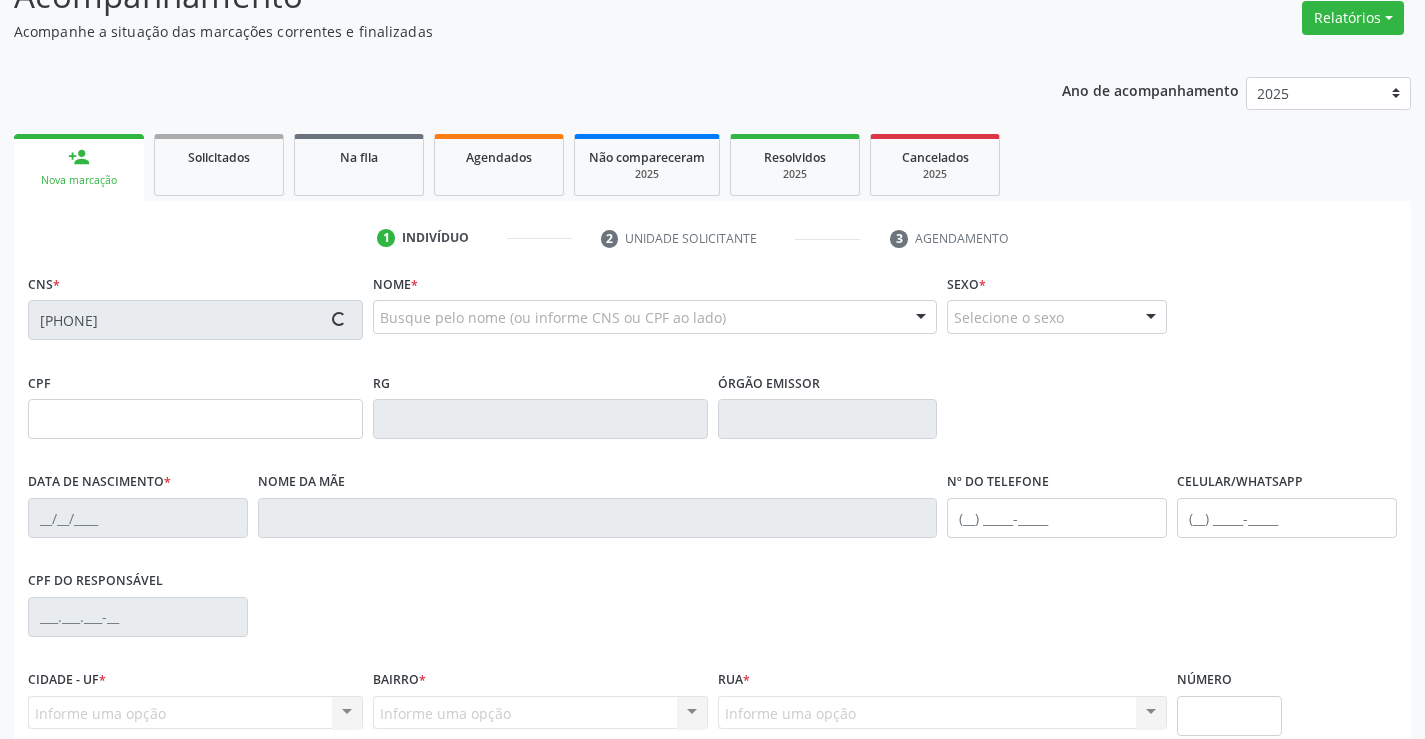 type on "05/10/1972" 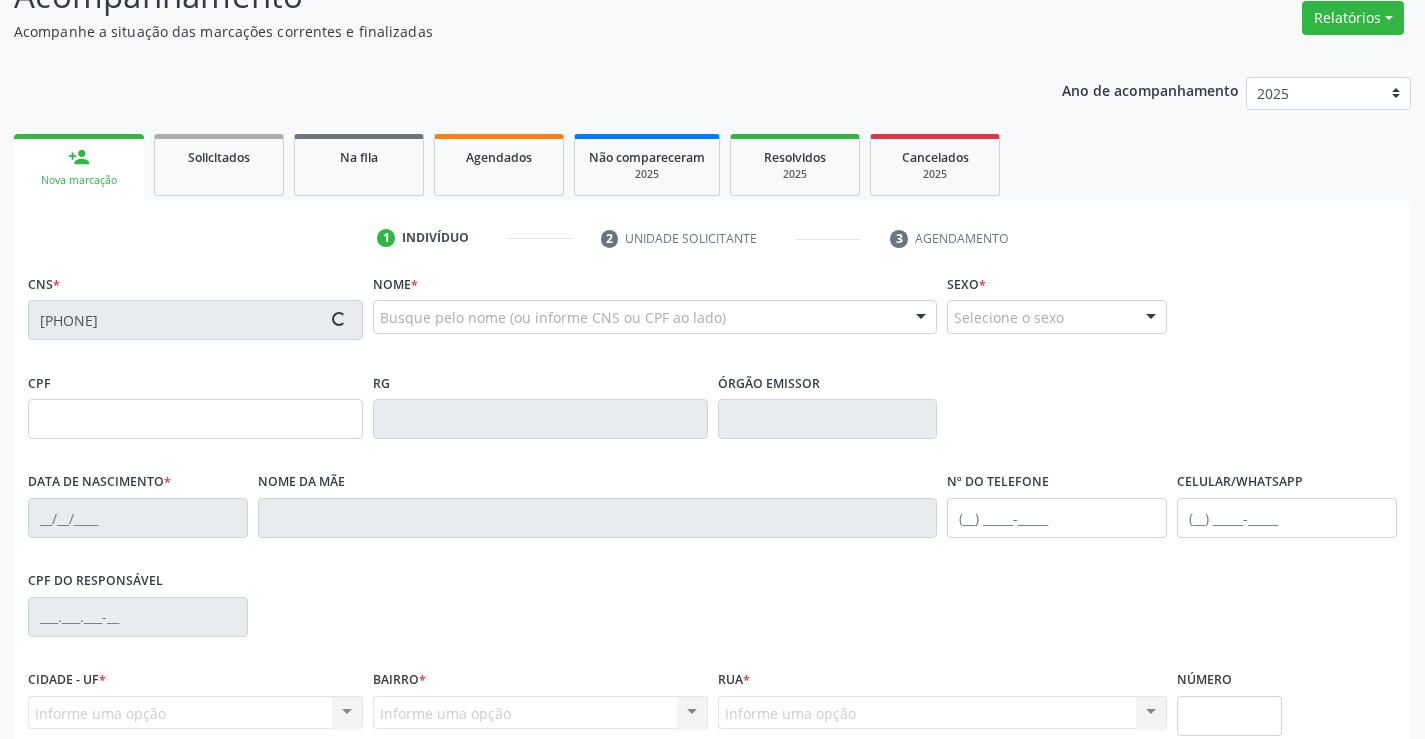 type on "(74) 99161-7471" 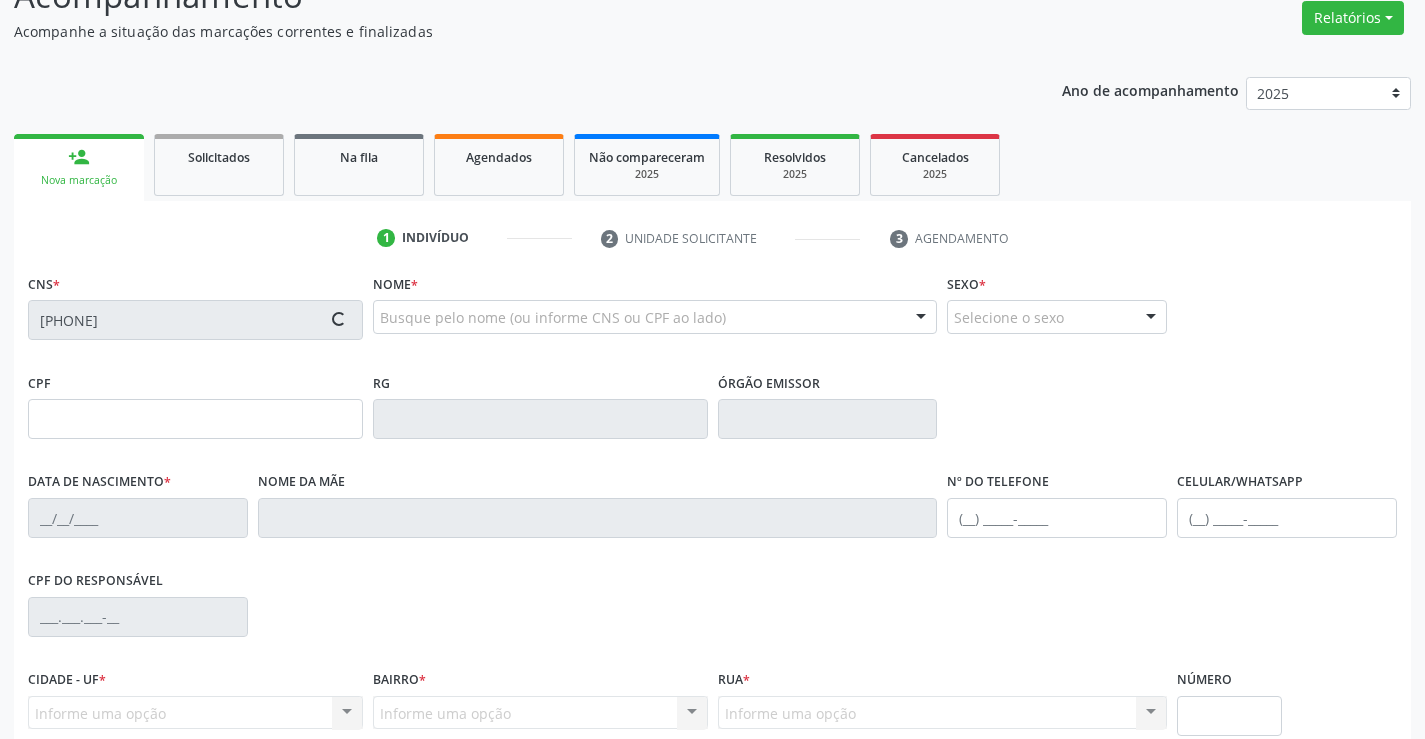 type on "SN" 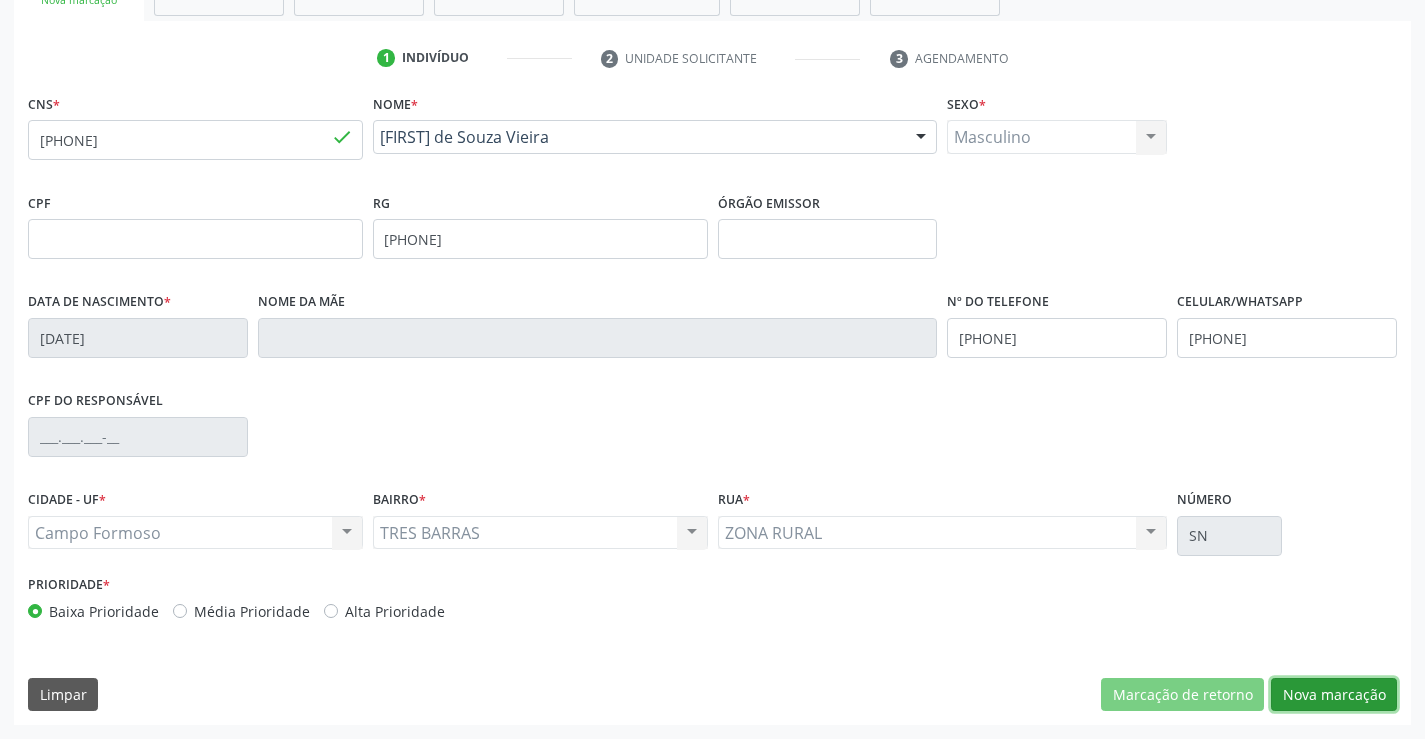click on "Nova marcação" at bounding box center [1334, 695] 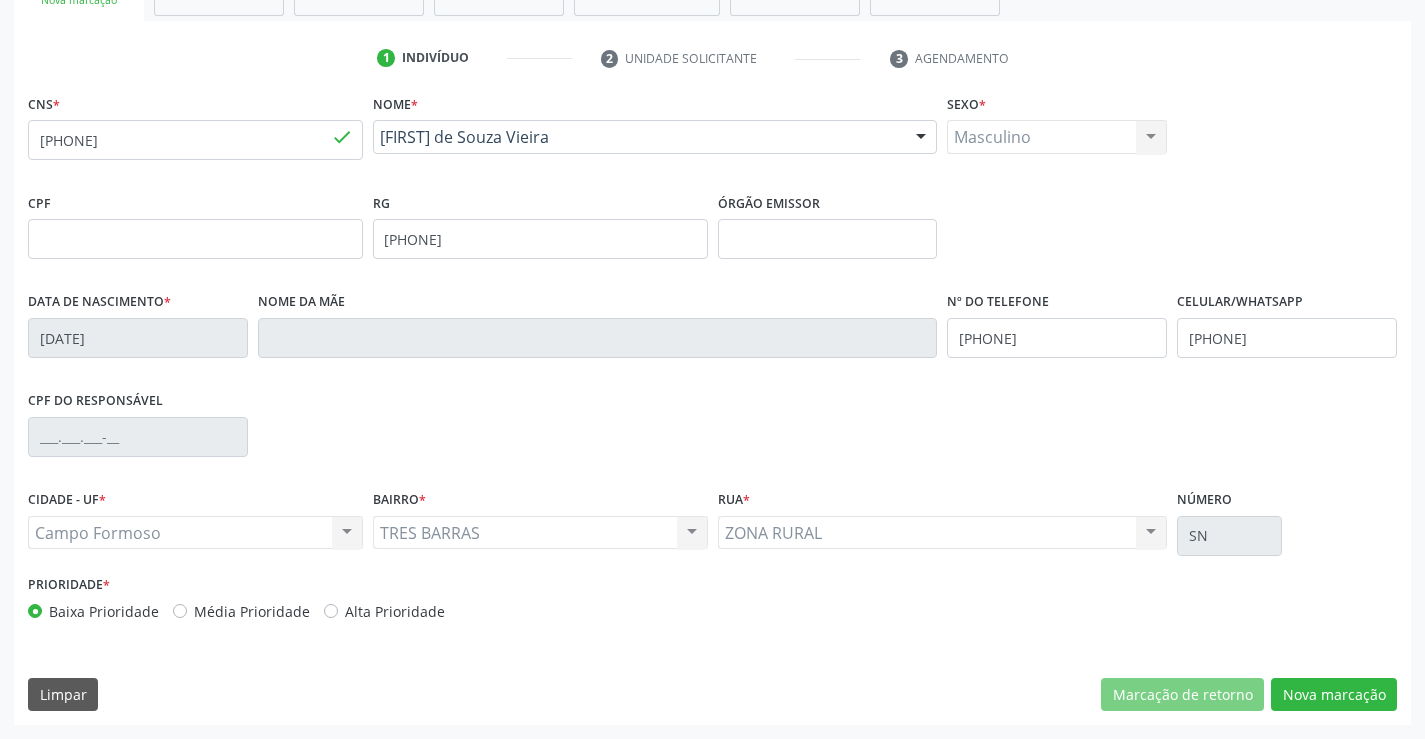 scroll, scrollTop: 167, scrollLeft: 0, axis: vertical 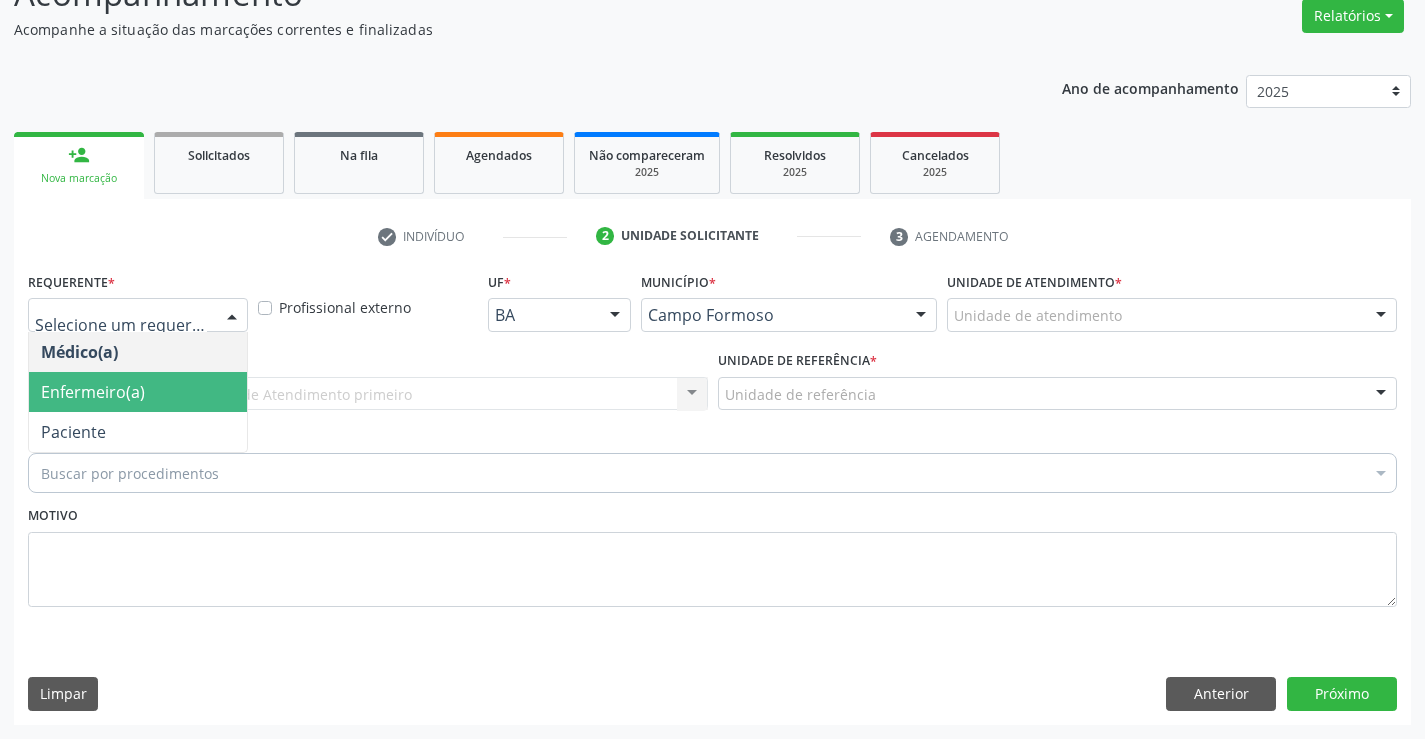 click on "Enfermeiro(a)" at bounding box center [138, 392] 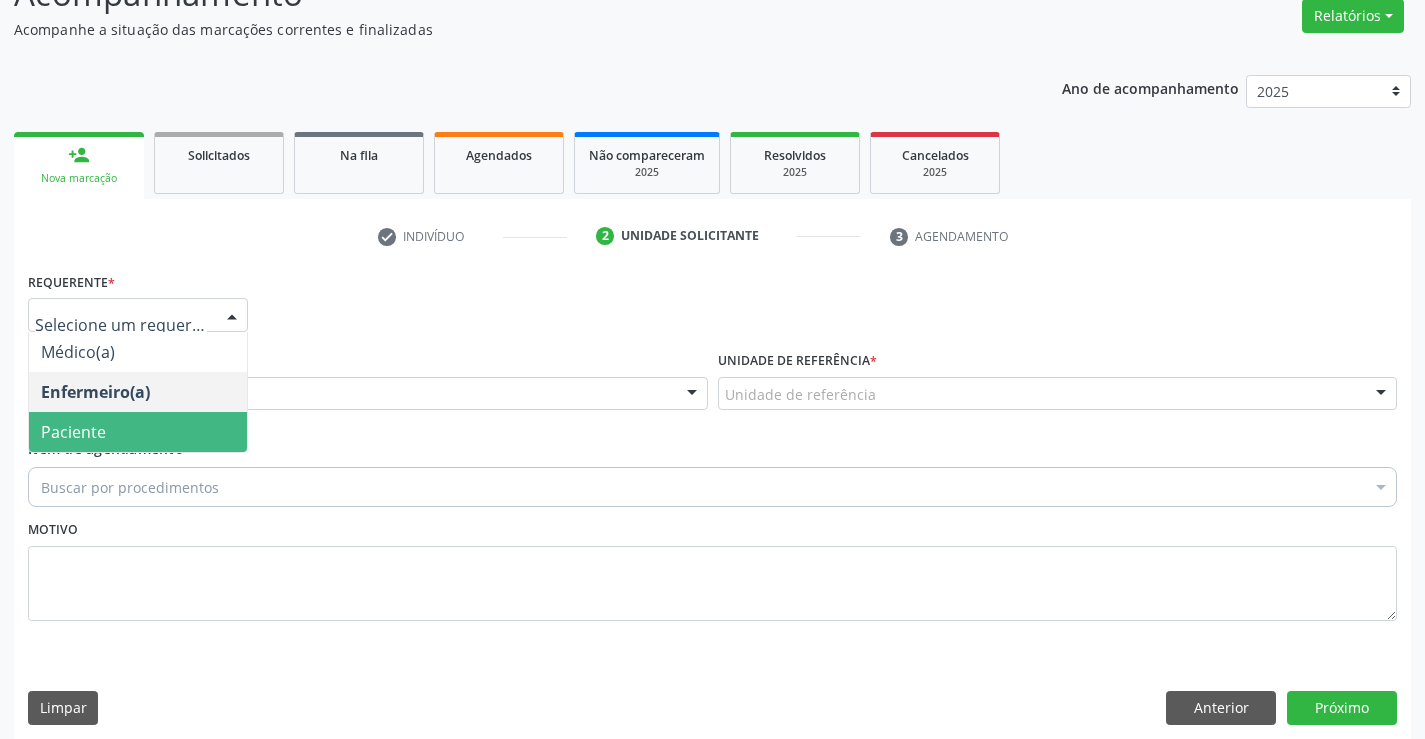 click on "Paciente" at bounding box center [138, 432] 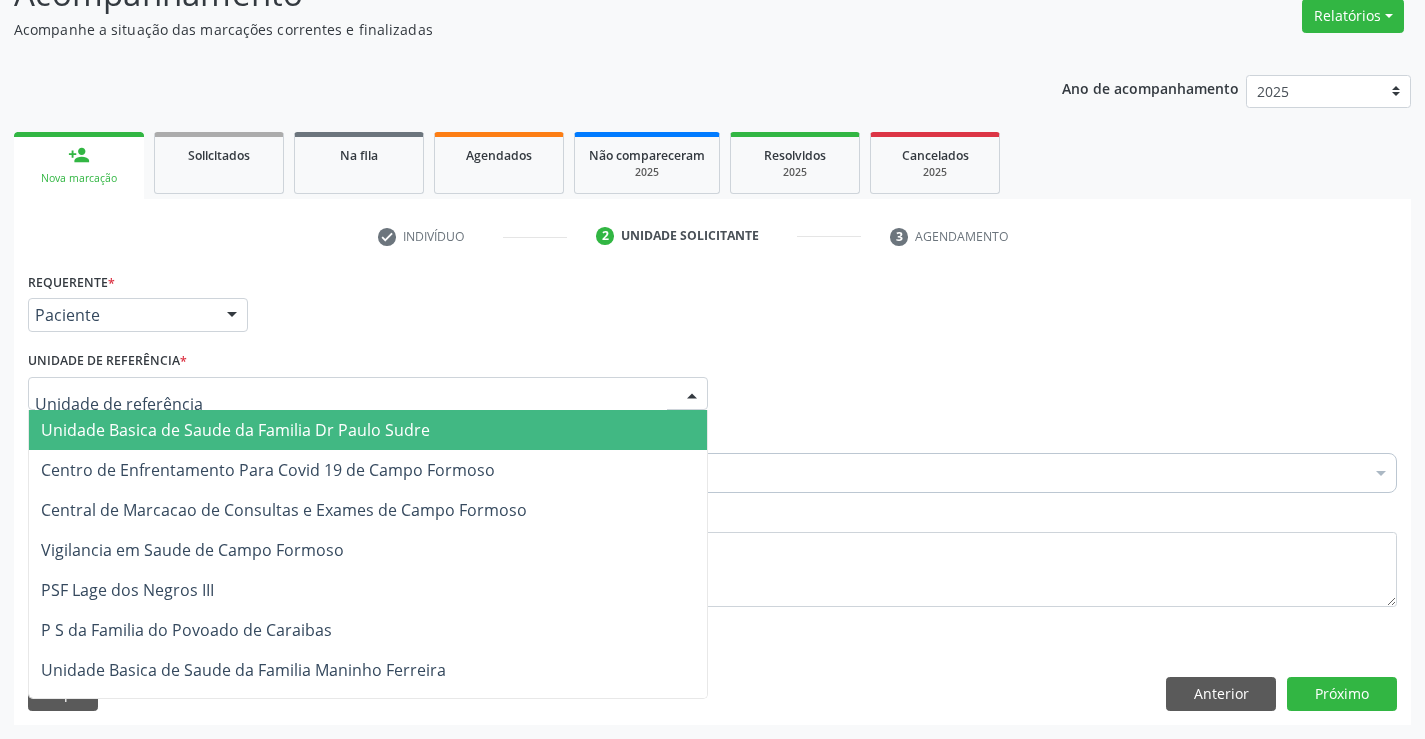 click on "Unidade Basica de Saude da Familia Dr Paulo Sudre" at bounding box center (235, 430) 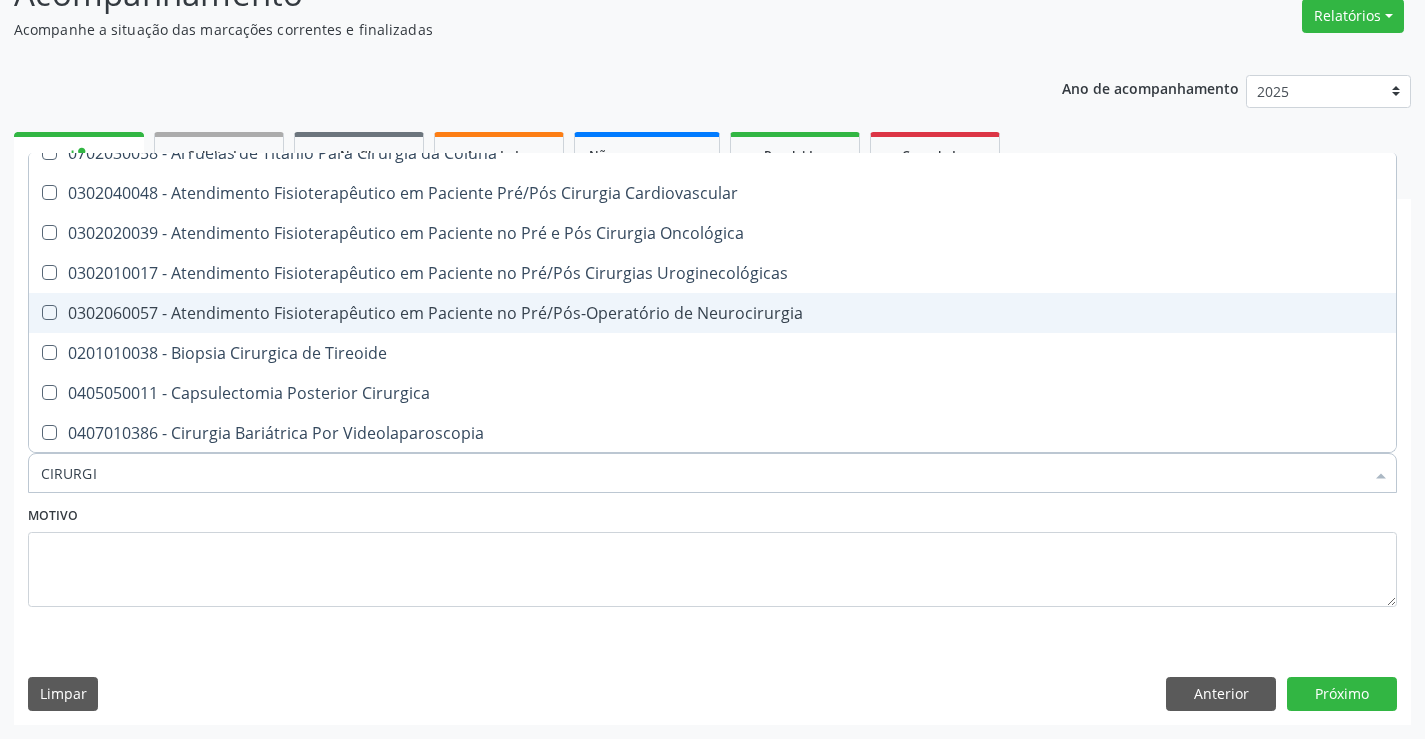 scroll, scrollTop: 0, scrollLeft: 0, axis: both 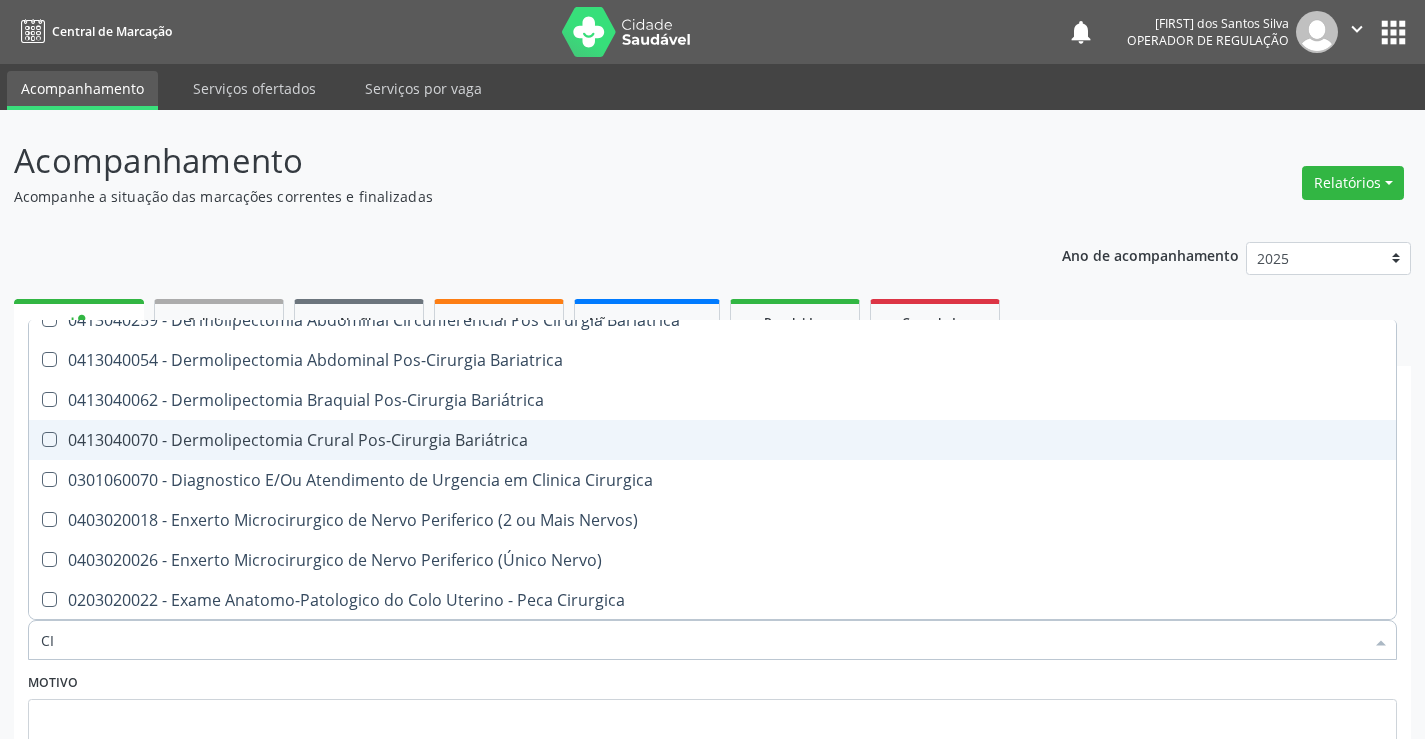 type on "C" 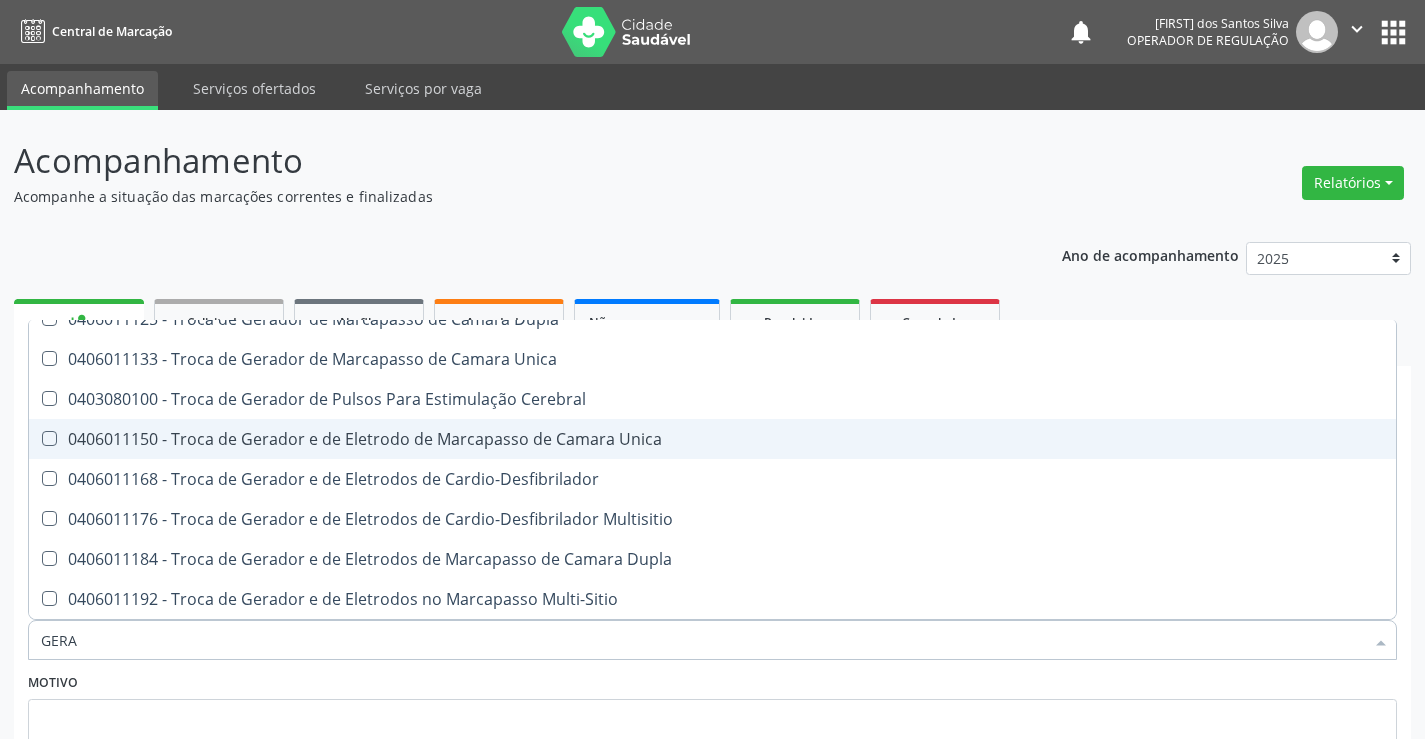 scroll, scrollTop: 421, scrollLeft: 0, axis: vertical 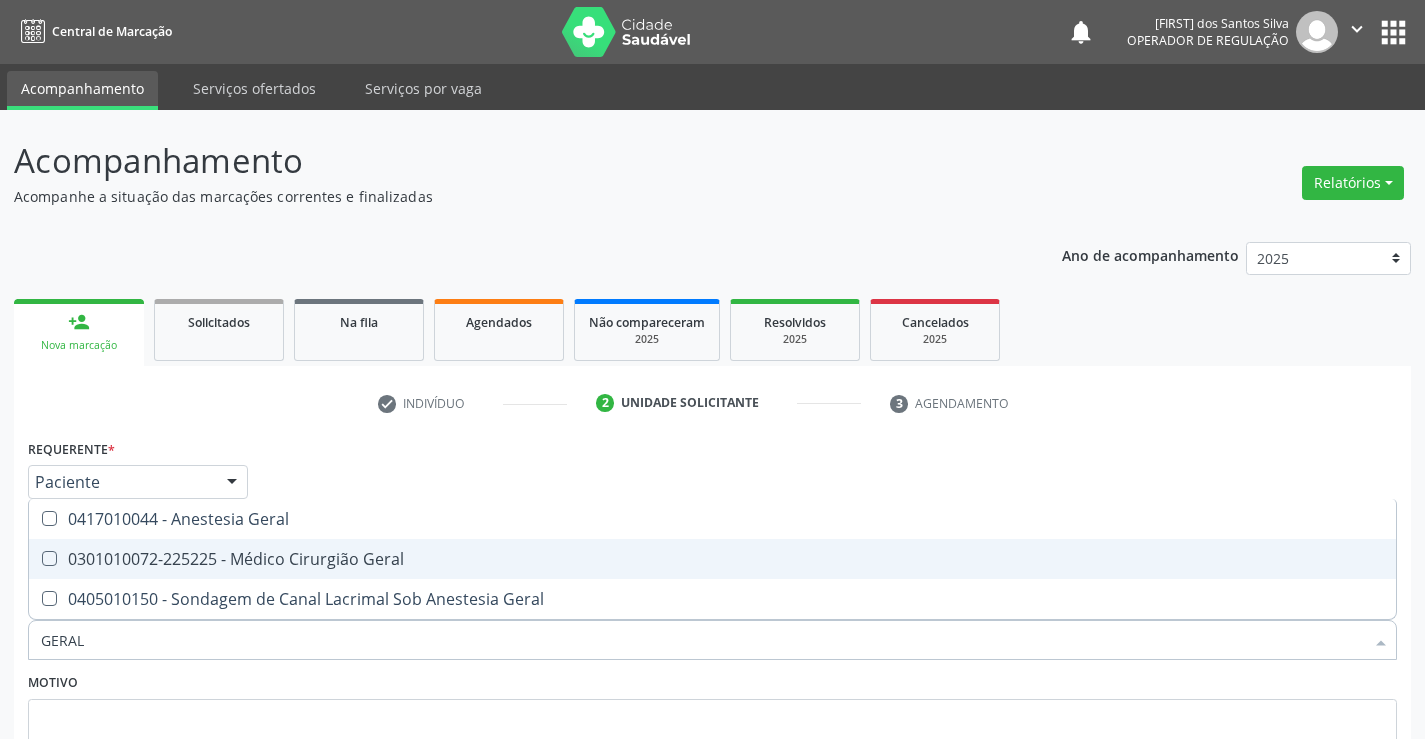 click on "0301010072-225225 - Médico Cirurgião Geral" at bounding box center (712, 559) 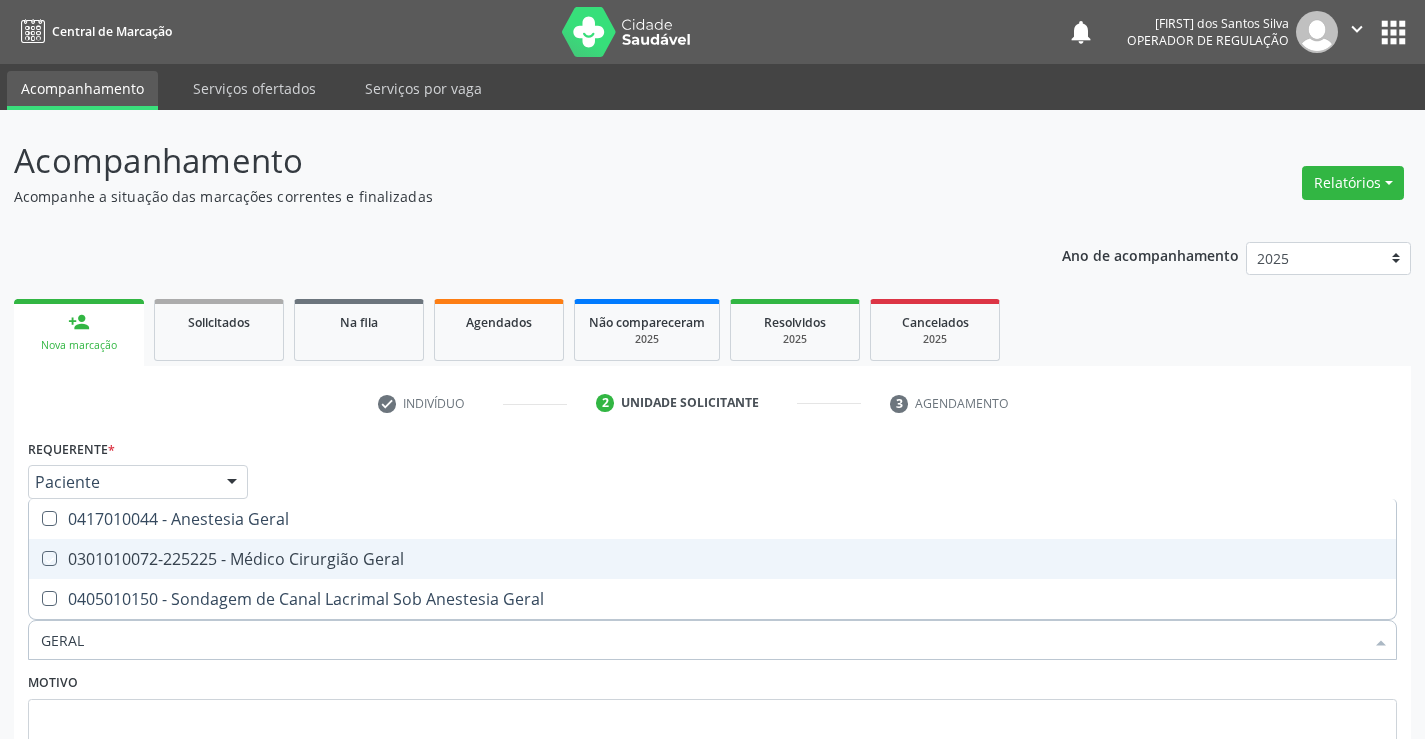 checkbox on "true" 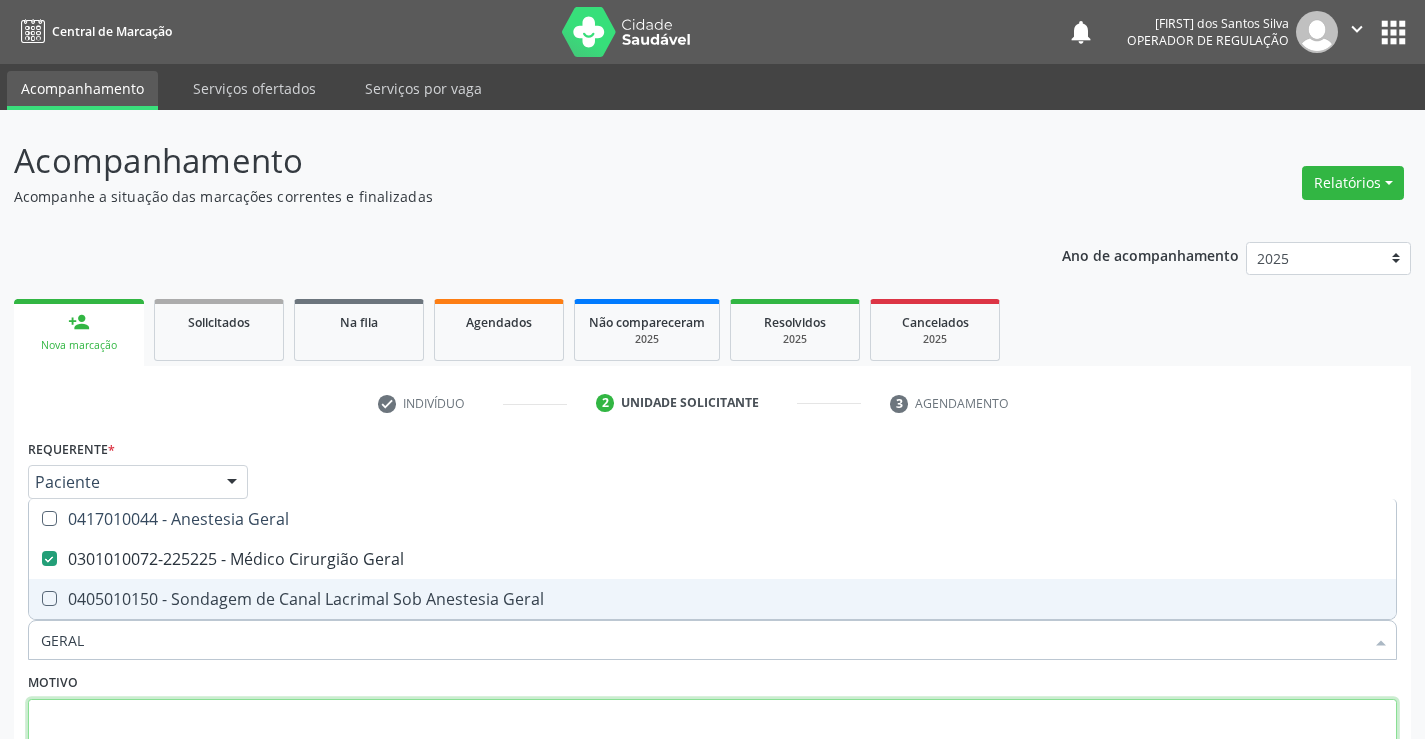 click at bounding box center [712, 737] 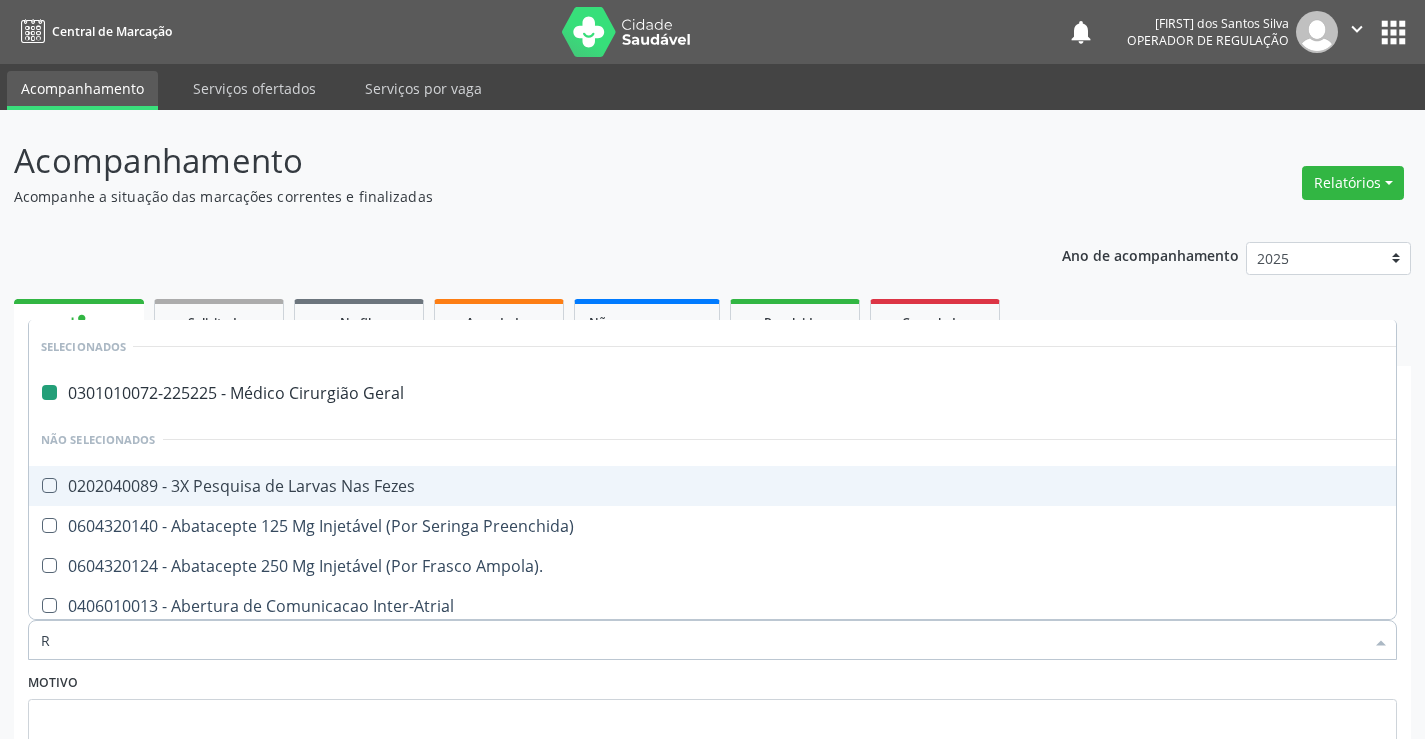 type on "RE" 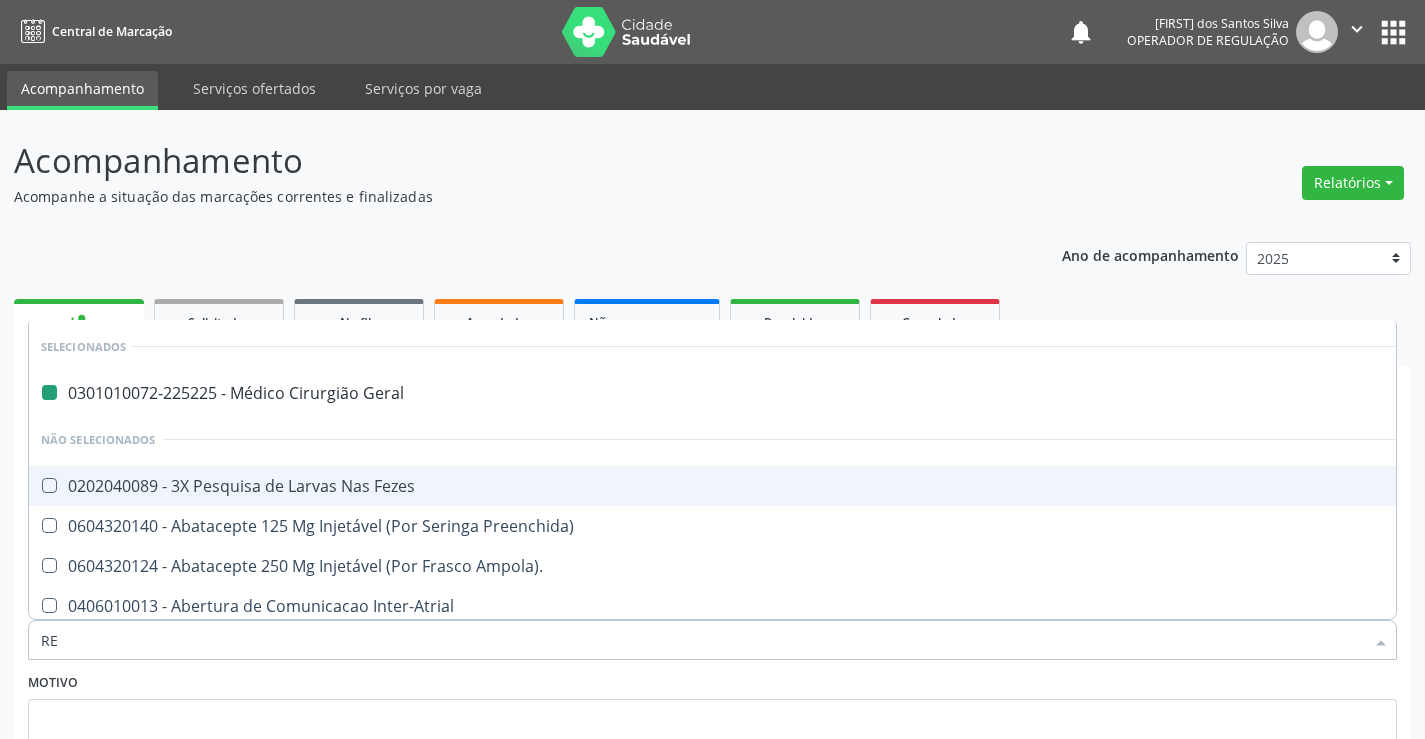 checkbox on "false" 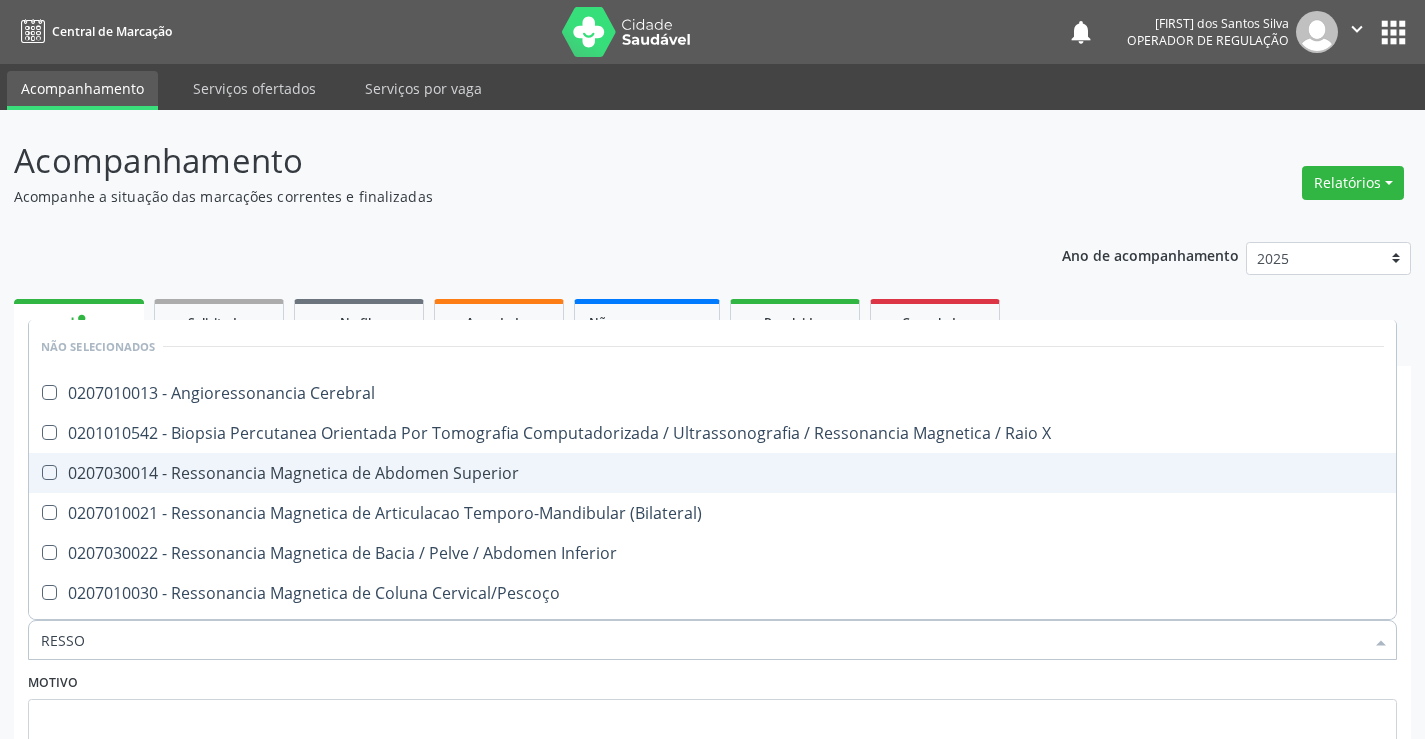 type on "RESSON" 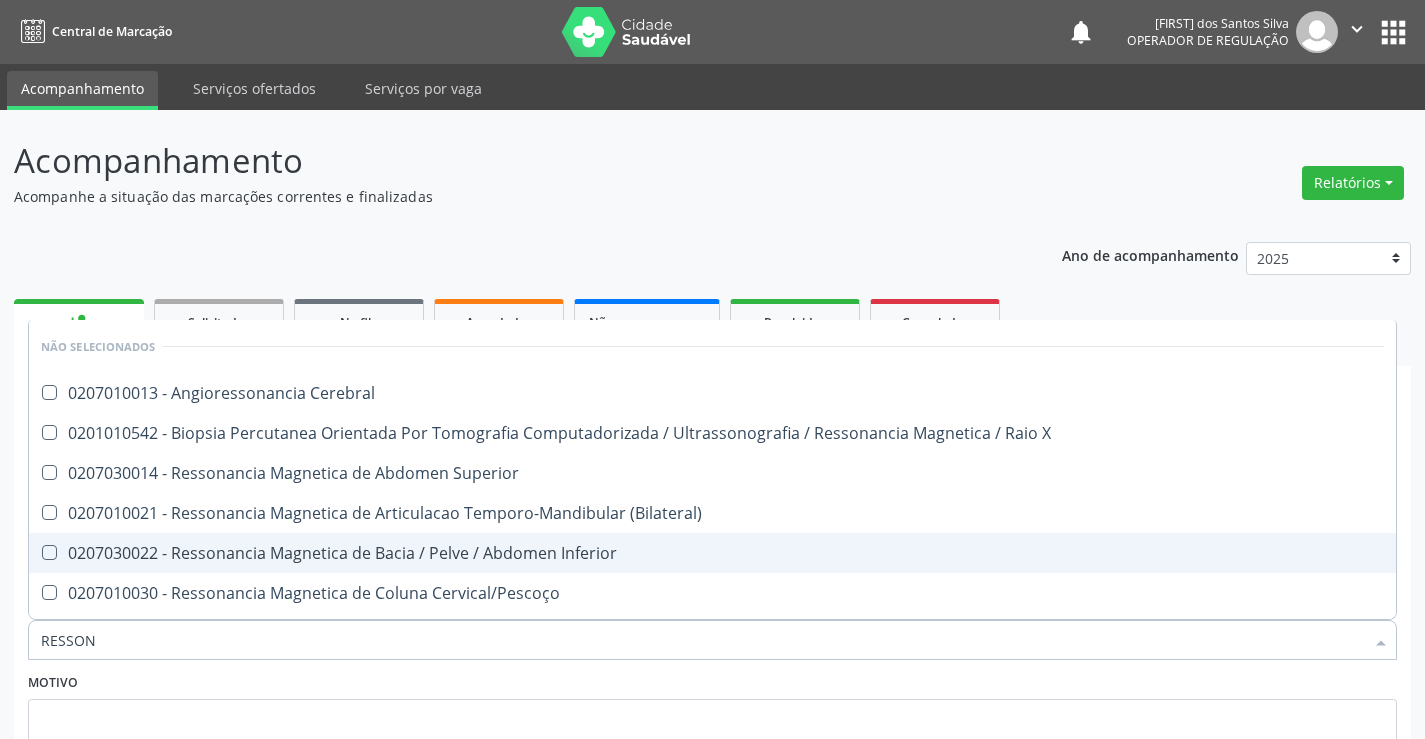 click on "0207030022 - Ressonancia Magnetica de Bacia / Pelve / Abdomen Inferior" at bounding box center (712, 553) 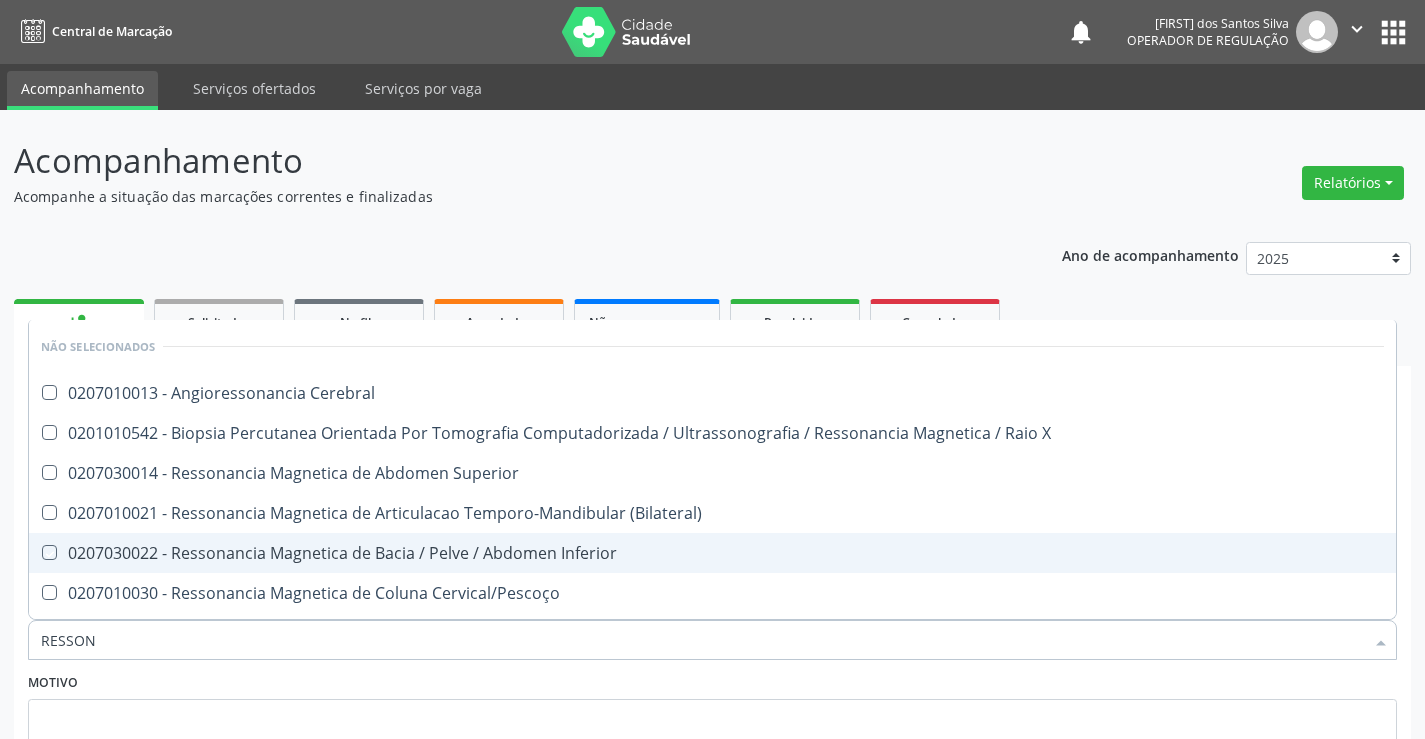 checkbox on "true" 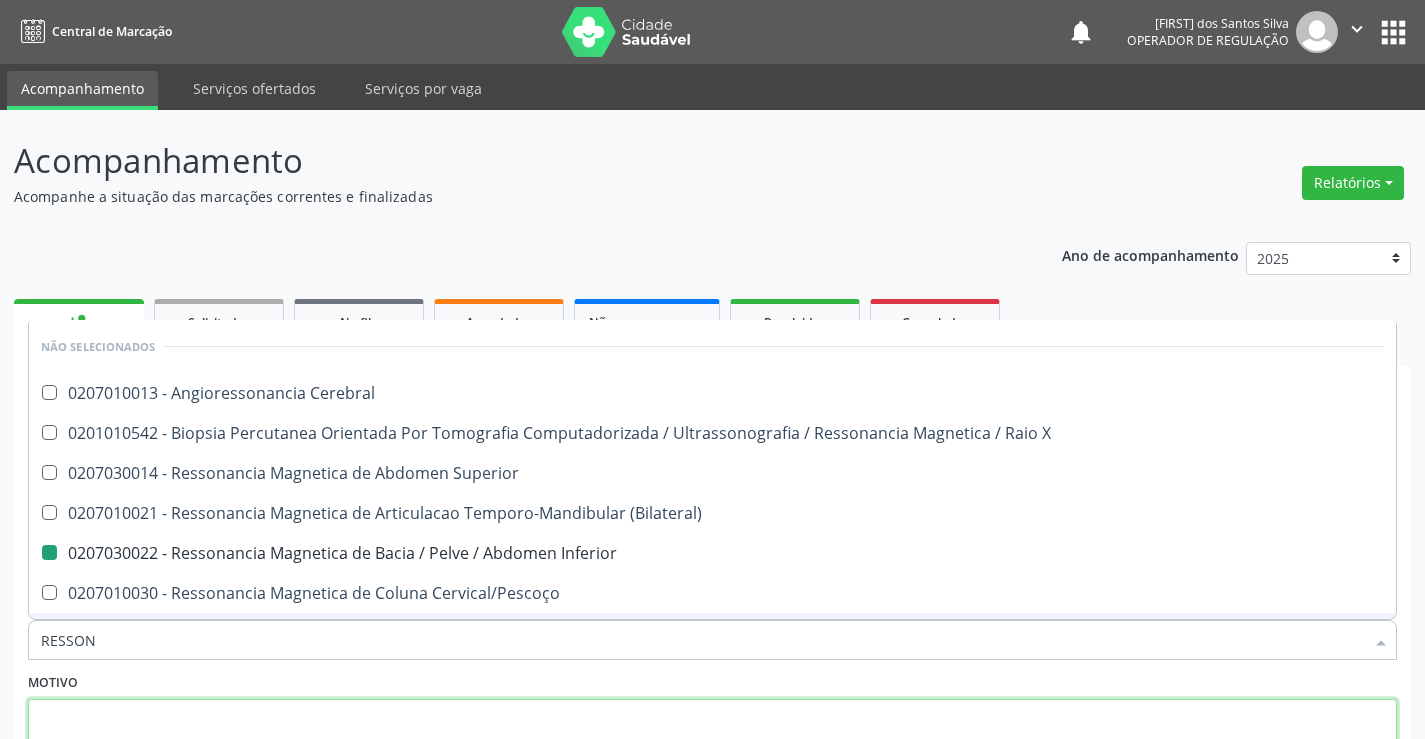 click at bounding box center [712, 737] 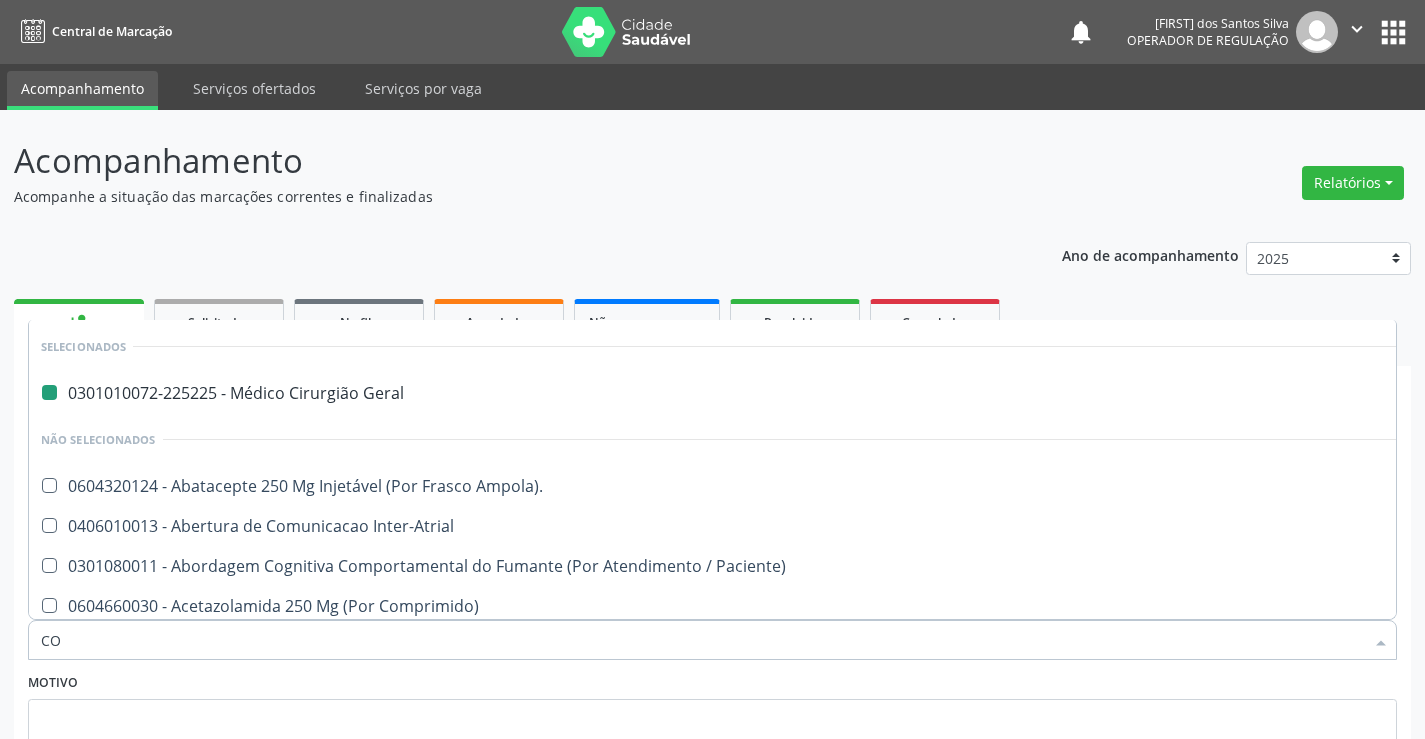 type on "COL" 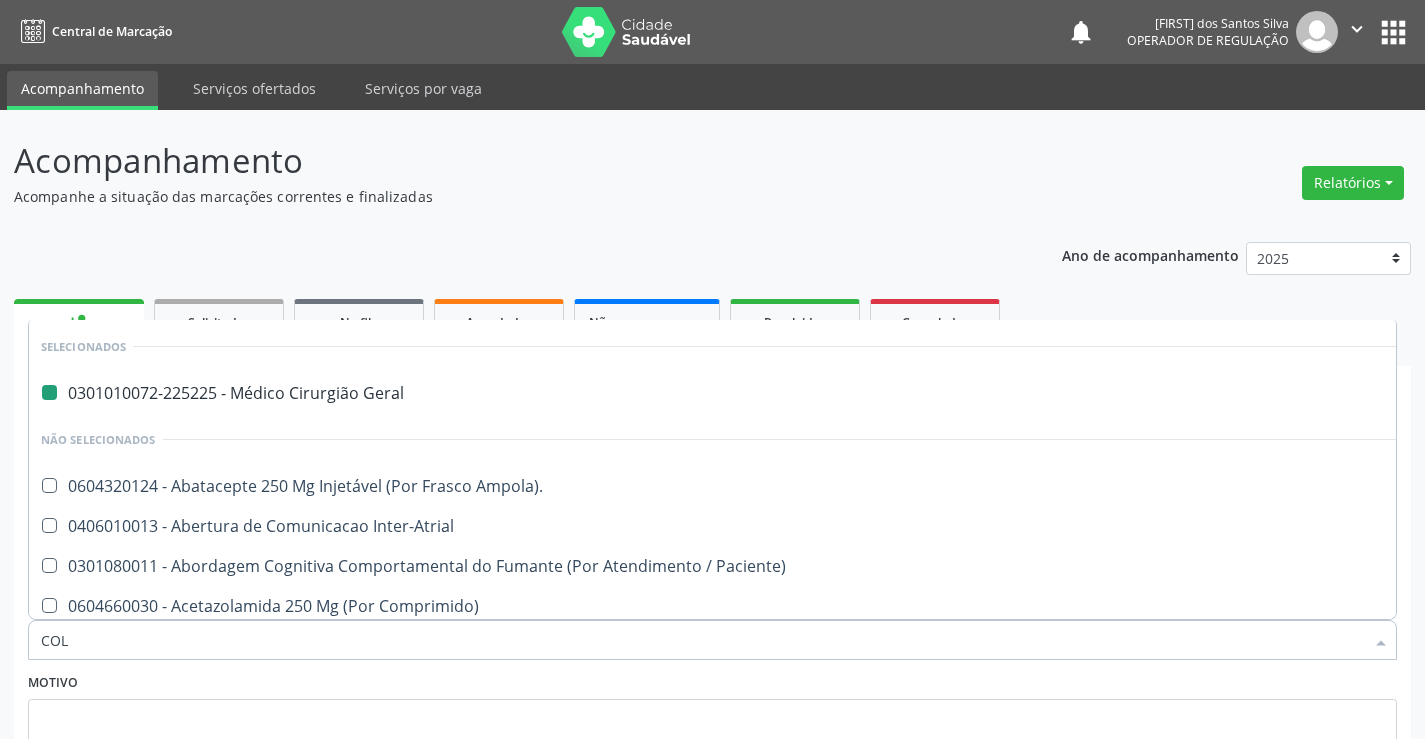checkbox on "false" 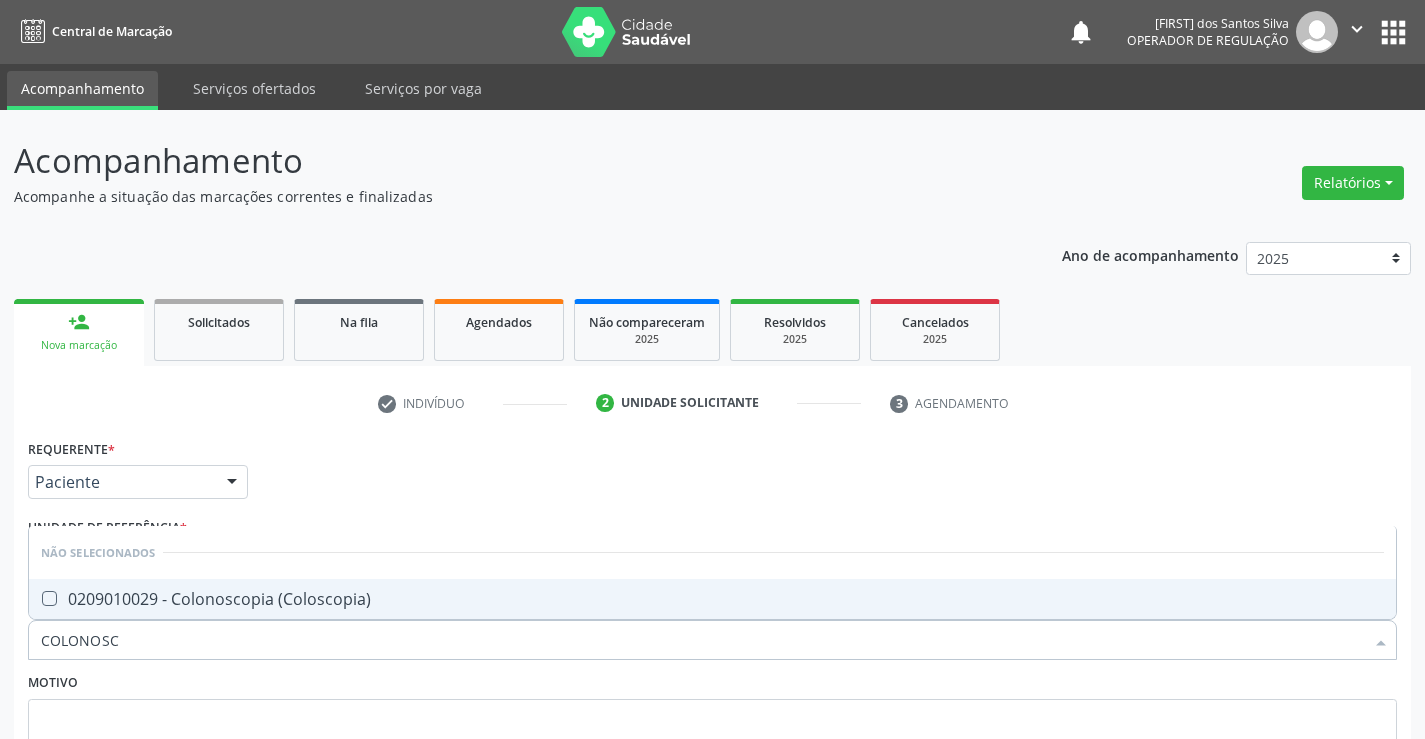 type on "COLONOSCO" 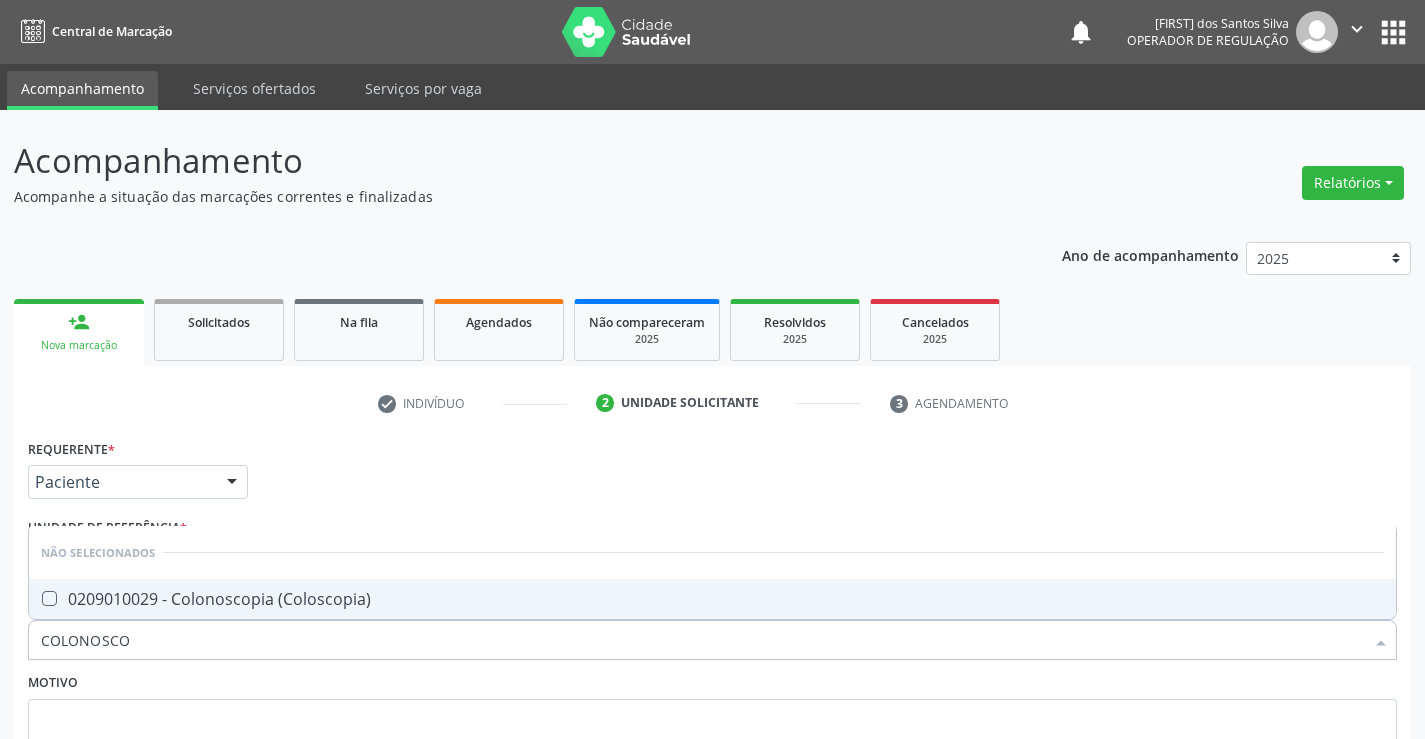 click on "0209010029 - Colonoscopia (Coloscopia)" at bounding box center (712, 599) 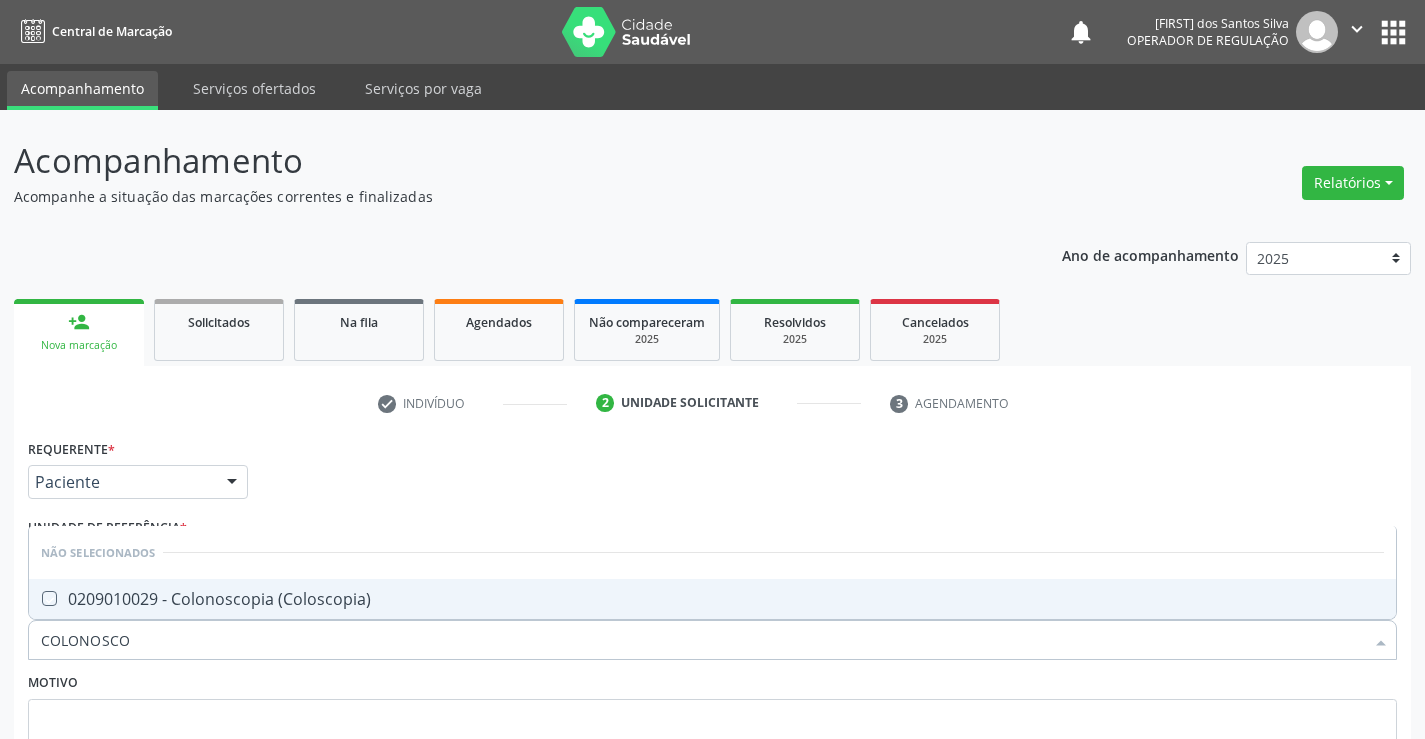 checkbox on "true" 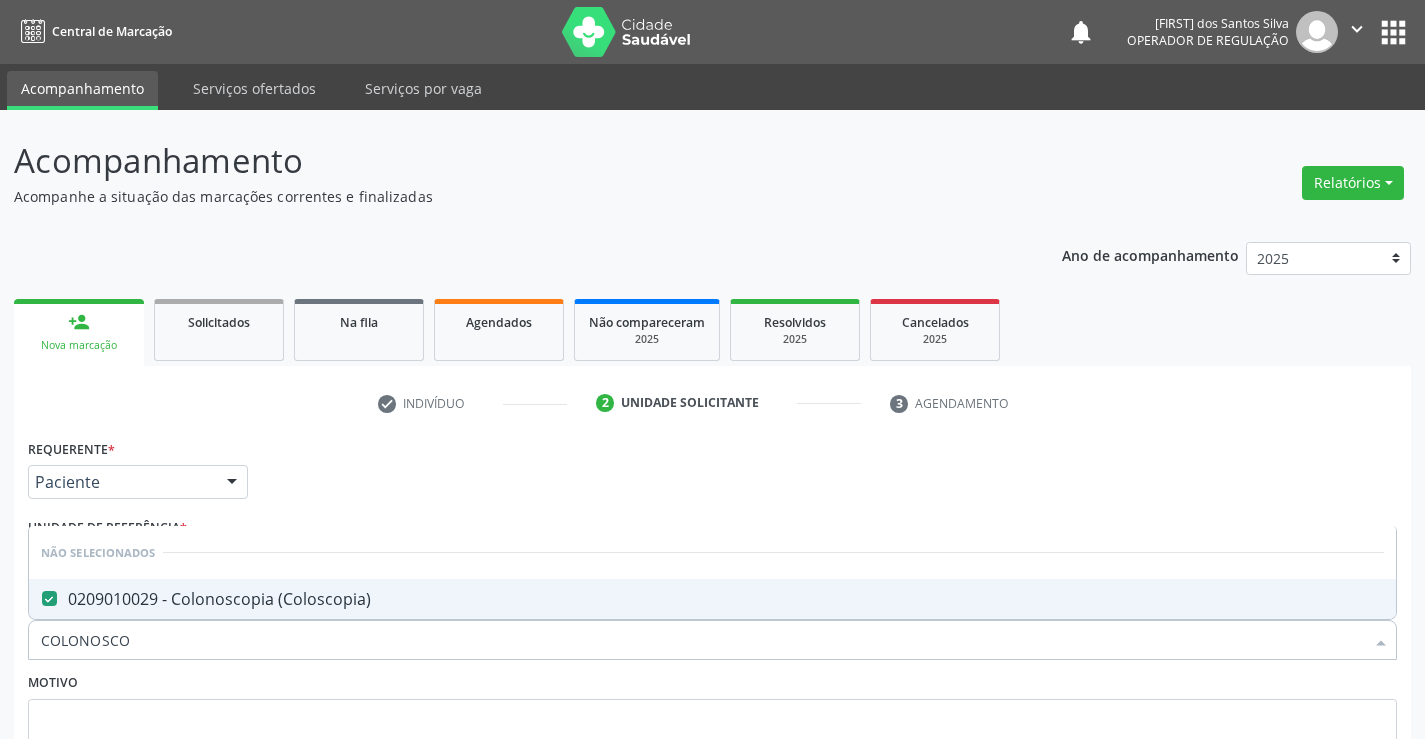 click on "Motivo" at bounding box center (712, 721) 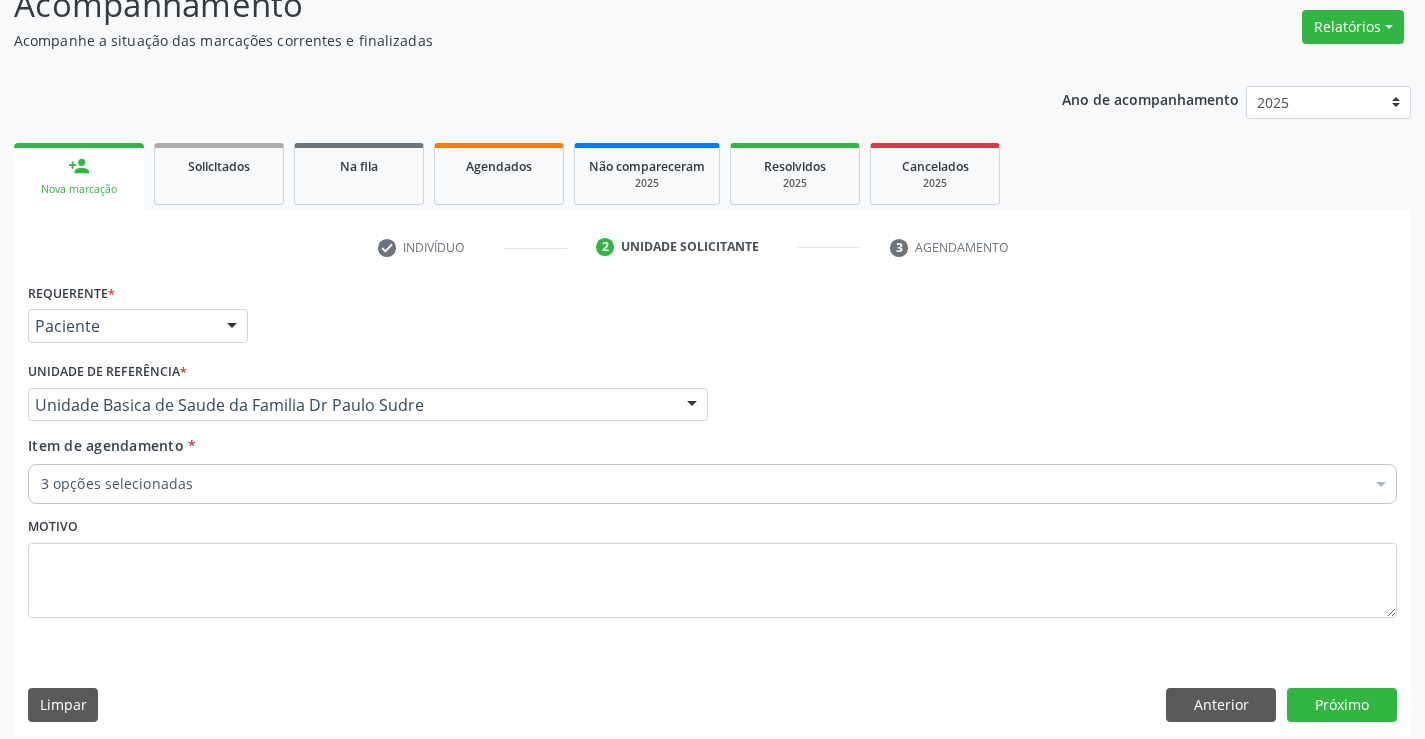 scroll, scrollTop: 167, scrollLeft: 0, axis: vertical 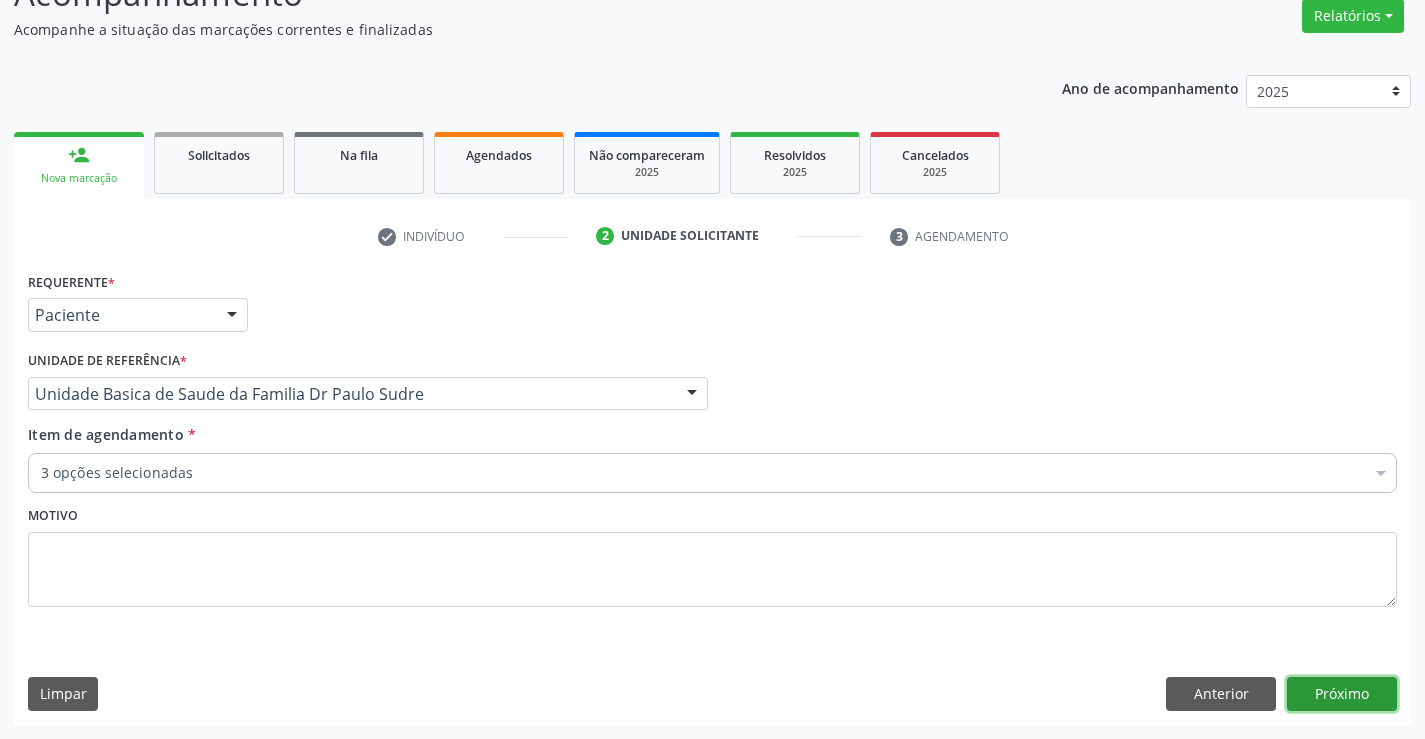 click on "Próximo" at bounding box center (1342, 694) 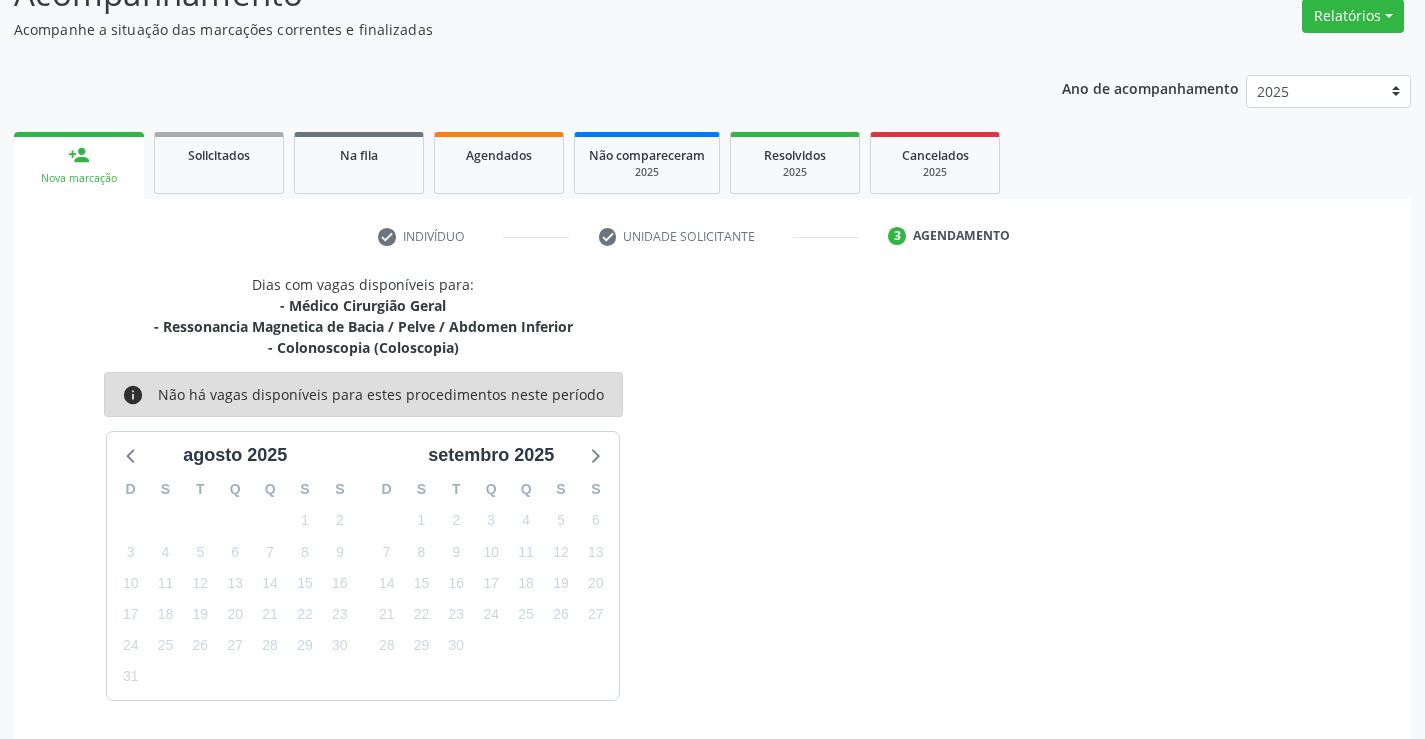 scroll, scrollTop: 232, scrollLeft: 0, axis: vertical 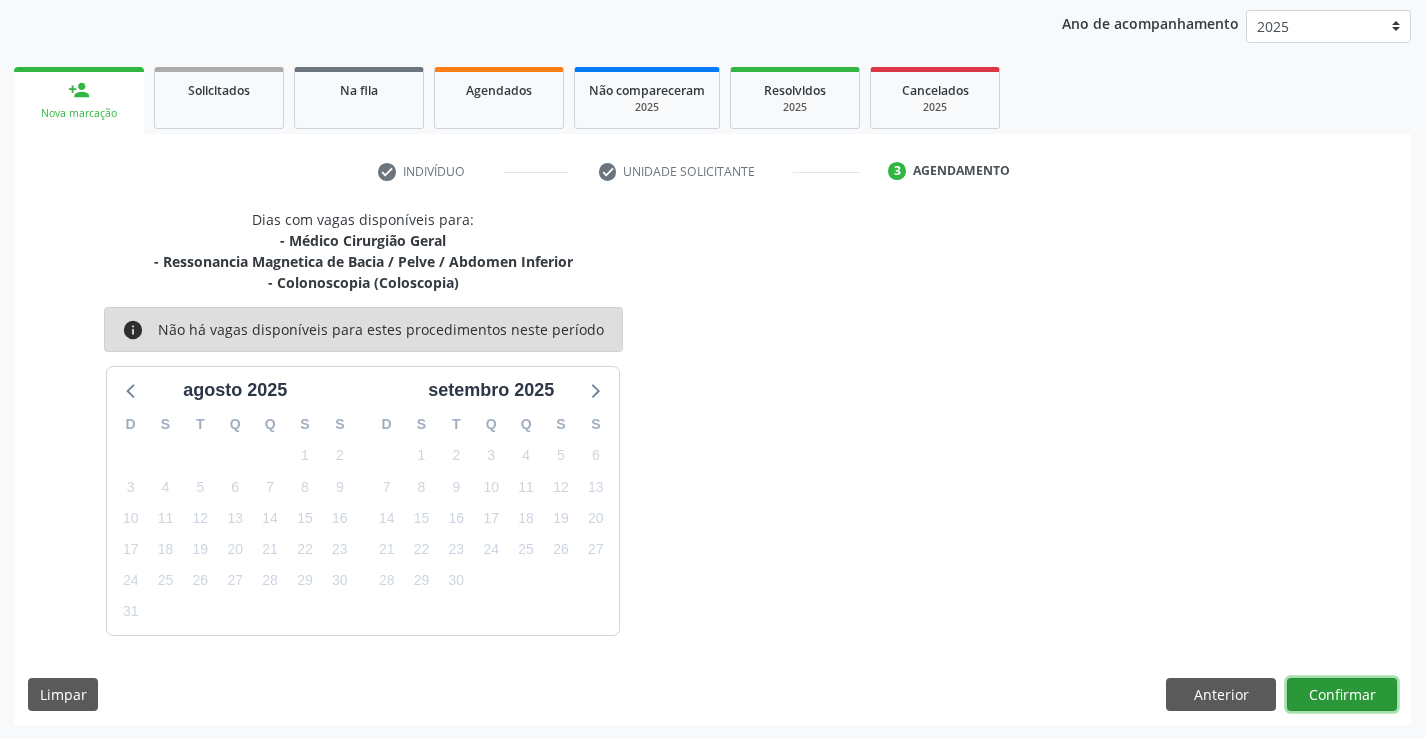 click on "Confirmar" at bounding box center [1342, 695] 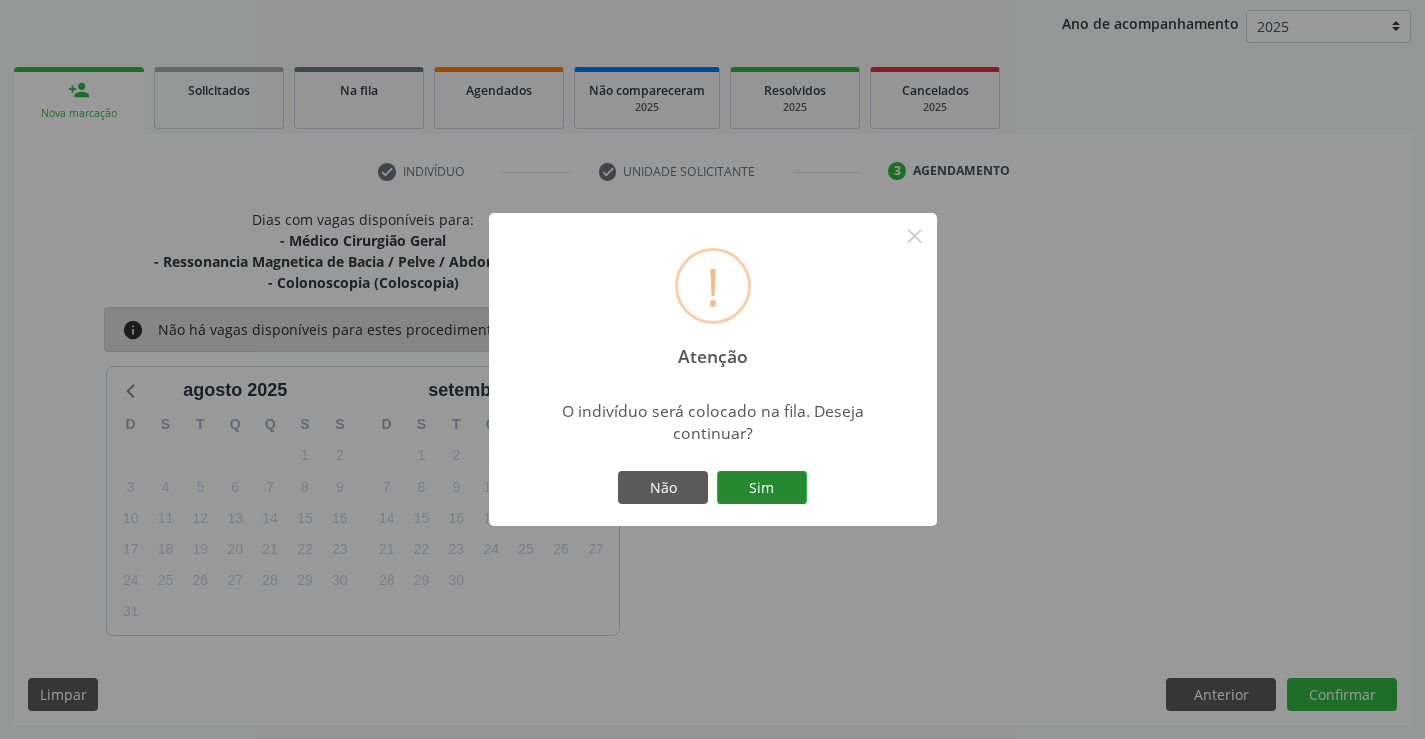 click on "Sim" at bounding box center (762, 488) 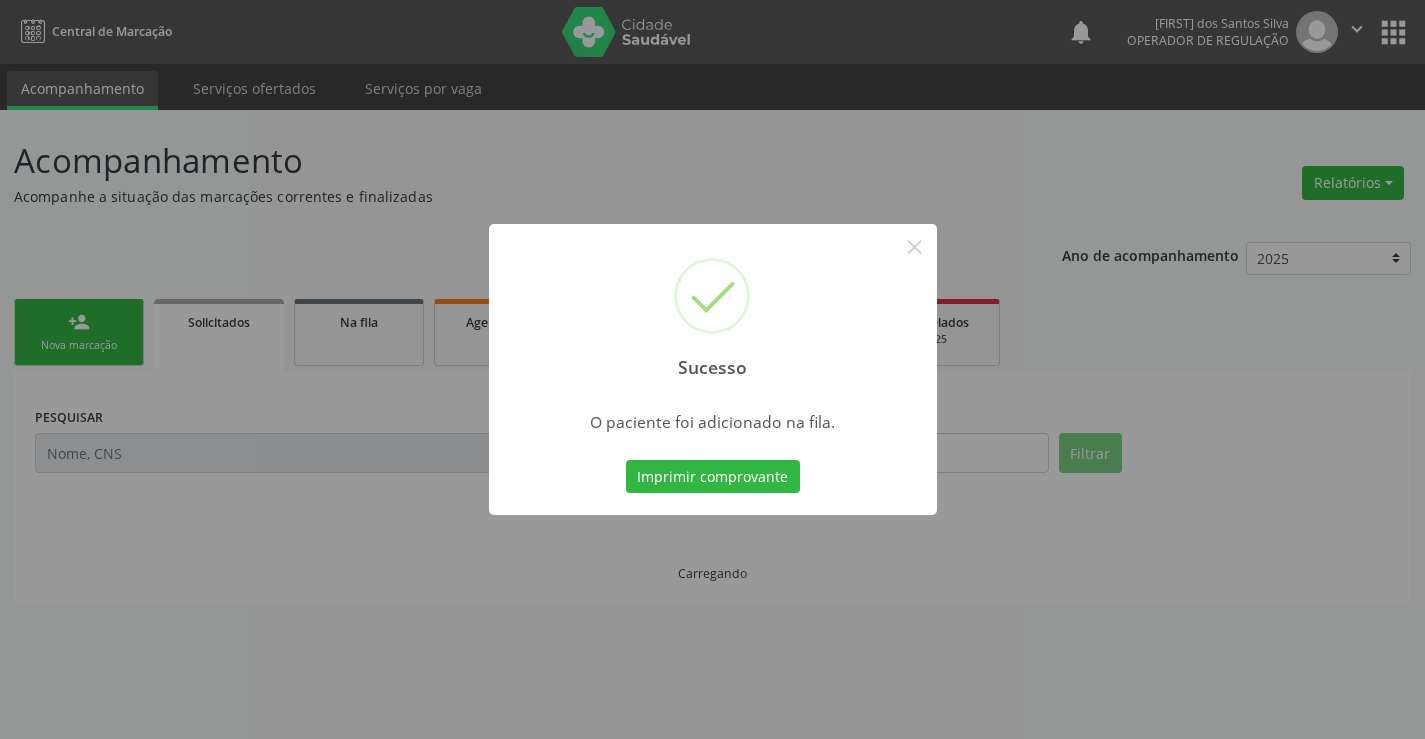 scroll, scrollTop: 0, scrollLeft: 0, axis: both 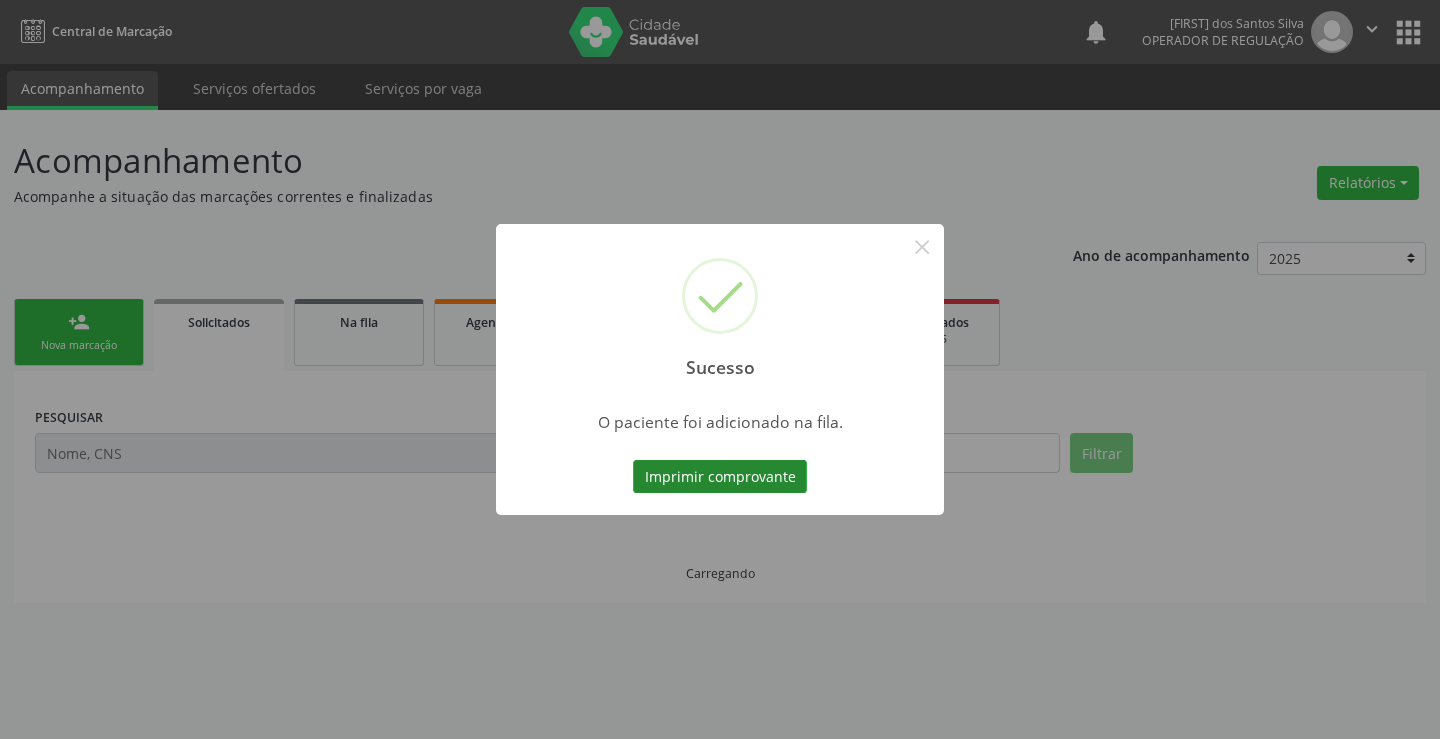 click on "Imprimir comprovante" at bounding box center [720, 477] 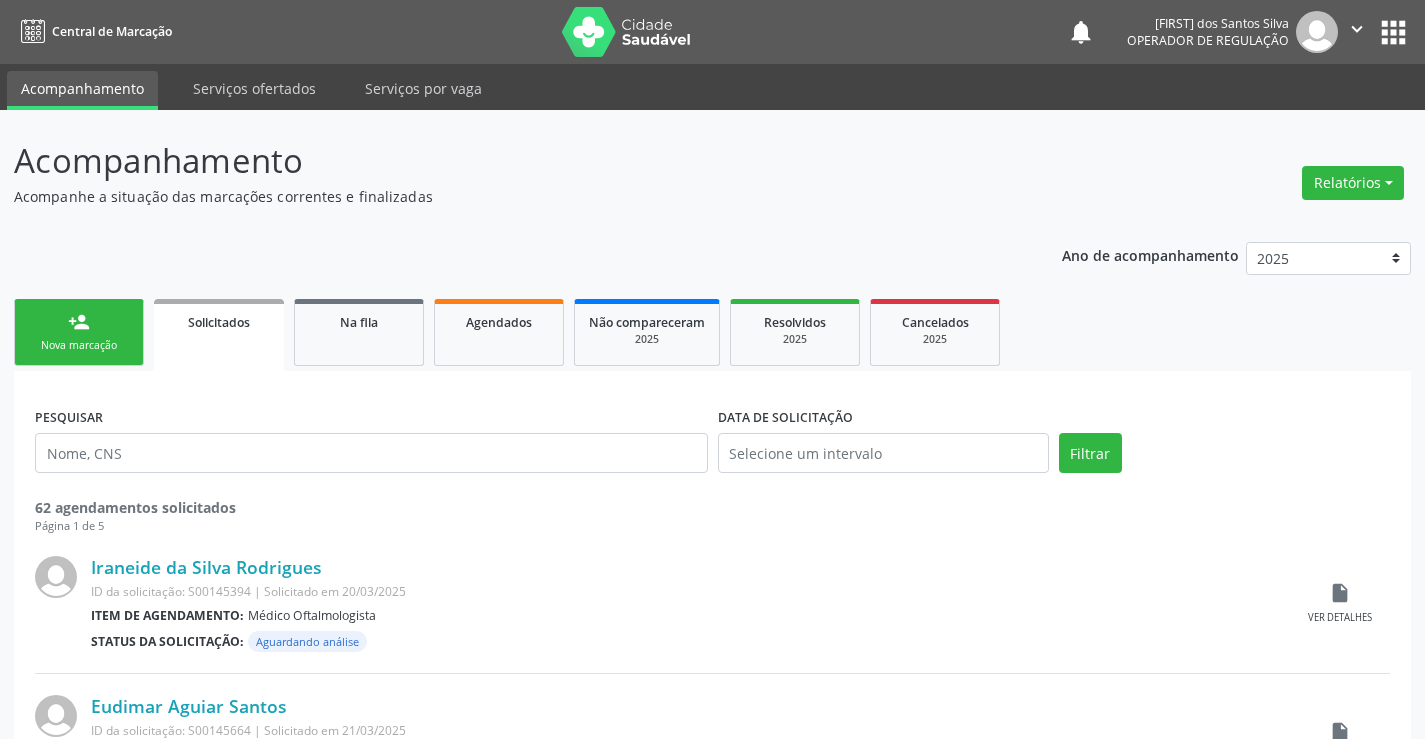 click on "person_add" at bounding box center (79, 322) 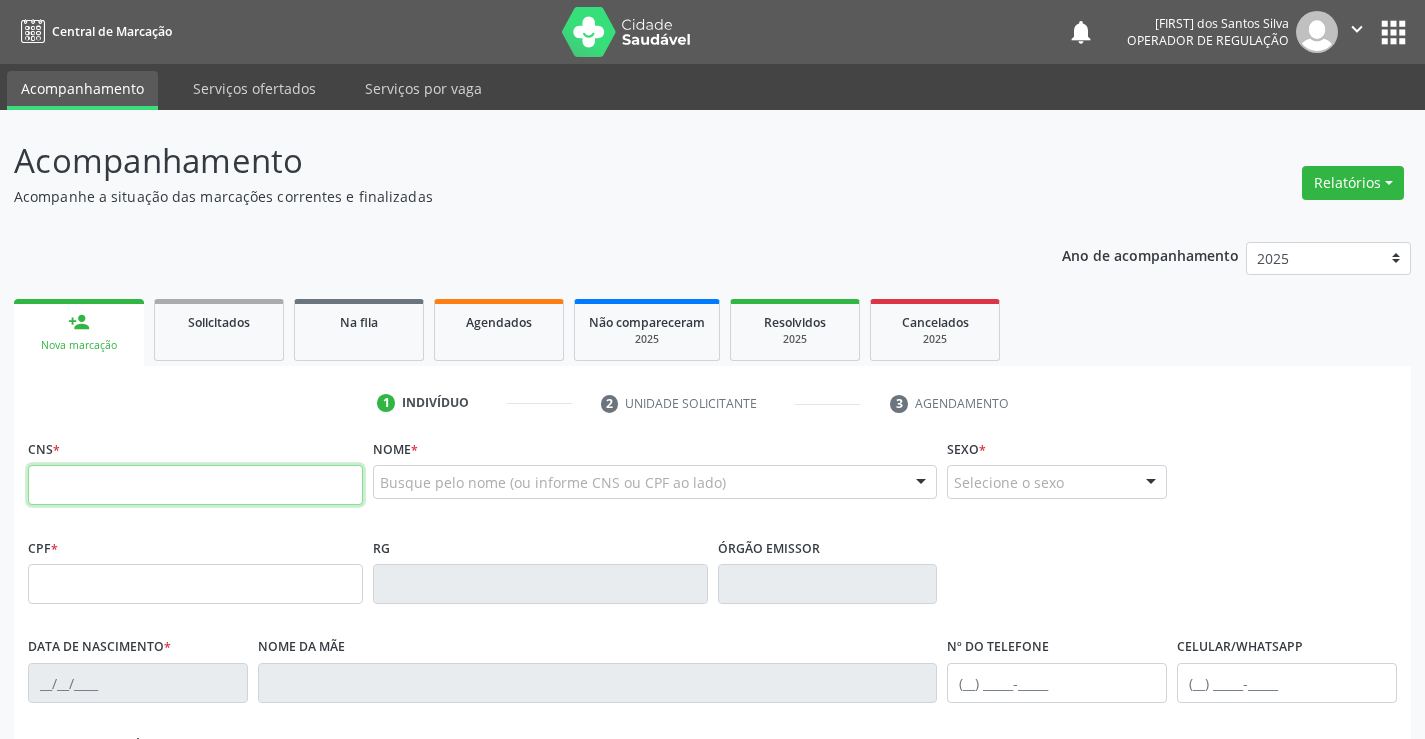 click at bounding box center [195, 485] 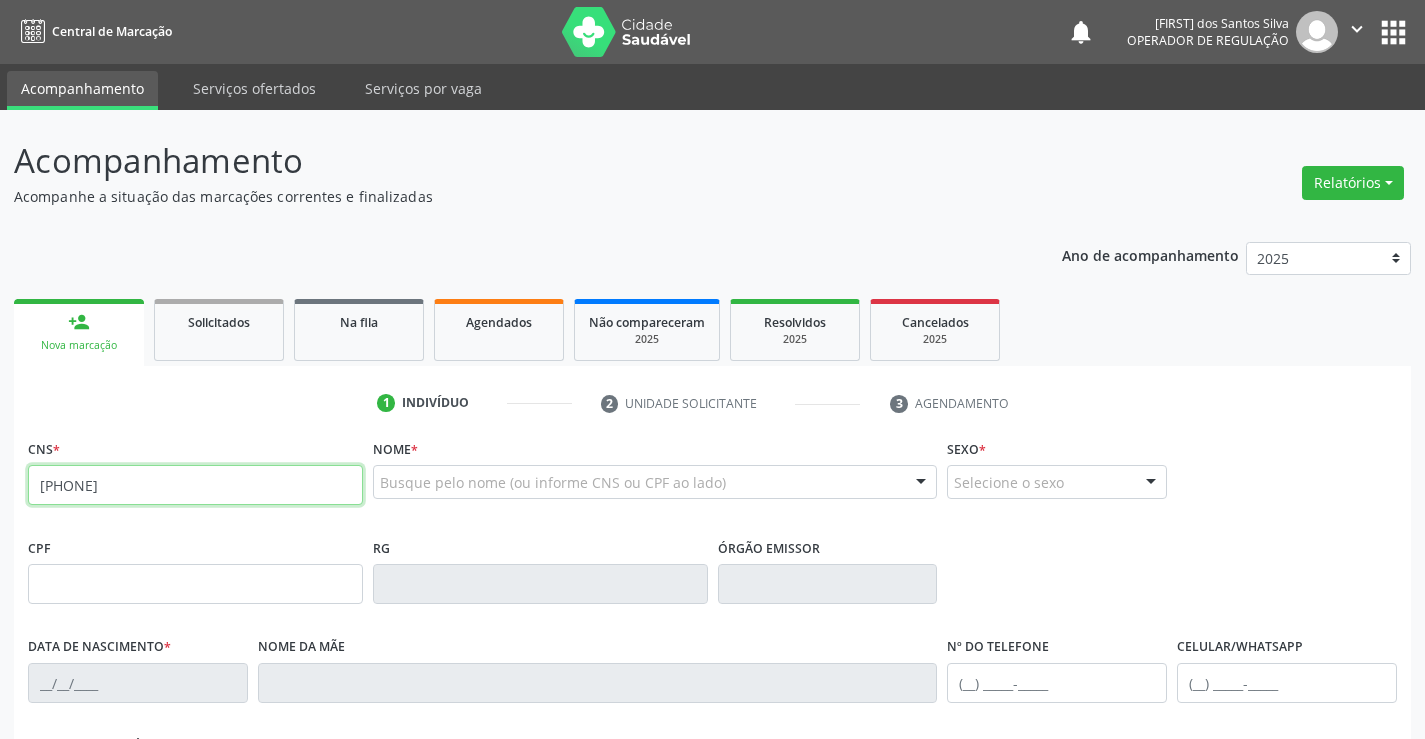type on "707 4020 4966 2376" 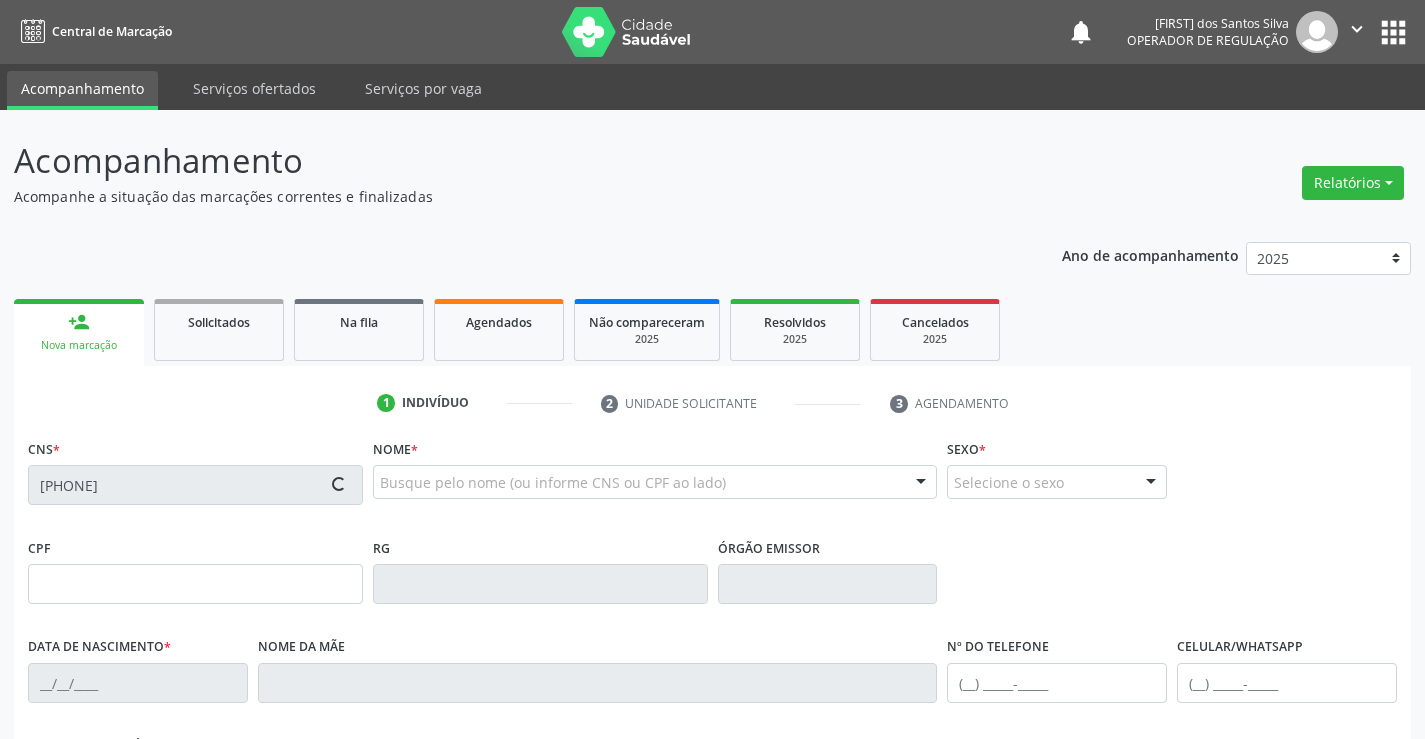 type on "48221143" 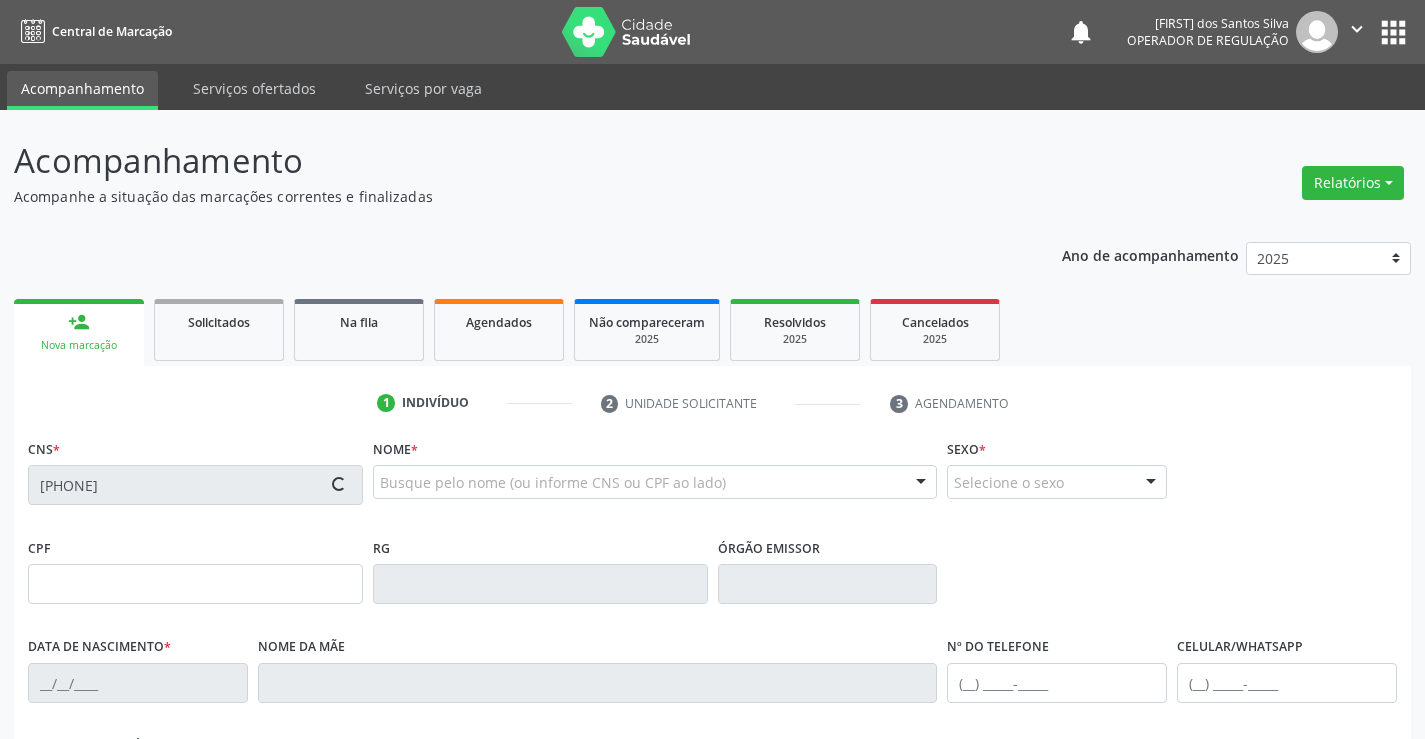 type on "05/01/1982" 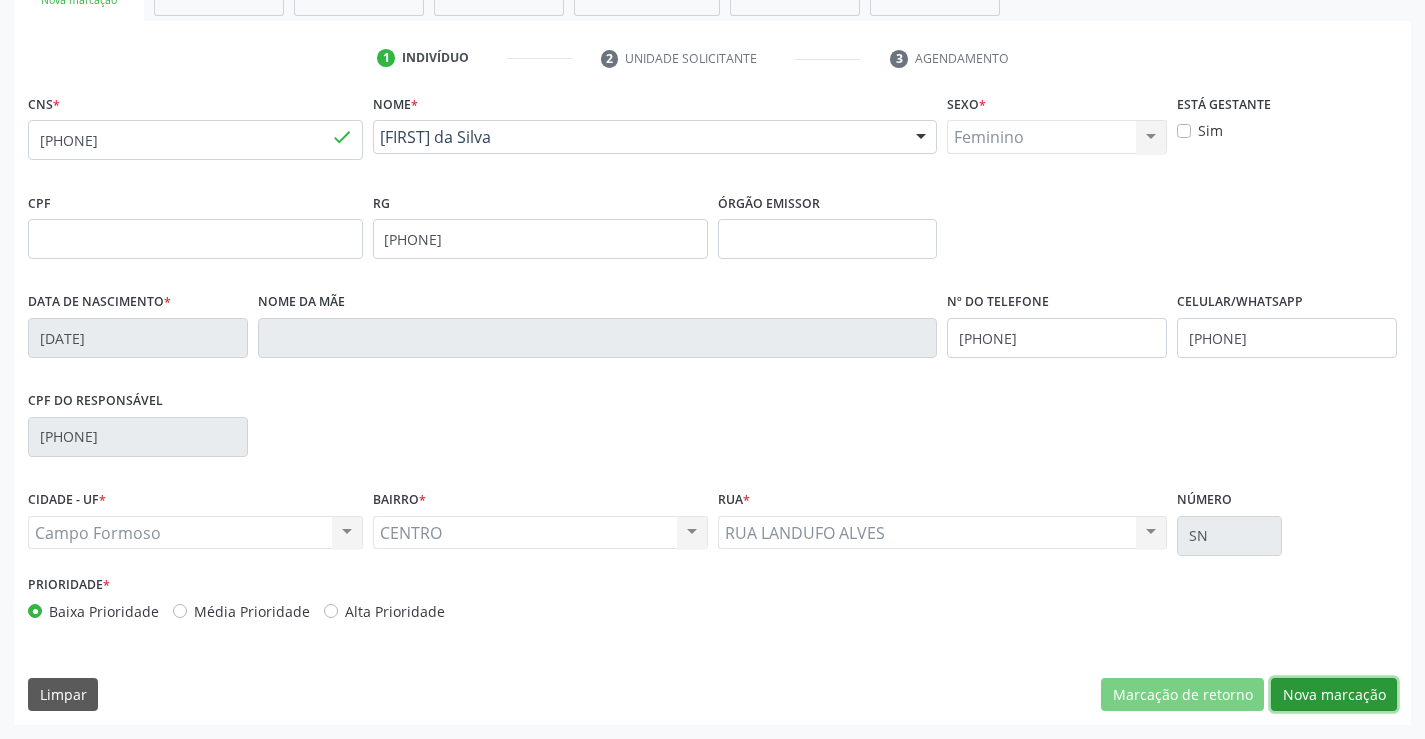 click on "Nova marcação" at bounding box center [1334, 695] 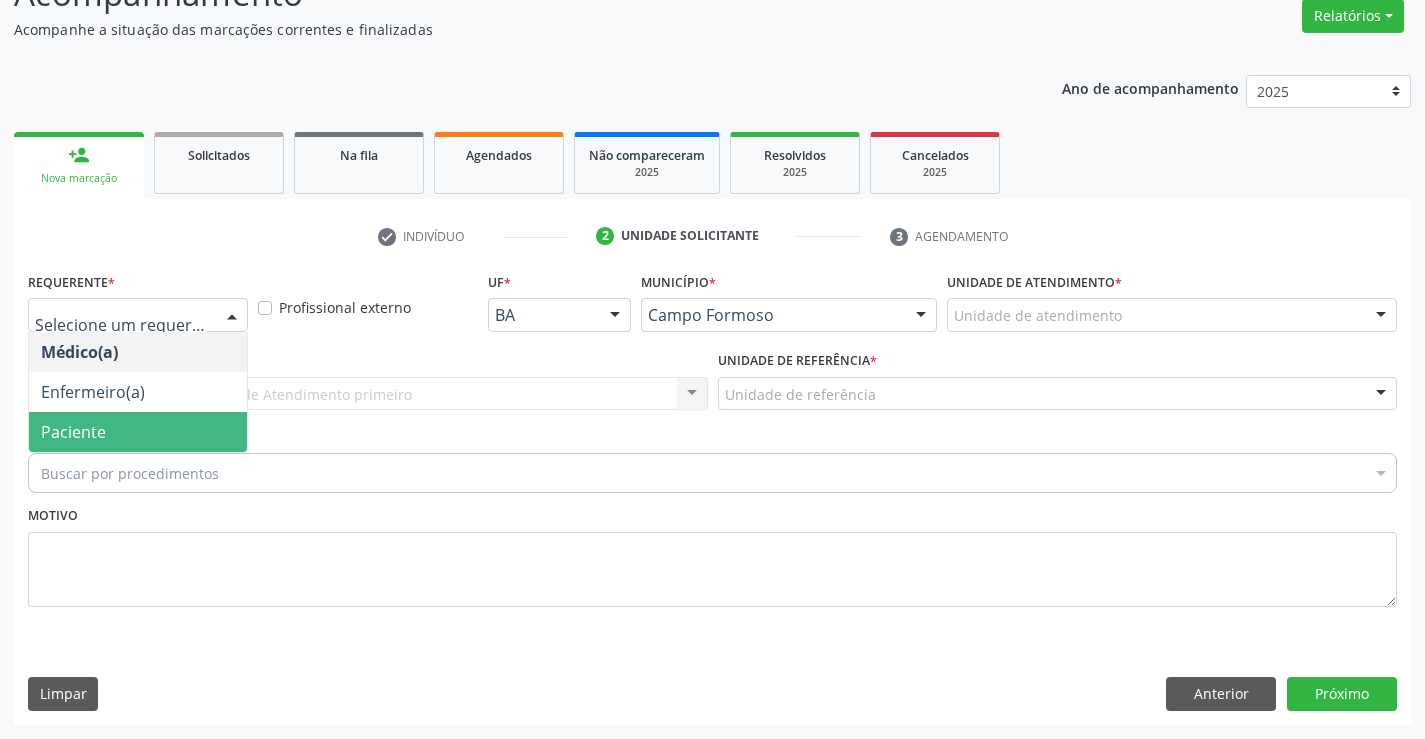 click on "Paciente" at bounding box center (138, 432) 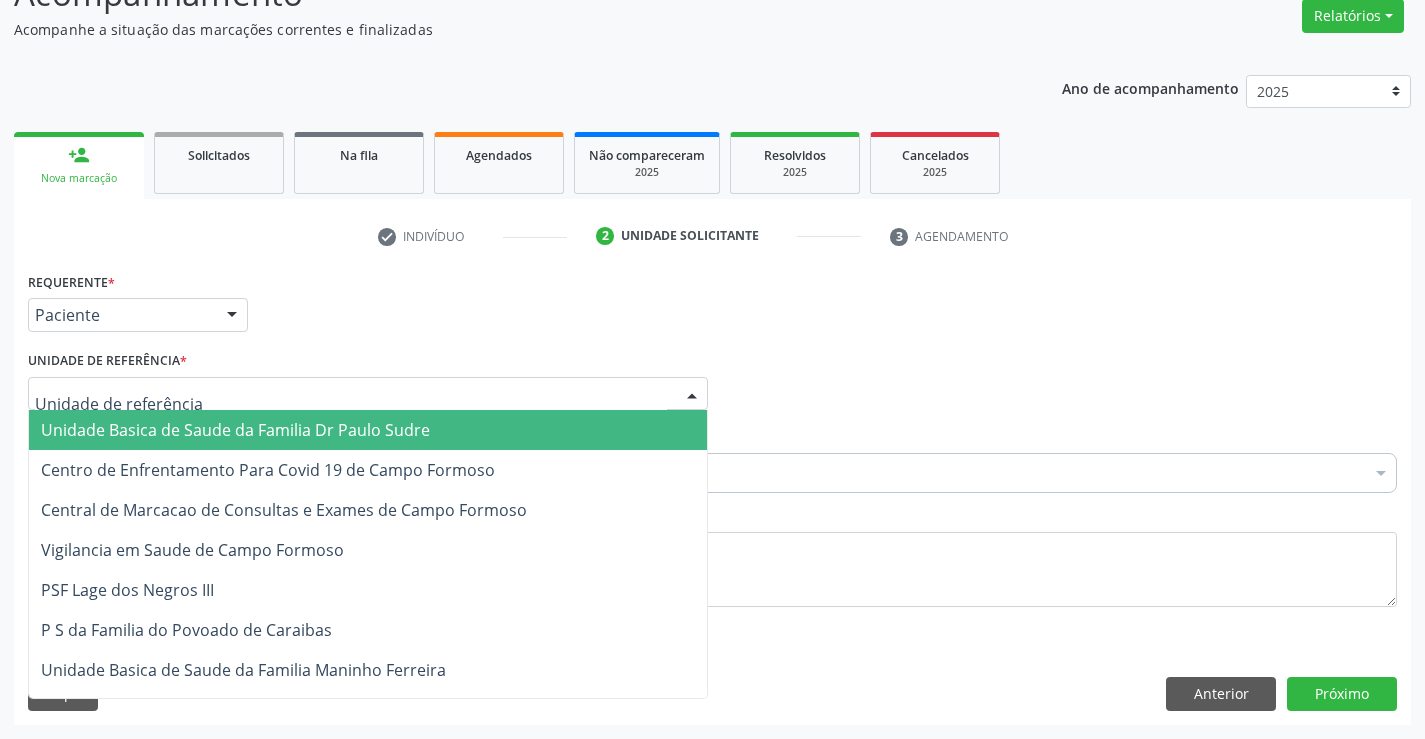 click on "Unidade Basica de Saude da Familia Dr Paulo Sudre" at bounding box center (235, 430) 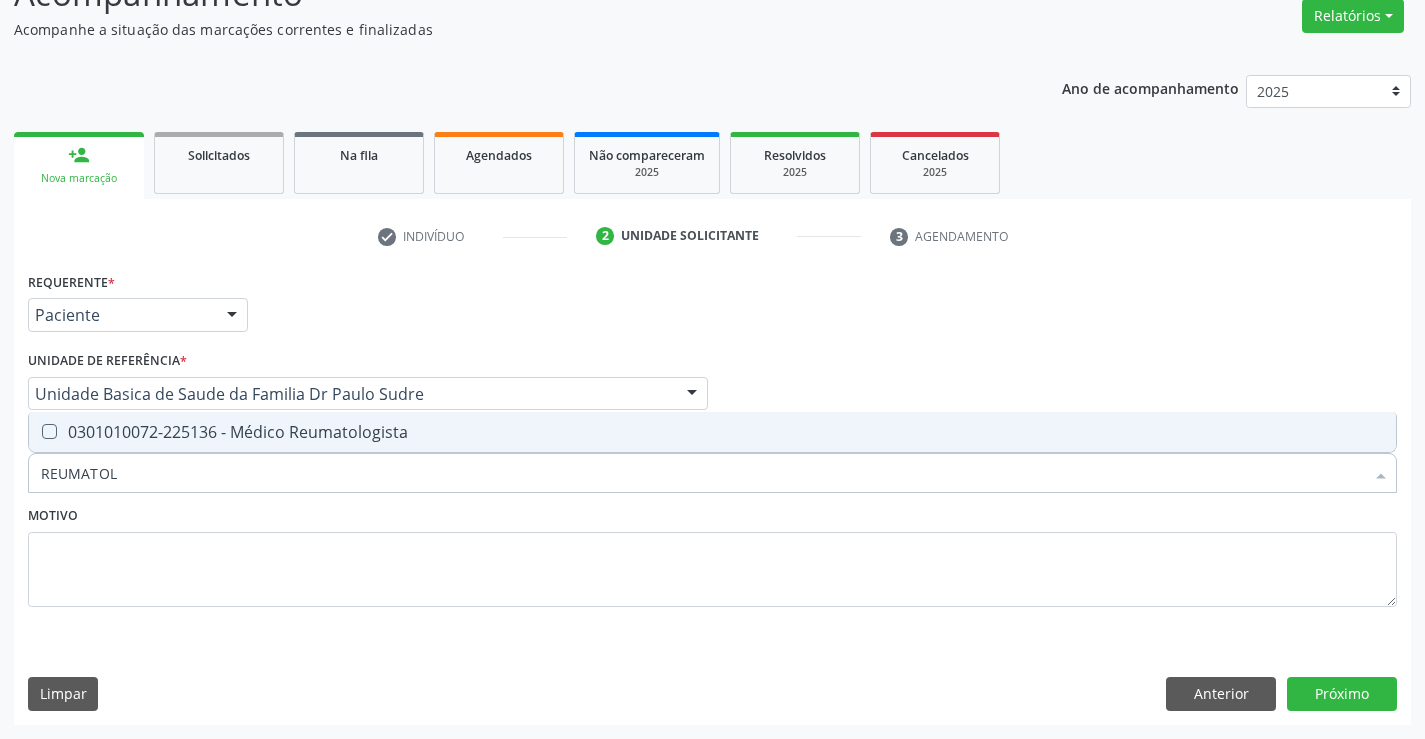 type on "REUMATOLO" 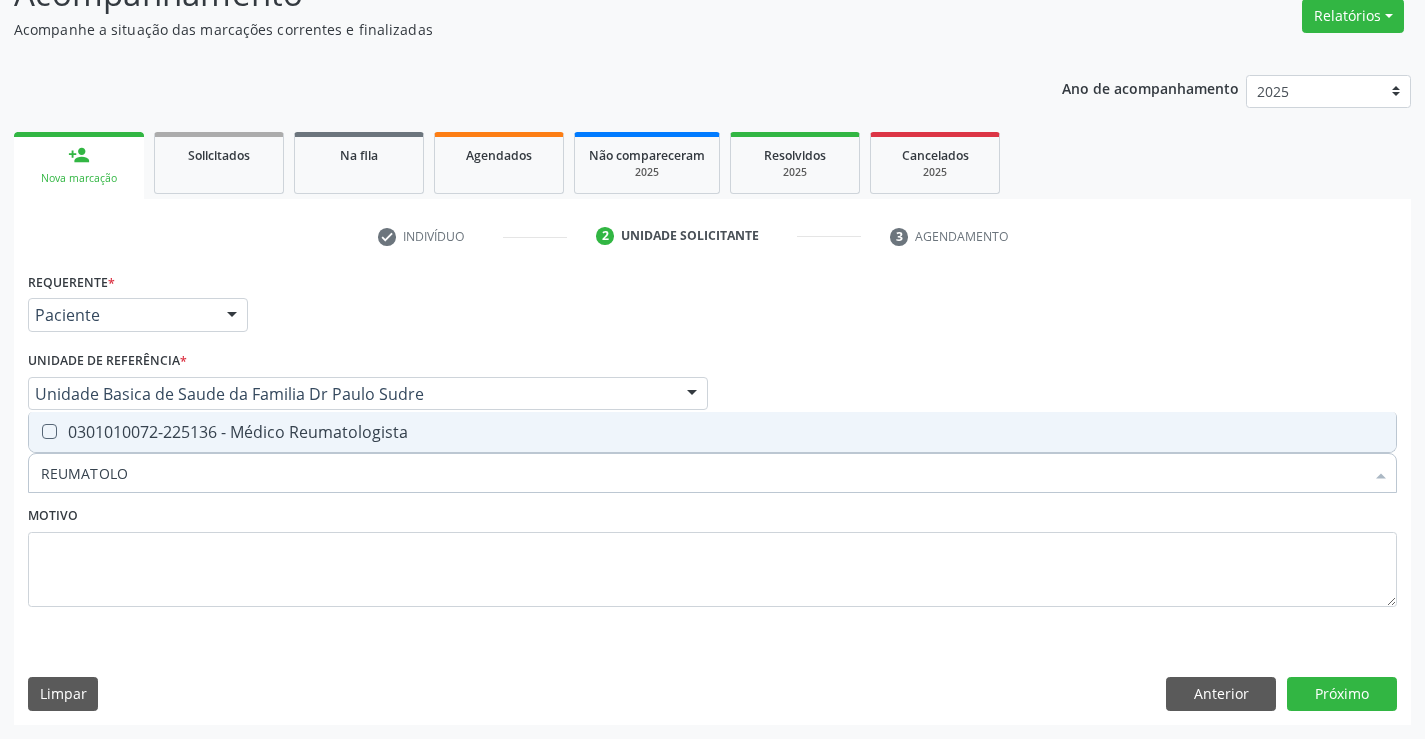 click on "0301010072-225136 - Médico Reumatologista" at bounding box center [712, 432] 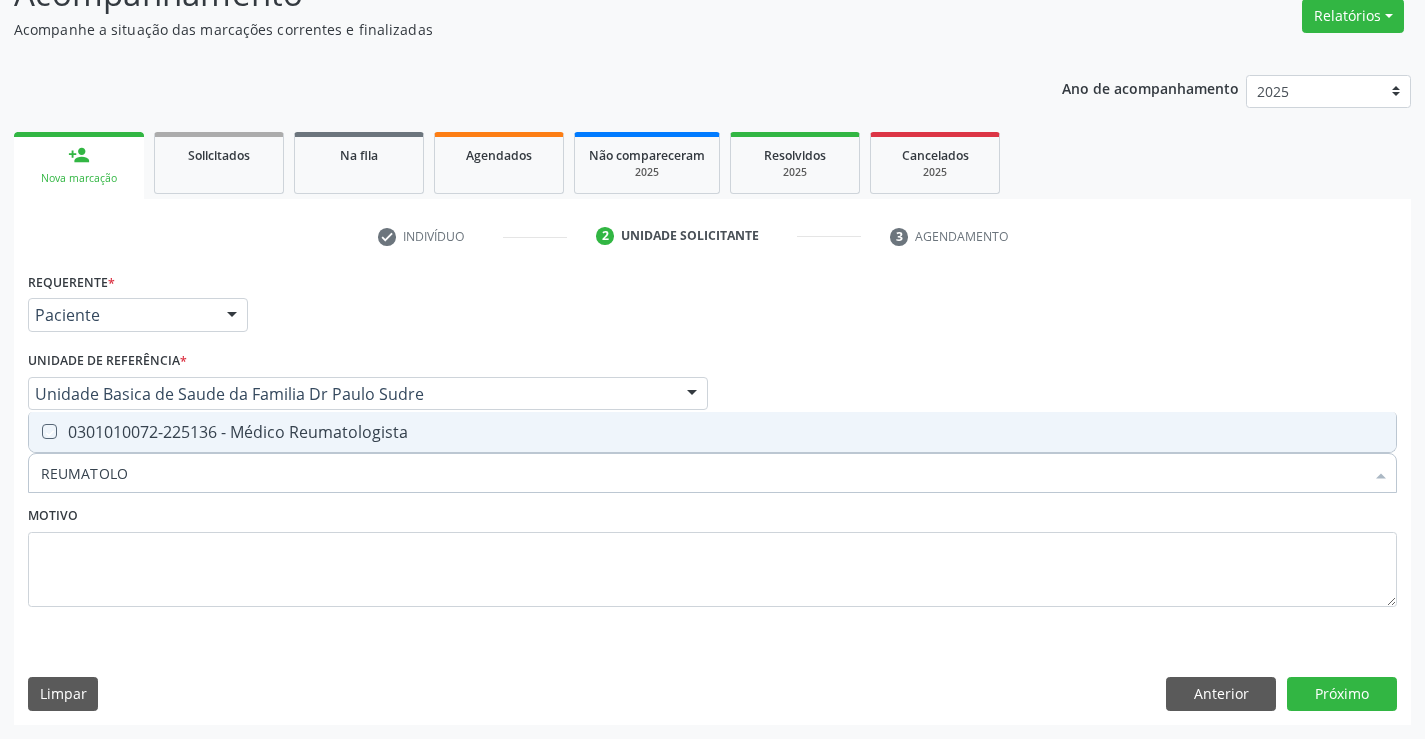 checkbox on "true" 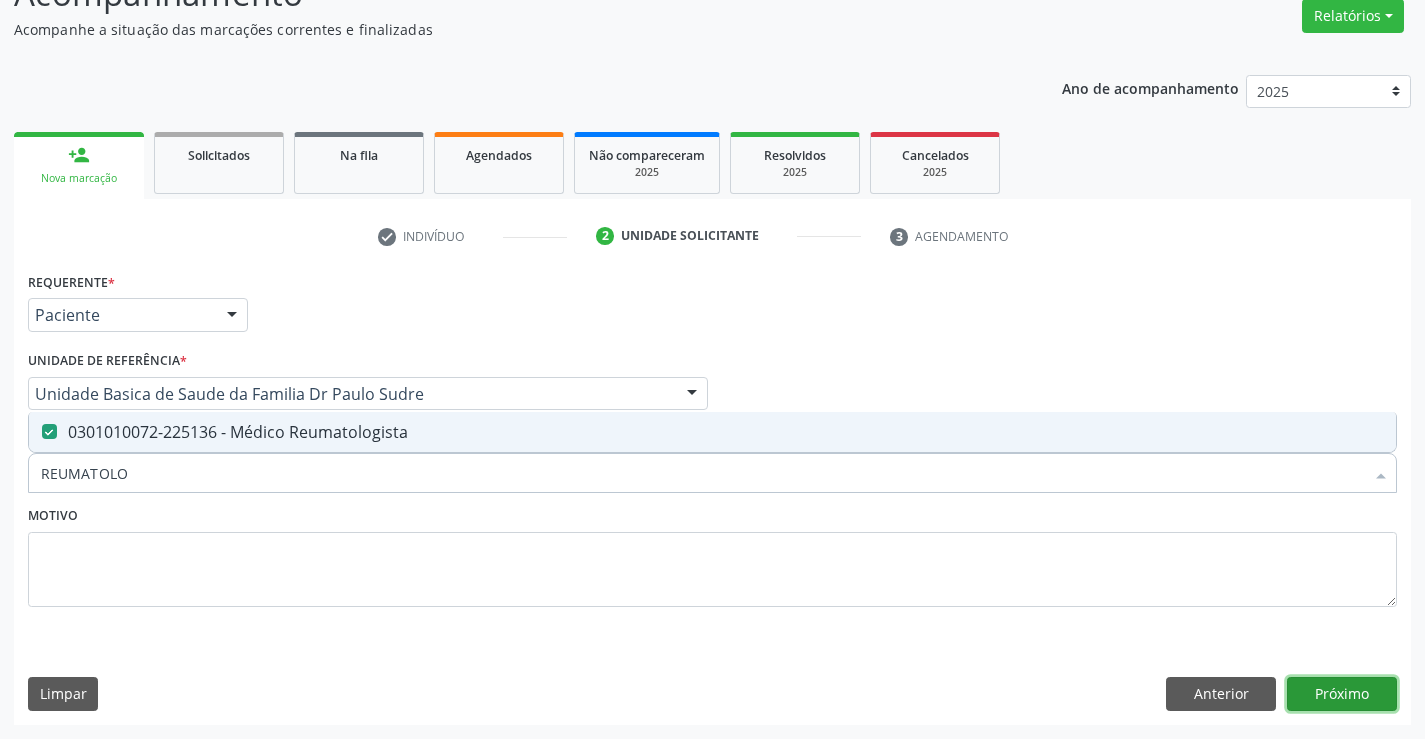 click on "Próximo" at bounding box center [1342, 694] 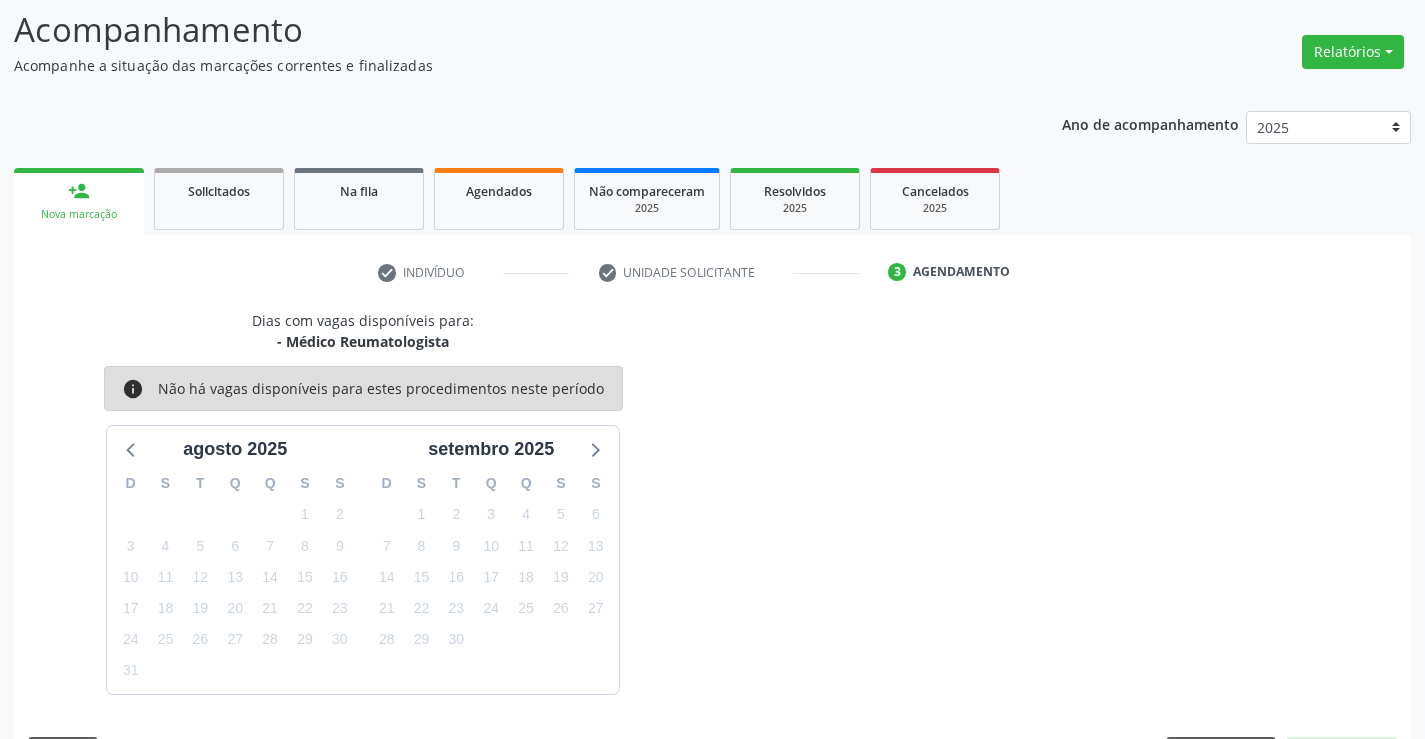 scroll, scrollTop: 167, scrollLeft: 0, axis: vertical 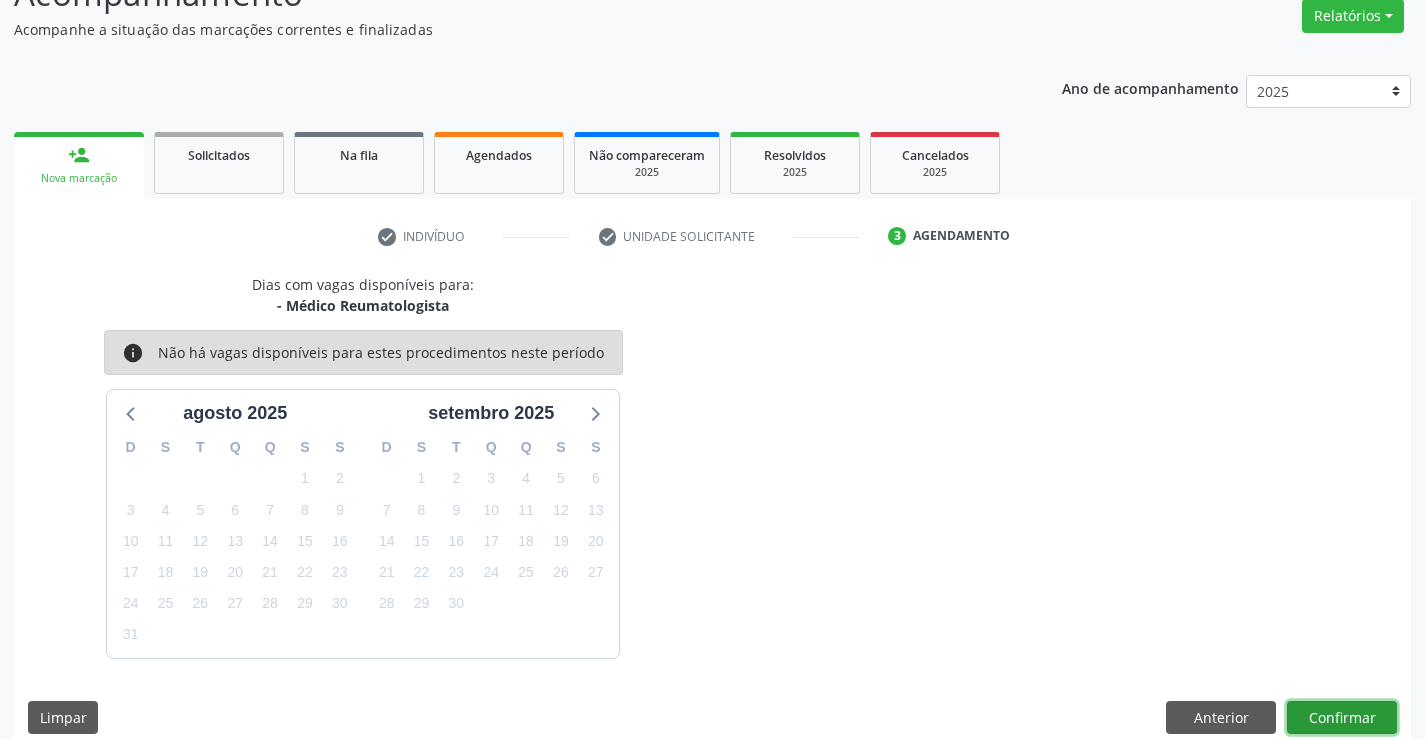 click on "Confirmar" at bounding box center (1342, 718) 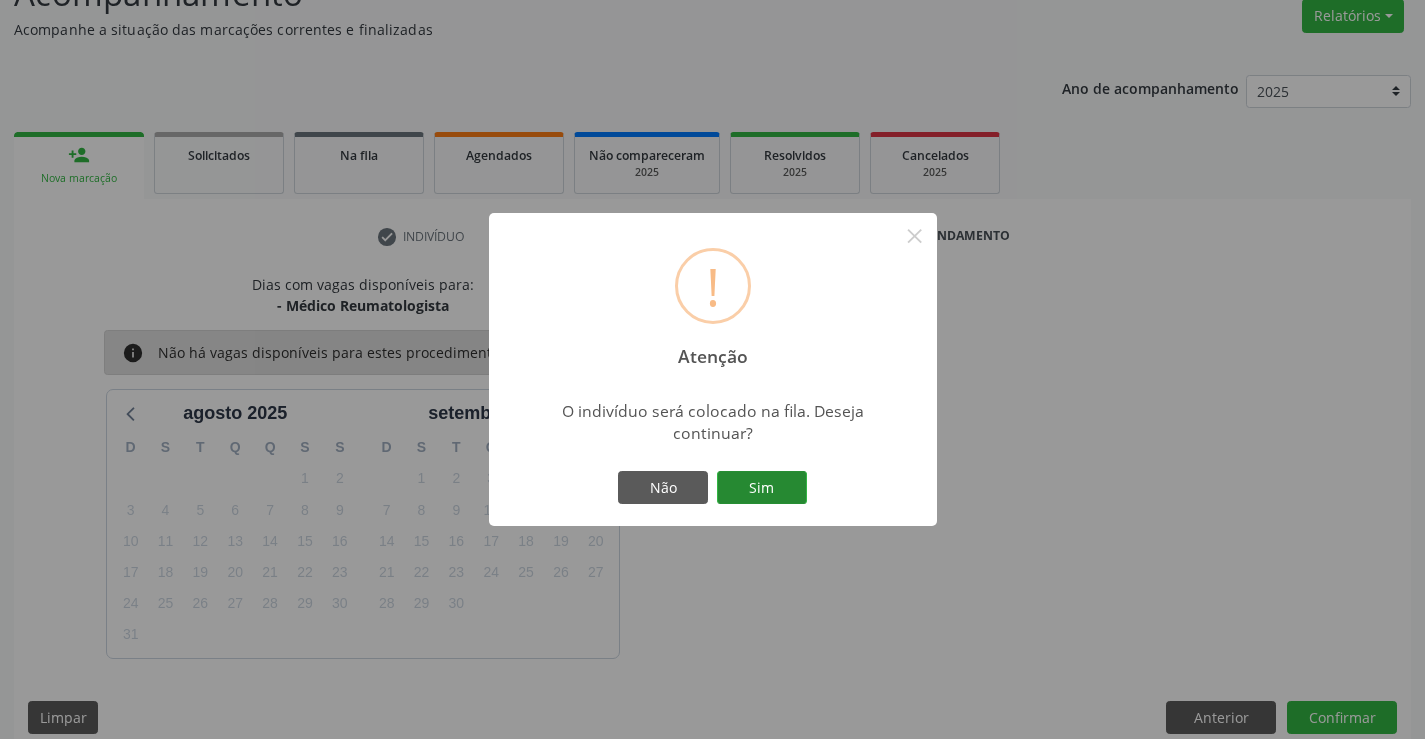 click on "Sim" at bounding box center [762, 488] 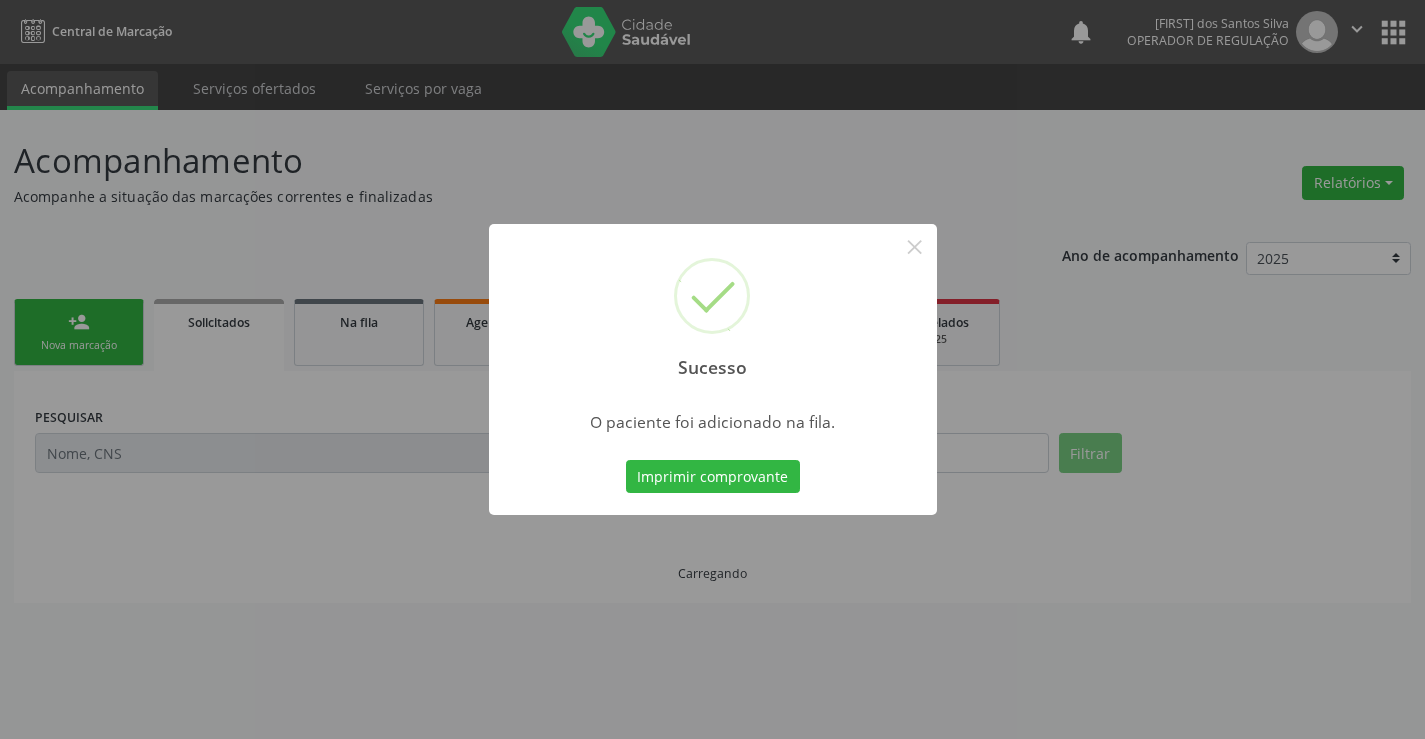 scroll, scrollTop: 0, scrollLeft: 0, axis: both 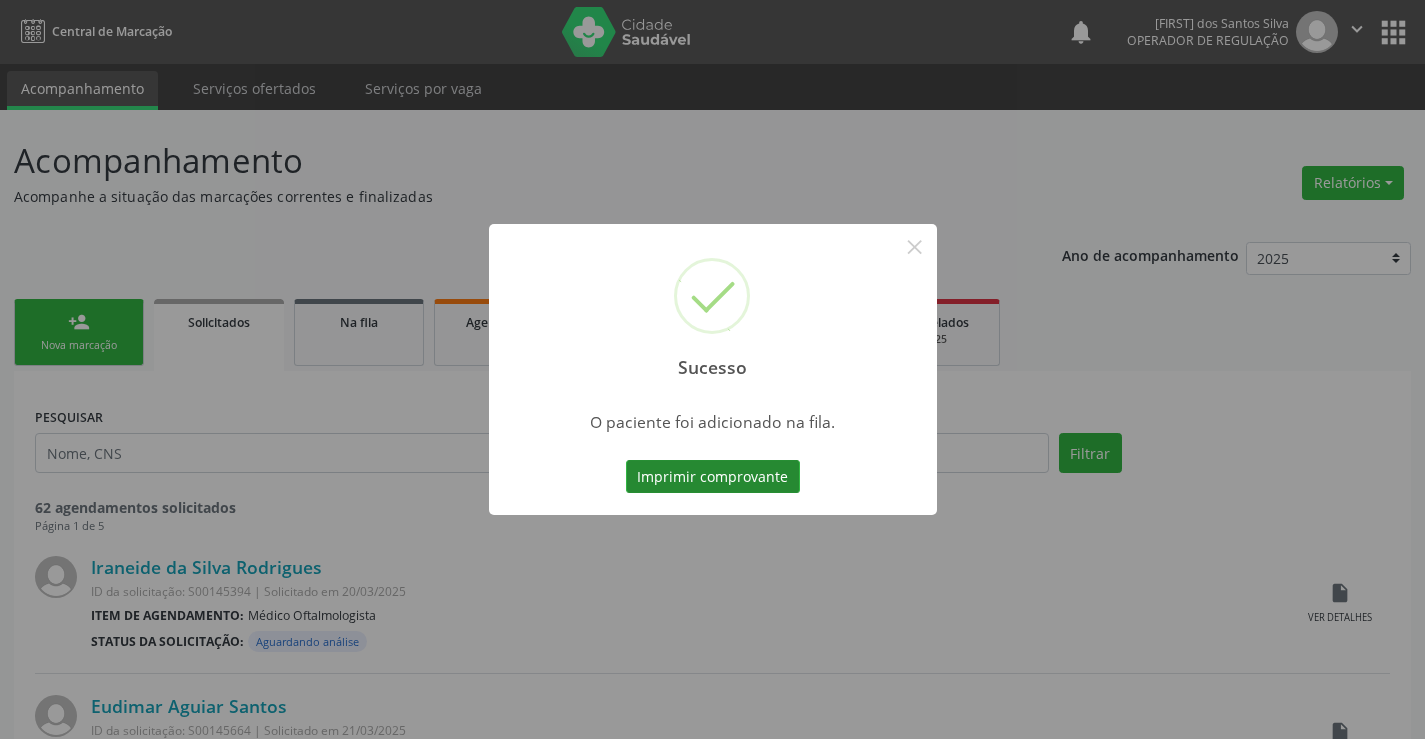 click on "Imprimir comprovante" at bounding box center (713, 477) 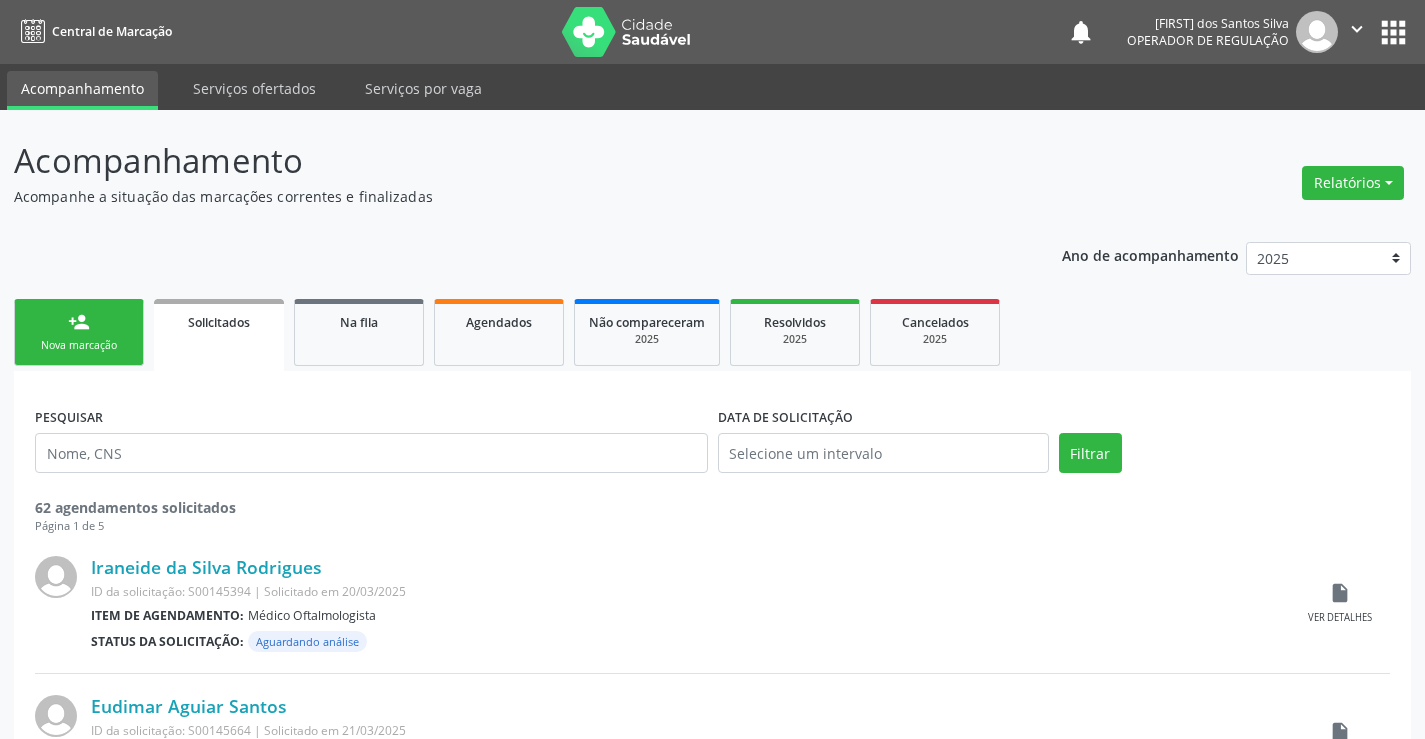 click on "Nova marcação" at bounding box center (79, 345) 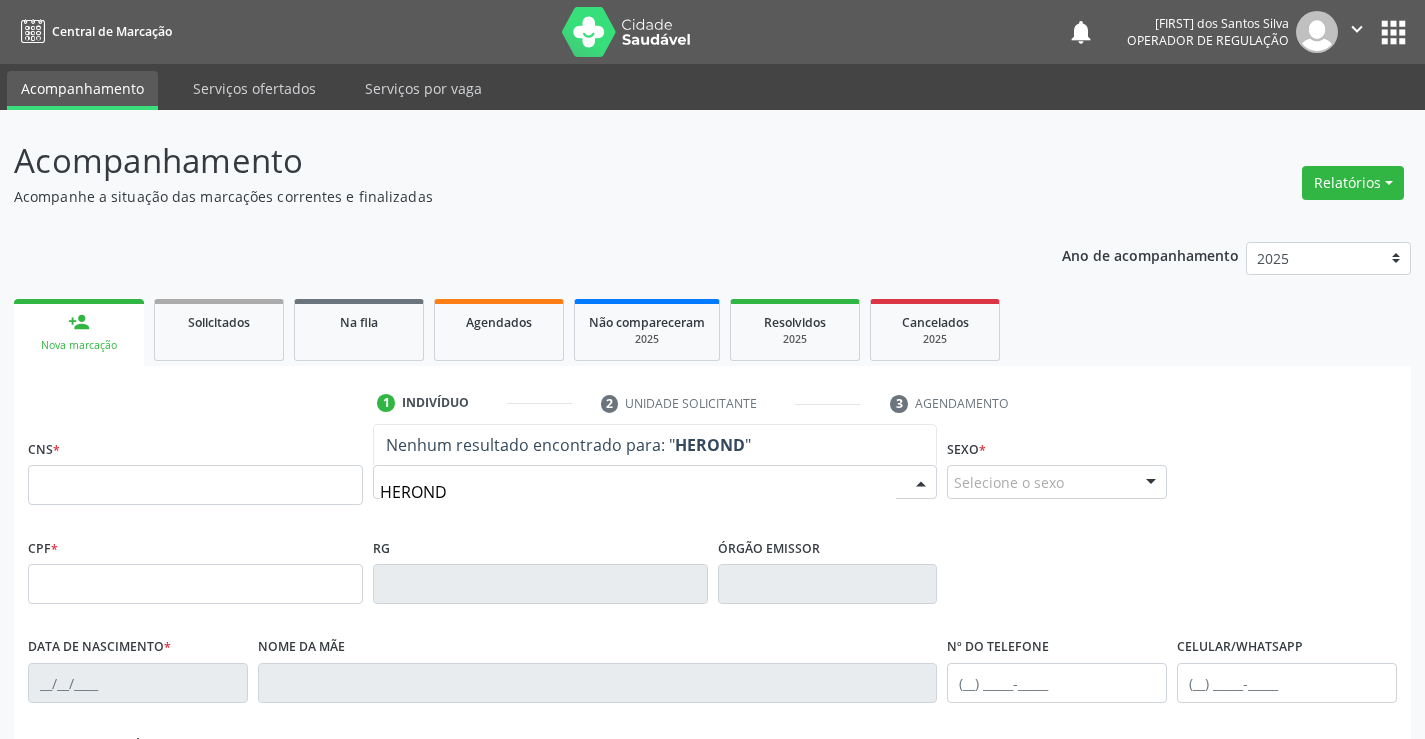 type on "HERONDI" 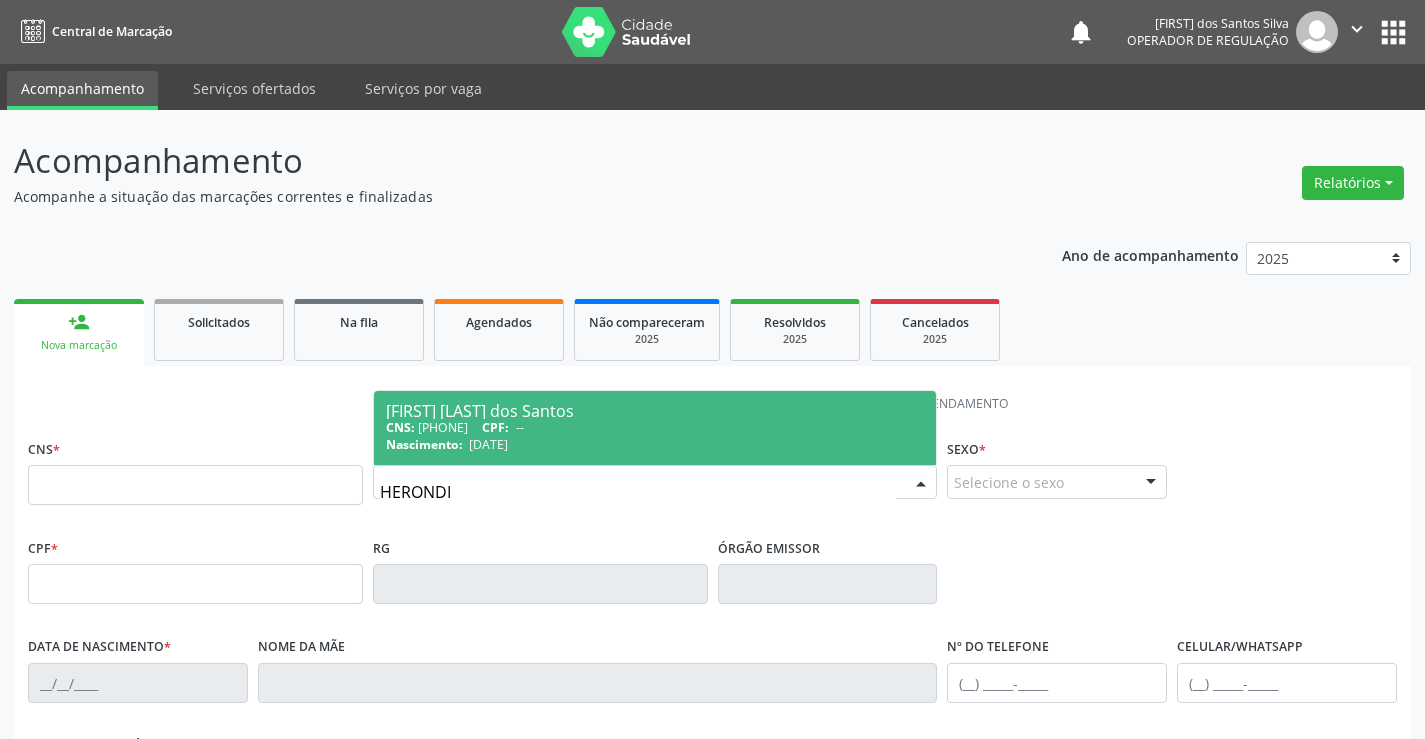 click on "CNS:
700 5041 5993 0956
CPF:    --" at bounding box center [655, 427] 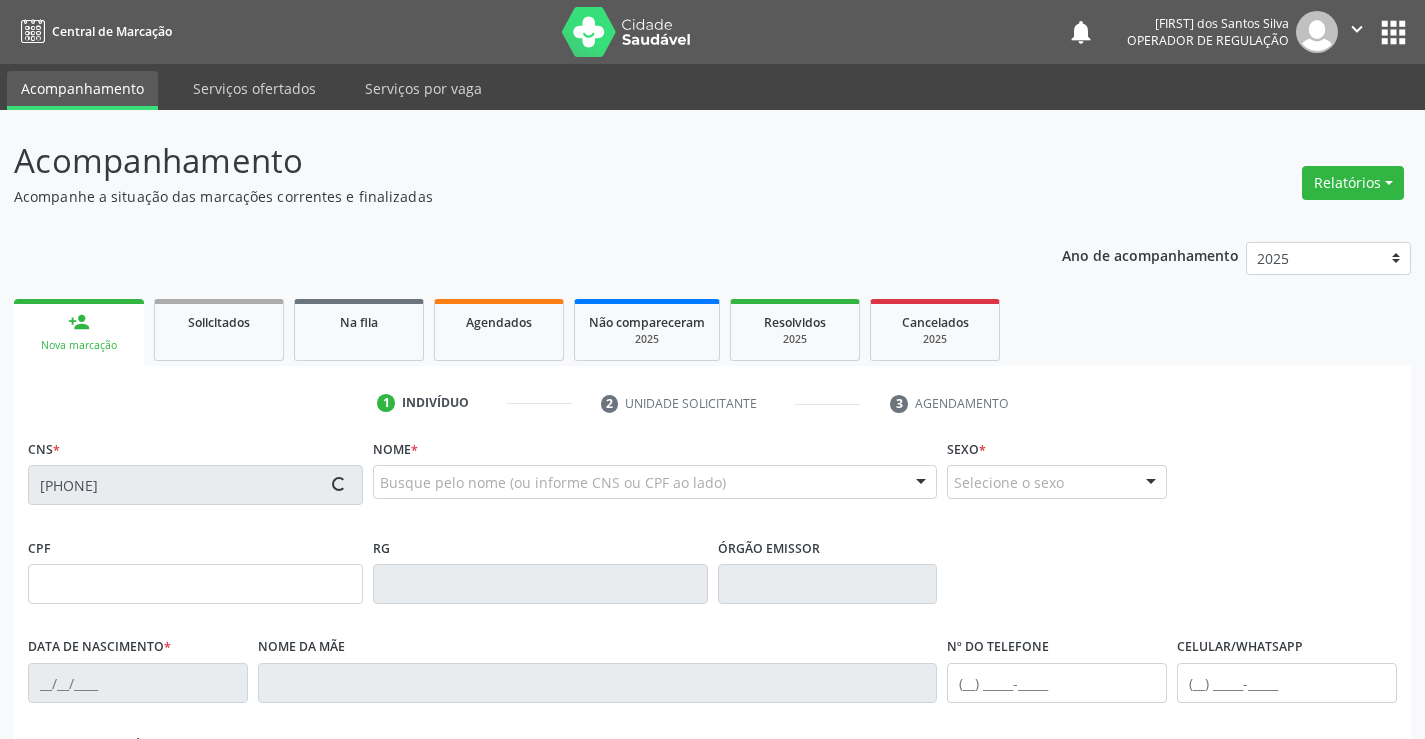 type on "920503284" 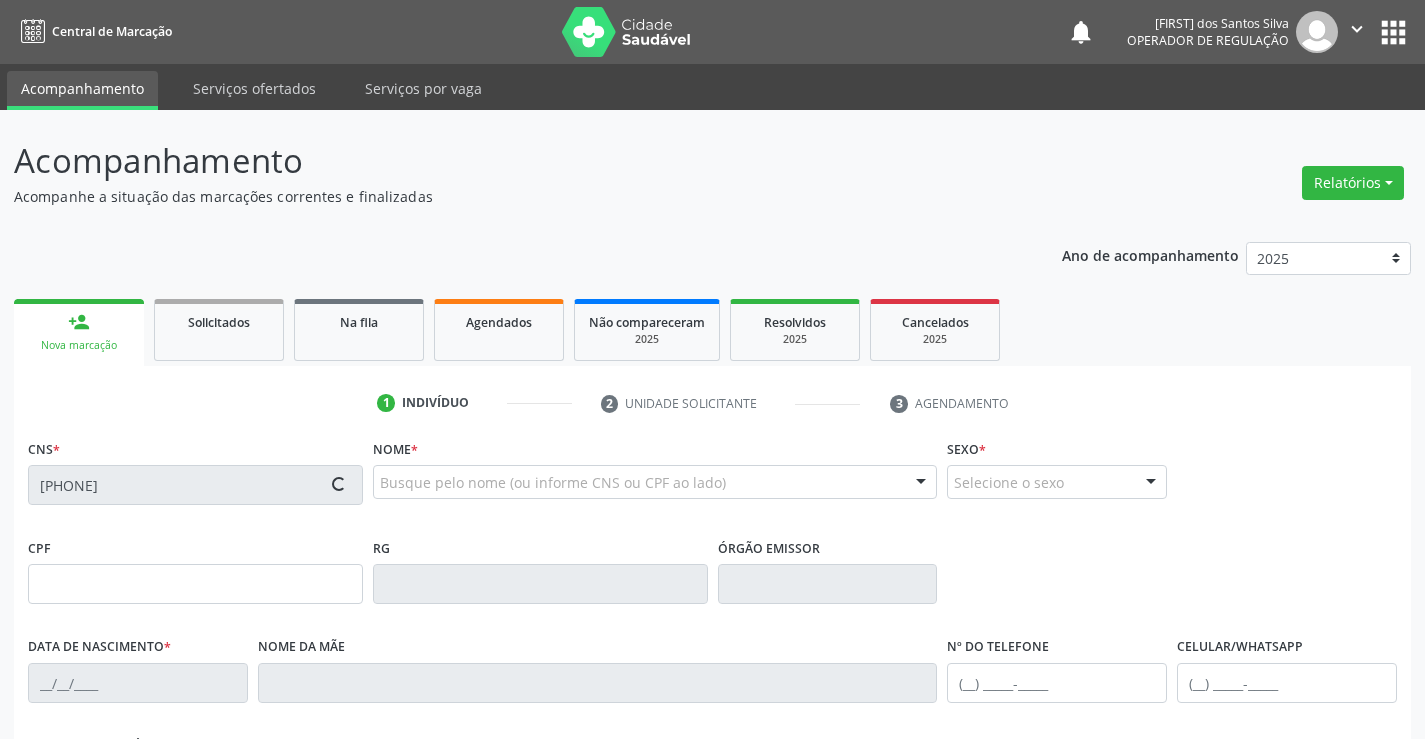 type on "018.272.205-89" 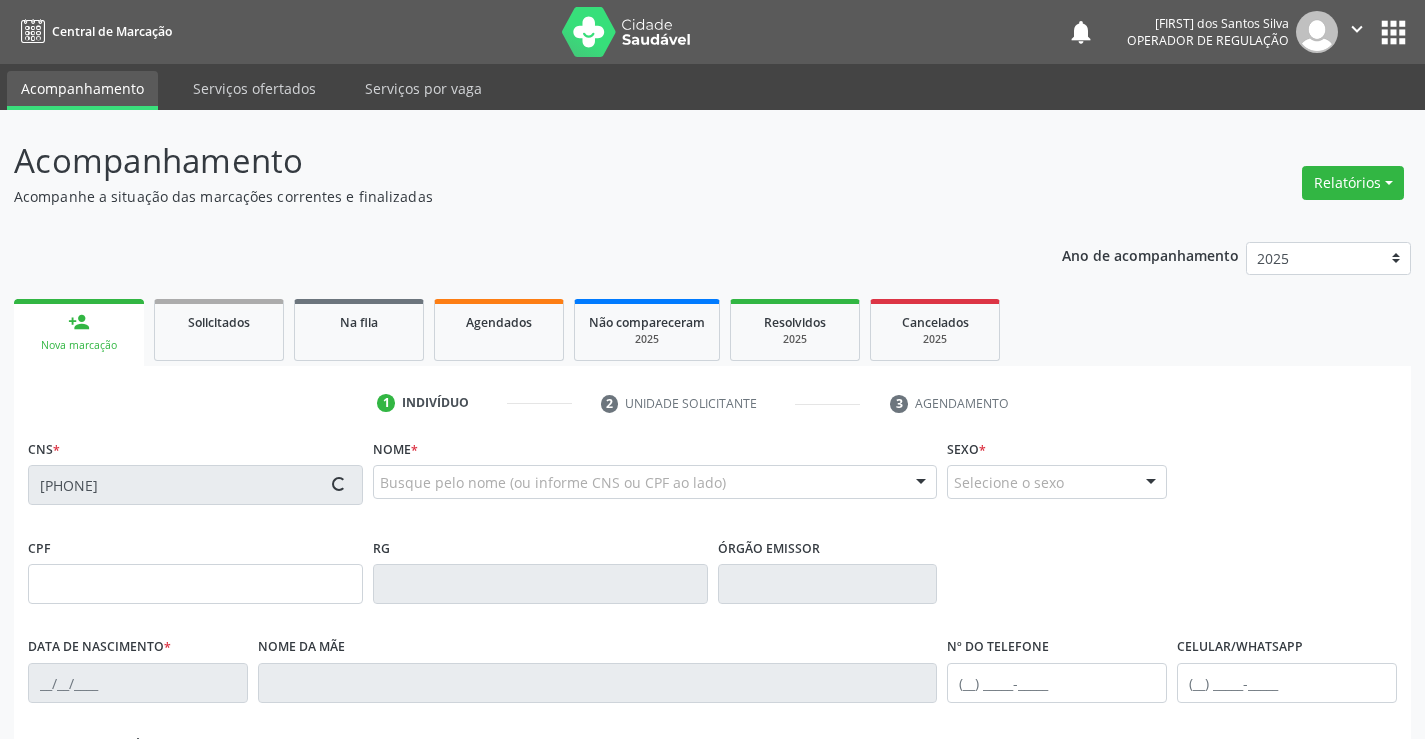 type on "189" 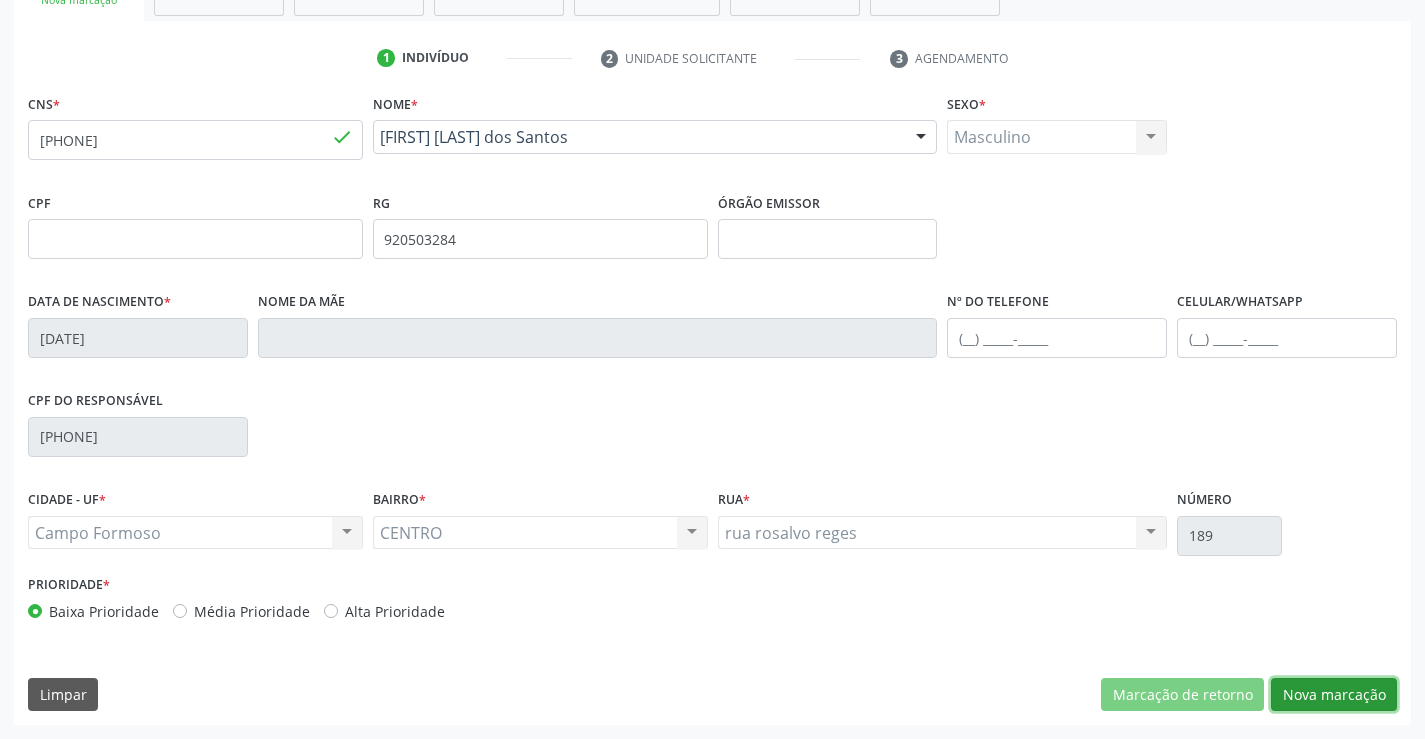 click on "Nova marcação" at bounding box center (1334, 695) 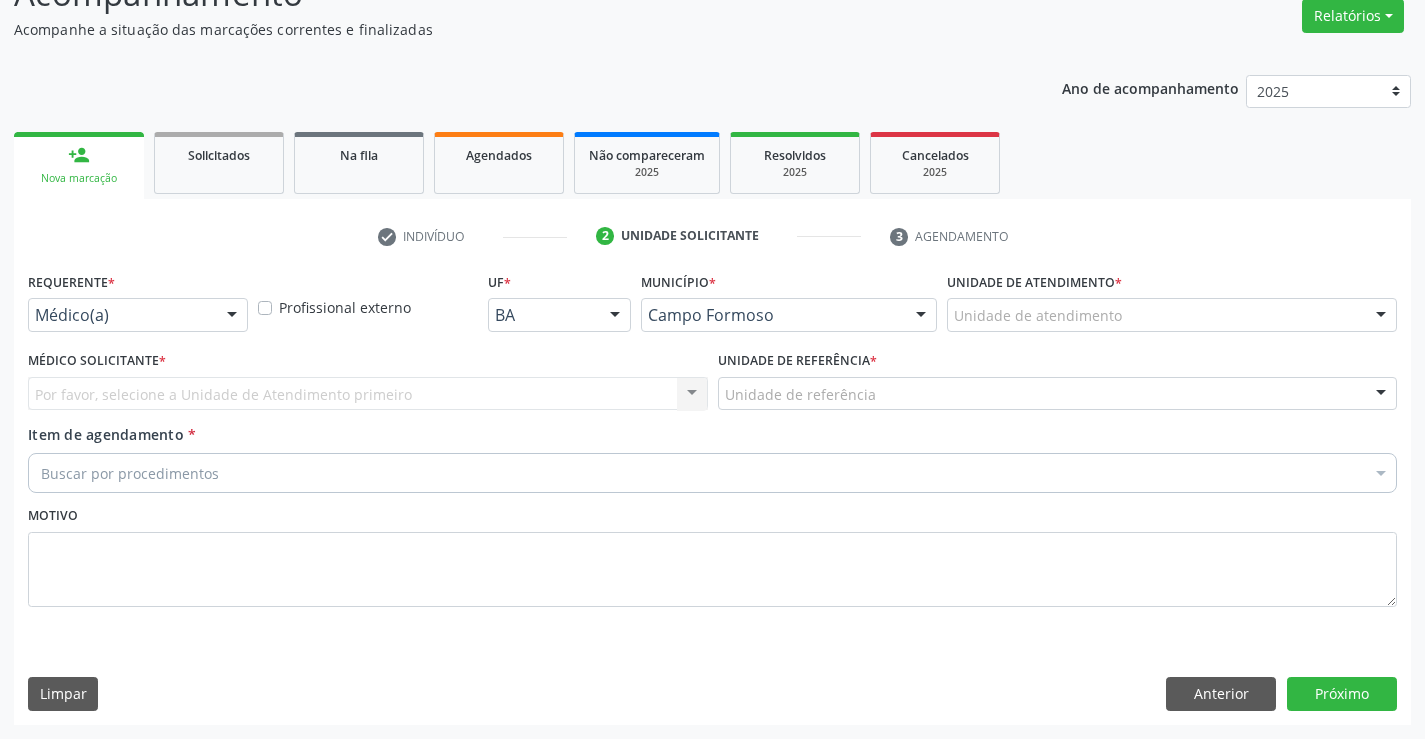 scroll, scrollTop: 167, scrollLeft: 0, axis: vertical 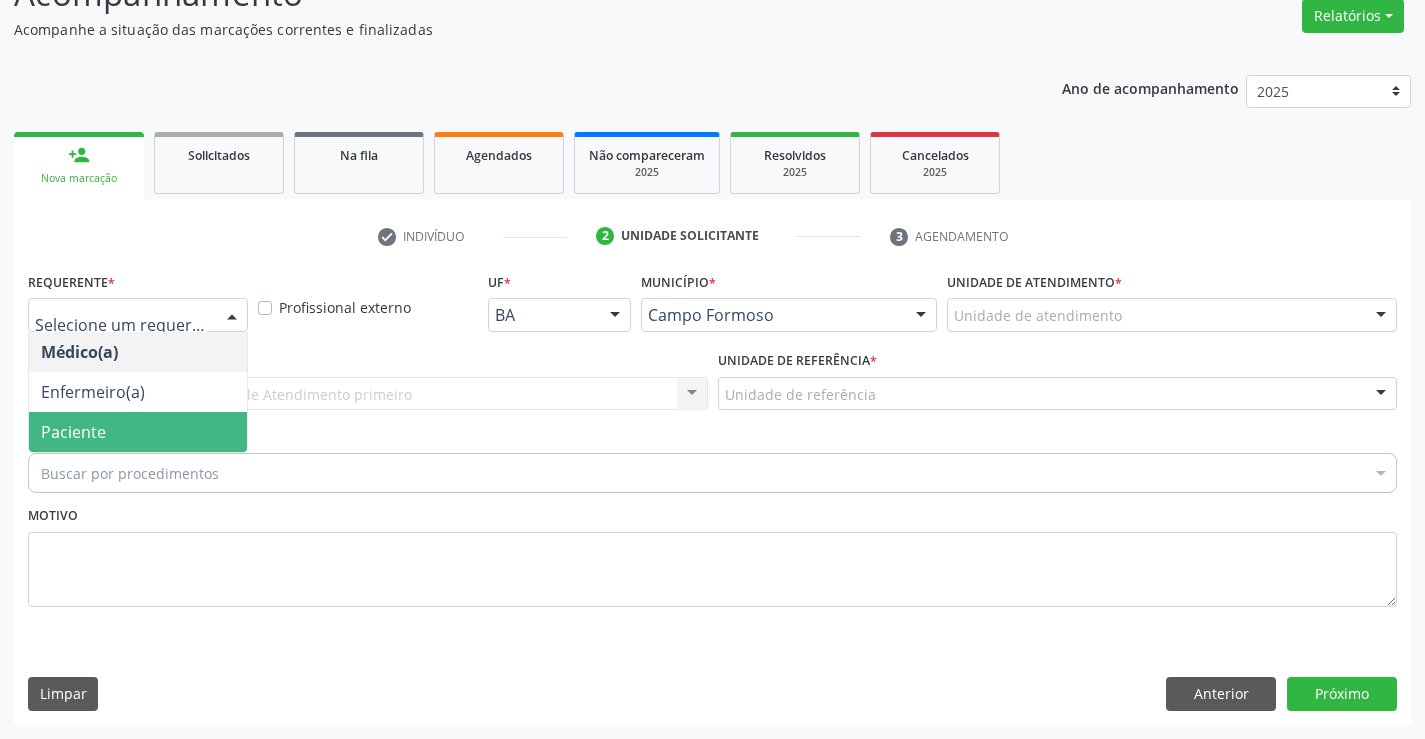click on "Paciente" at bounding box center [138, 432] 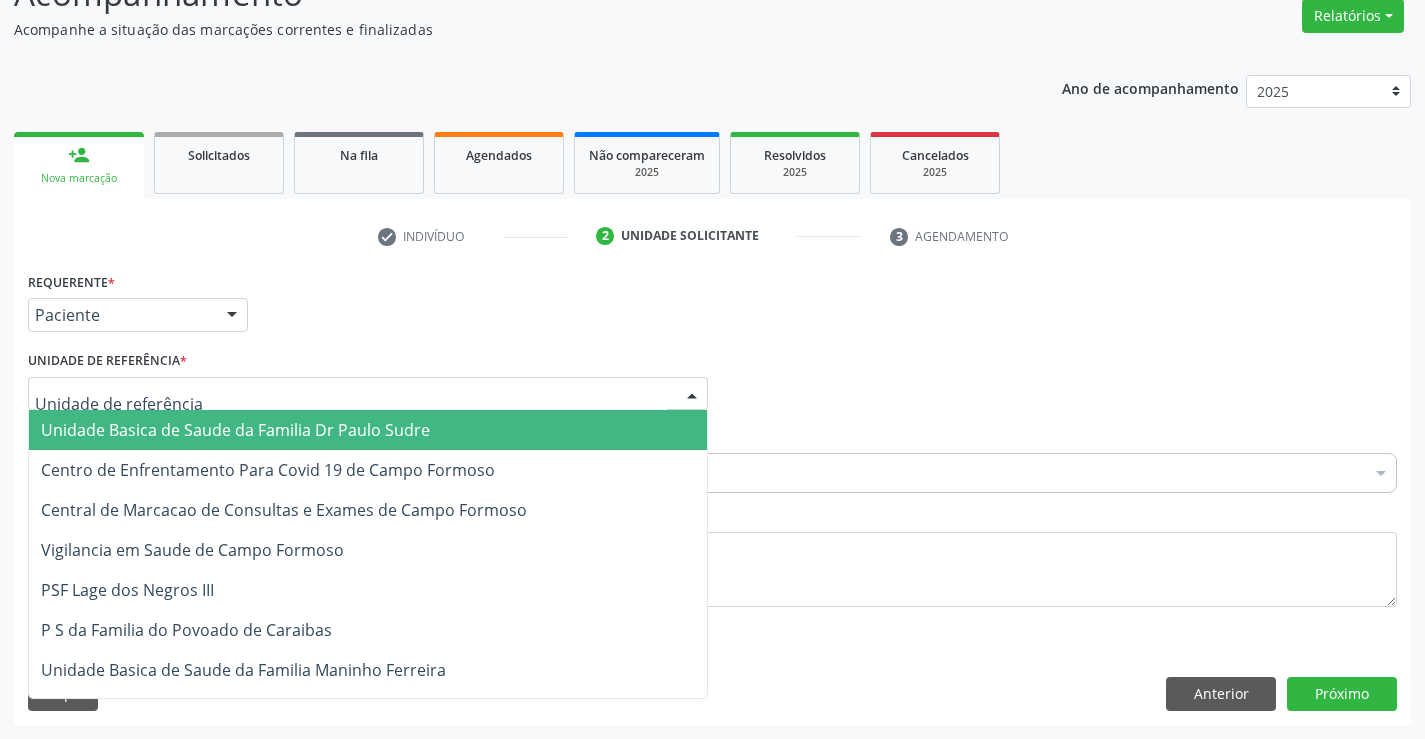 click on "Unidade Basica de Saude da Familia Dr Paulo Sudre" at bounding box center (235, 430) 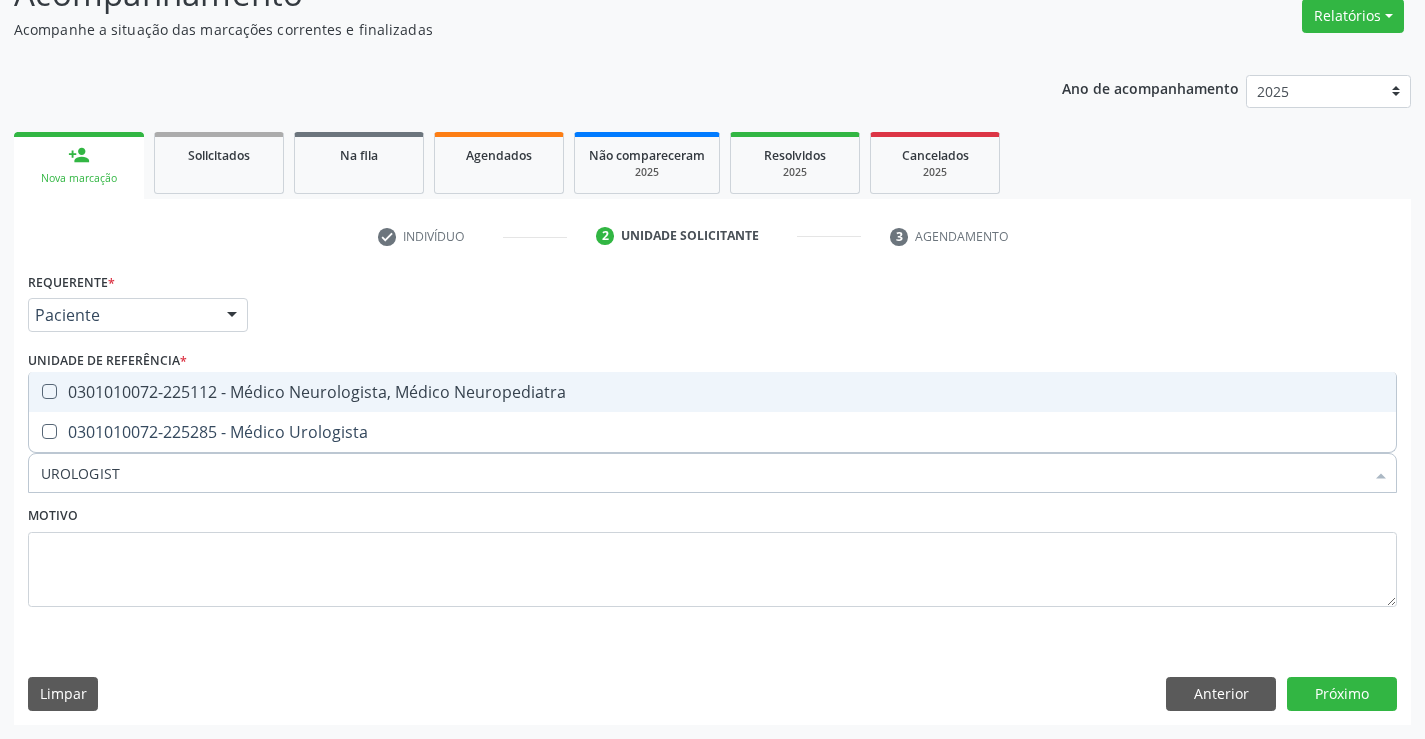 type on "UROLOGISTA" 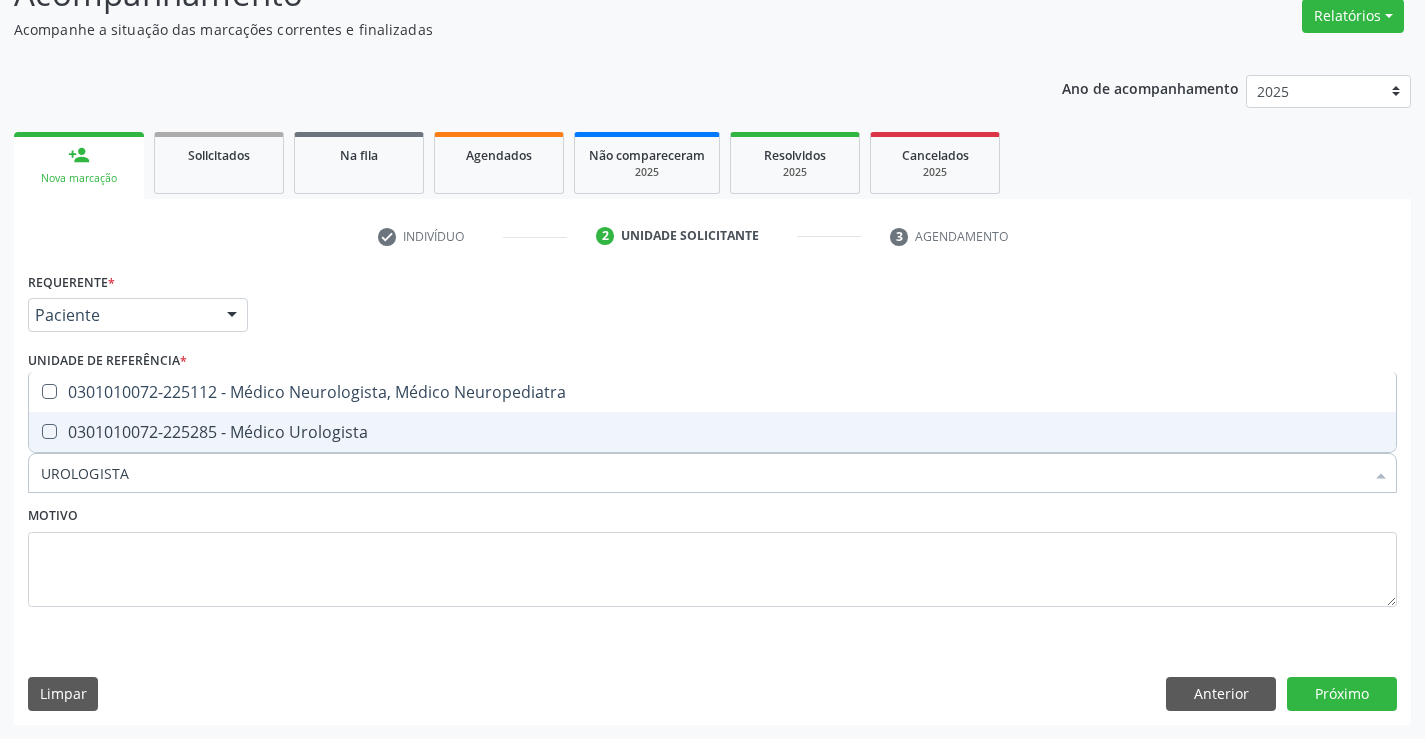 click on "0301010072-225285 - Médico Urologista" at bounding box center (712, 432) 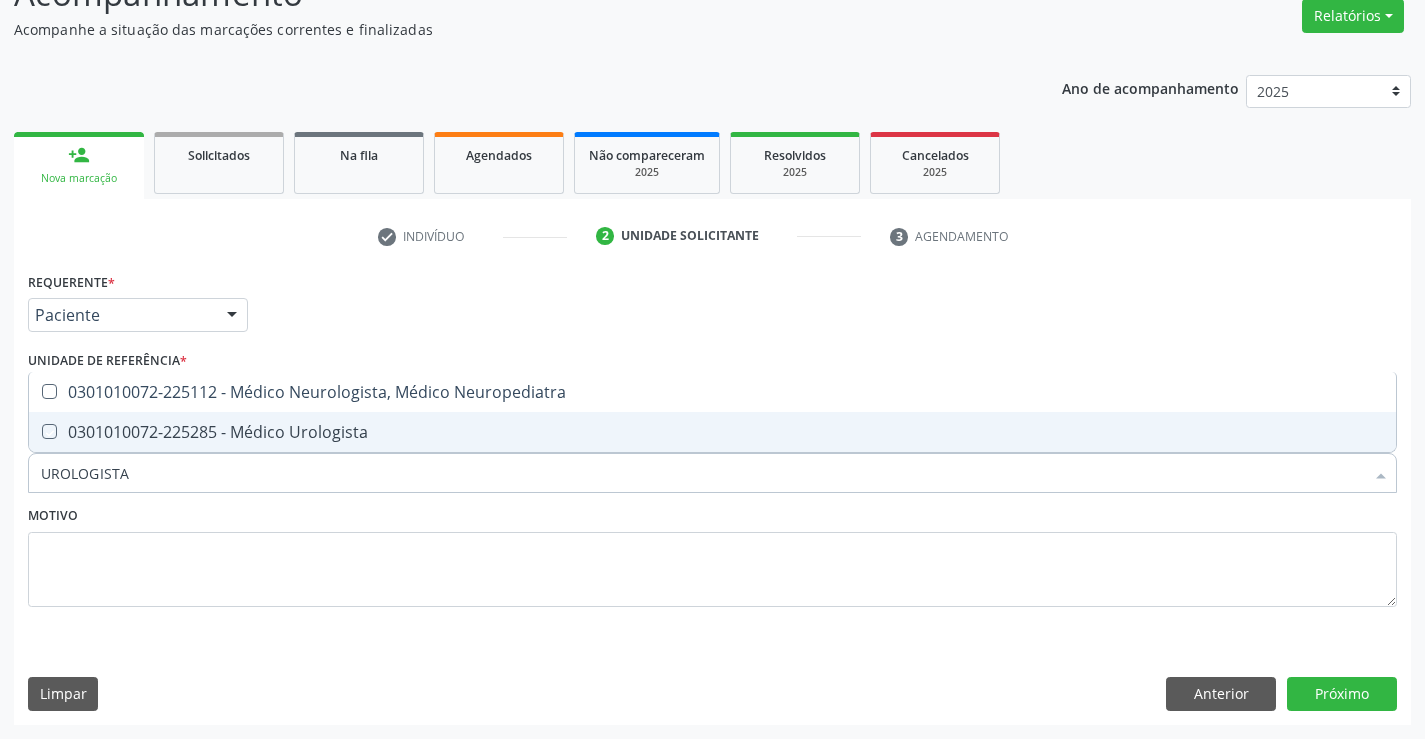 checkbox on "true" 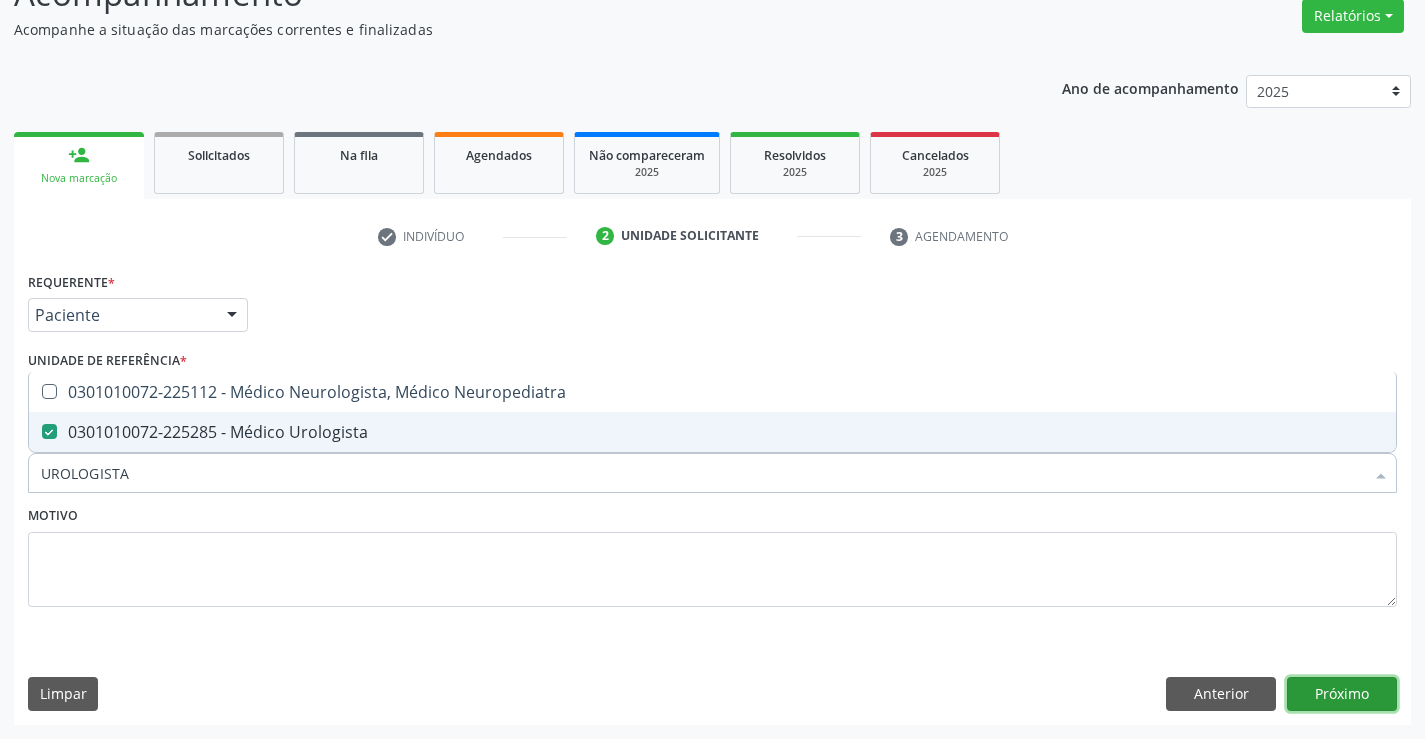 click on "Próximo" at bounding box center (1342, 694) 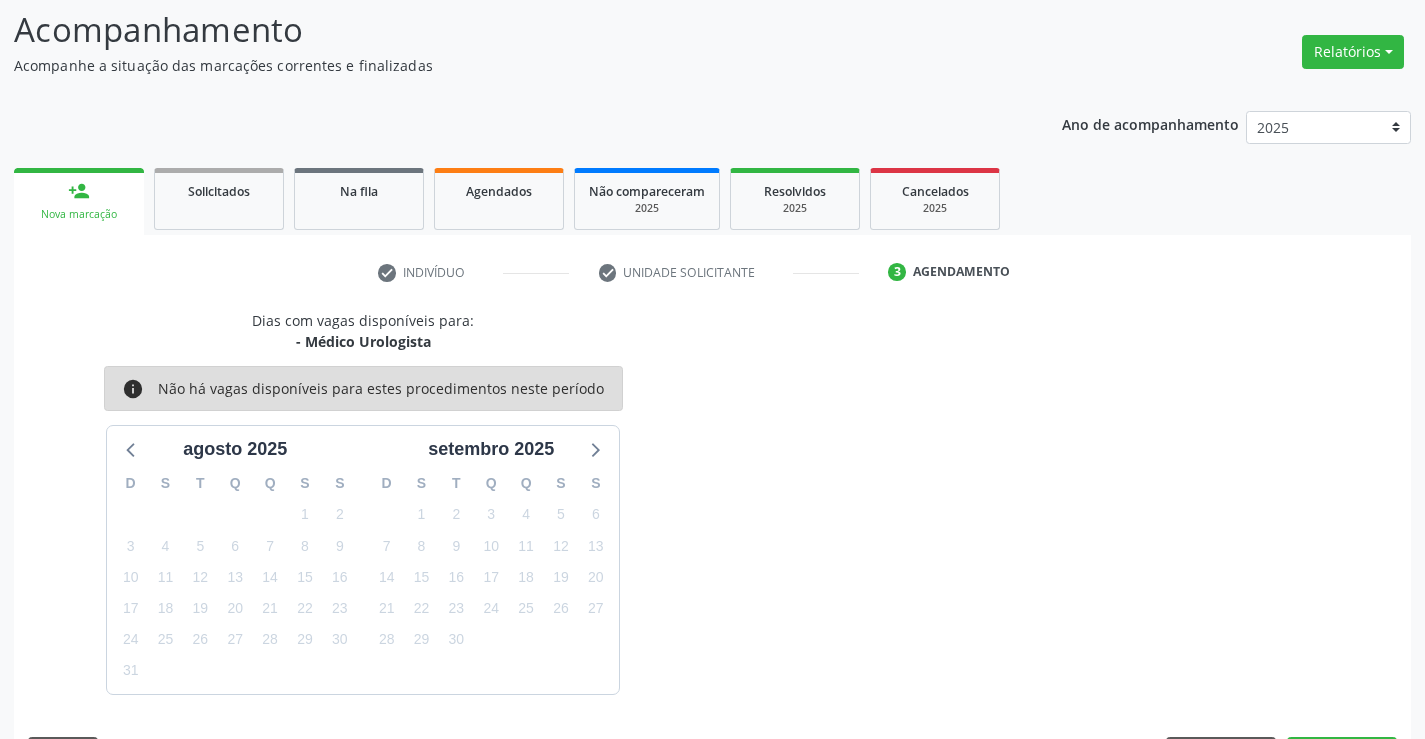 scroll, scrollTop: 167, scrollLeft: 0, axis: vertical 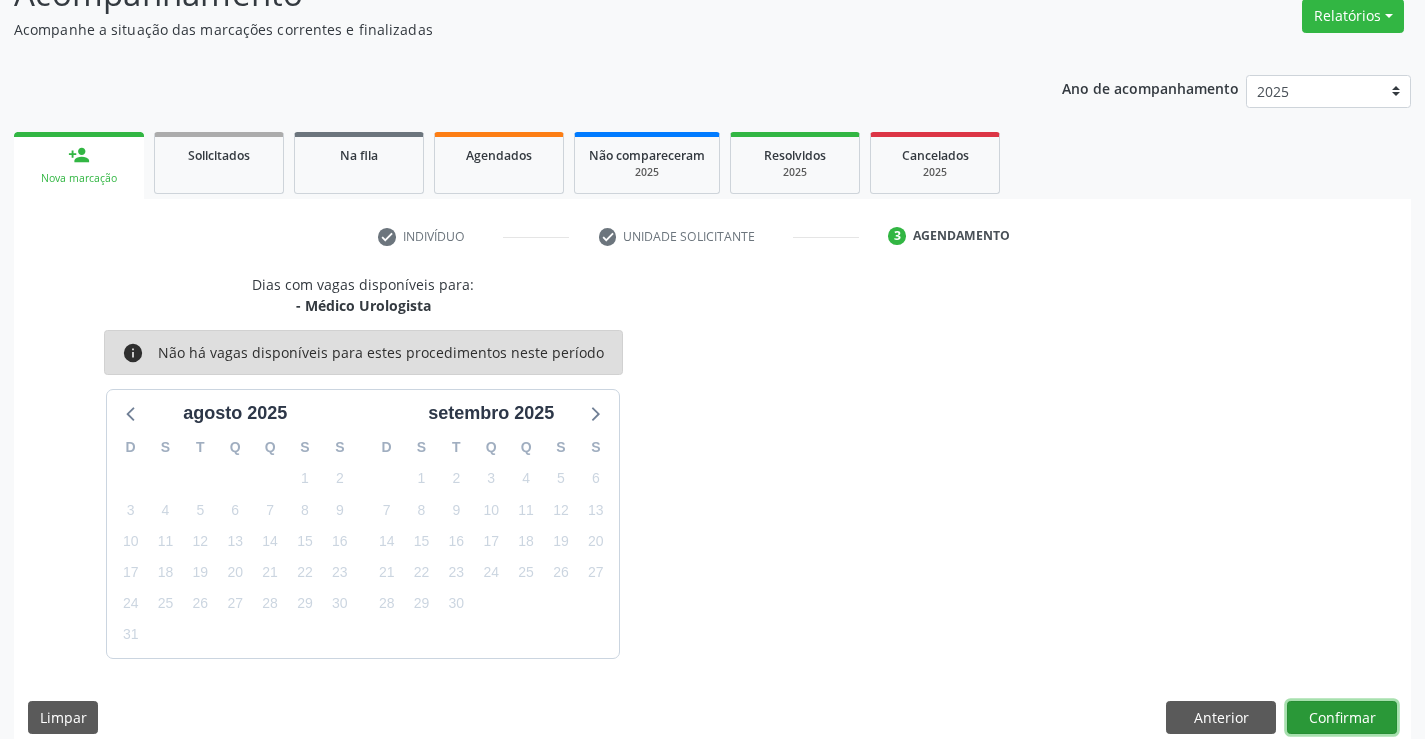 click on "Confirmar" at bounding box center (1342, 718) 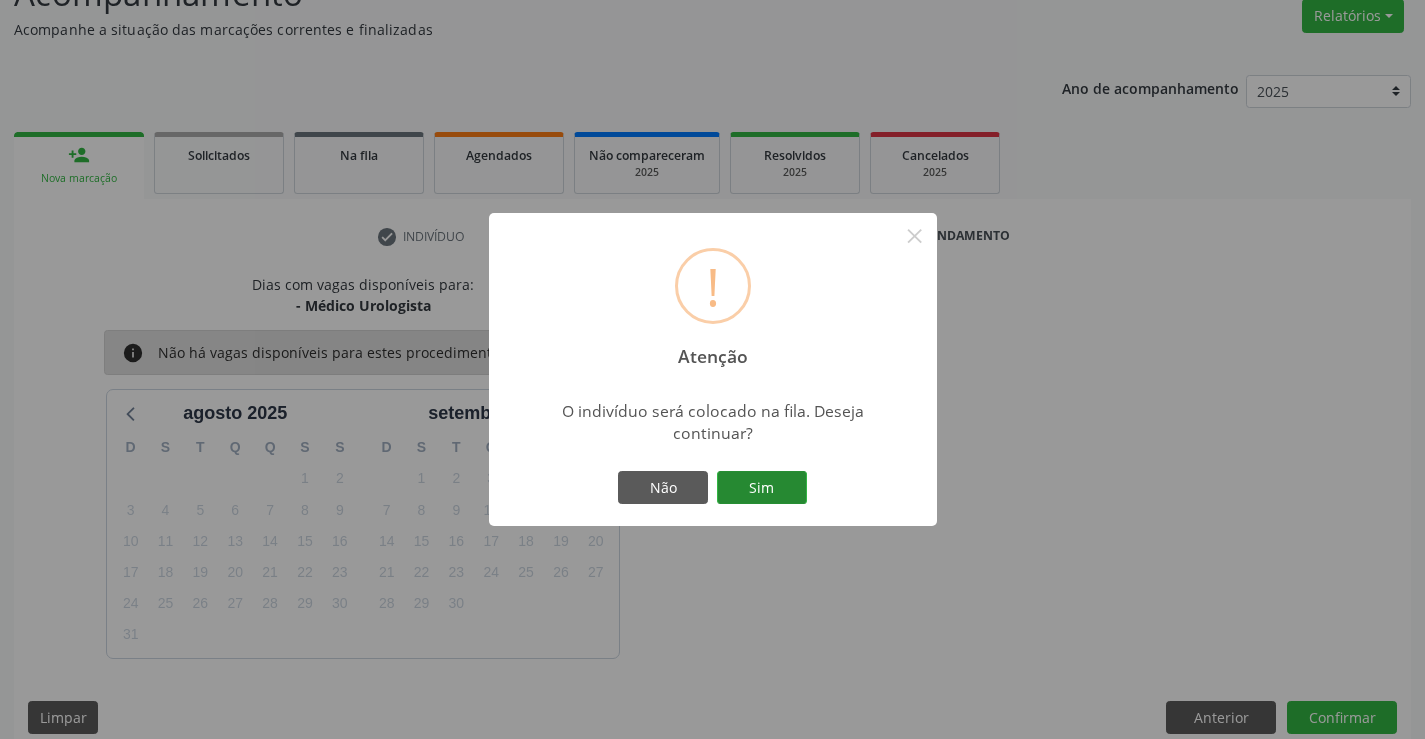 click on "Sim" at bounding box center [762, 488] 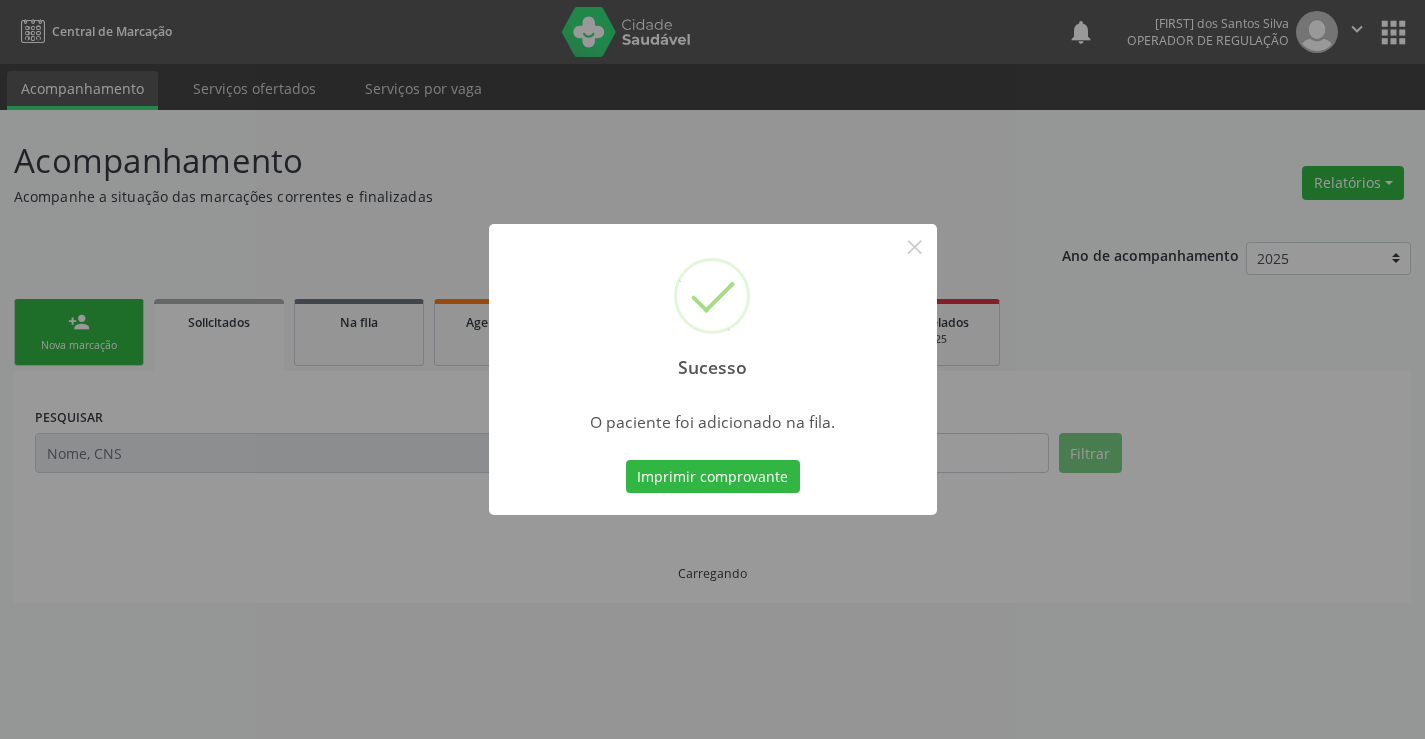 scroll, scrollTop: 0, scrollLeft: 0, axis: both 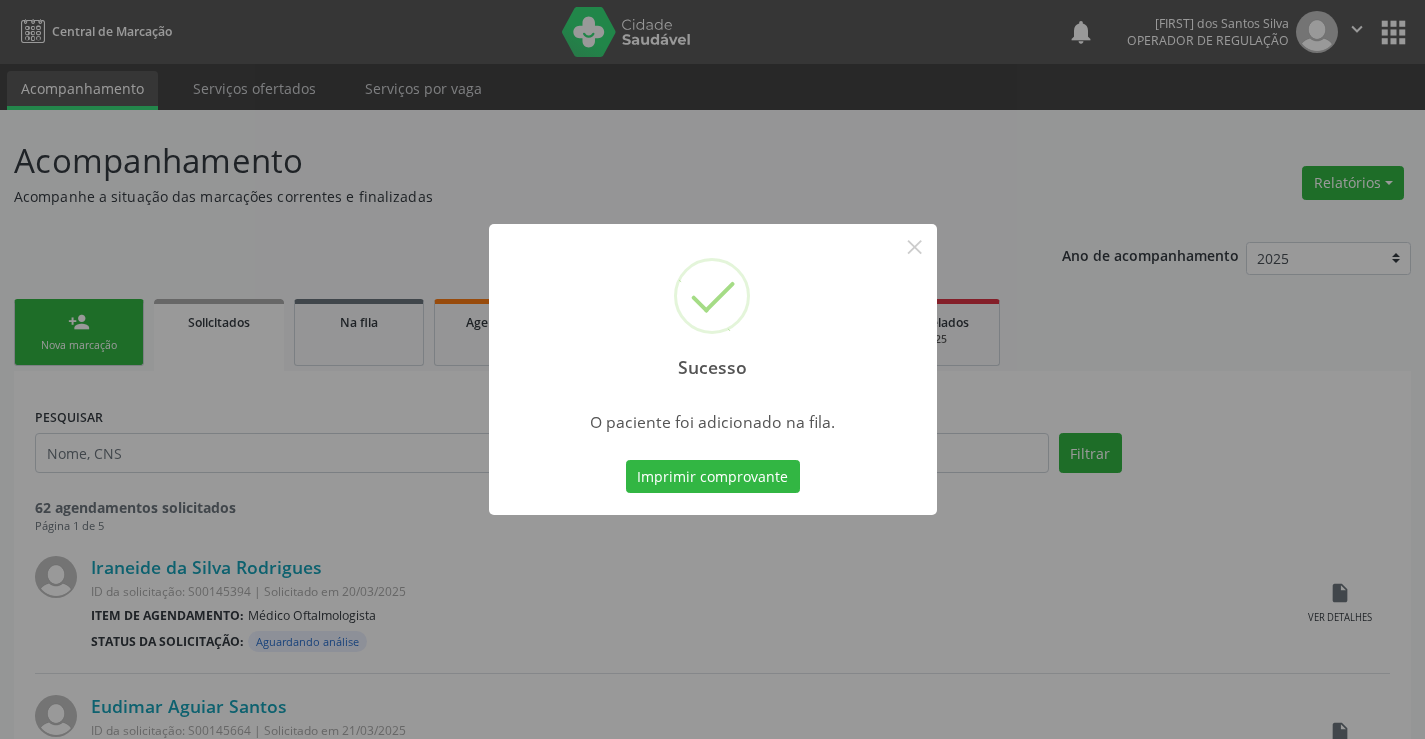 click on "Sucesso × O paciente foi adicionado na fila. Imprimir comprovante Cancel" at bounding box center [713, 370] 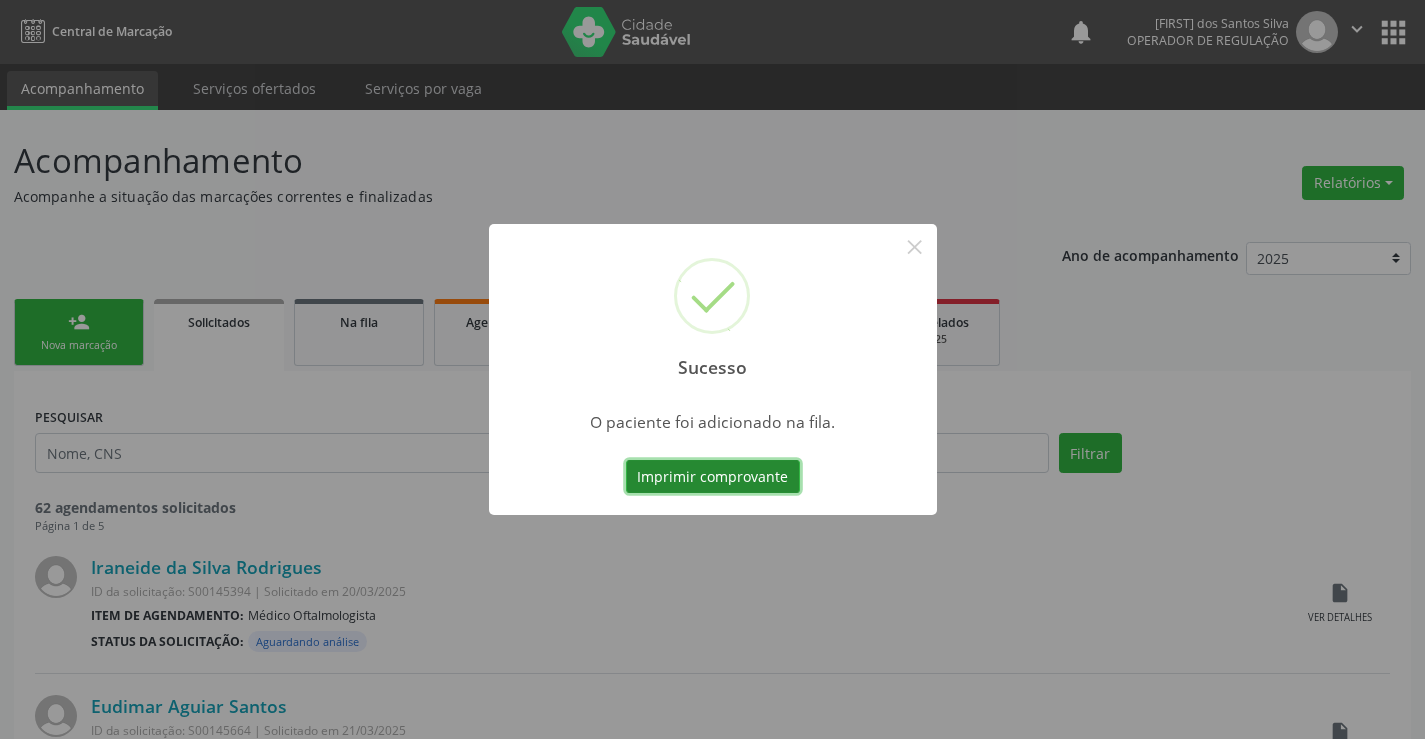 click on "Imprimir comprovante" at bounding box center (713, 477) 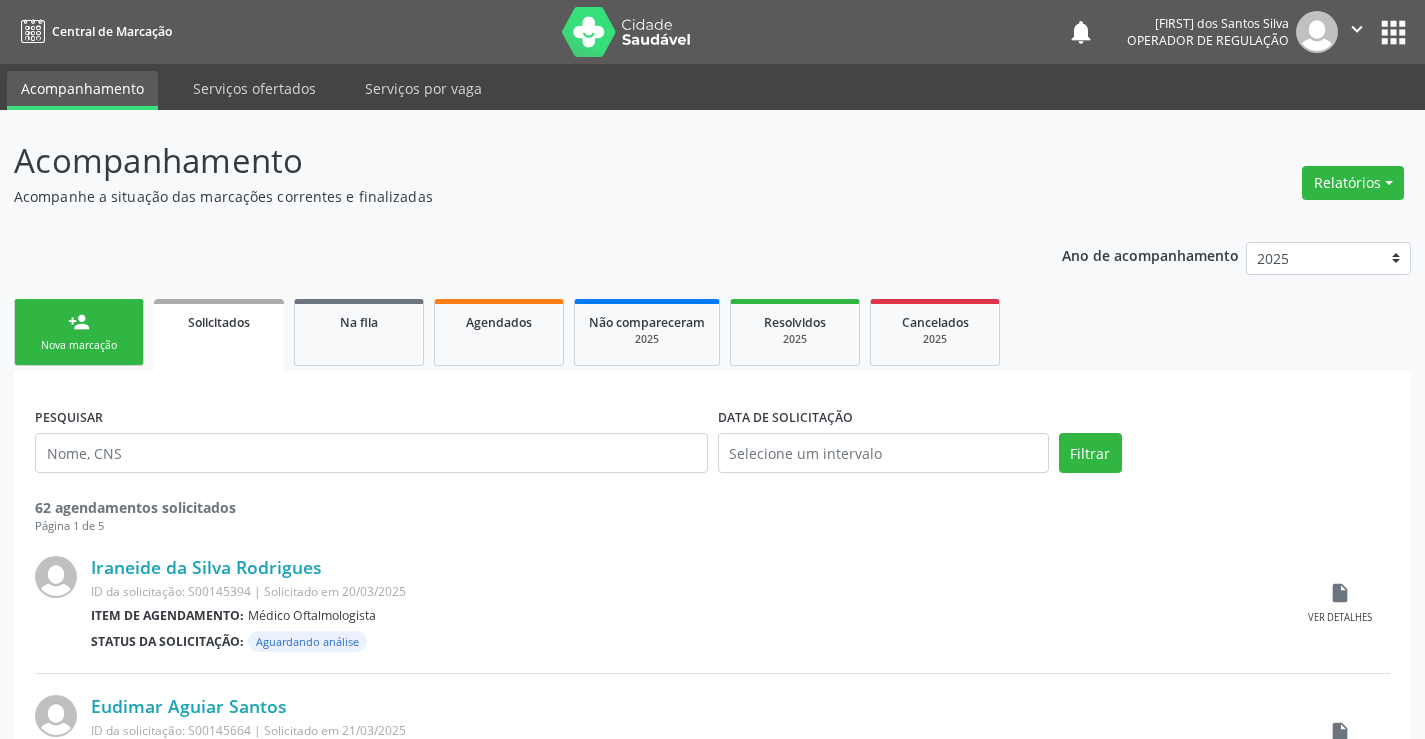 click on "Nova marcação" at bounding box center (79, 345) 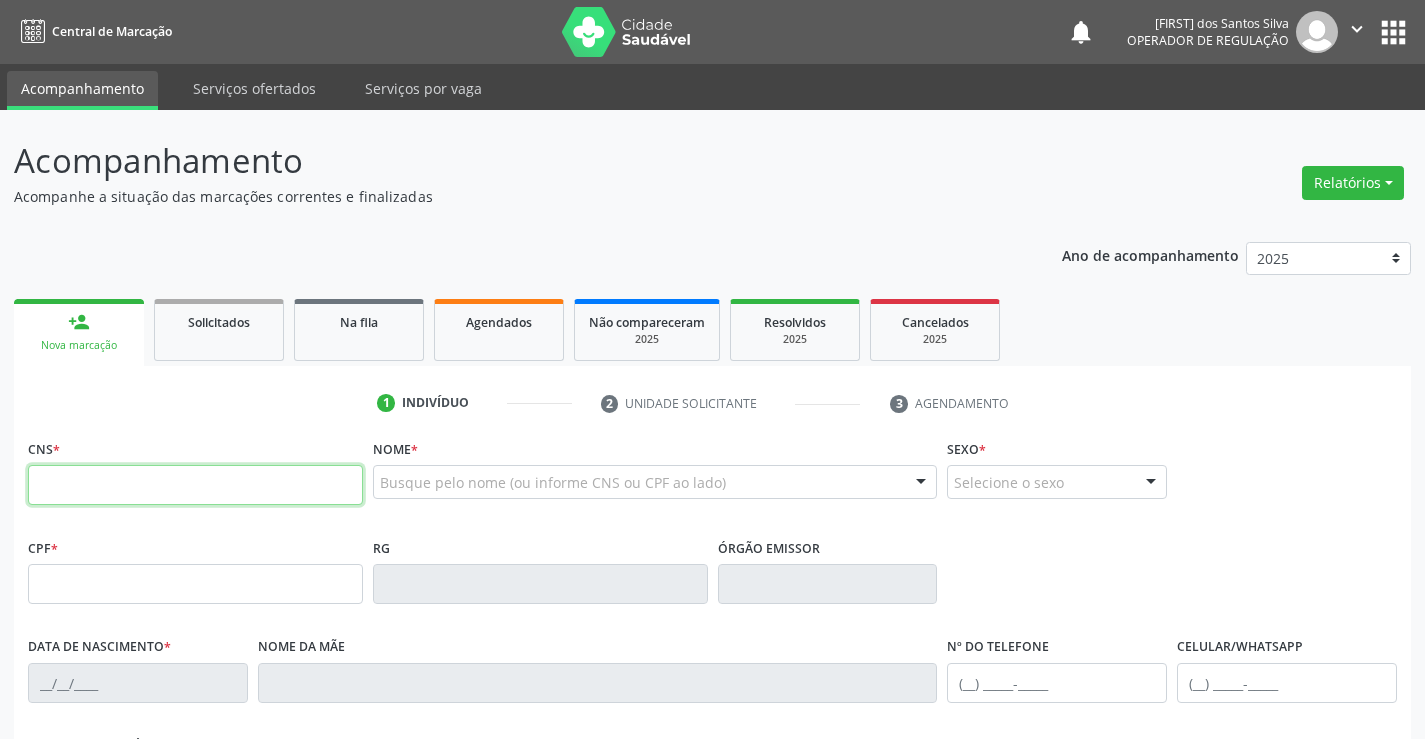 click at bounding box center (195, 485) 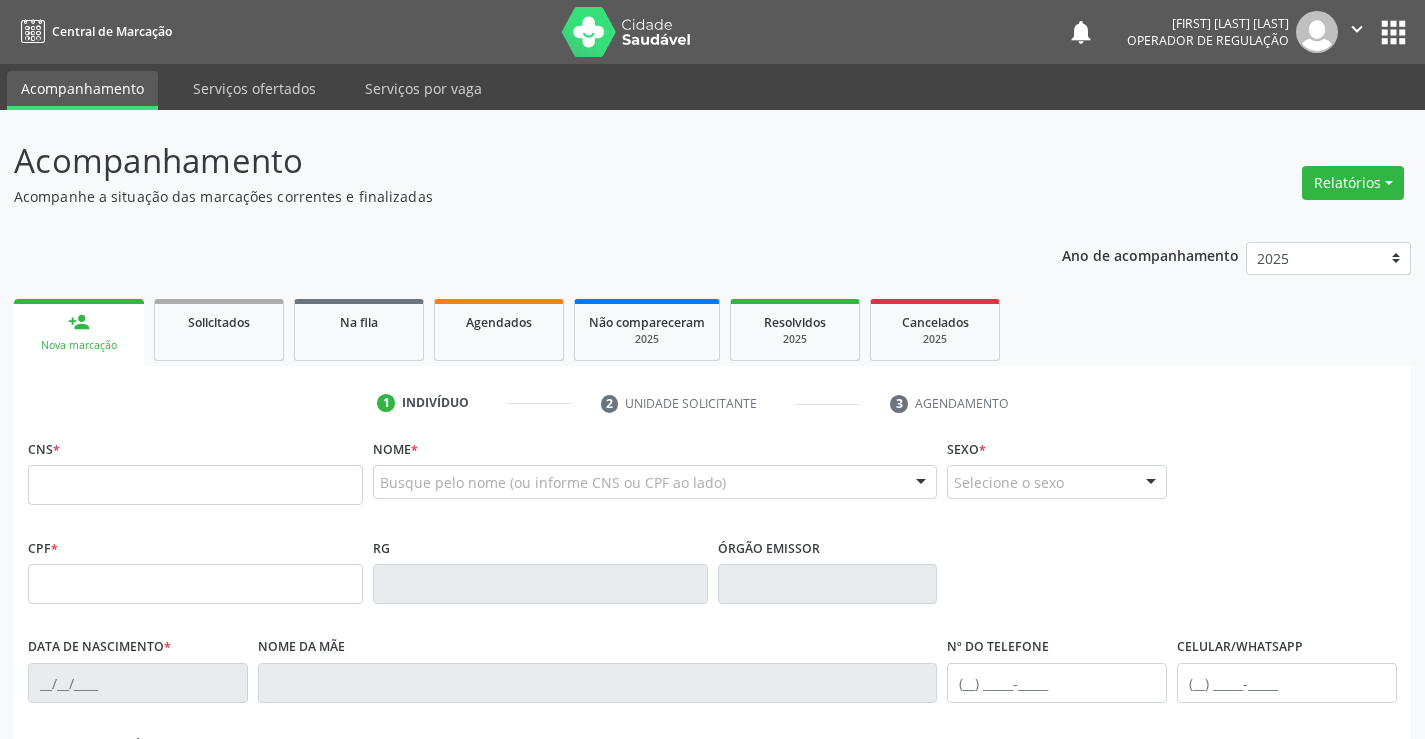 scroll, scrollTop: 0, scrollLeft: 0, axis: both 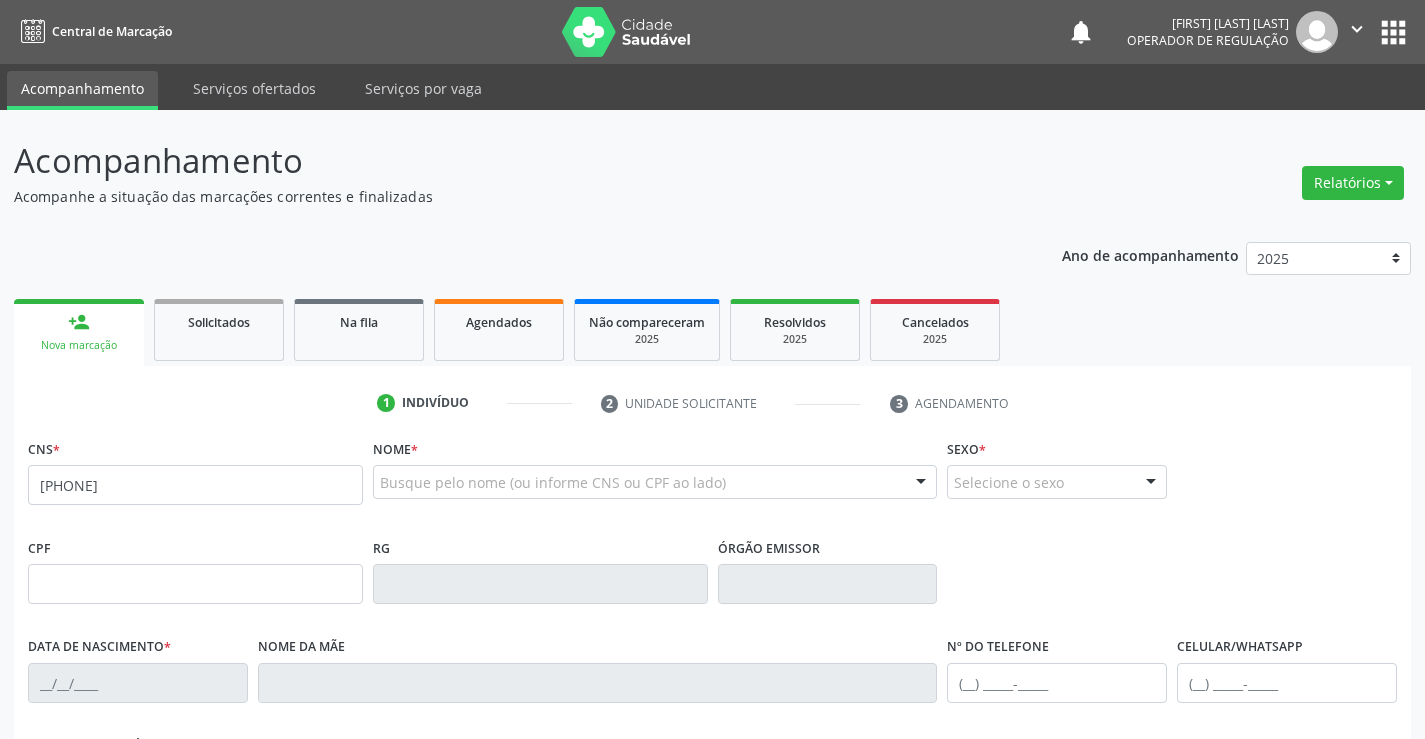 type on "706 7015 4240 6711" 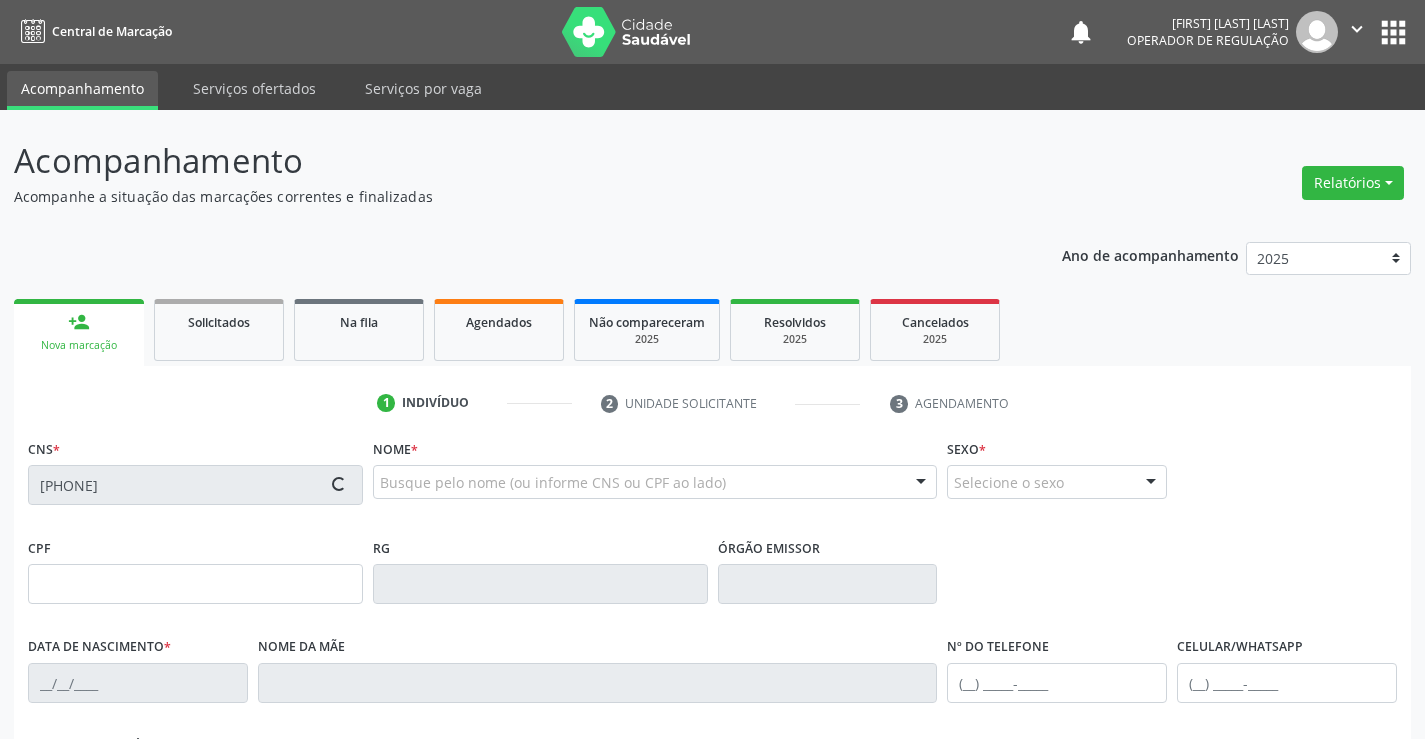 type on "2285698852" 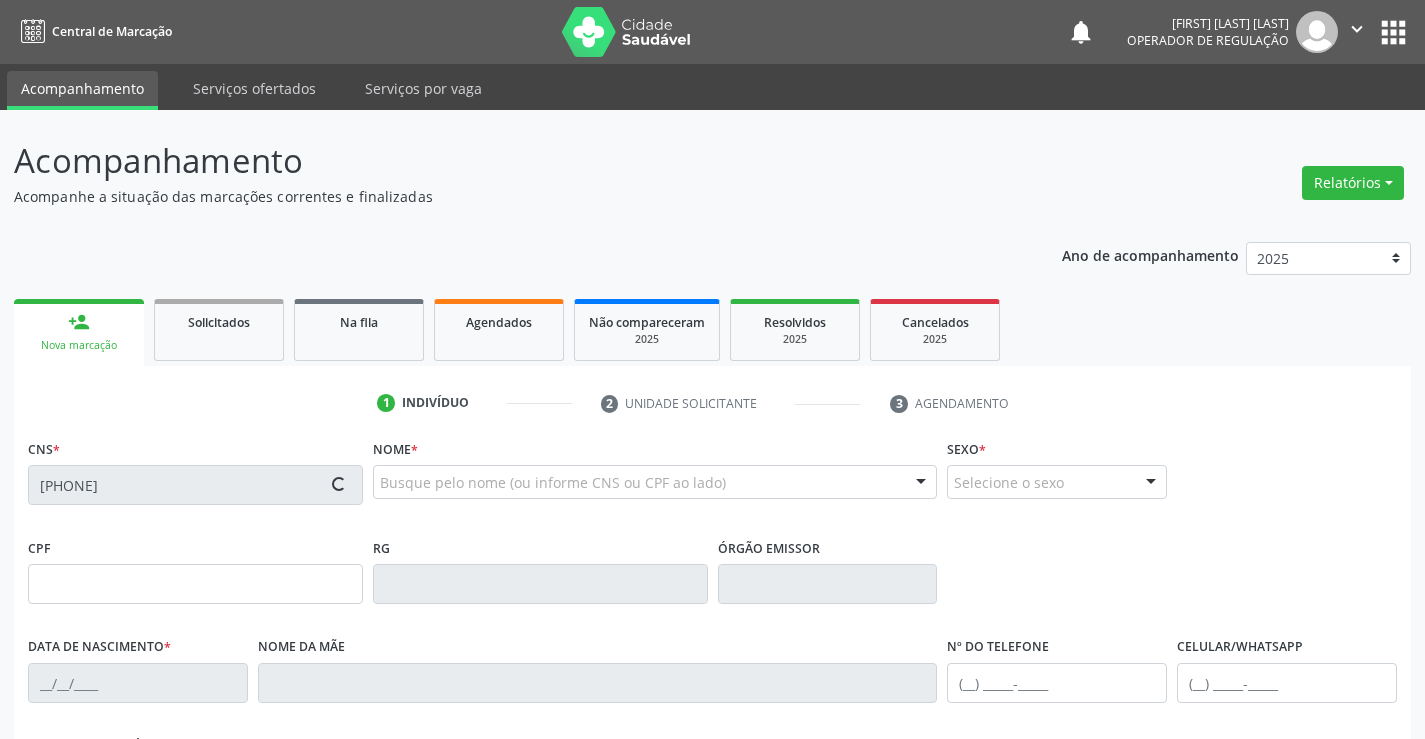 type on "18/04/2002" 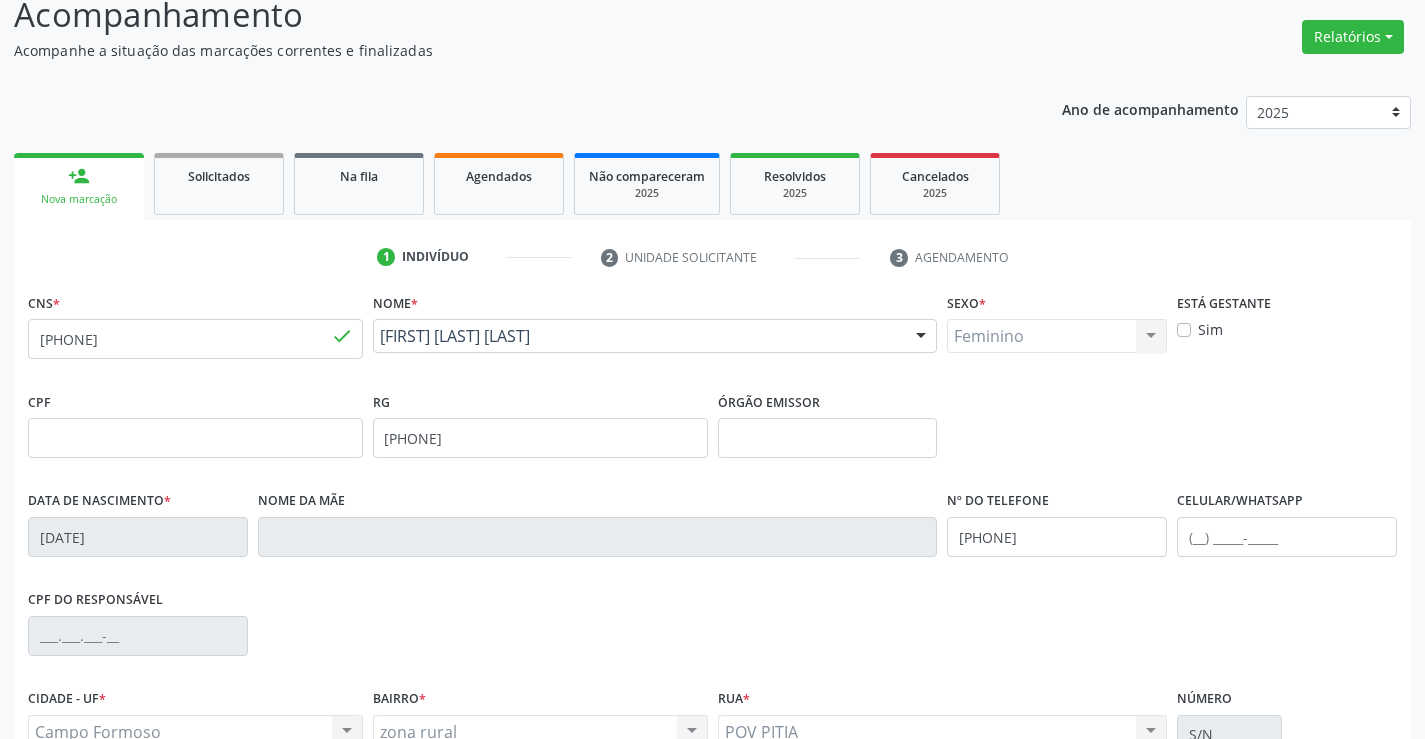 scroll, scrollTop: 345, scrollLeft: 0, axis: vertical 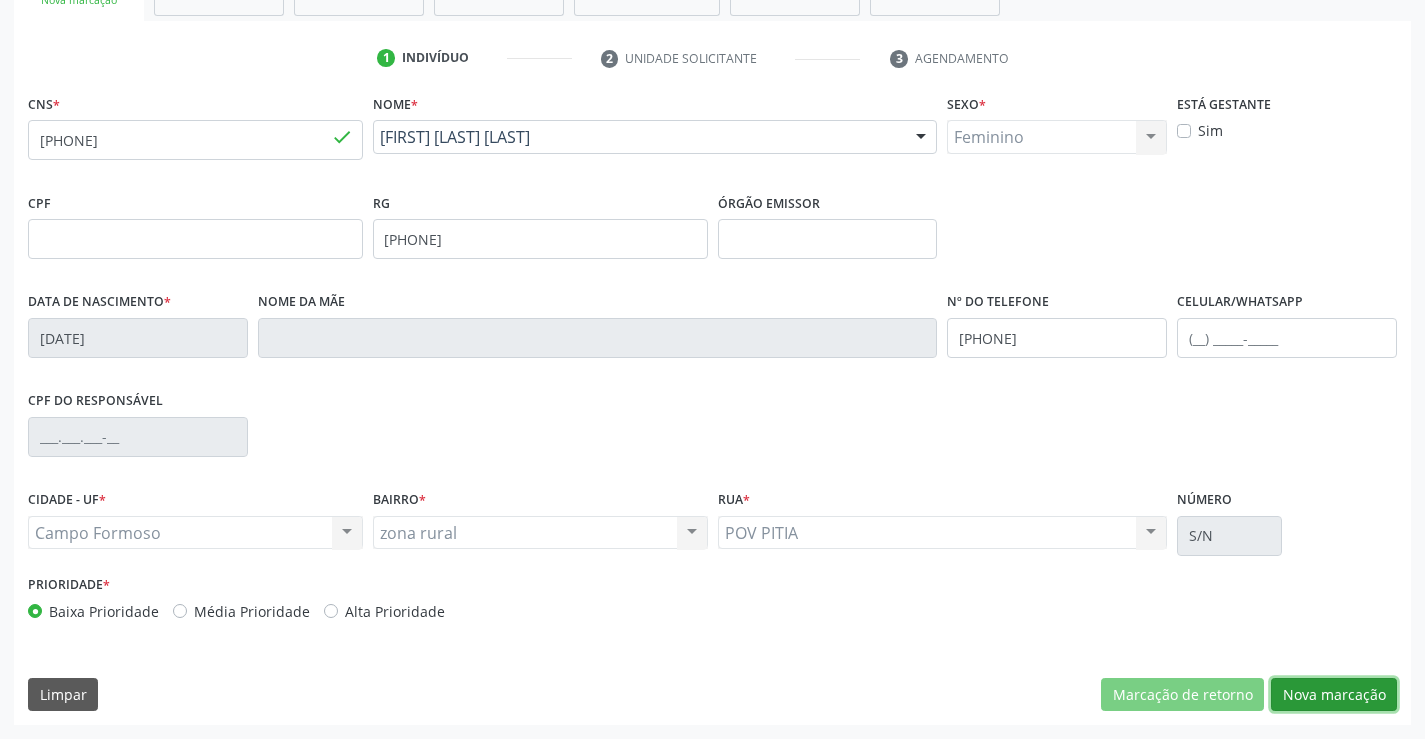 click on "Nova marcação" at bounding box center [1334, 695] 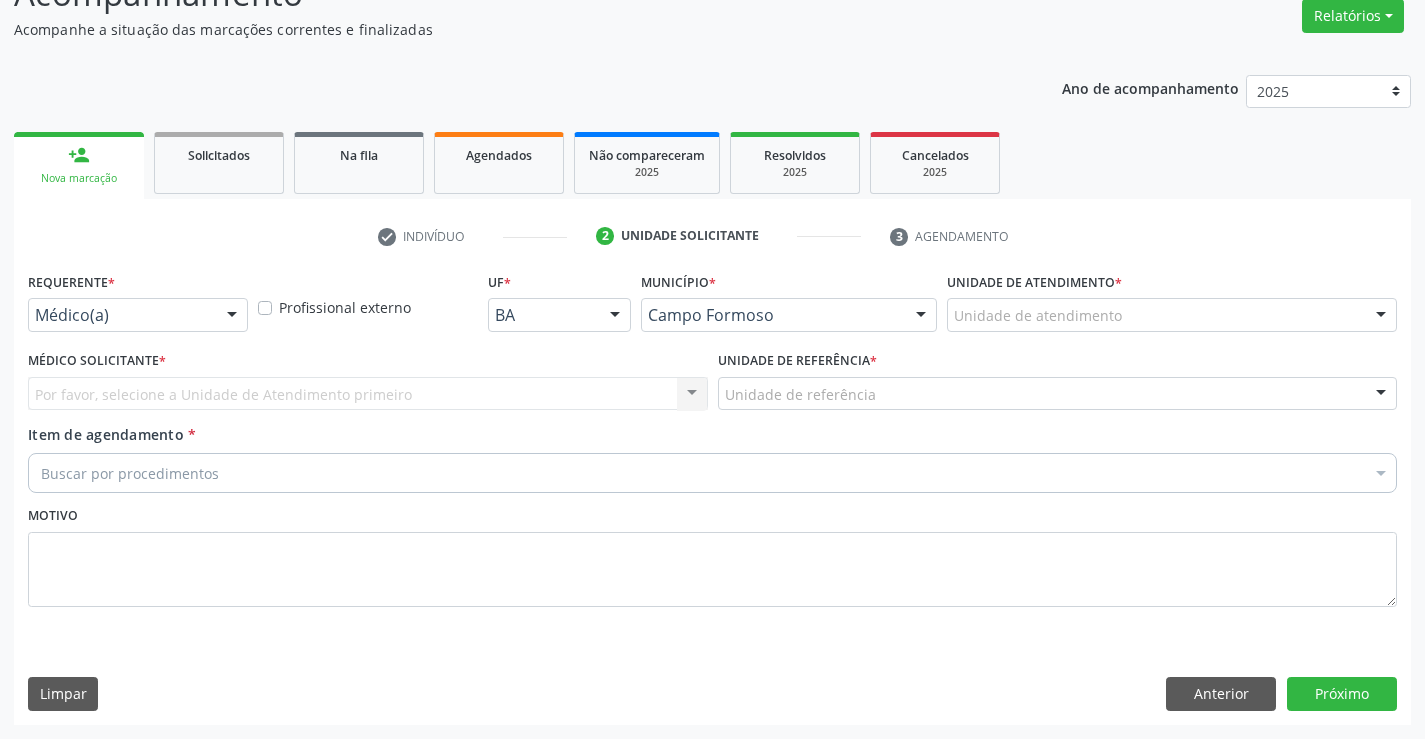 scroll, scrollTop: 167, scrollLeft: 0, axis: vertical 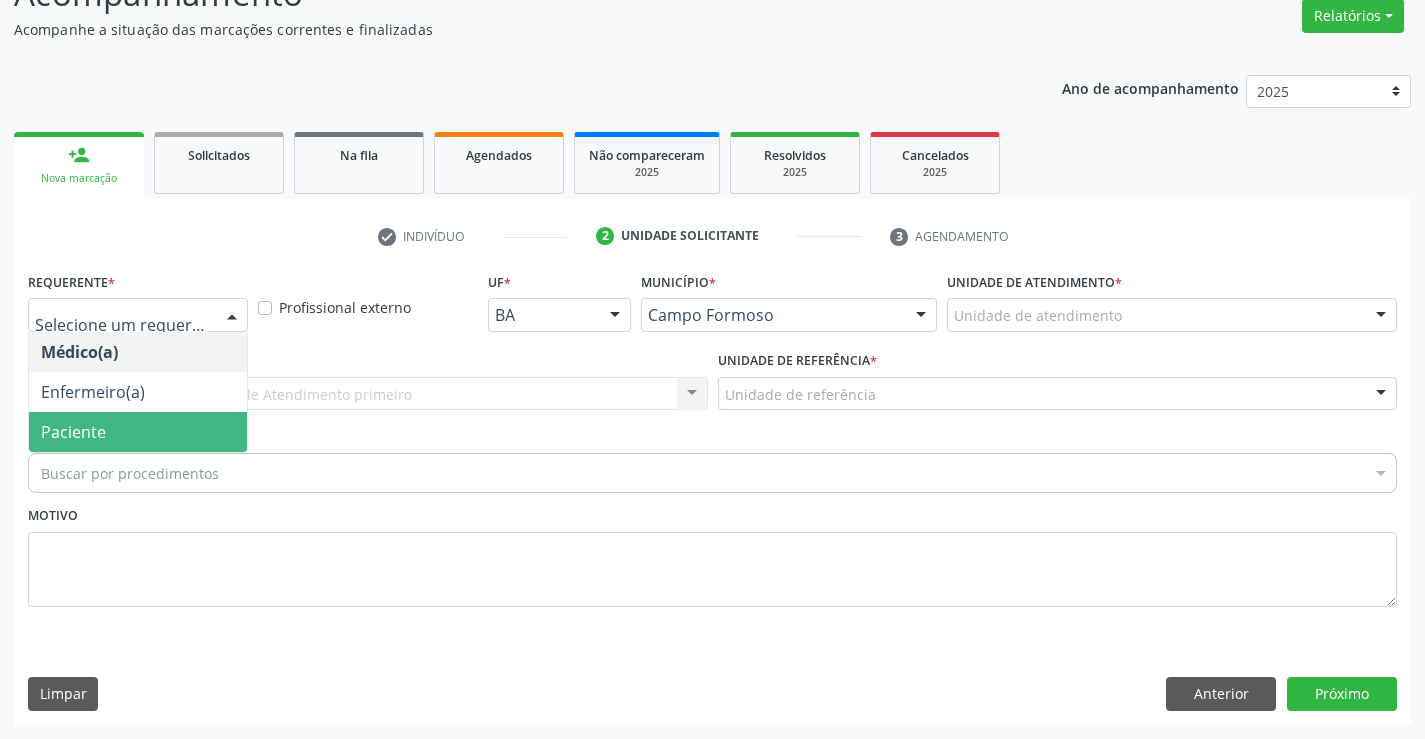 click on "Paciente" at bounding box center (138, 432) 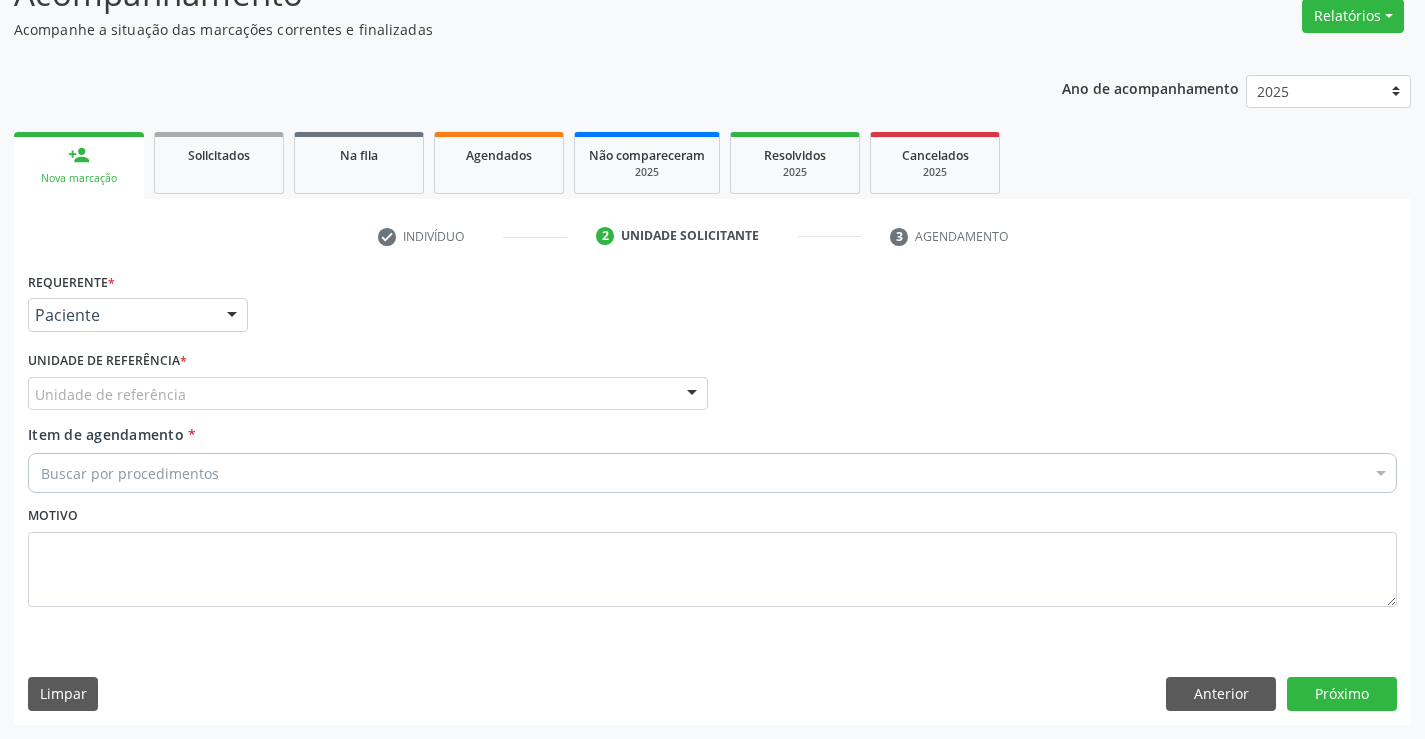click on "Unidade de referência" at bounding box center [368, 394] 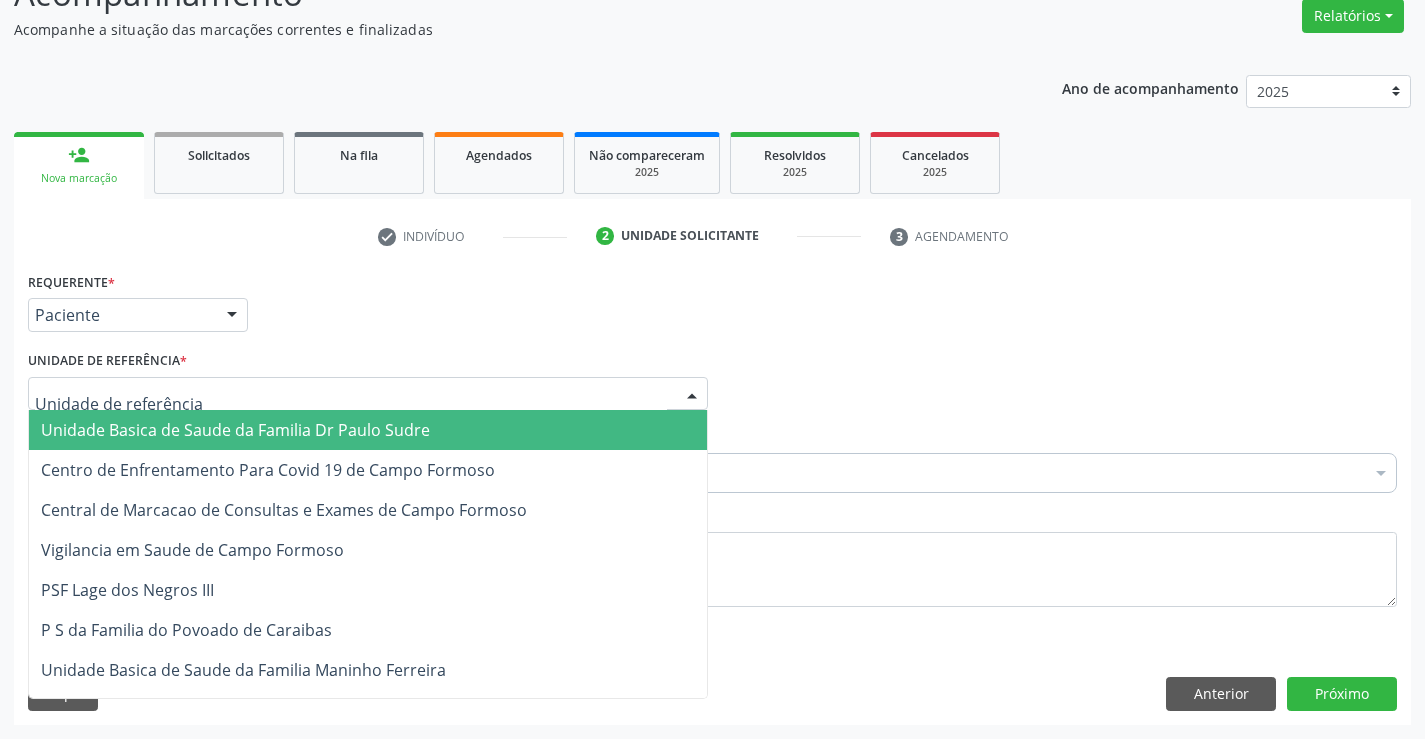 click on "Unidade Basica de Saude da Familia Dr Paulo Sudre" at bounding box center [235, 430] 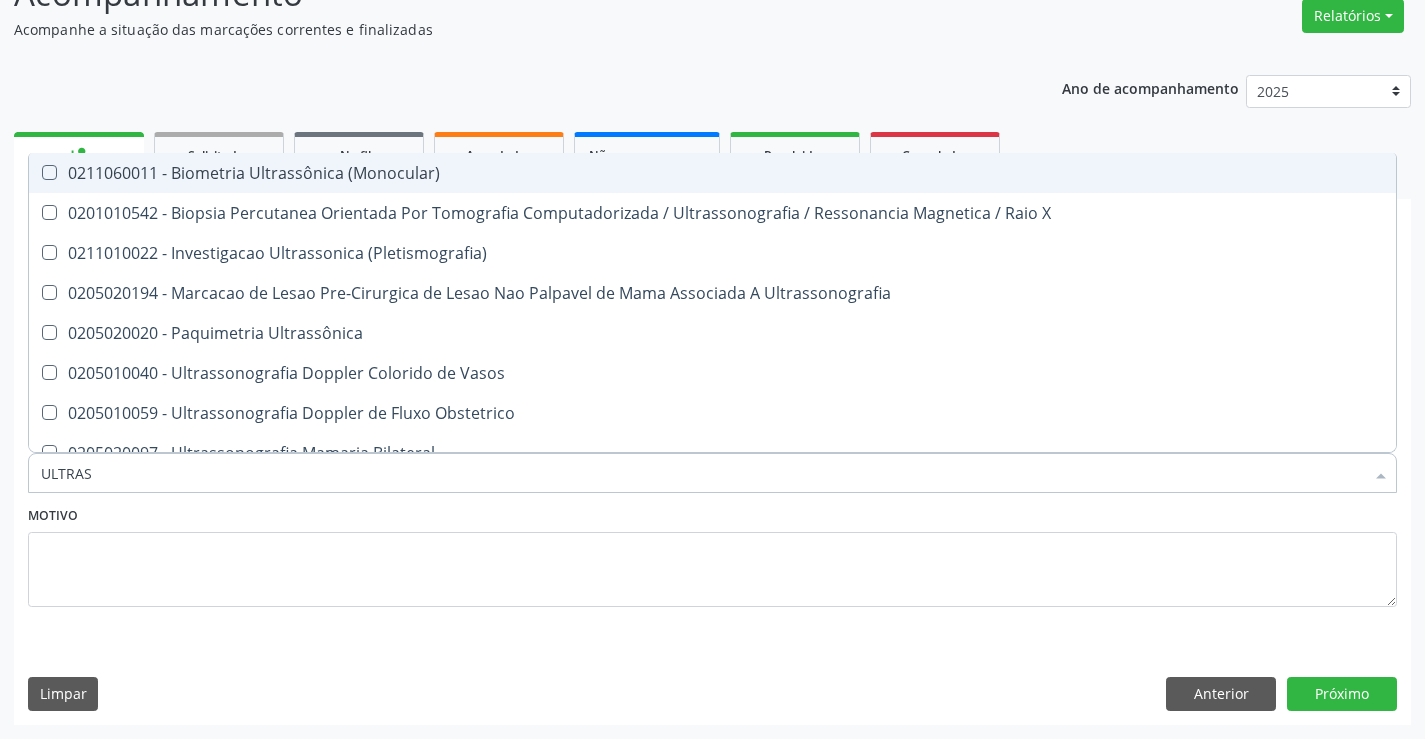 type on "ULTRASS" 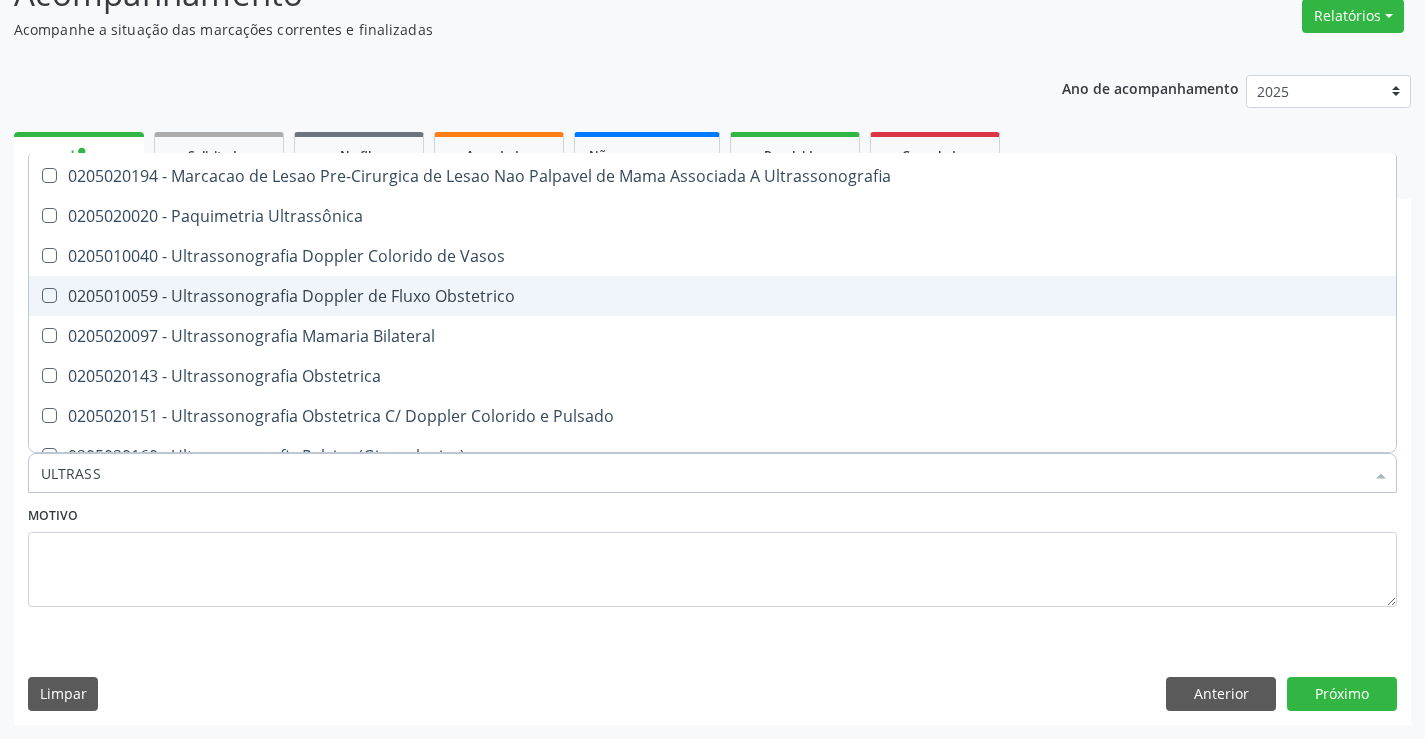 scroll, scrollTop: 300, scrollLeft: 0, axis: vertical 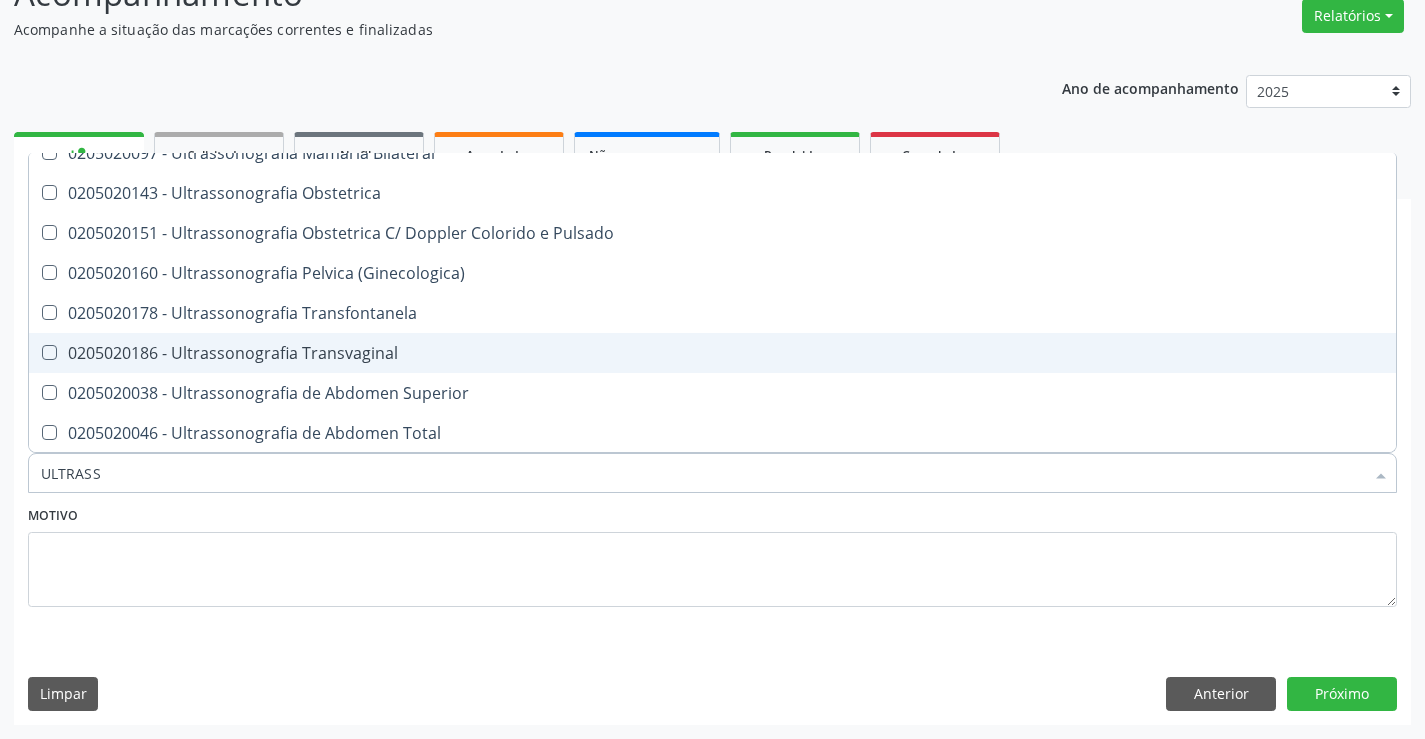 click on "0205020186 - Ultrassonografia Transvaginal" at bounding box center (712, 353) 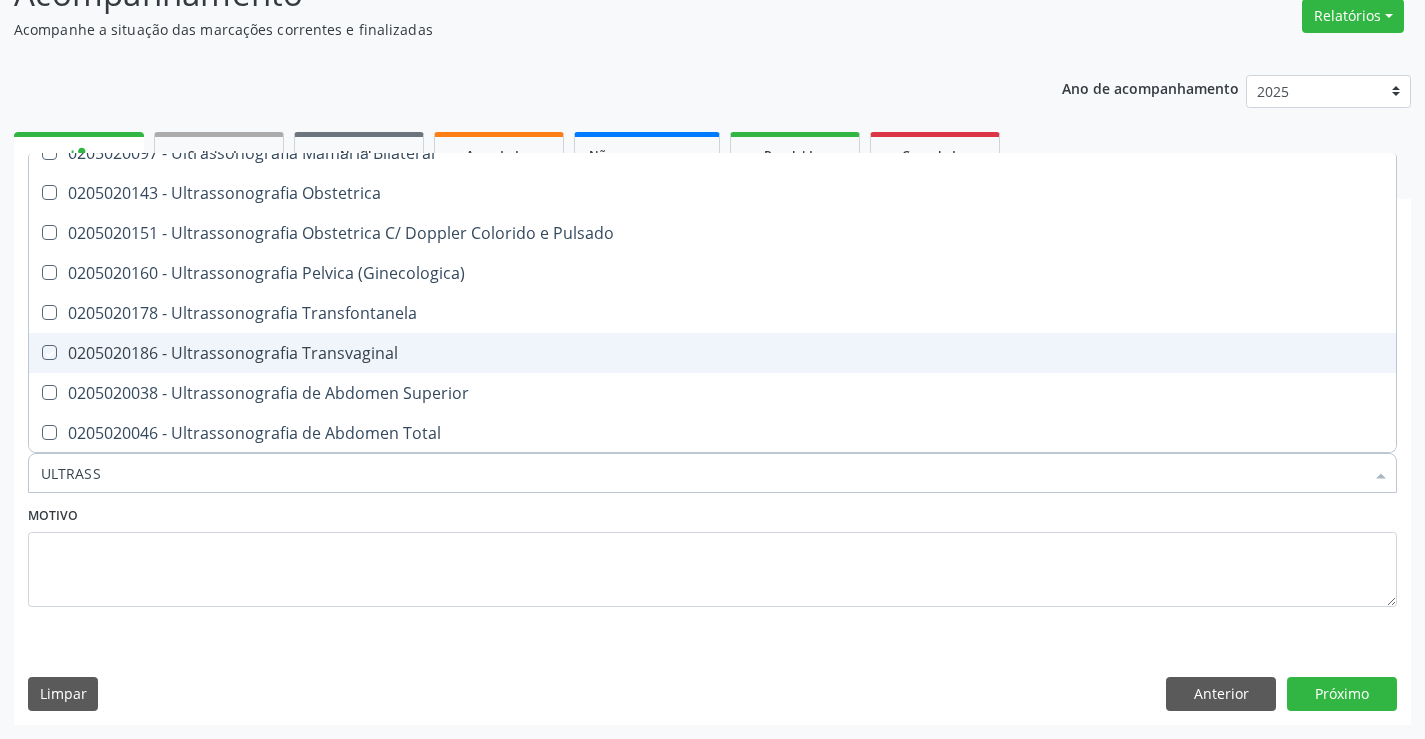 checkbox on "true" 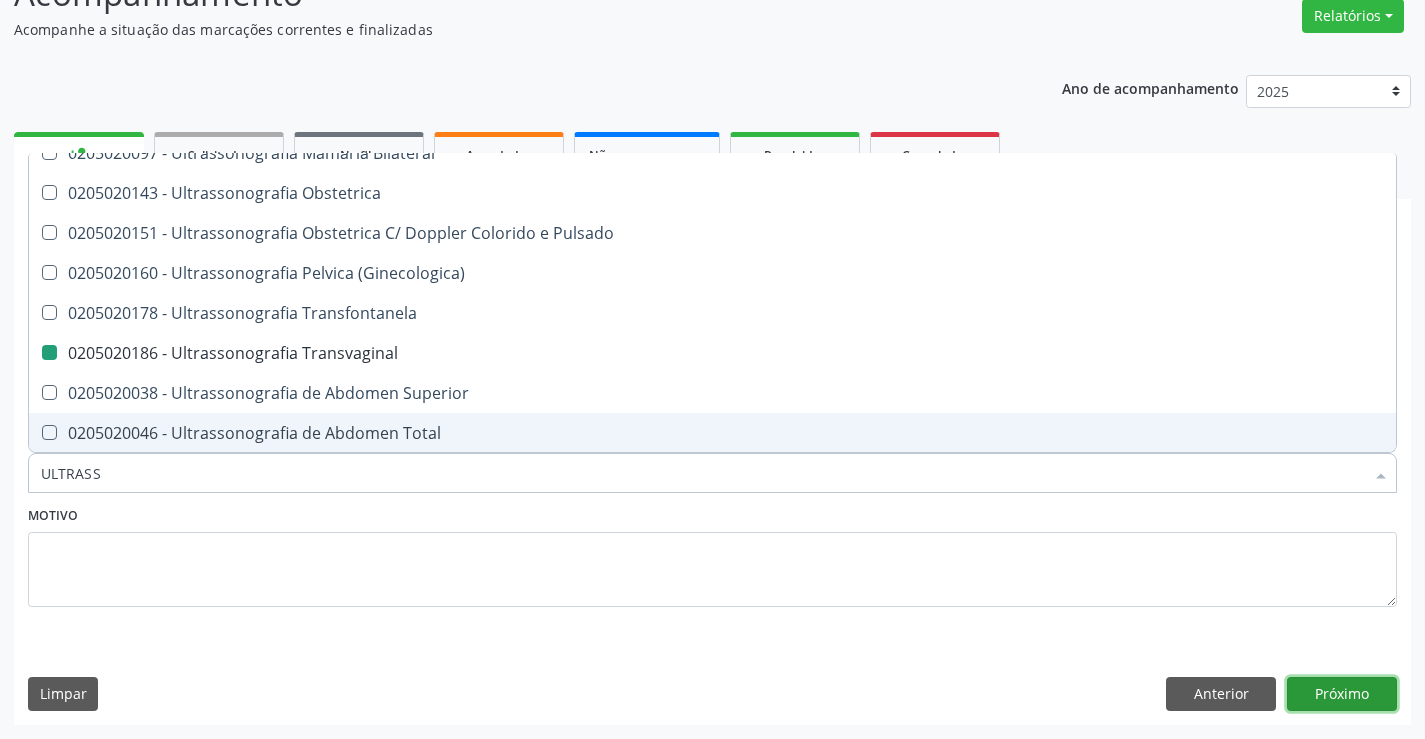click on "Próximo" at bounding box center (1342, 694) 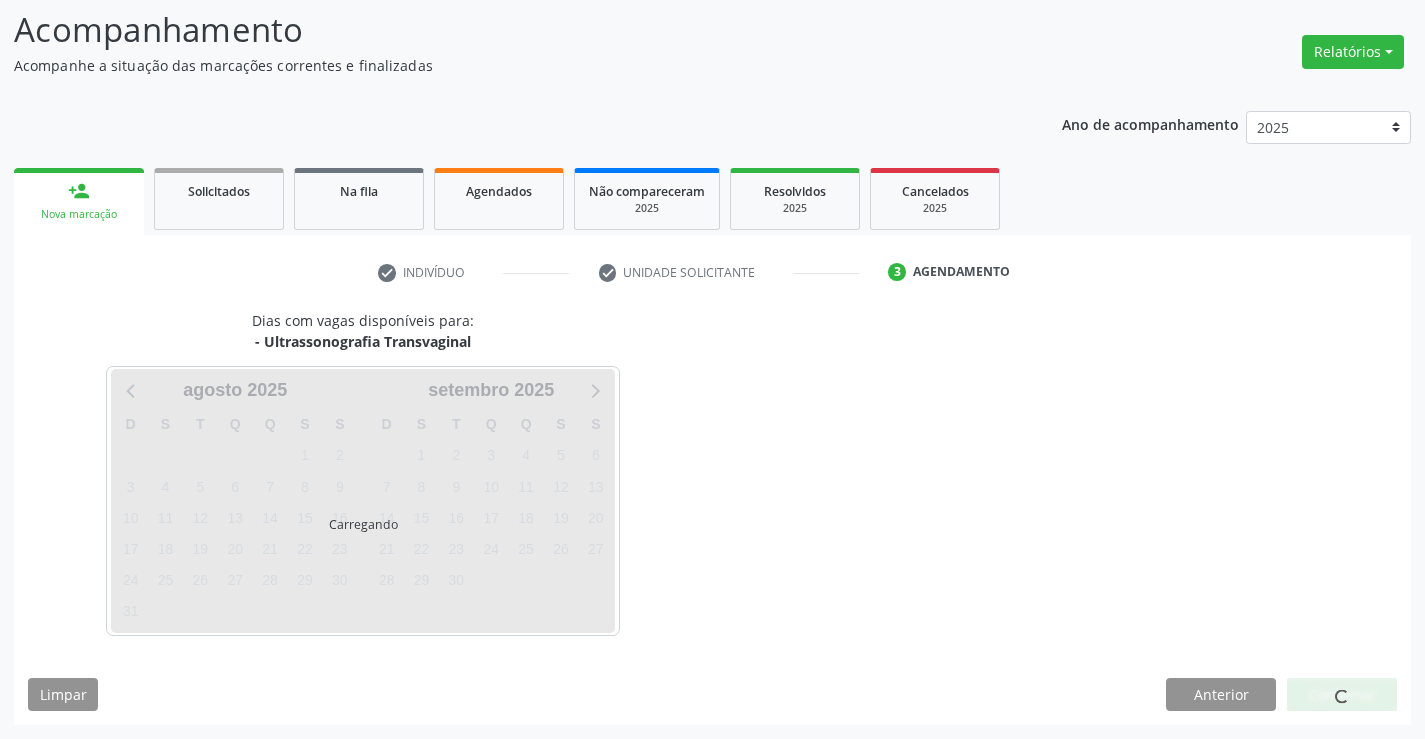 scroll, scrollTop: 131, scrollLeft: 0, axis: vertical 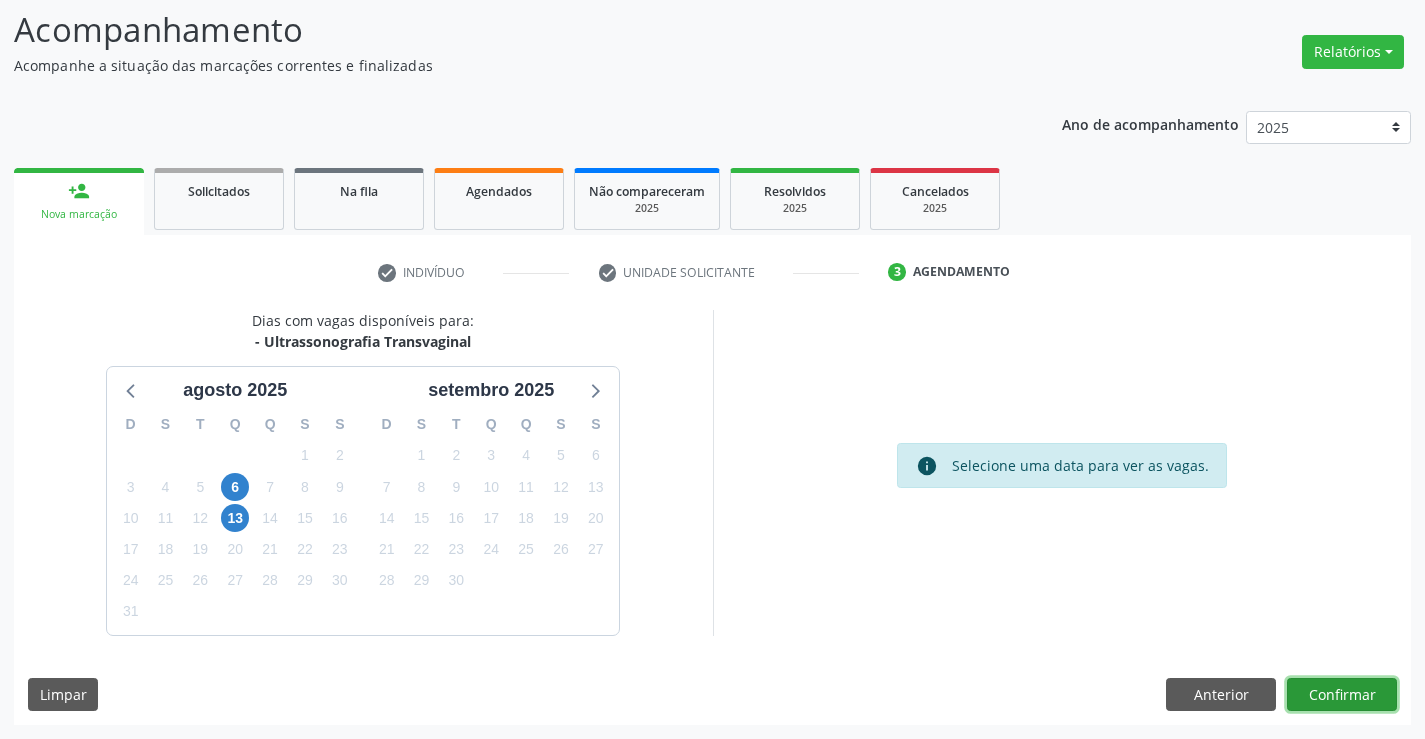 click on "Confirmar" at bounding box center [1342, 695] 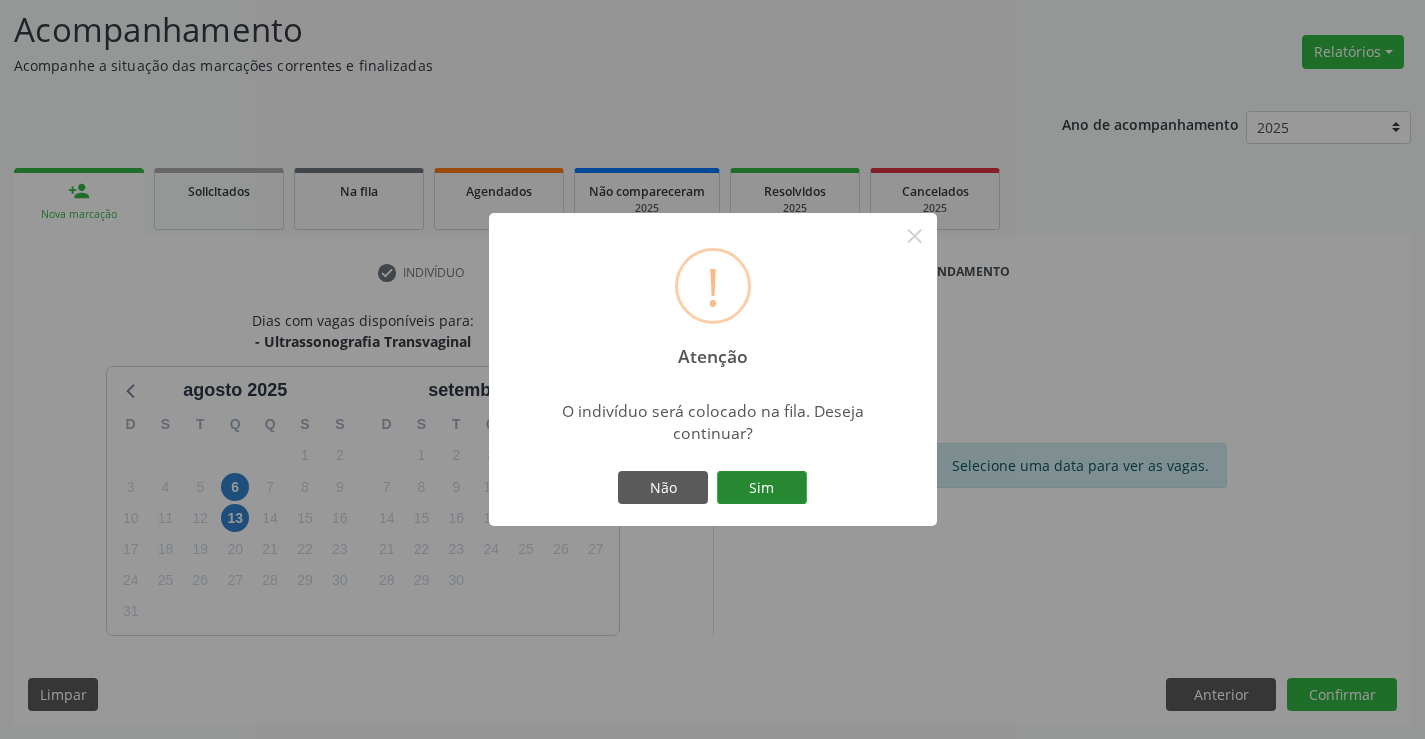 click on "Sim" at bounding box center (762, 488) 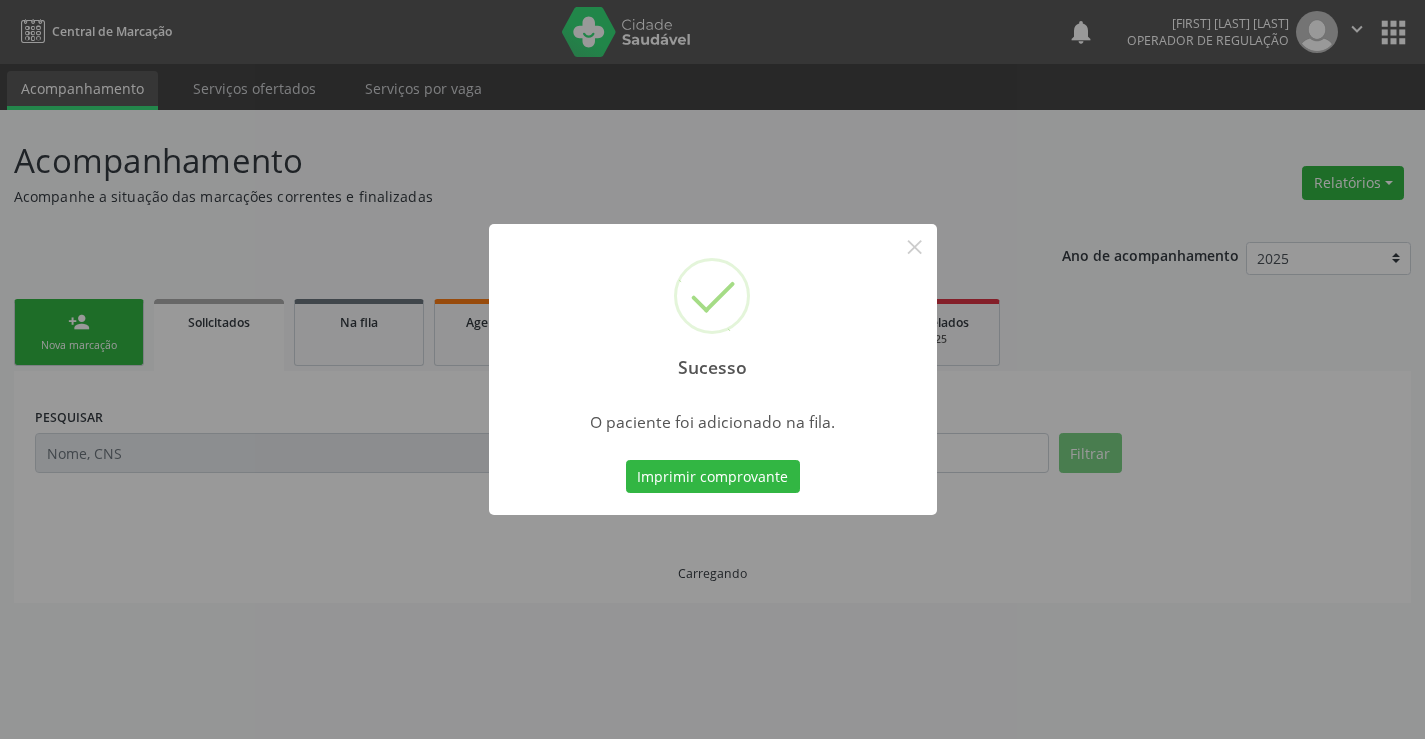 scroll, scrollTop: 0, scrollLeft: 0, axis: both 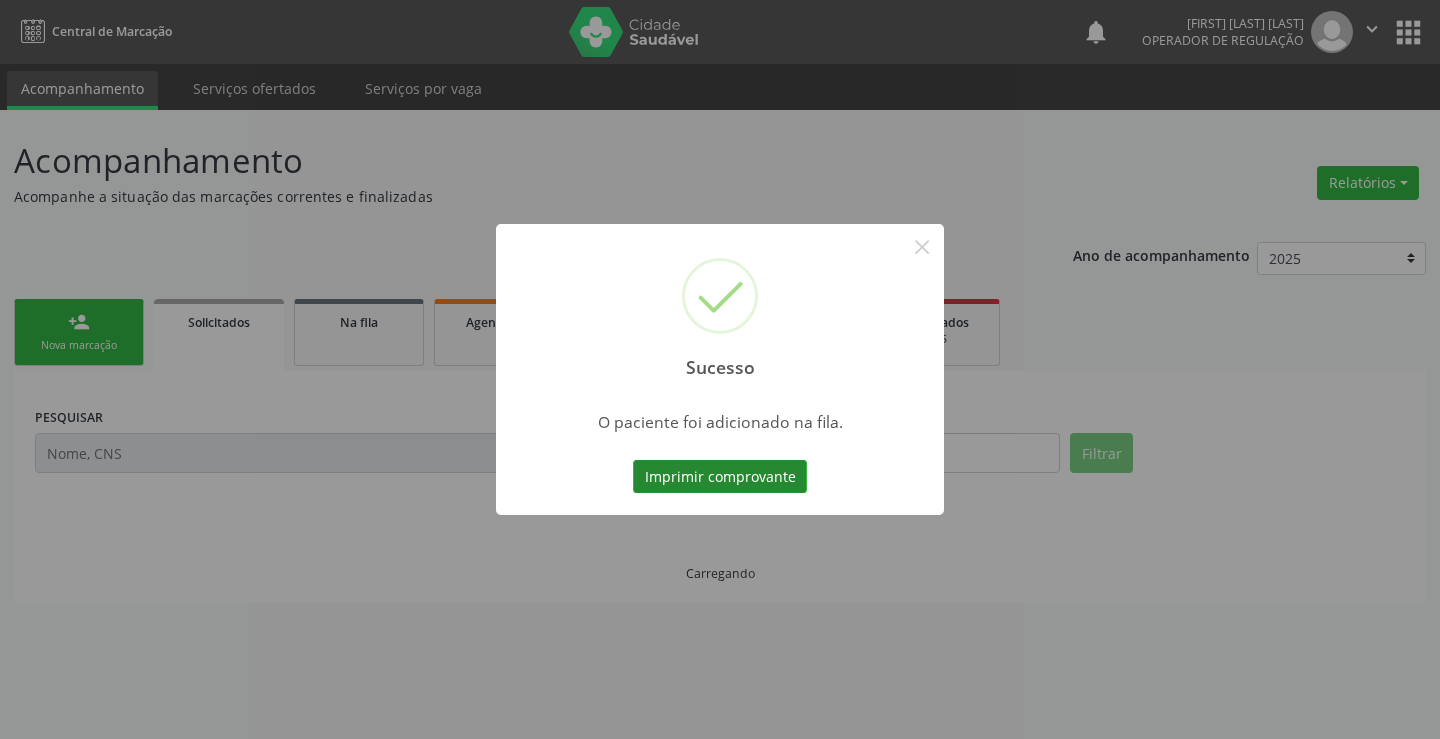 click on "Imprimir comprovante" at bounding box center [720, 477] 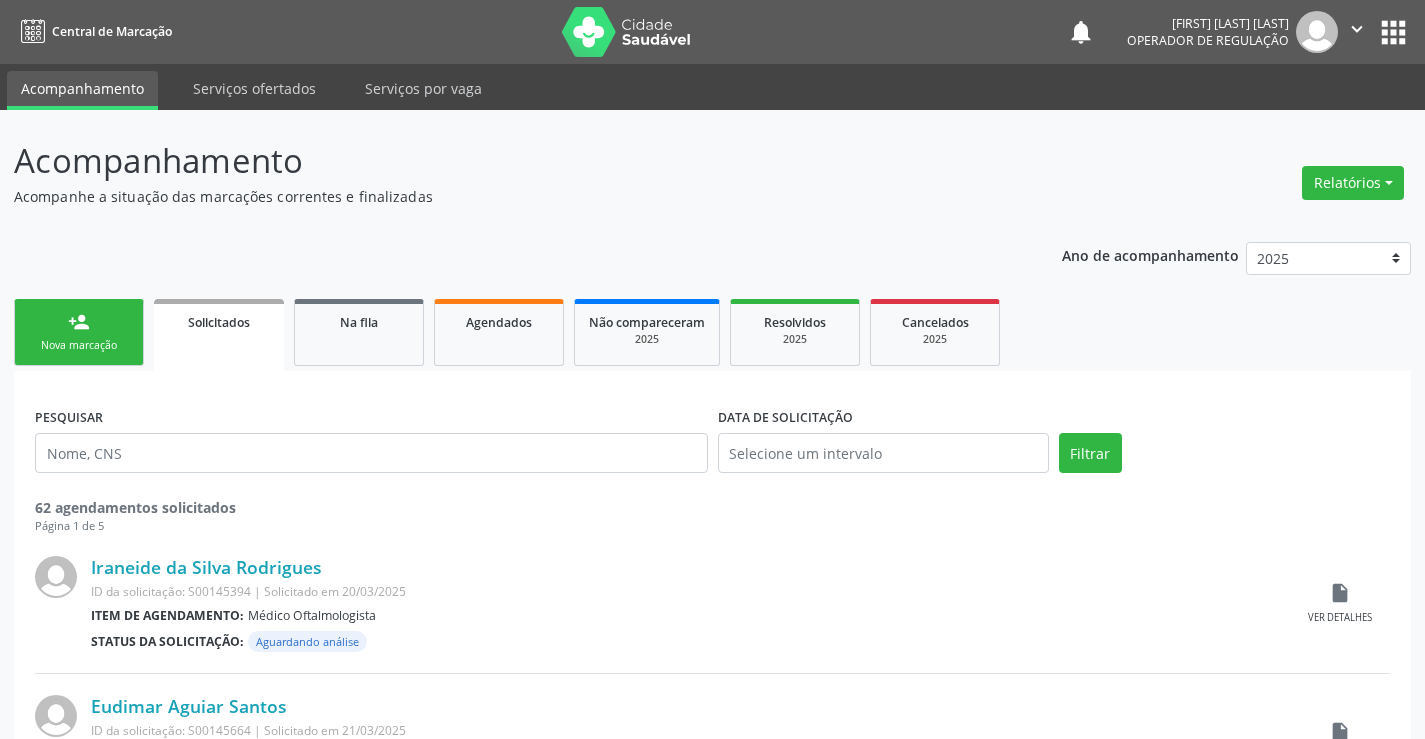 click on "person_add" at bounding box center (79, 322) 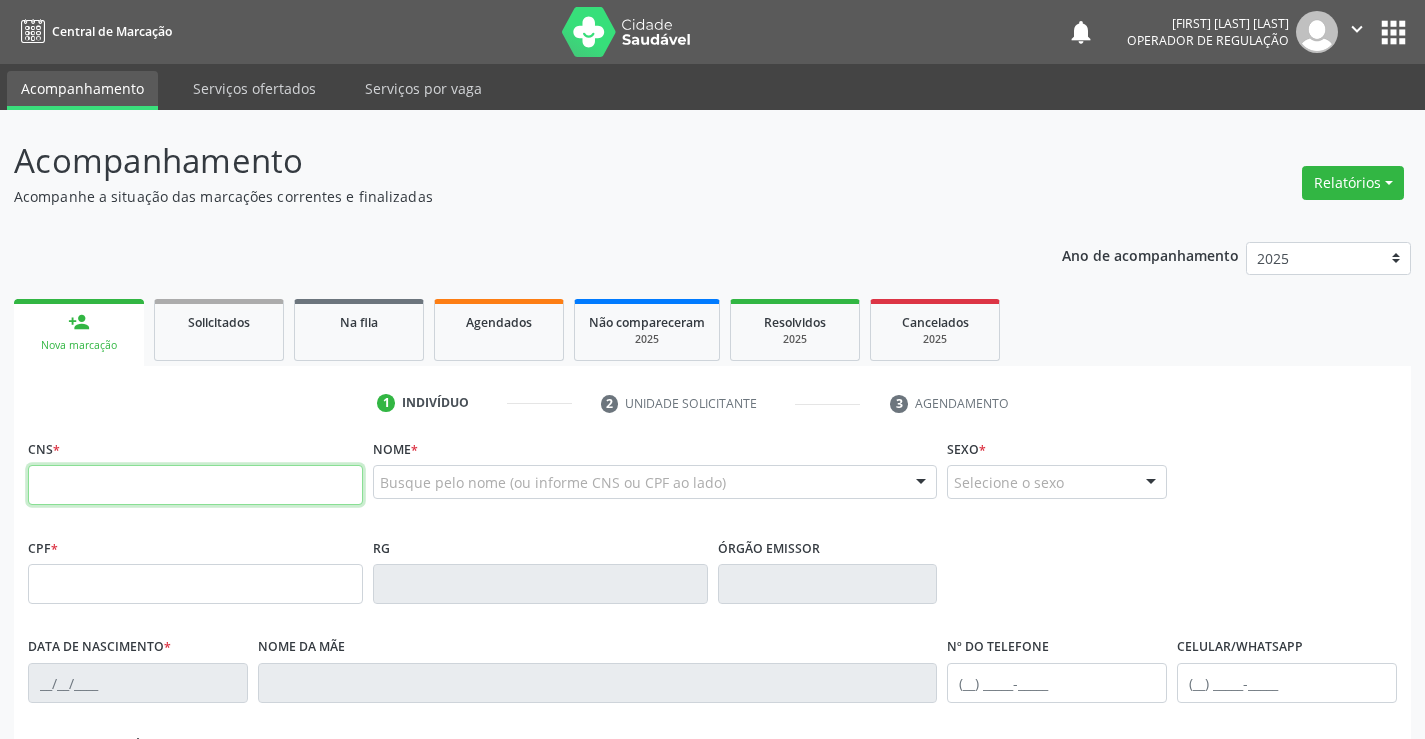 click at bounding box center (195, 485) 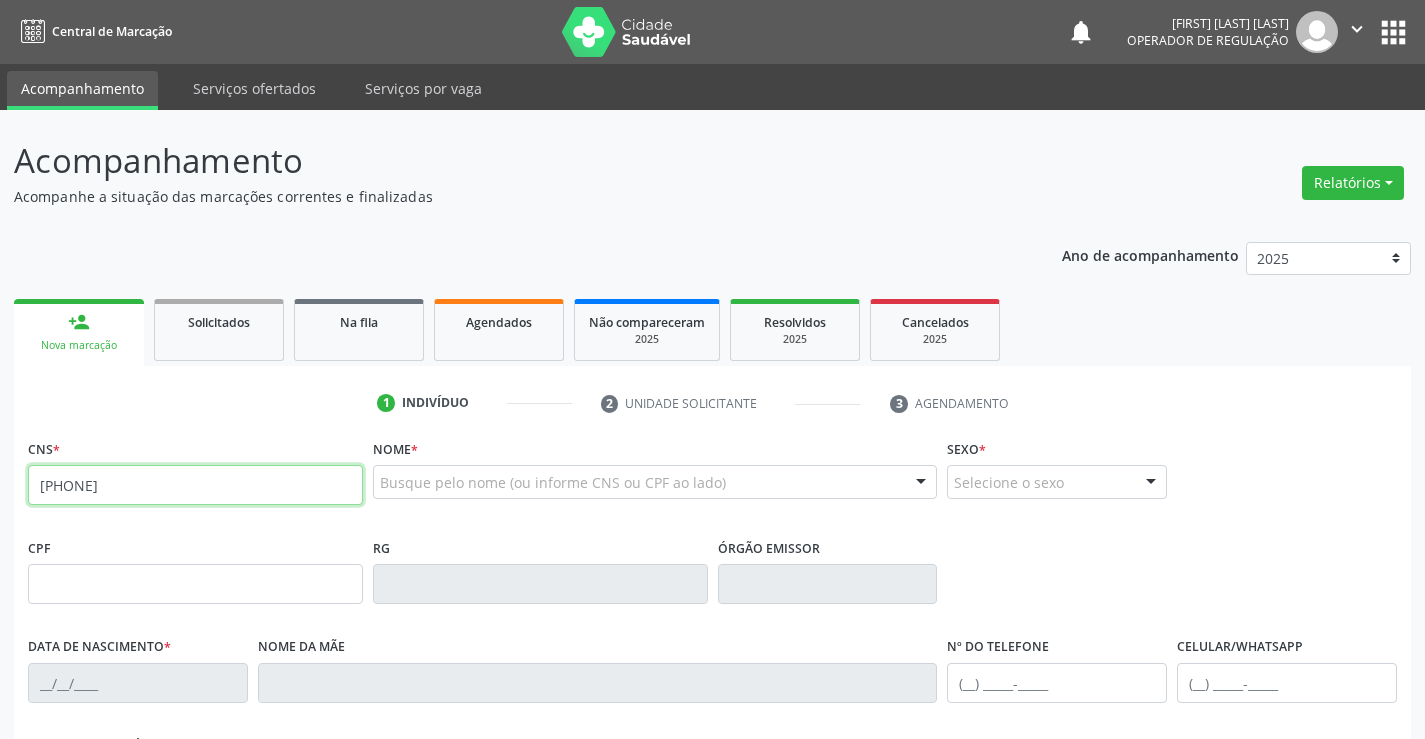 type on "702 1028 9306 0870" 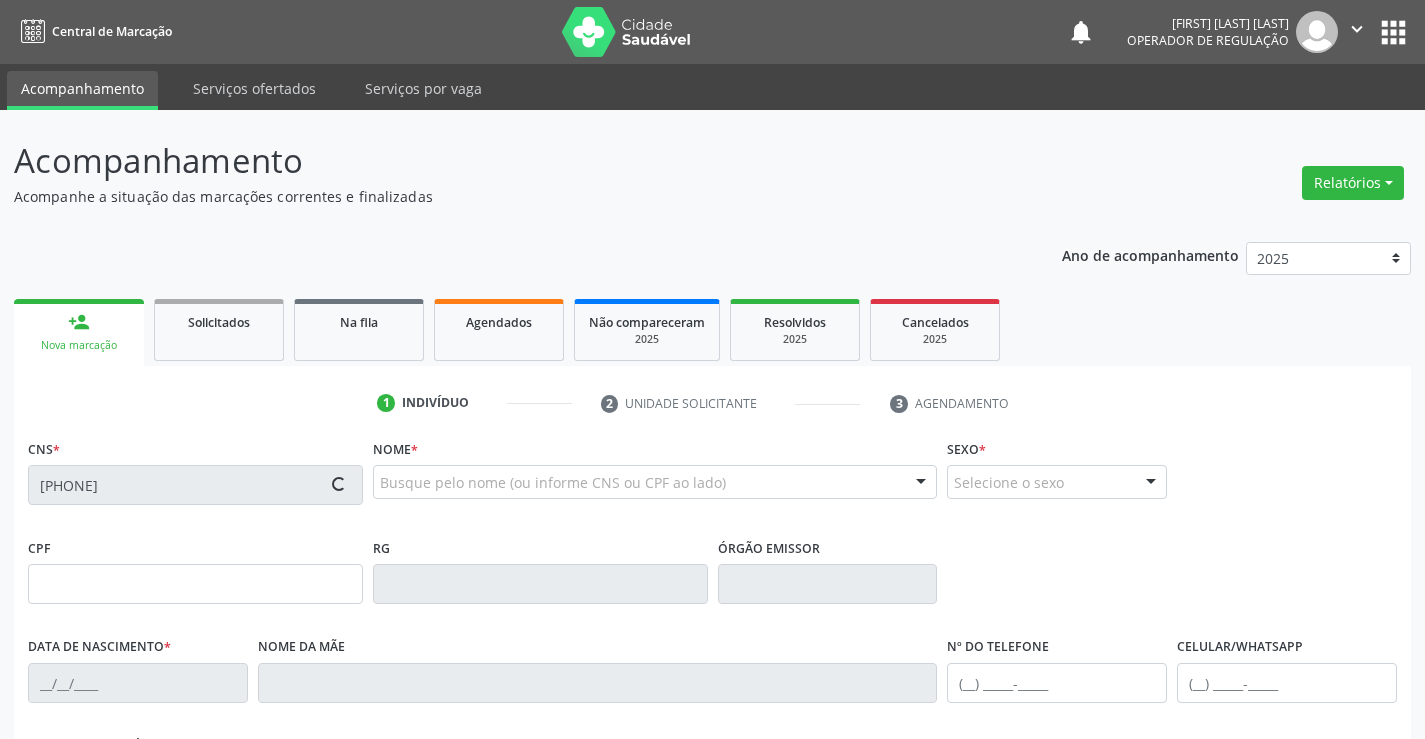 type on "563.018.125-49" 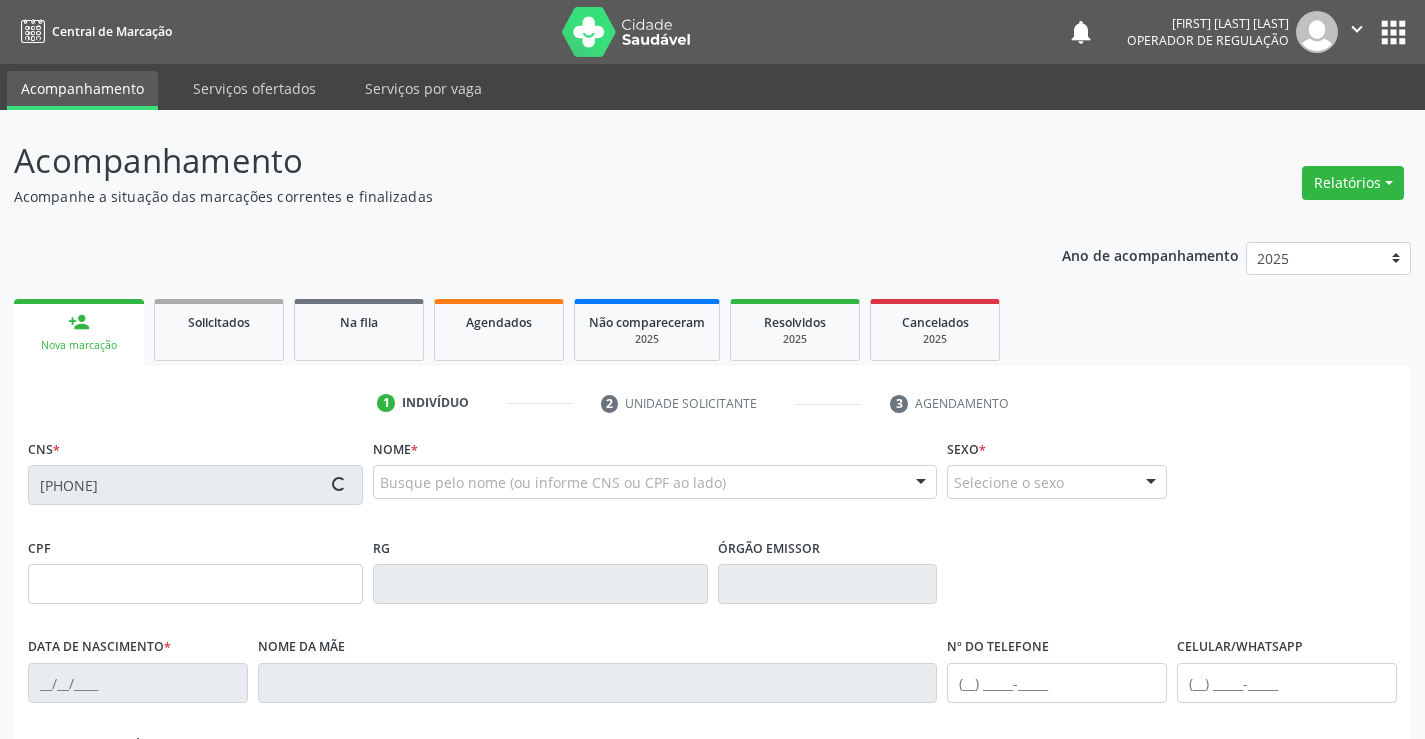 type on "0224717567" 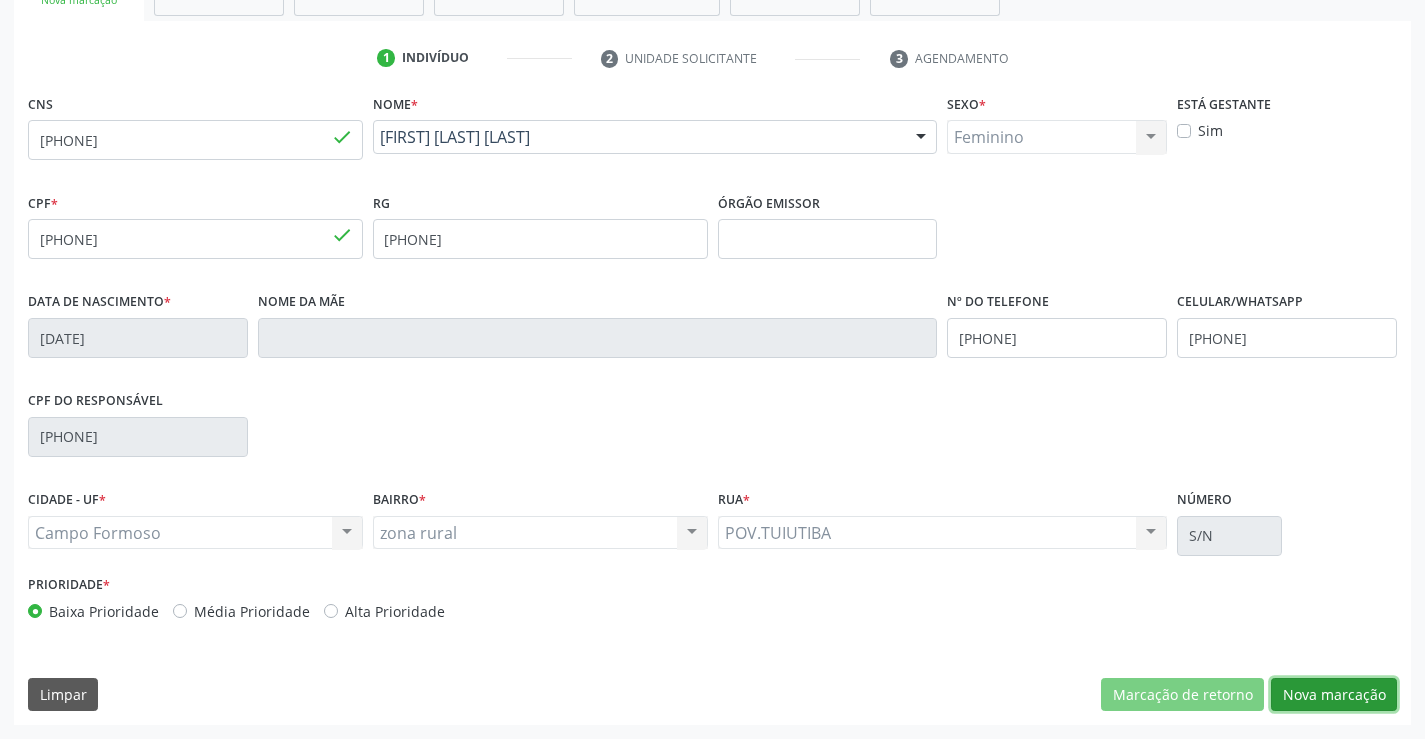 click on "Nova marcação" at bounding box center (1334, 695) 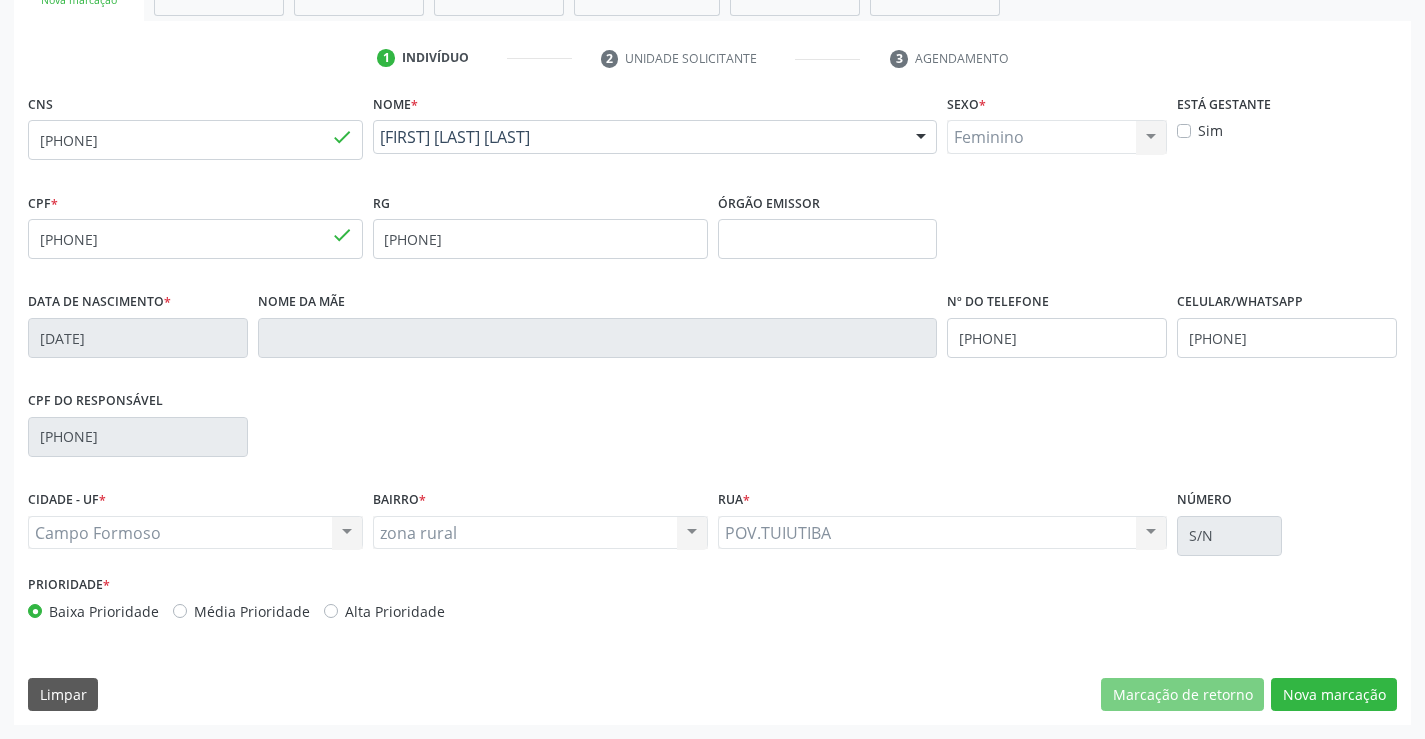scroll, scrollTop: 167, scrollLeft: 0, axis: vertical 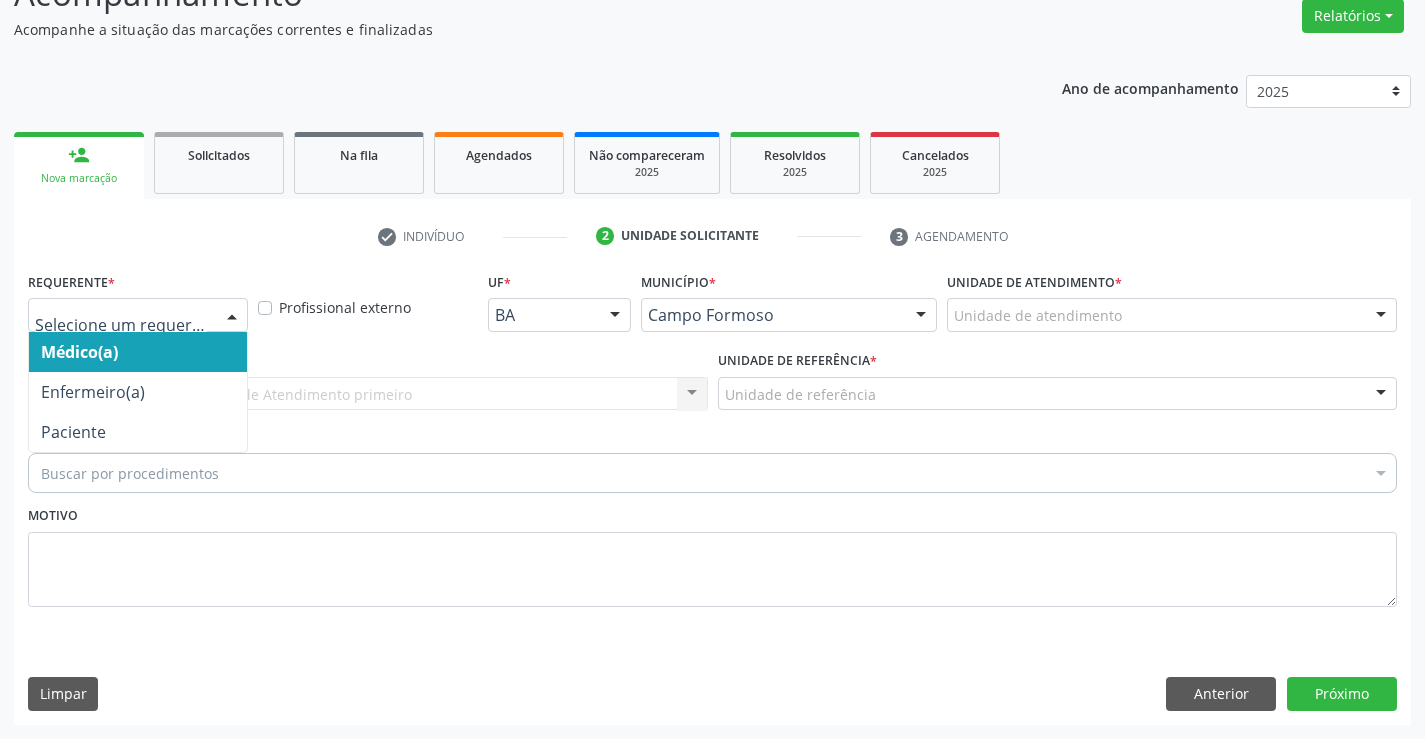 drag, startPoint x: 199, startPoint y: 303, endPoint x: 163, endPoint y: 374, distance: 79.60528 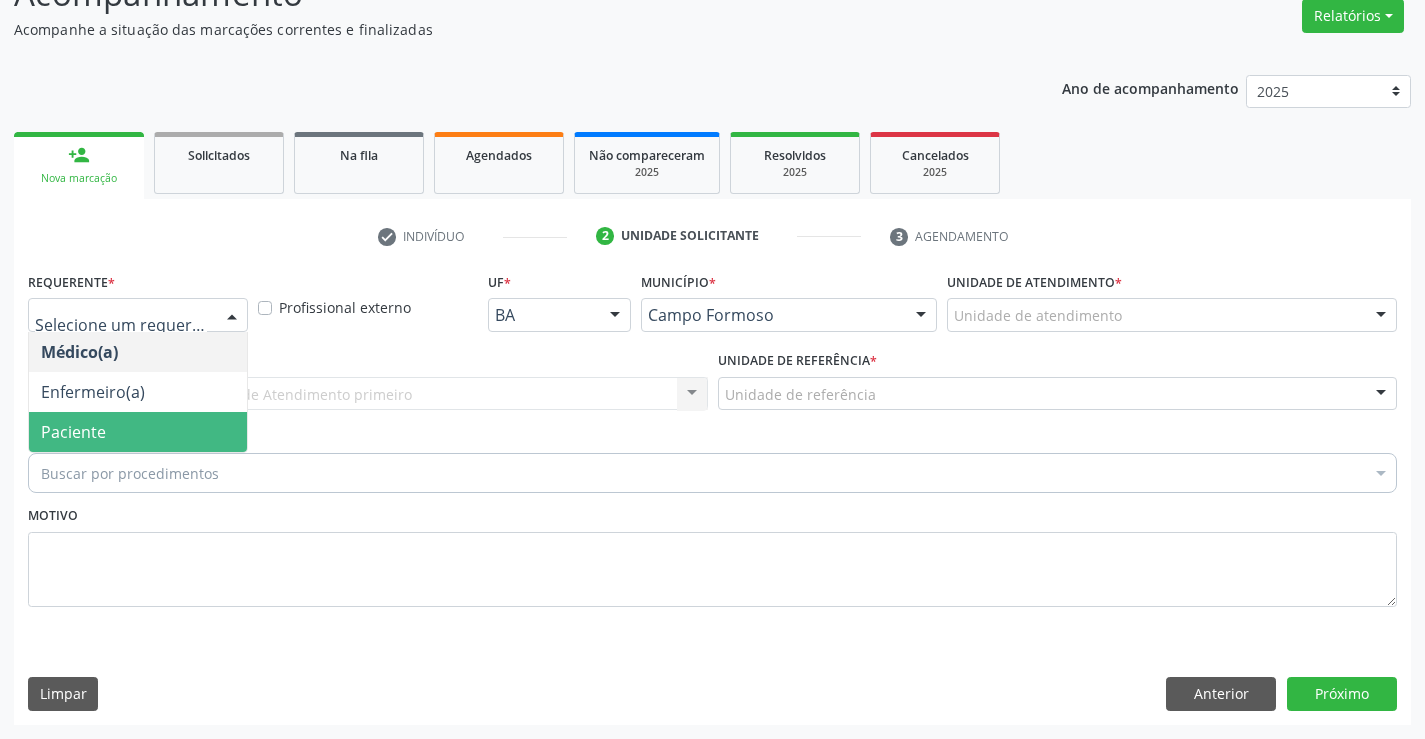 click on "Paciente" at bounding box center (138, 432) 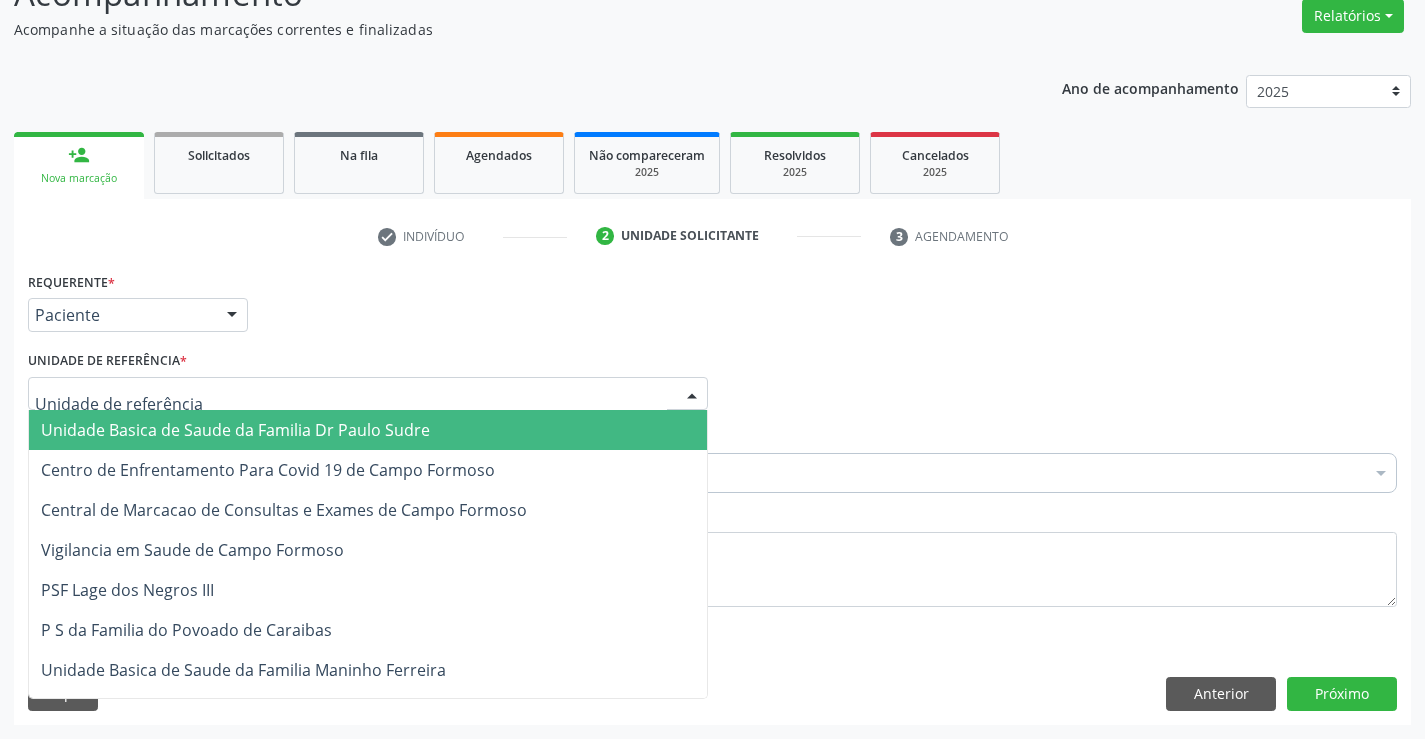 drag, startPoint x: 168, startPoint y: 394, endPoint x: 163, endPoint y: 443, distance: 49.25444 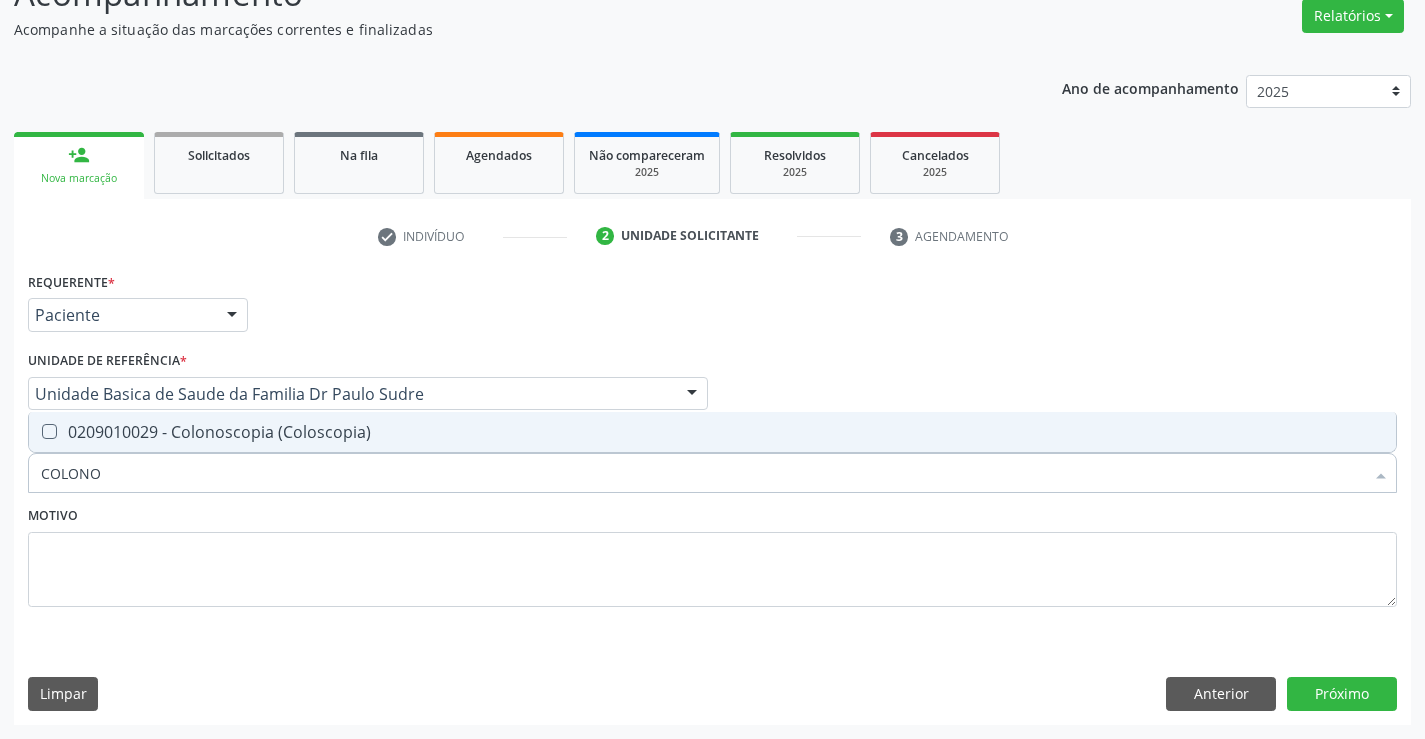 type on "COLONOS" 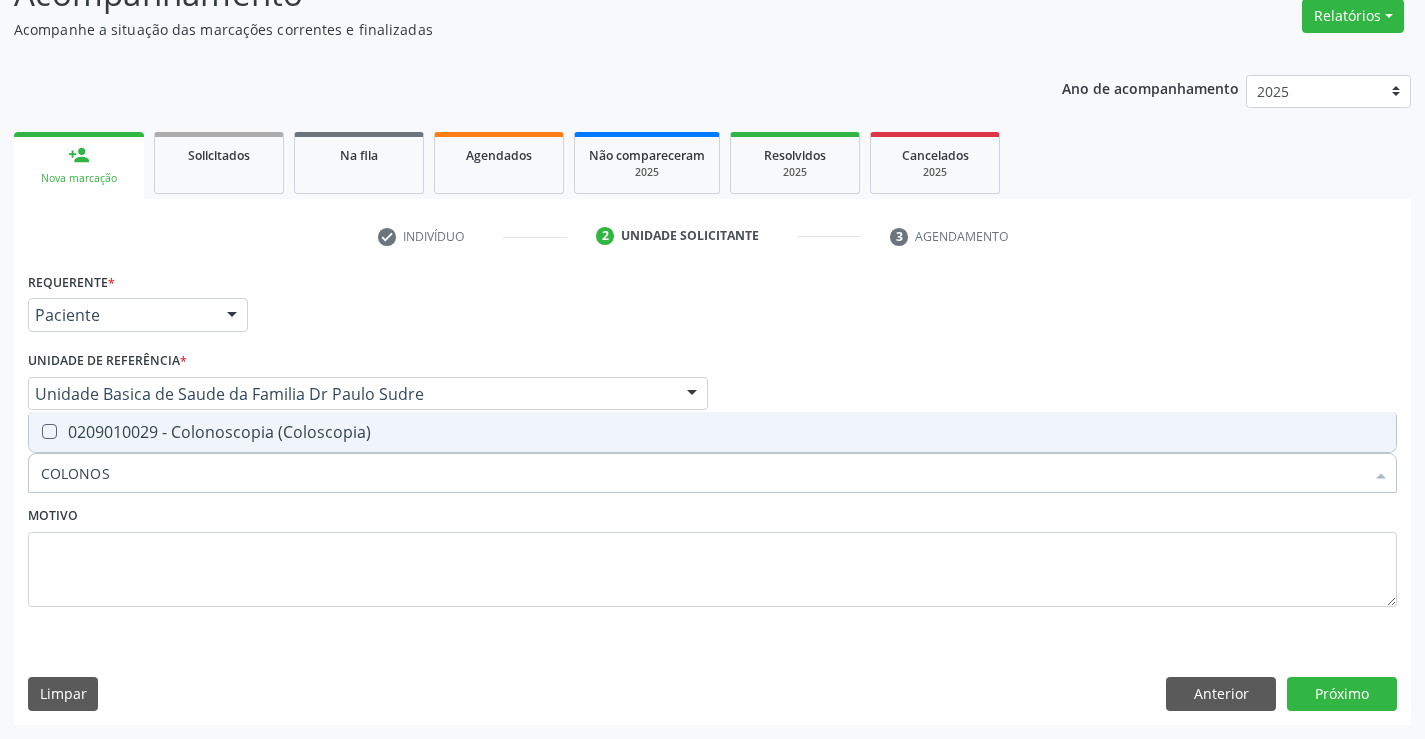 click on "0209010029 - Colonoscopia (Coloscopia)" at bounding box center [712, 432] 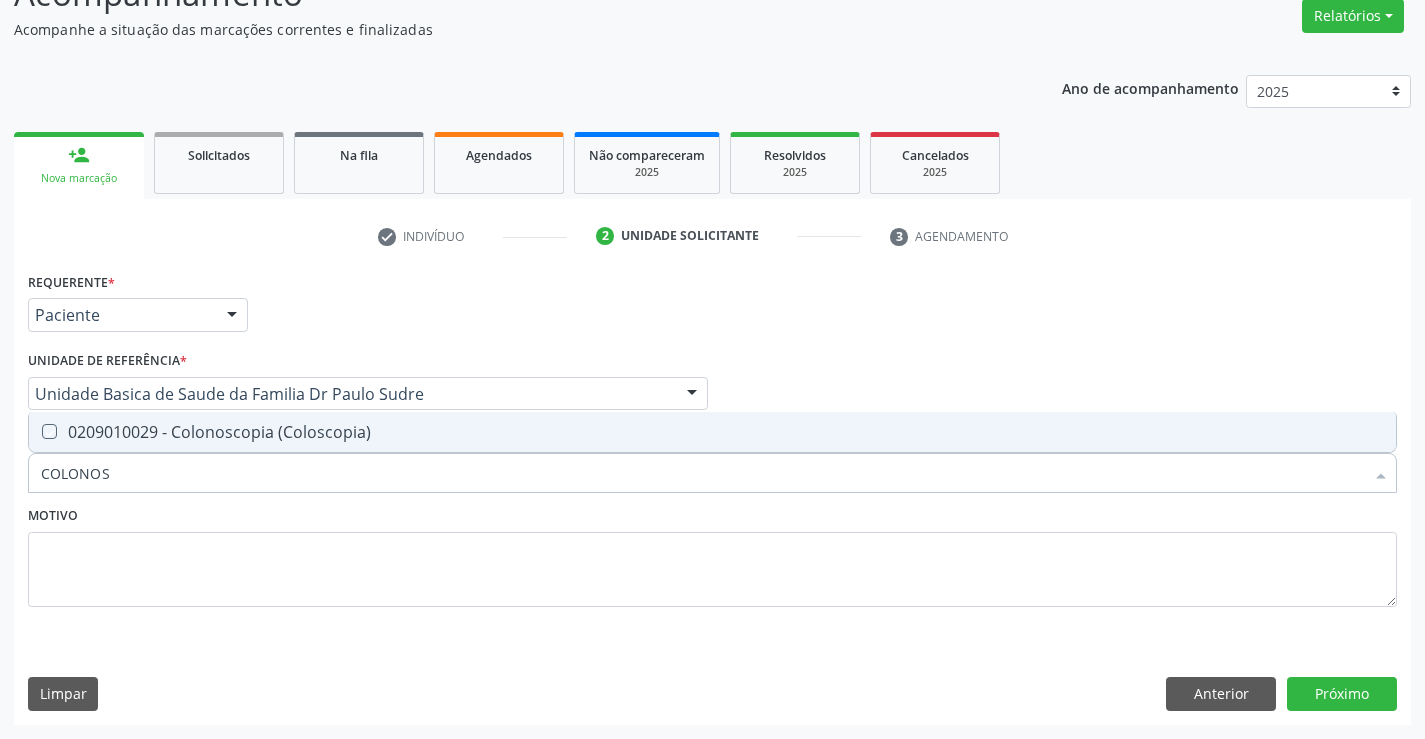 checkbox on "true" 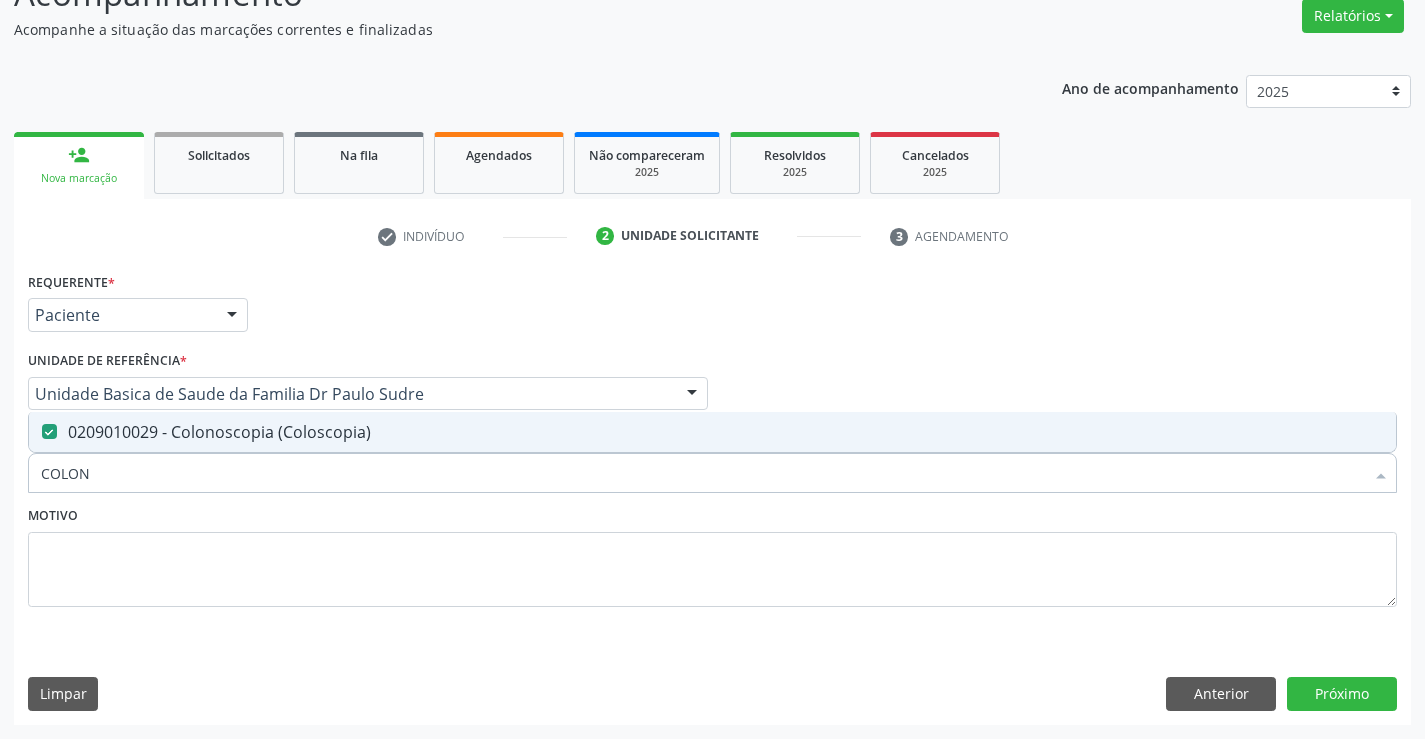 type on "COLO" 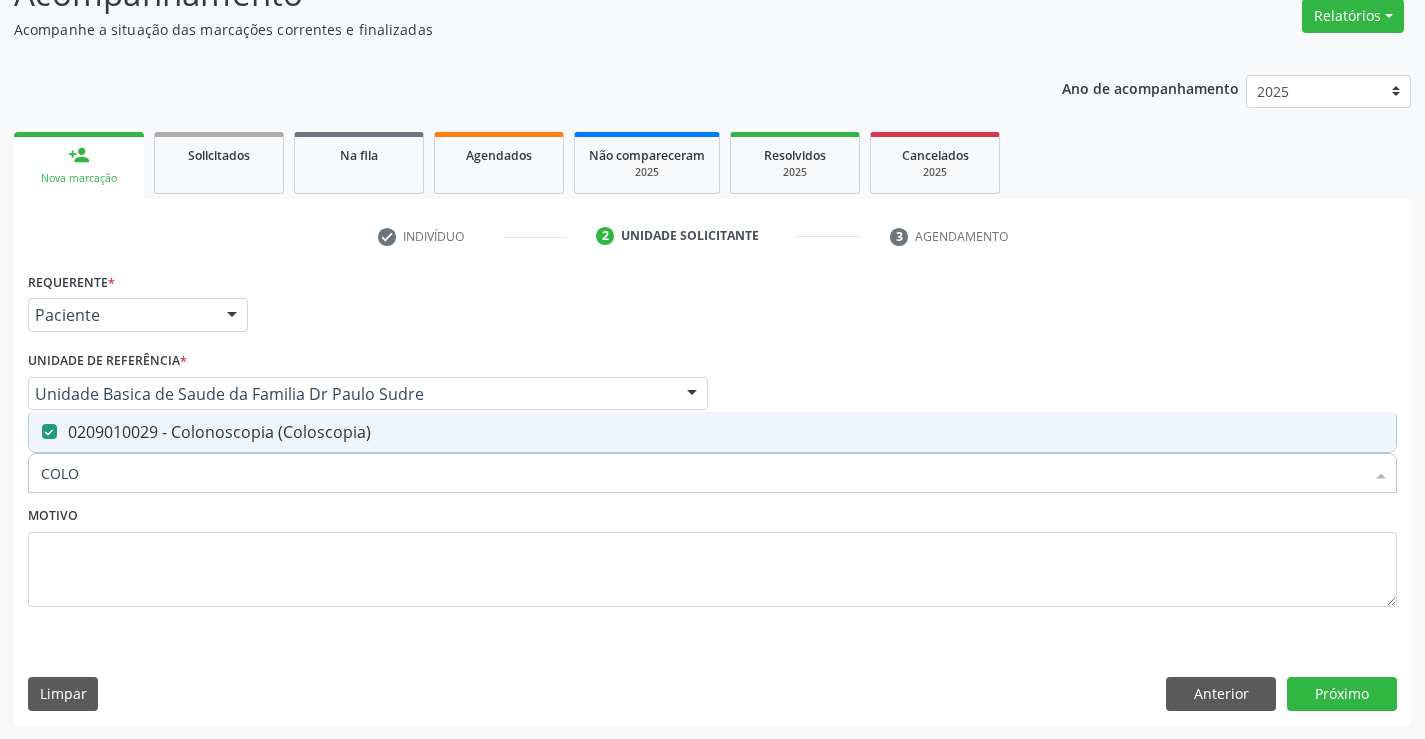 checkbox on "false" 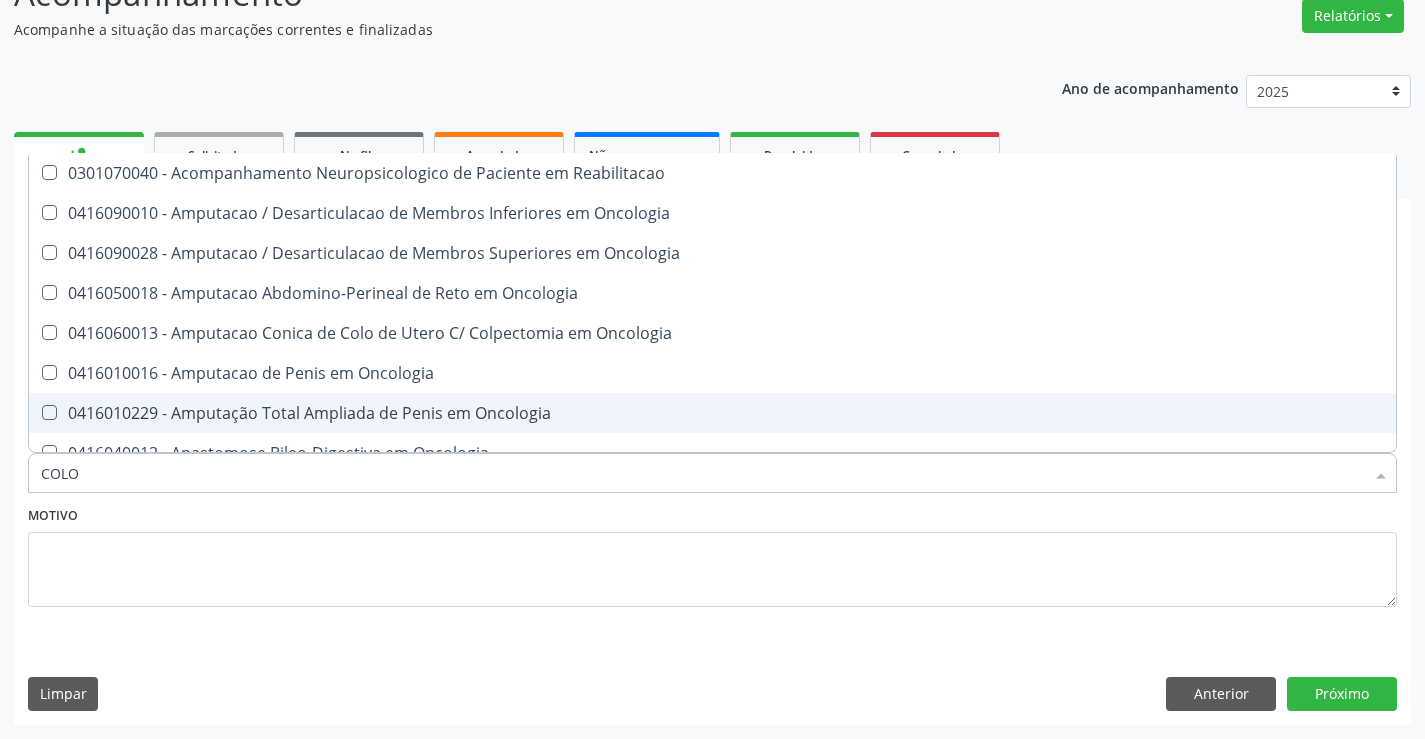 type on "COL" 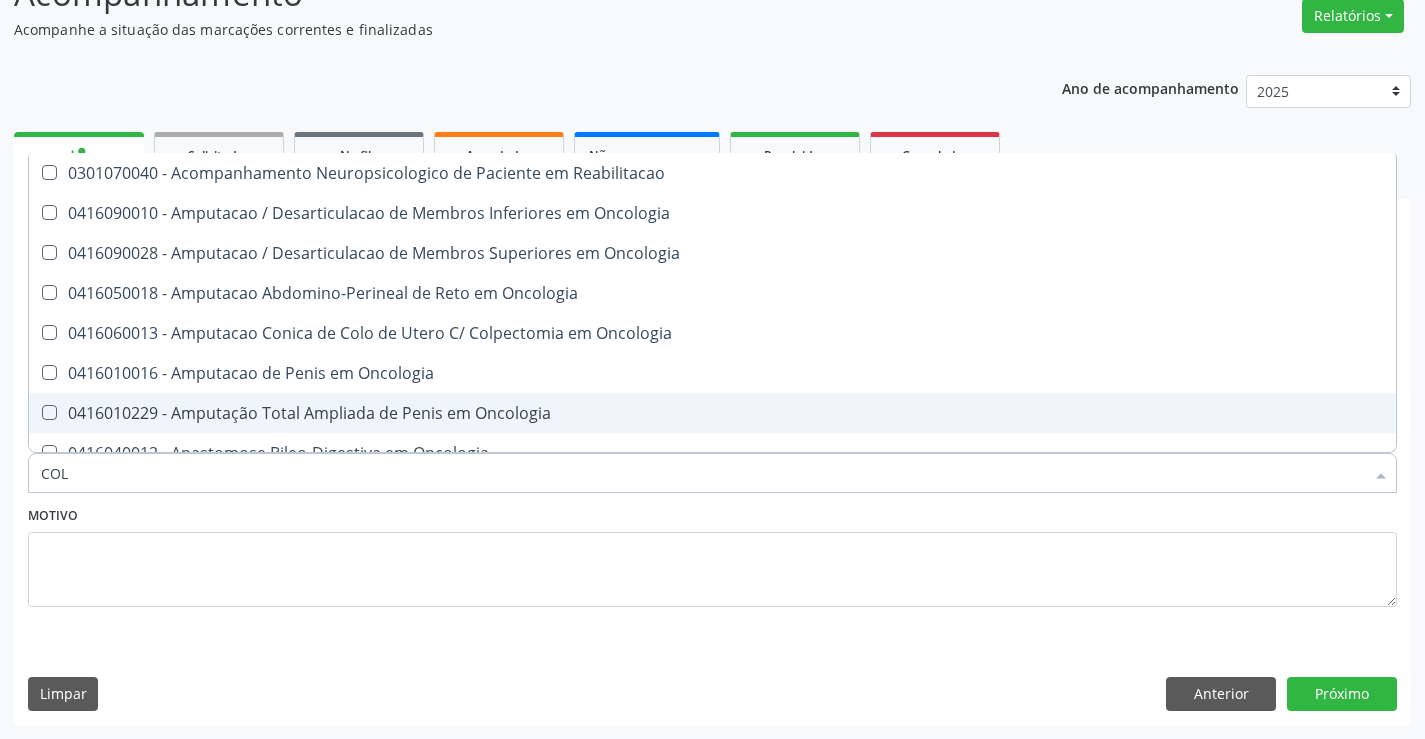 checkbox on "false" 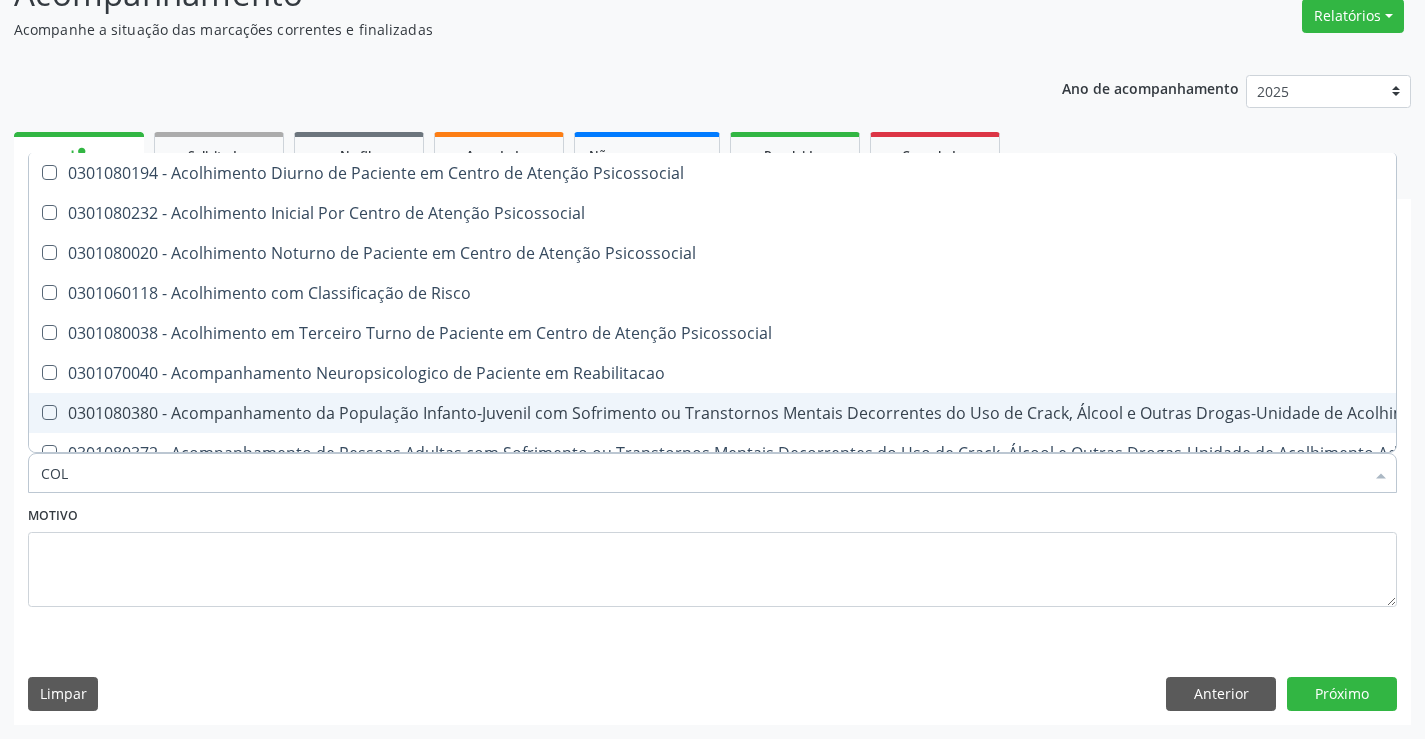 type on "CO" 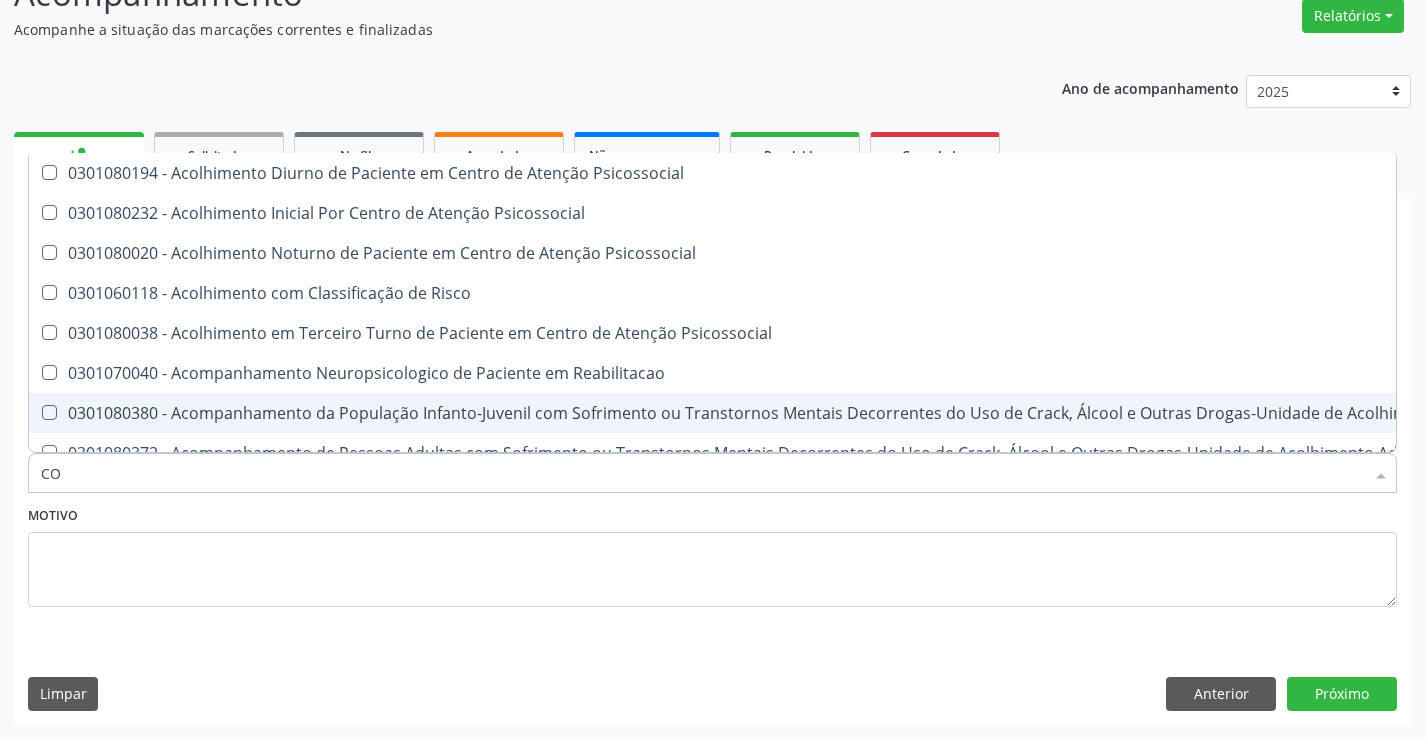 checkbox on "false" 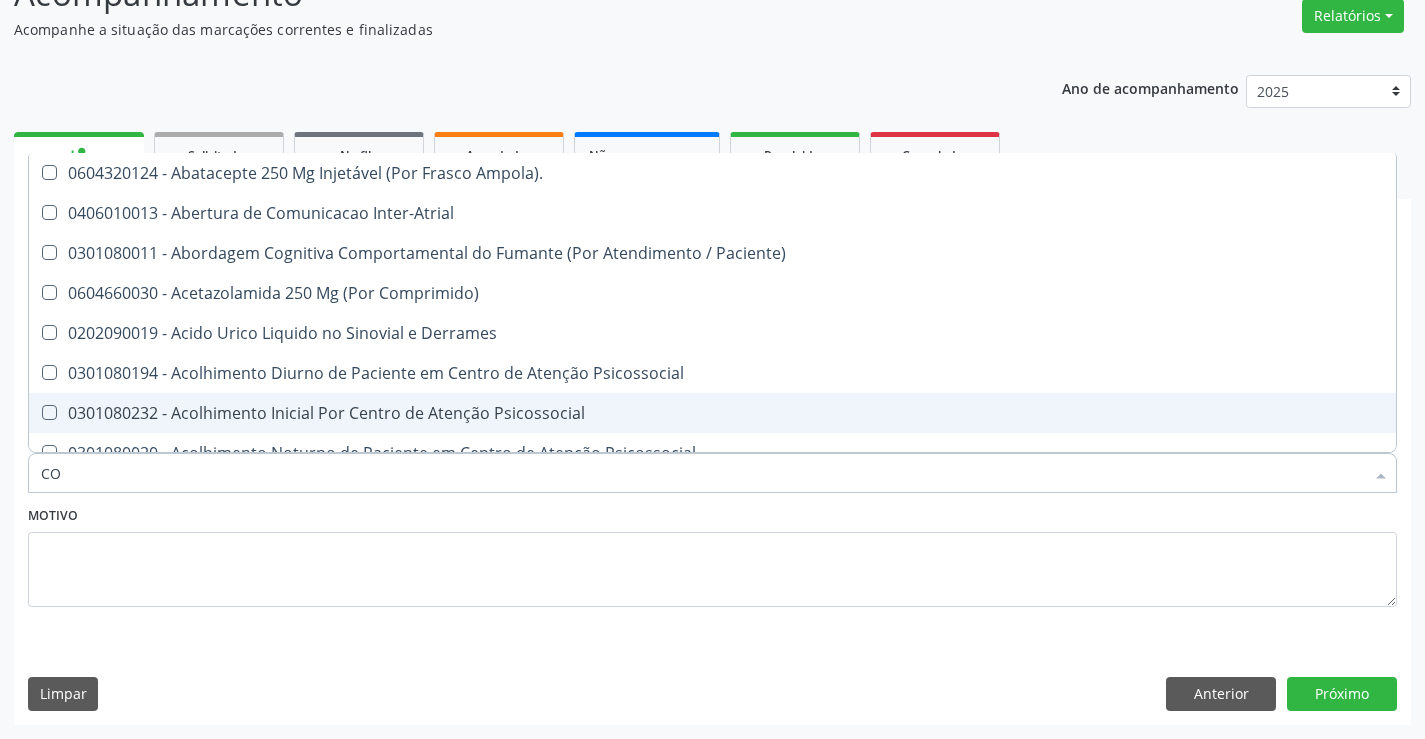 type on "C" 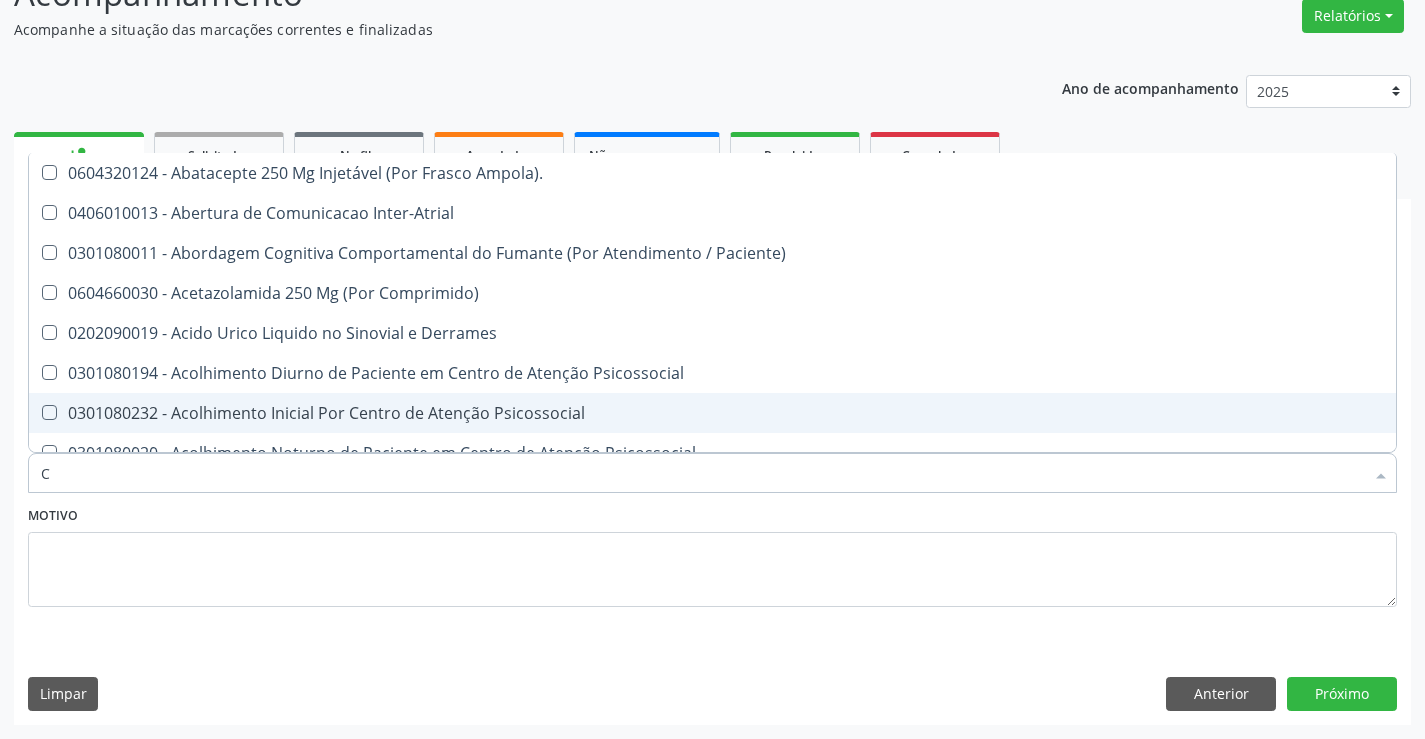 checkbox on "false" 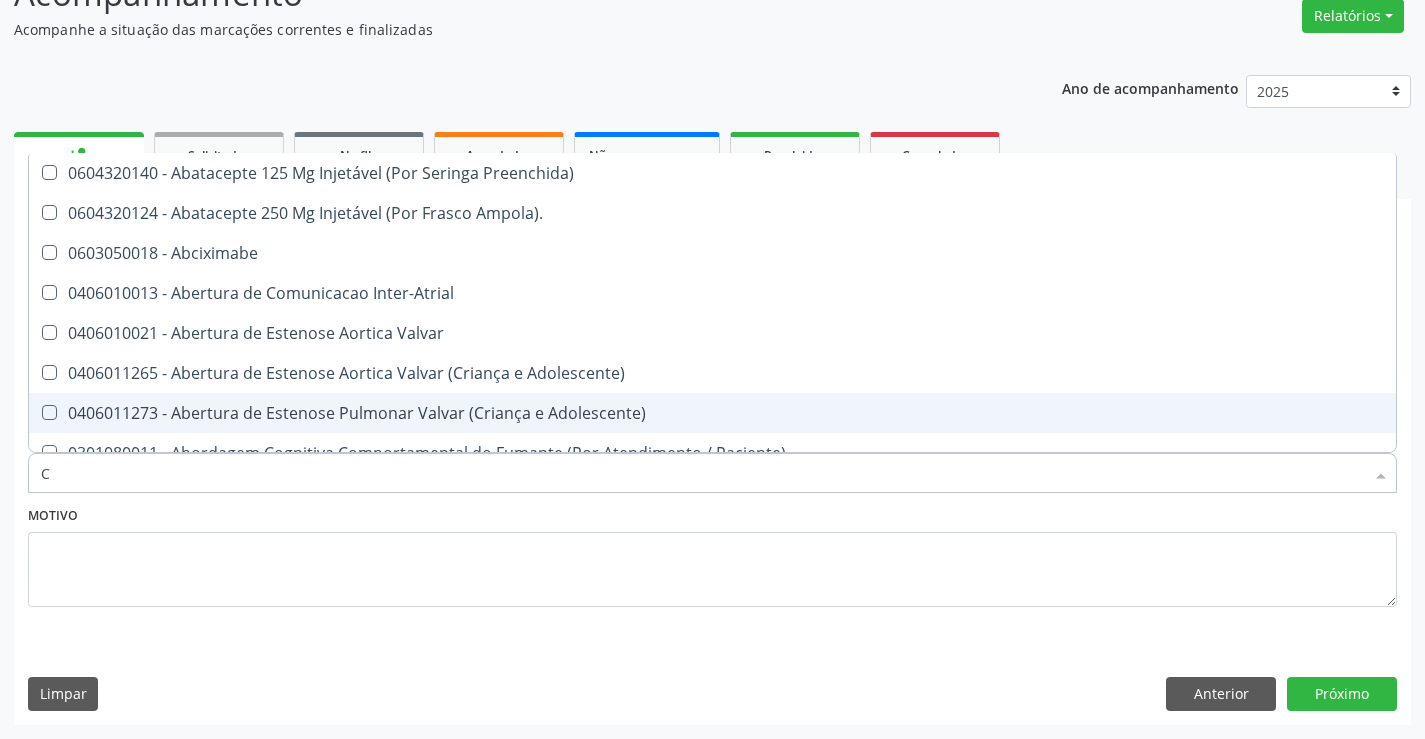 type 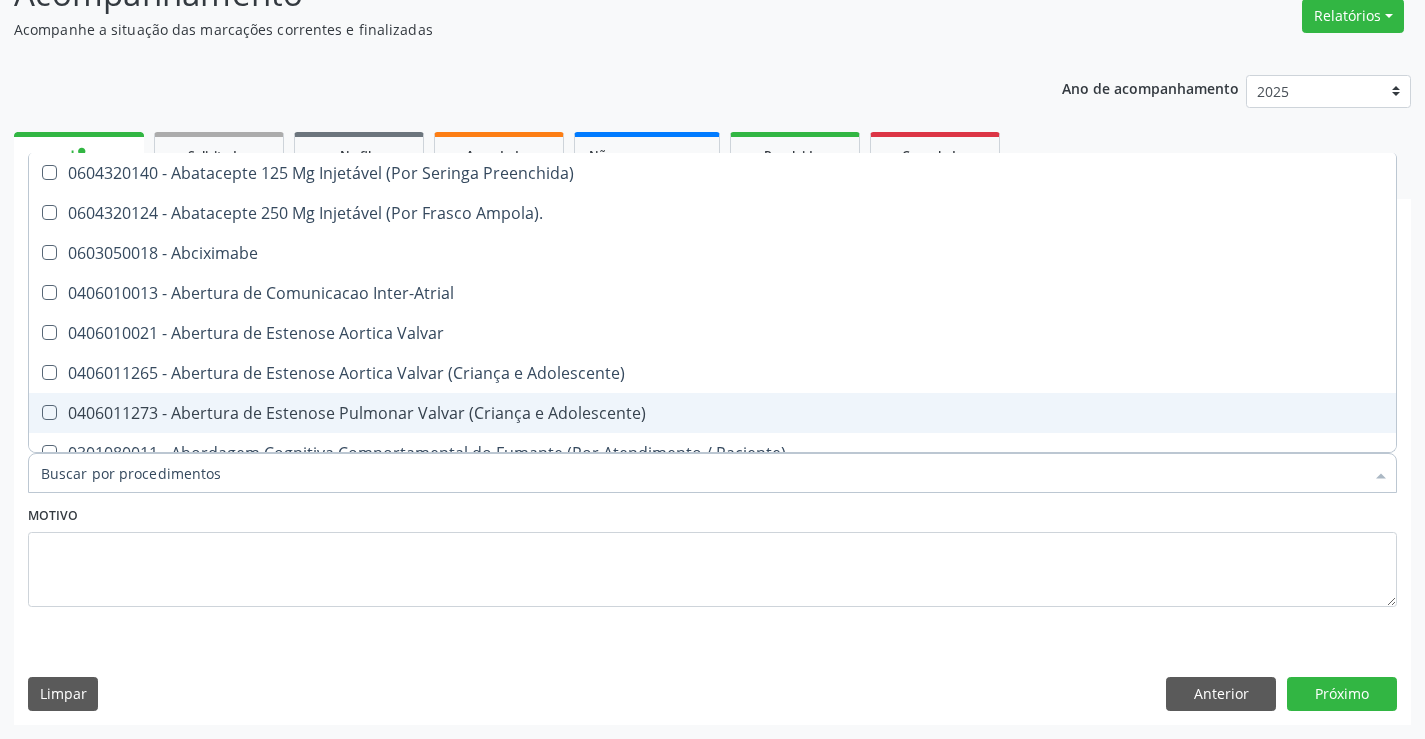 checkbox on "false" 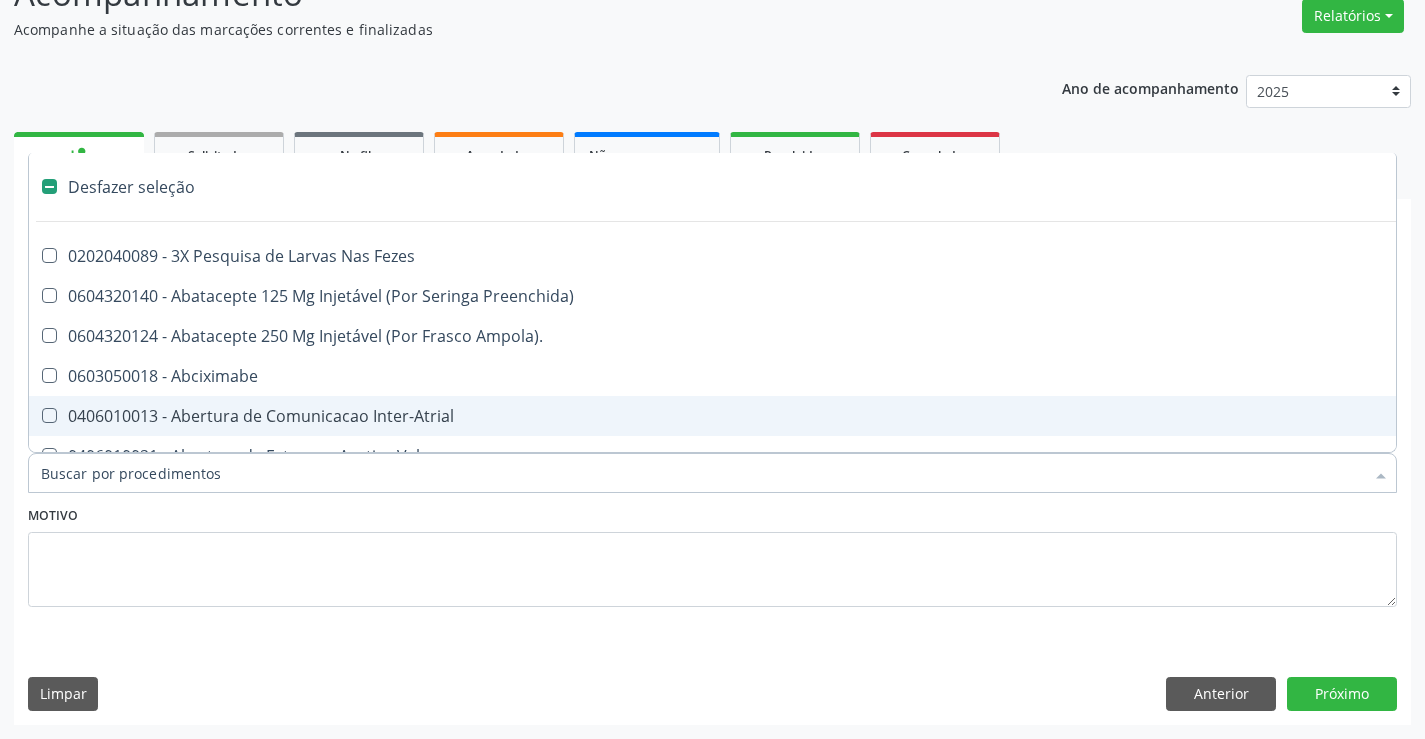 type on "O" 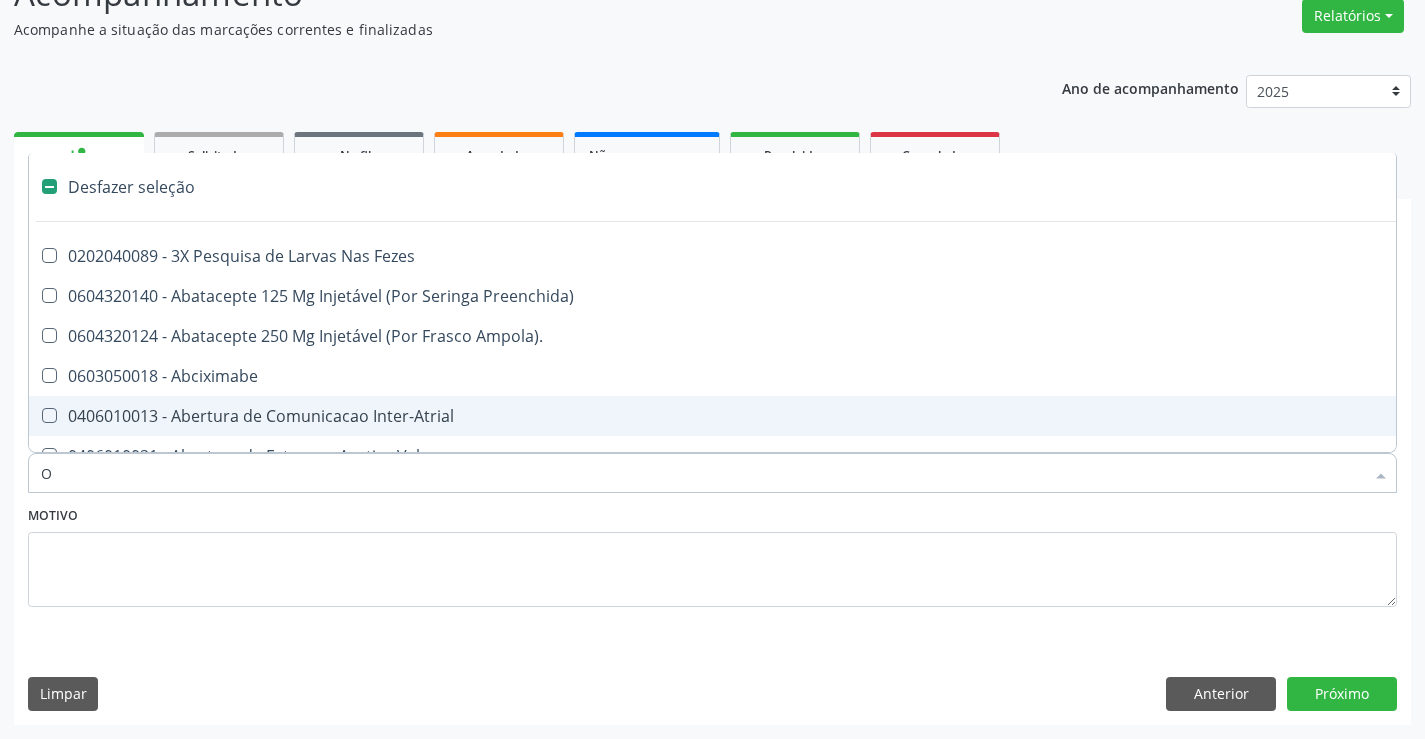 checkbox on "true" 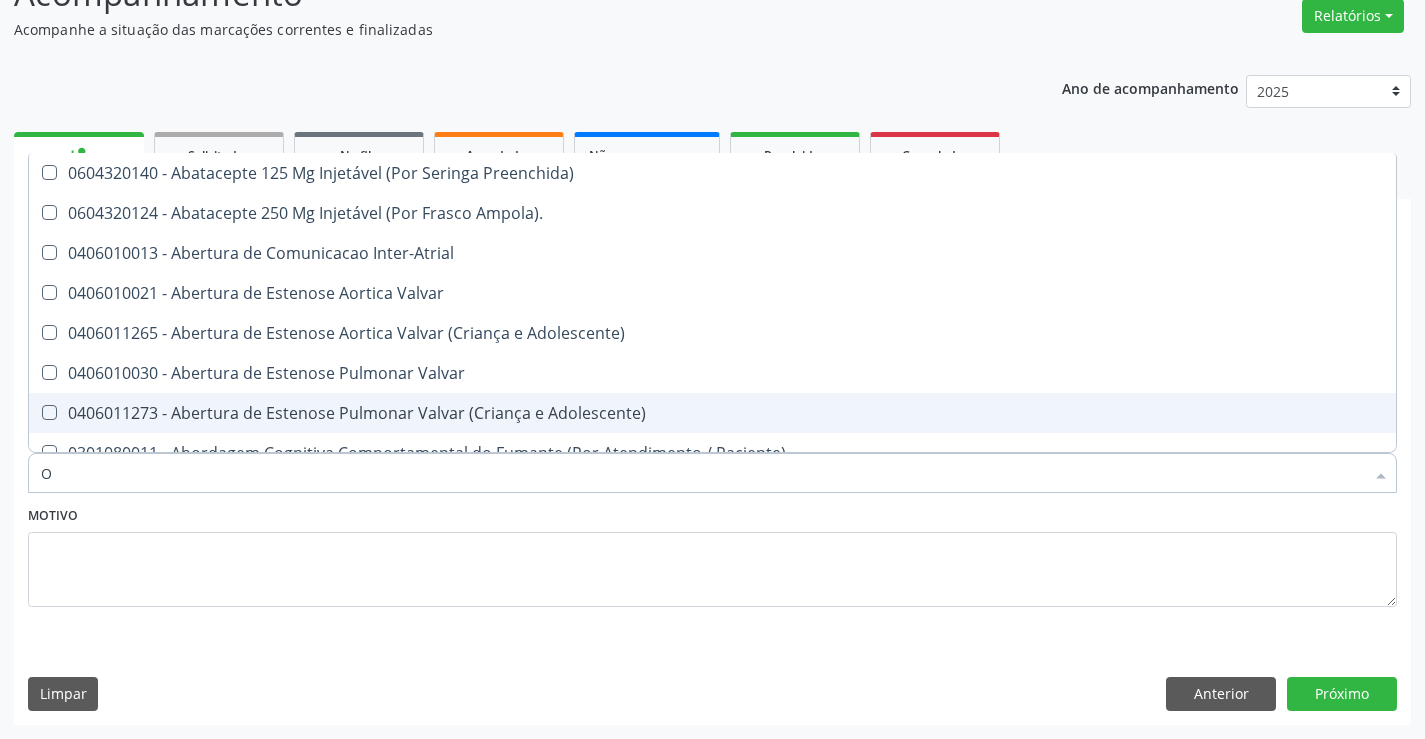 type on "OR" 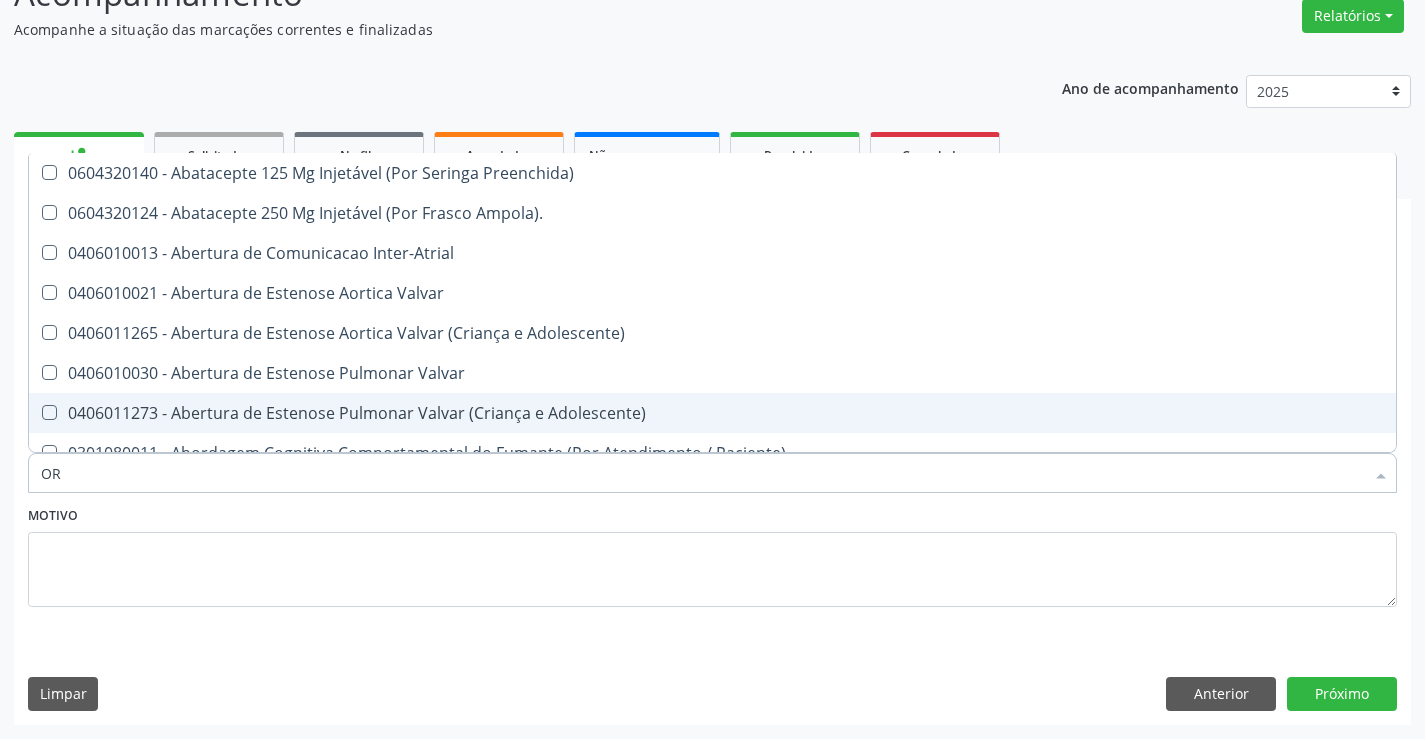checkbox on "false" 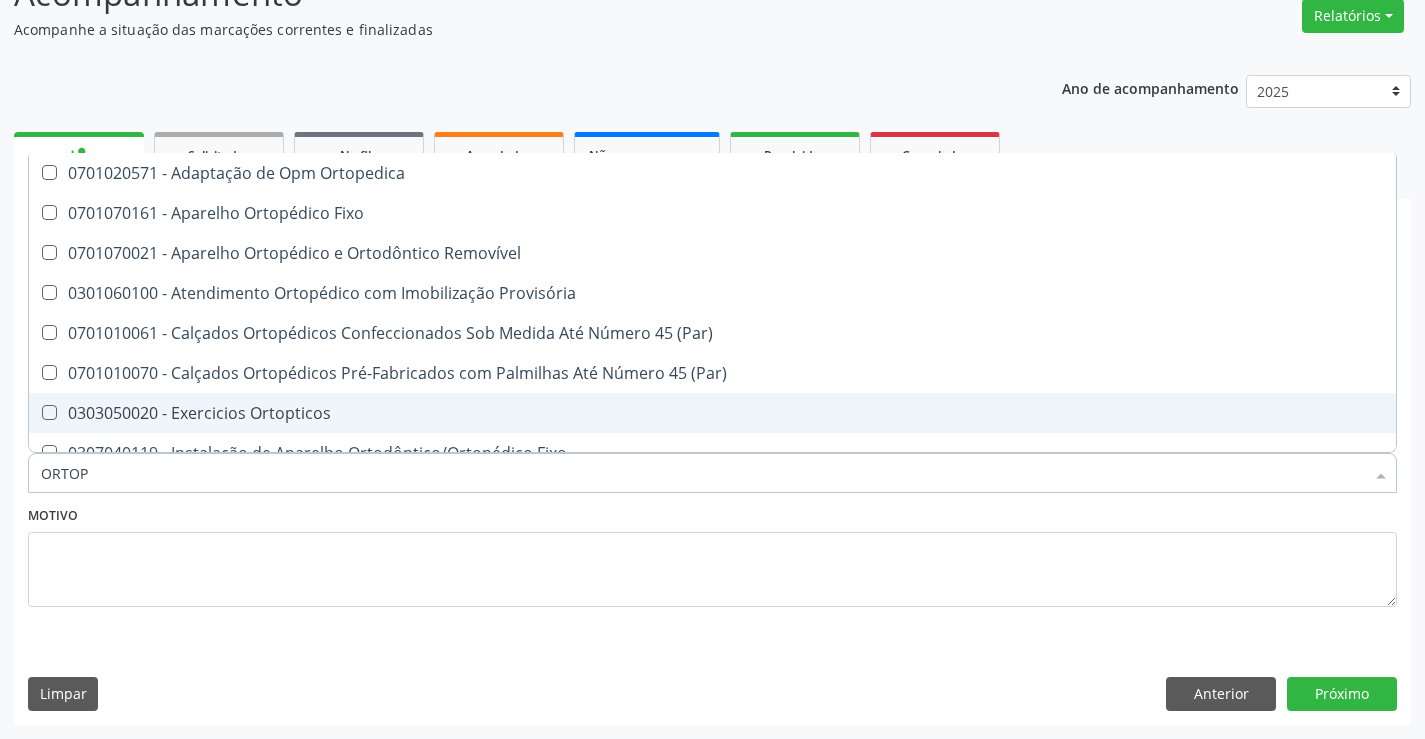 type on "ORTOPE" 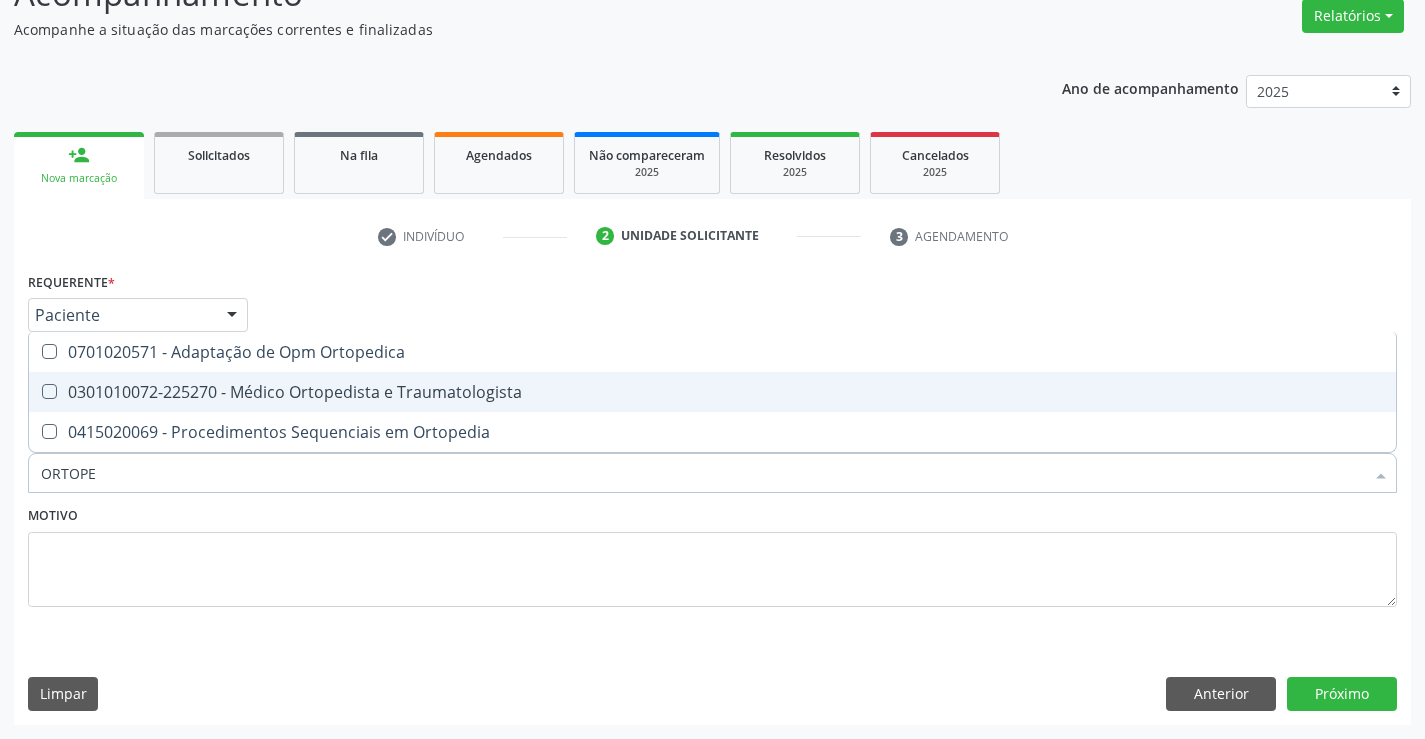 click on "0301010072-225270 - Médico Ortopedista e Traumatologista" at bounding box center (712, 392) 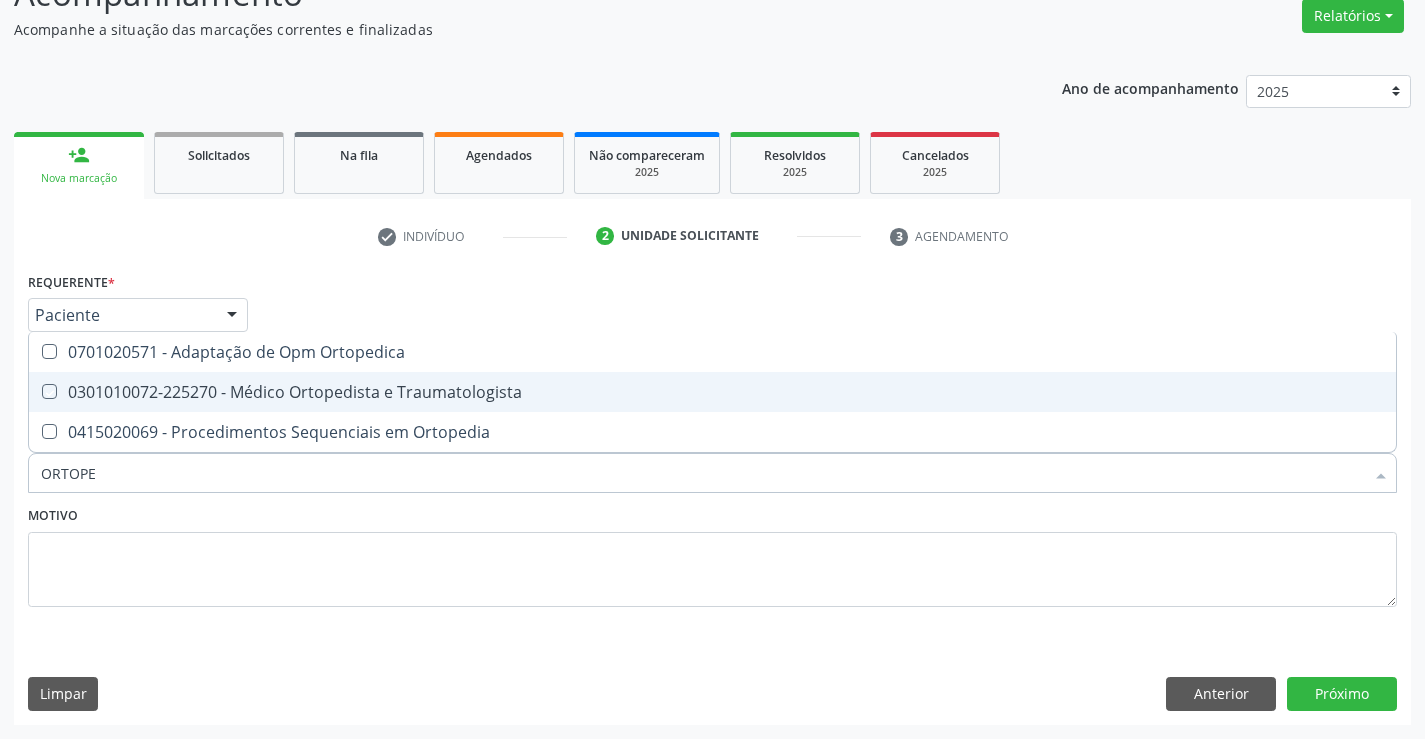 checkbox on "true" 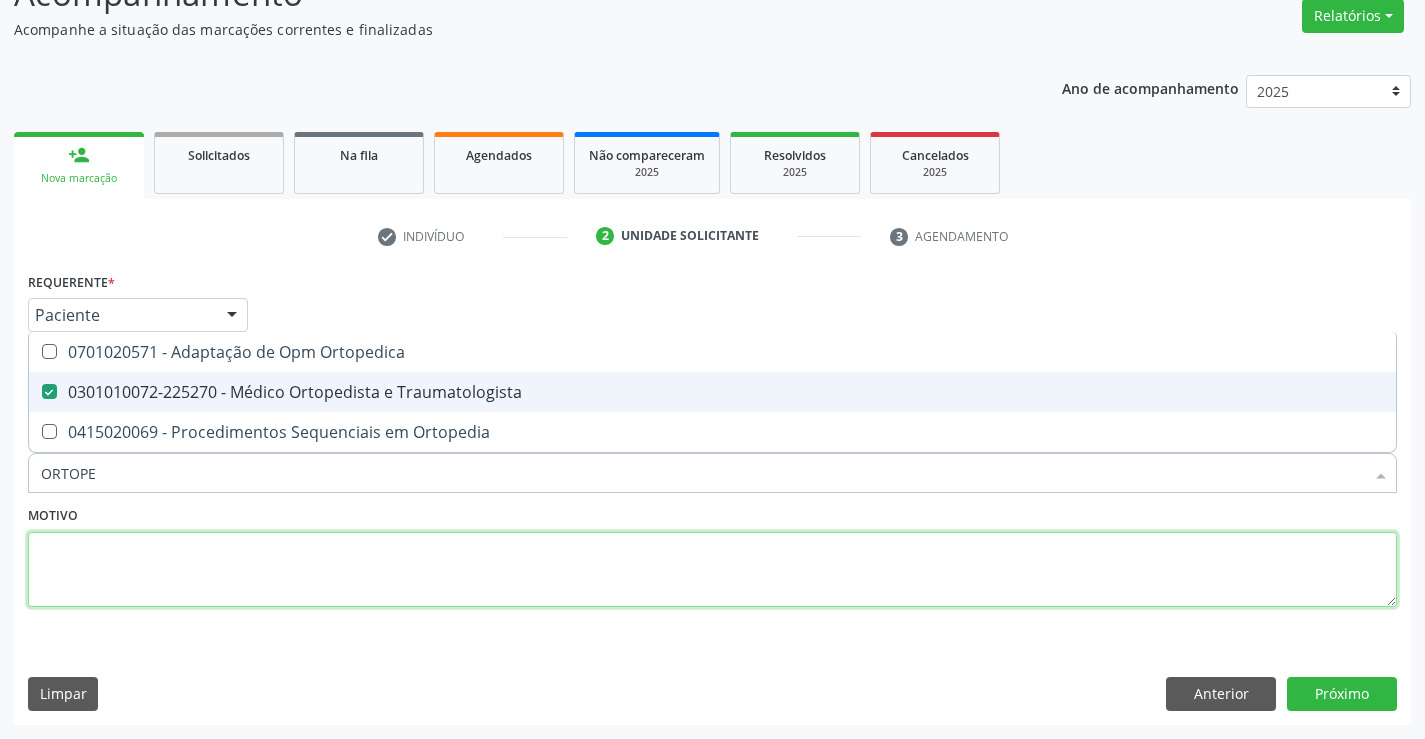 click at bounding box center [712, 570] 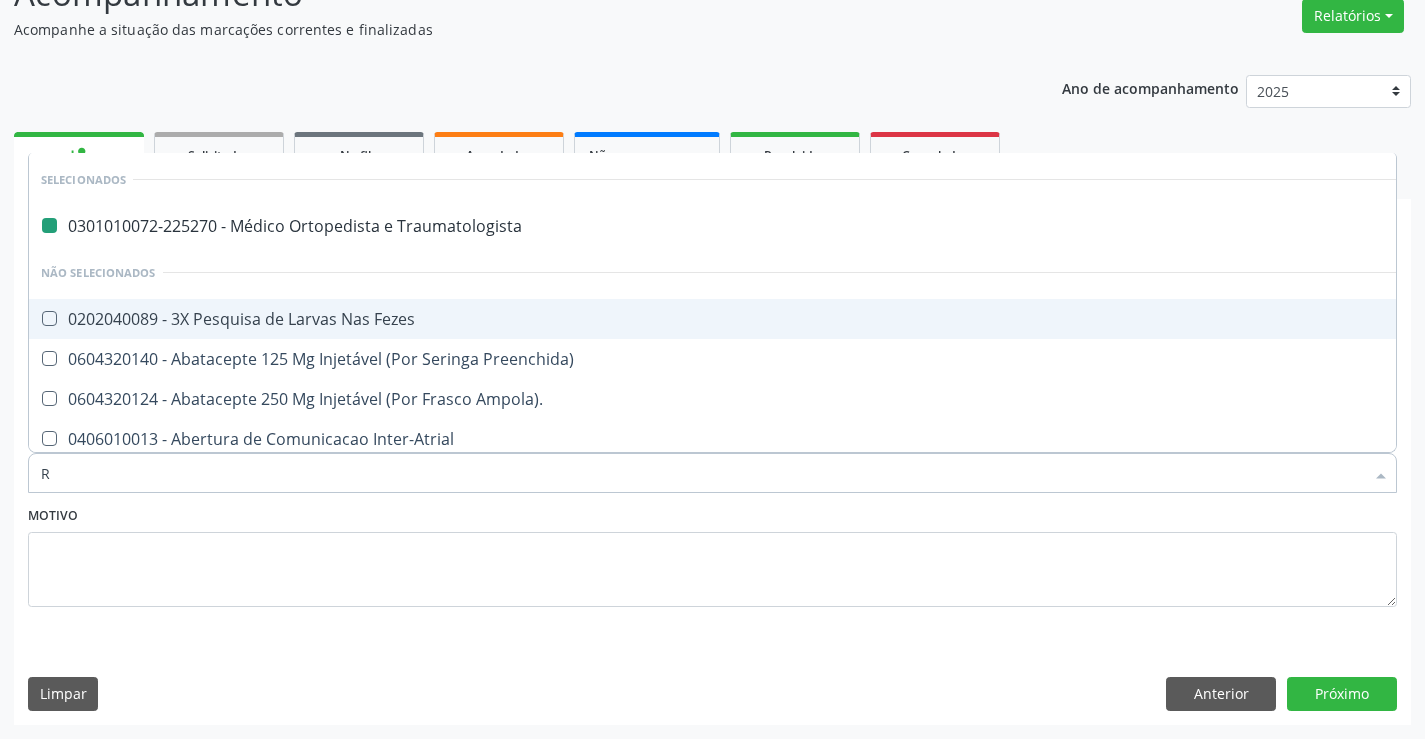 type on "RE" 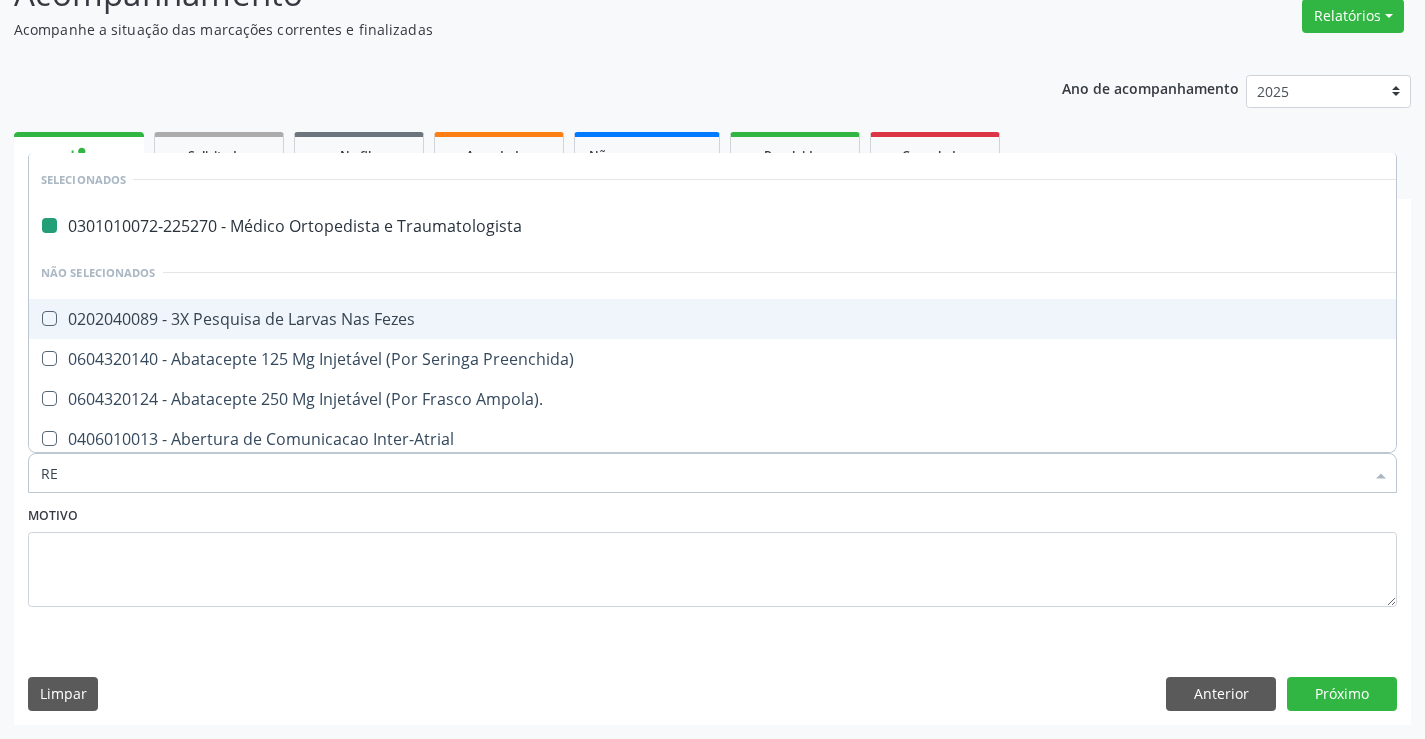 checkbox on "false" 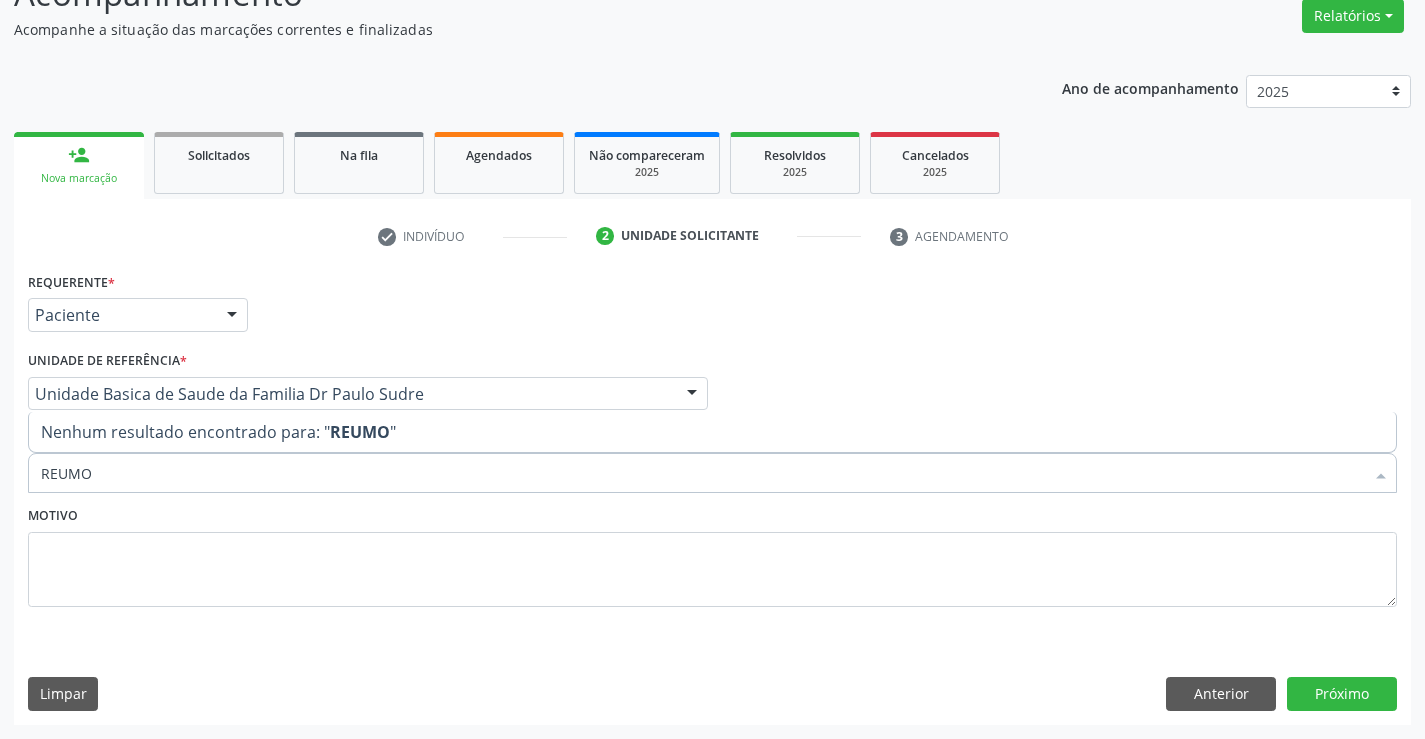 type on "REUM" 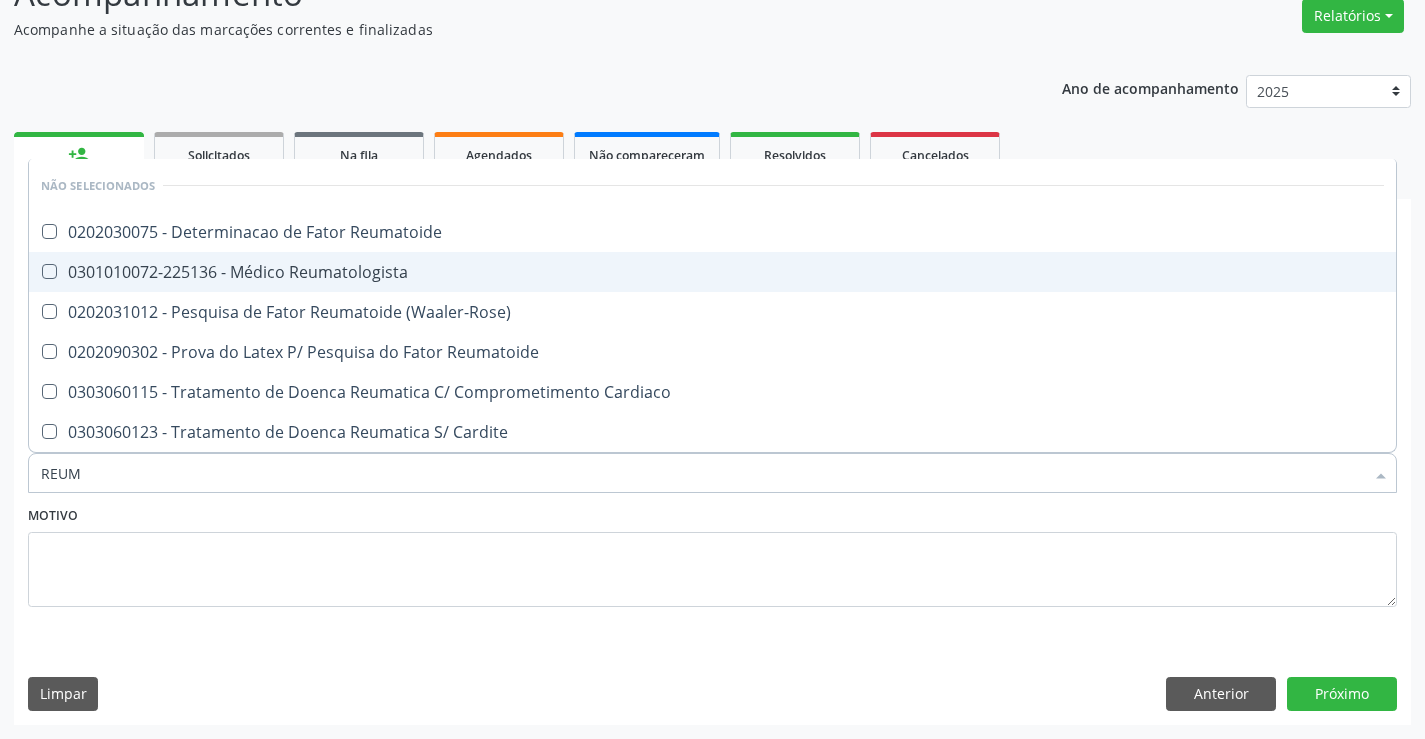 click on "0301010072-225136 - Médico Reumatologista" at bounding box center [712, 272] 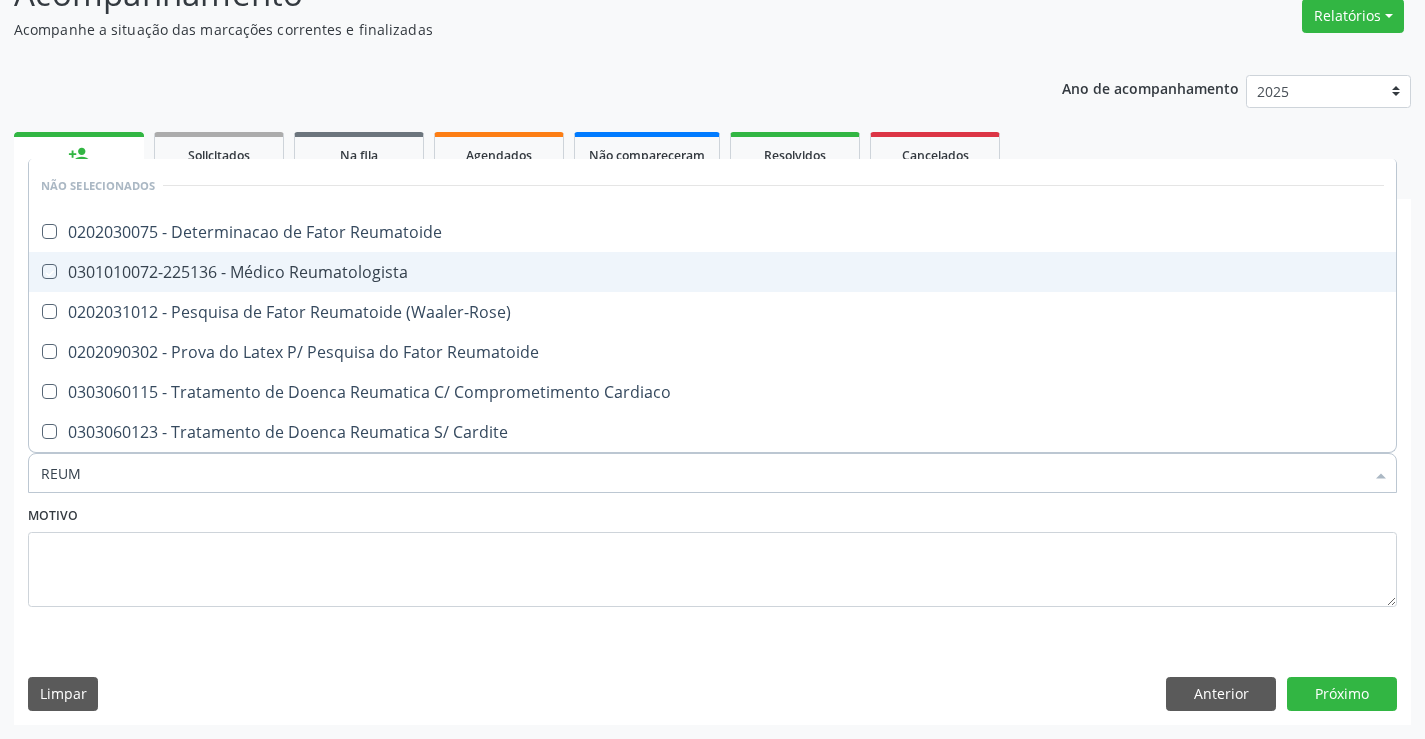 checkbox on "true" 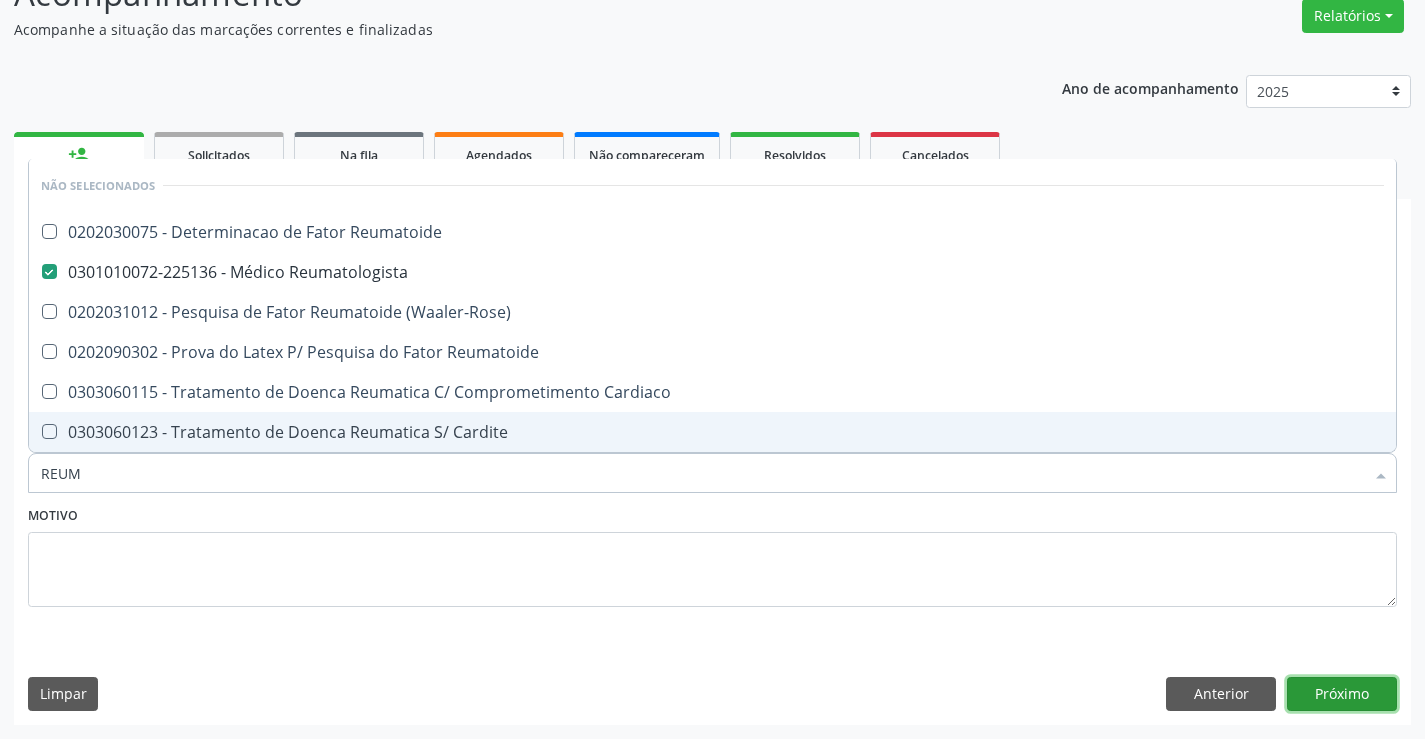 click on "Próximo" at bounding box center [1342, 694] 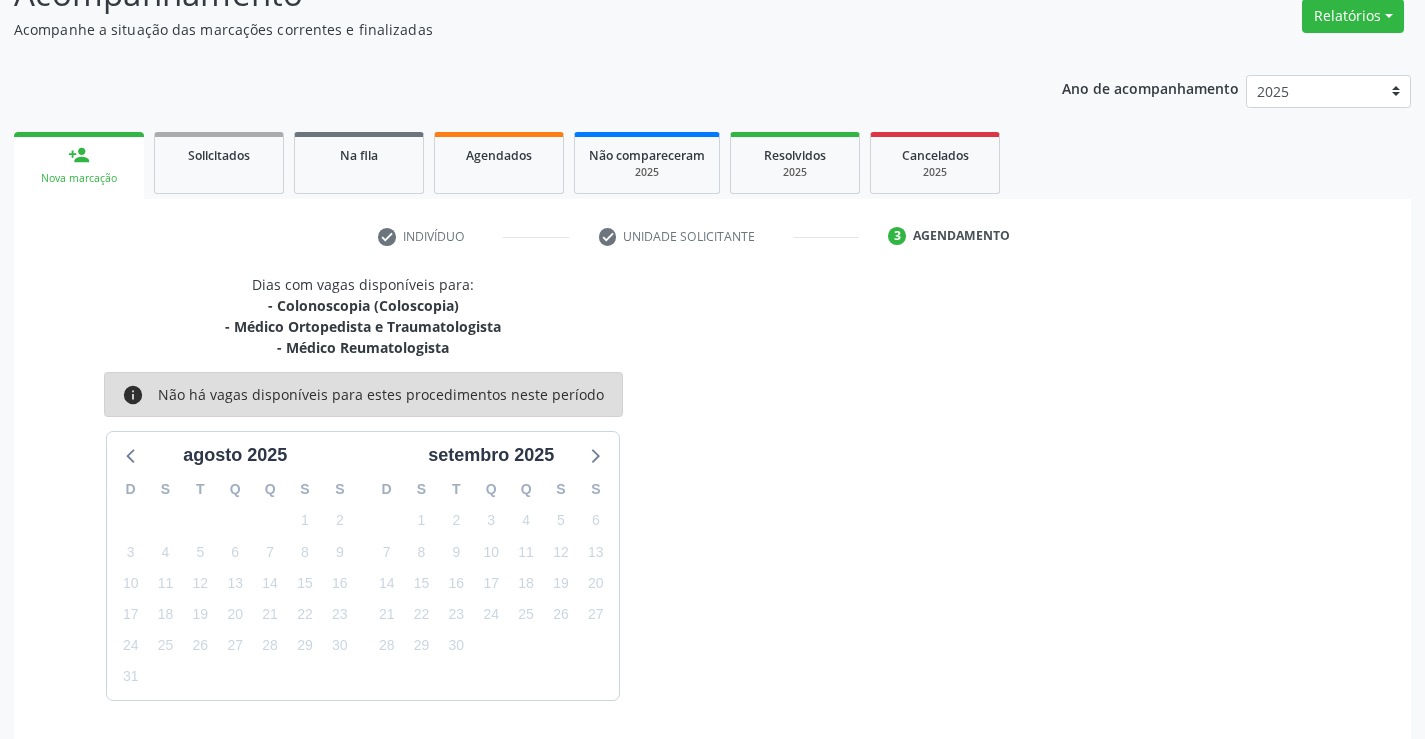 scroll, scrollTop: 232, scrollLeft: 0, axis: vertical 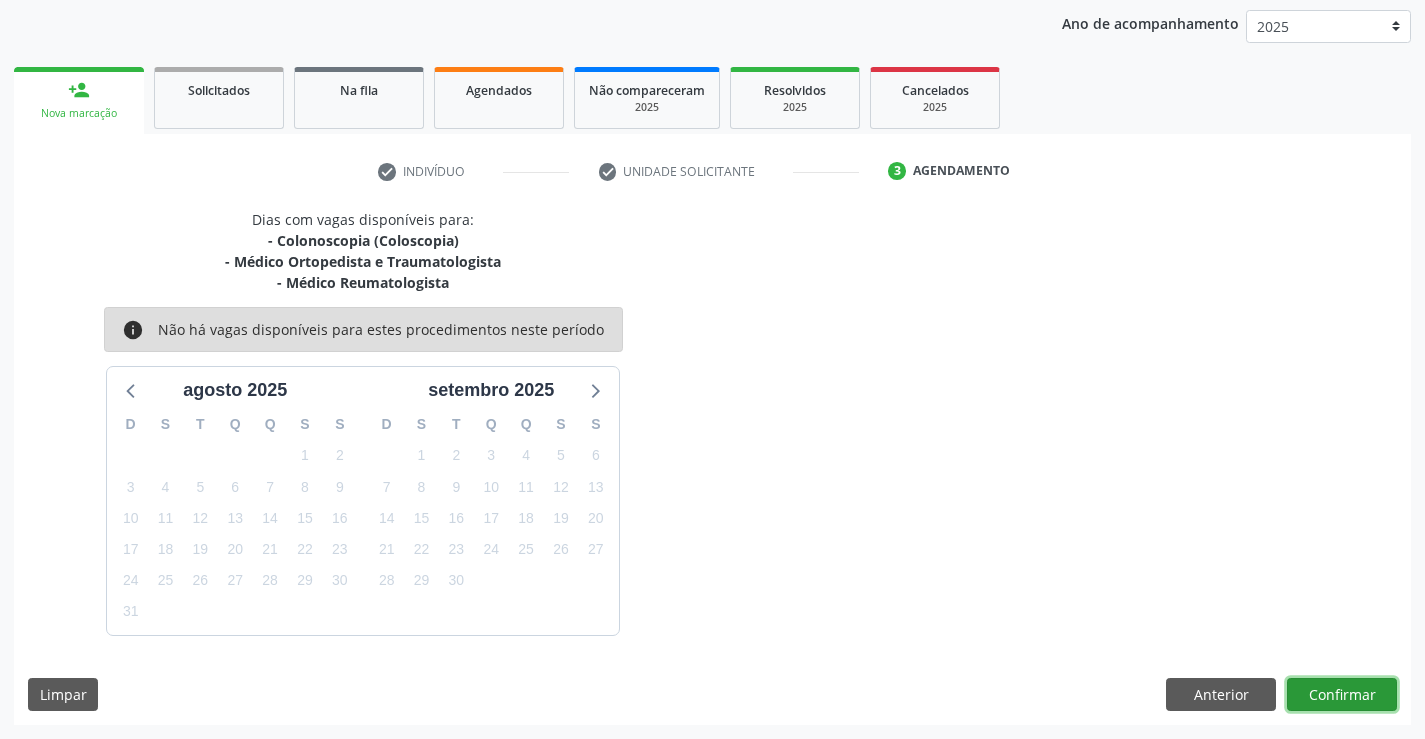 click on "Confirmar" at bounding box center [1342, 695] 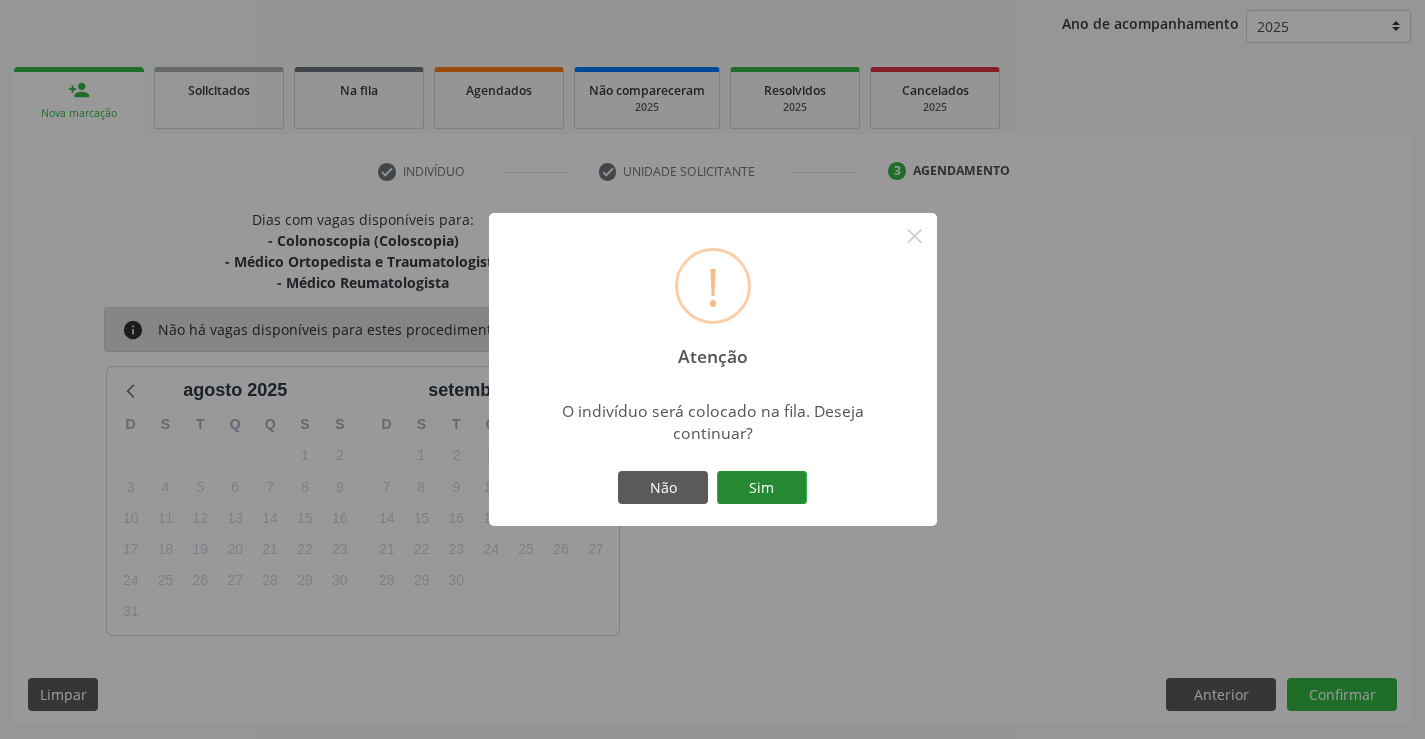 click on "Sim" at bounding box center (762, 488) 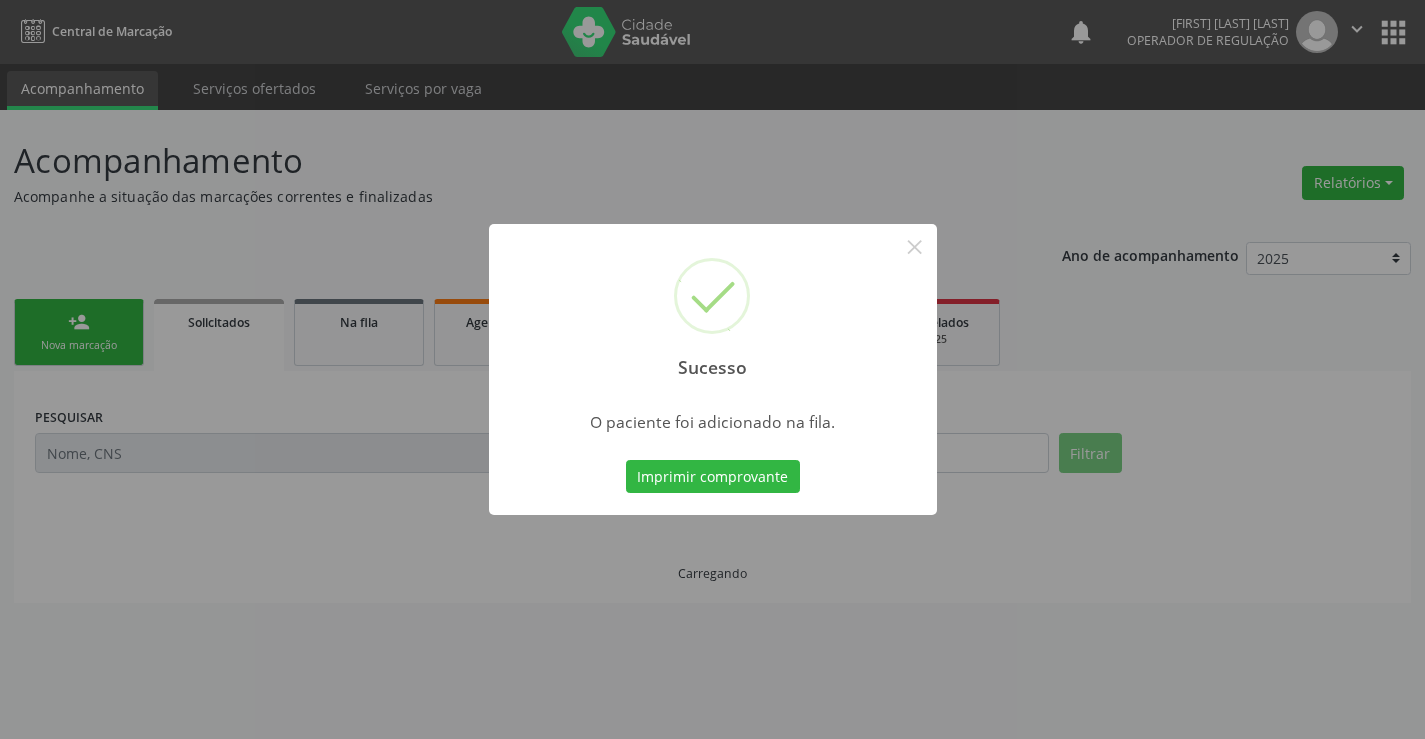 scroll, scrollTop: 0, scrollLeft: 0, axis: both 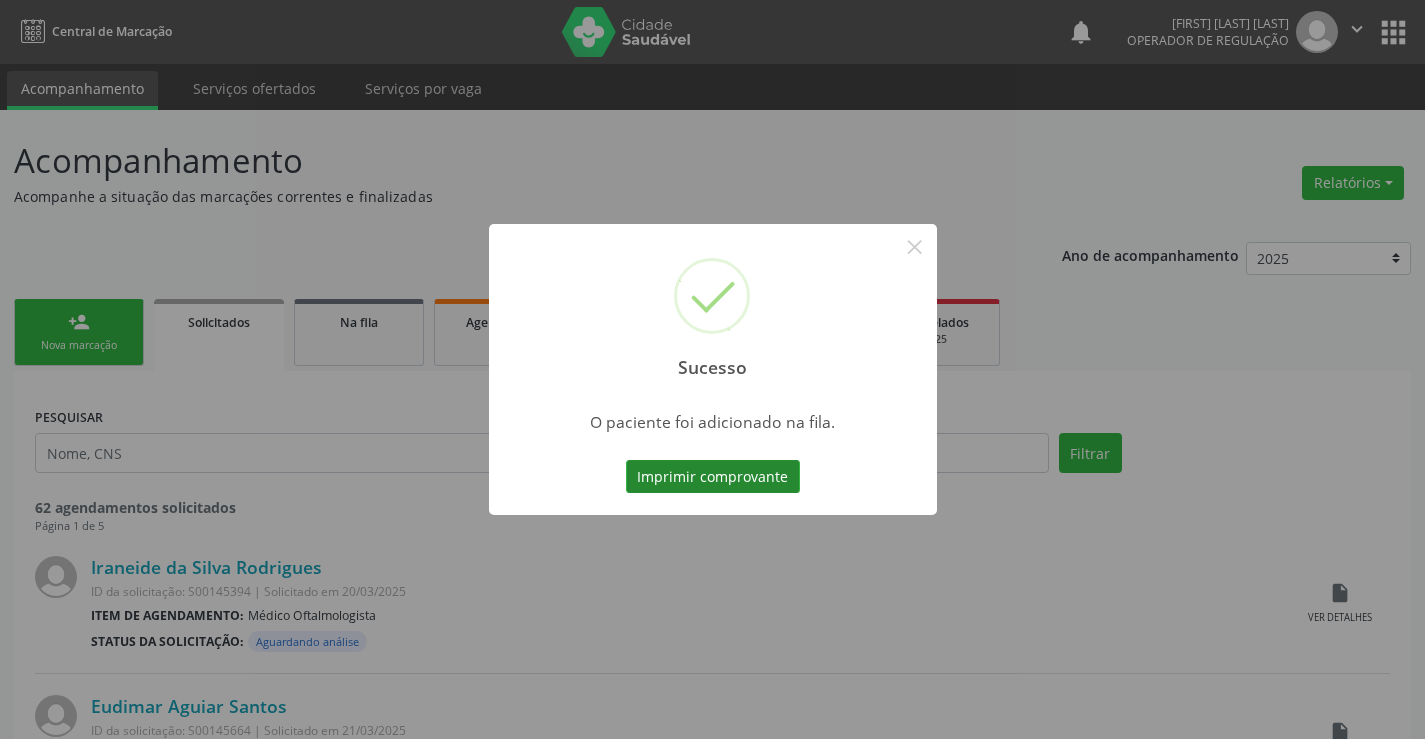click on "Imprimir comprovante" at bounding box center (713, 477) 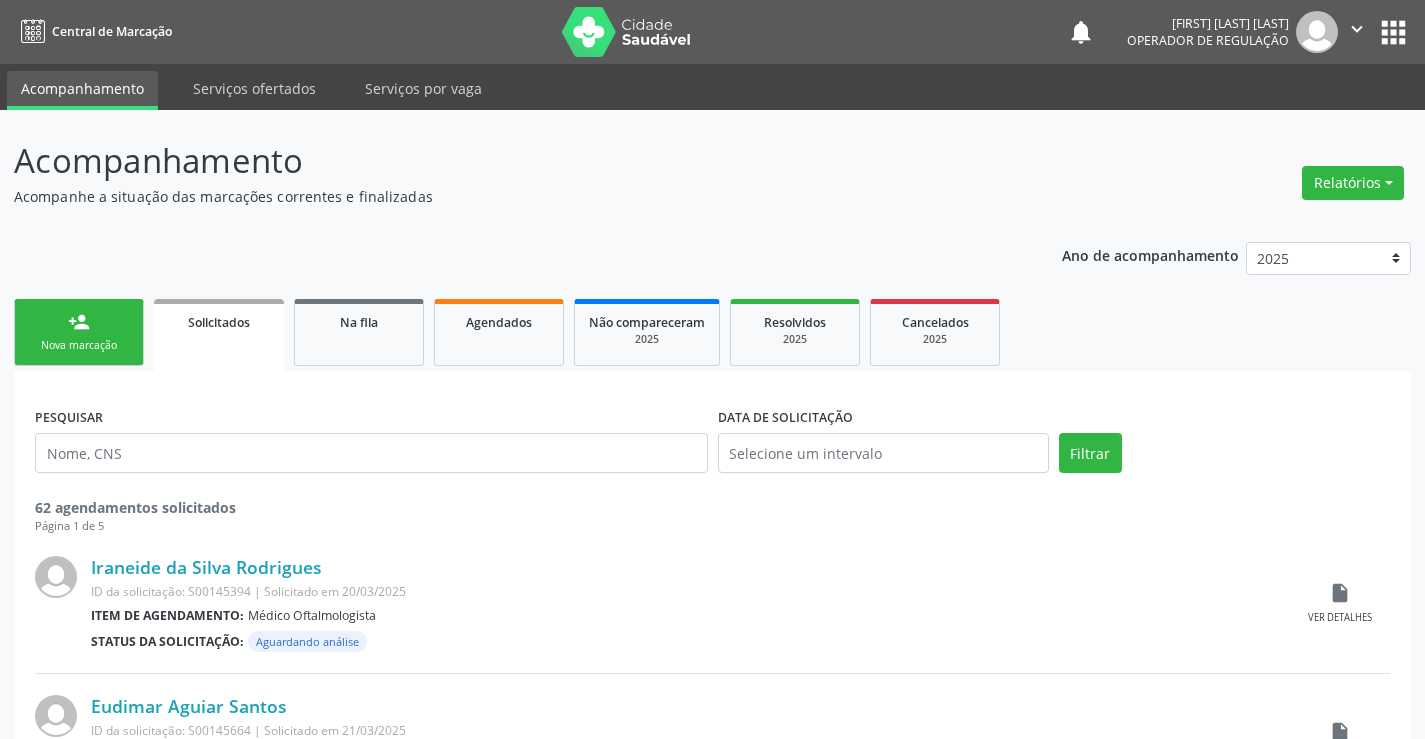 click on "Nova marcação" at bounding box center (79, 345) 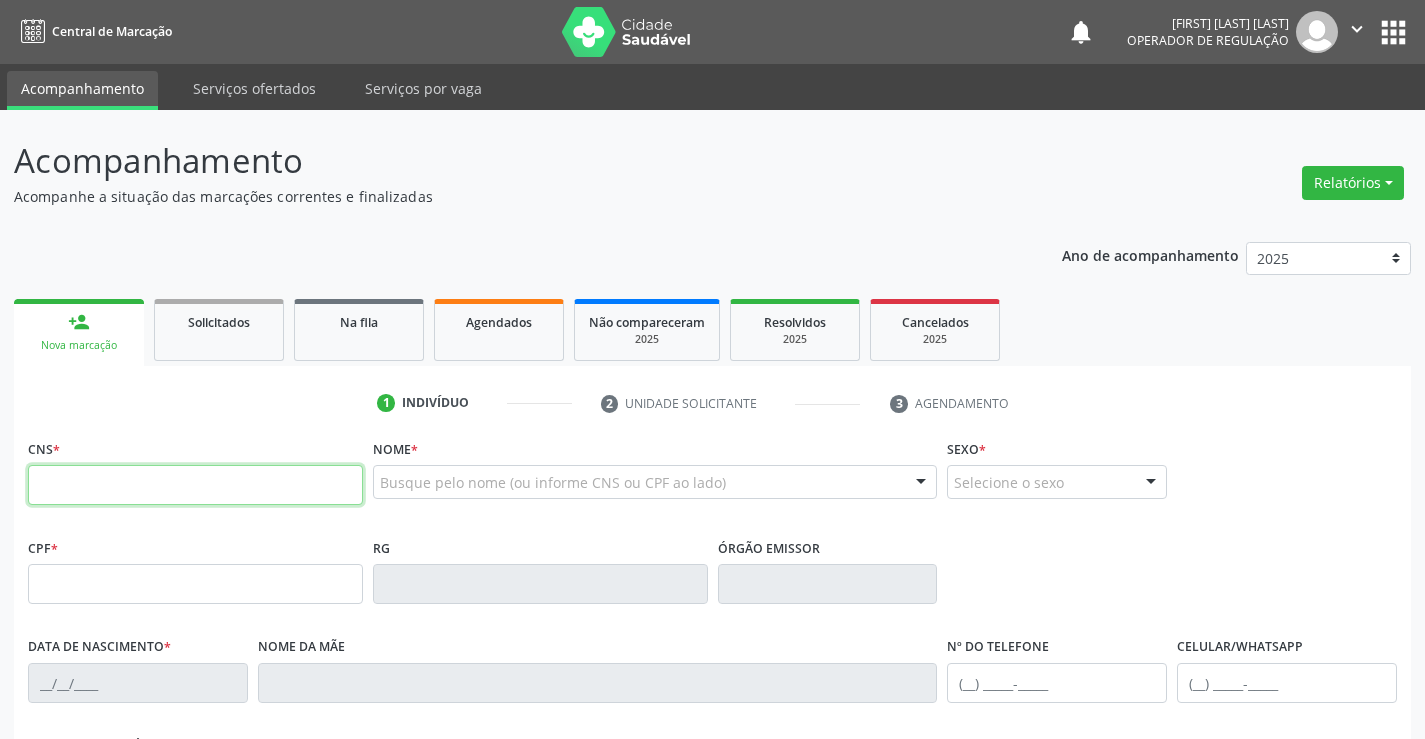 click at bounding box center [195, 485] 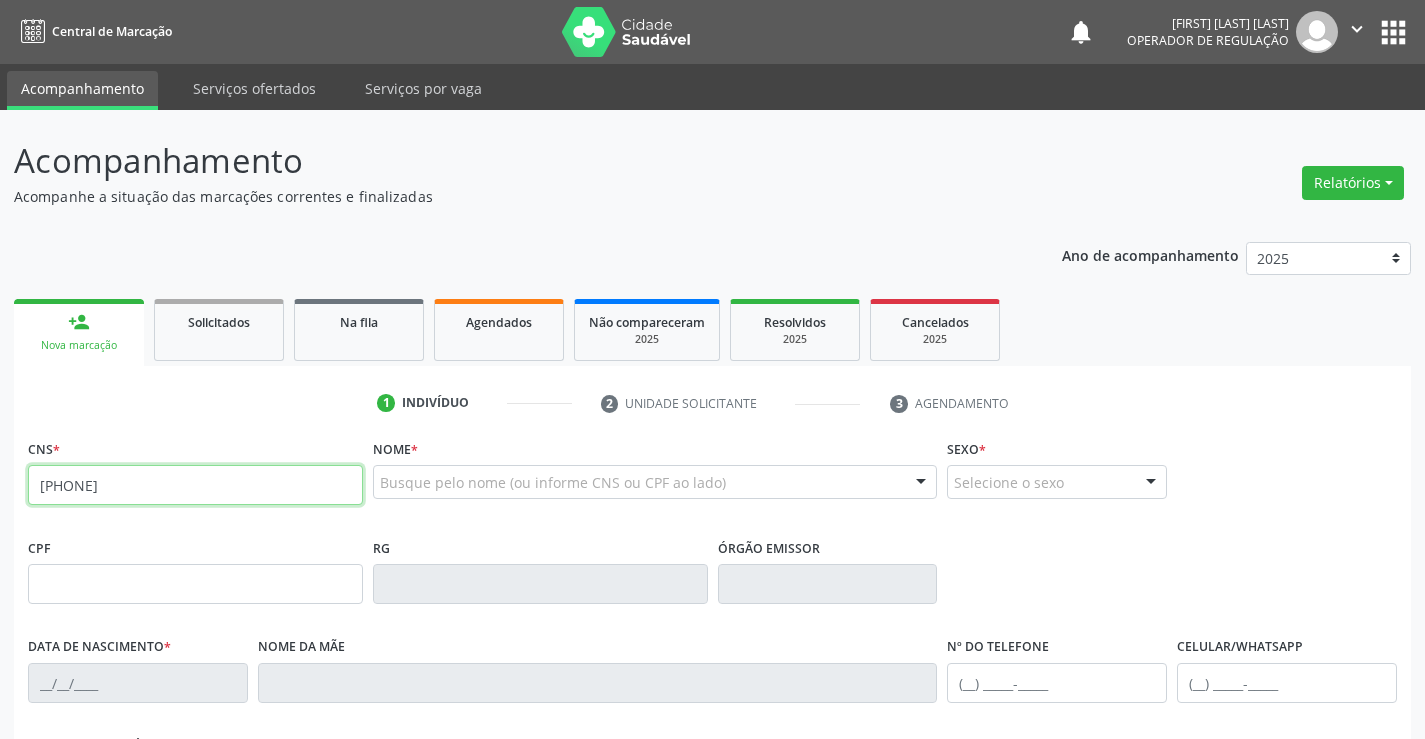 type on "700 9079 1616 7294" 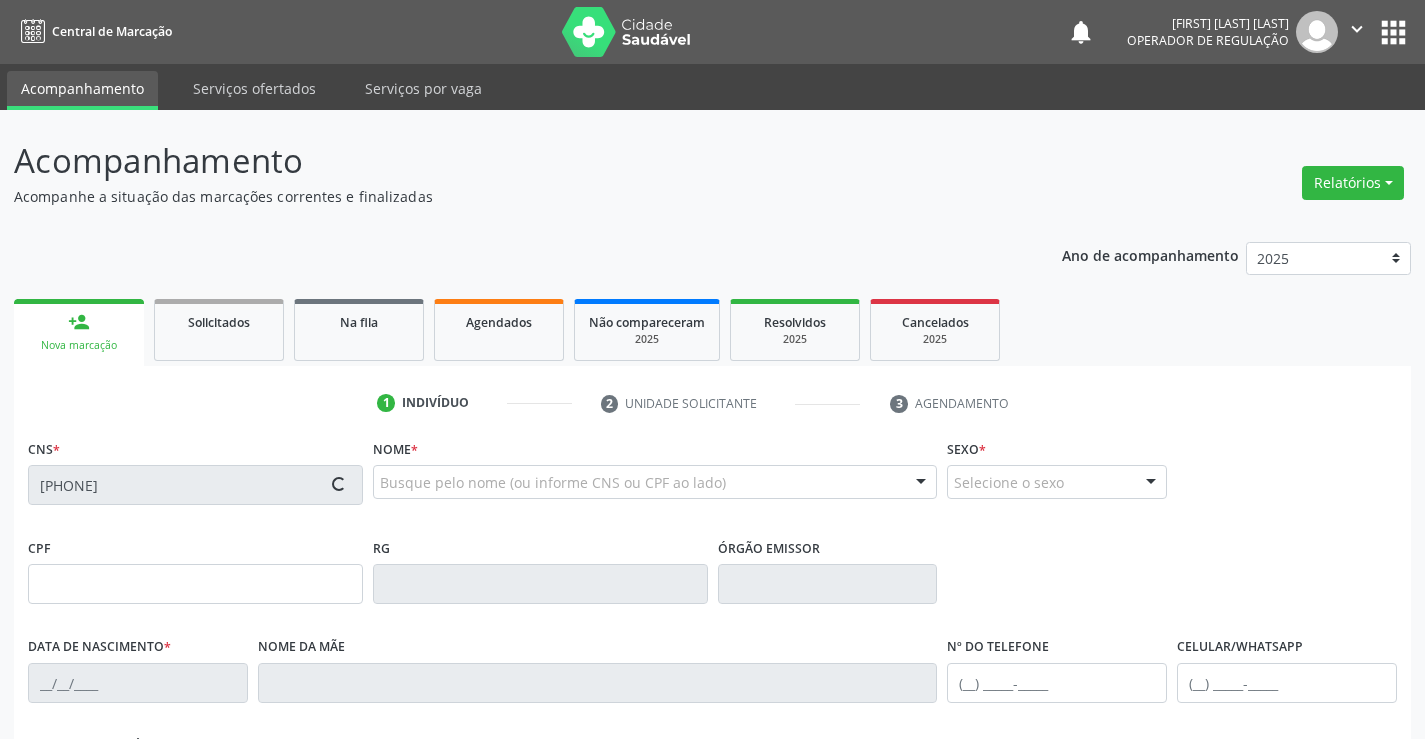 type on "0767726243" 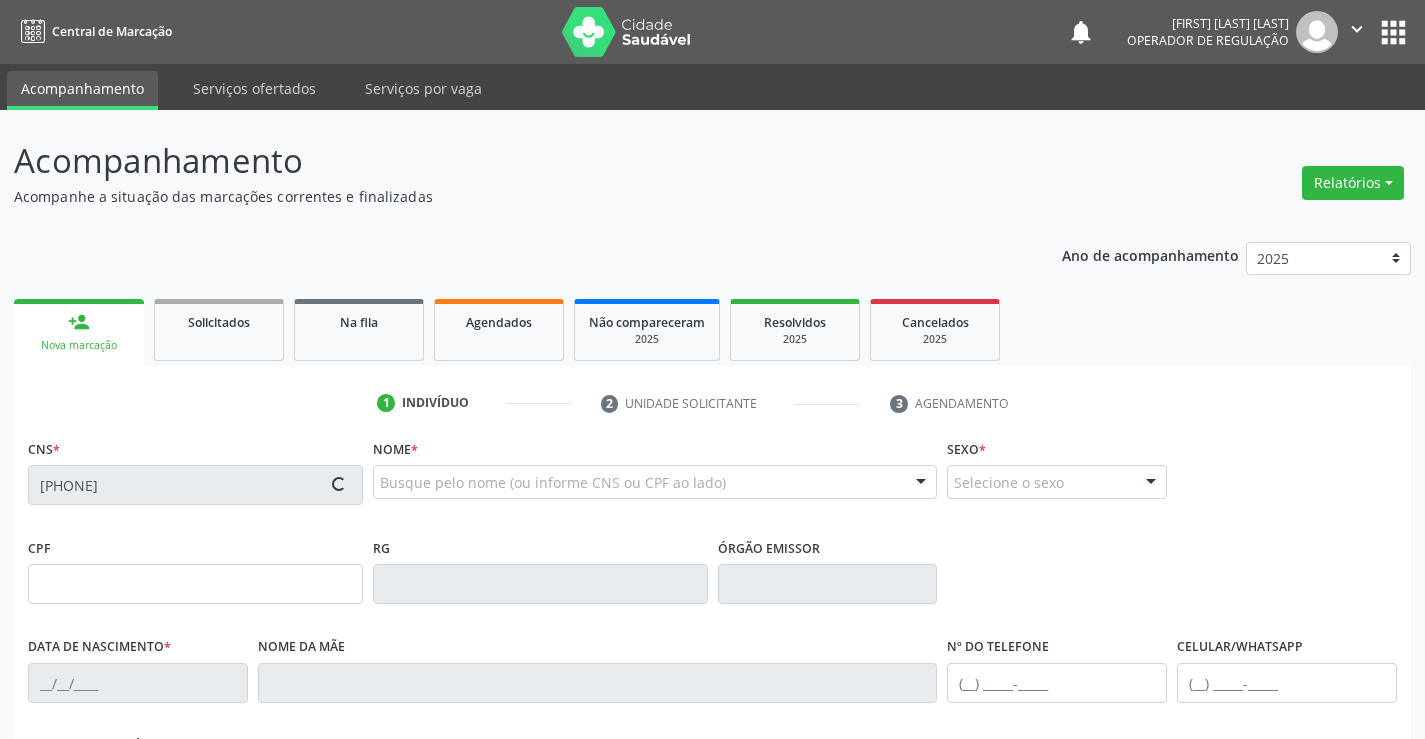 type on "15/01/1963" 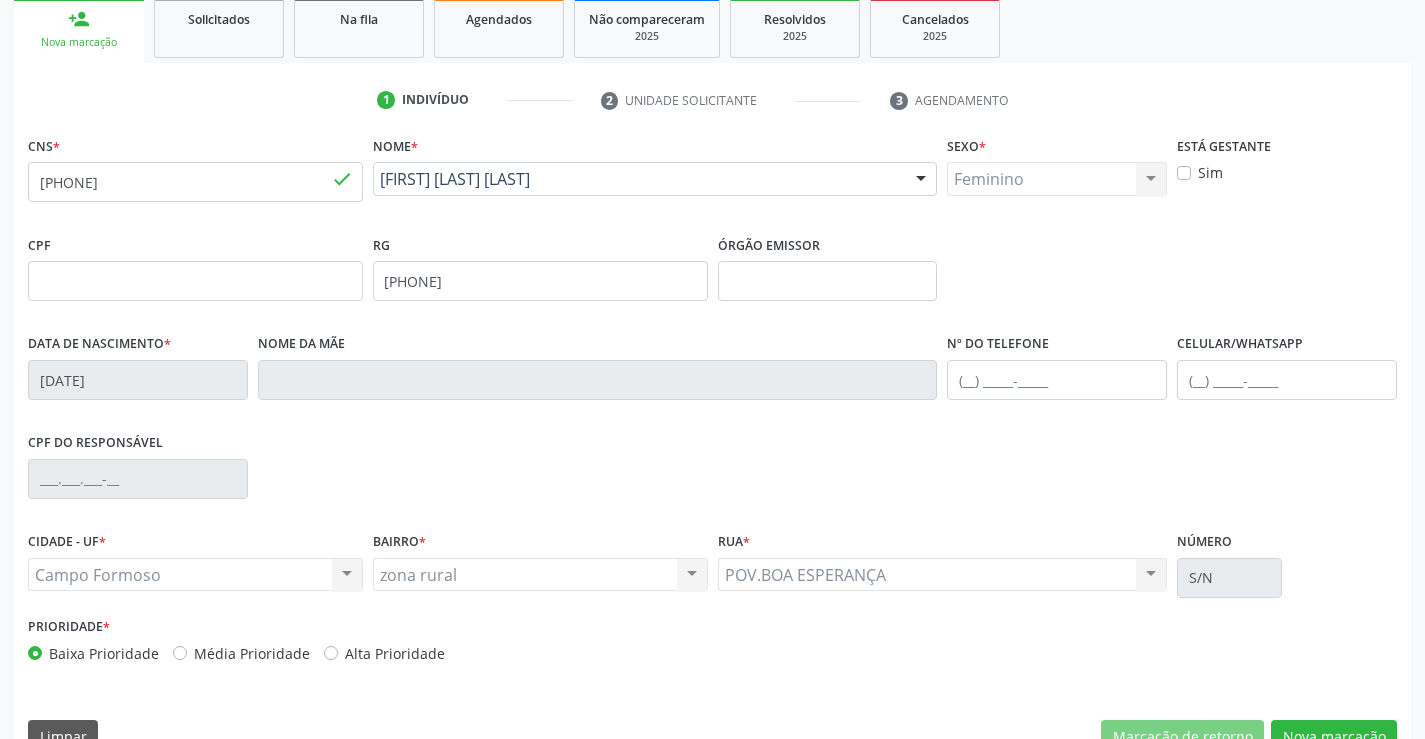scroll, scrollTop: 345, scrollLeft: 0, axis: vertical 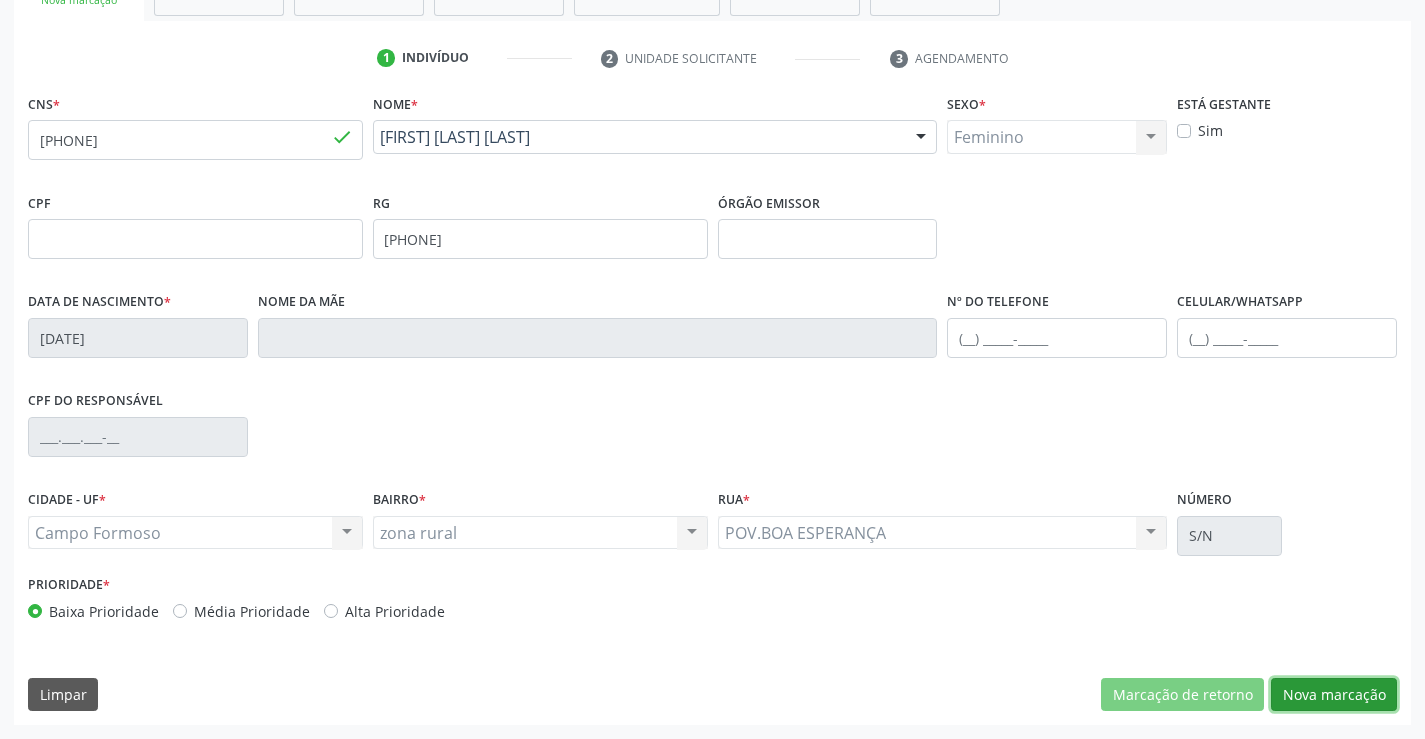click on "Nova marcação" at bounding box center [1334, 695] 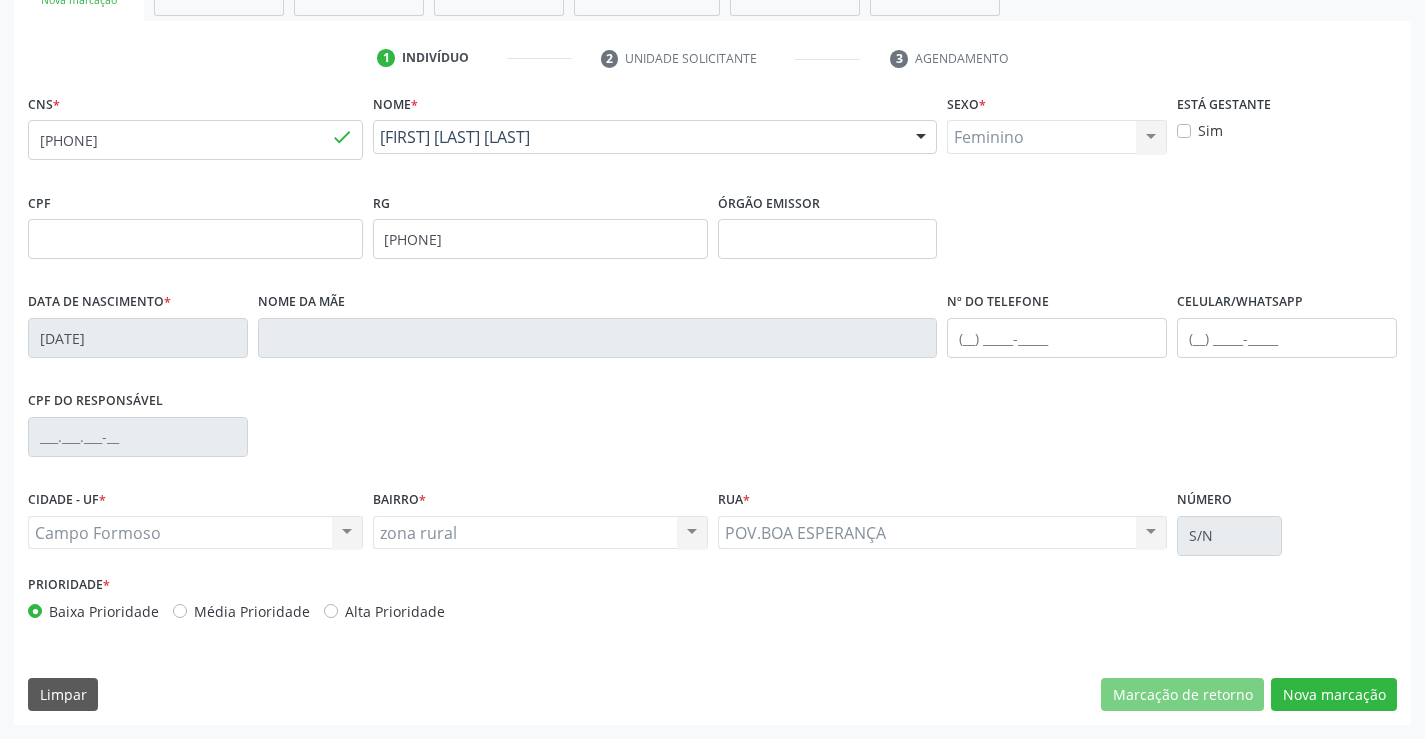 scroll, scrollTop: 167, scrollLeft: 0, axis: vertical 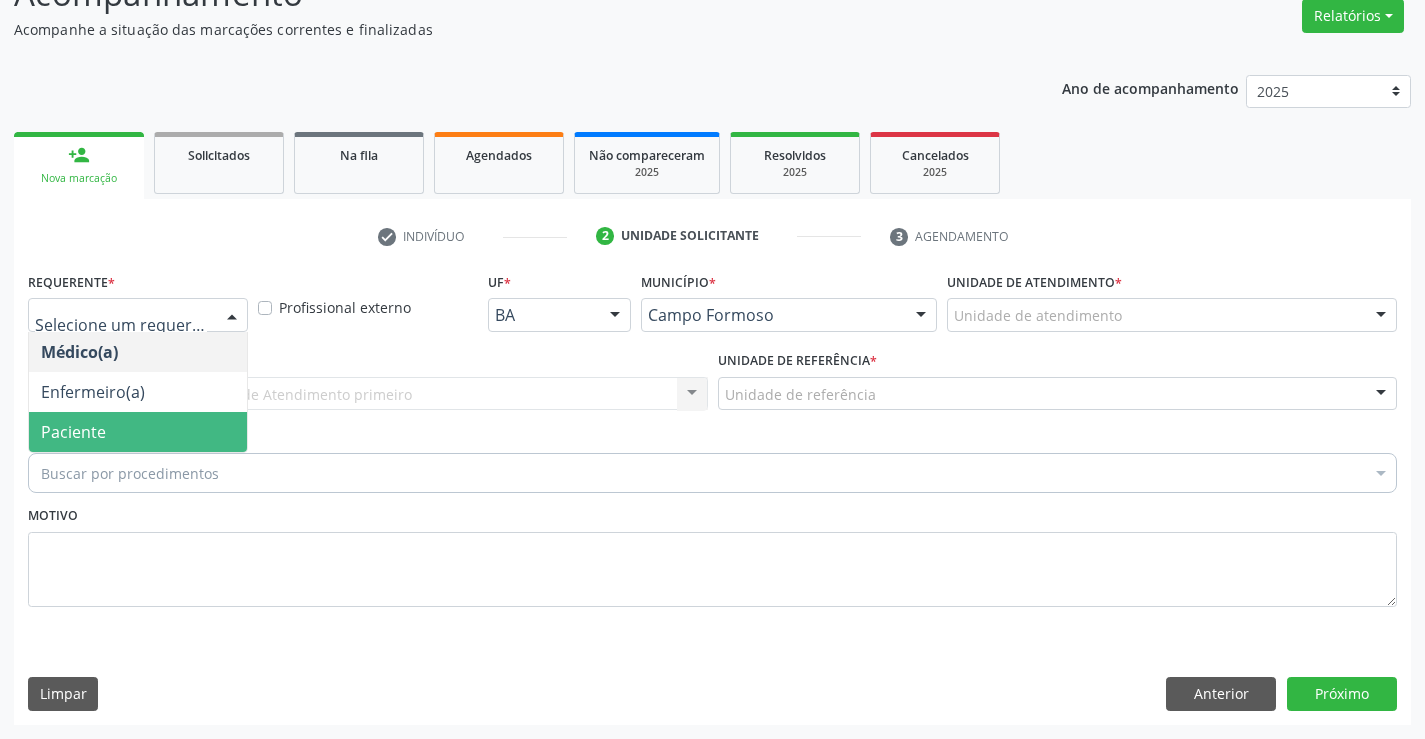 click on "Paciente" at bounding box center (138, 432) 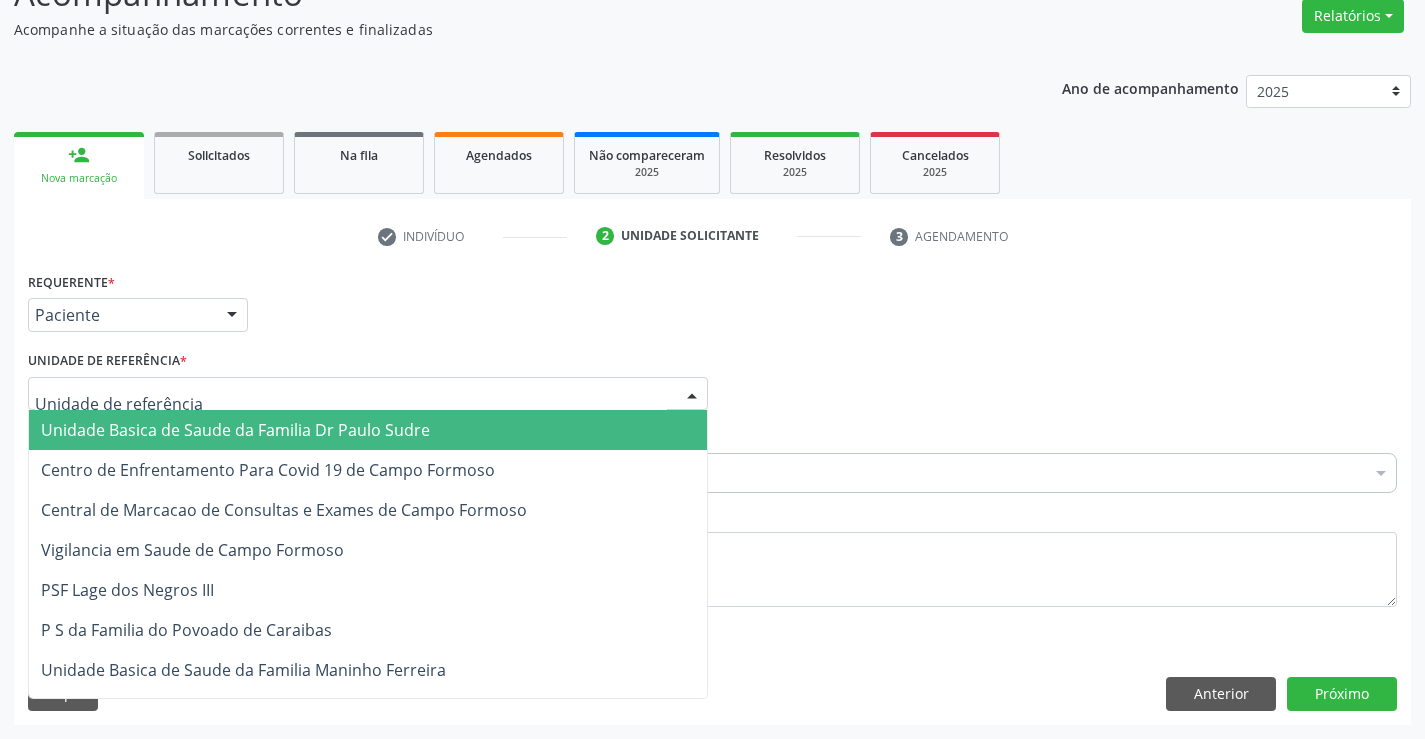 click on "Unidade Basica de Saude da Familia Dr Paulo Sudre" at bounding box center [235, 430] 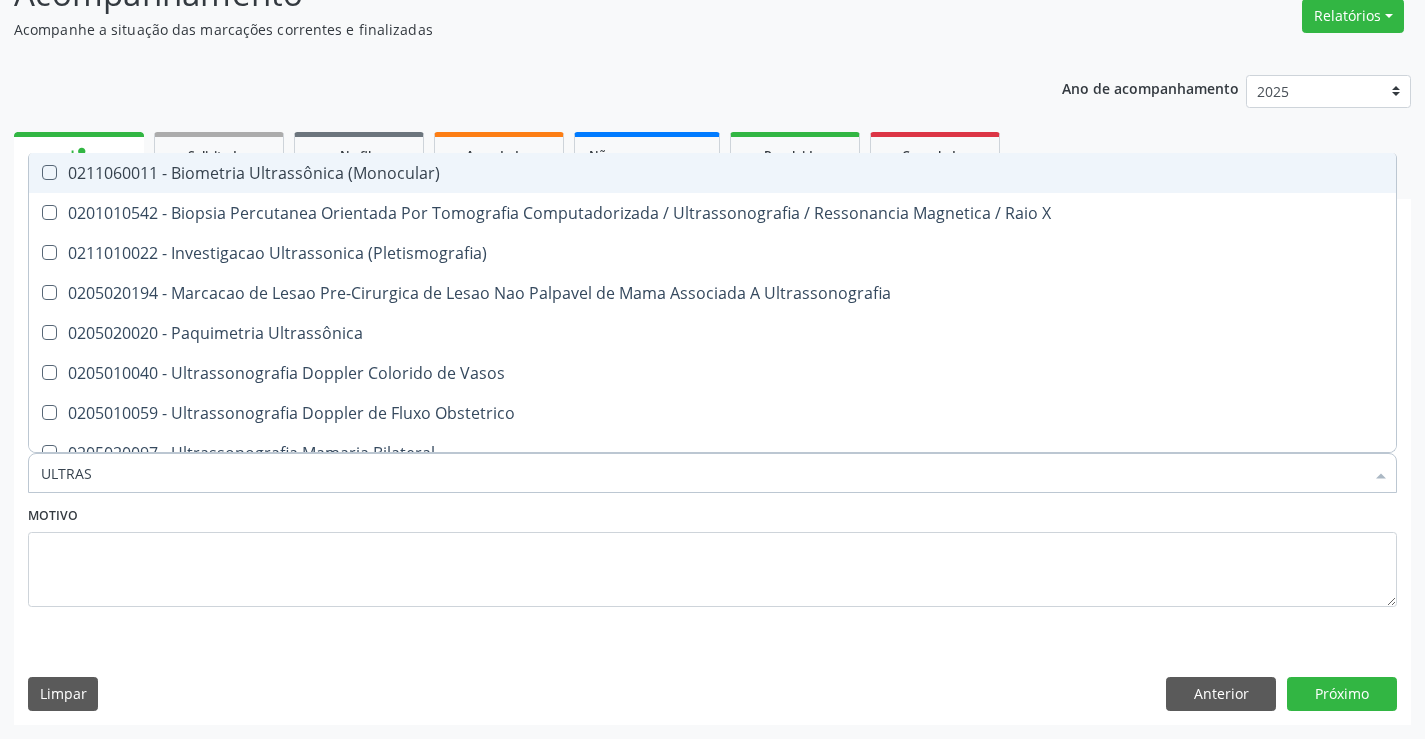 type on "ULTRASS" 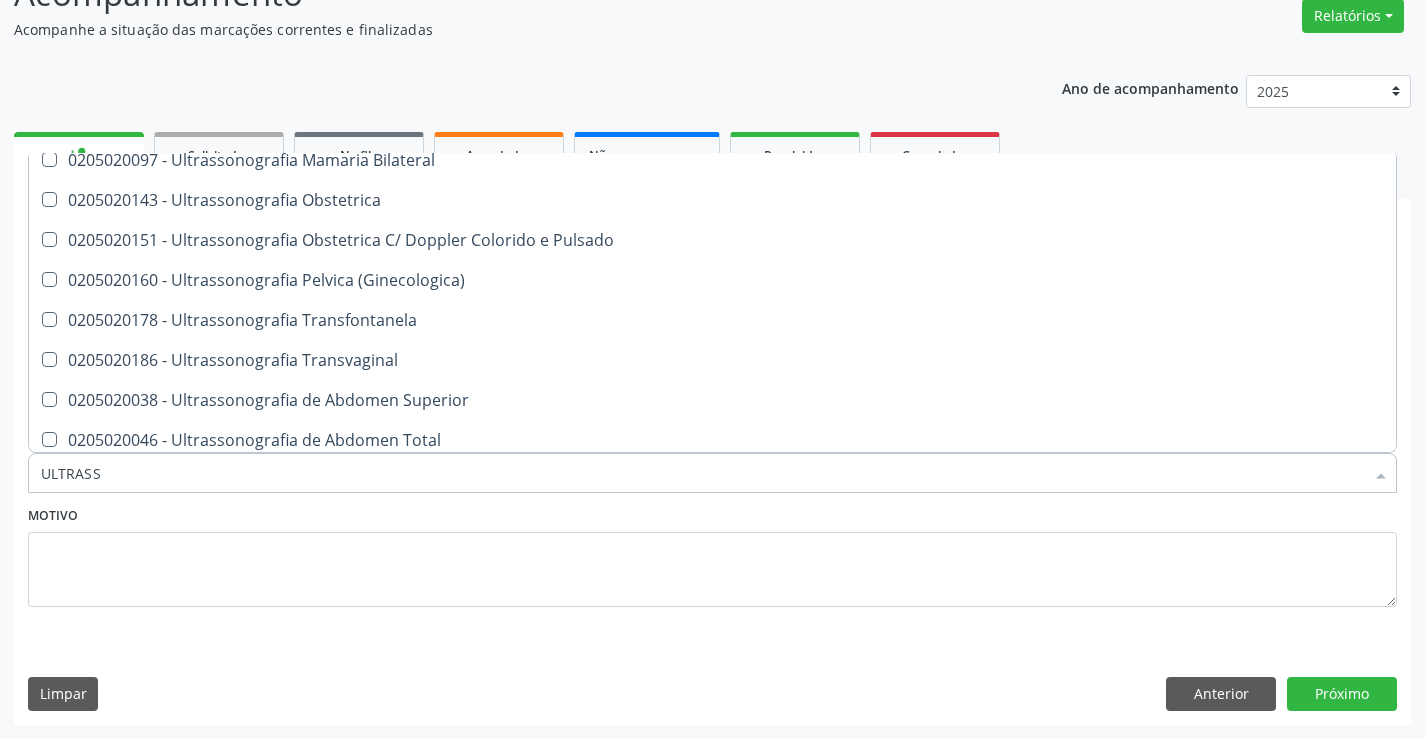 scroll, scrollTop: 300, scrollLeft: 0, axis: vertical 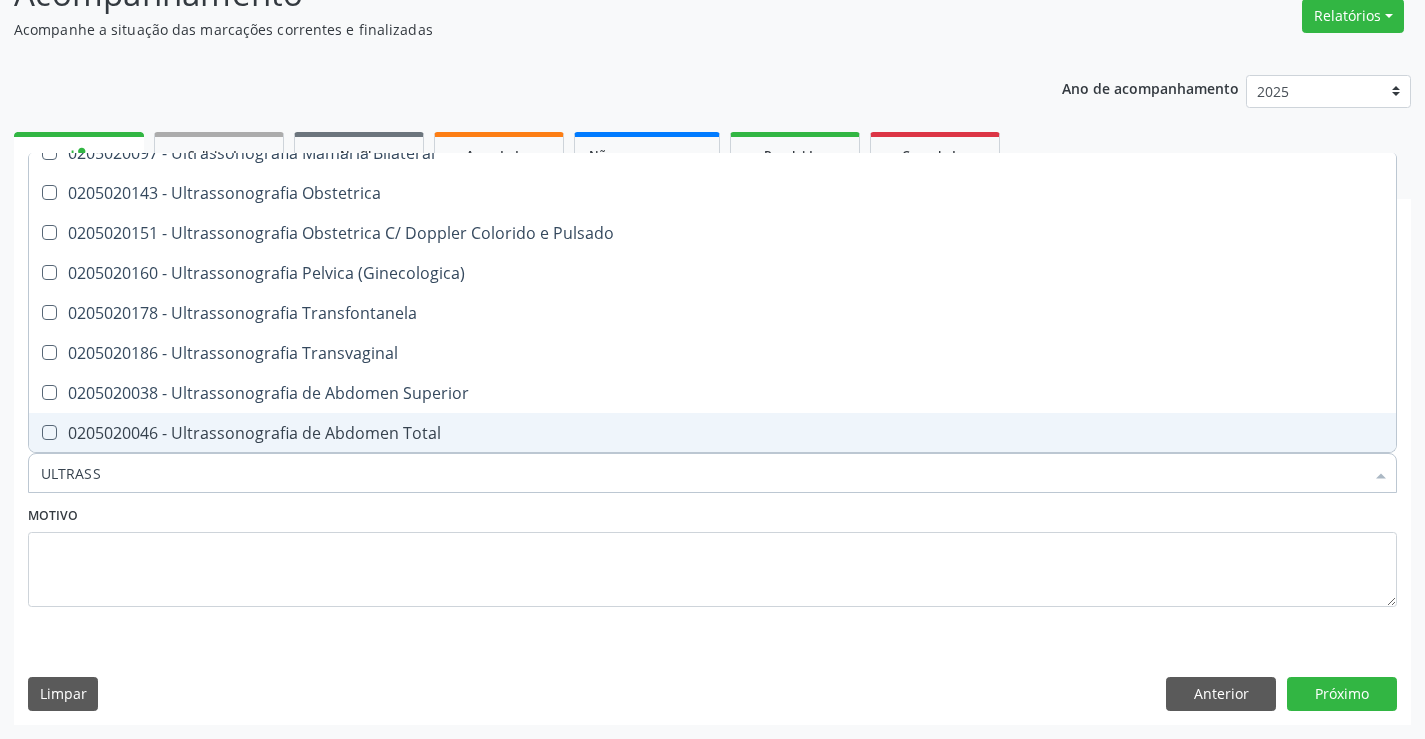 click on "0205020046 - Ultrassonografia de Abdomen Total" at bounding box center (712, 433) 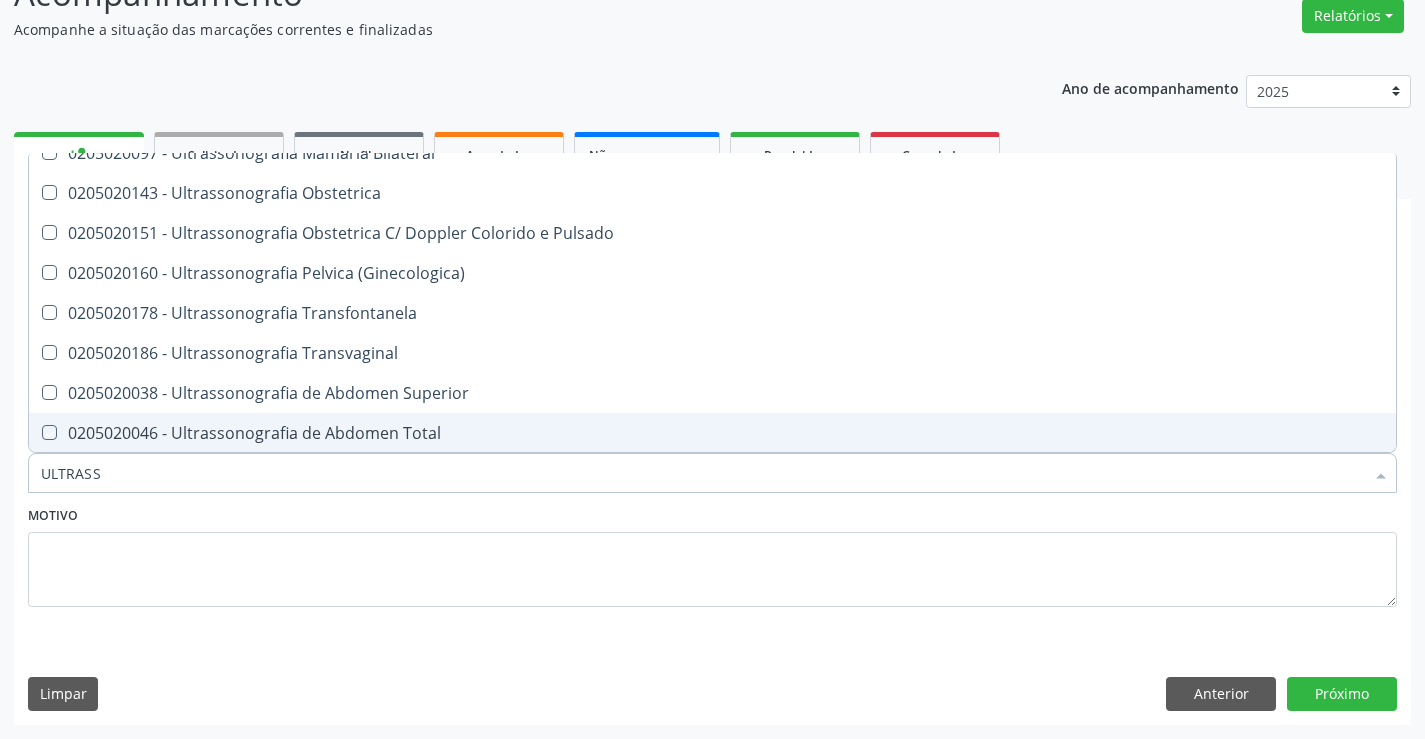 checkbox on "true" 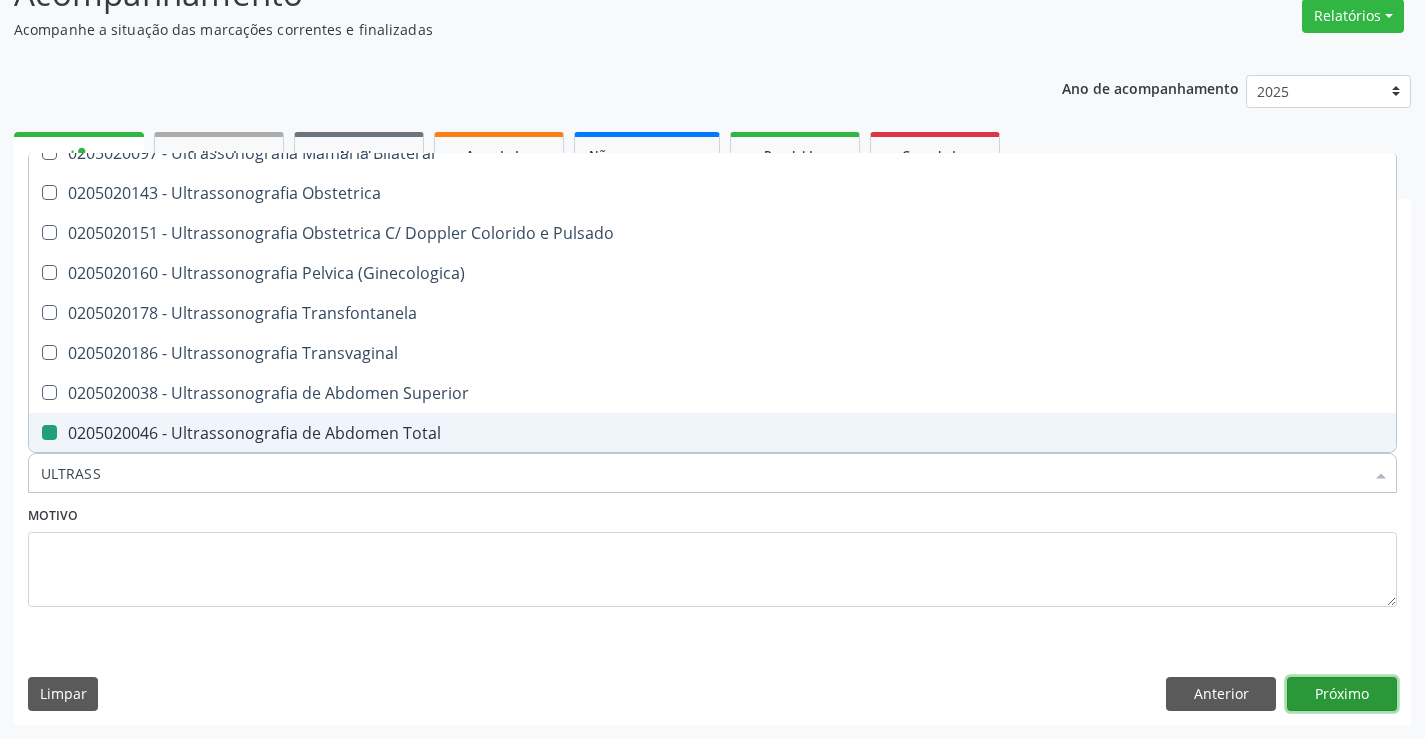 click on "Próximo" at bounding box center [1342, 694] 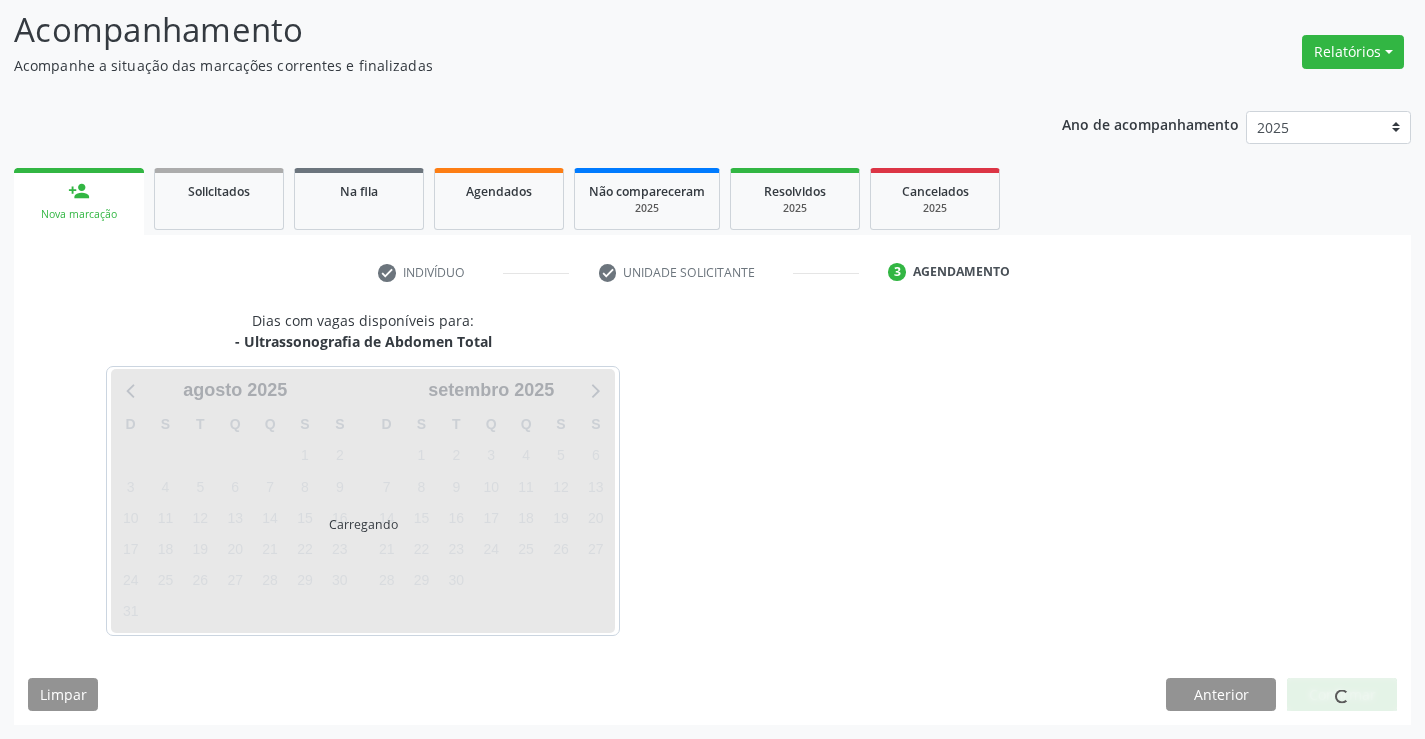 scroll, scrollTop: 131, scrollLeft: 0, axis: vertical 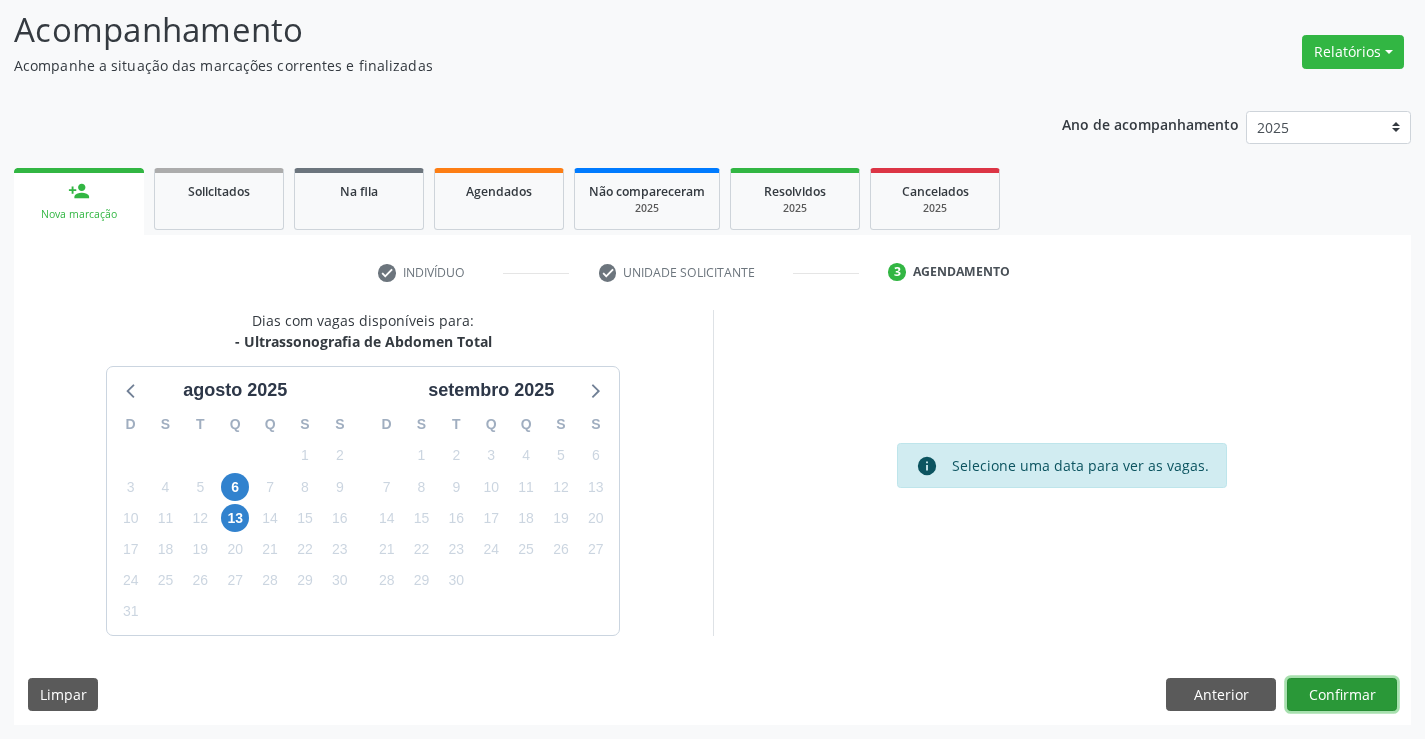 click on "Confirmar" at bounding box center (1342, 695) 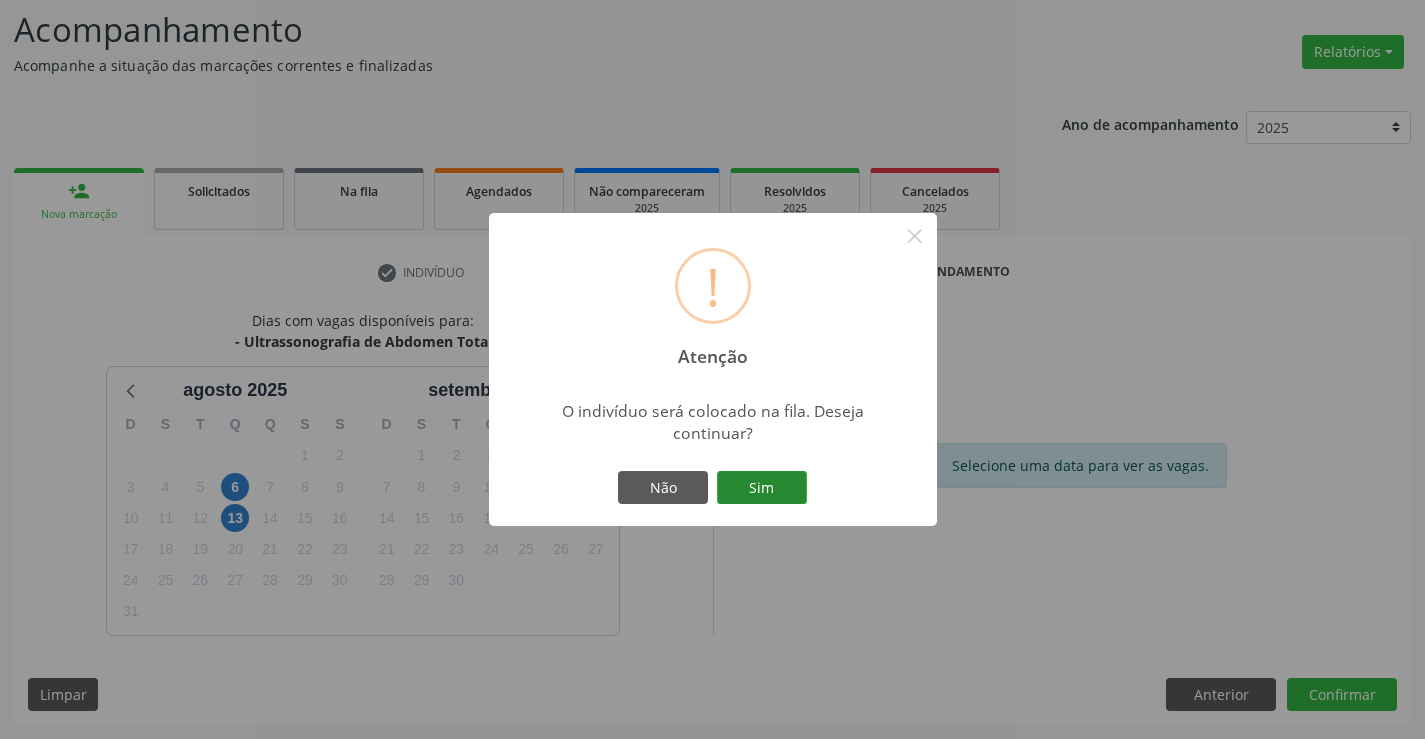 click on "Sim" at bounding box center (762, 488) 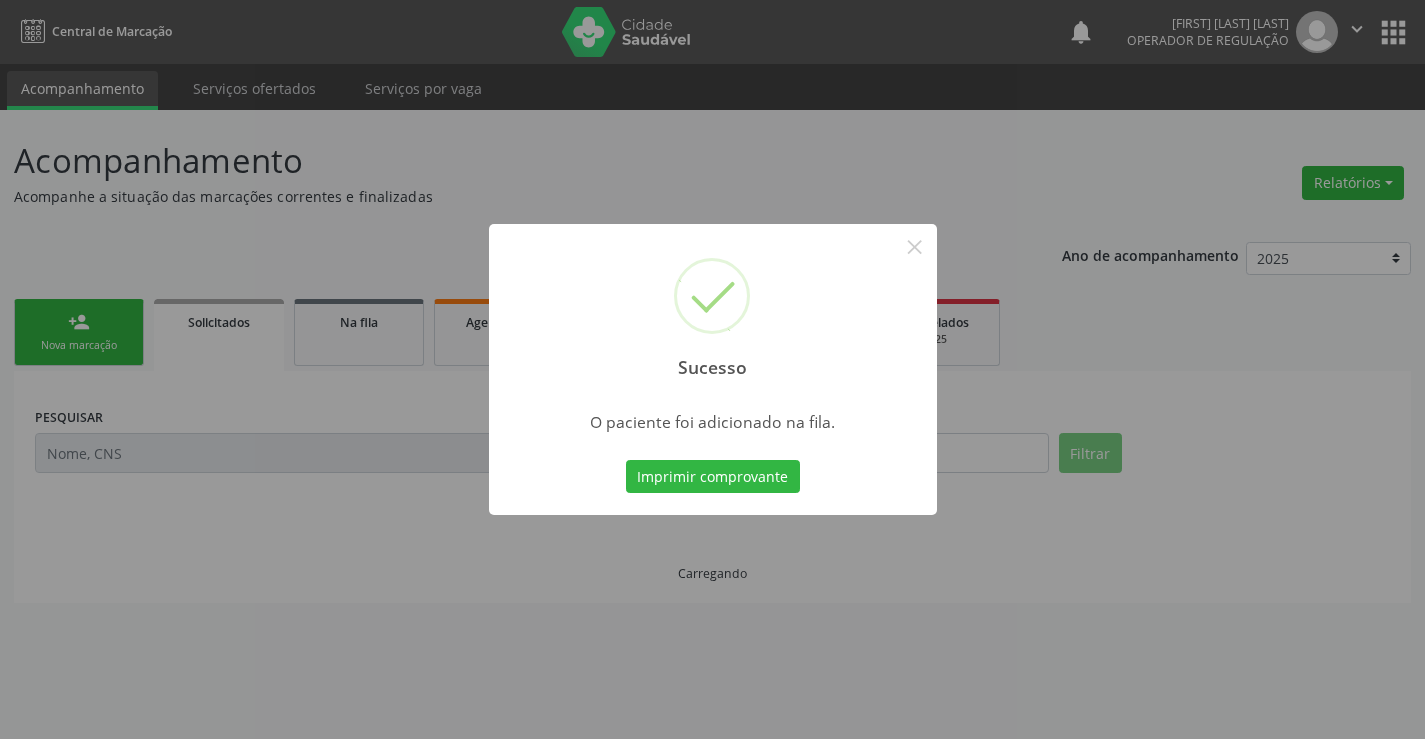 scroll, scrollTop: 0, scrollLeft: 0, axis: both 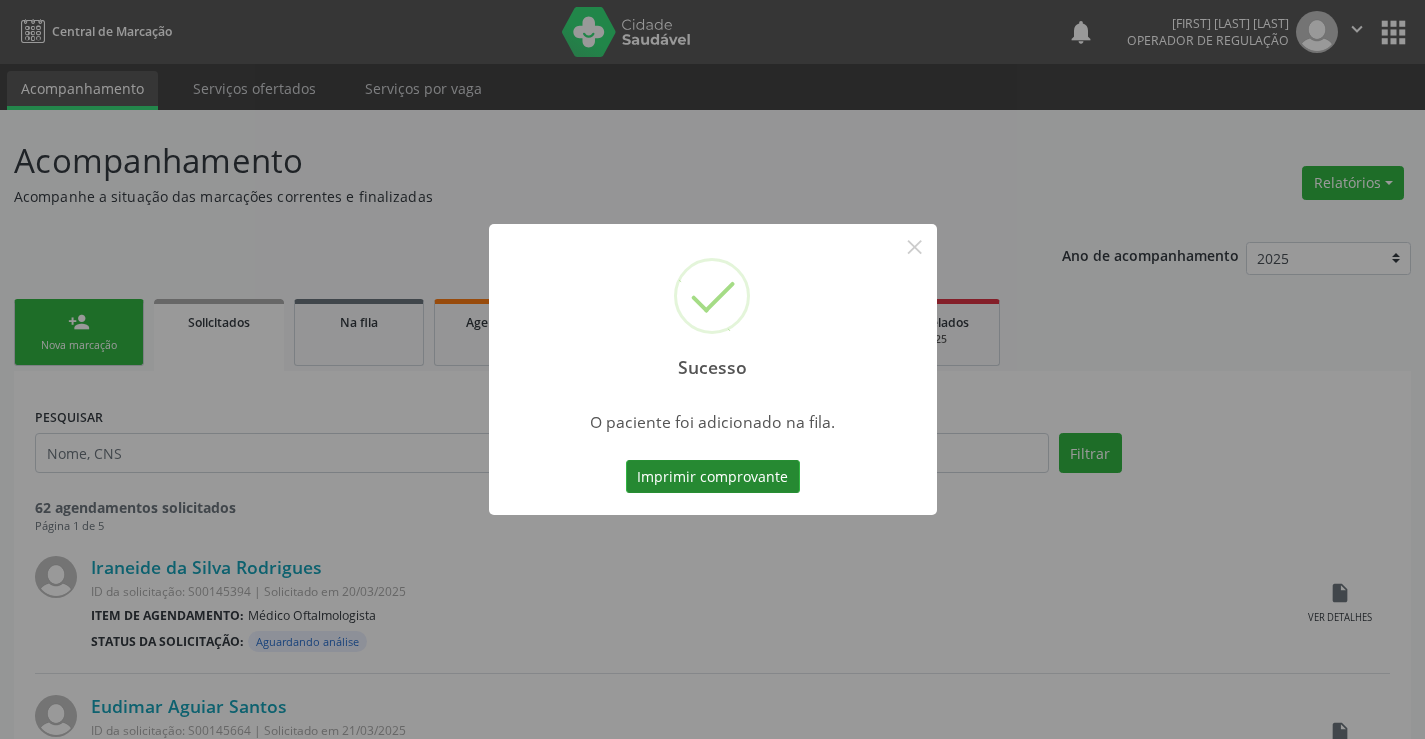 click on "Imprimir comprovante" at bounding box center [713, 477] 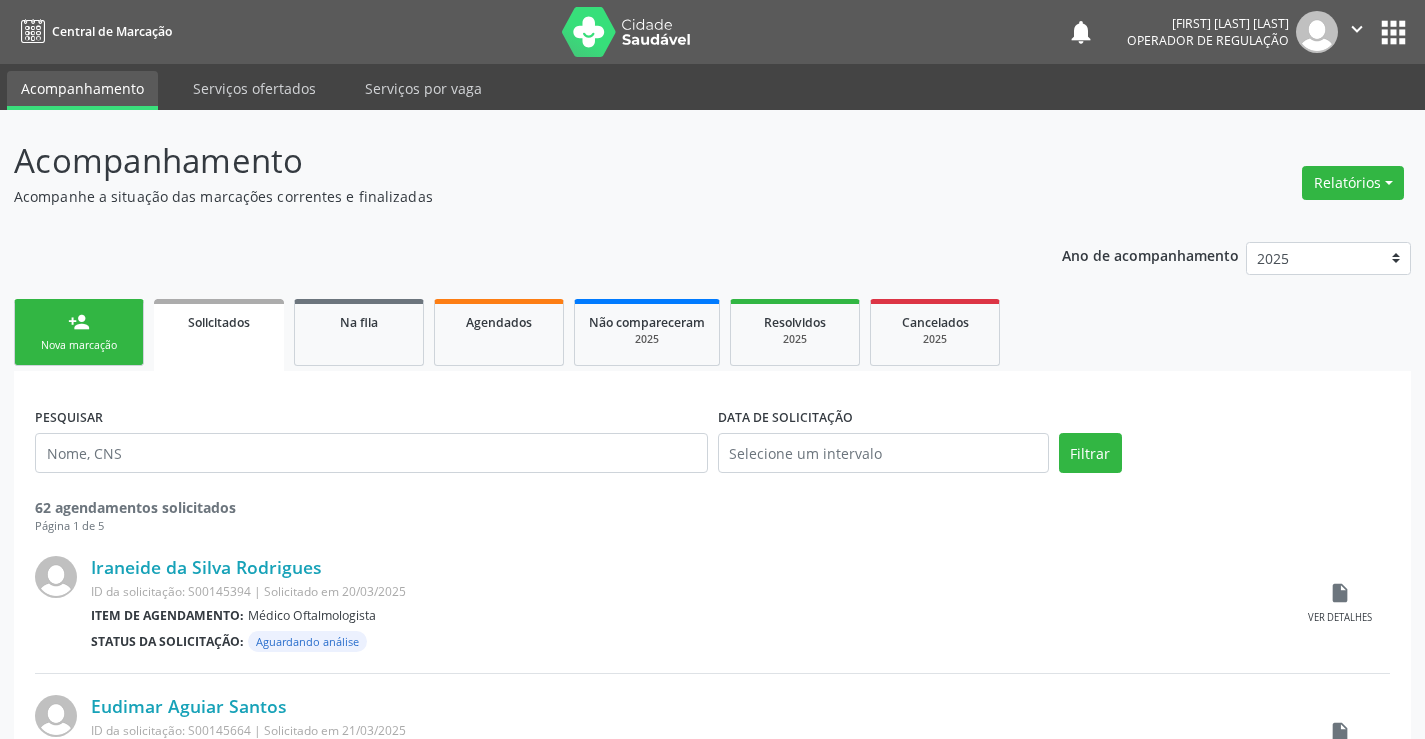 click on "person_add
Nova marcação" at bounding box center [79, 332] 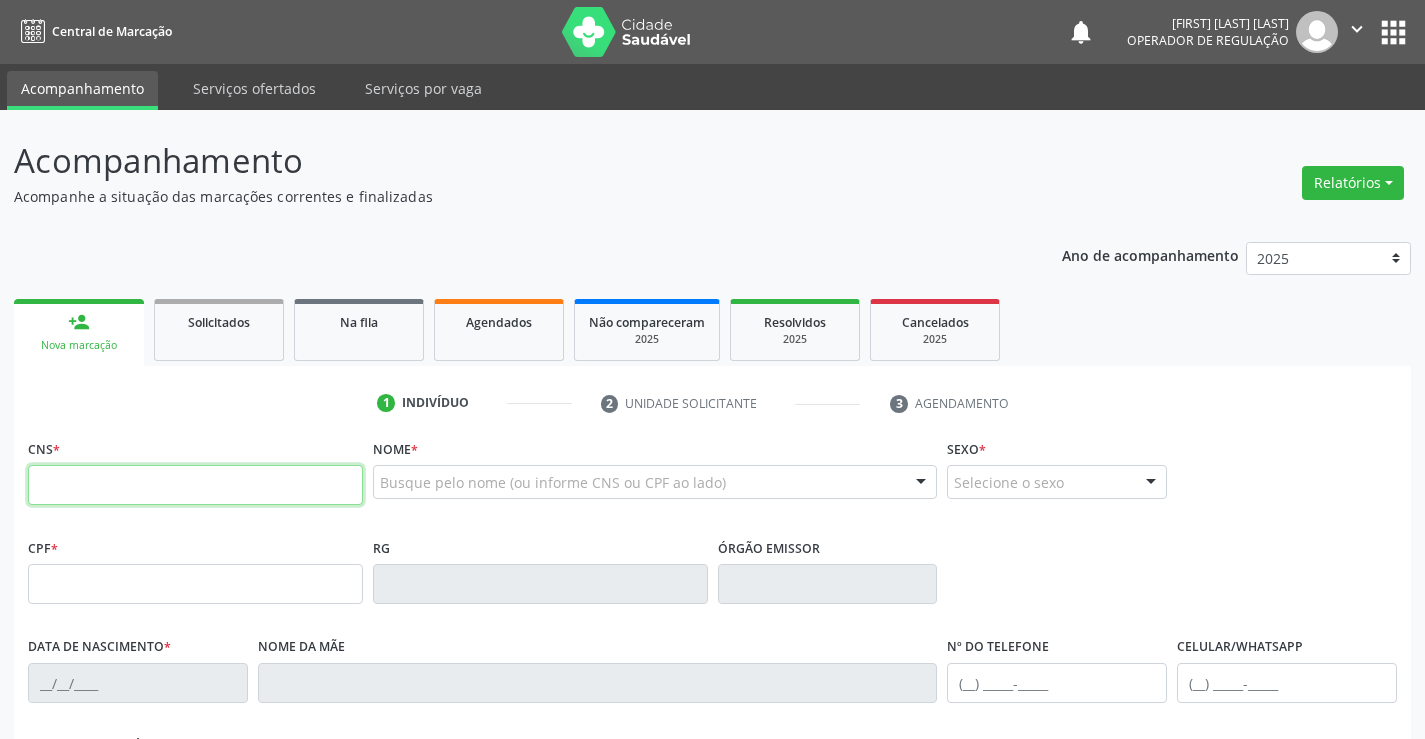 click at bounding box center (195, 485) 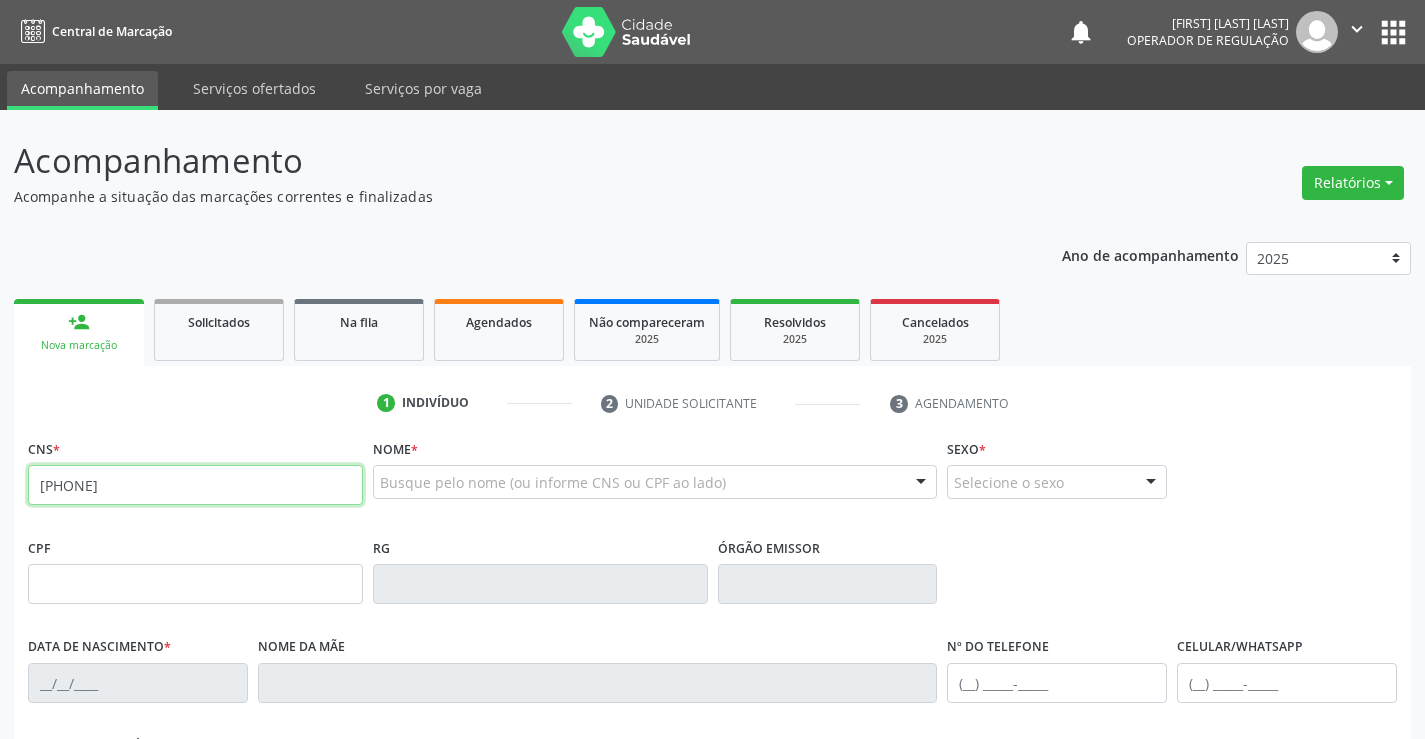 type on "702 3091 9023 3415" 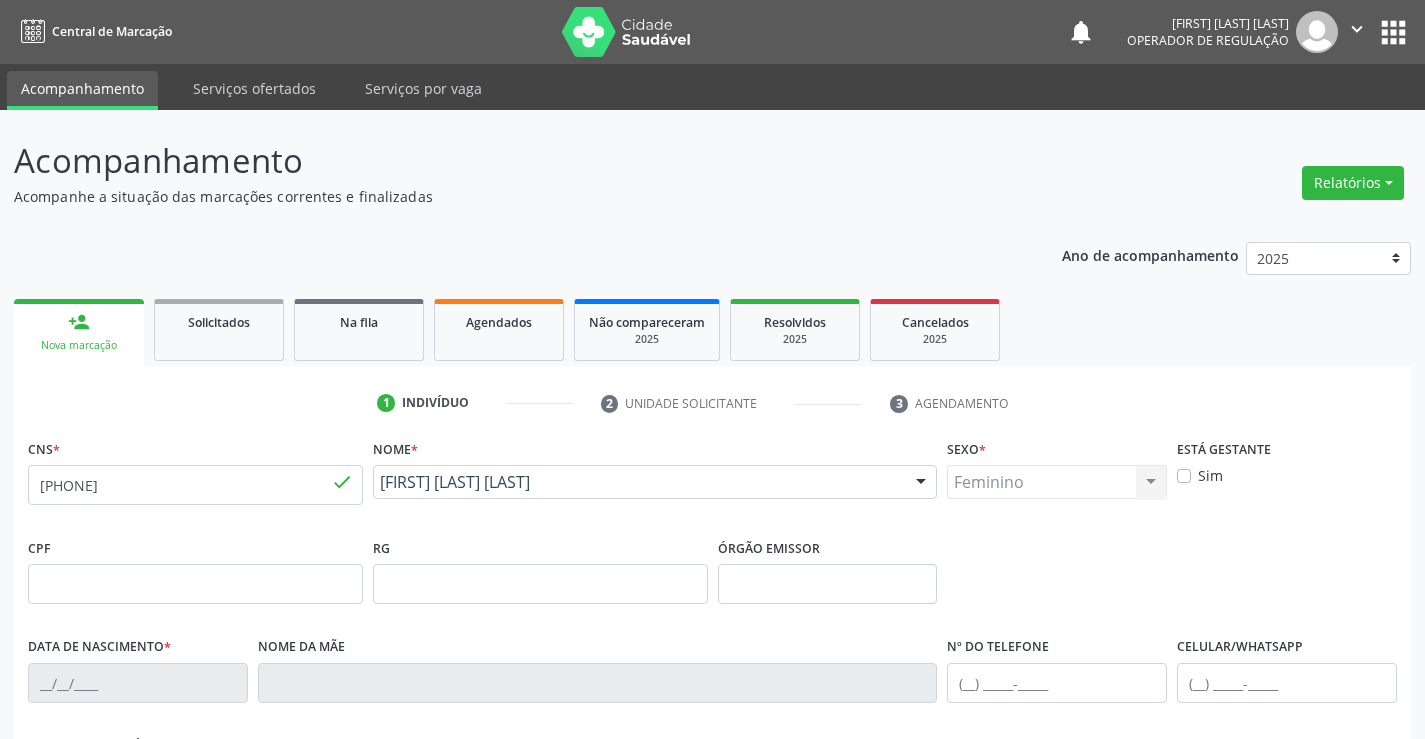 type on "1311354301" 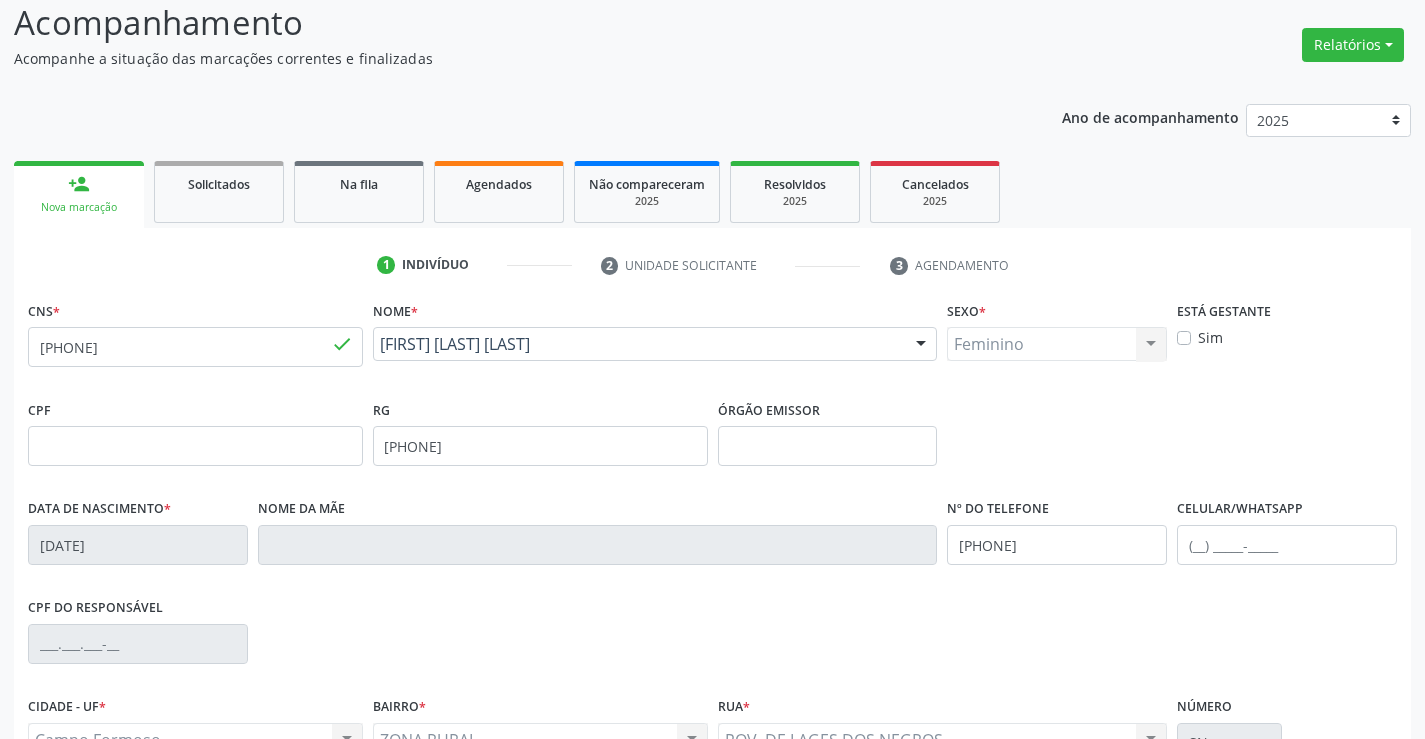 scroll, scrollTop: 345, scrollLeft: 0, axis: vertical 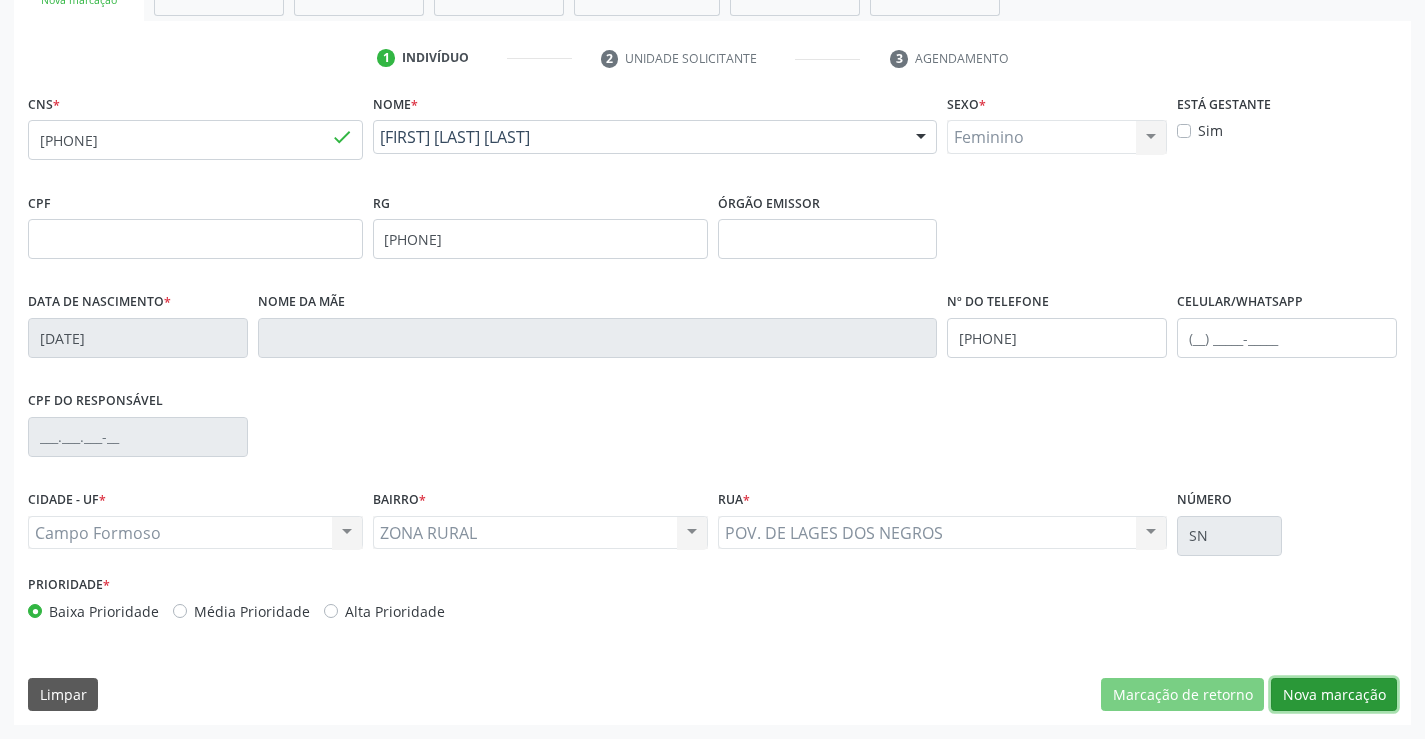 click on "Nova marcação" at bounding box center [1334, 695] 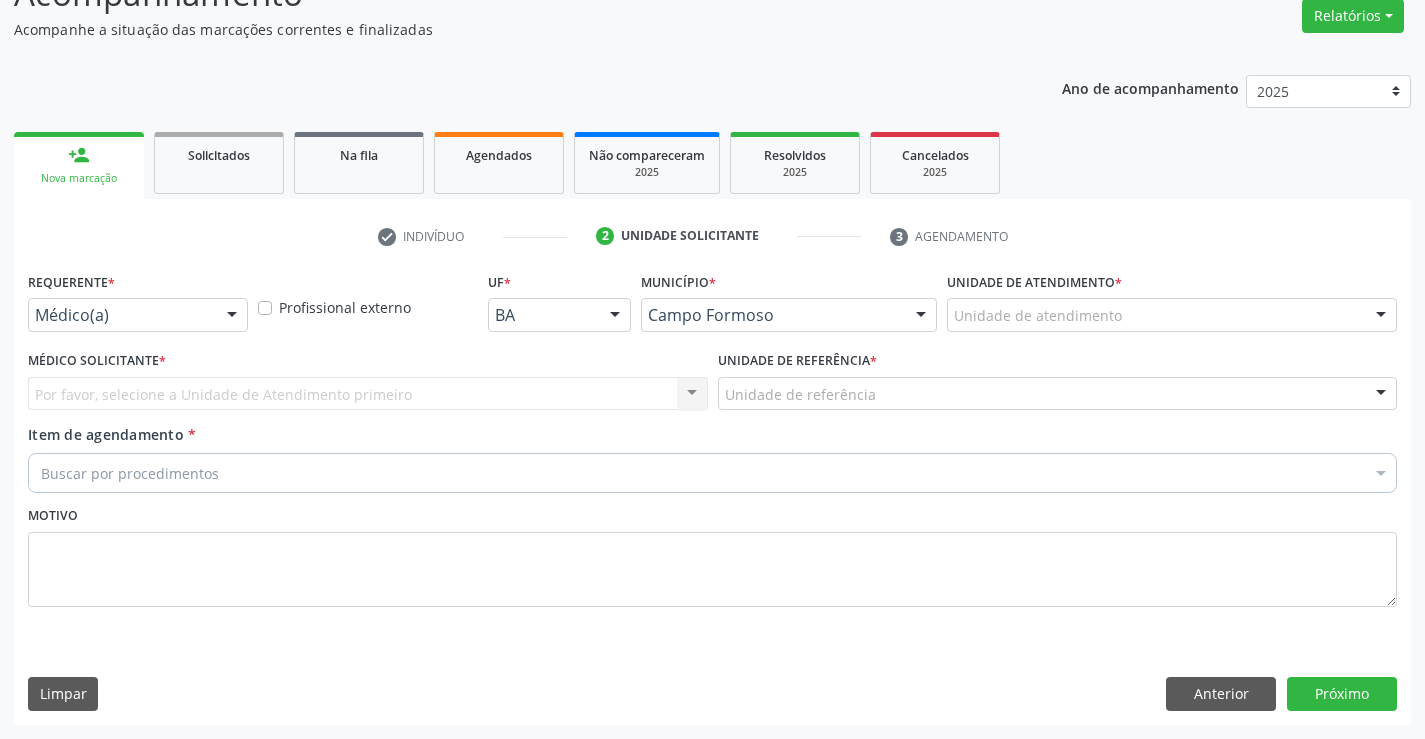scroll, scrollTop: 167, scrollLeft: 0, axis: vertical 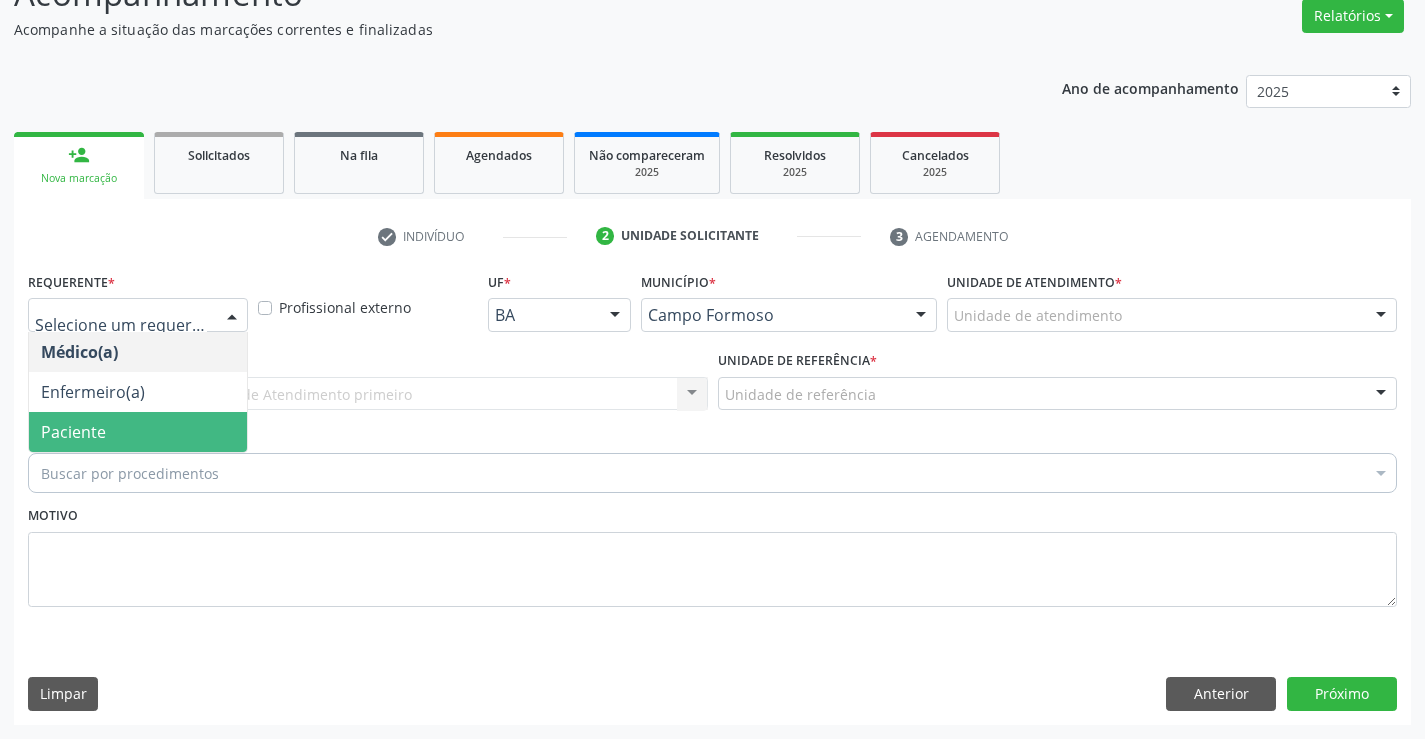 click on "Paciente" at bounding box center (138, 432) 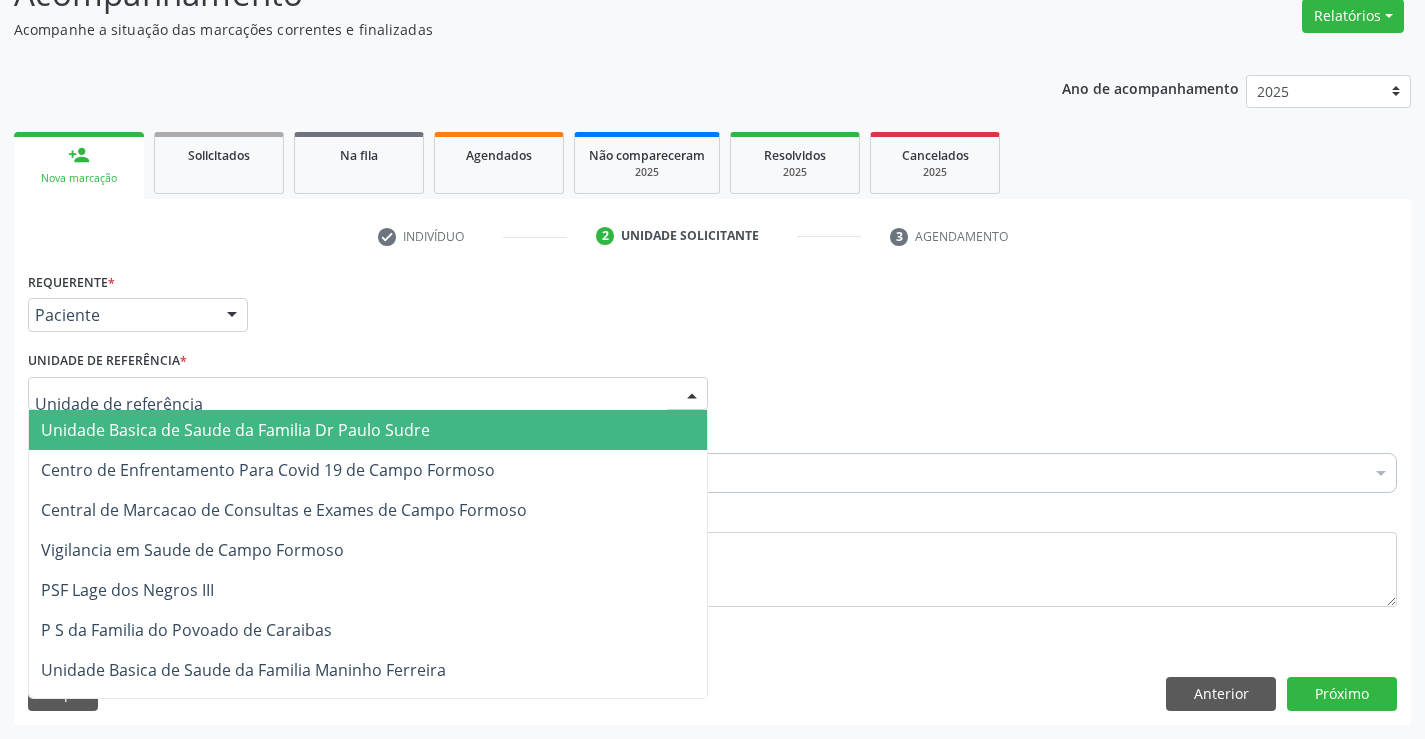 click on "Unidade Basica de Saude da Familia Dr Paulo Sudre" at bounding box center (368, 430) 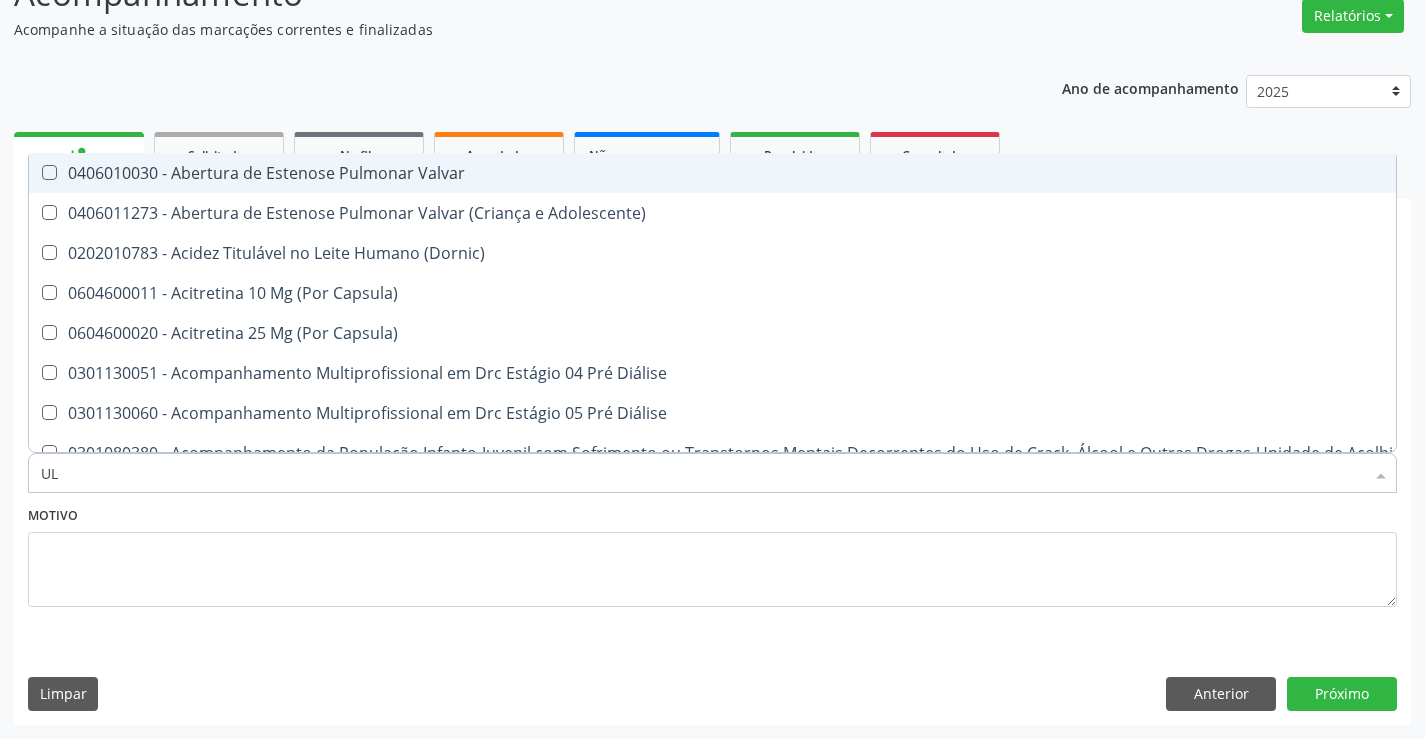 type on "ULT" 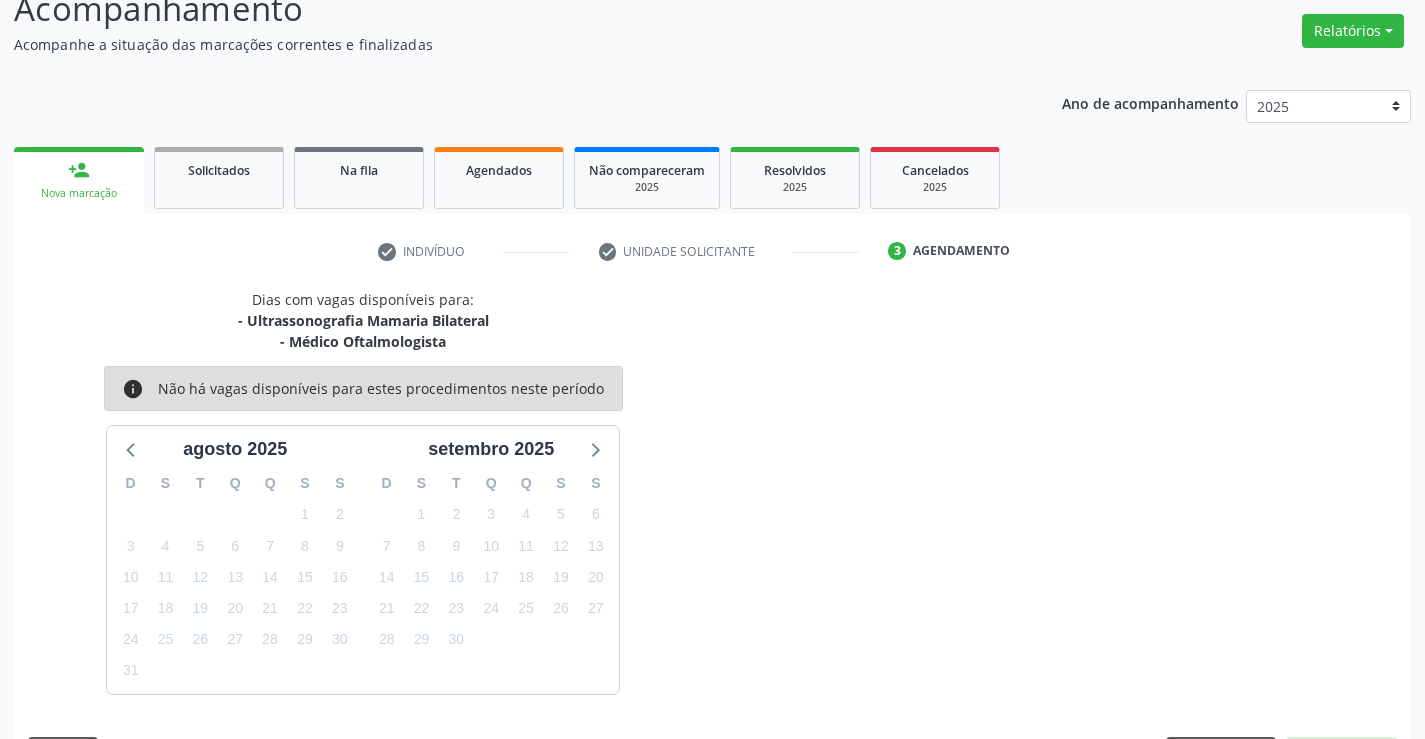 scroll, scrollTop: 167, scrollLeft: 0, axis: vertical 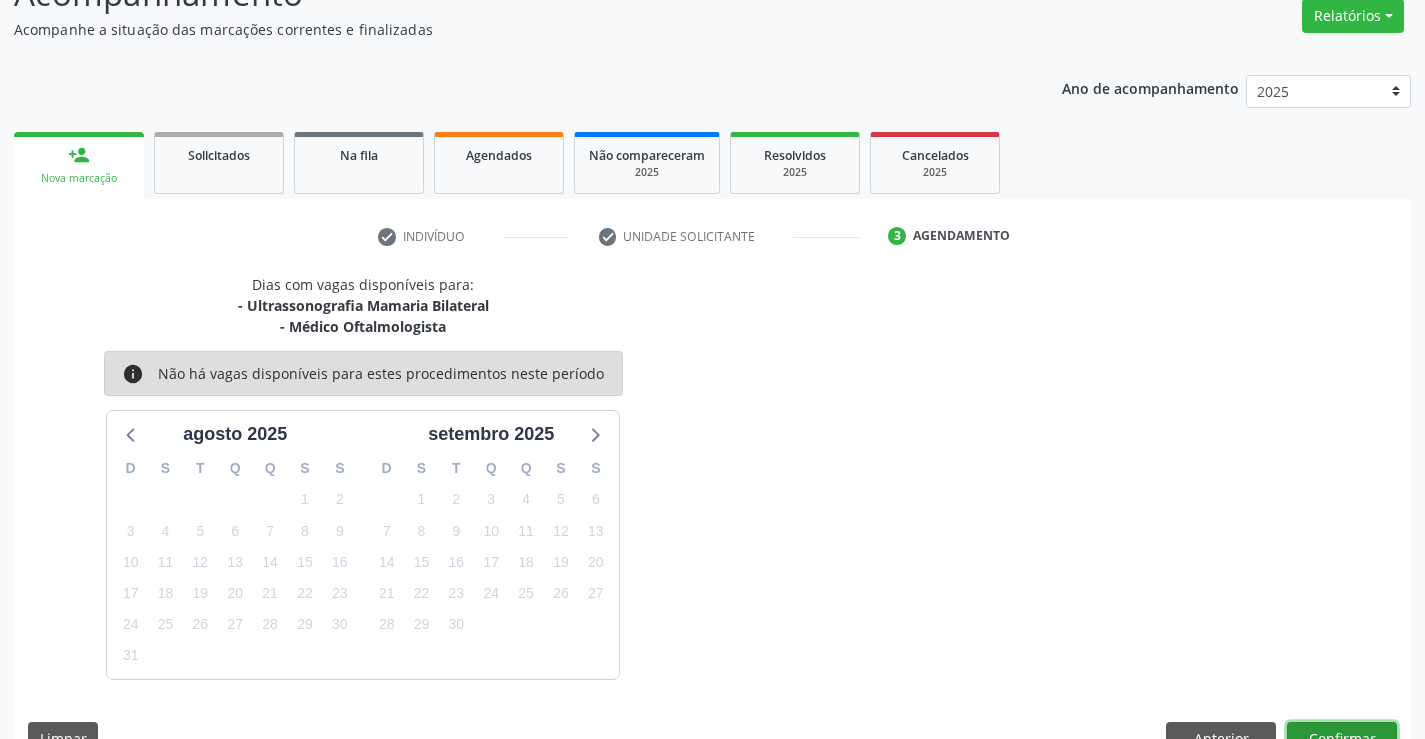 click on "Confirmar" at bounding box center (1342, 739) 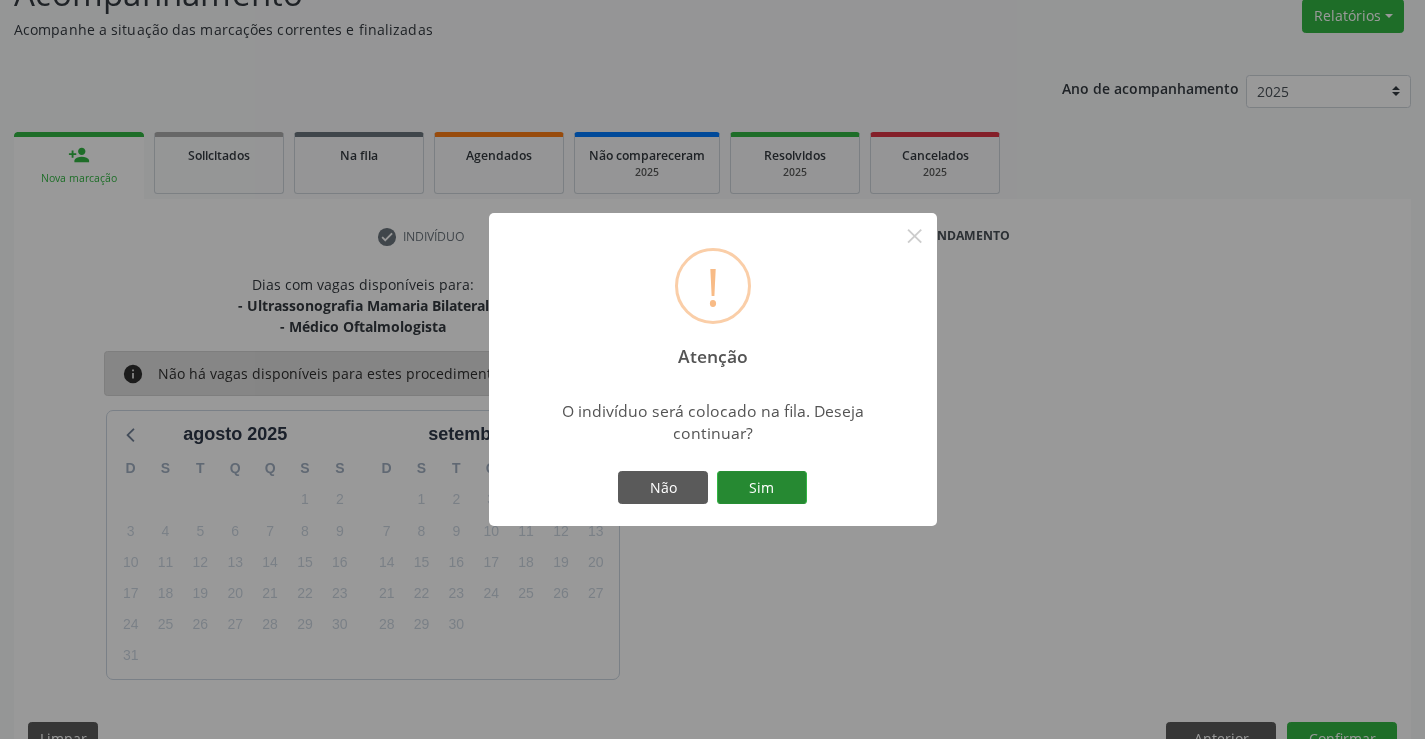 click on "Sim" at bounding box center (762, 488) 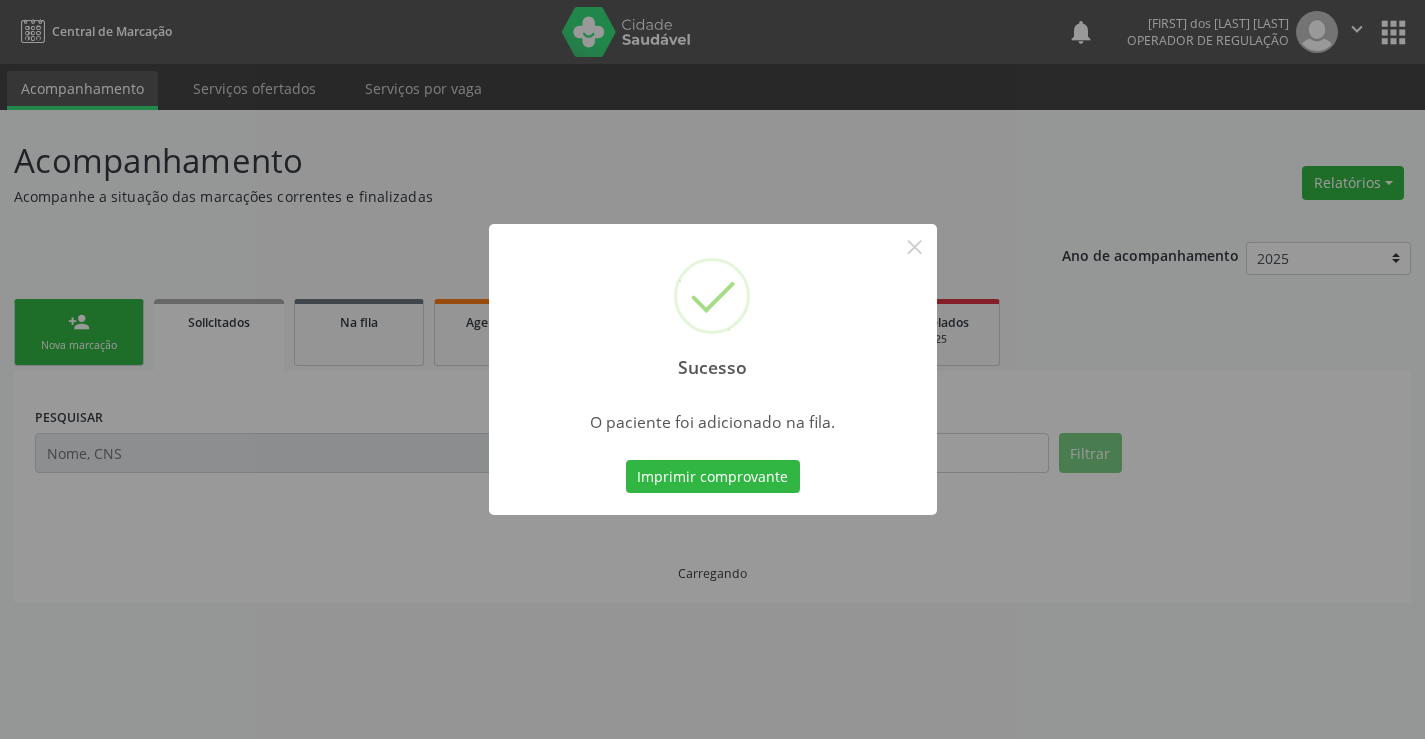 scroll, scrollTop: 0, scrollLeft: 0, axis: both 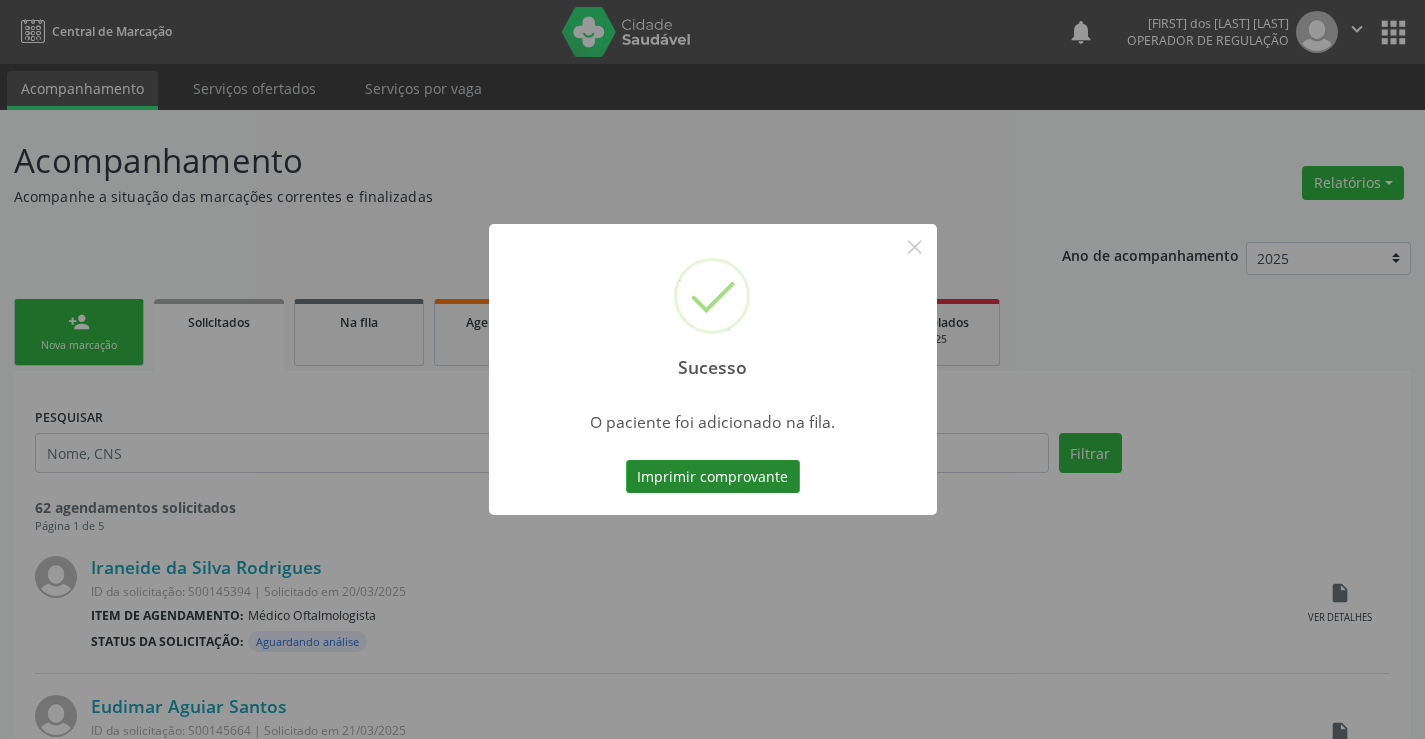 click on "Imprimir comprovante" at bounding box center [713, 477] 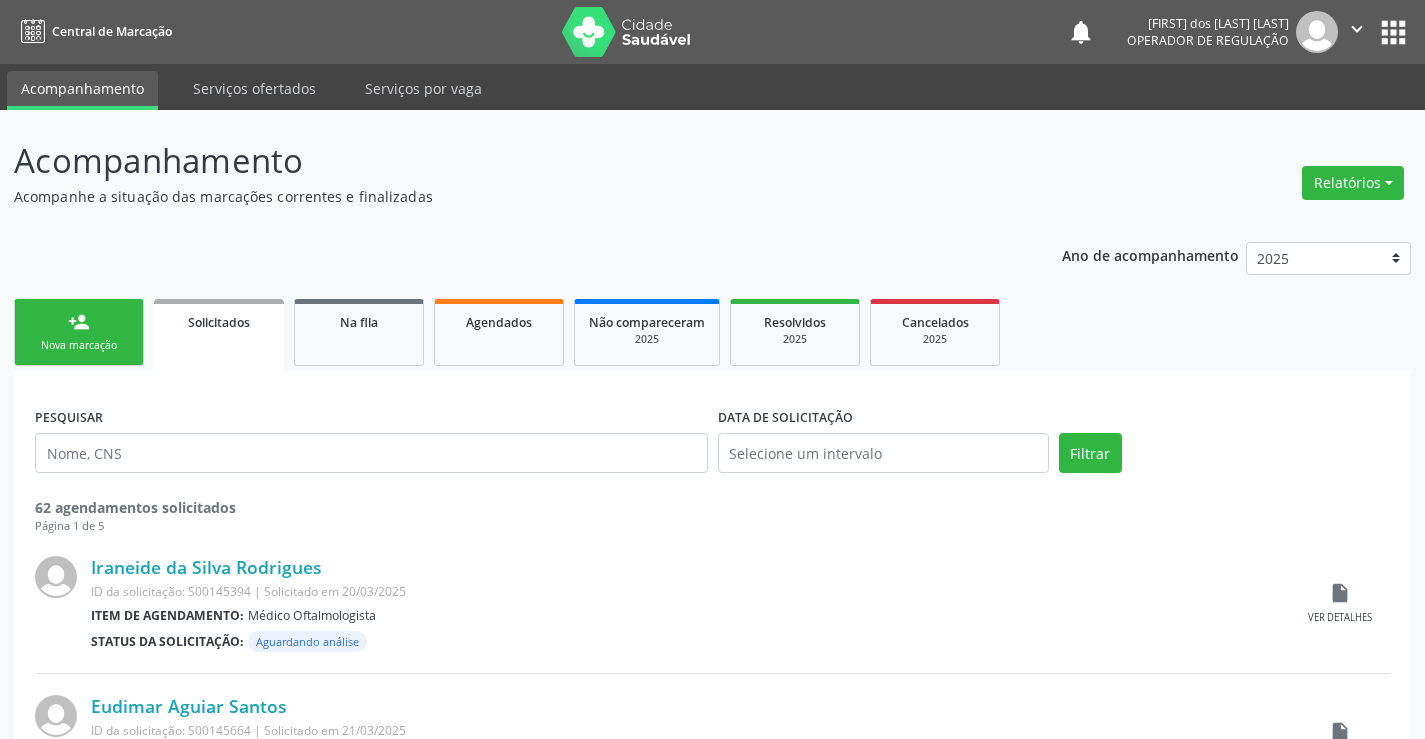 click on "person_add
Nova marcação" at bounding box center (79, 332) 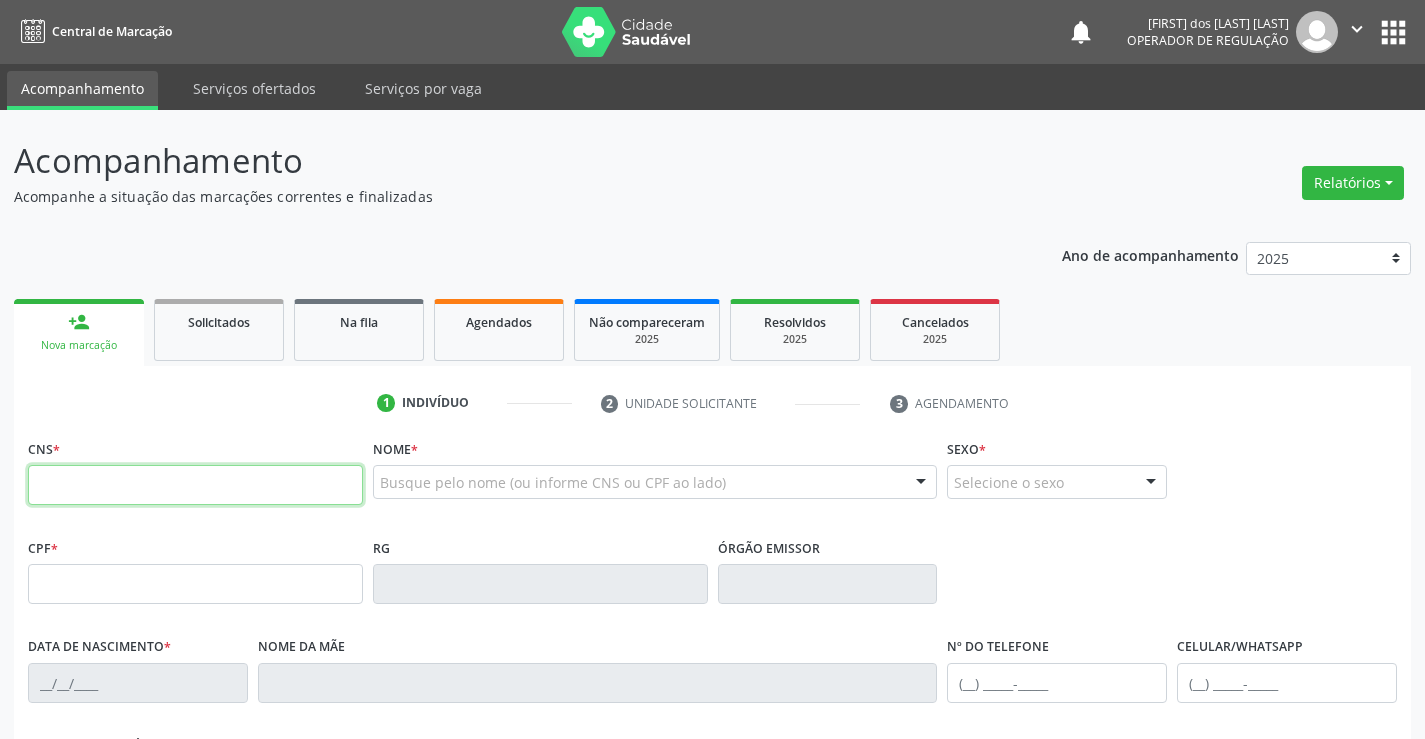 click at bounding box center [195, 485] 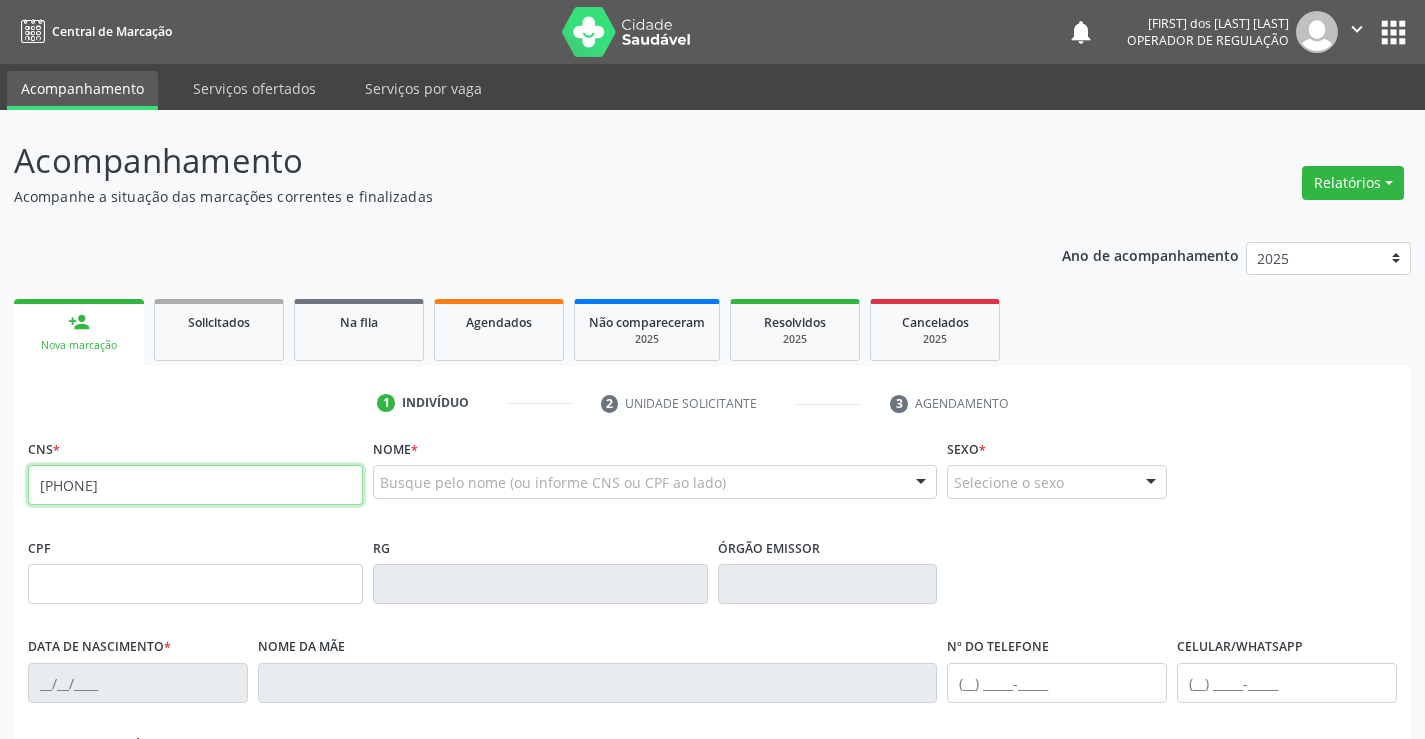 type on "700 4043 4317 8650" 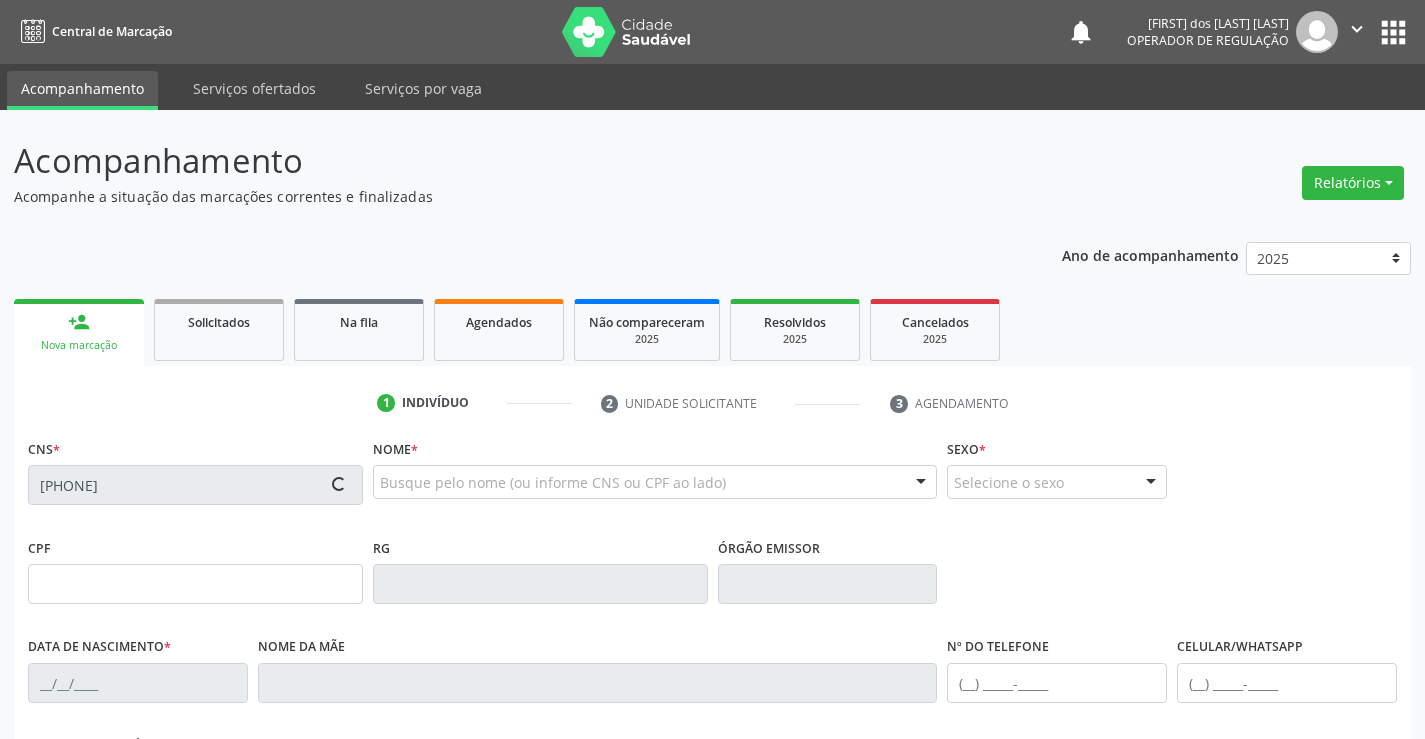type on "0399500855" 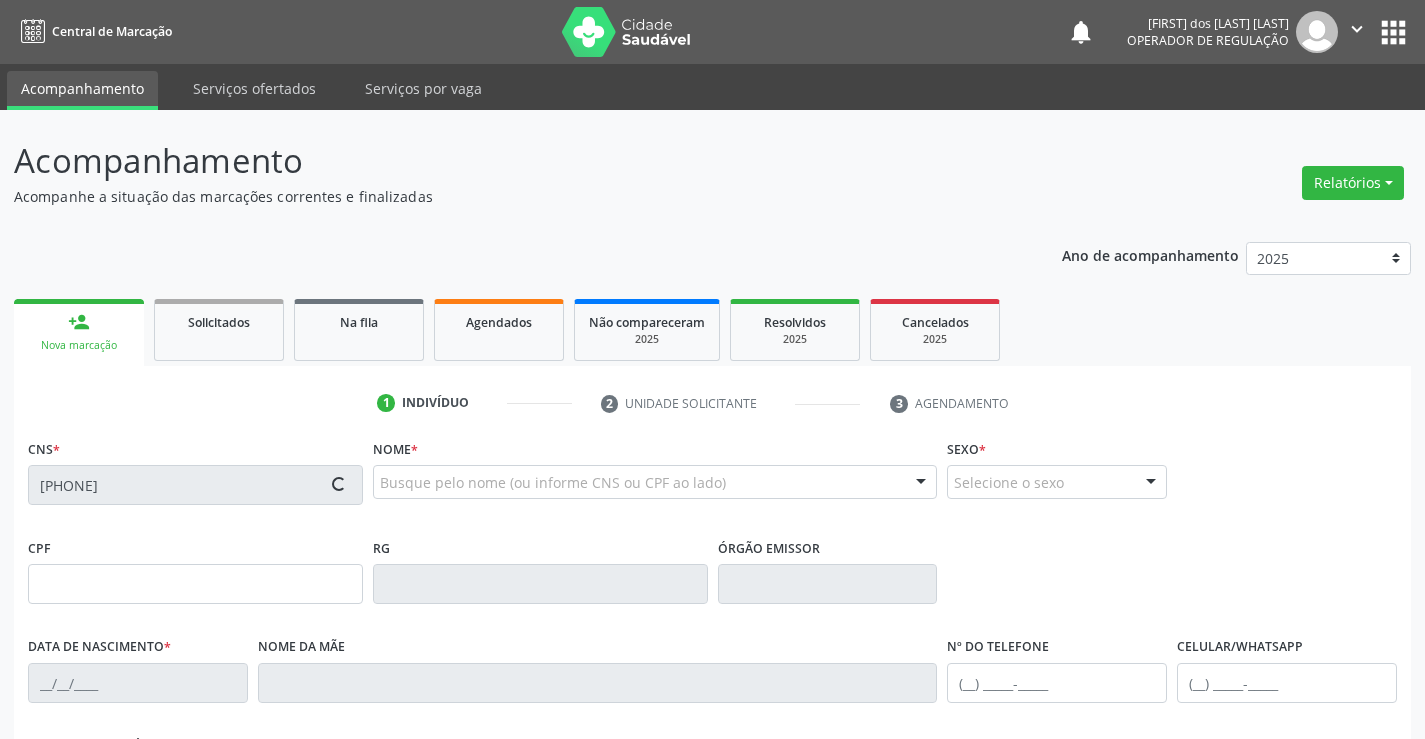 type on "15/01/1965" 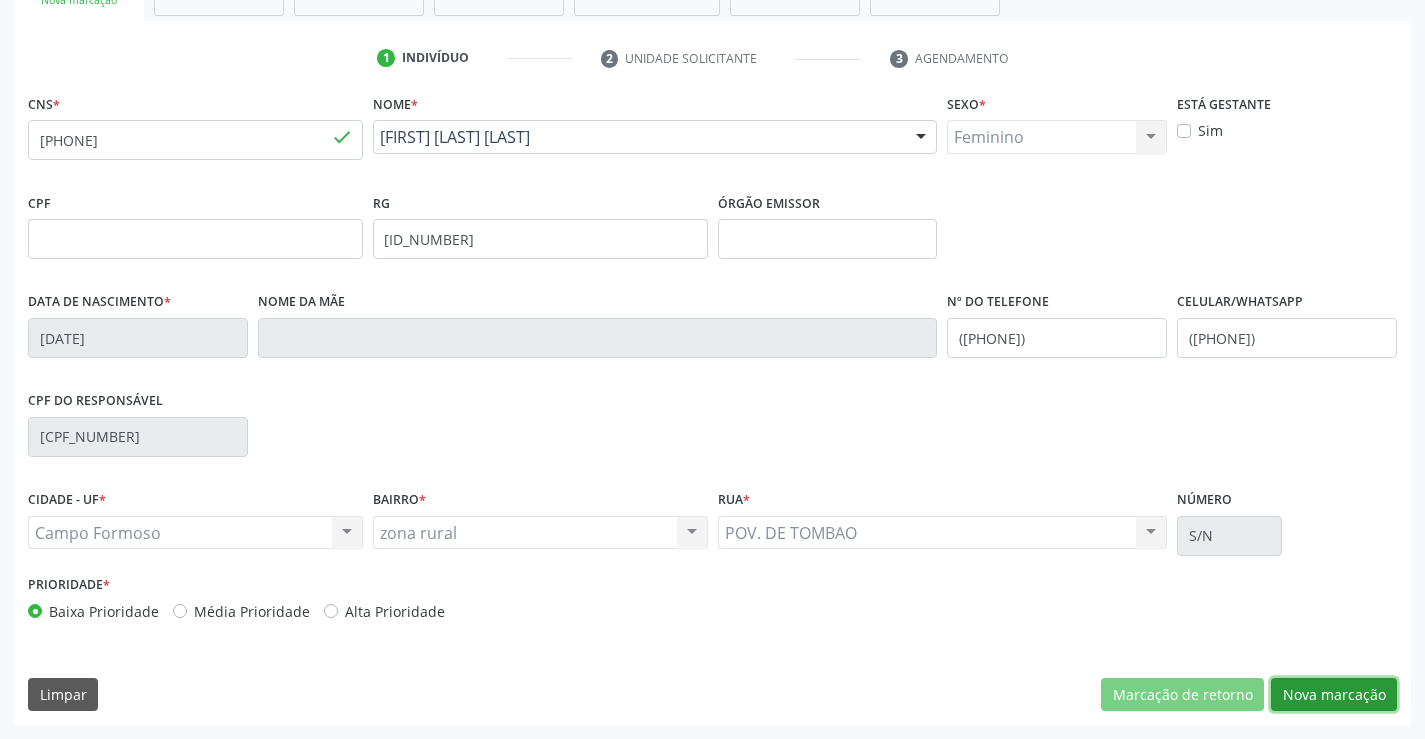 click on "Nova marcação" at bounding box center [1334, 695] 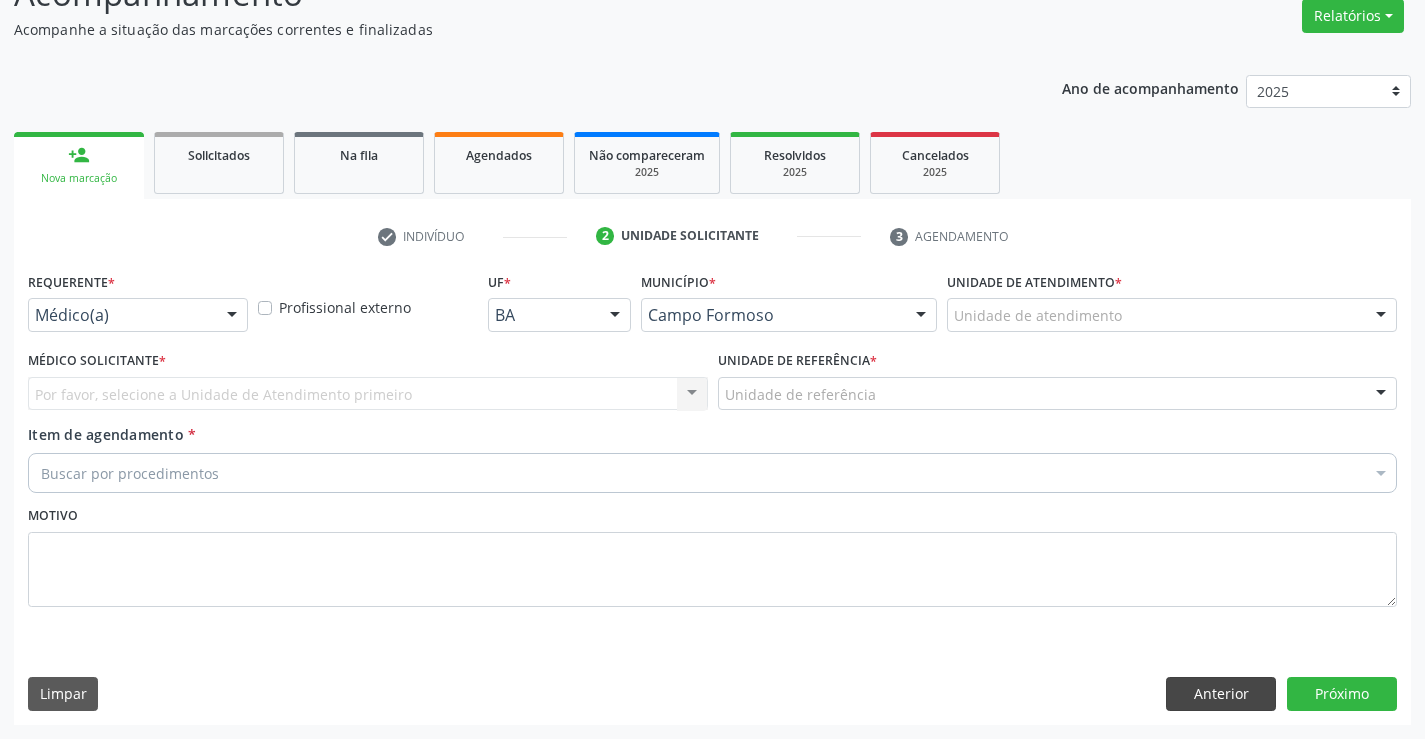 scroll, scrollTop: 167, scrollLeft: 0, axis: vertical 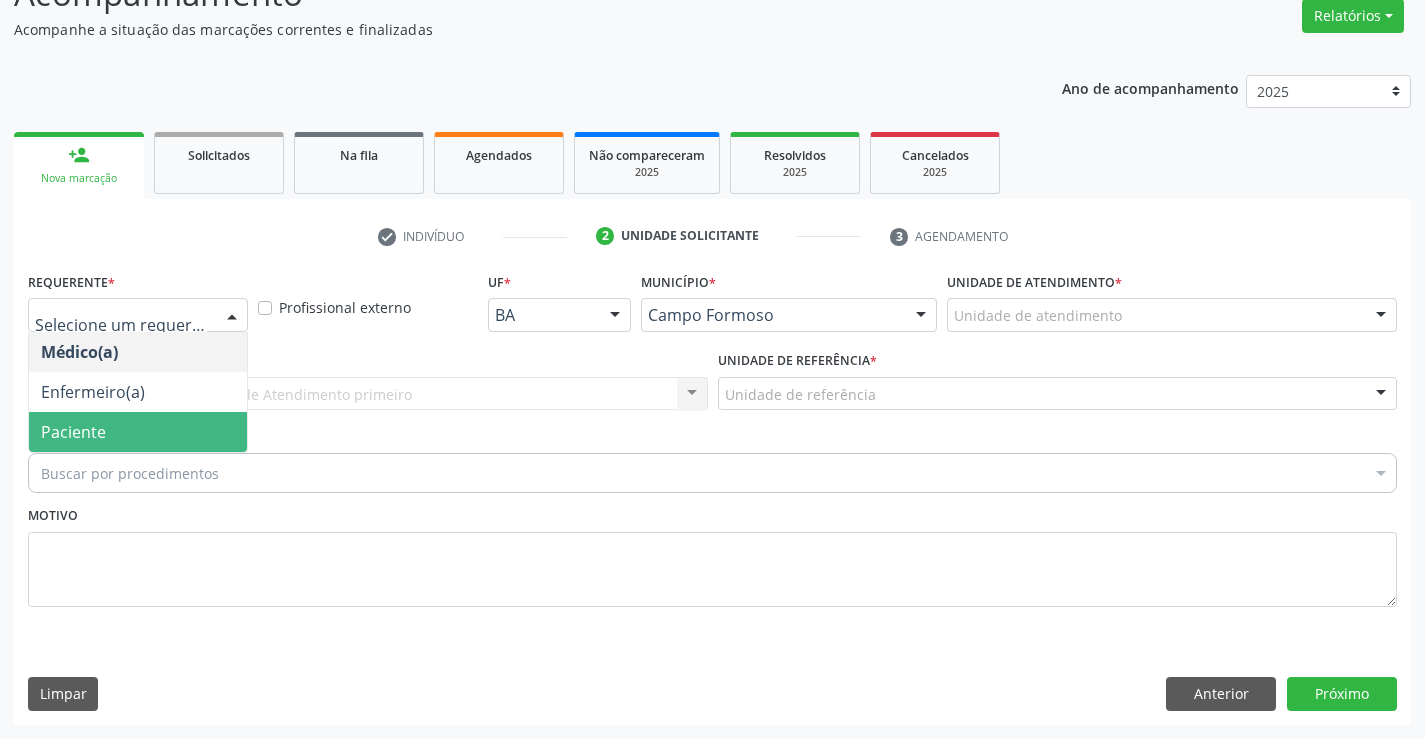 click on "Paciente" at bounding box center [138, 432] 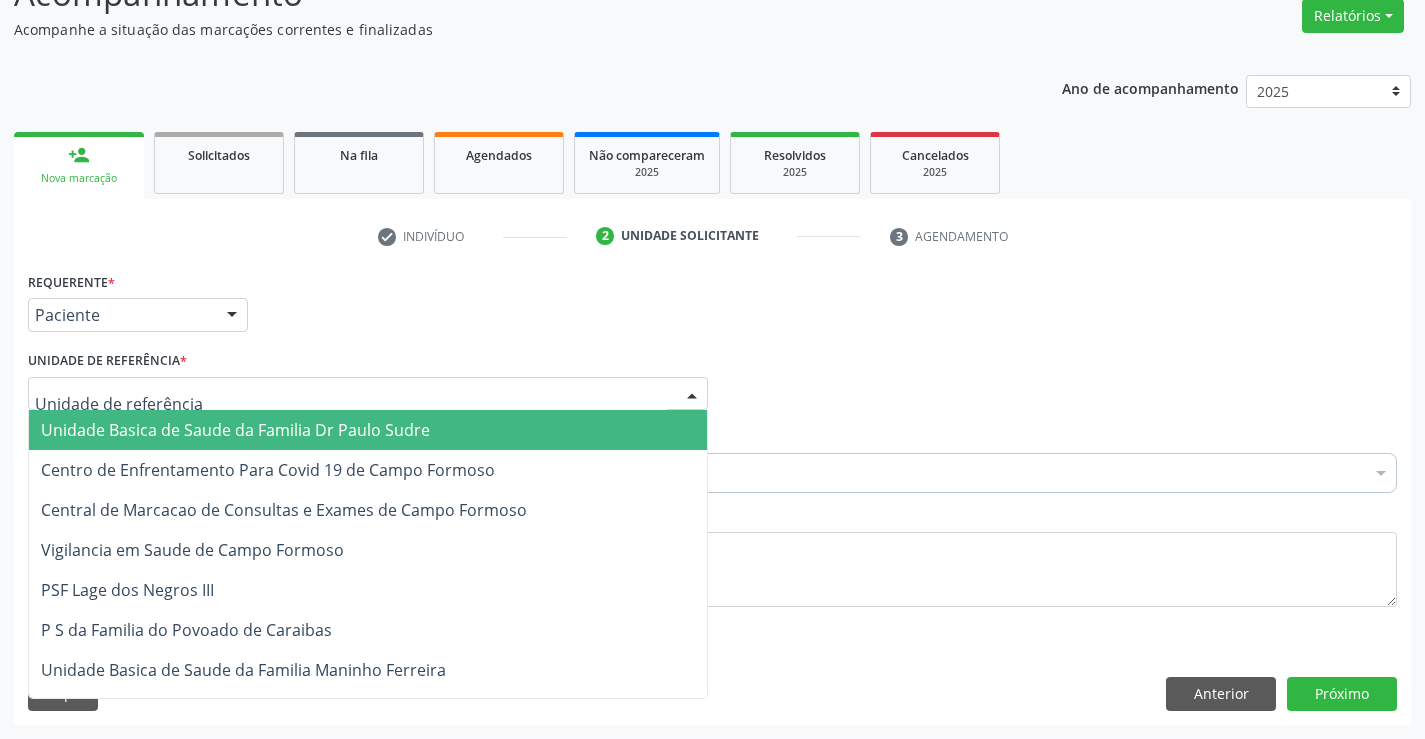 click on "Unidade Basica de Saude da Familia Dr Paulo Sudre" at bounding box center [235, 430] 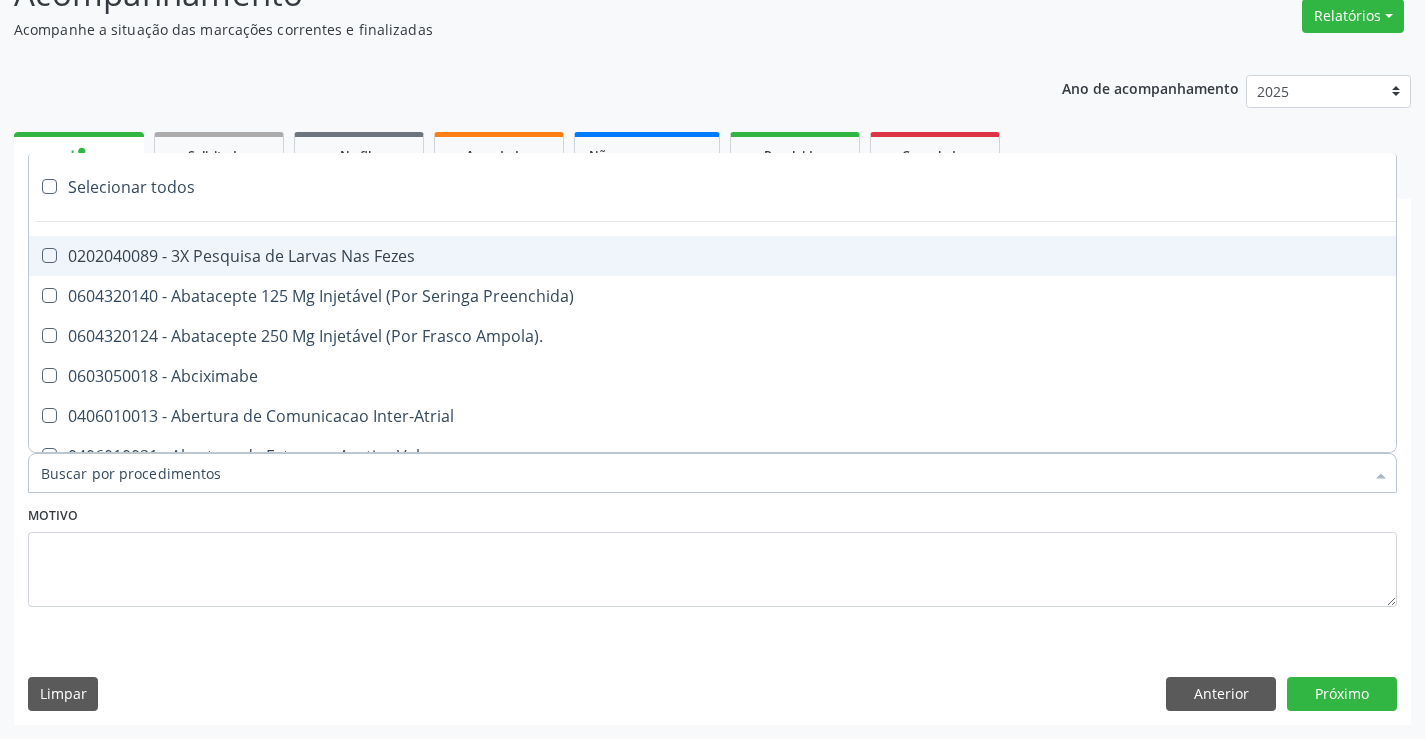 type on "U" 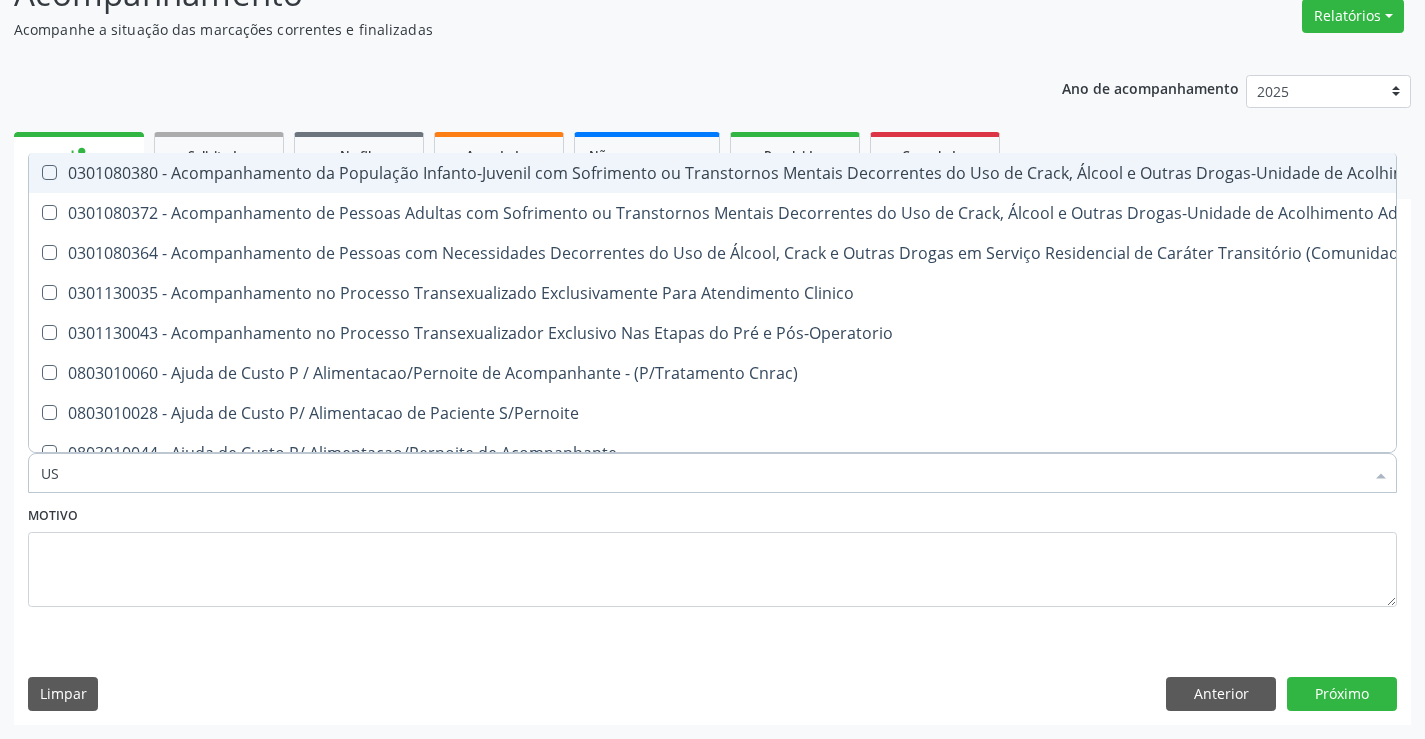 type on "USG" 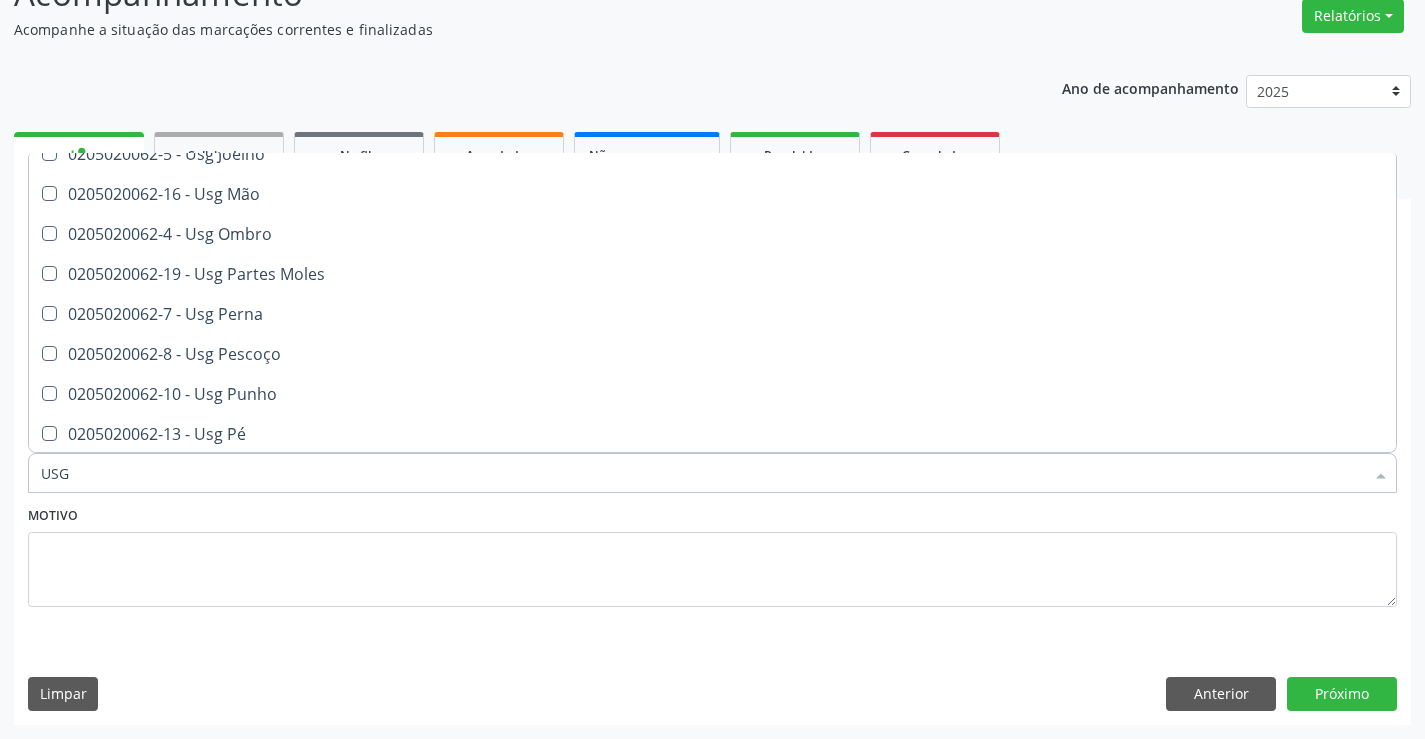 scroll, scrollTop: 300, scrollLeft: 0, axis: vertical 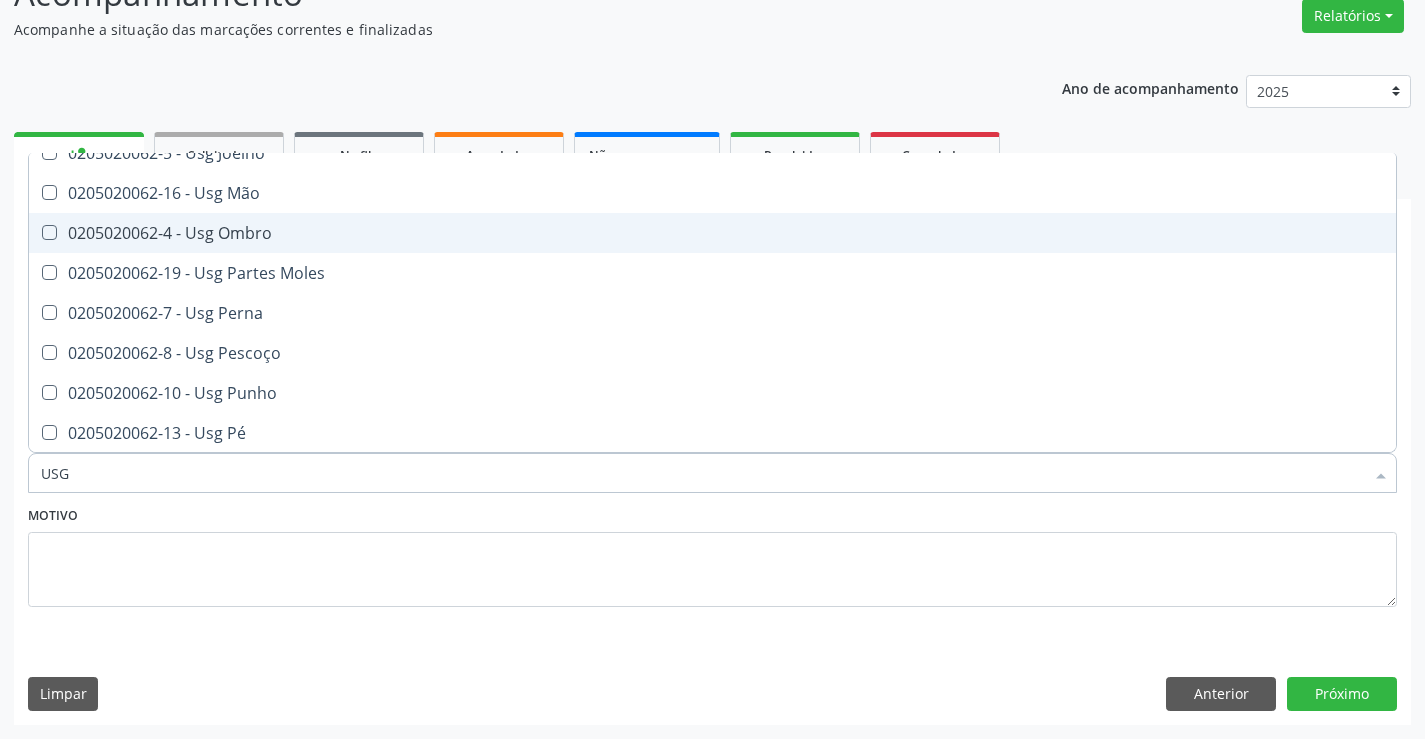 click on "0205020062-4 - Usg Ombro" at bounding box center [712, 233] 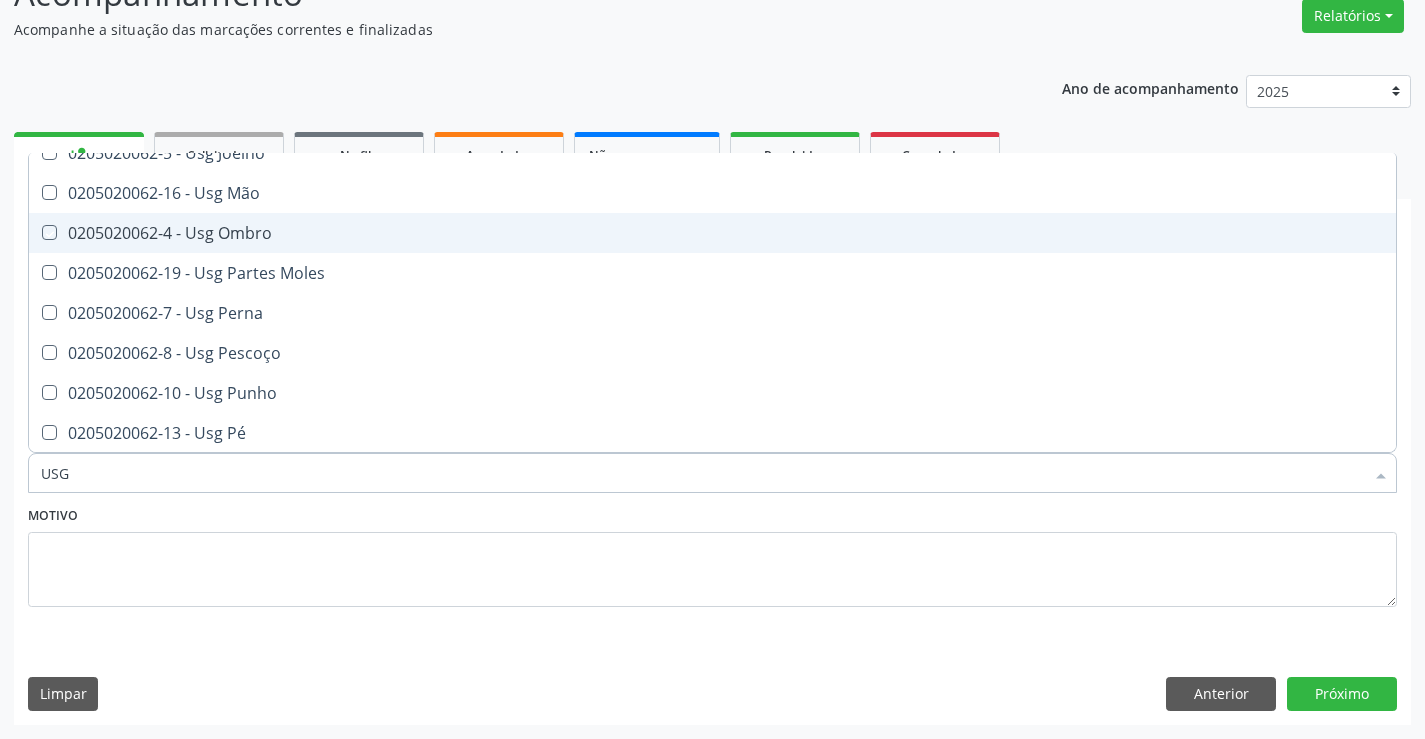 checkbox on "true" 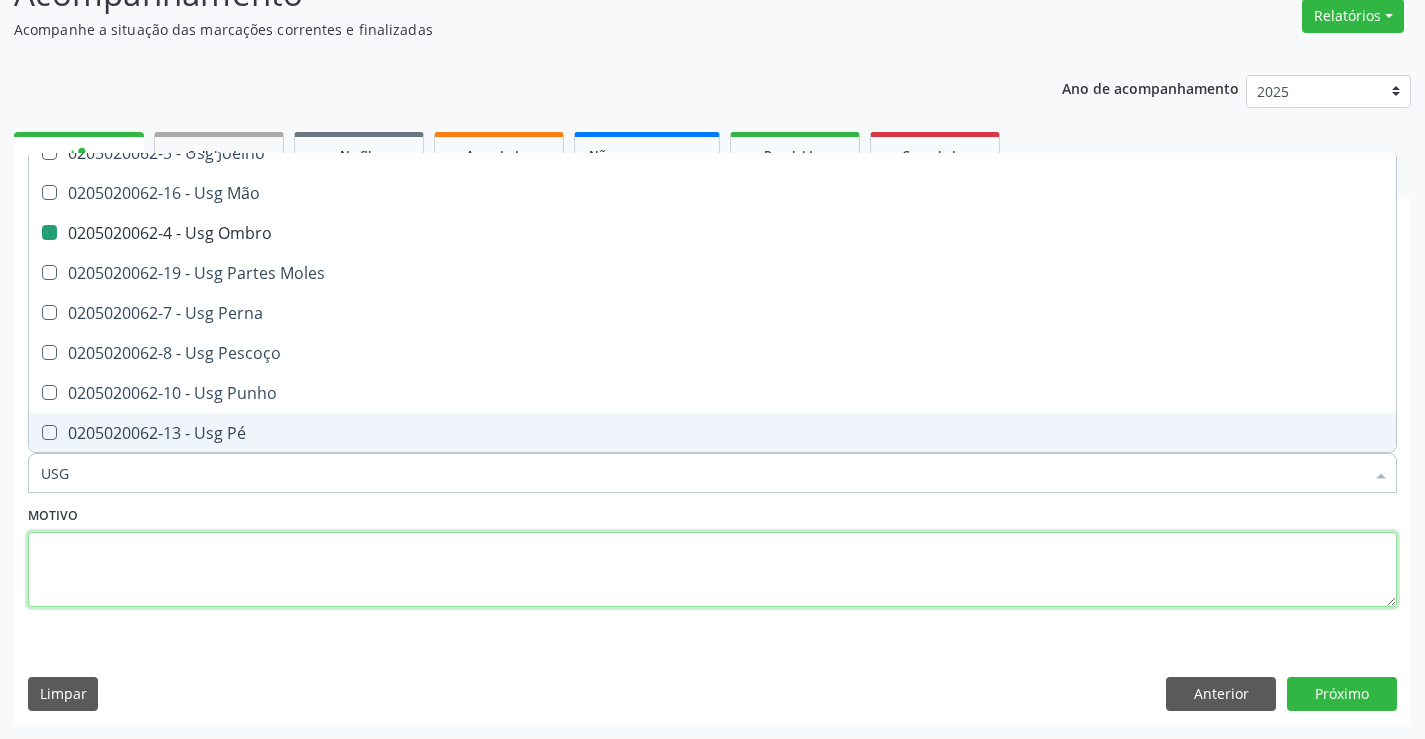click at bounding box center (712, 570) 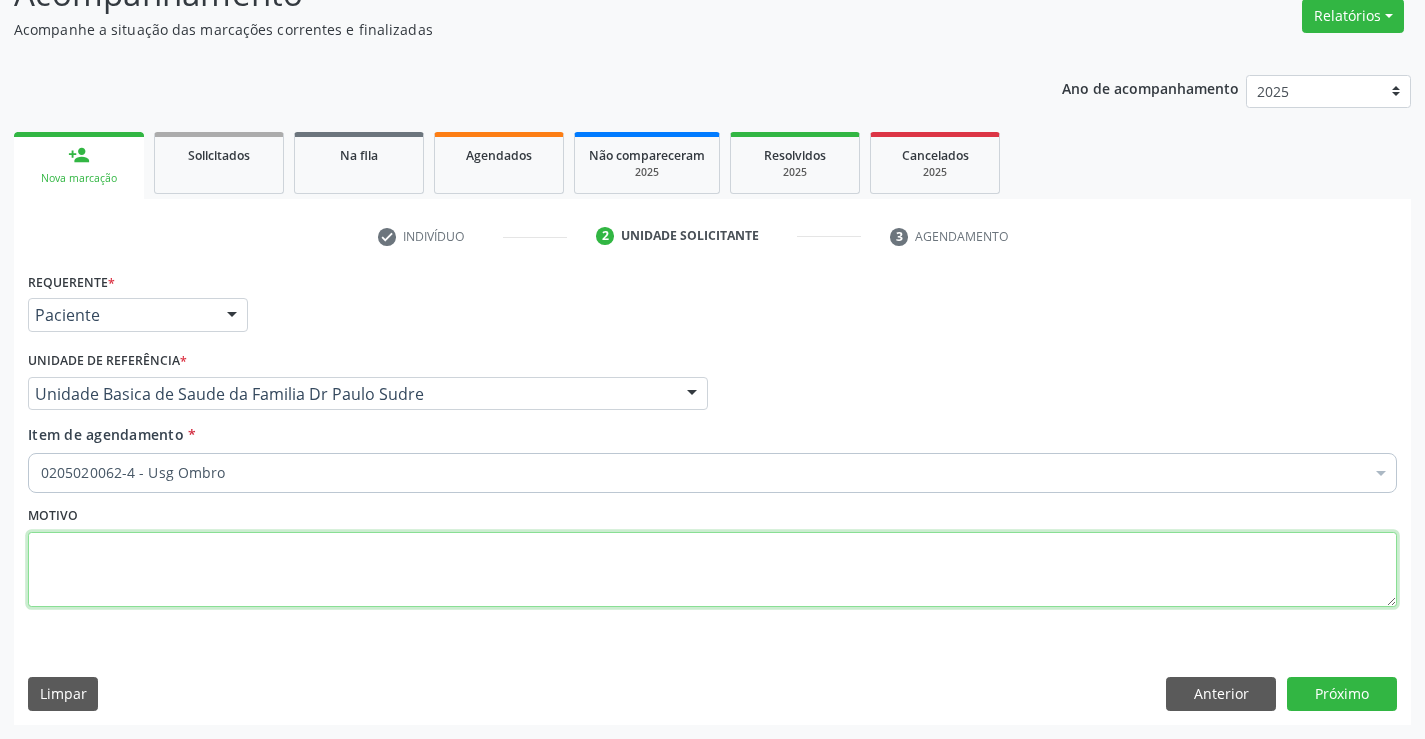 scroll, scrollTop: 0, scrollLeft: 0, axis: both 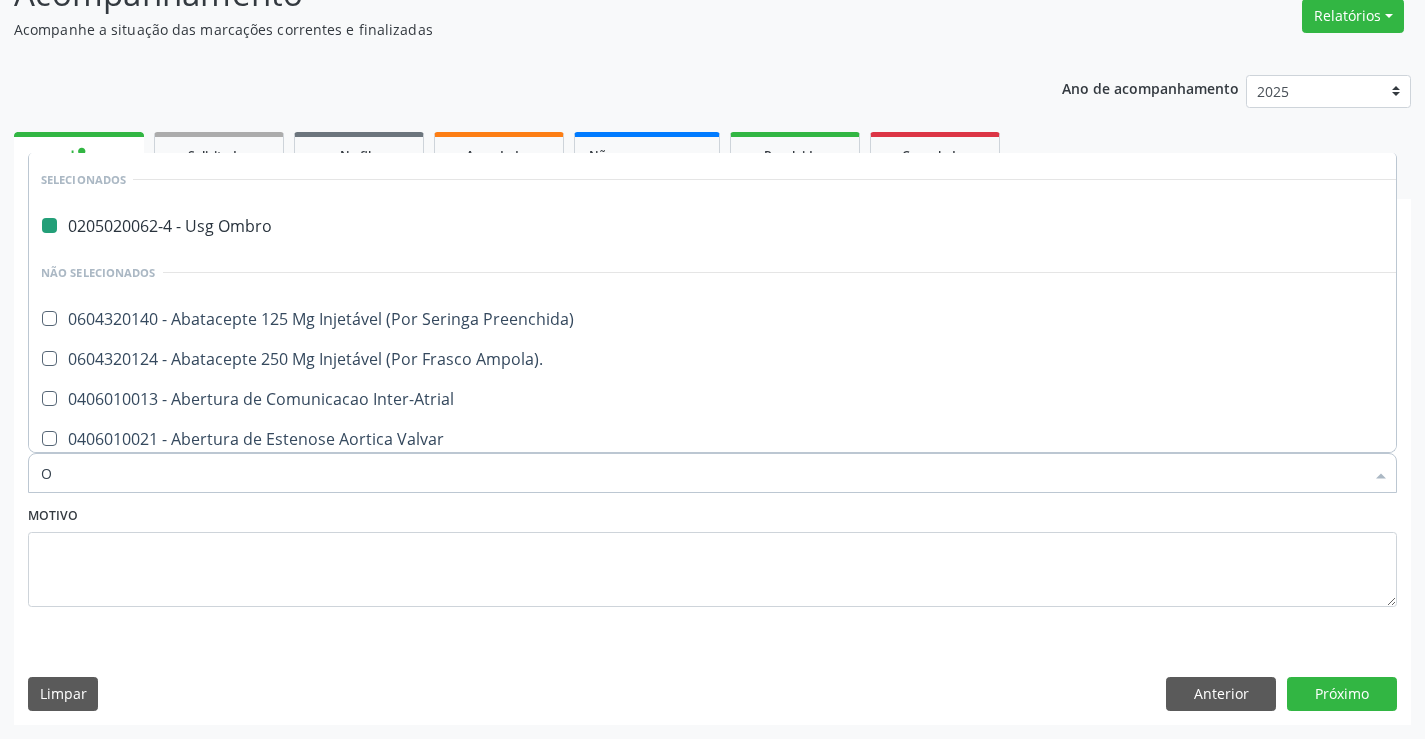 type on "OR" 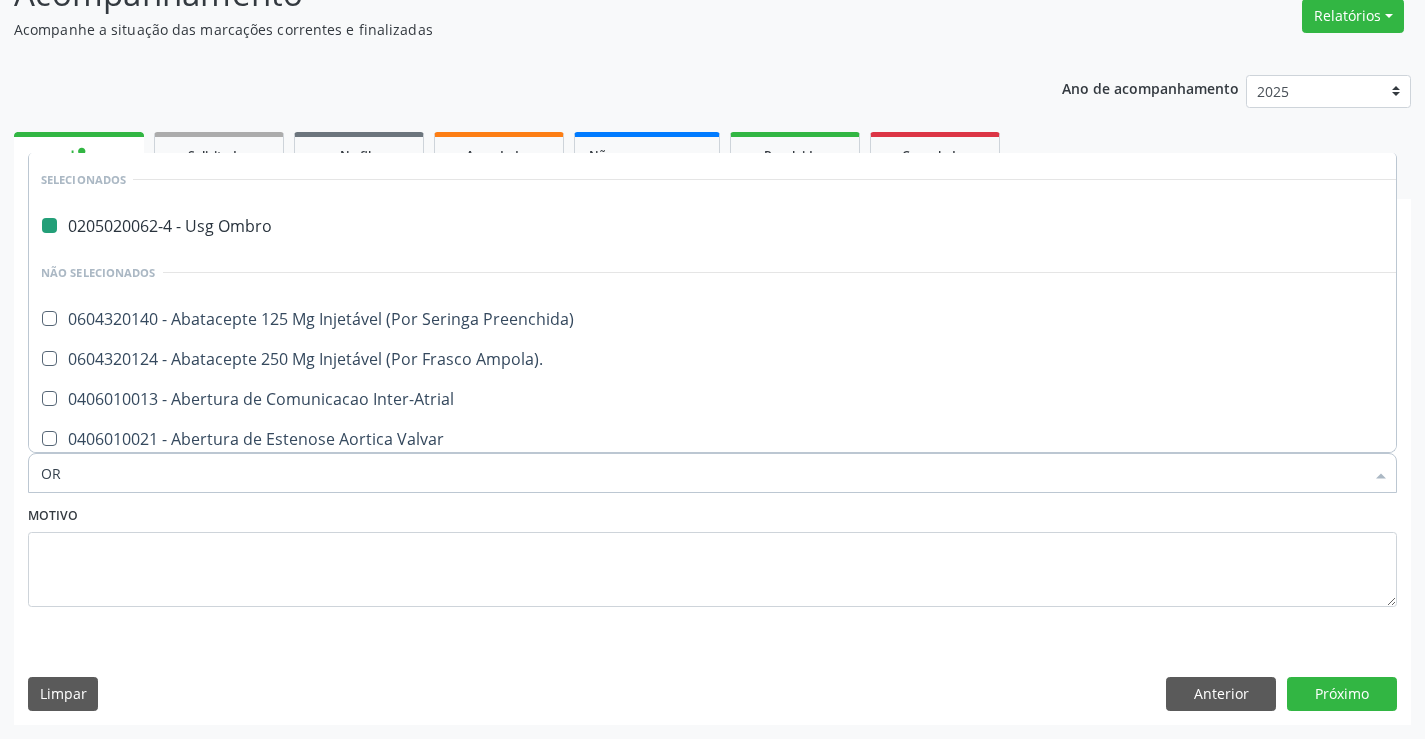checkbox on "false" 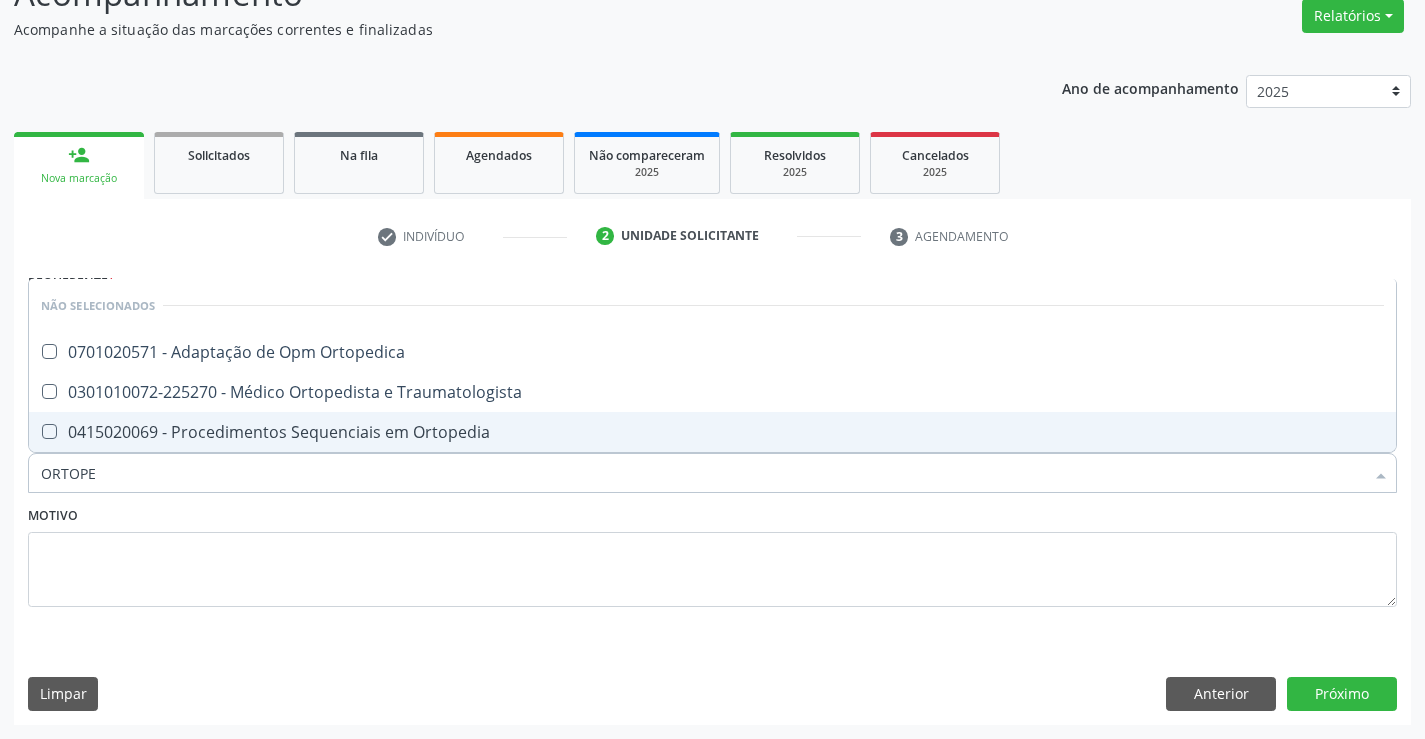 type on "ORTOPED" 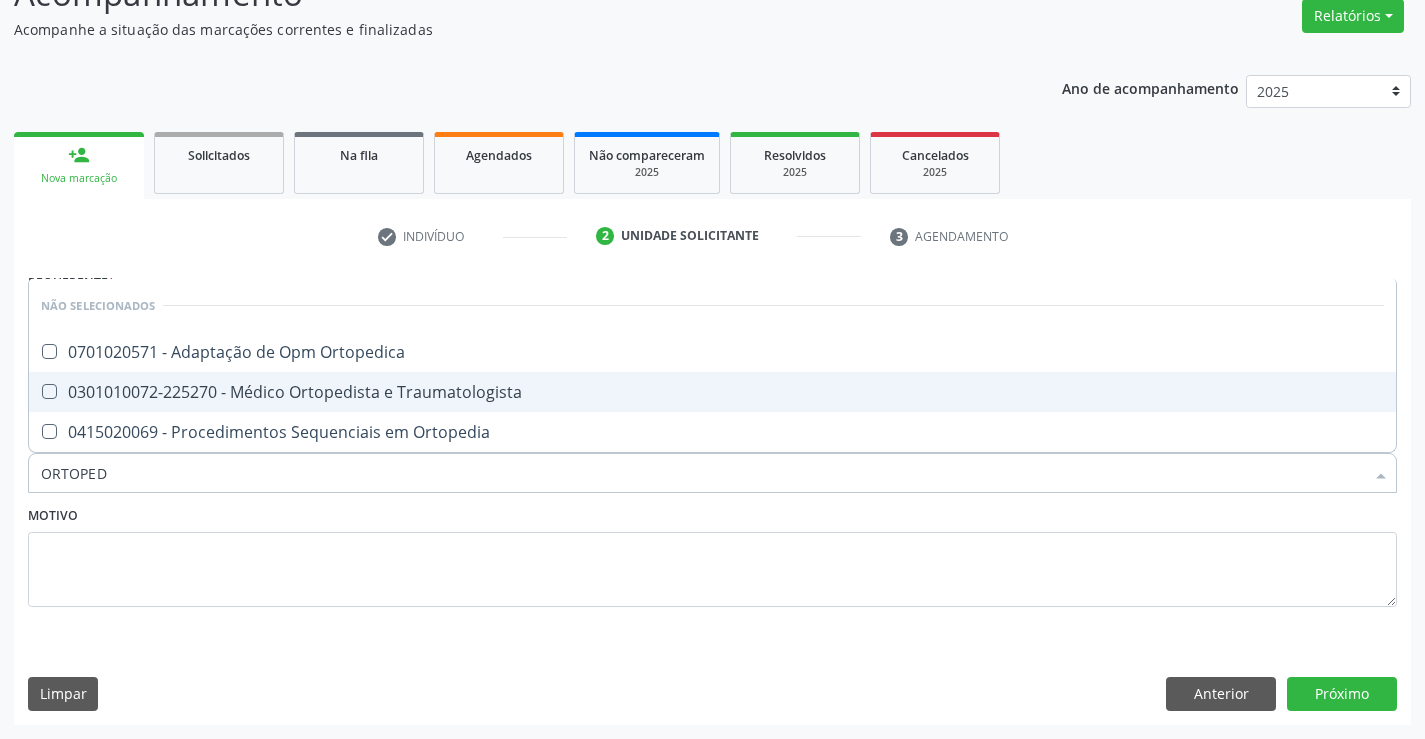 click on "0301010072-225270 - Médico Ortopedista e Traumatologista" at bounding box center [712, 392] 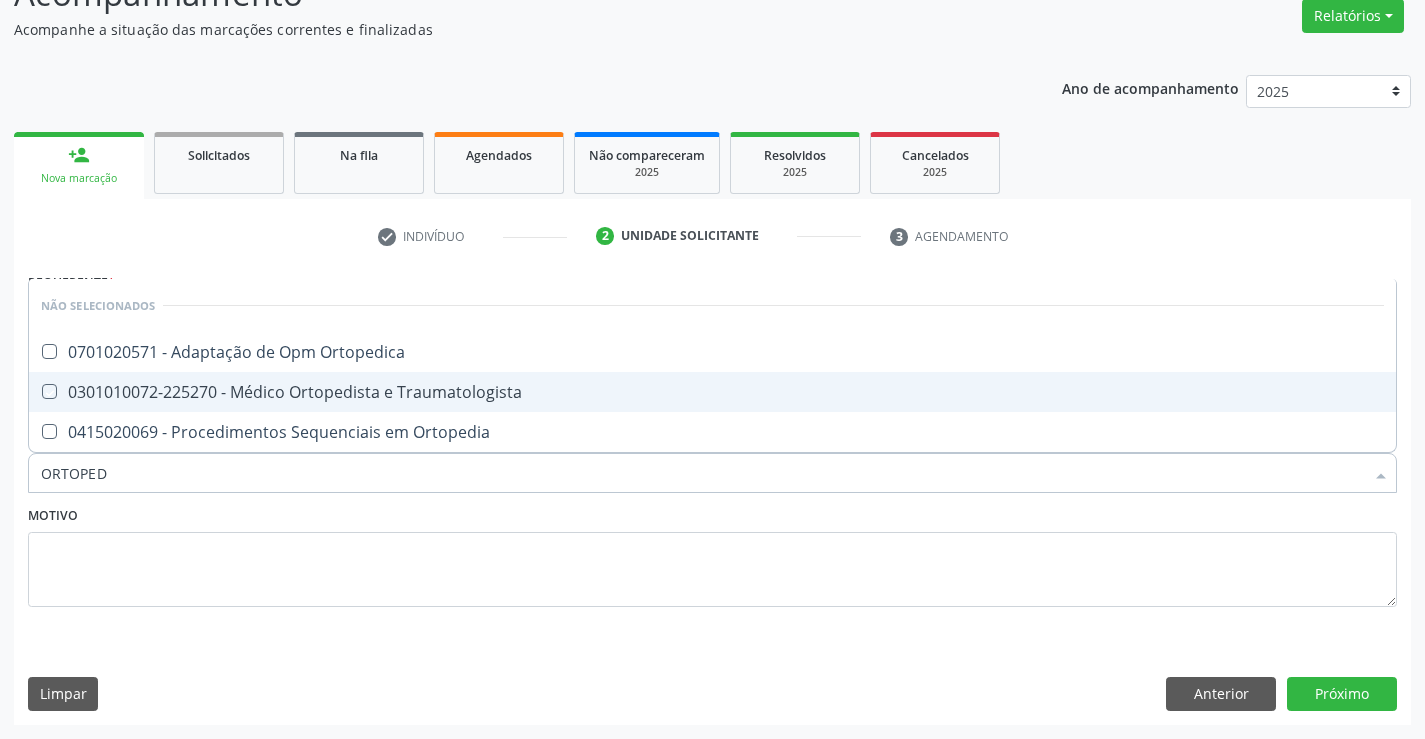 checkbox on "true" 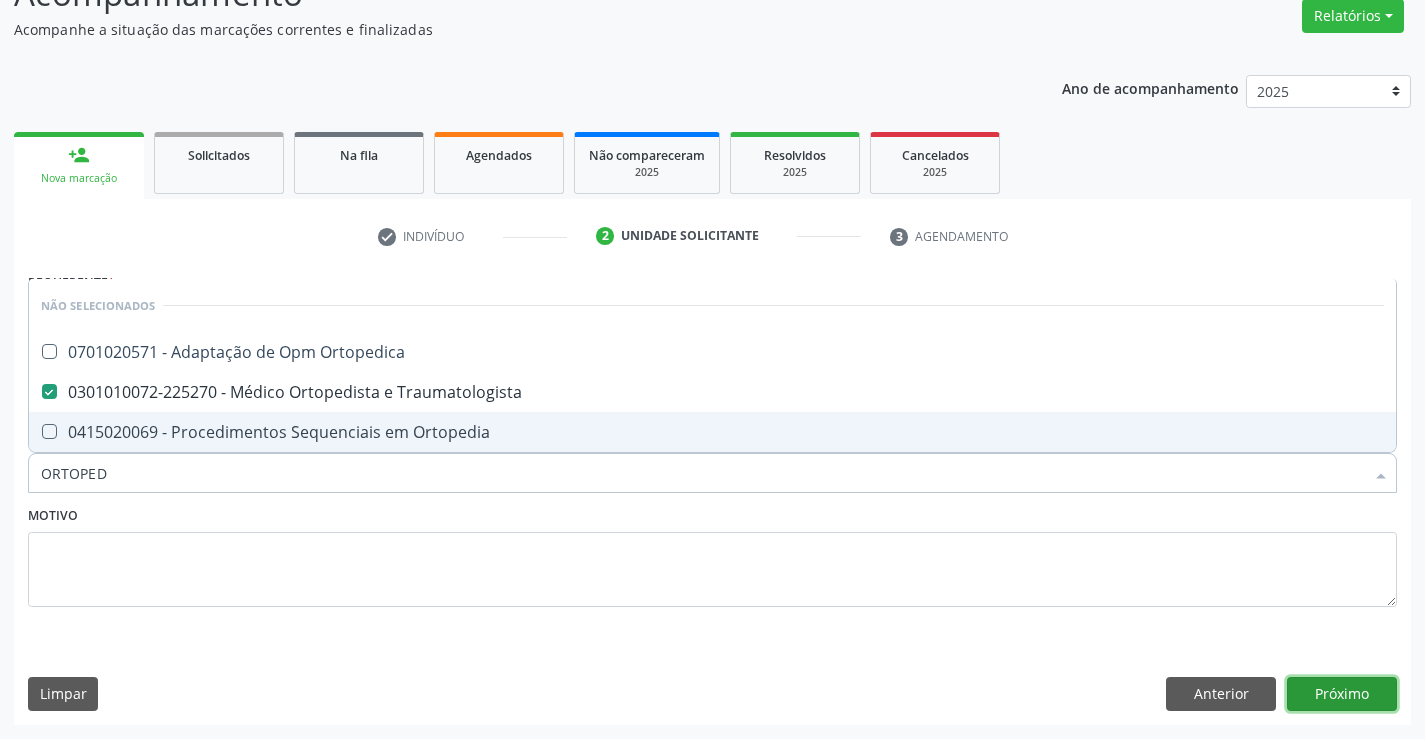 click on "Próximo" at bounding box center (1342, 694) 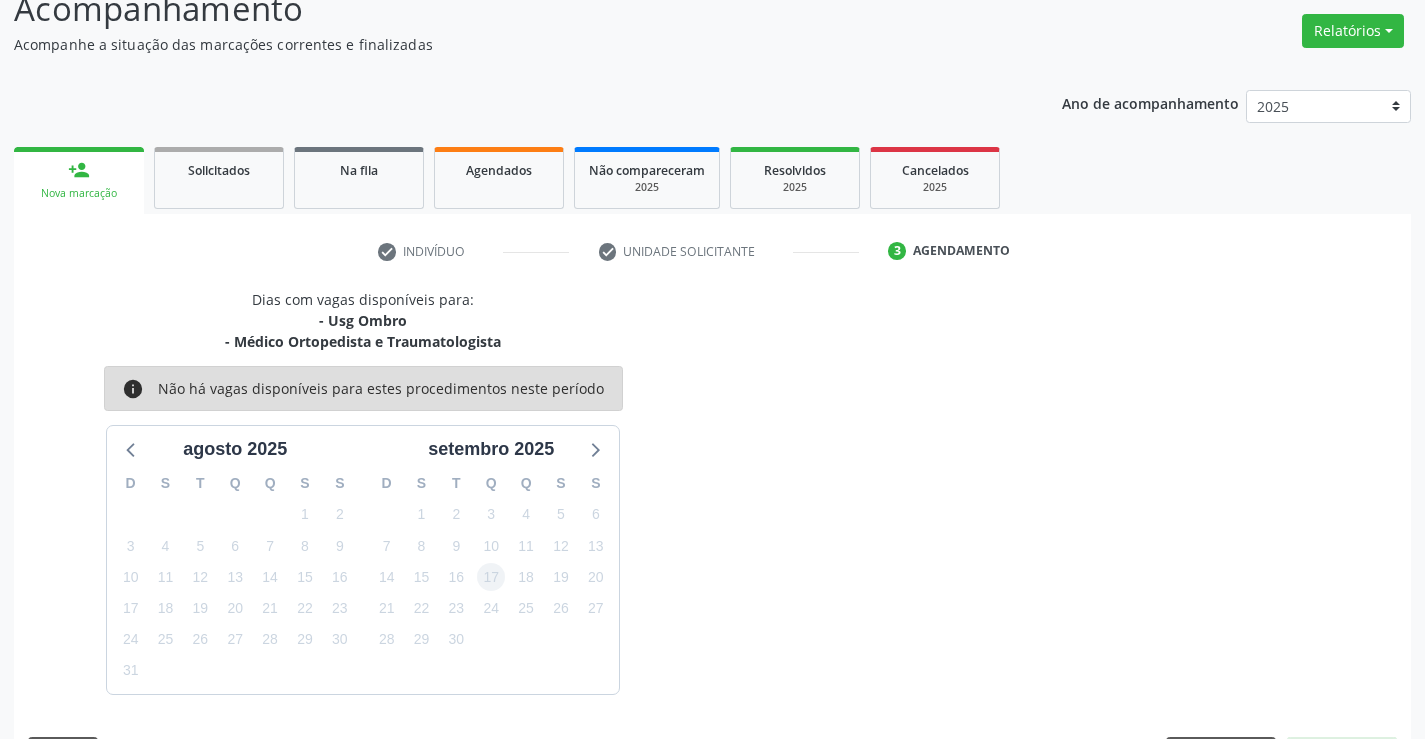 scroll, scrollTop: 167, scrollLeft: 0, axis: vertical 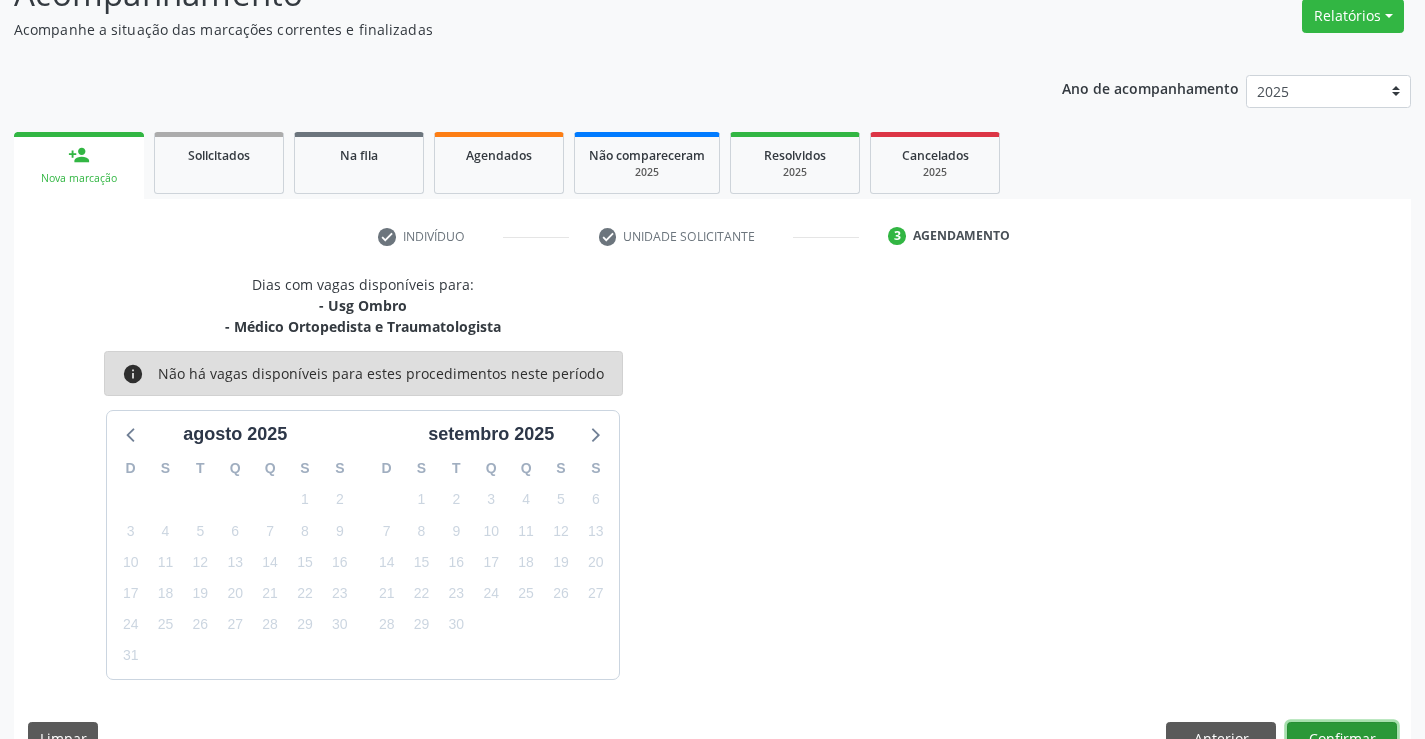 click on "Confirmar" at bounding box center (1342, 739) 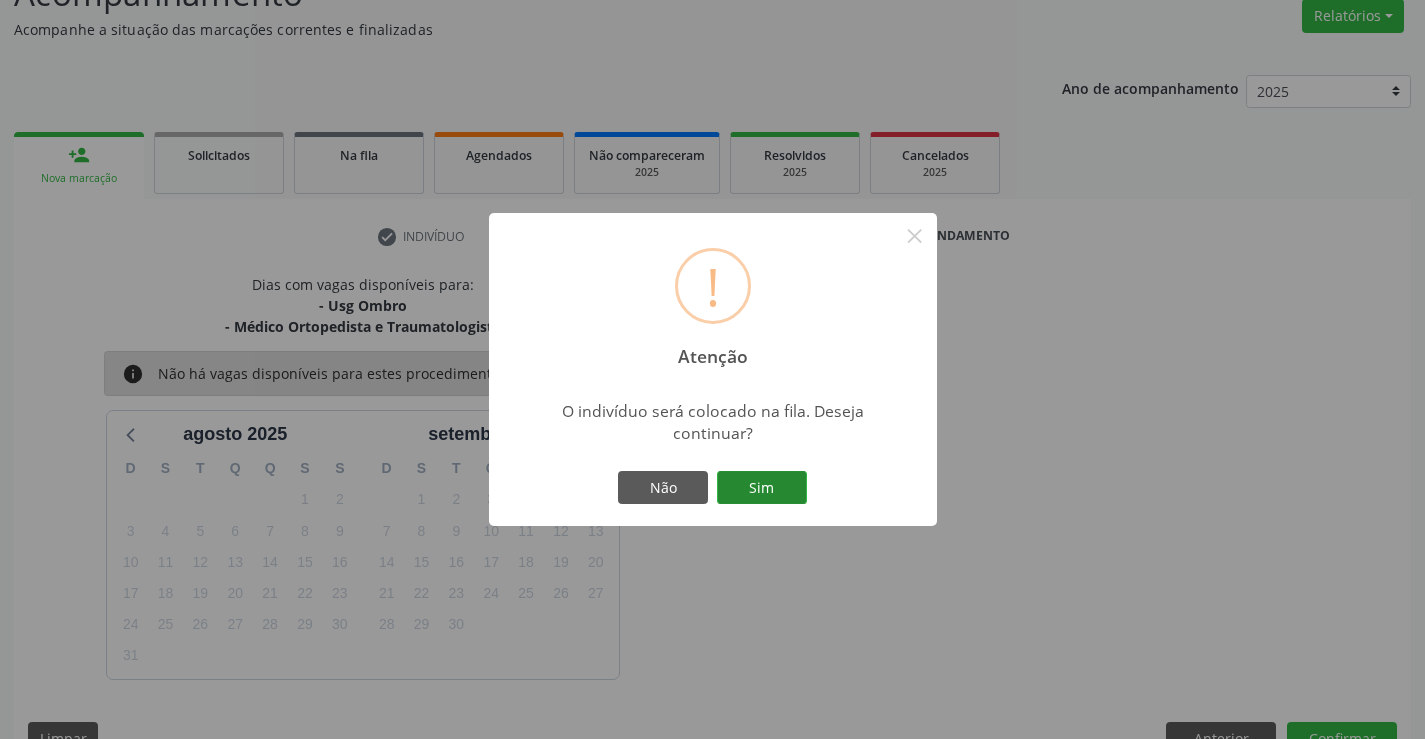 click on "Sim" at bounding box center [762, 488] 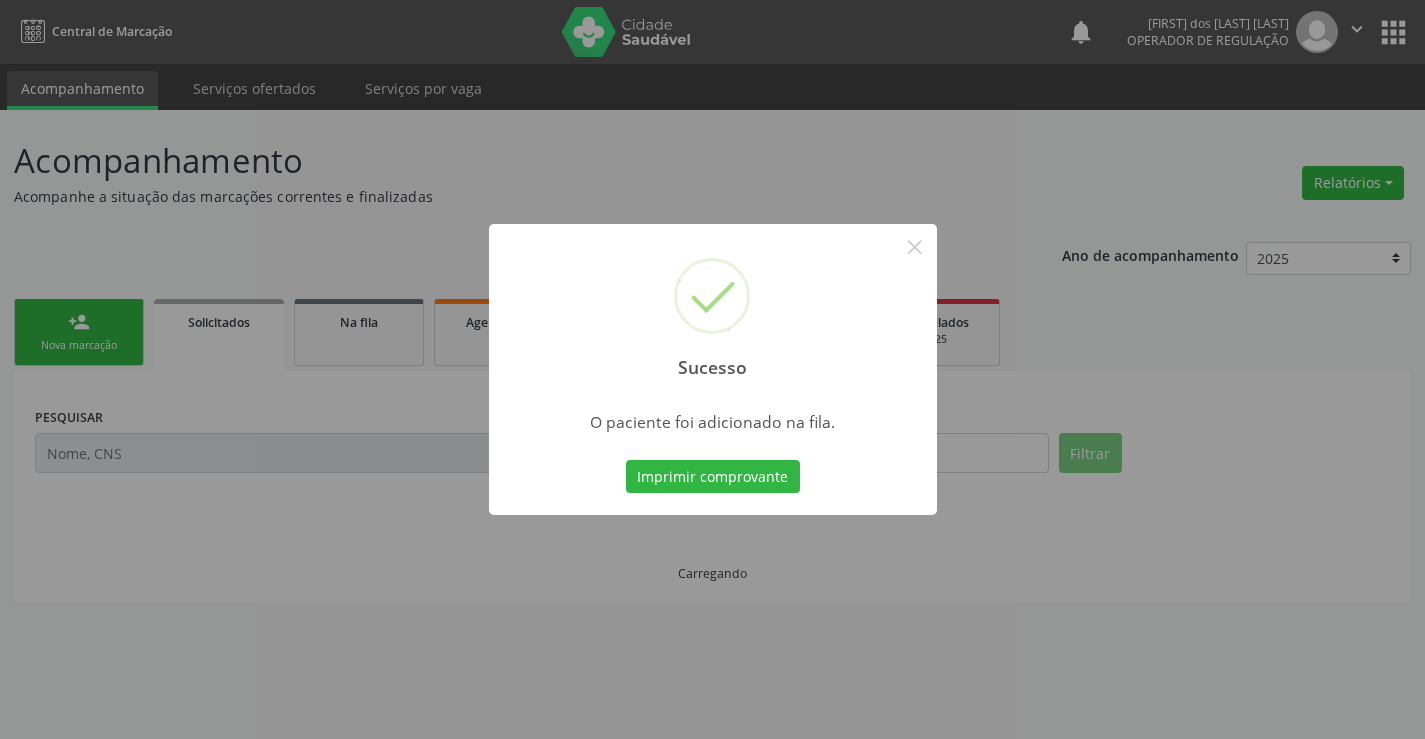 scroll, scrollTop: 0, scrollLeft: 0, axis: both 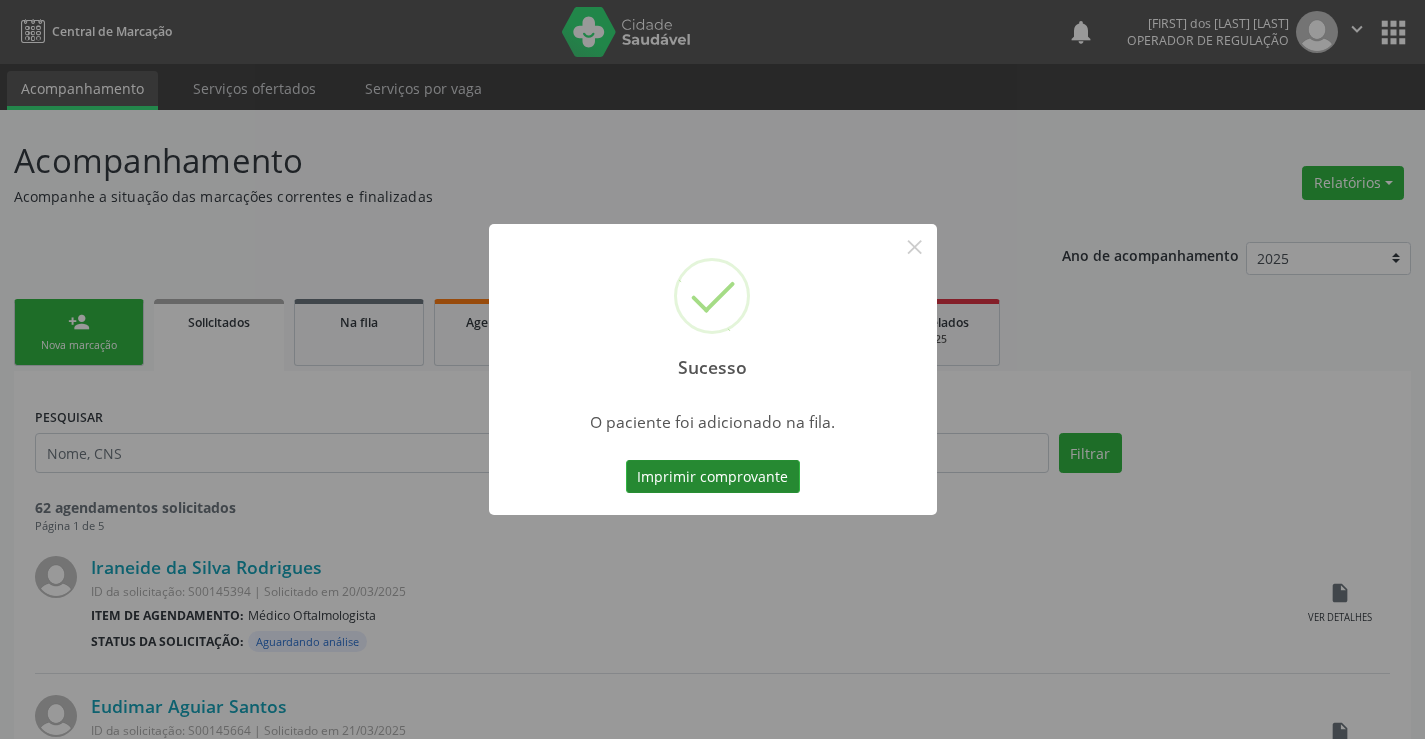 click on "Imprimir comprovante" at bounding box center [713, 477] 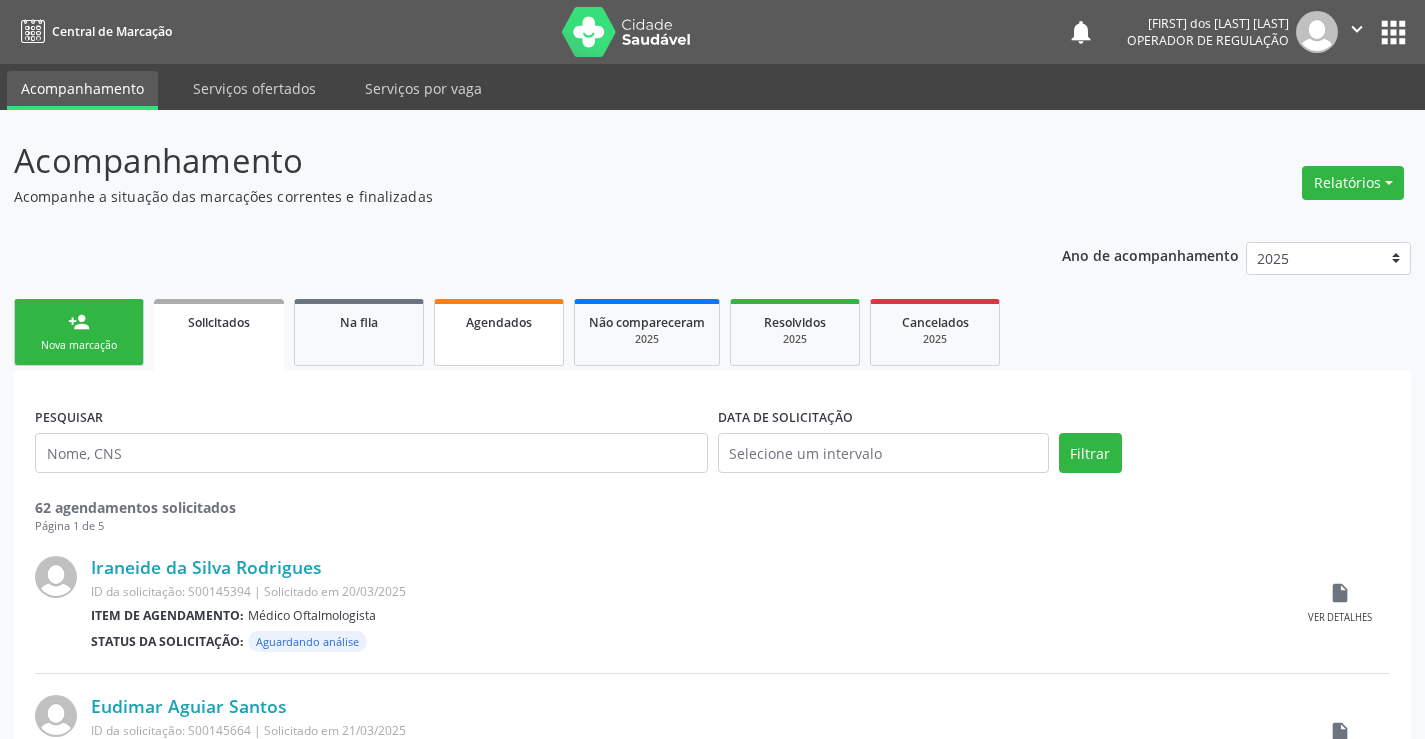 click on "Agendados" at bounding box center [499, 332] 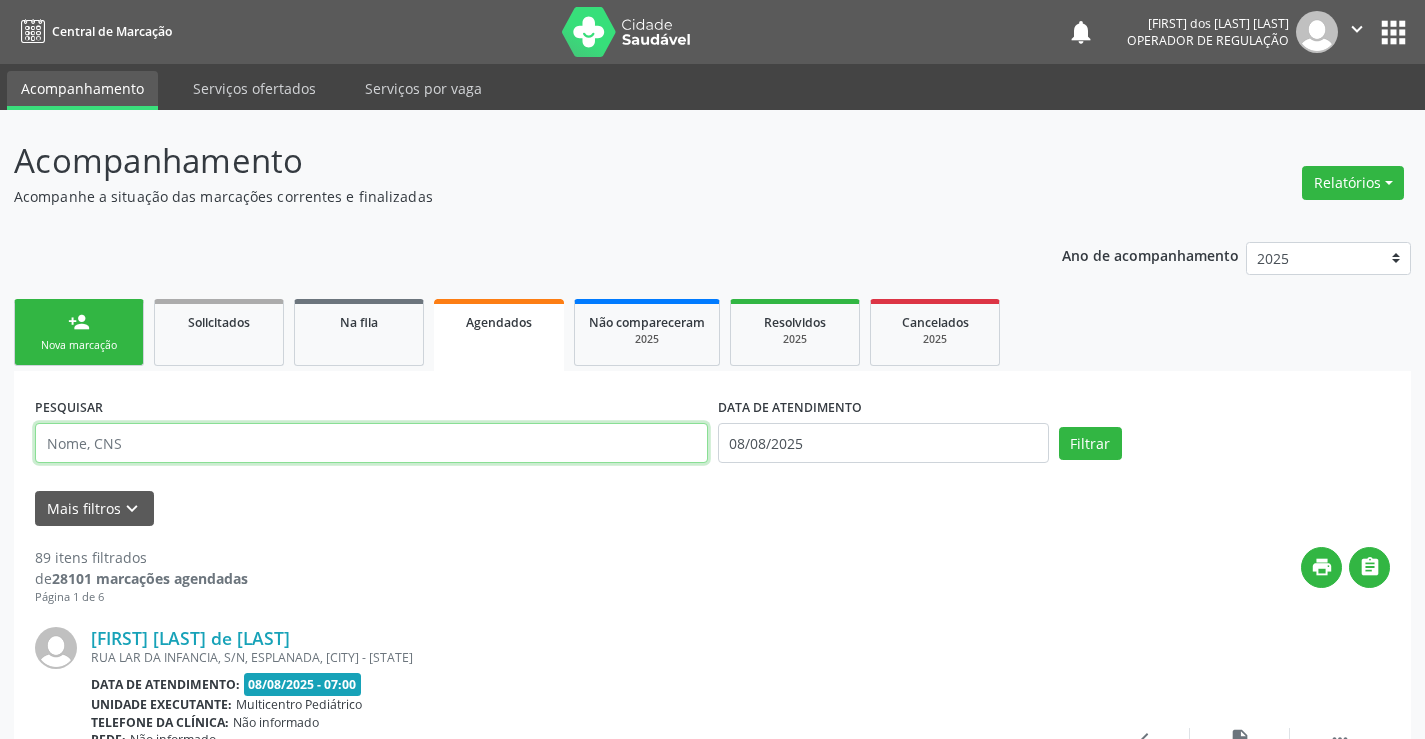 click at bounding box center [371, 443] 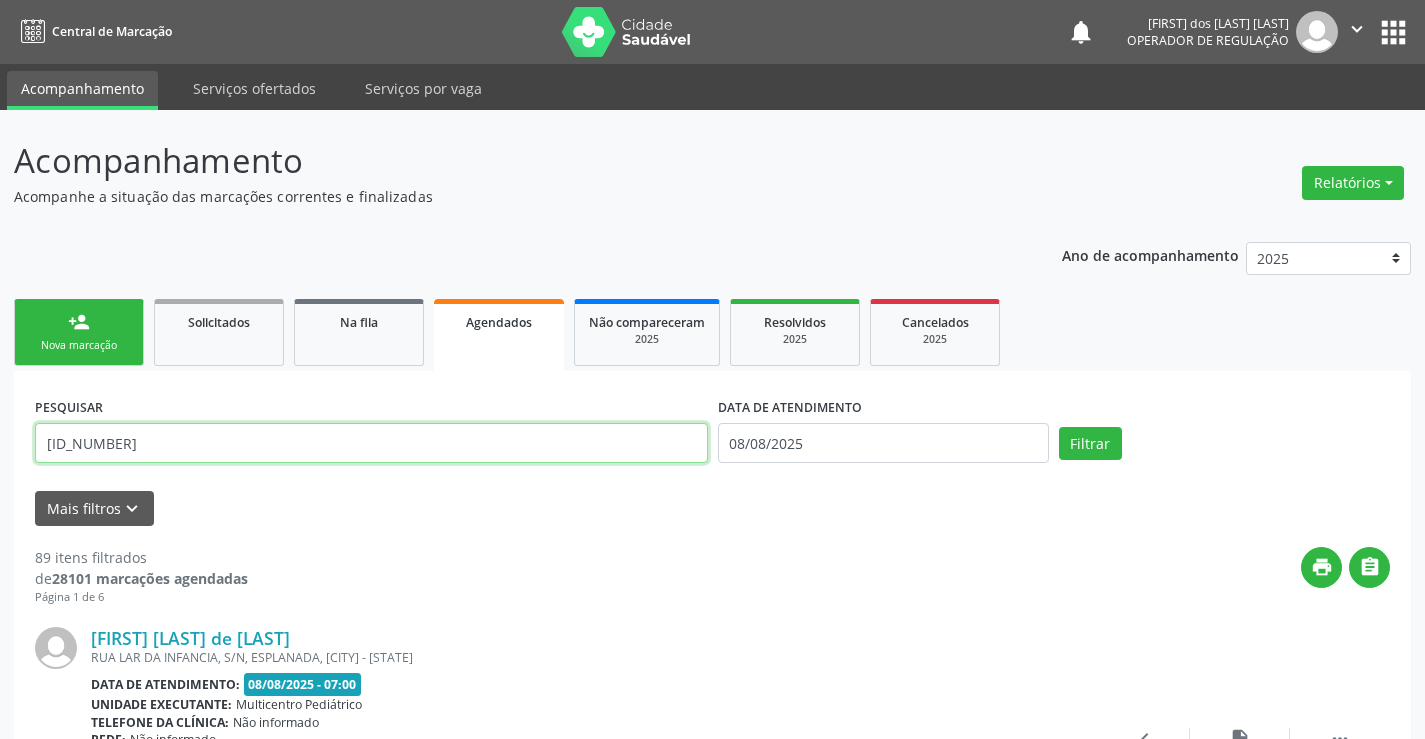 type on "703609031868632" 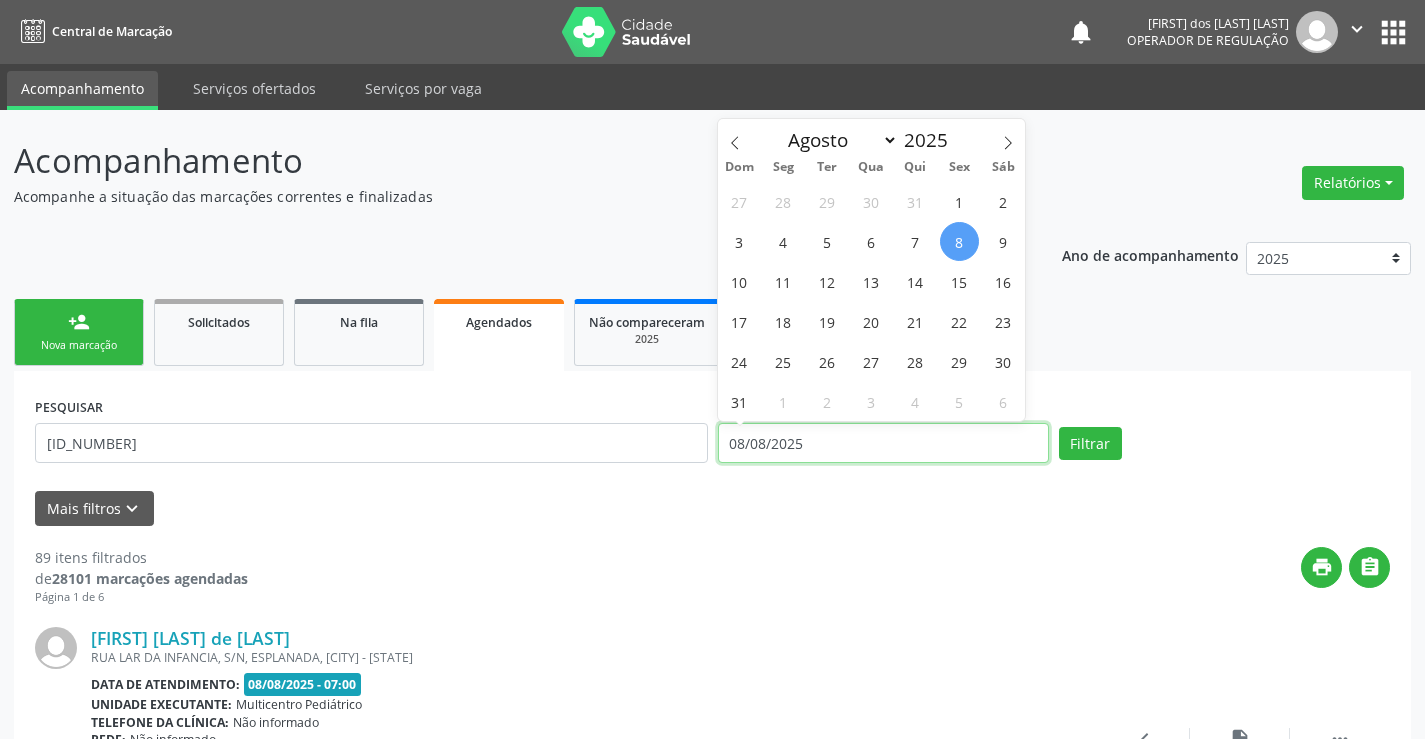 click on "08/08/2025" at bounding box center [883, 443] 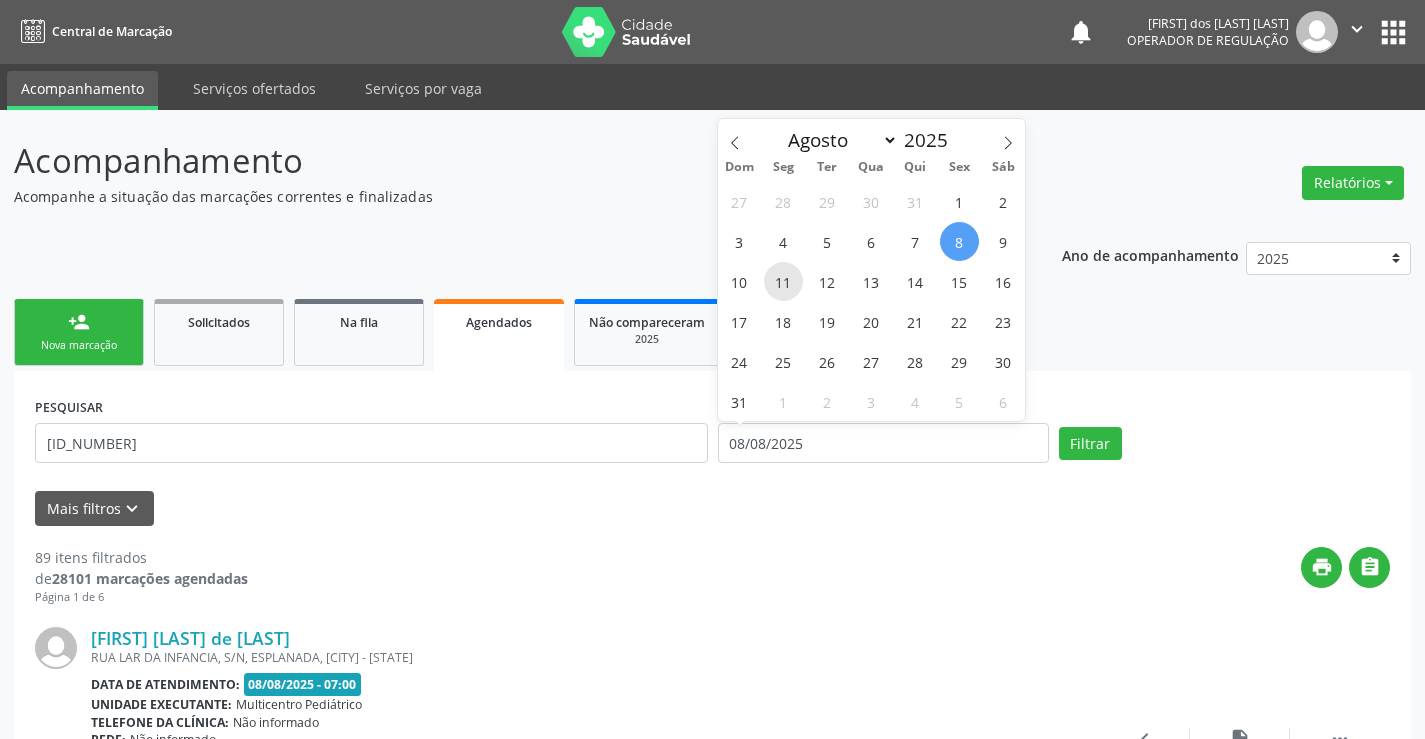 click on "11" at bounding box center (783, 281) 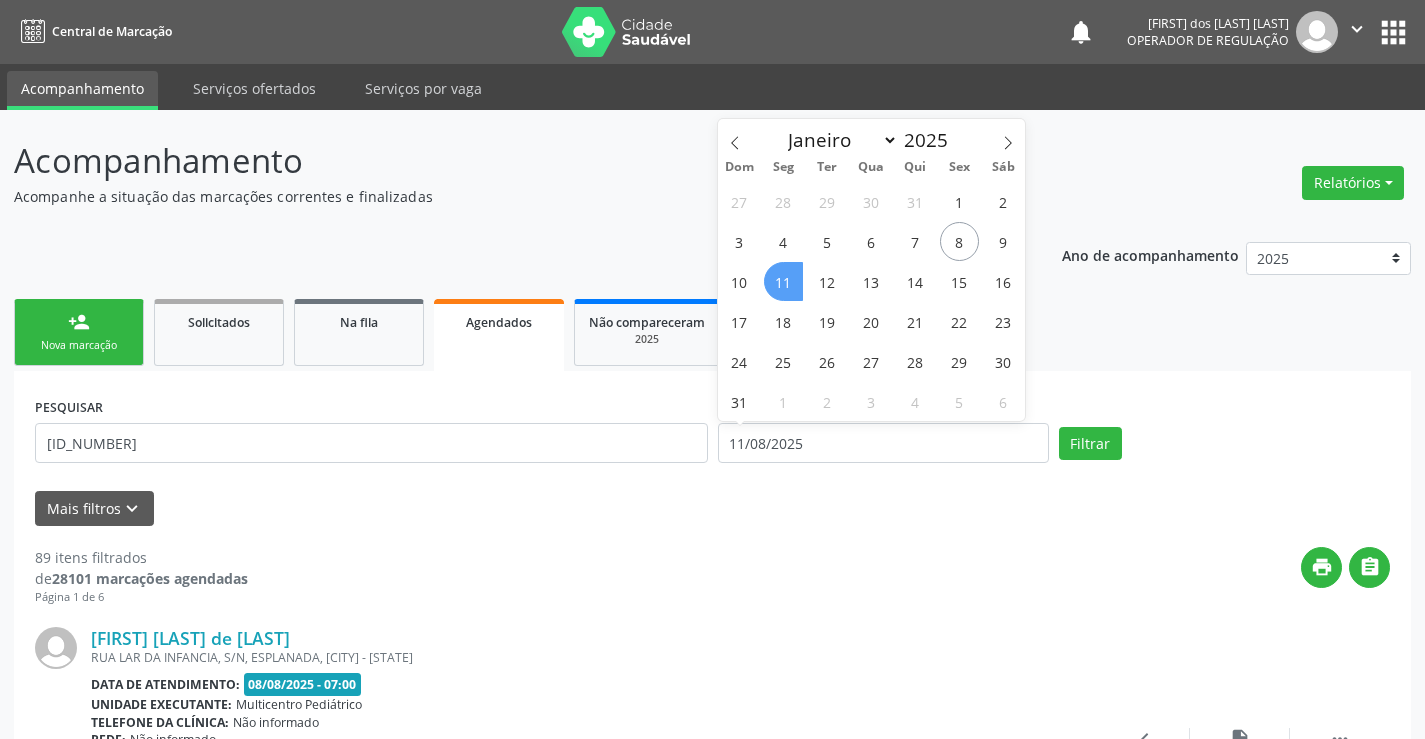 click on "11" at bounding box center [783, 281] 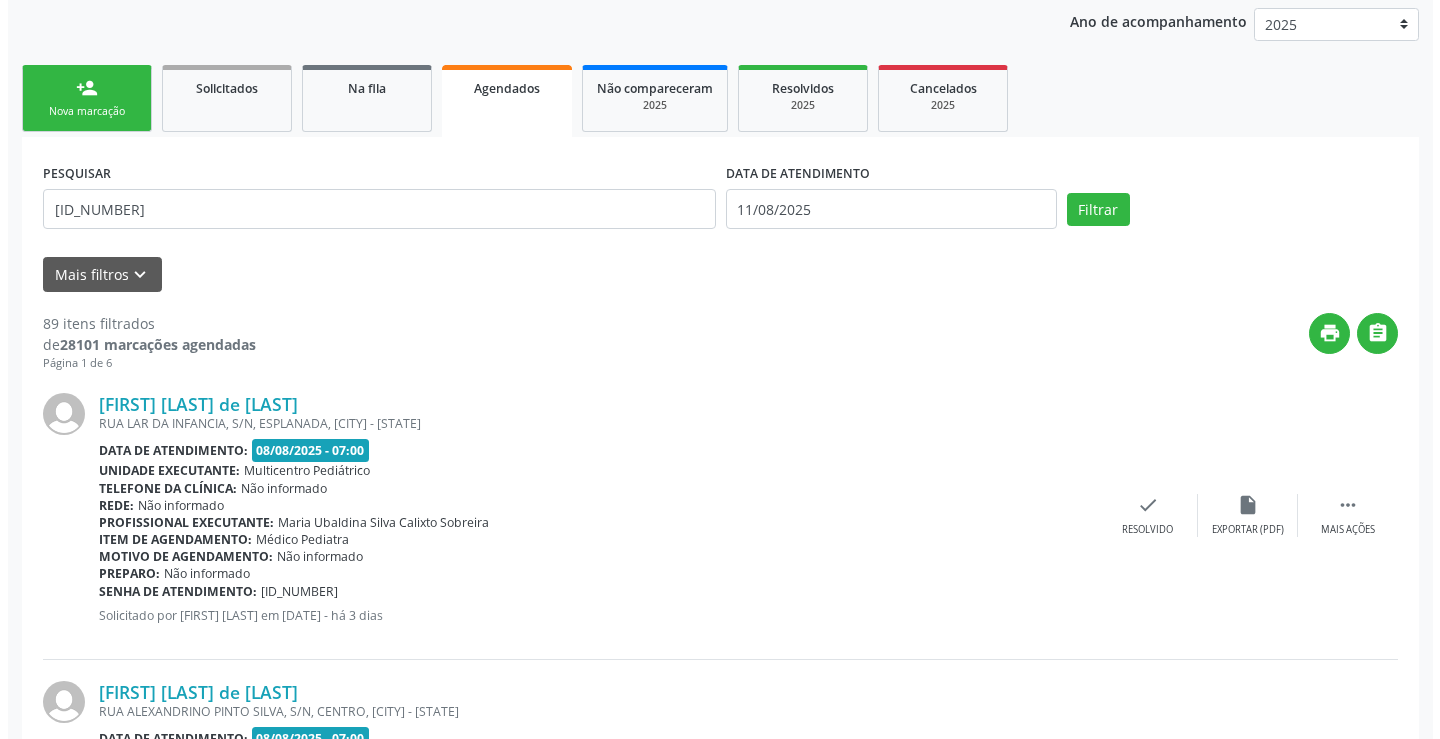 scroll, scrollTop: 300, scrollLeft: 0, axis: vertical 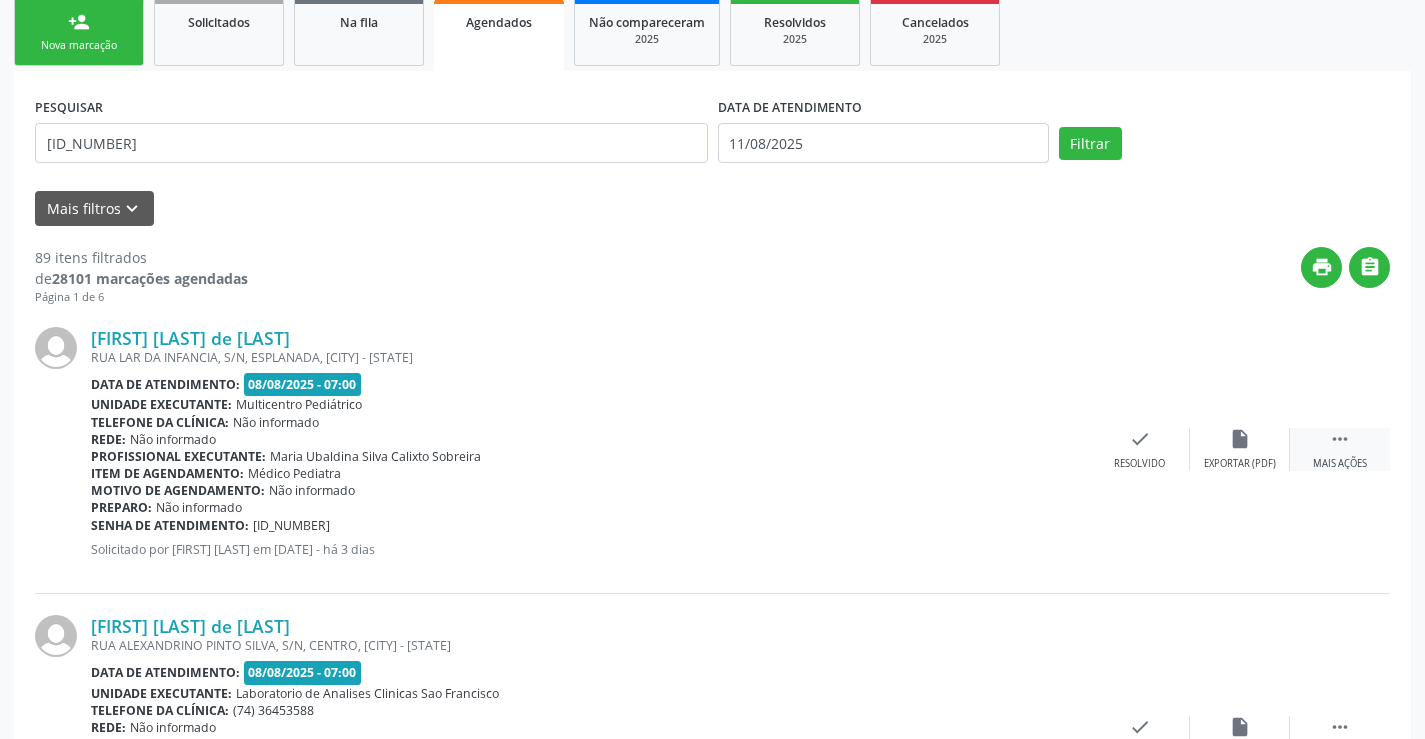 click on "" at bounding box center (1340, 439) 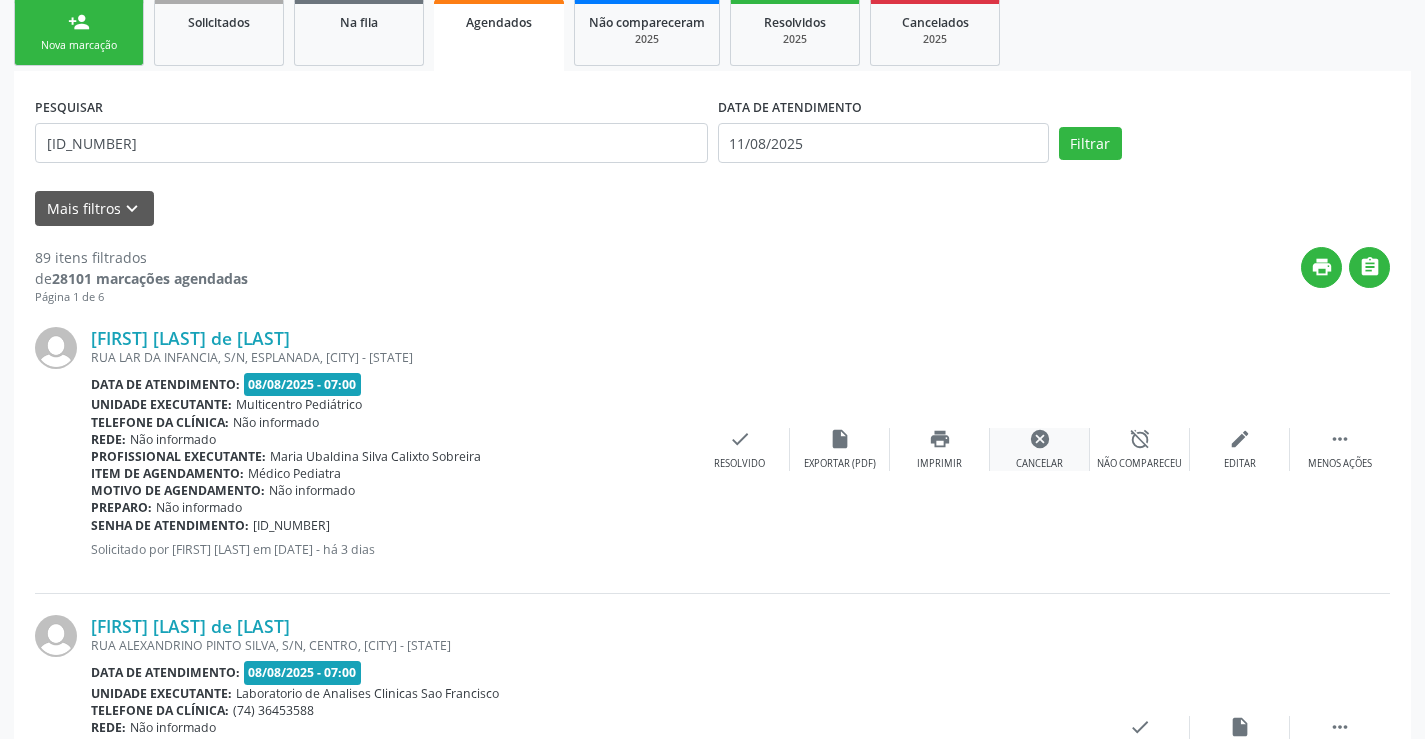 click on "cancel" at bounding box center [1040, 439] 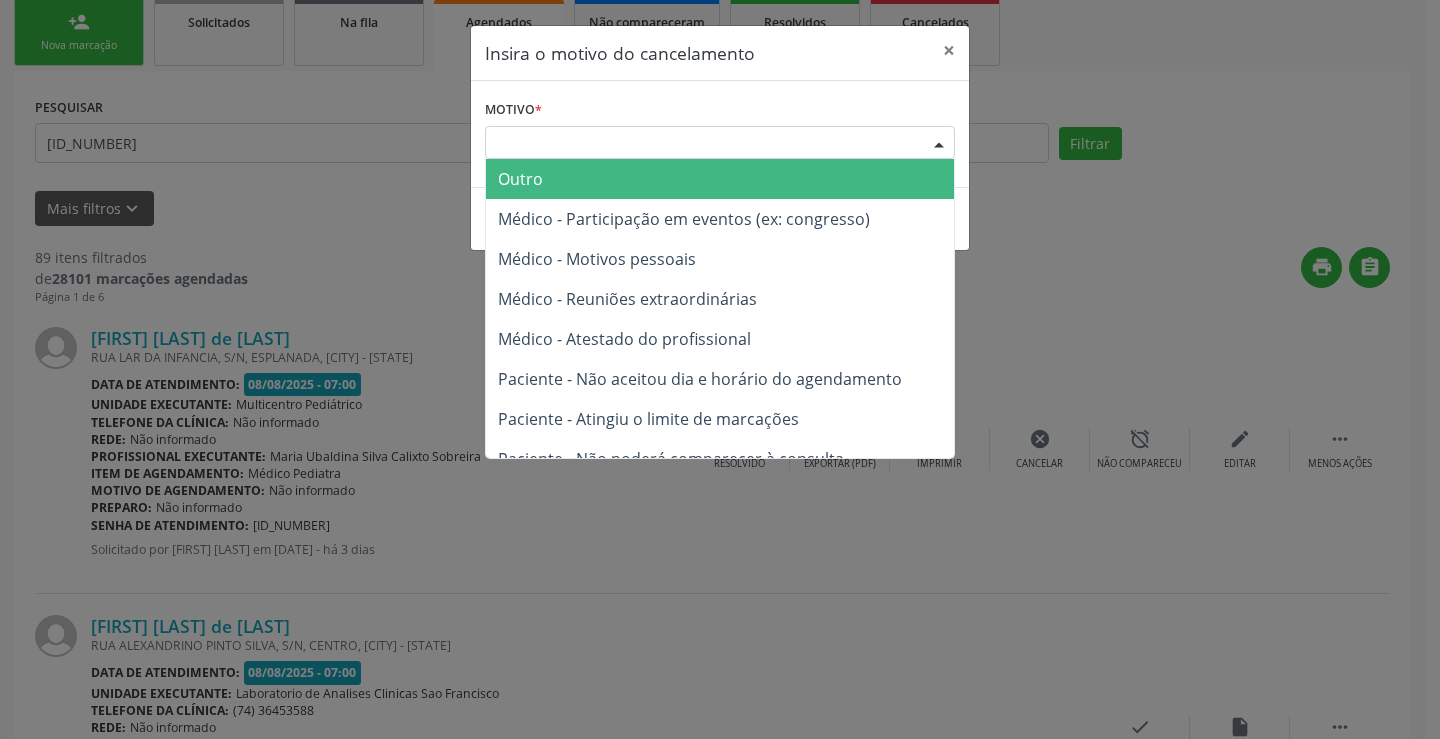 click on "Escolha o motivo" at bounding box center (720, 143) 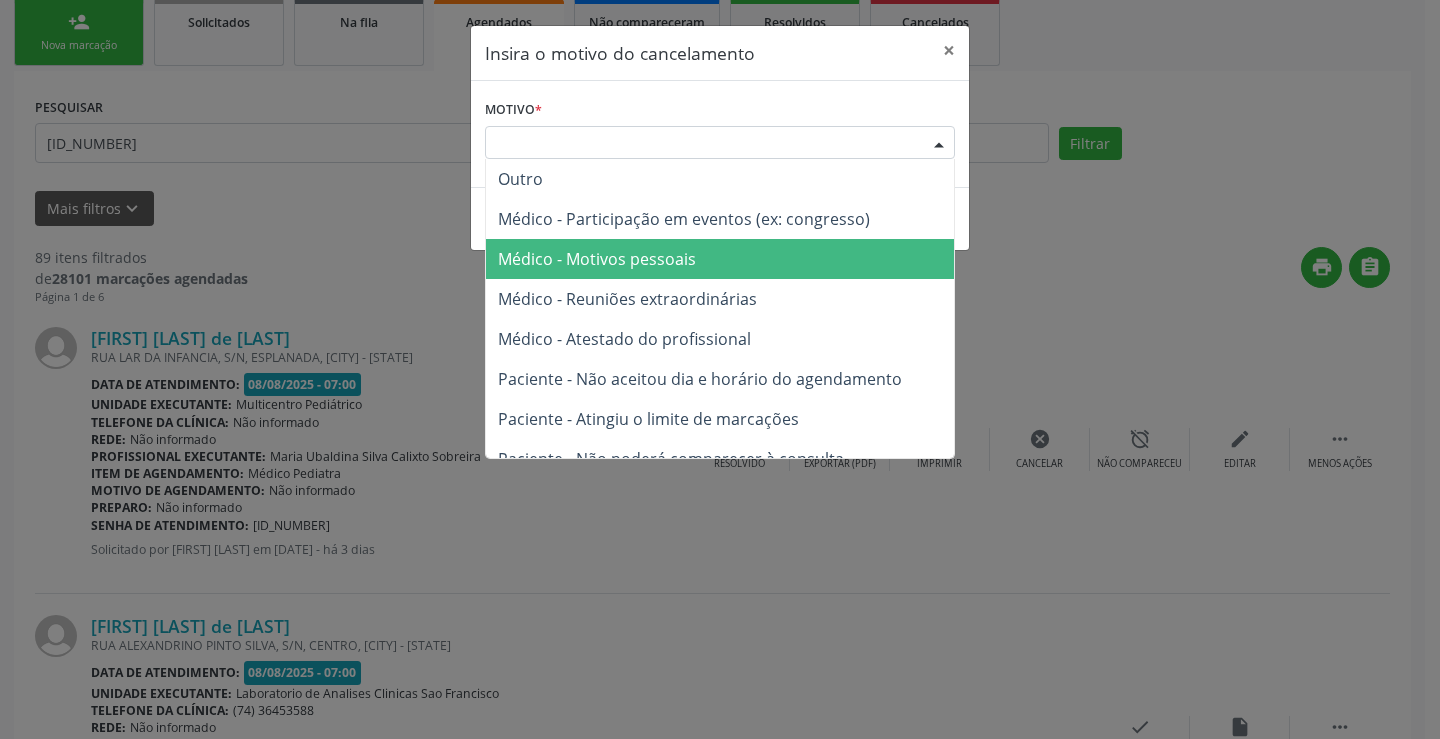 click on "Médico - Motivos pessoais" at bounding box center [597, 259] 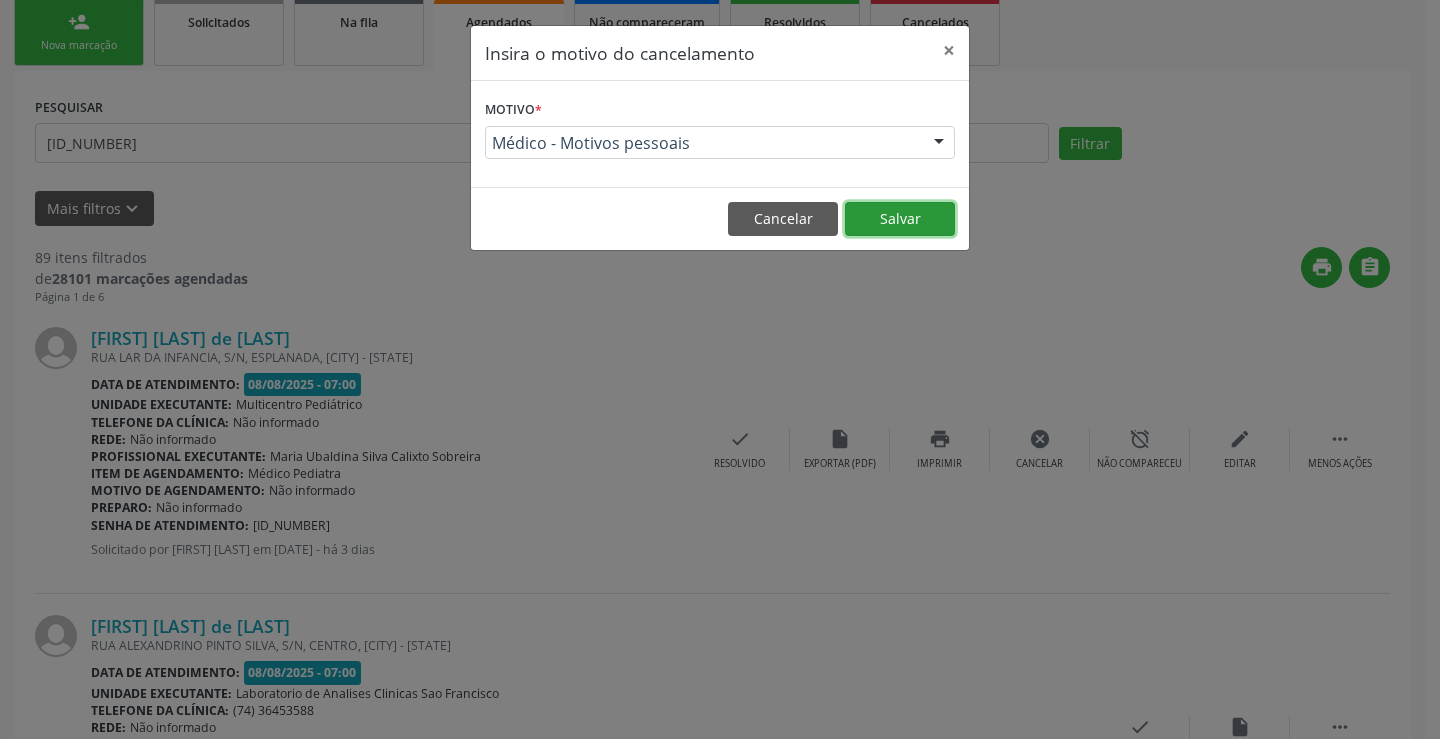 click on "Salvar" at bounding box center [900, 219] 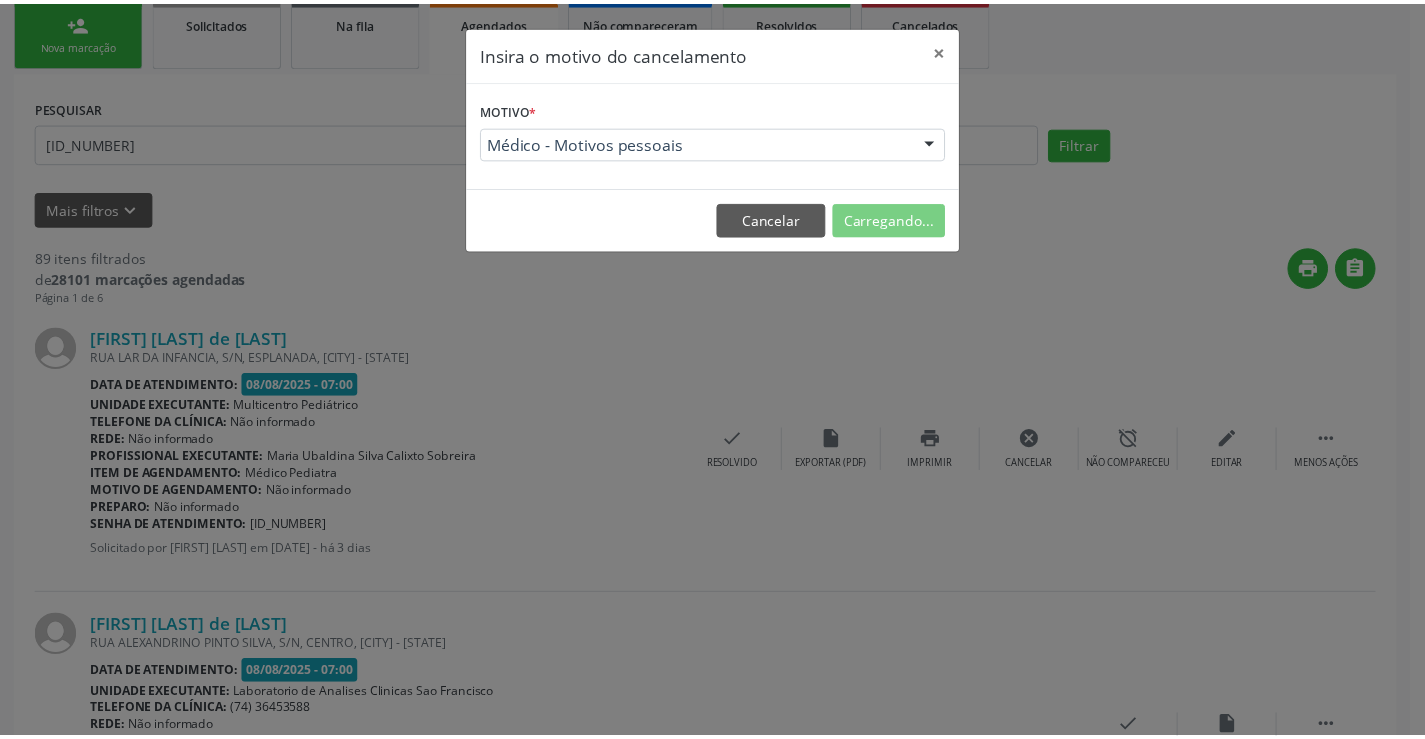scroll, scrollTop: 0, scrollLeft: 0, axis: both 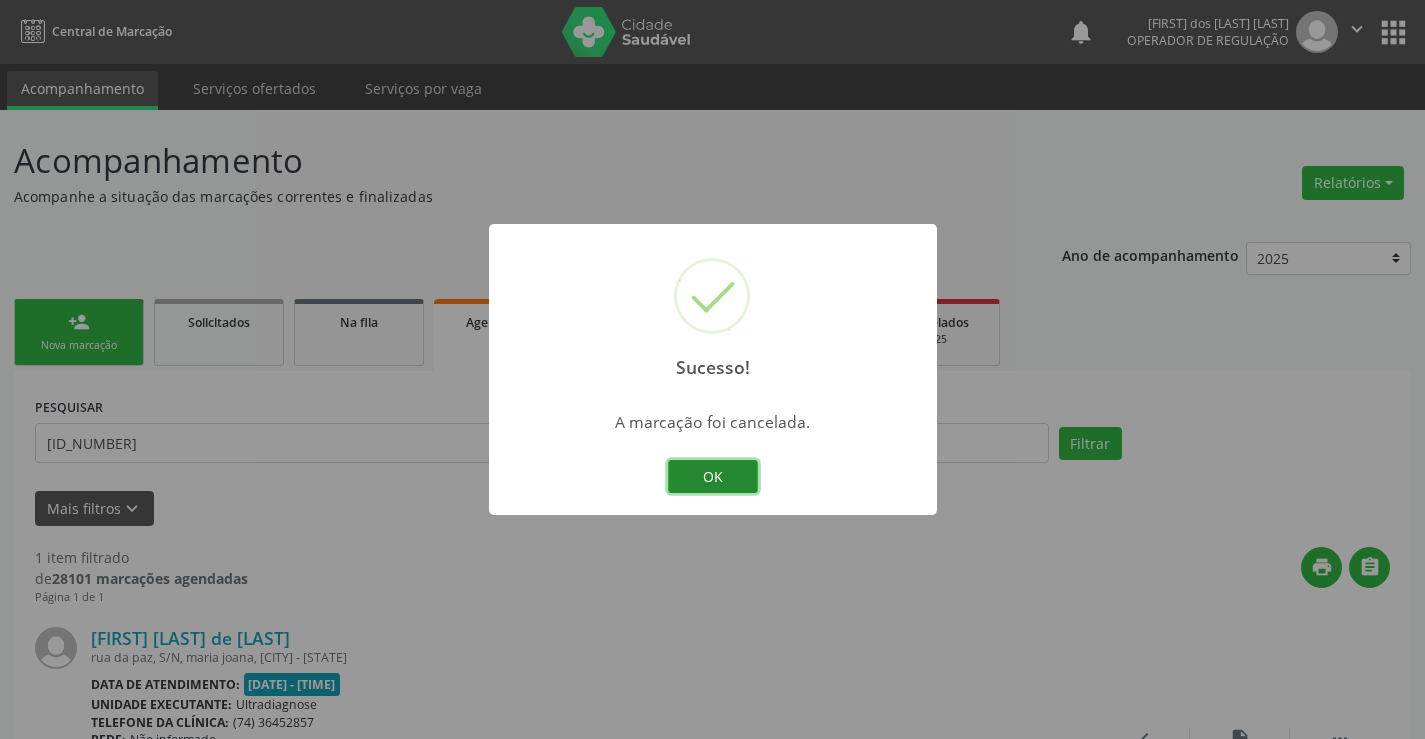 click on "OK" at bounding box center [713, 477] 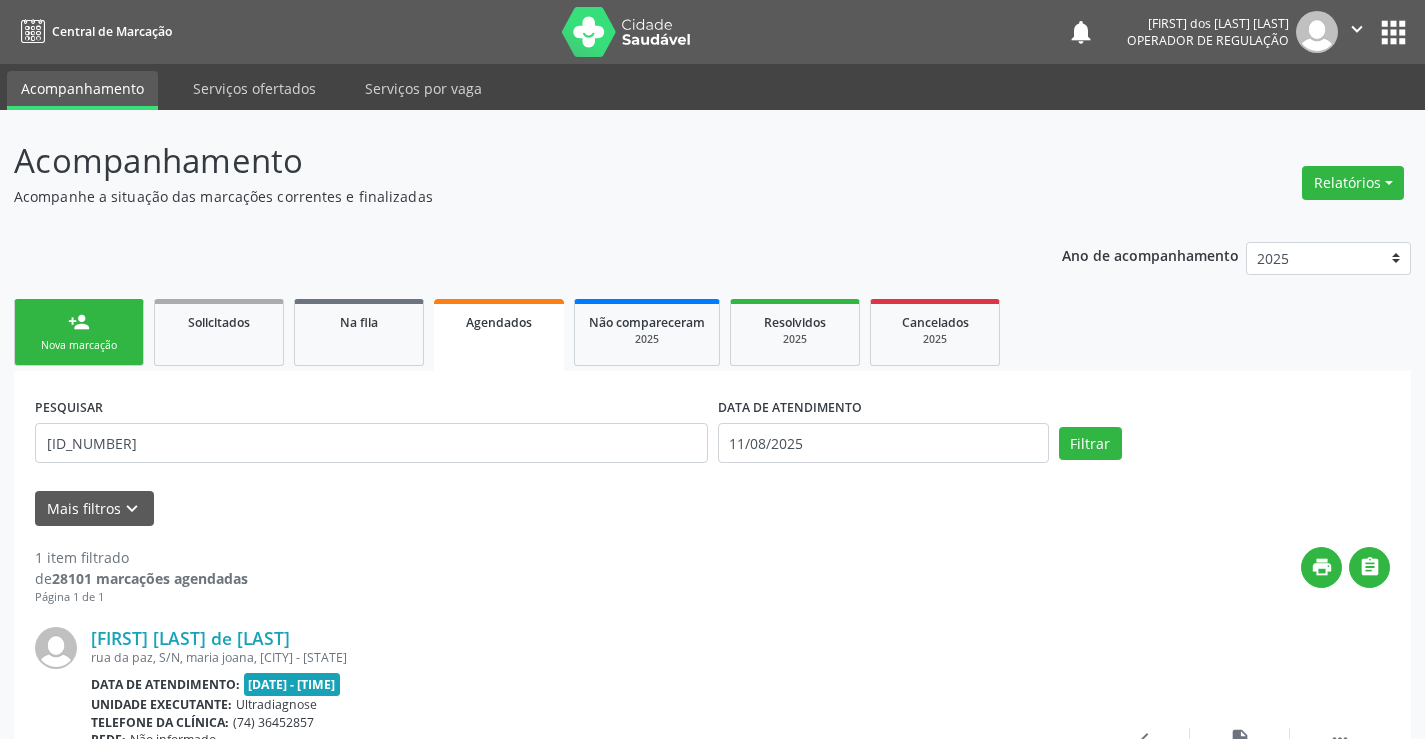 click on "person_add
Nova marcação" at bounding box center [79, 332] 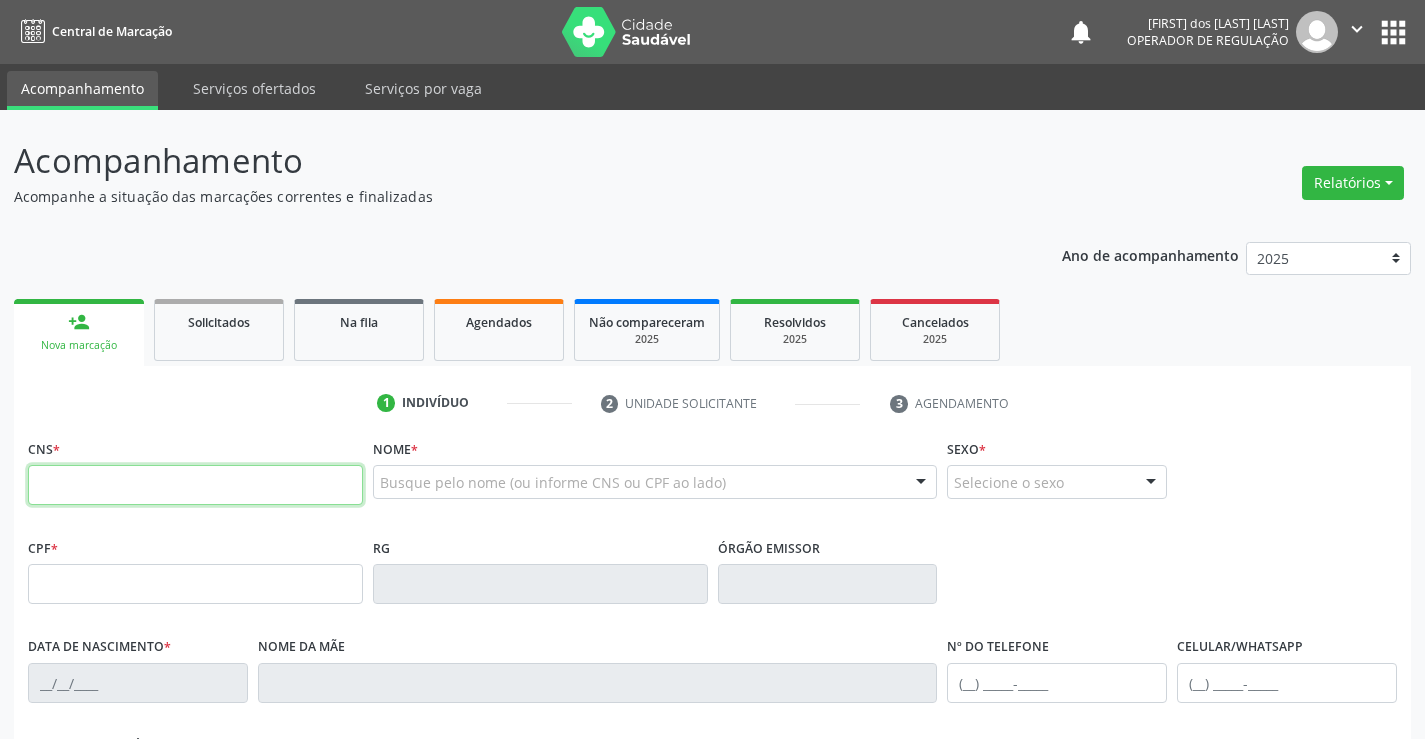 click at bounding box center (195, 485) 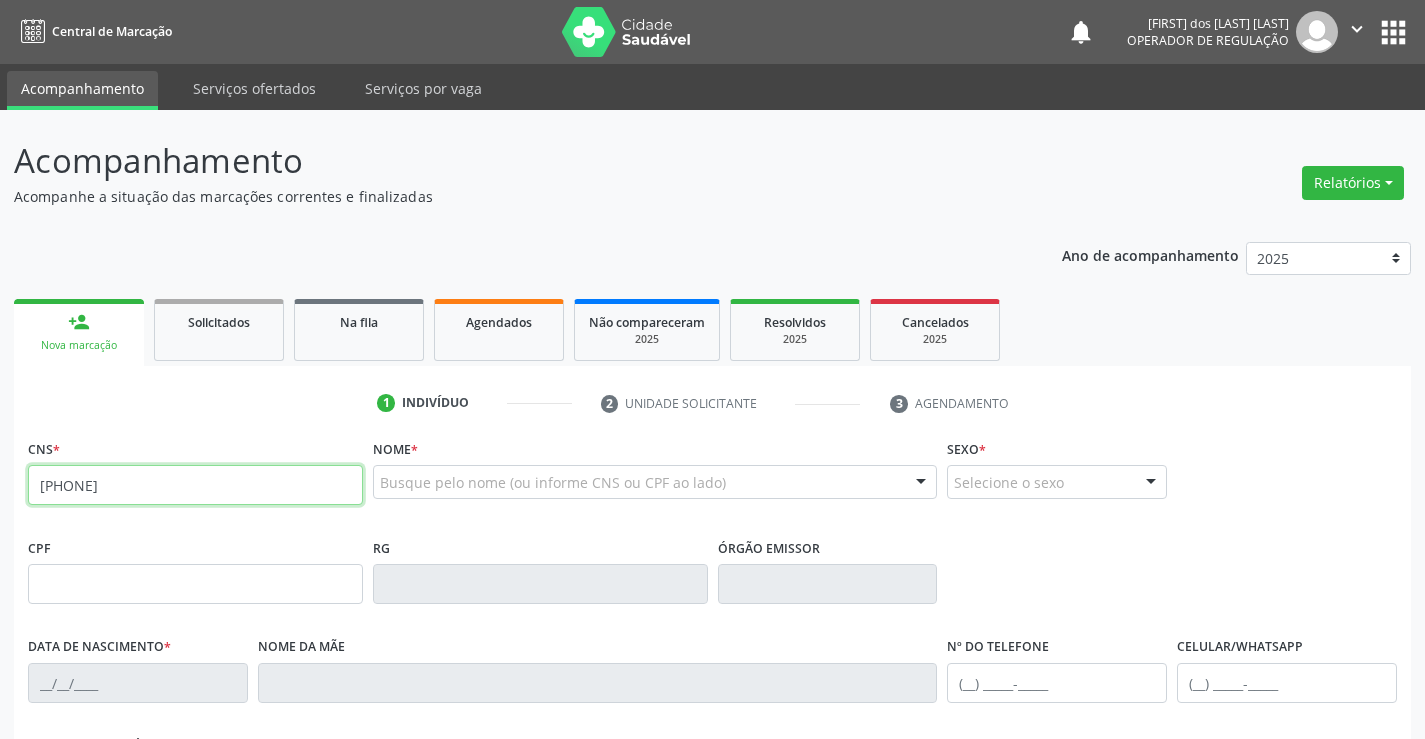 type on "705 0084 9503 3254" 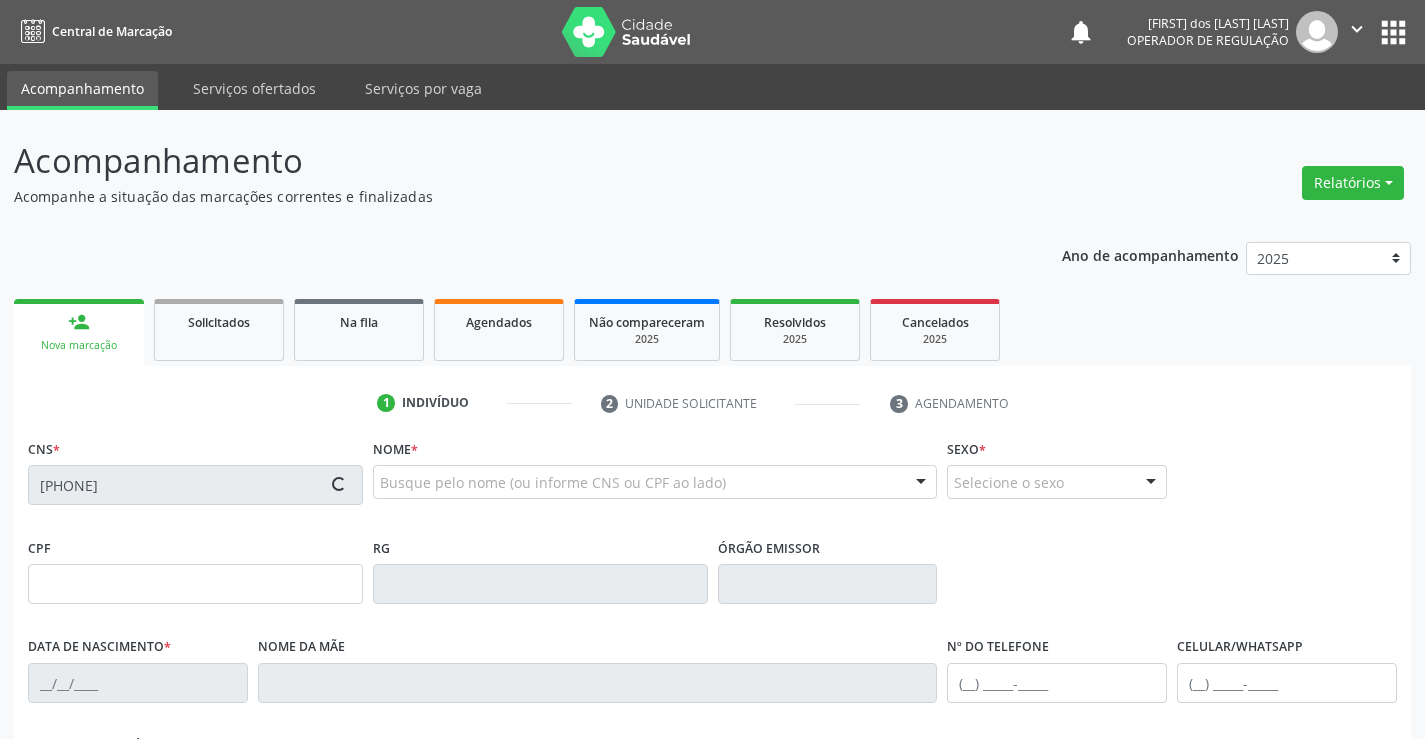type on "1432380001" 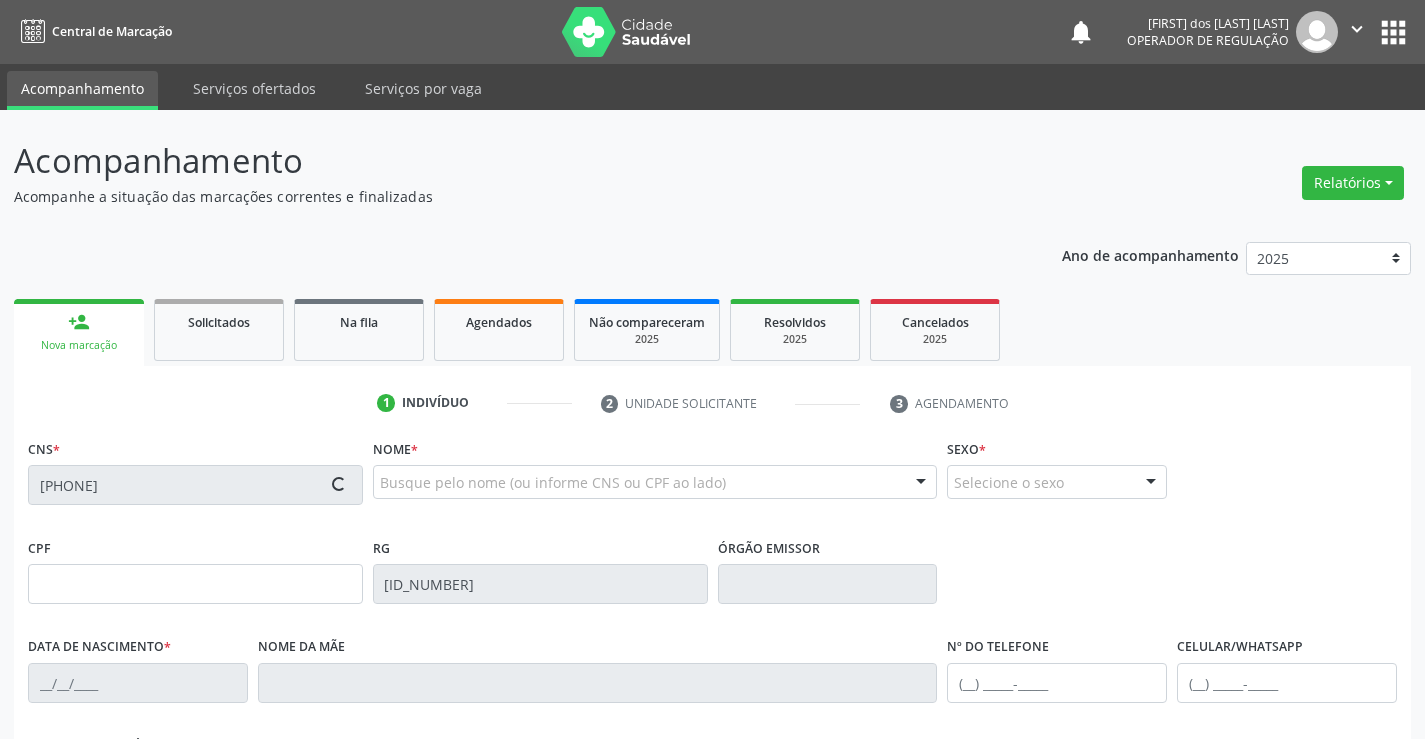 type on "16/12/1982" 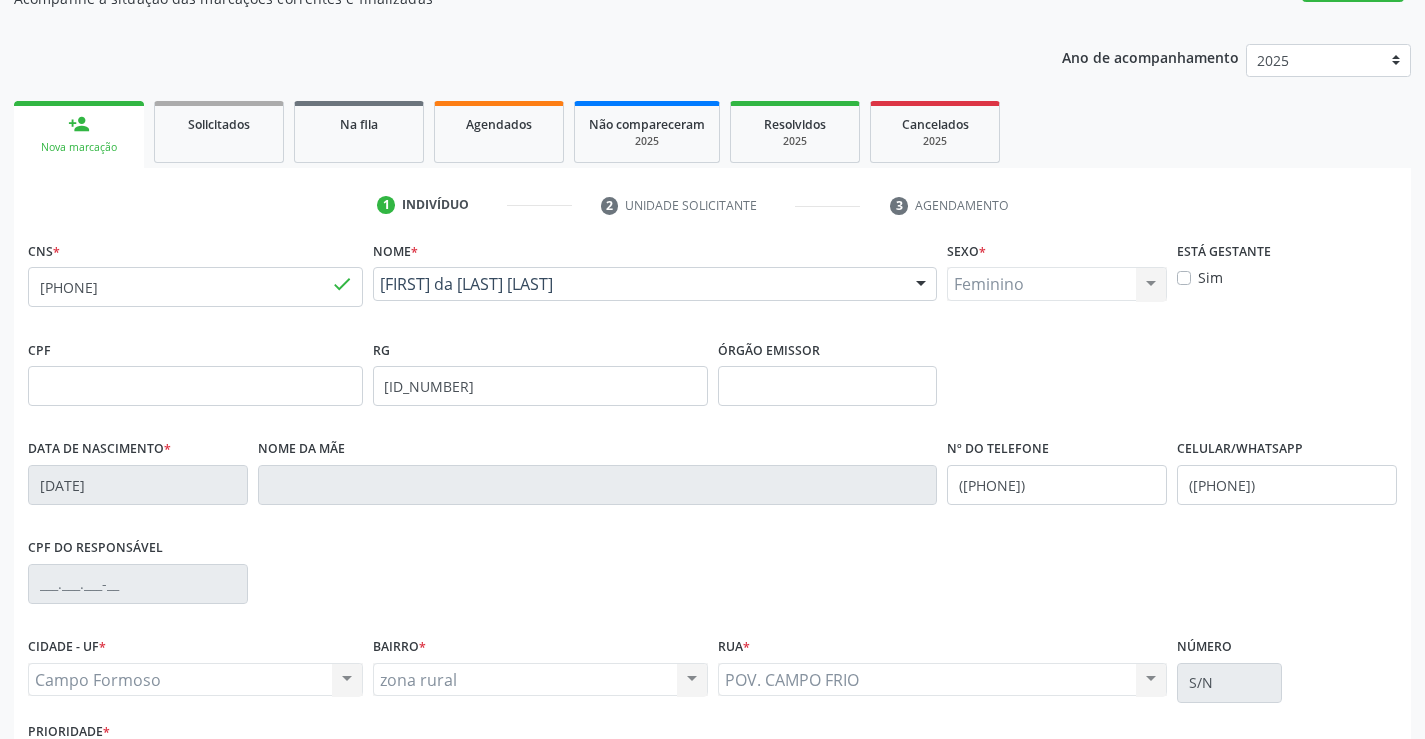 scroll, scrollTop: 345, scrollLeft: 0, axis: vertical 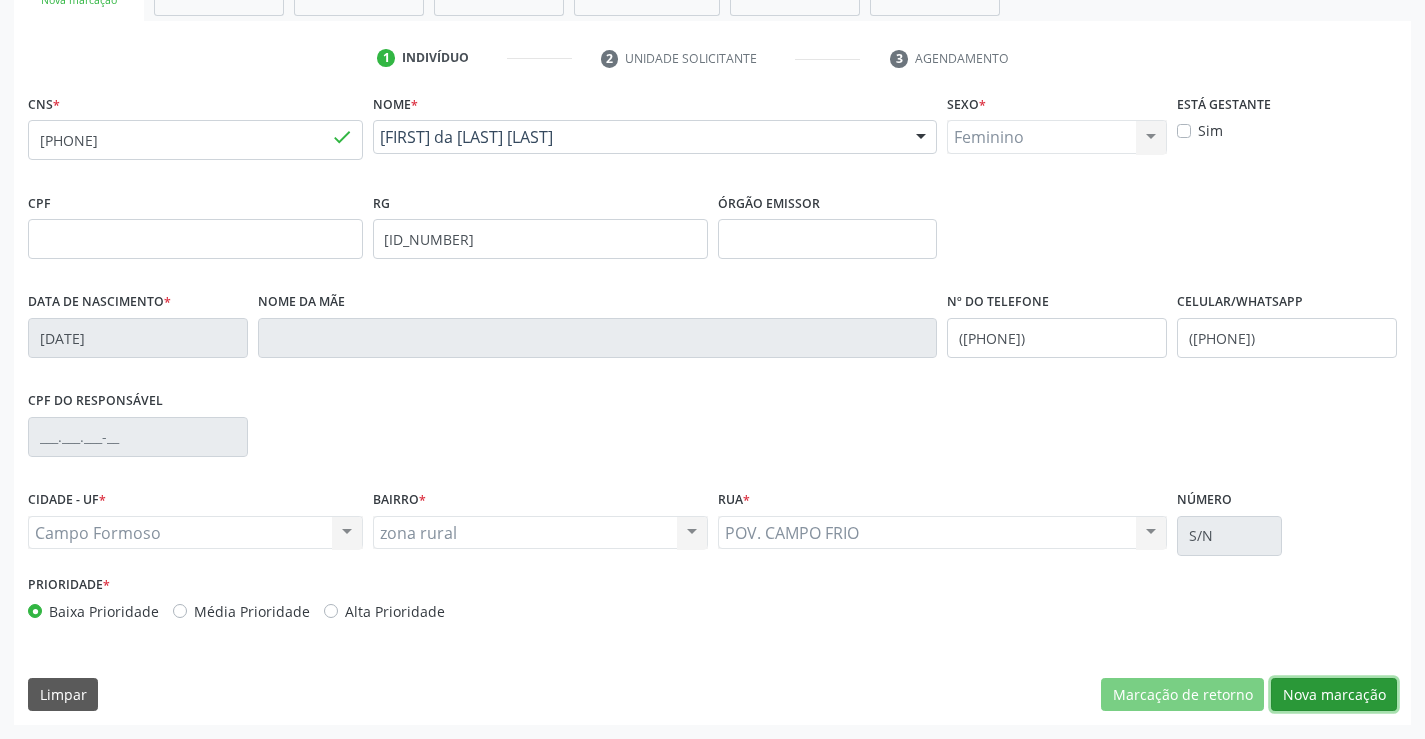 click on "Nova marcação" at bounding box center [1334, 695] 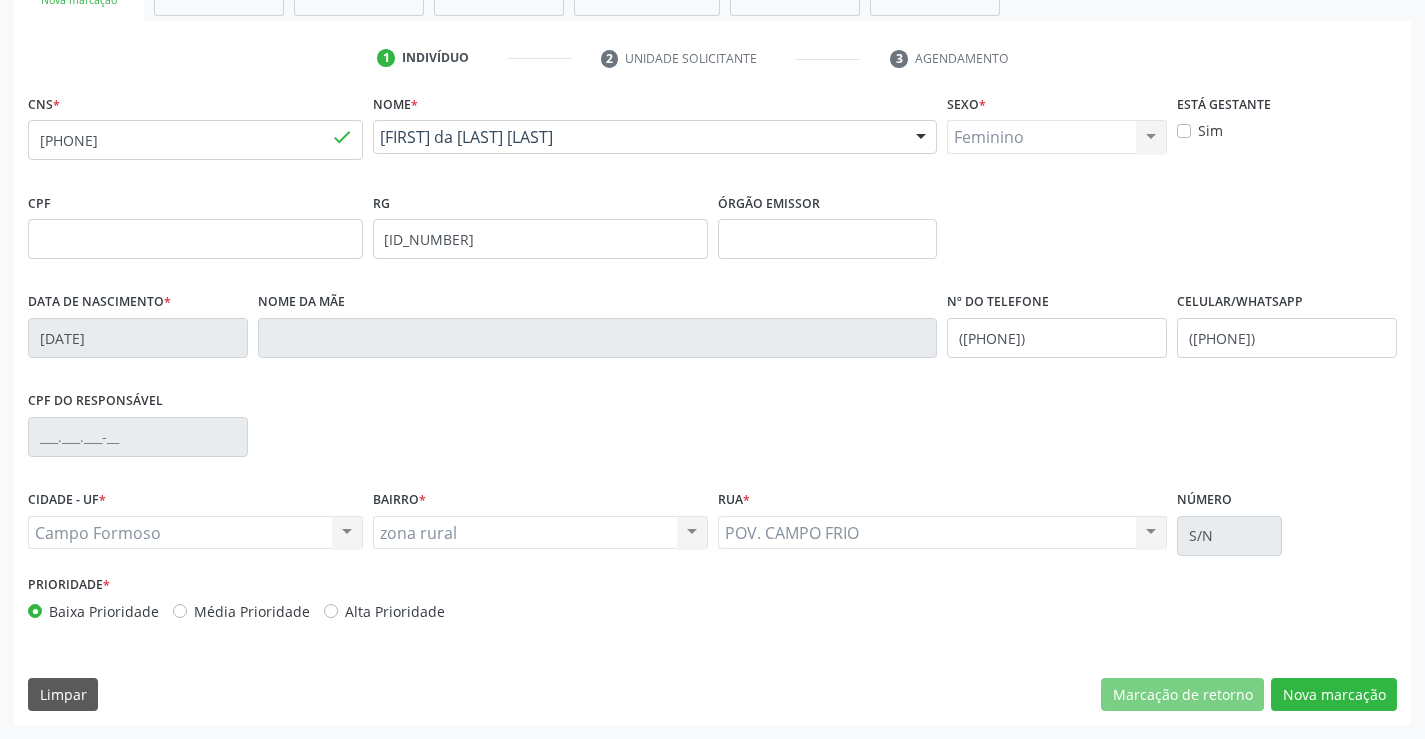 scroll, scrollTop: 167, scrollLeft: 0, axis: vertical 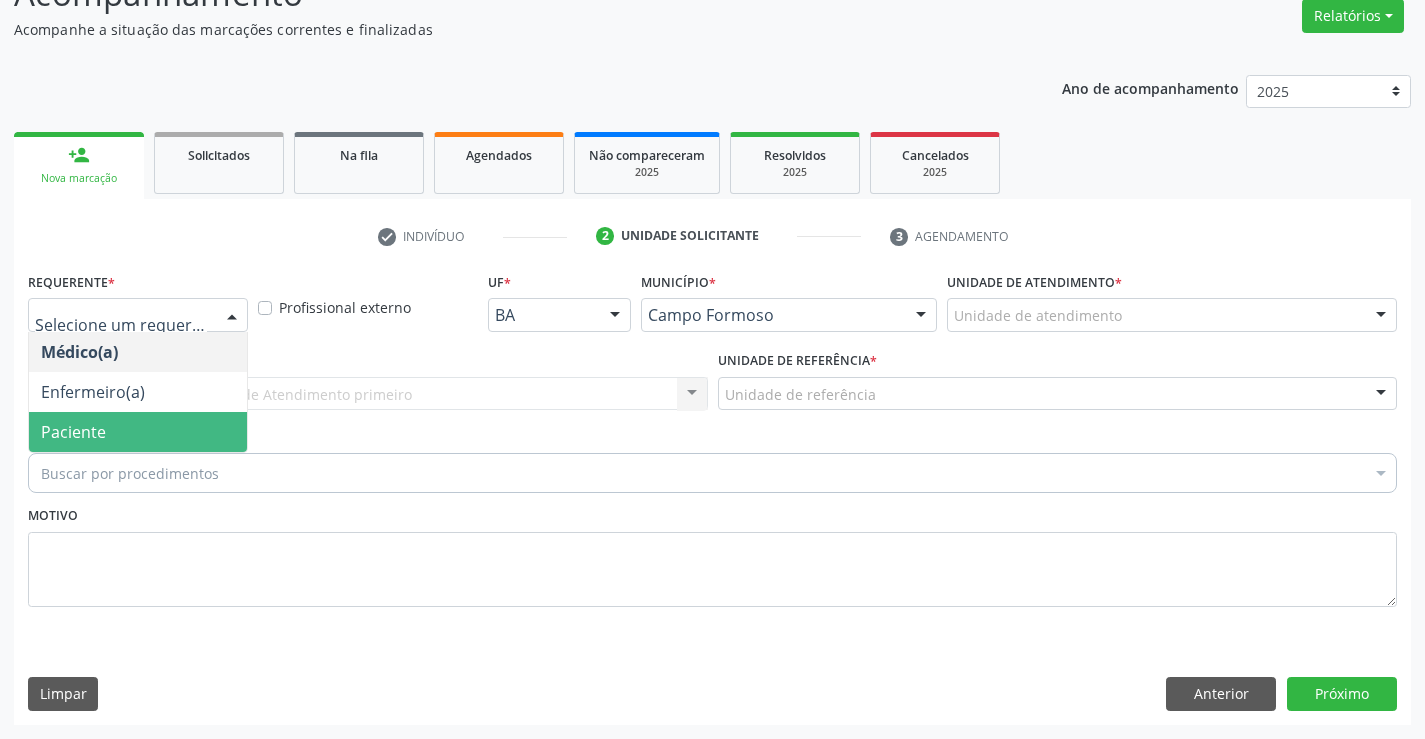 click on "Paciente" at bounding box center [138, 432] 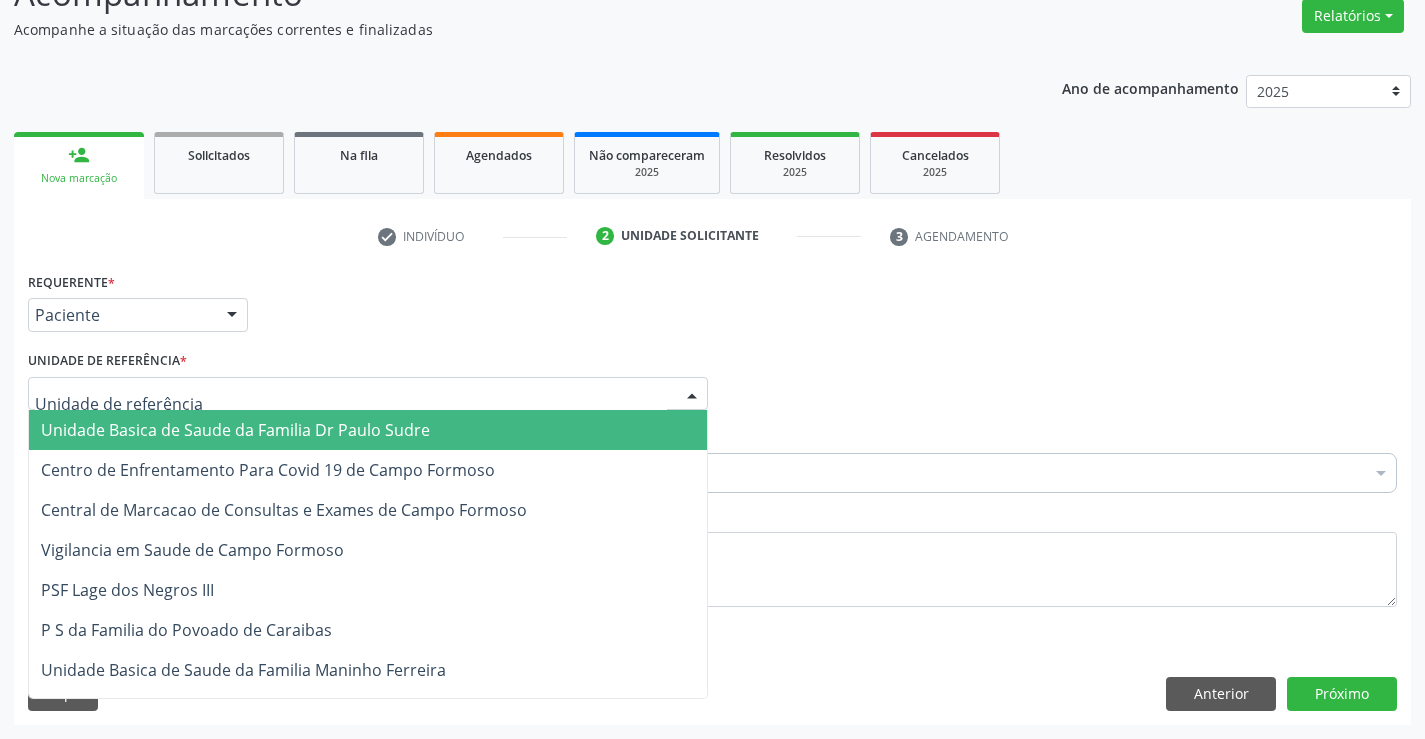 click on "Unidade Basica de Saude da Familia Dr Paulo Sudre" at bounding box center [235, 430] 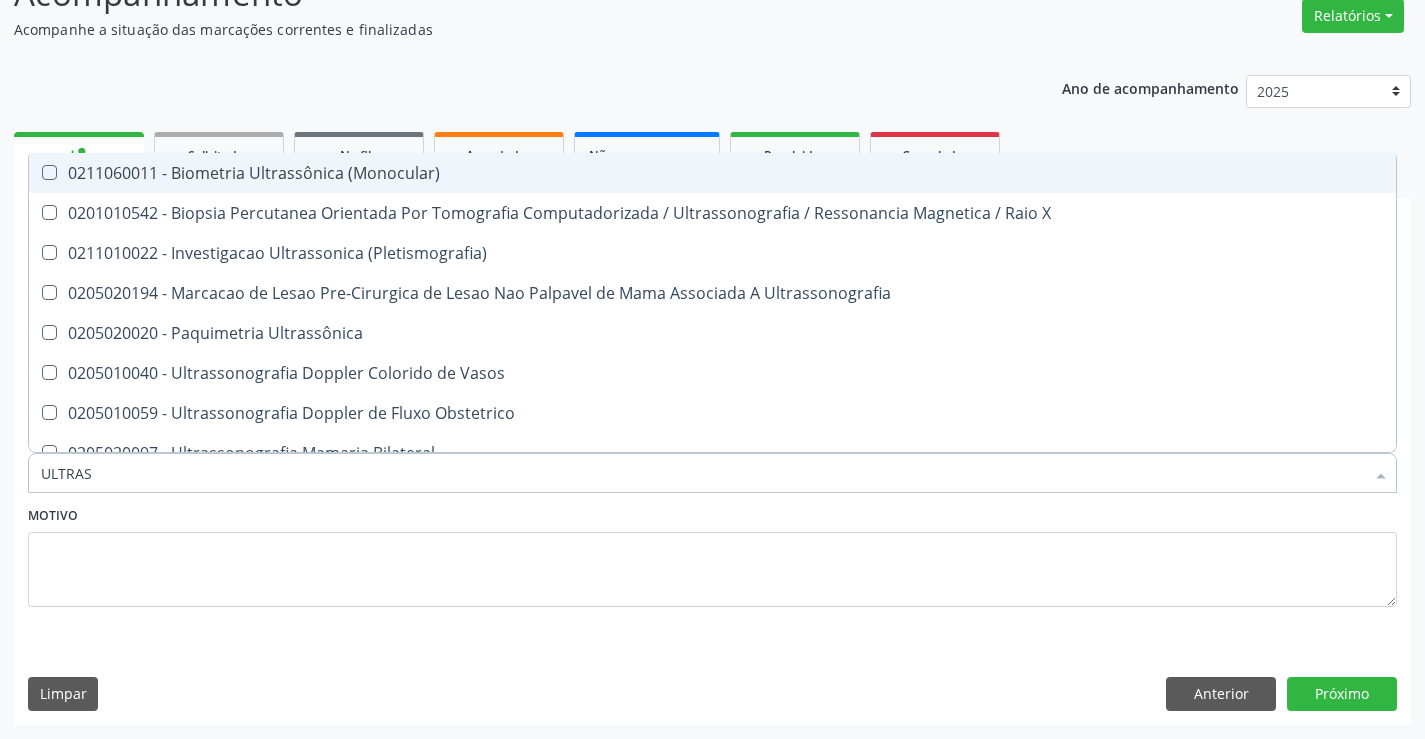 type on "ULTRASS" 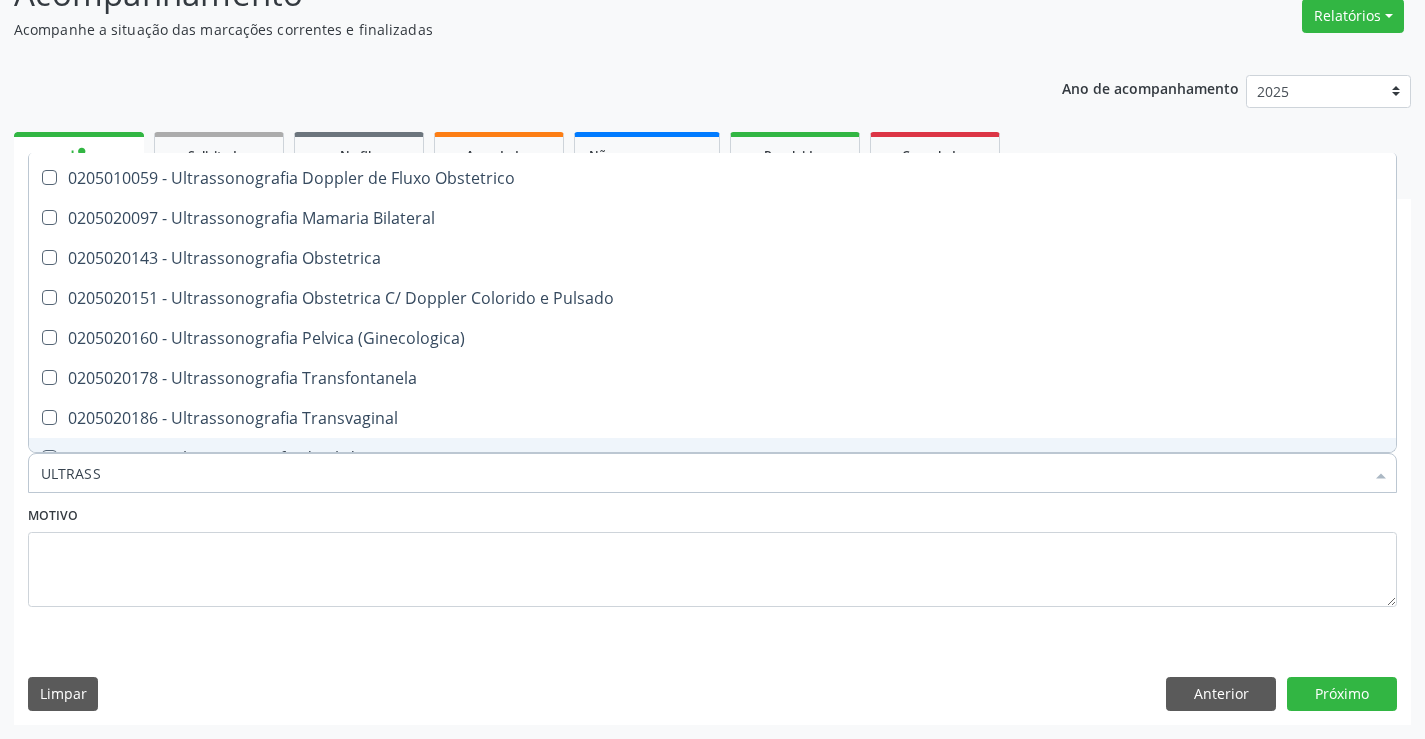 scroll, scrollTop: 200, scrollLeft: 0, axis: vertical 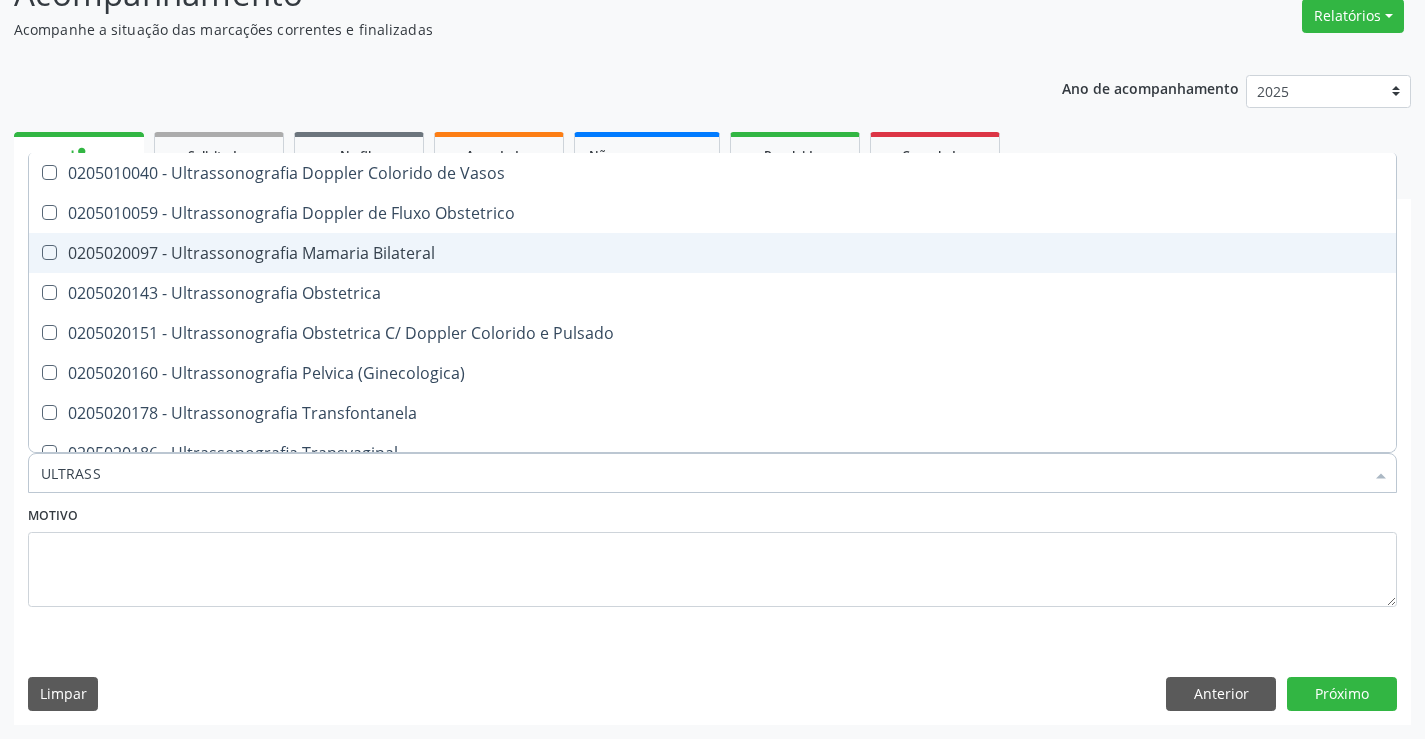 click on "0205020097 - Ultrassonografia Mamaria Bilateral" at bounding box center (712, 253) 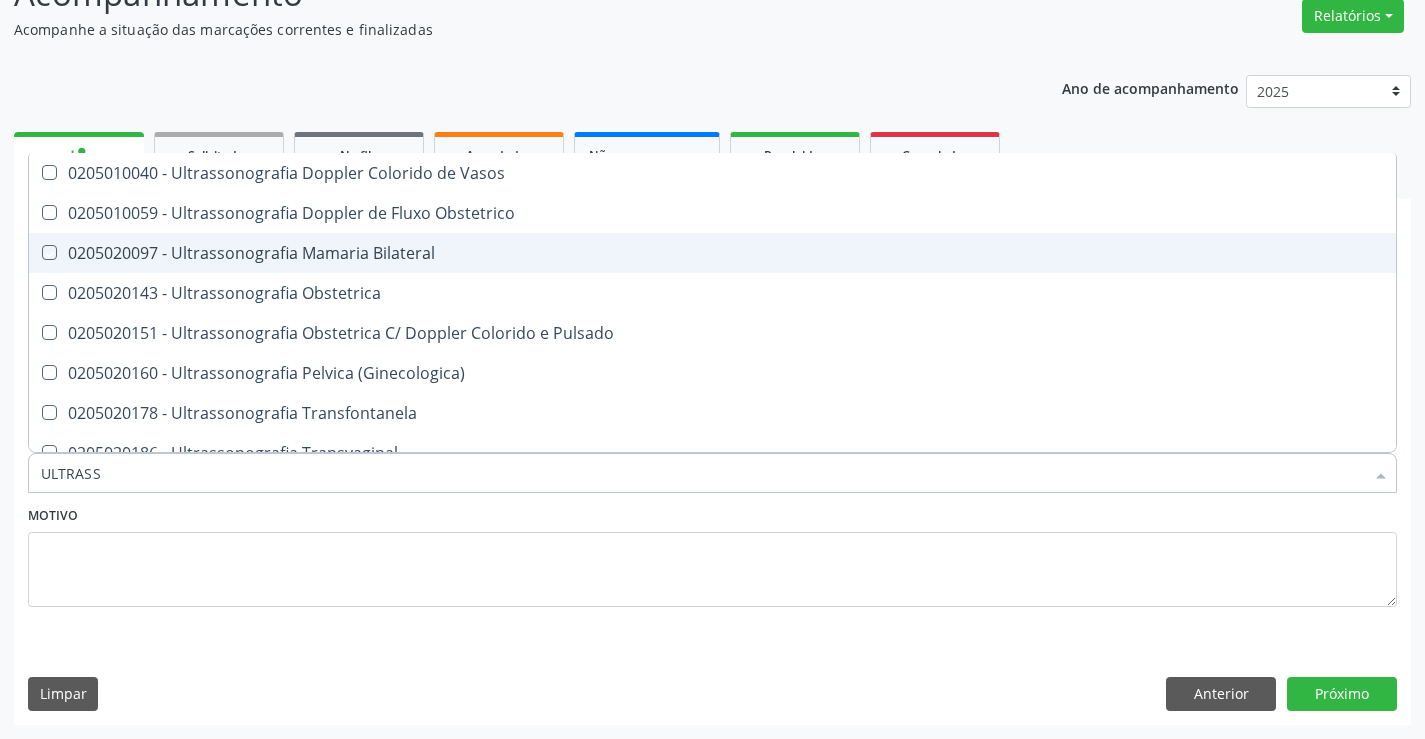 checkbox on "true" 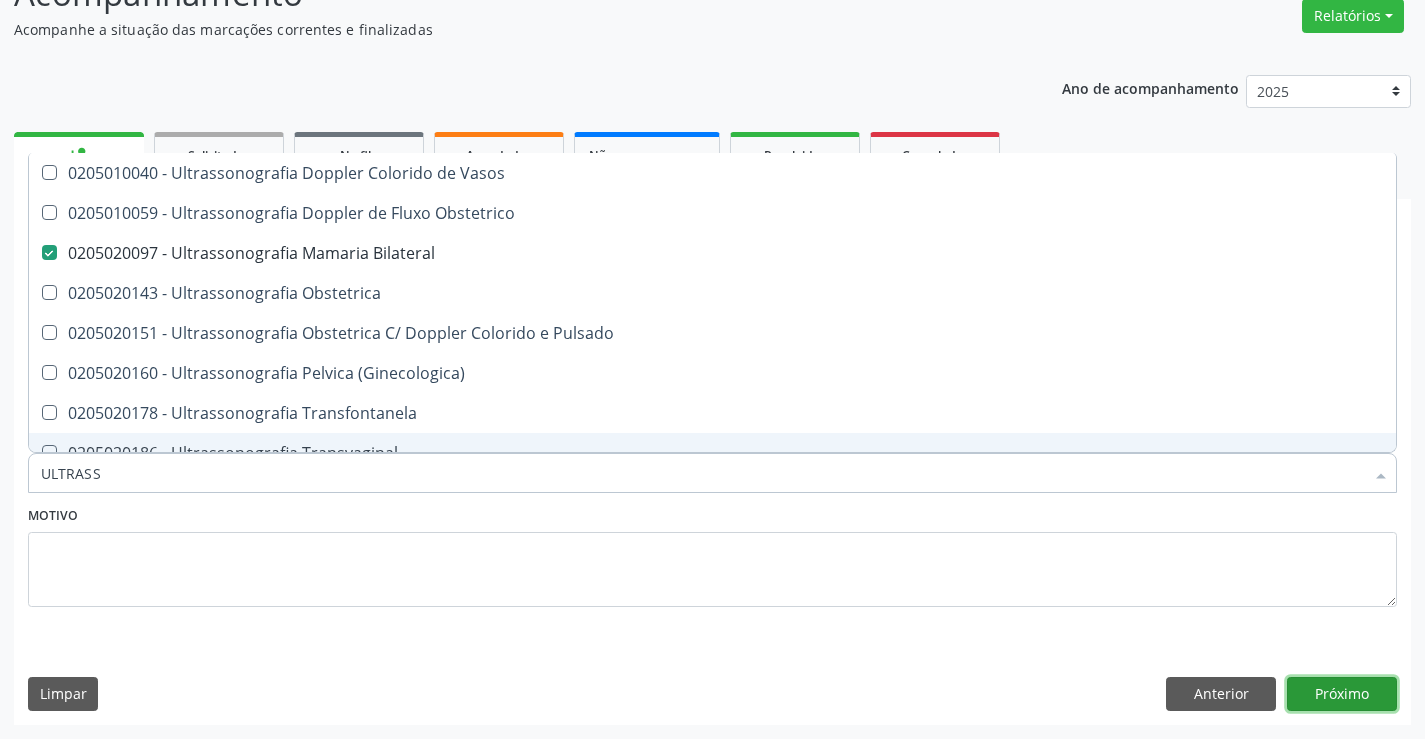 click on "Próximo" at bounding box center [1342, 694] 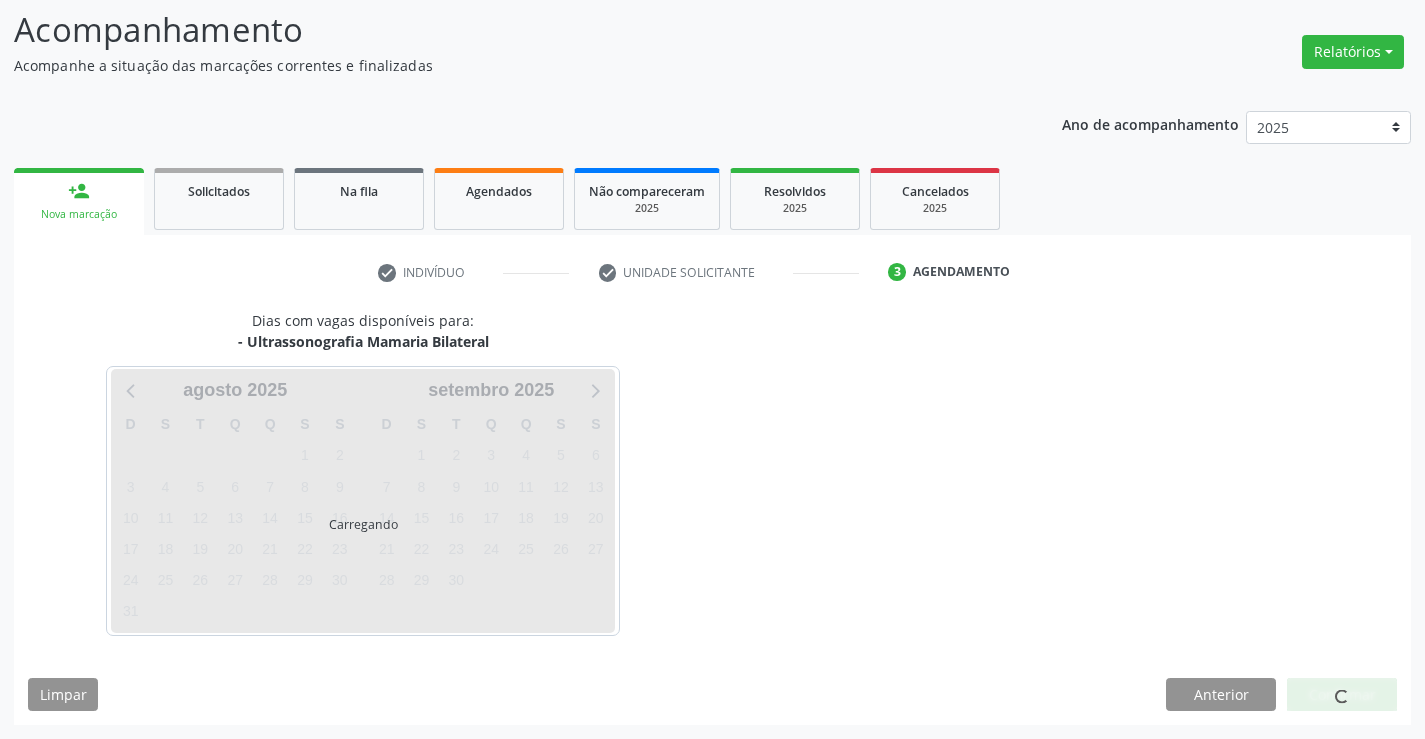 scroll, scrollTop: 131, scrollLeft: 0, axis: vertical 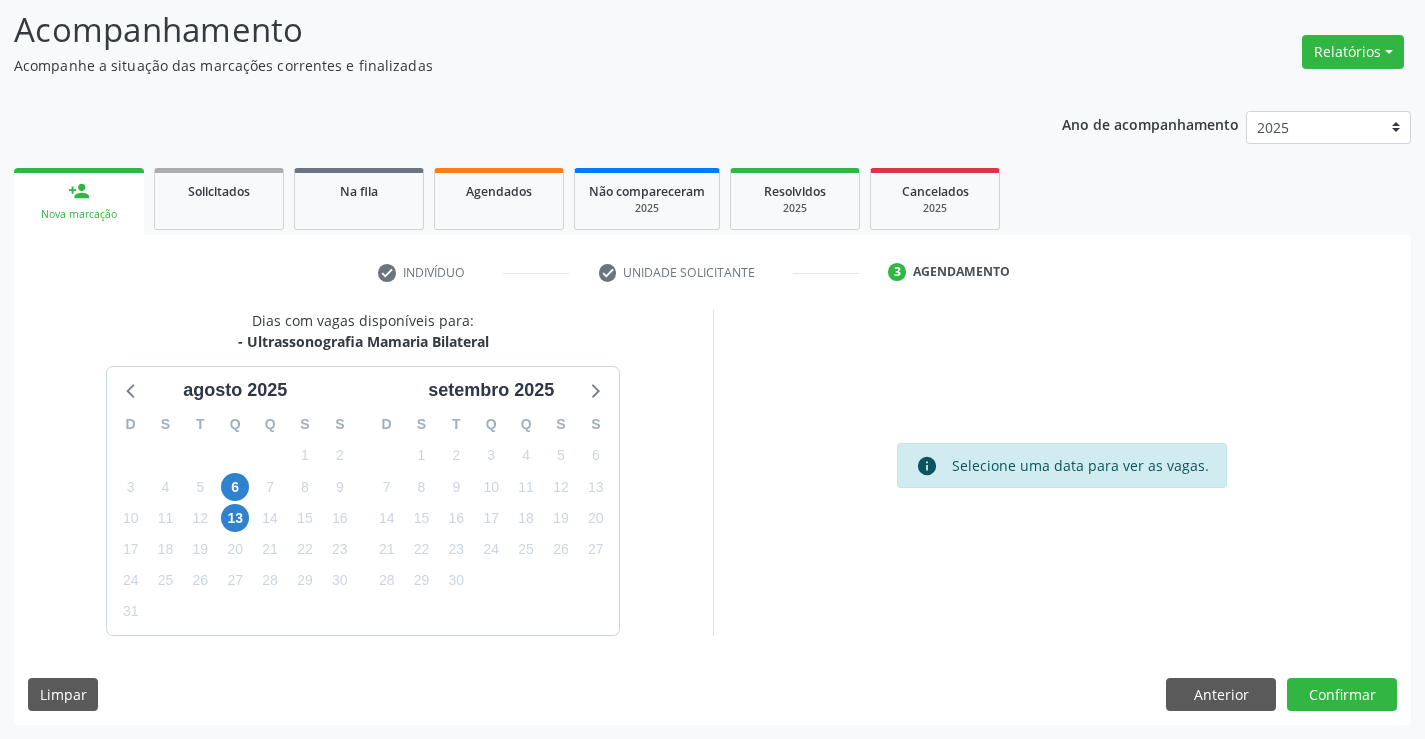 click on "info
Selecione uma data para ver as vagas." at bounding box center [1062, 472] 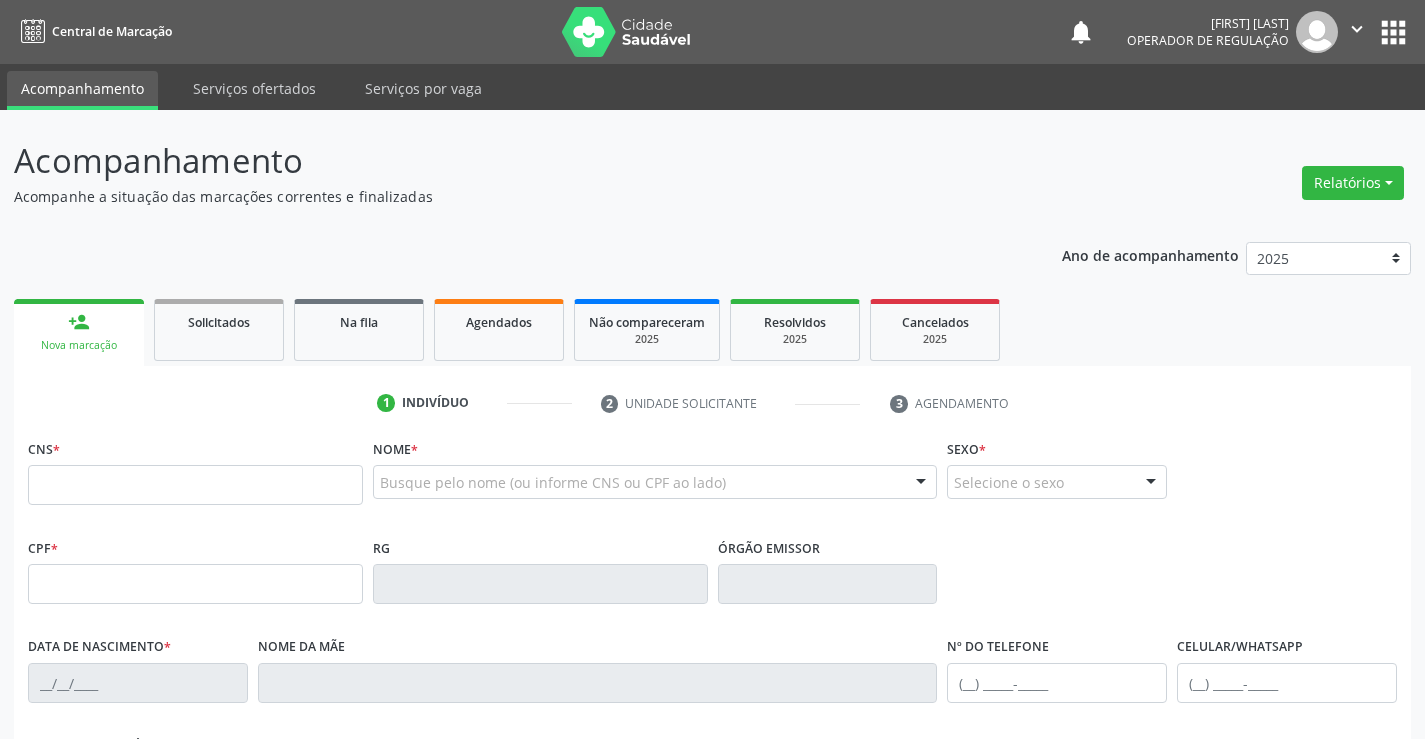 scroll, scrollTop: 129, scrollLeft: 0, axis: vertical 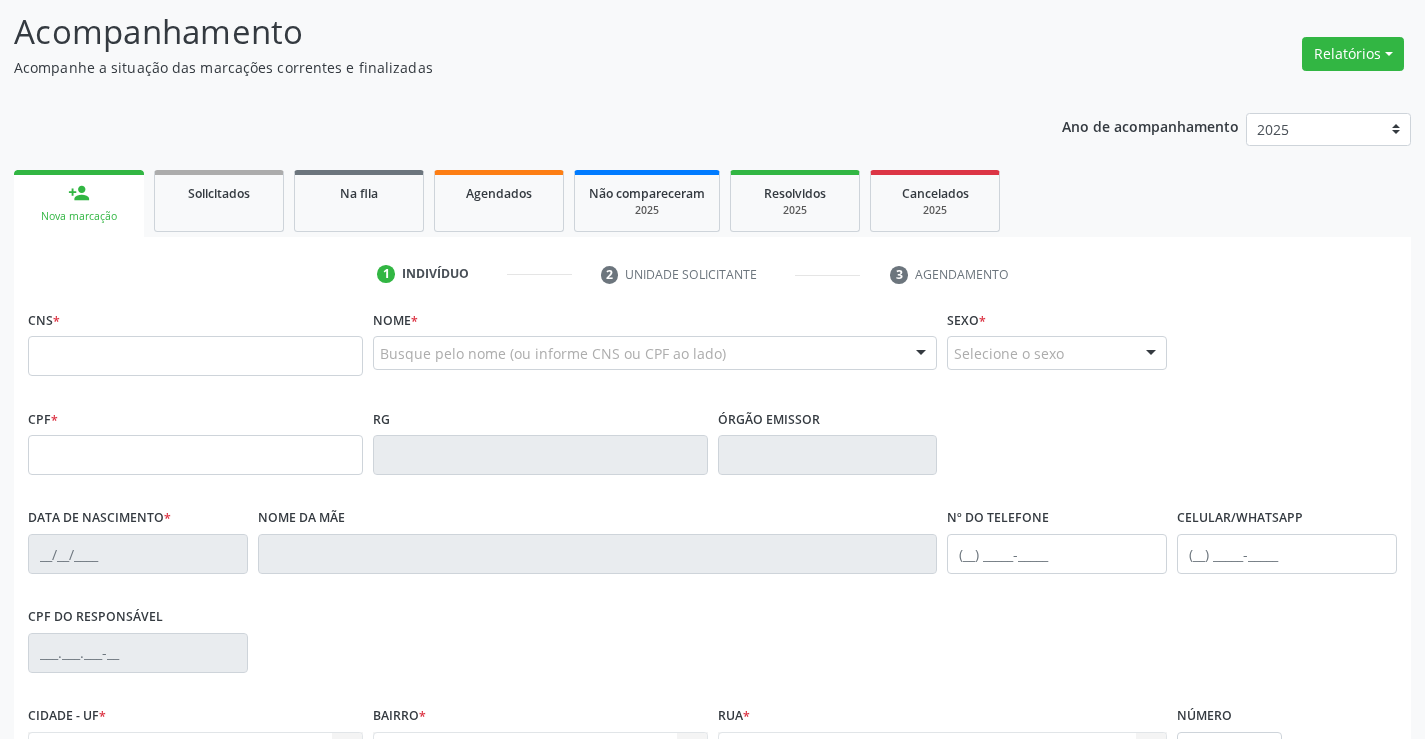 click on "Agendados" at bounding box center [499, 193] 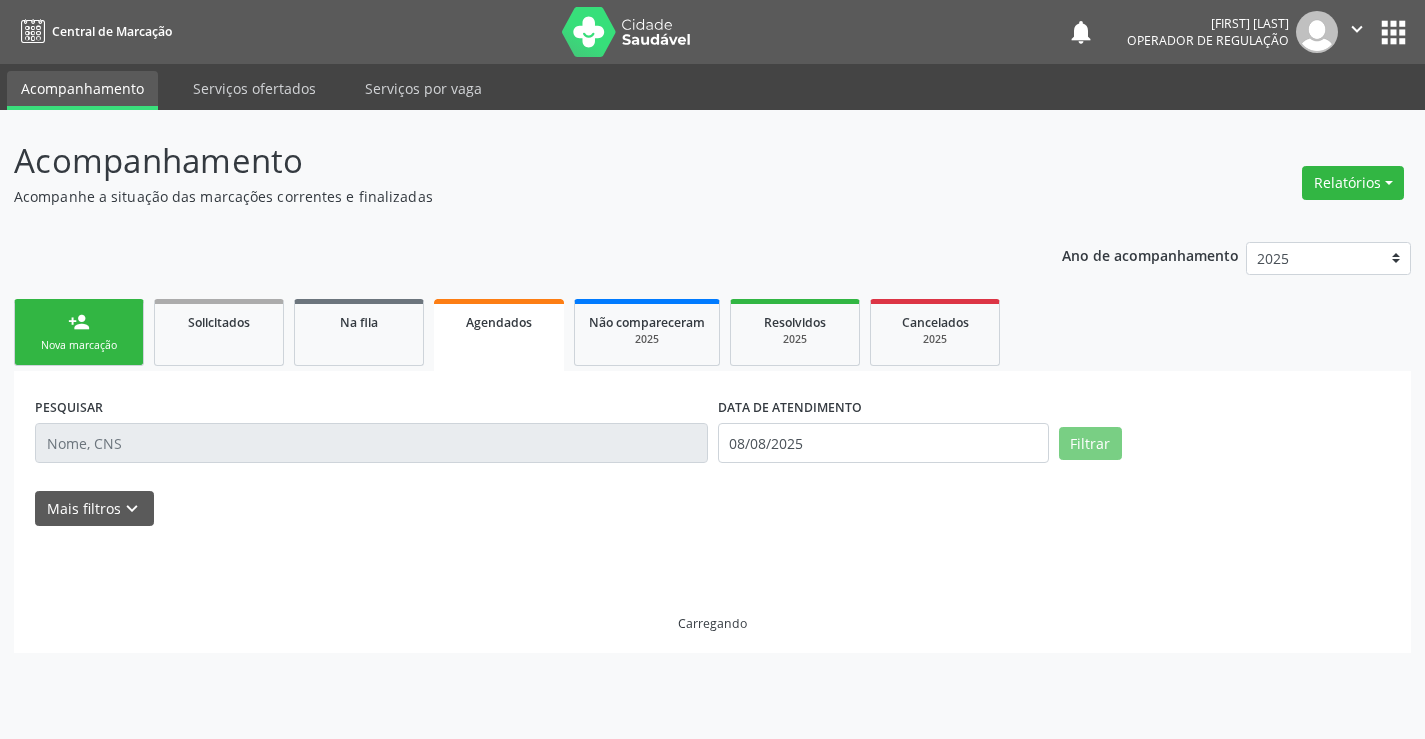 scroll, scrollTop: 0, scrollLeft: 0, axis: both 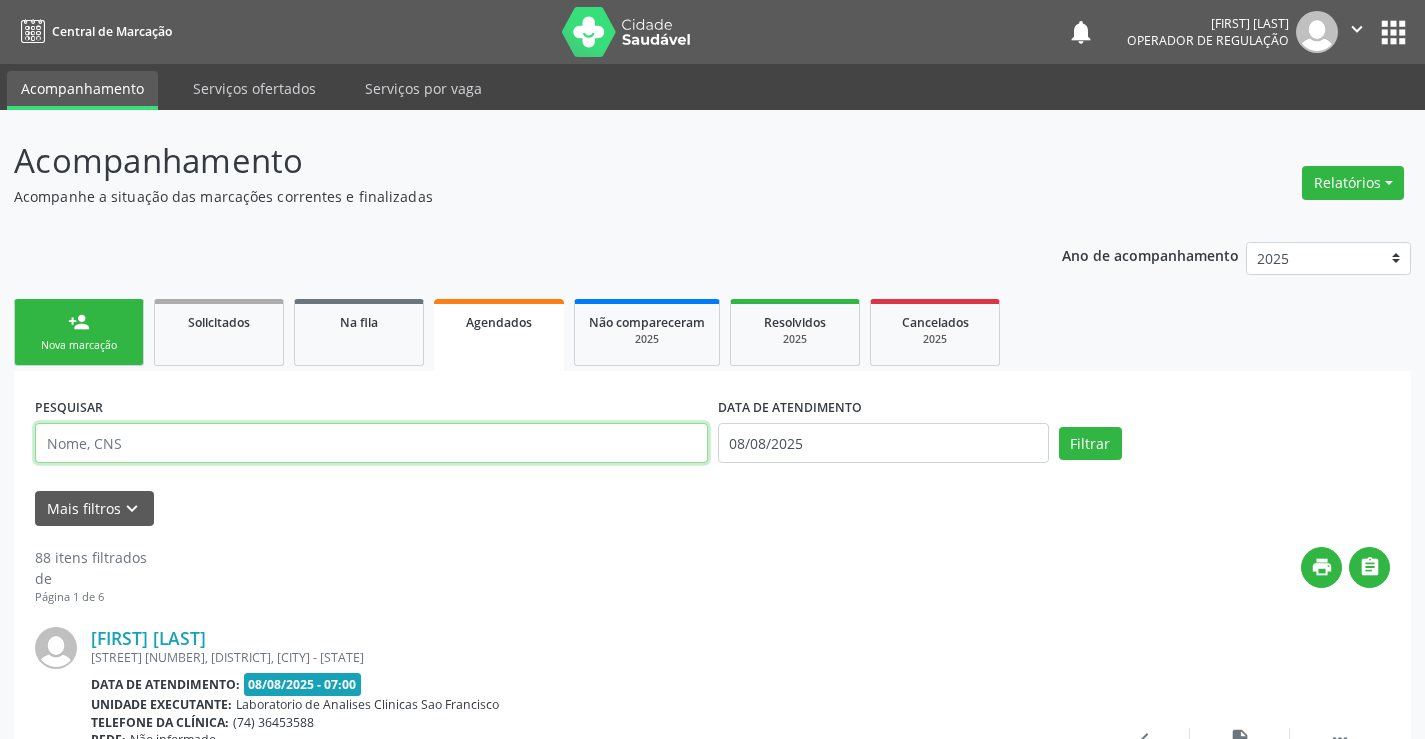 click at bounding box center (371, 443) 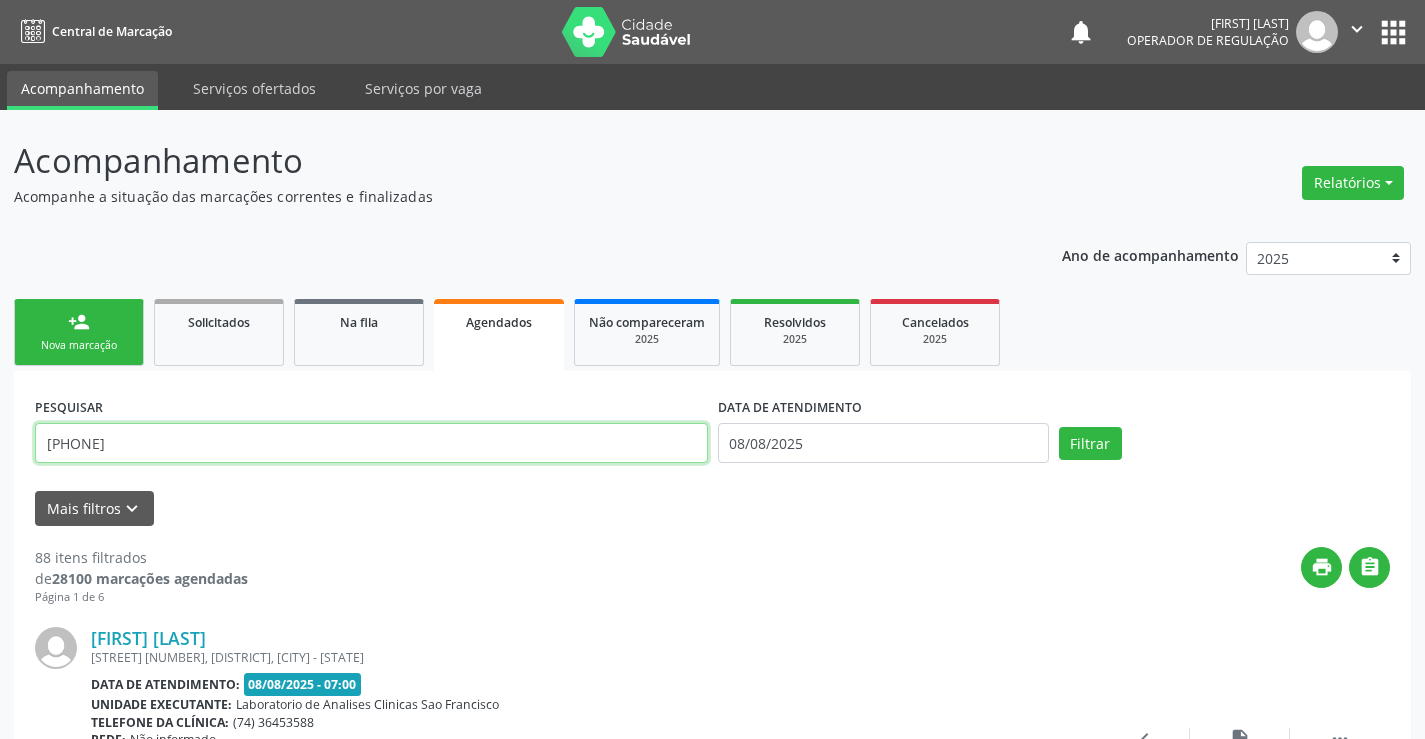 type on "[PHONE]" 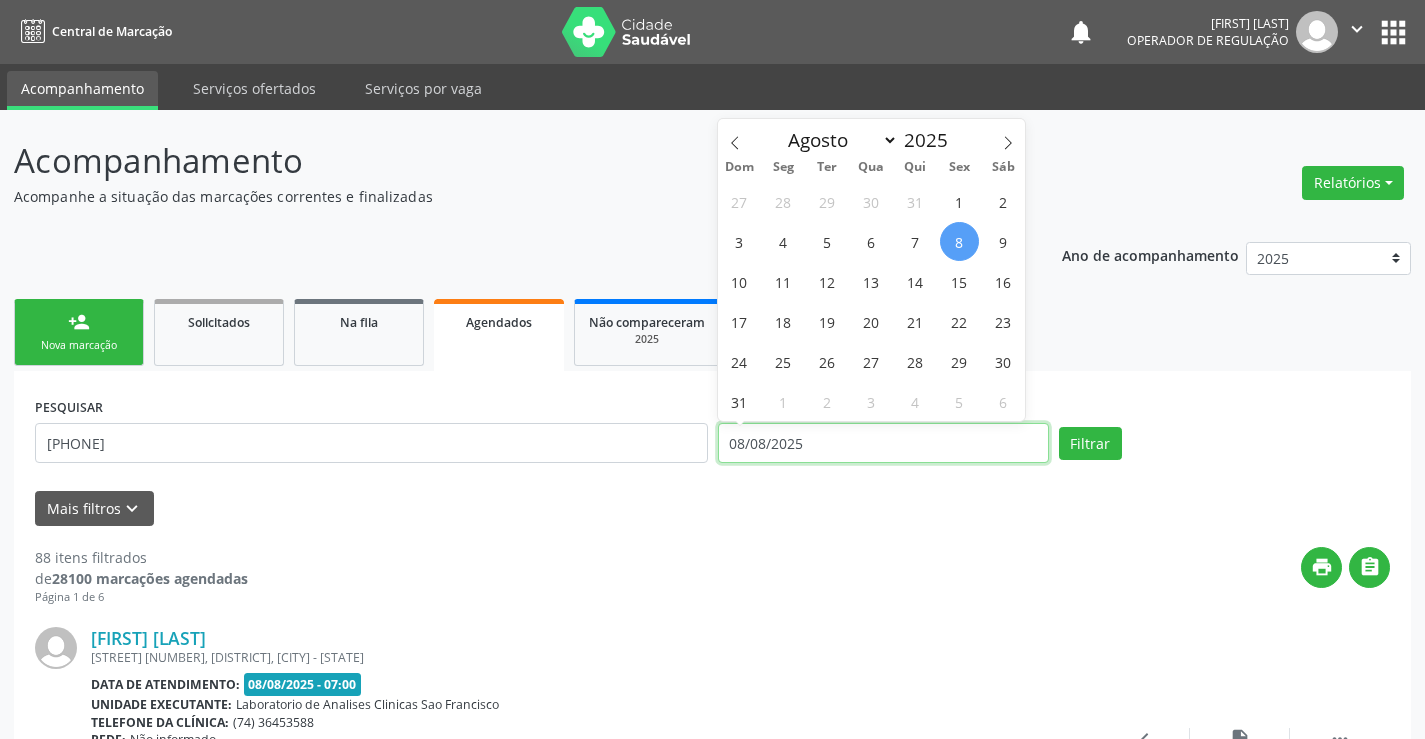 click on "08/08/2025" at bounding box center (883, 443) 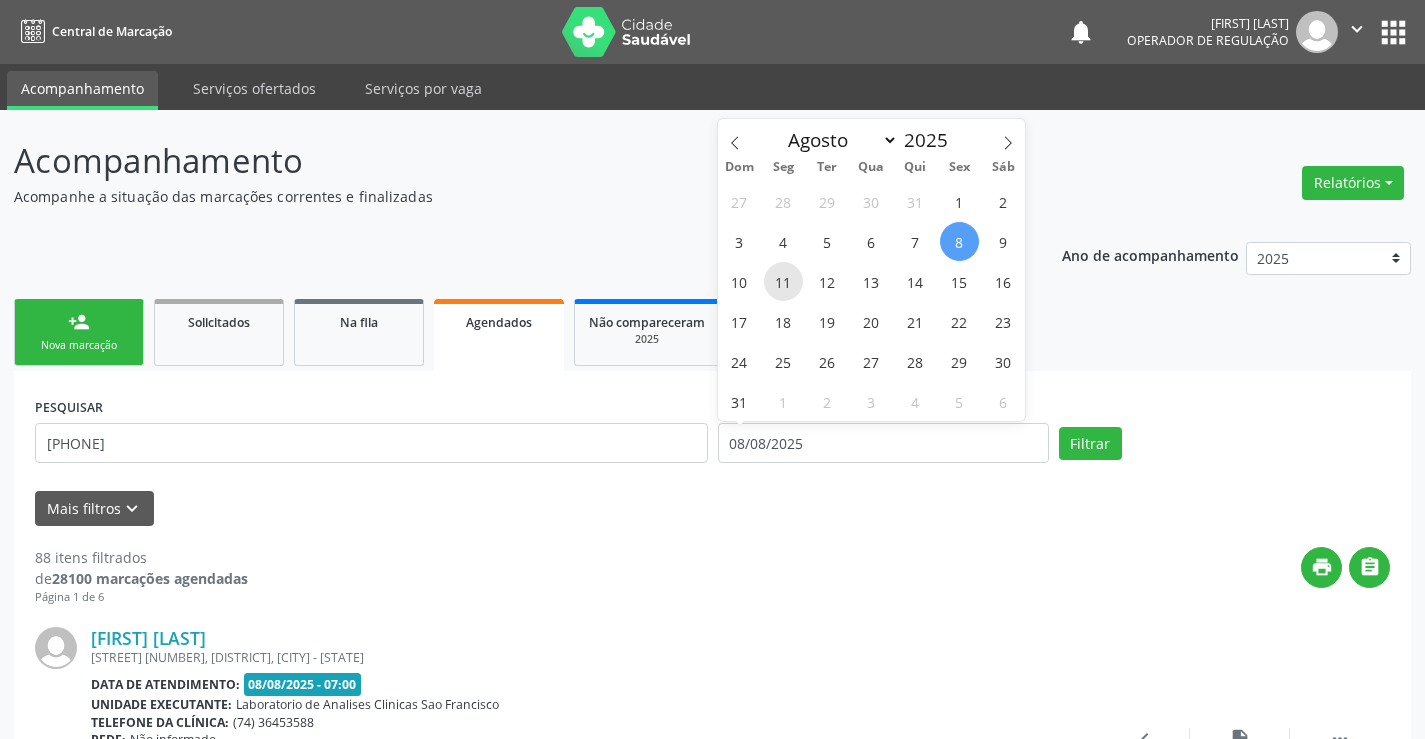click on "11" at bounding box center (783, 281) 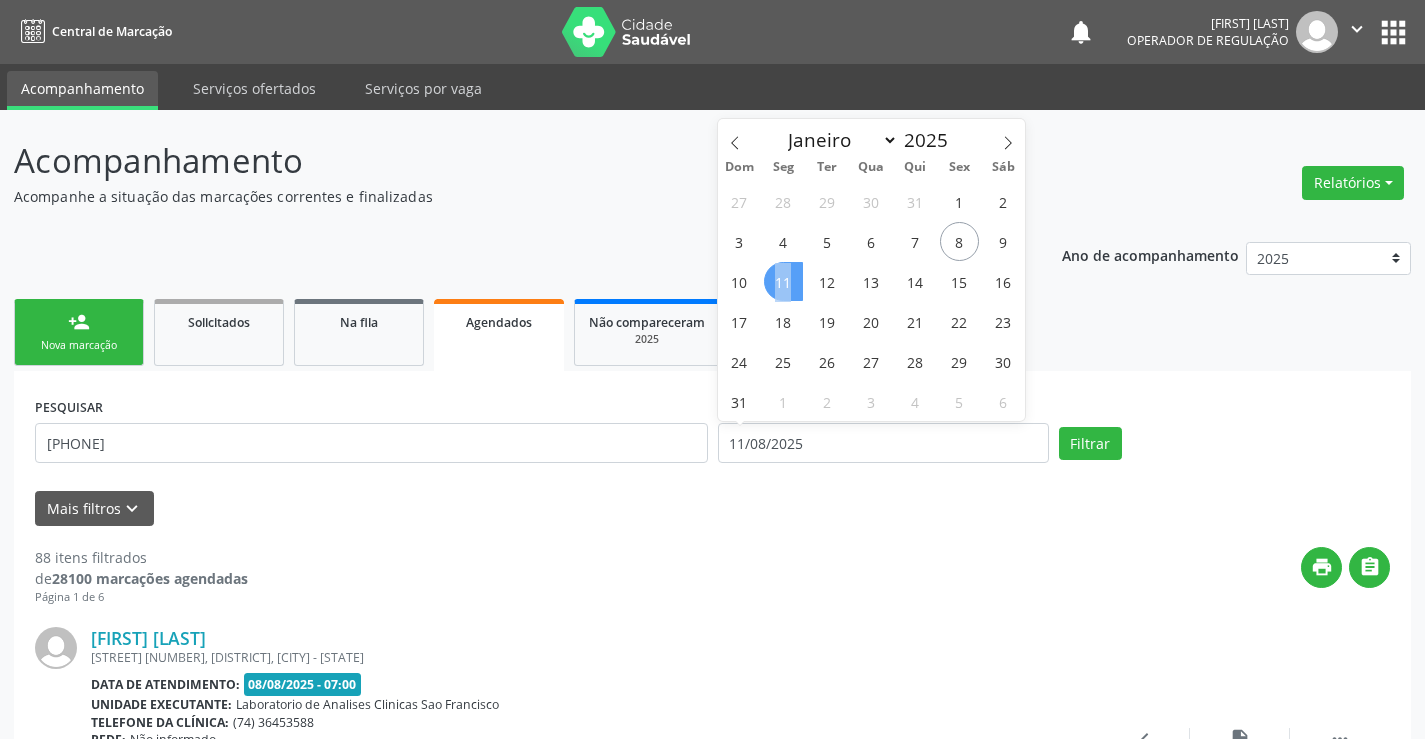 click on "11" at bounding box center [783, 281] 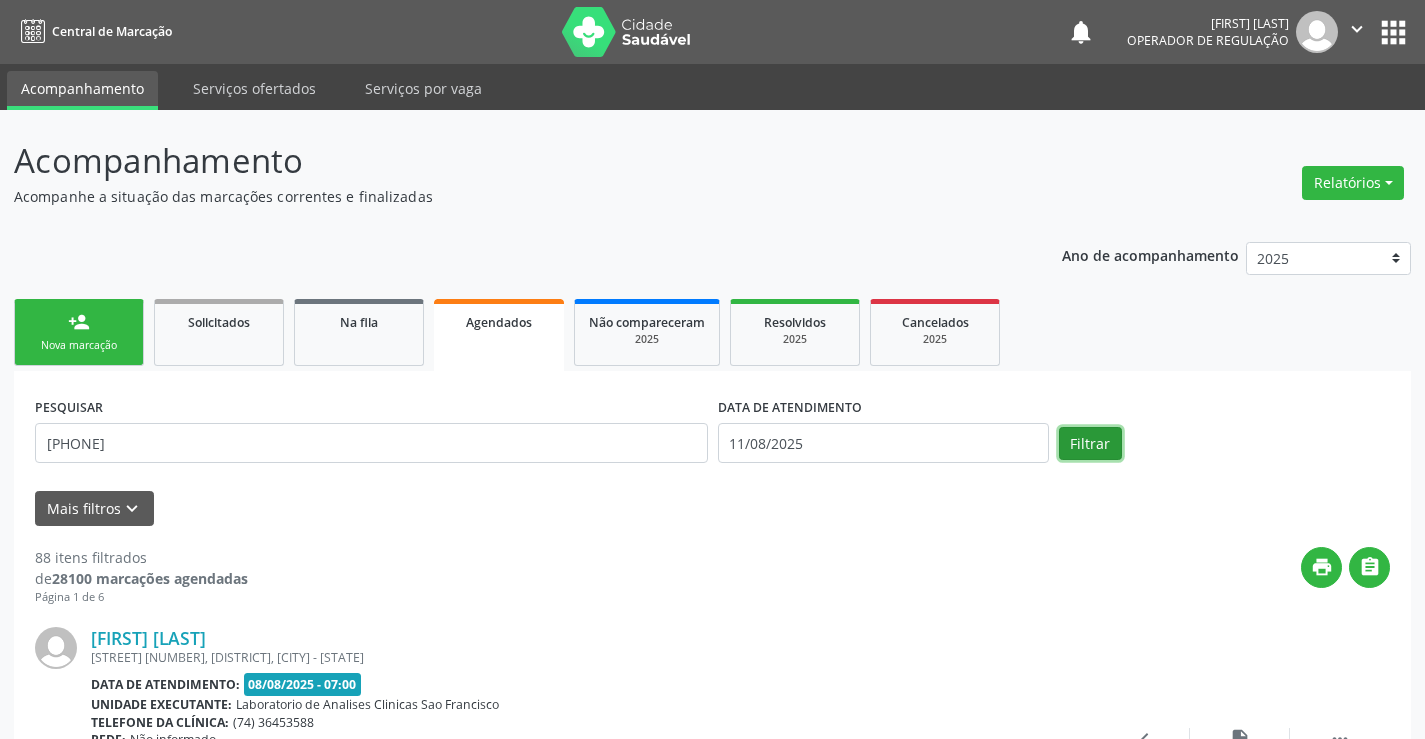 click on "Filtrar" at bounding box center [1090, 444] 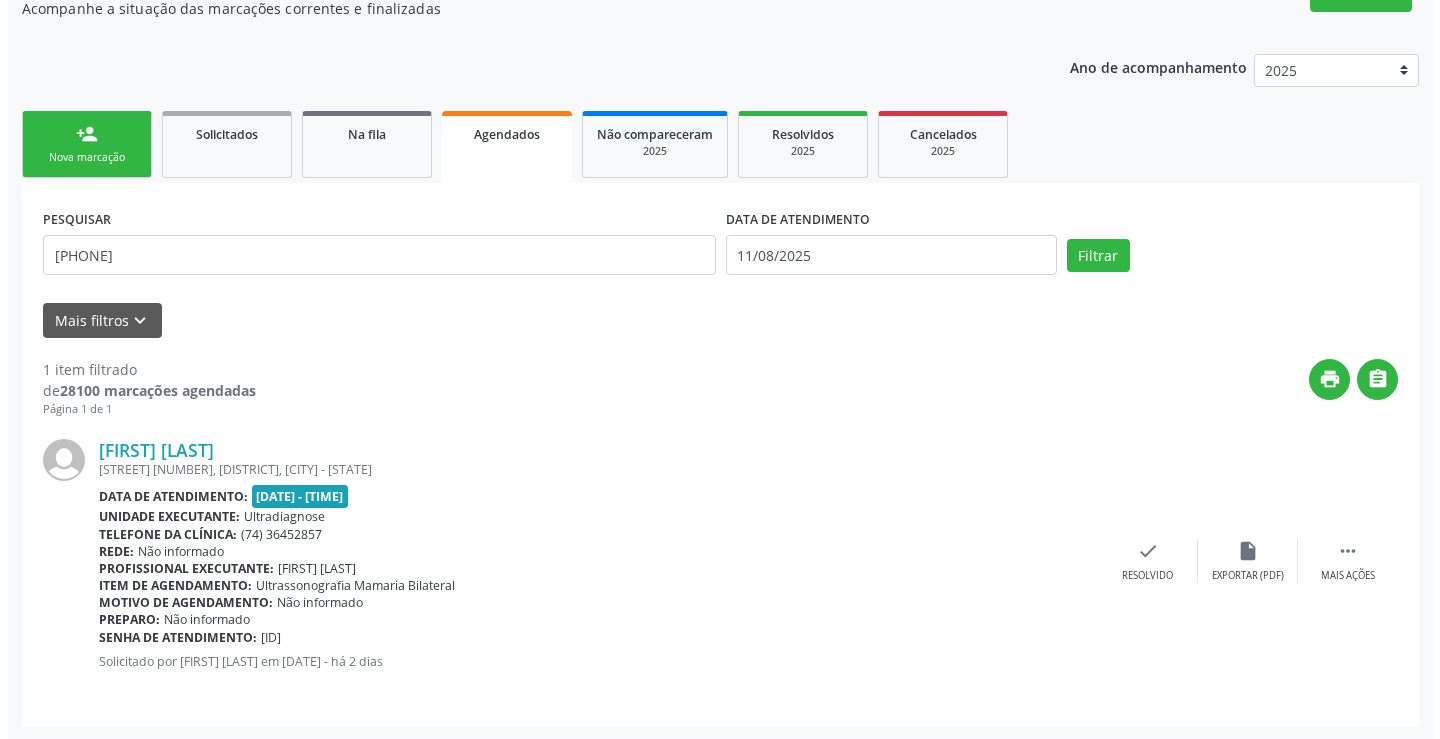 scroll, scrollTop: 189, scrollLeft: 0, axis: vertical 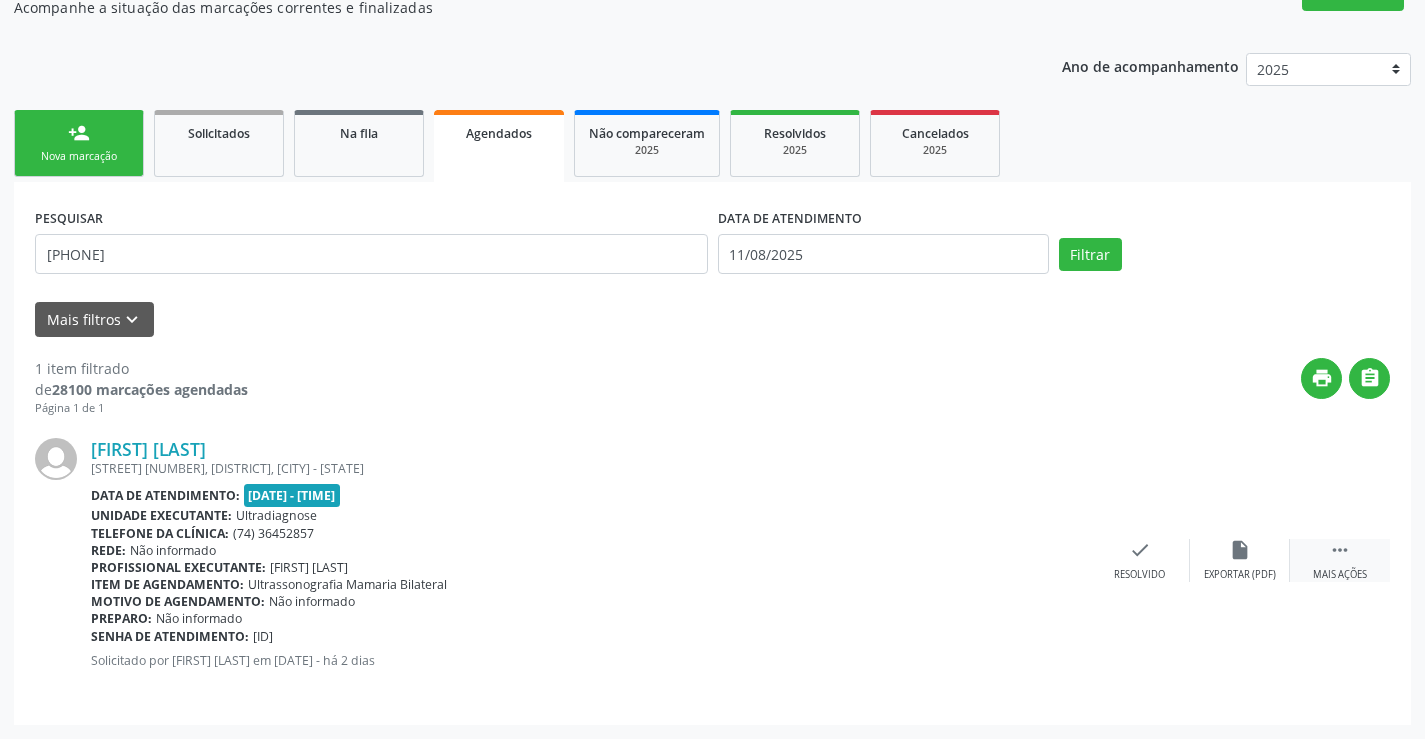 click on "" at bounding box center (1340, 550) 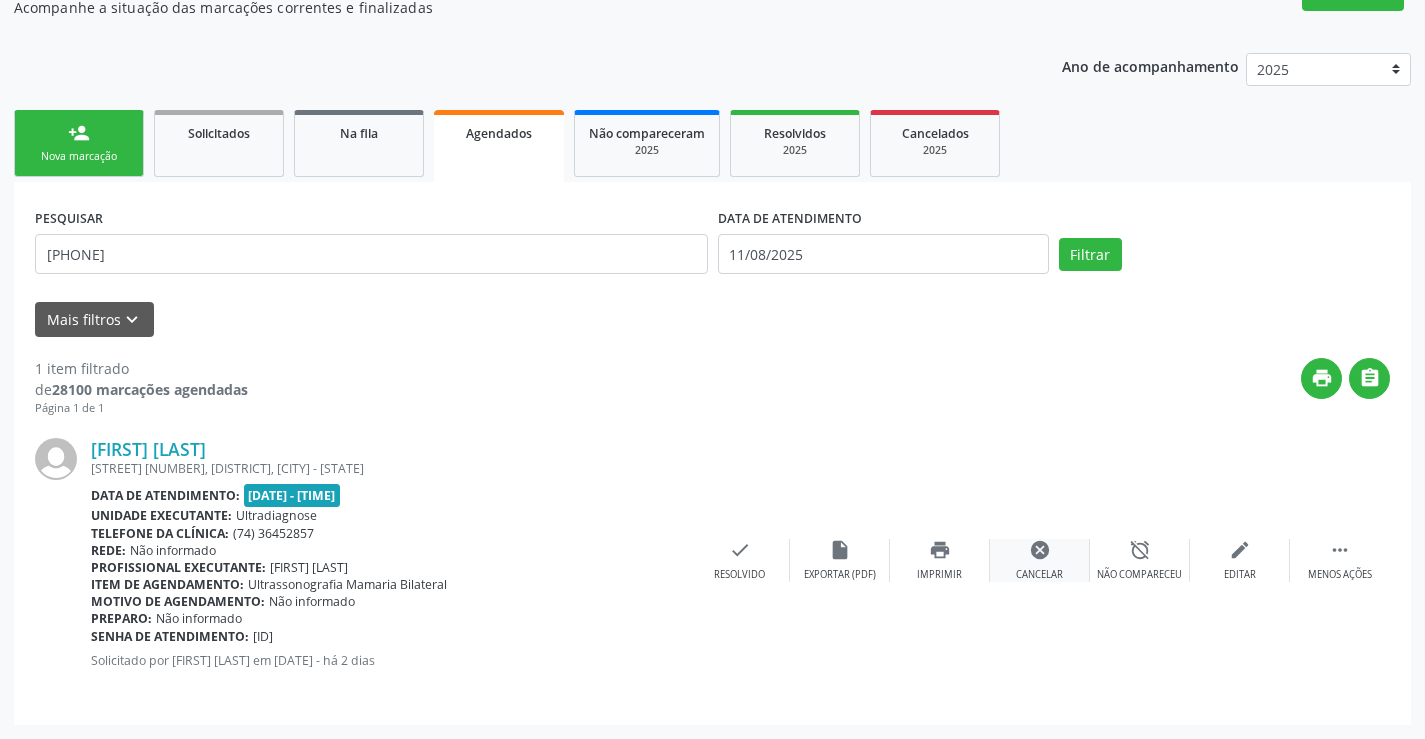 click on "cancel" at bounding box center [1040, 550] 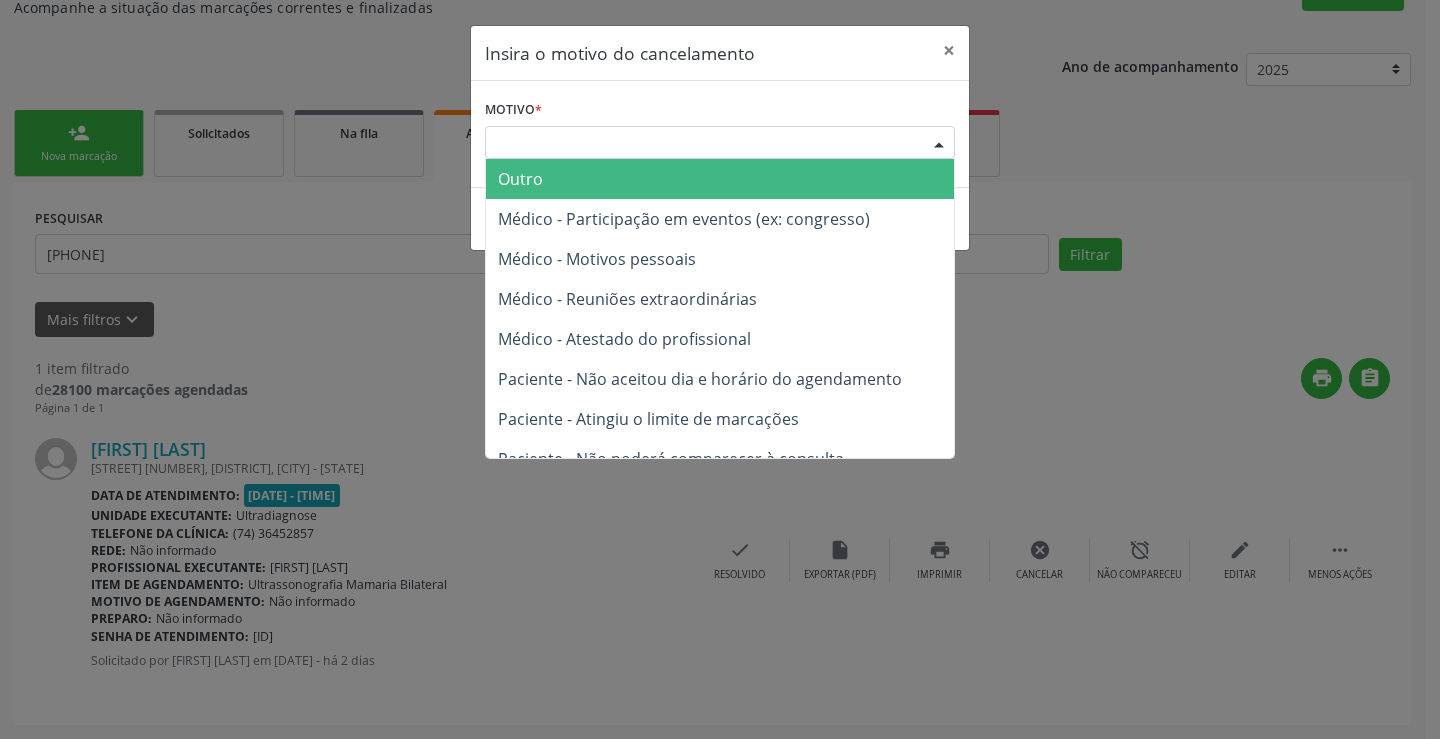click on "Escolha o motivo" at bounding box center [720, 143] 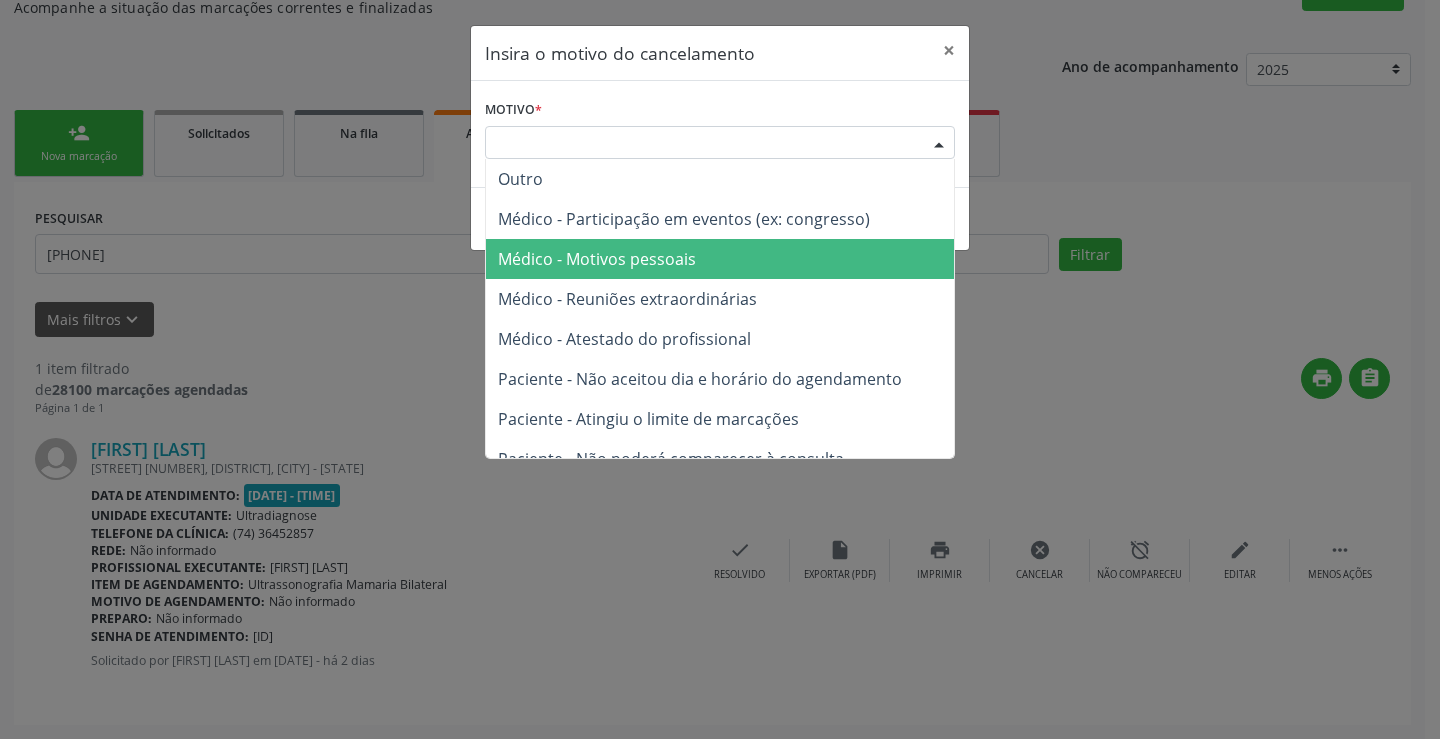 click on "Médico - Motivos pessoais" at bounding box center (597, 259) 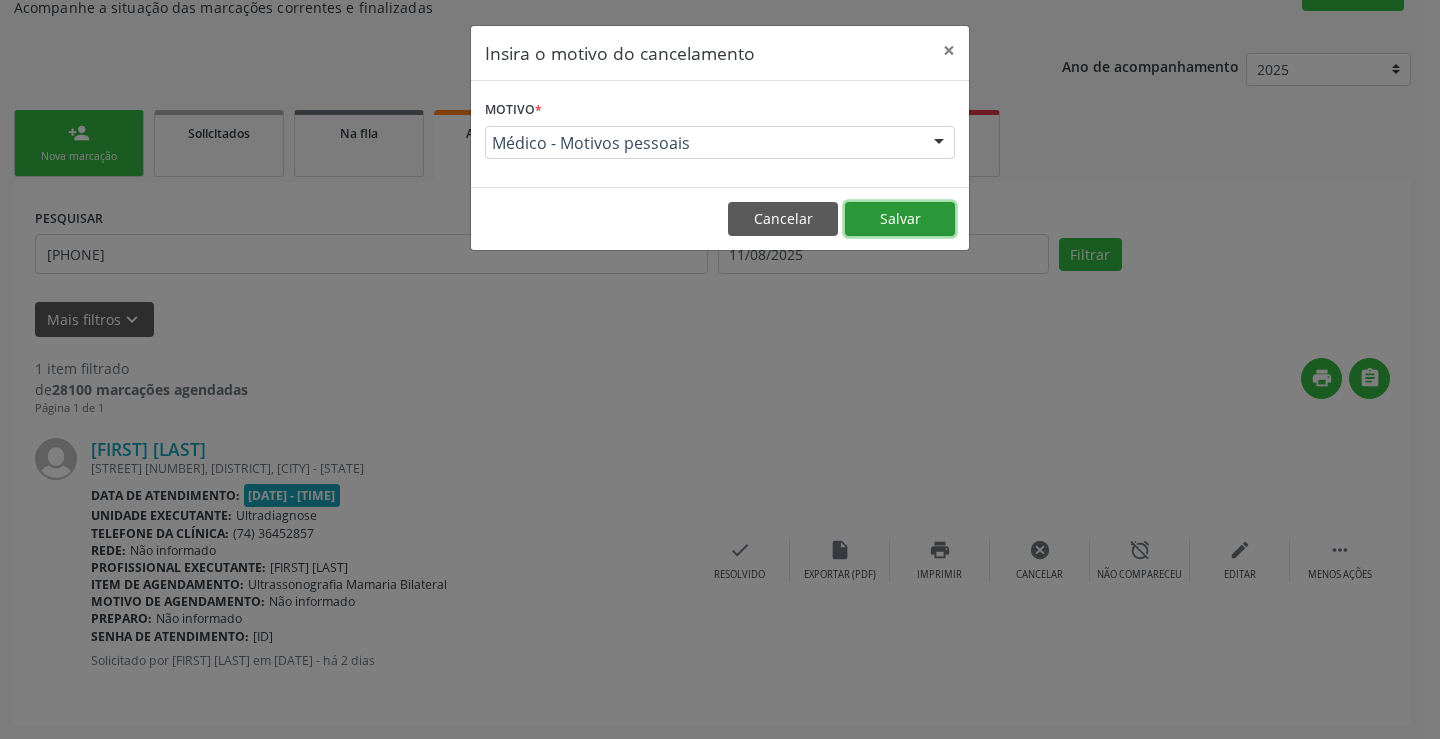 click on "Salvar" at bounding box center (900, 219) 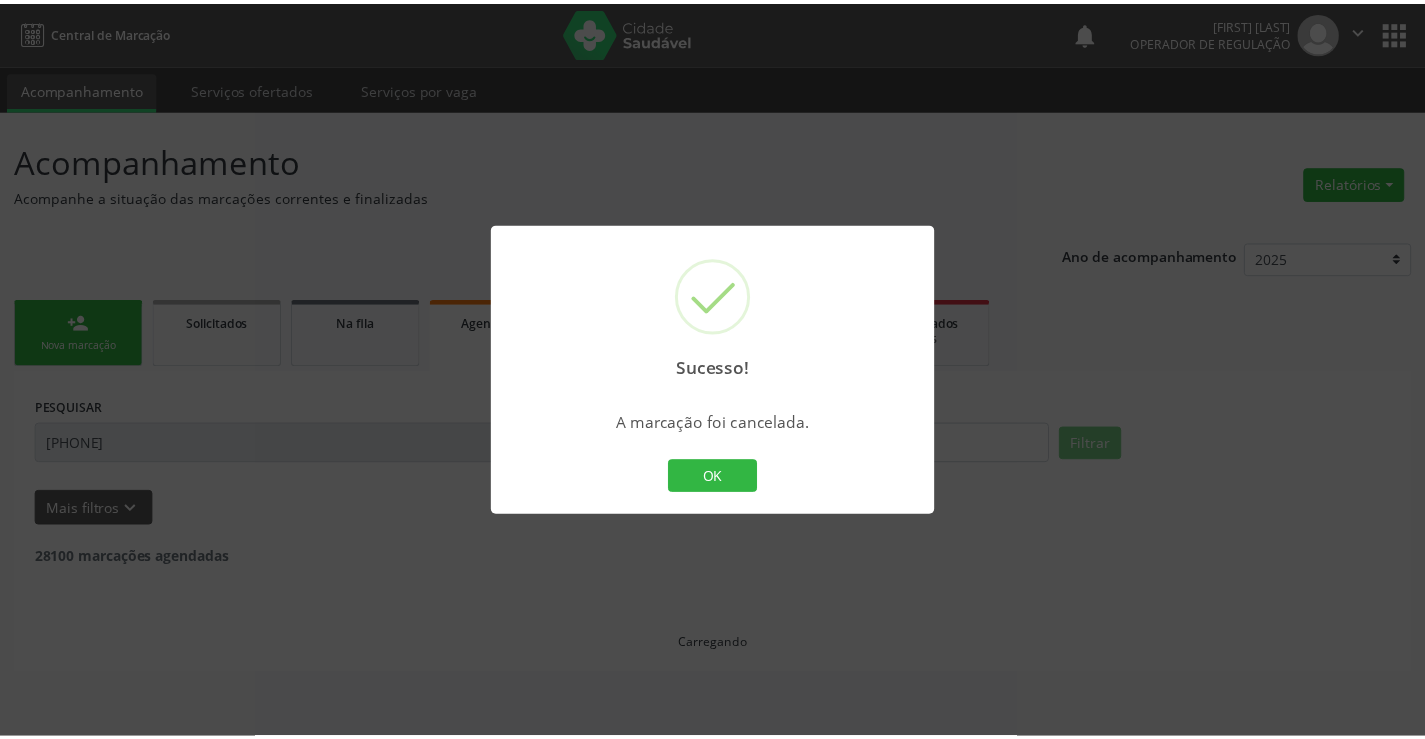 scroll, scrollTop: 0, scrollLeft: 0, axis: both 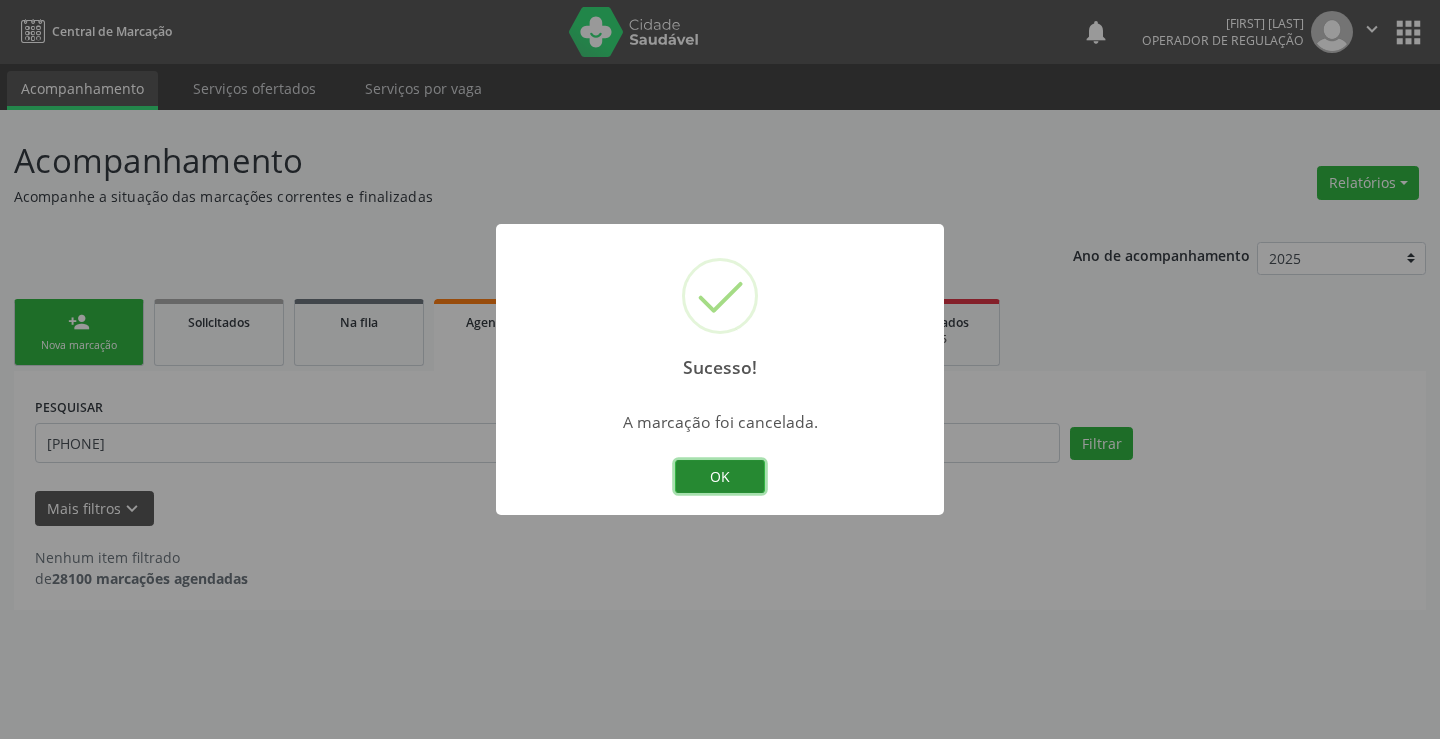 click on "OK" at bounding box center (720, 477) 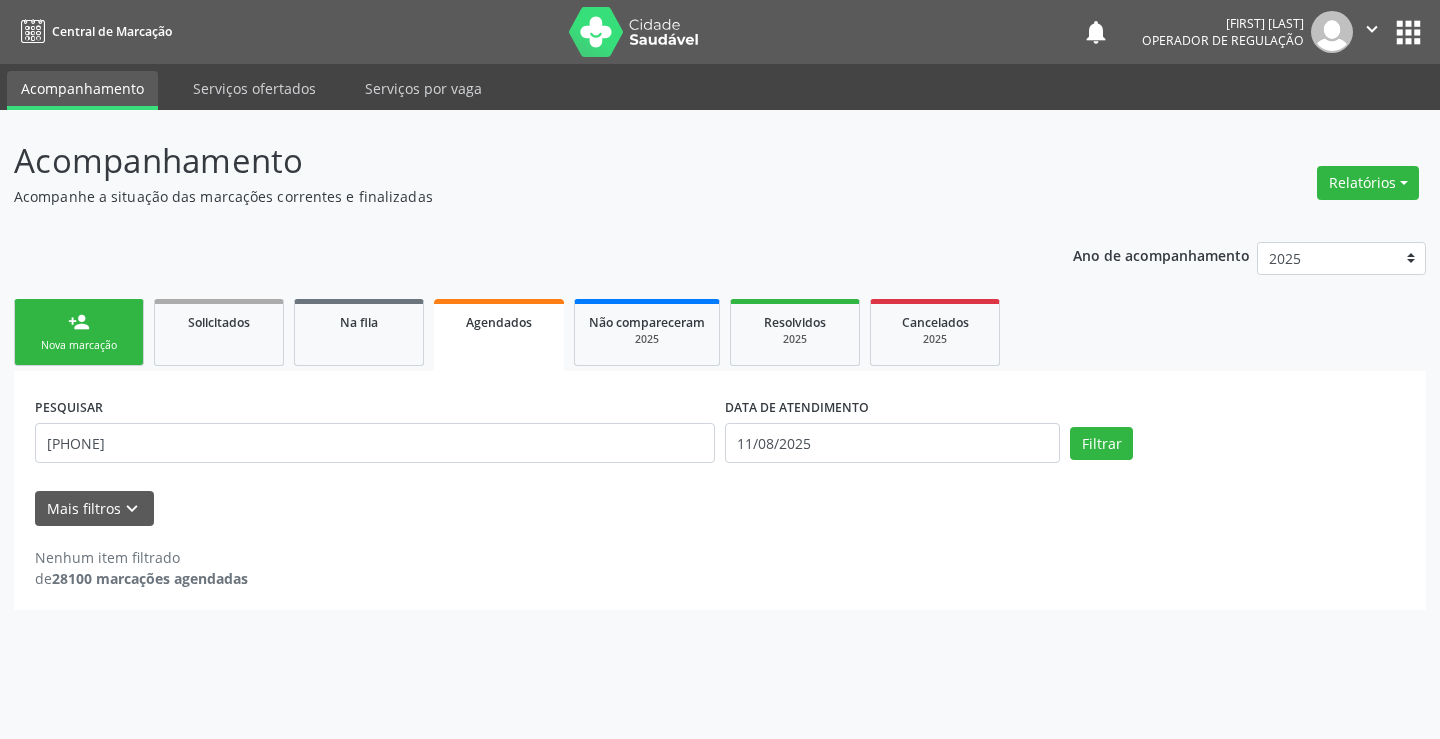 click on "person_add
Nova marcação" at bounding box center [79, 332] 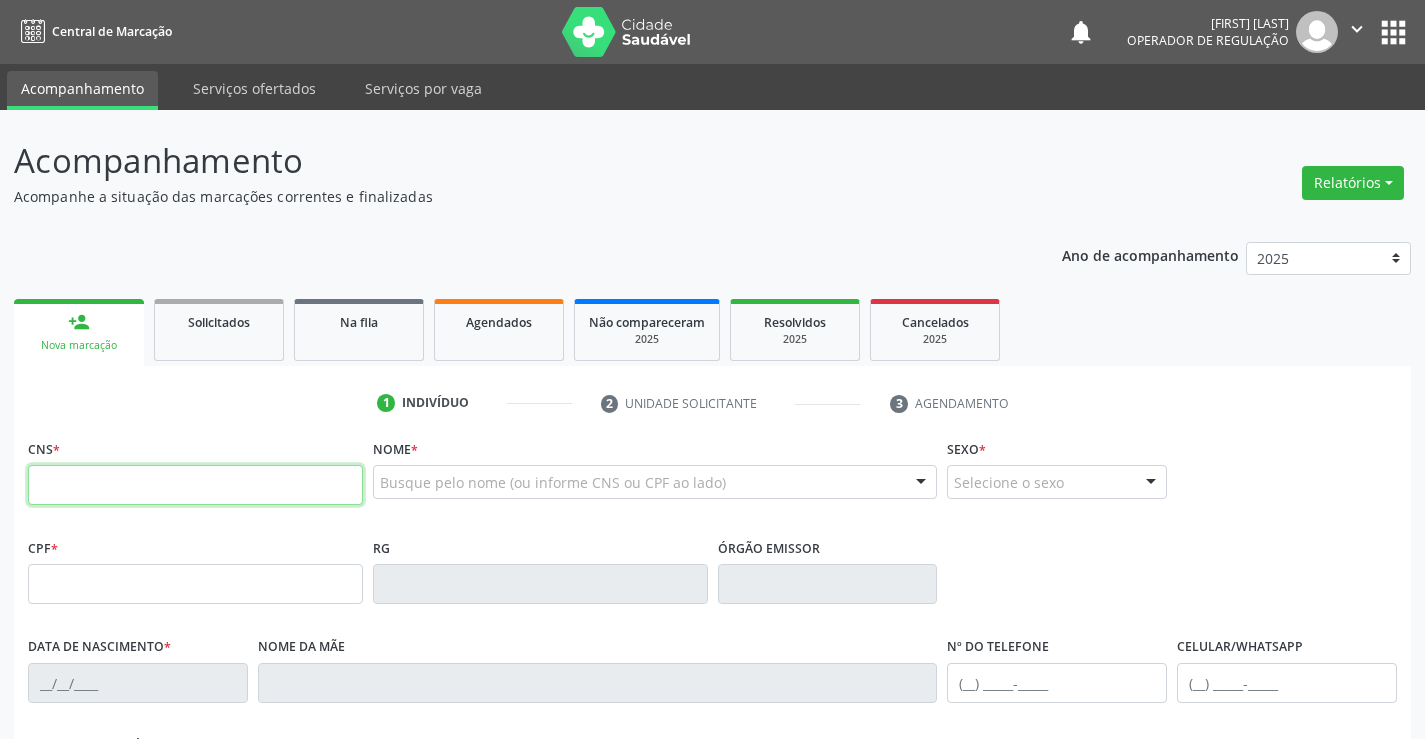 click at bounding box center (195, 485) 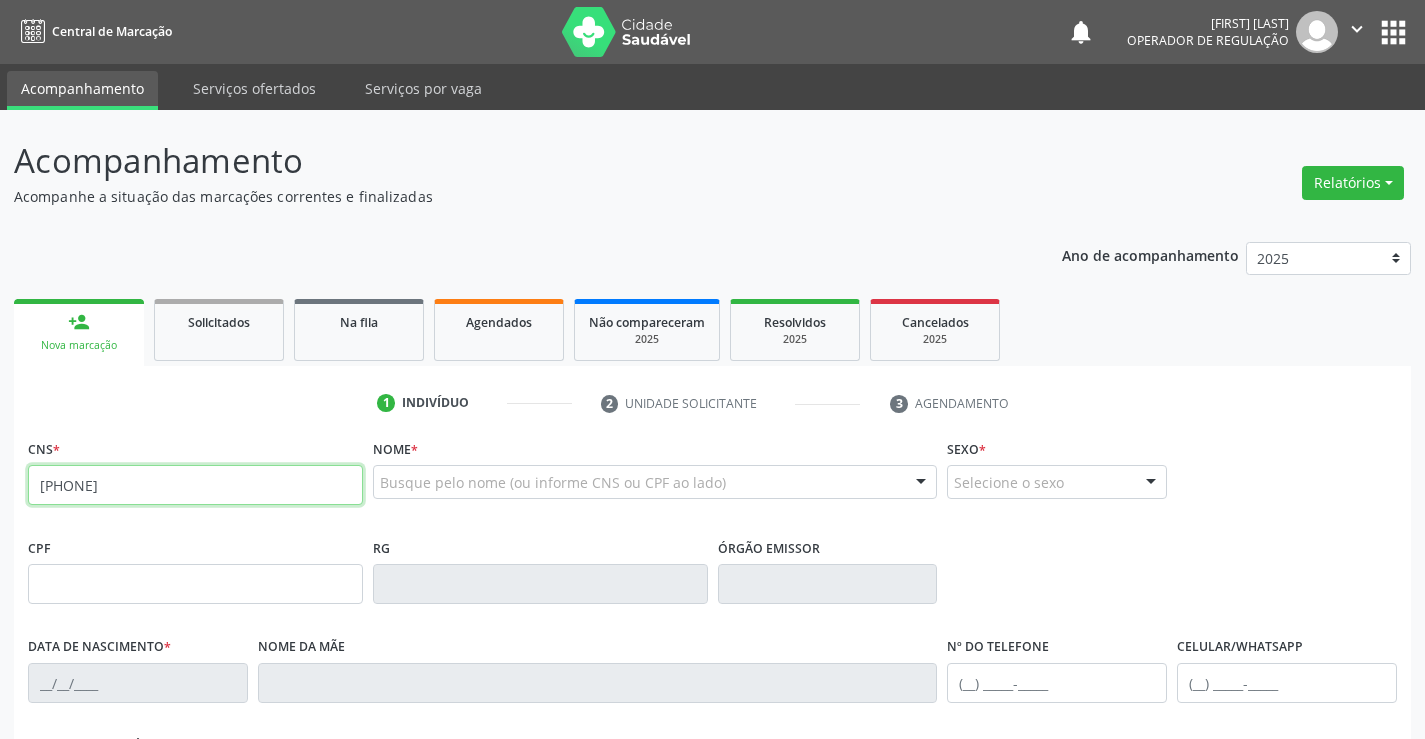 type on "[PHONE]" 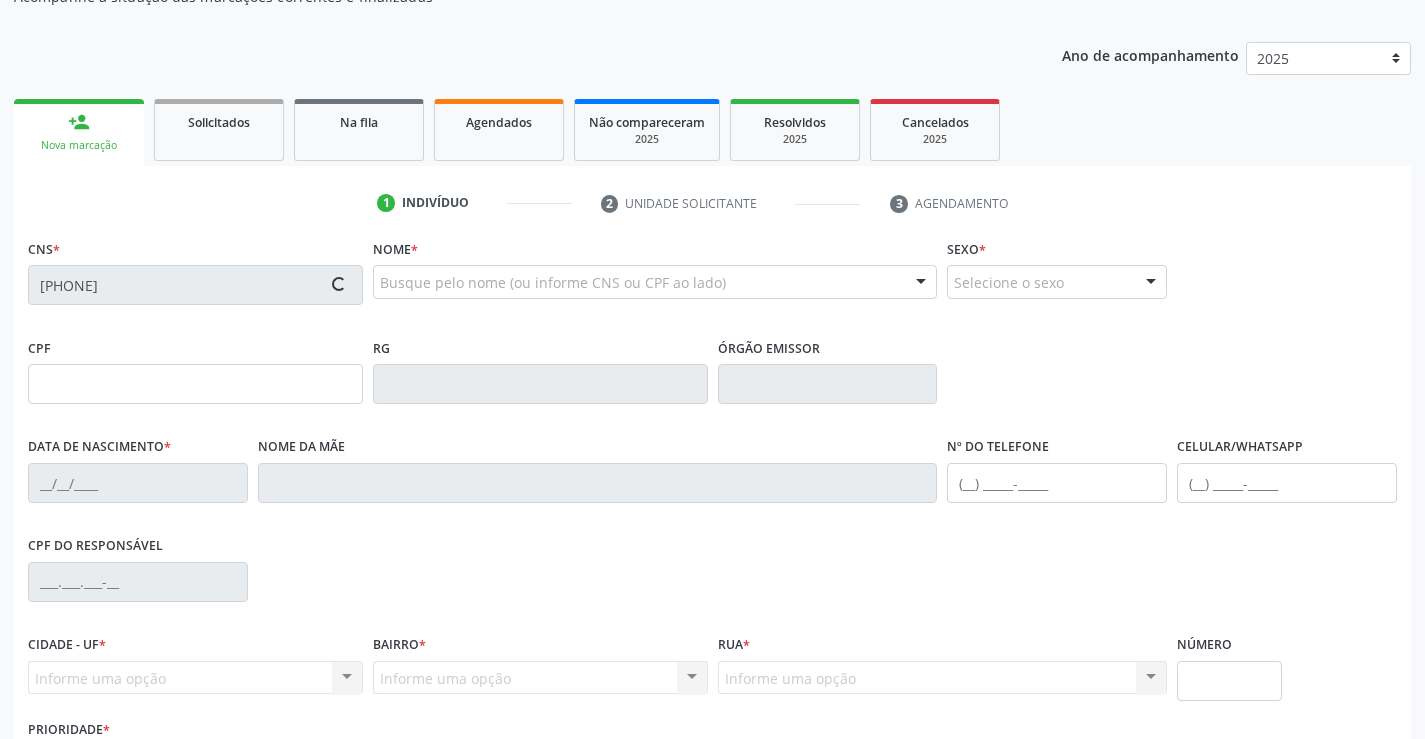 type on "[PHONE]" 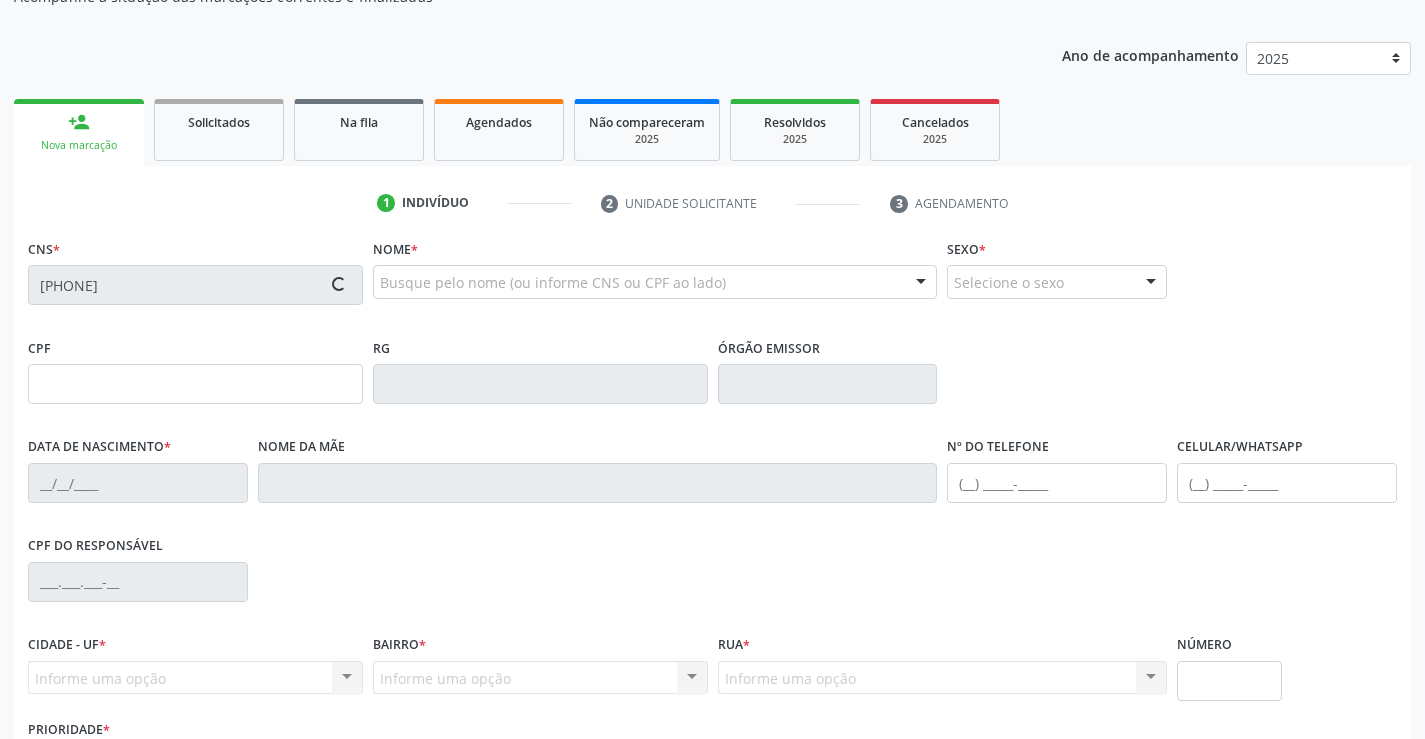 type on "[DATE]" 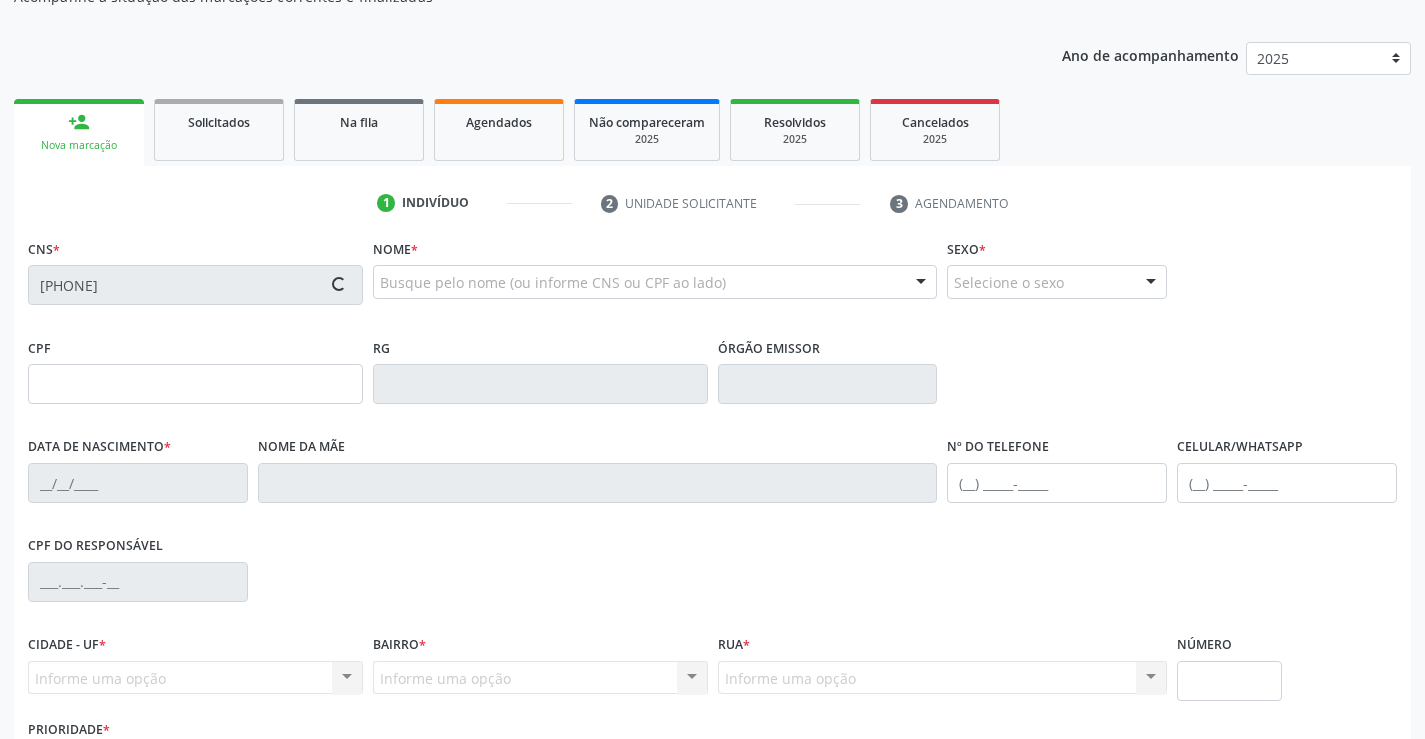 type on "[PHONE]" 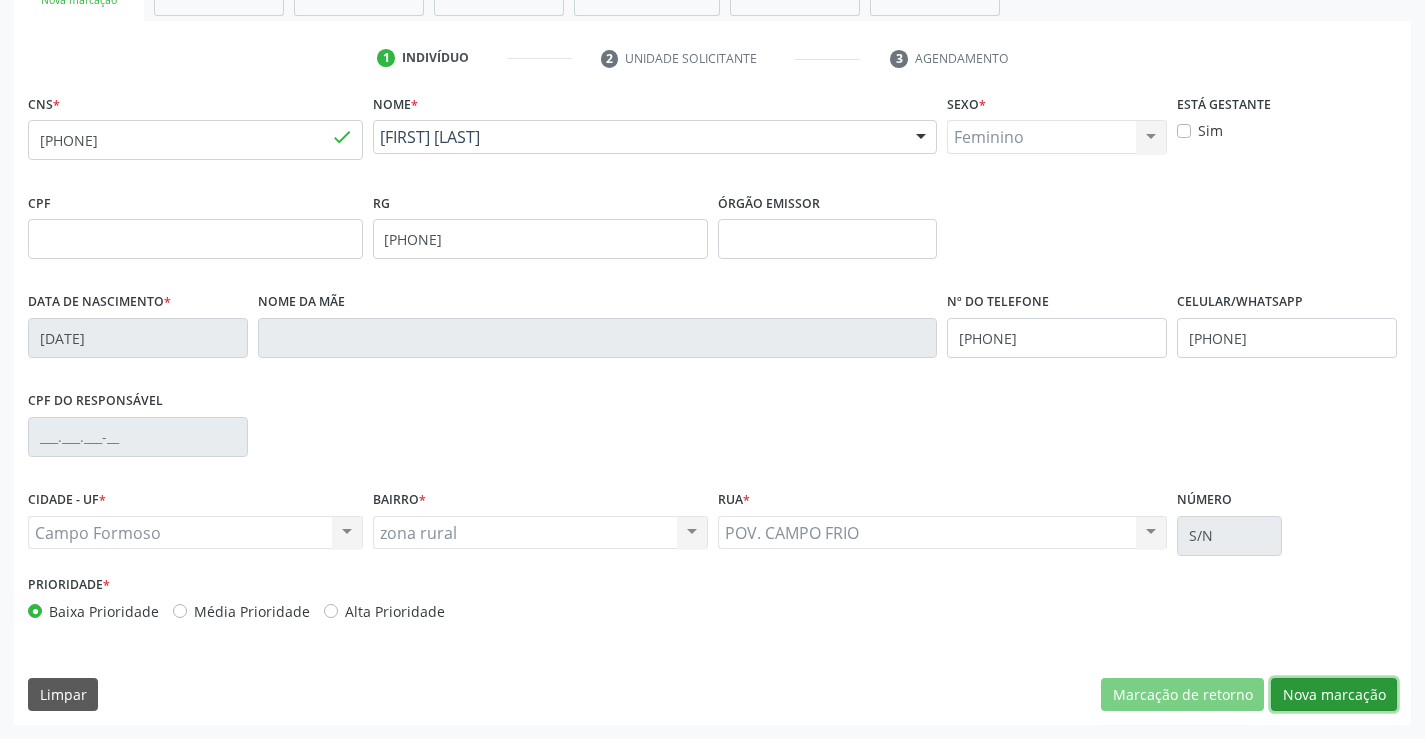 click on "Nova marcação" at bounding box center [1334, 695] 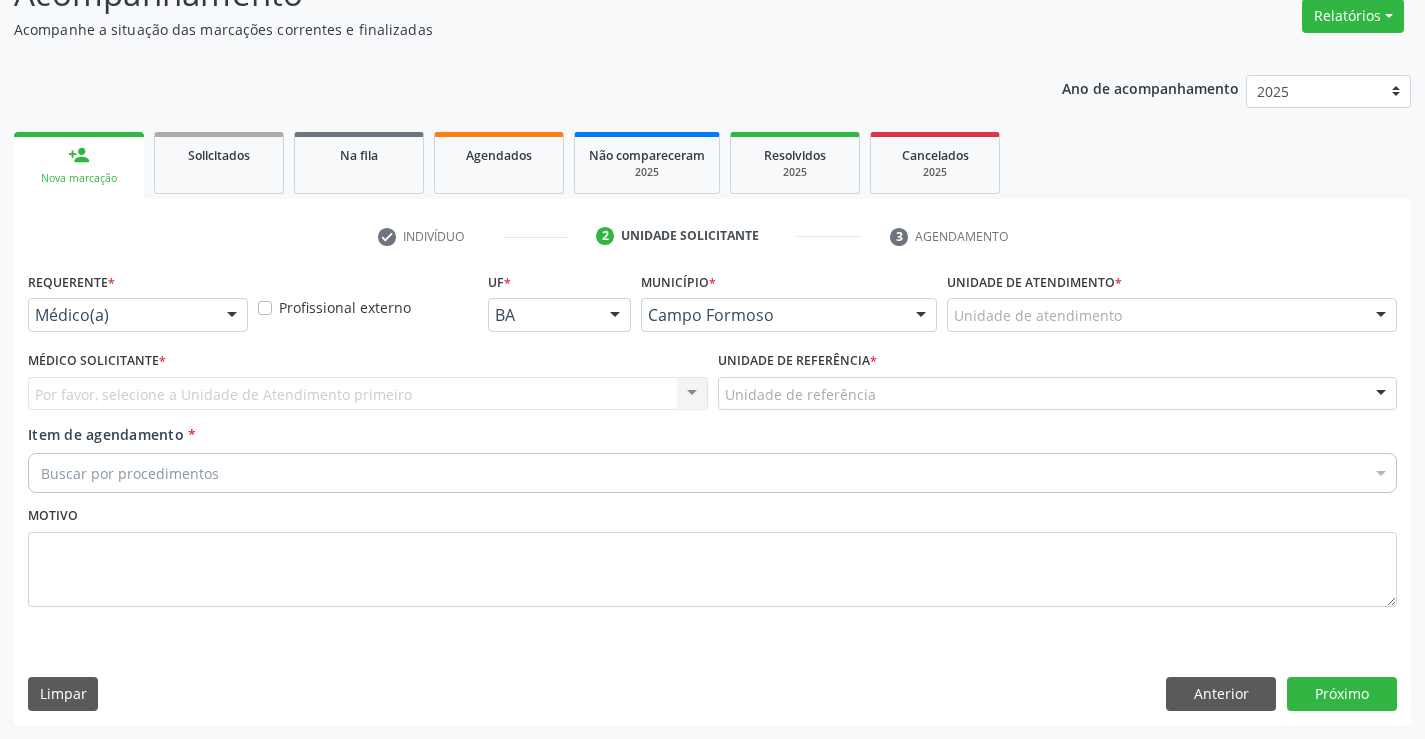 scroll, scrollTop: 167, scrollLeft: 0, axis: vertical 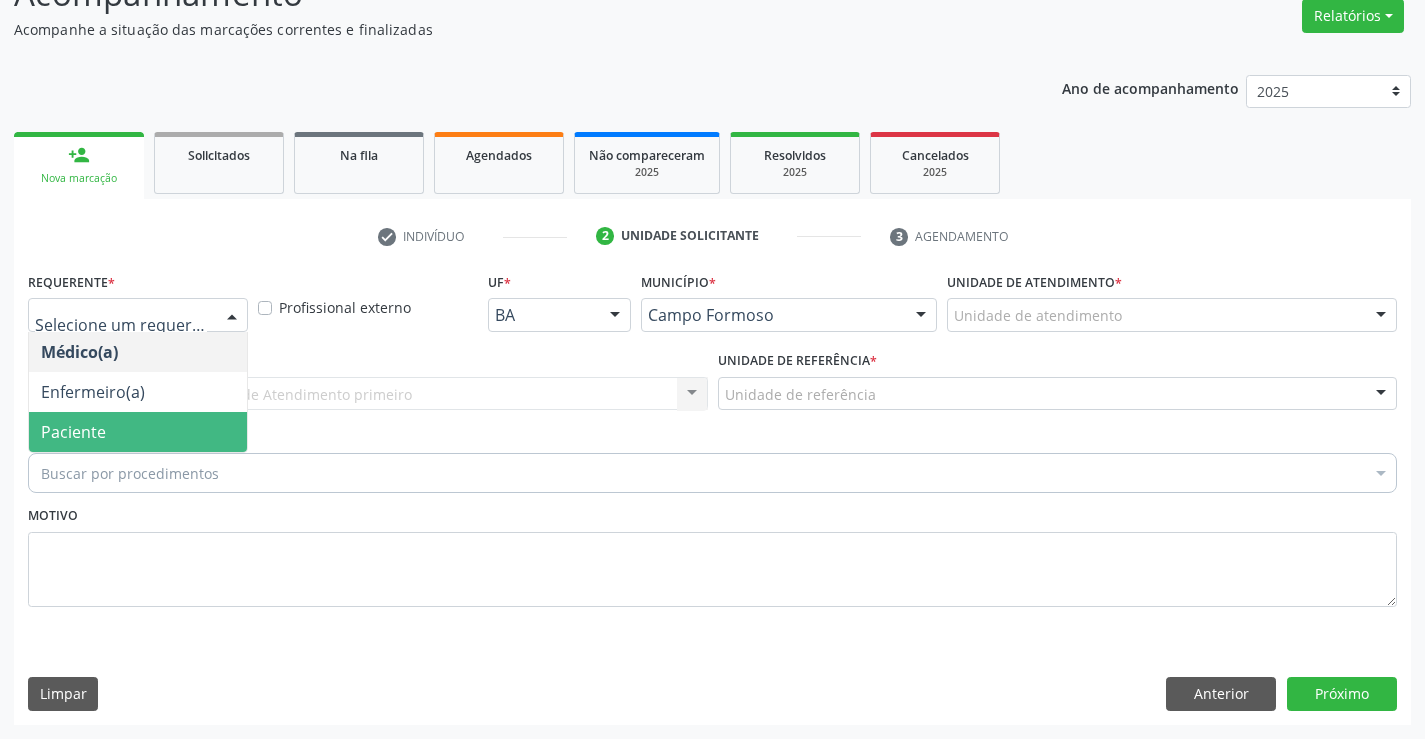 click on "Paciente" at bounding box center [138, 432] 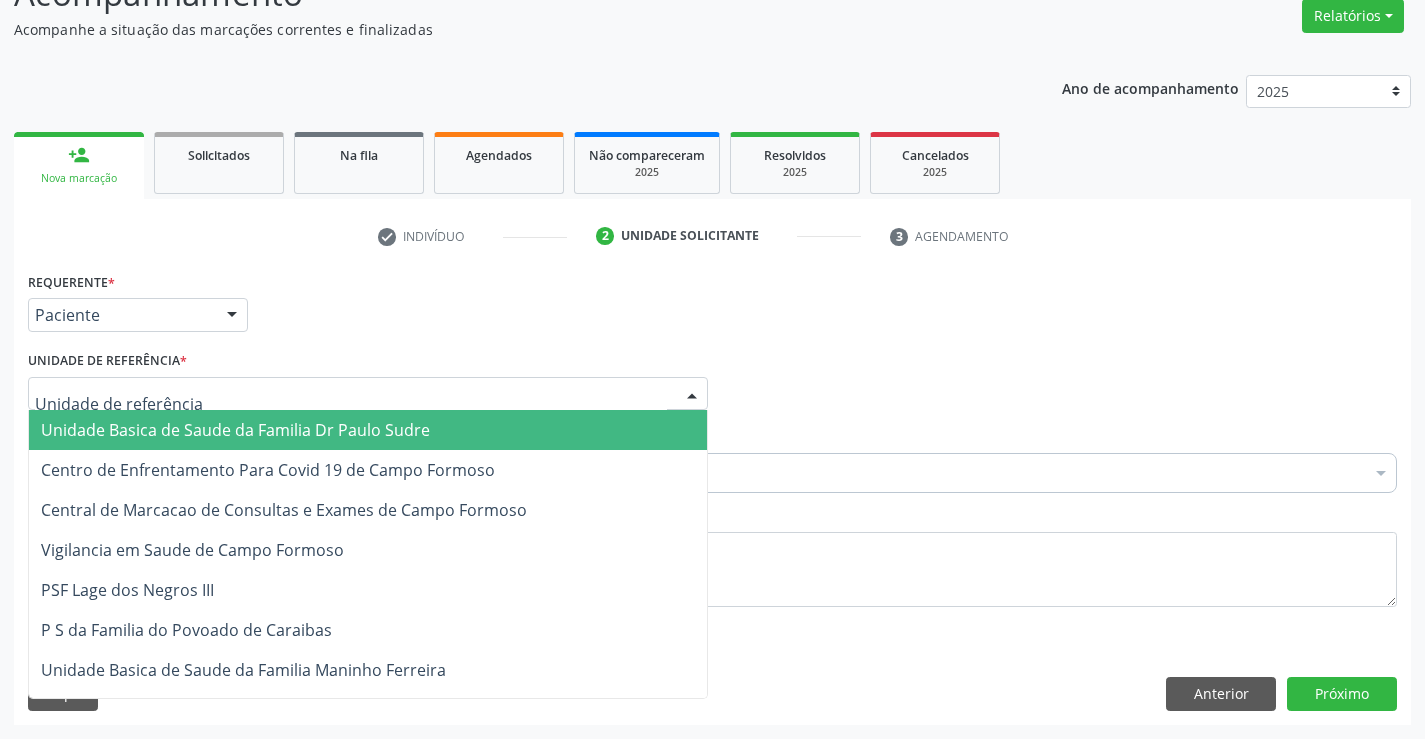 click on "Unidade Basica de Saude da Familia Dr Paulo Sudre" at bounding box center (235, 430) 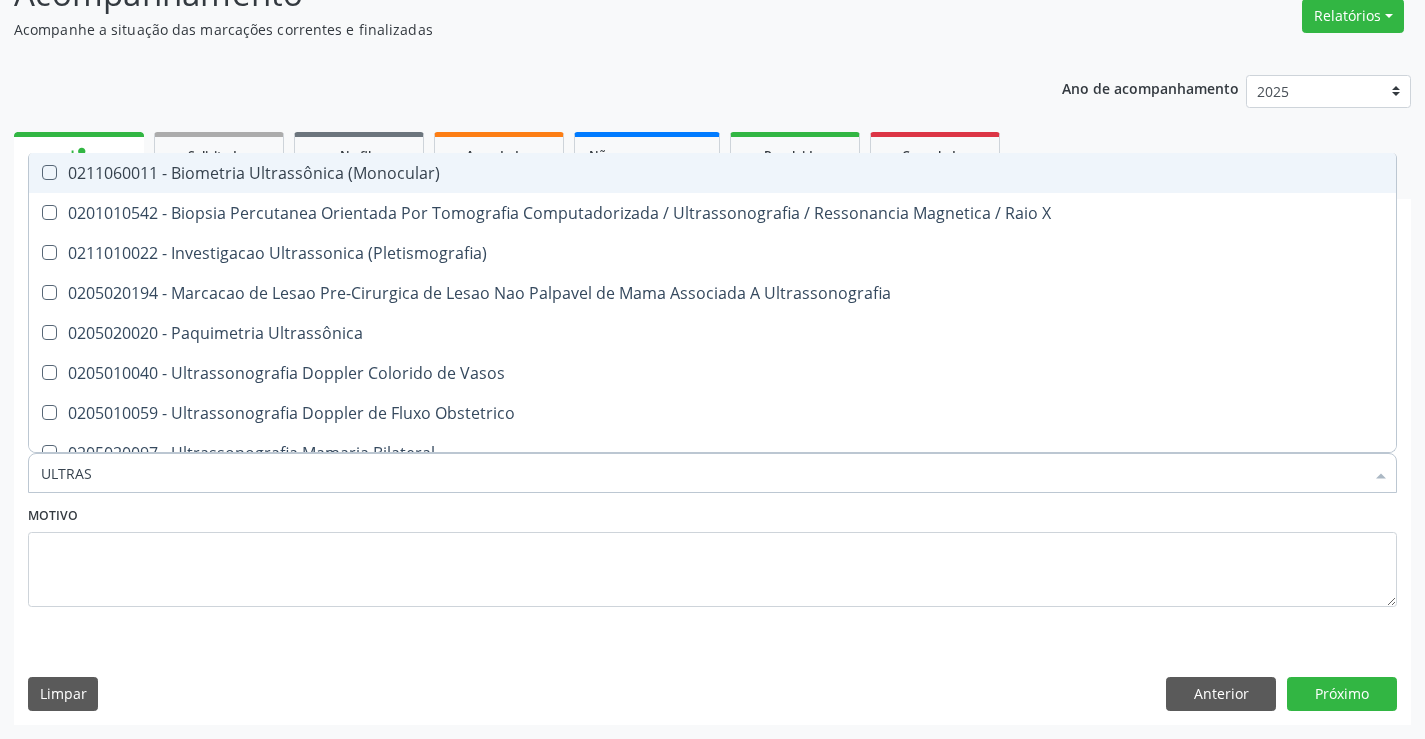 type on "ULTRASS" 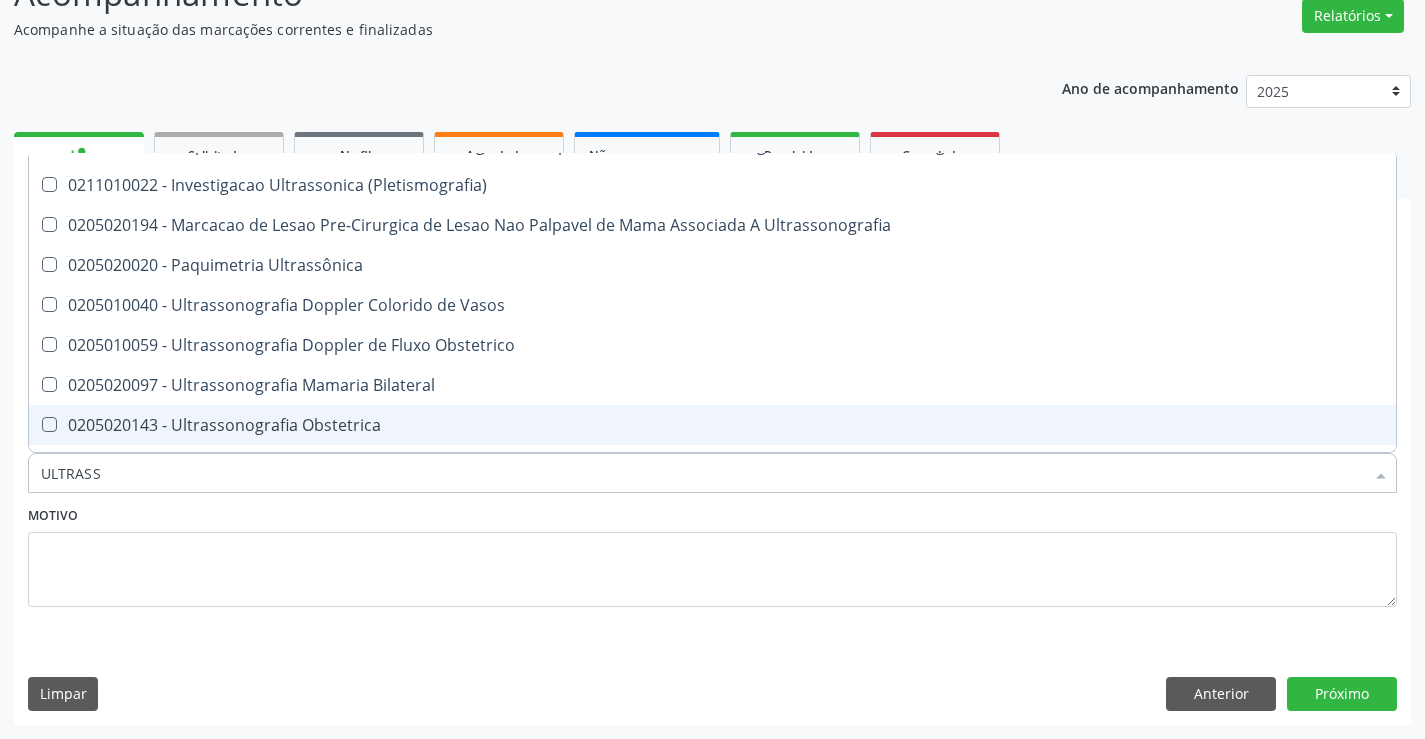 scroll, scrollTop: 100, scrollLeft: 0, axis: vertical 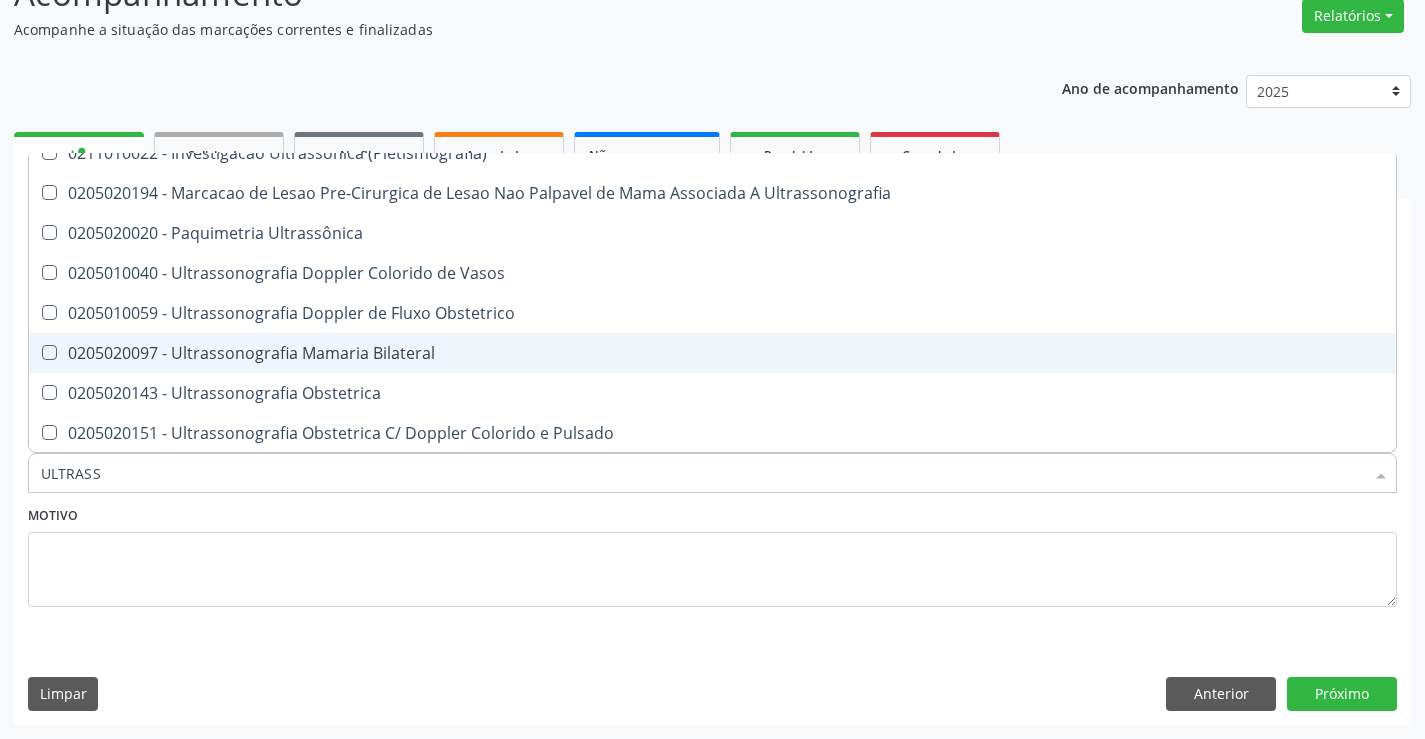 click on "0205020097 - Ultrassonografia Mamaria Bilateral" at bounding box center (712, 353) 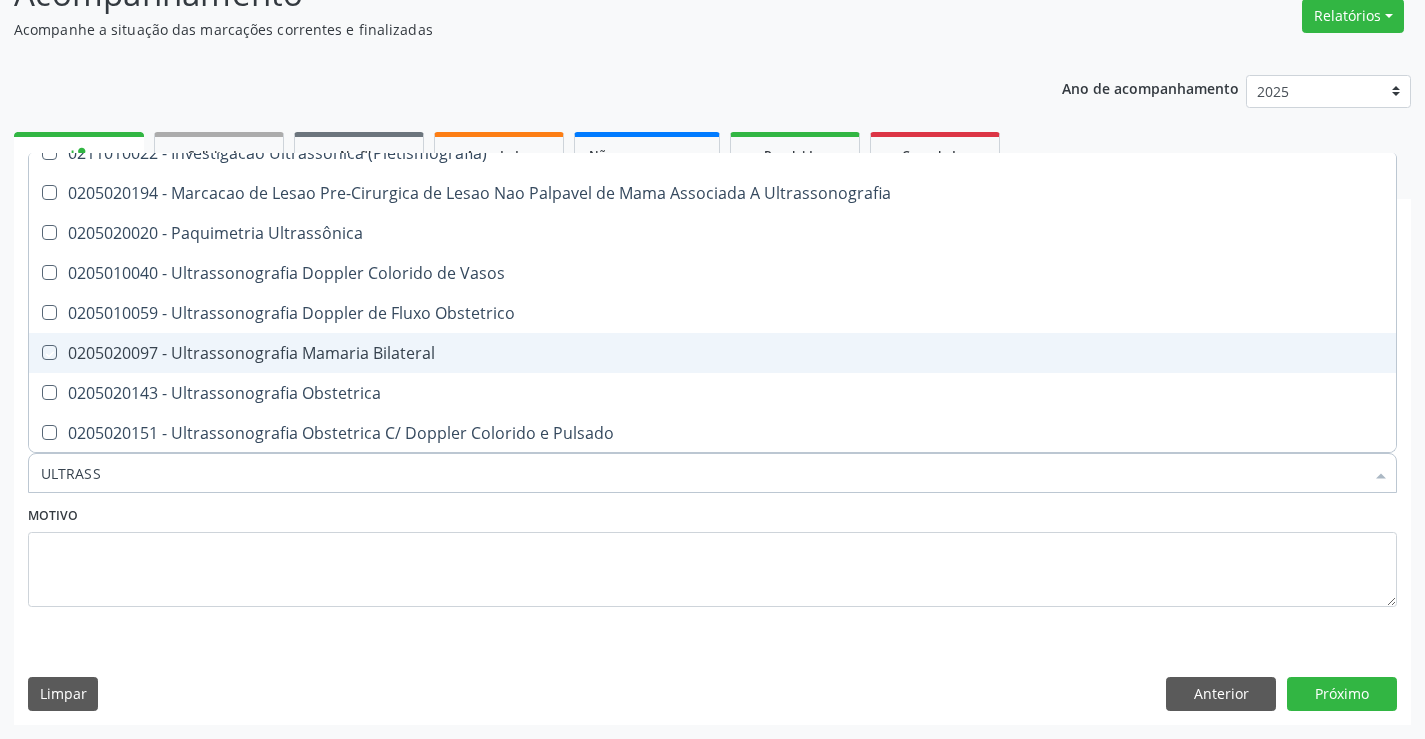 checkbox on "true" 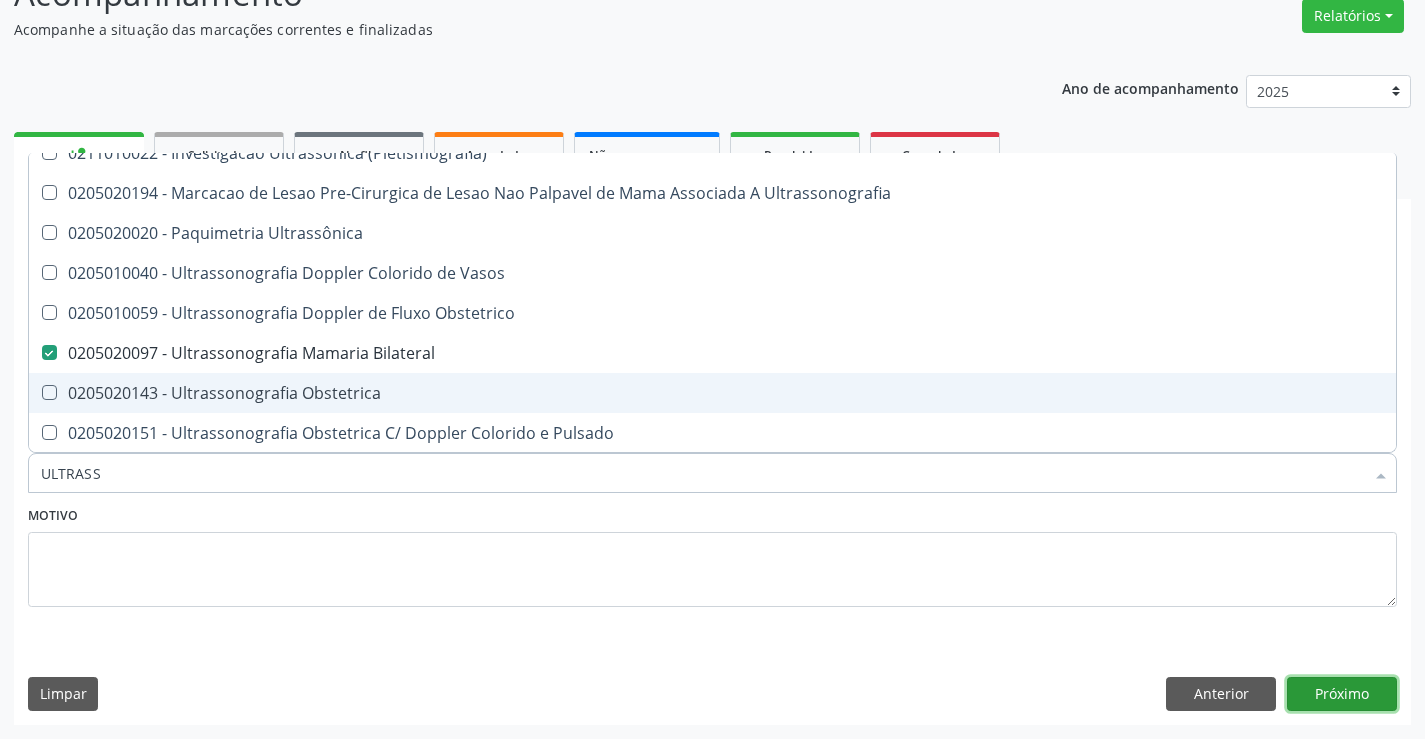 click on "Próximo" at bounding box center [1342, 694] 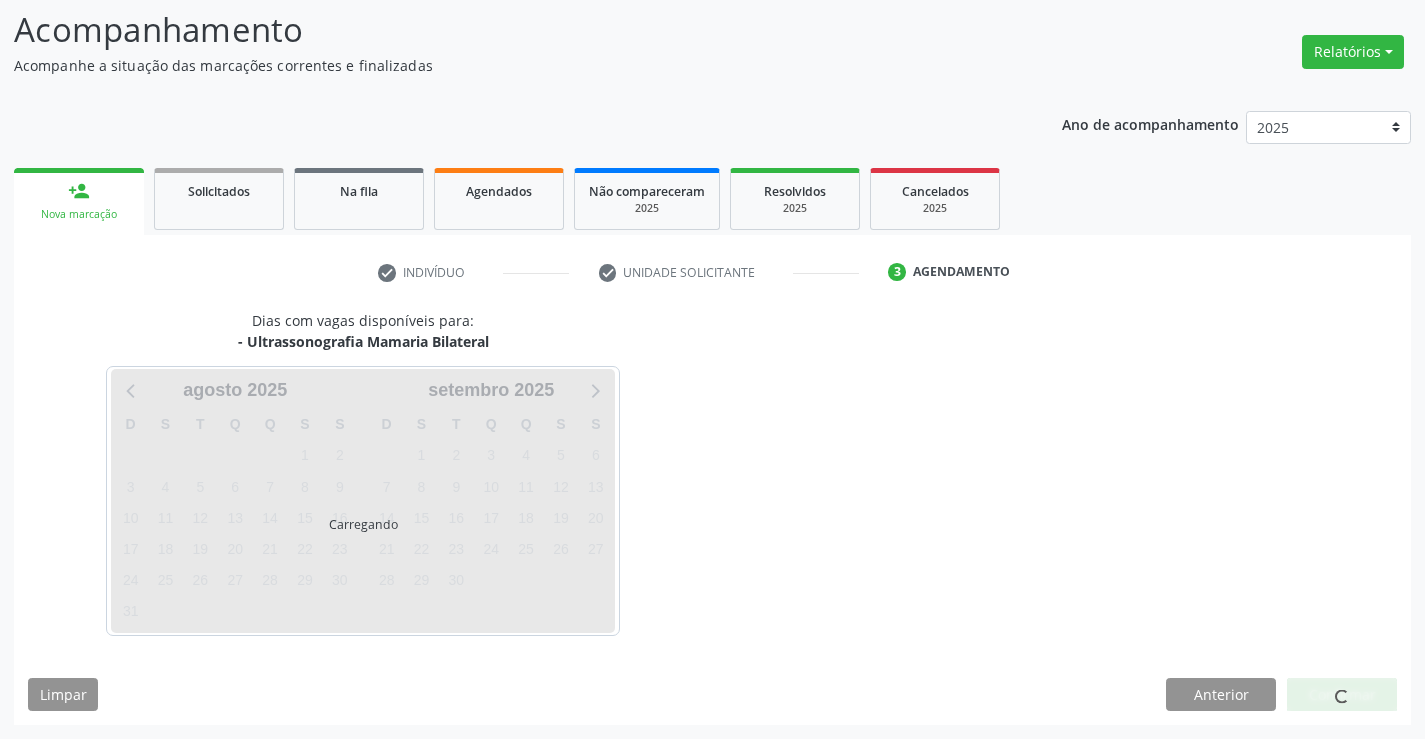 scroll, scrollTop: 131, scrollLeft: 0, axis: vertical 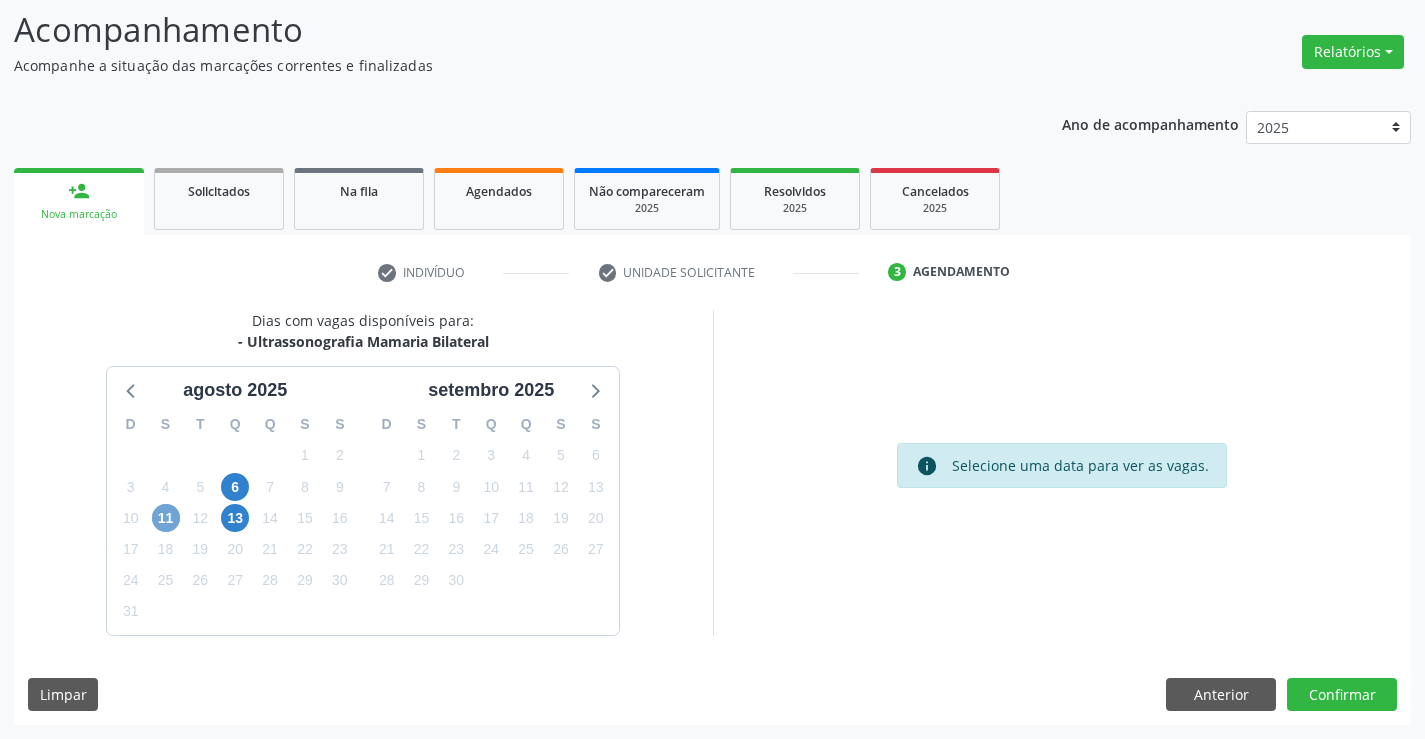 click on "11" at bounding box center (166, 518) 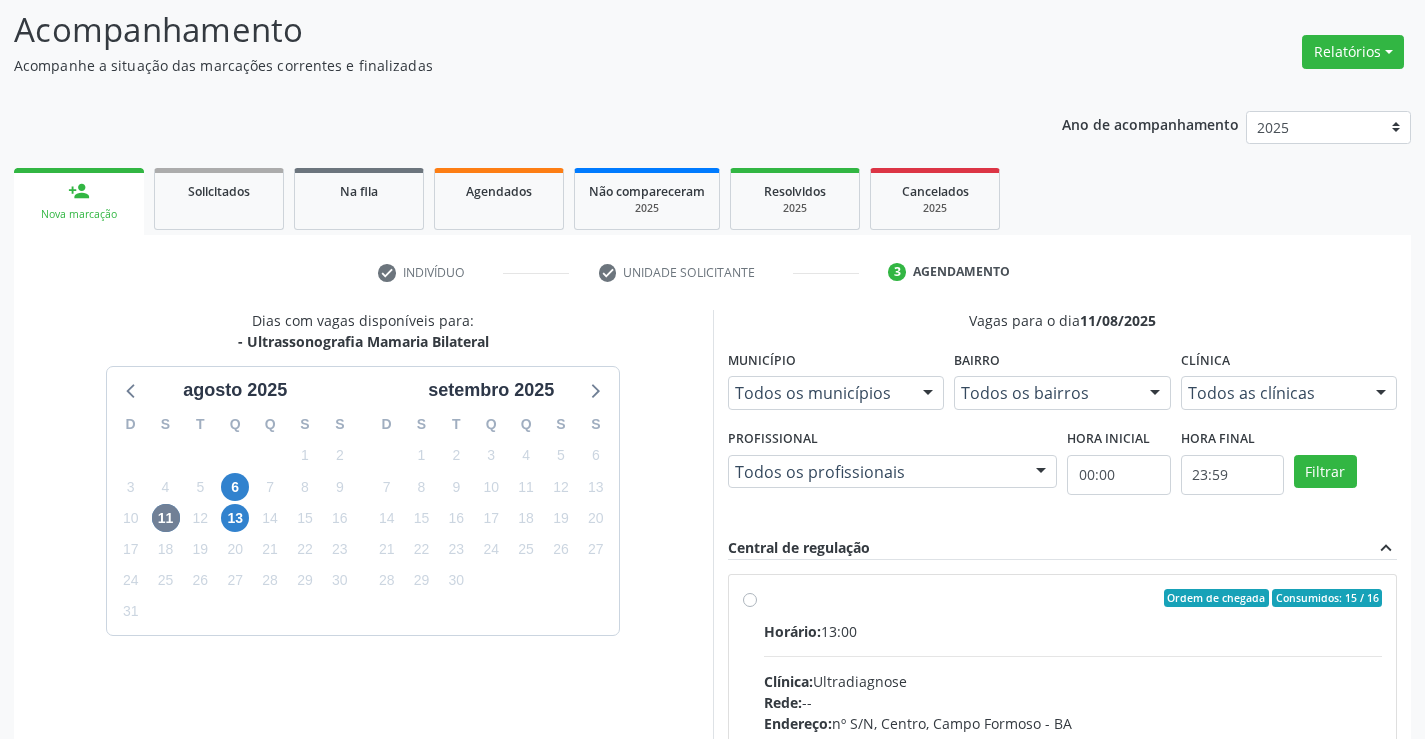 click on "Ordem de chegada
Consumidos: 15 / 16
Horário:   [TIME]
Clínica:  Ultradiagnose
Rede:
--
Endereço:   nº [NUMBER], [DISTRICT], [CITY] - [STATE]
Telefone:   [PHONE]
Profissional:
[FIRST] [LAST]
Informações adicionais sobre o atendimento
Idade de atendimento:
de 0 a 120 anos
Gênero(s) atendido(s):
Masculino e Feminino
Informações adicionais:
--" at bounding box center (1073, 742) 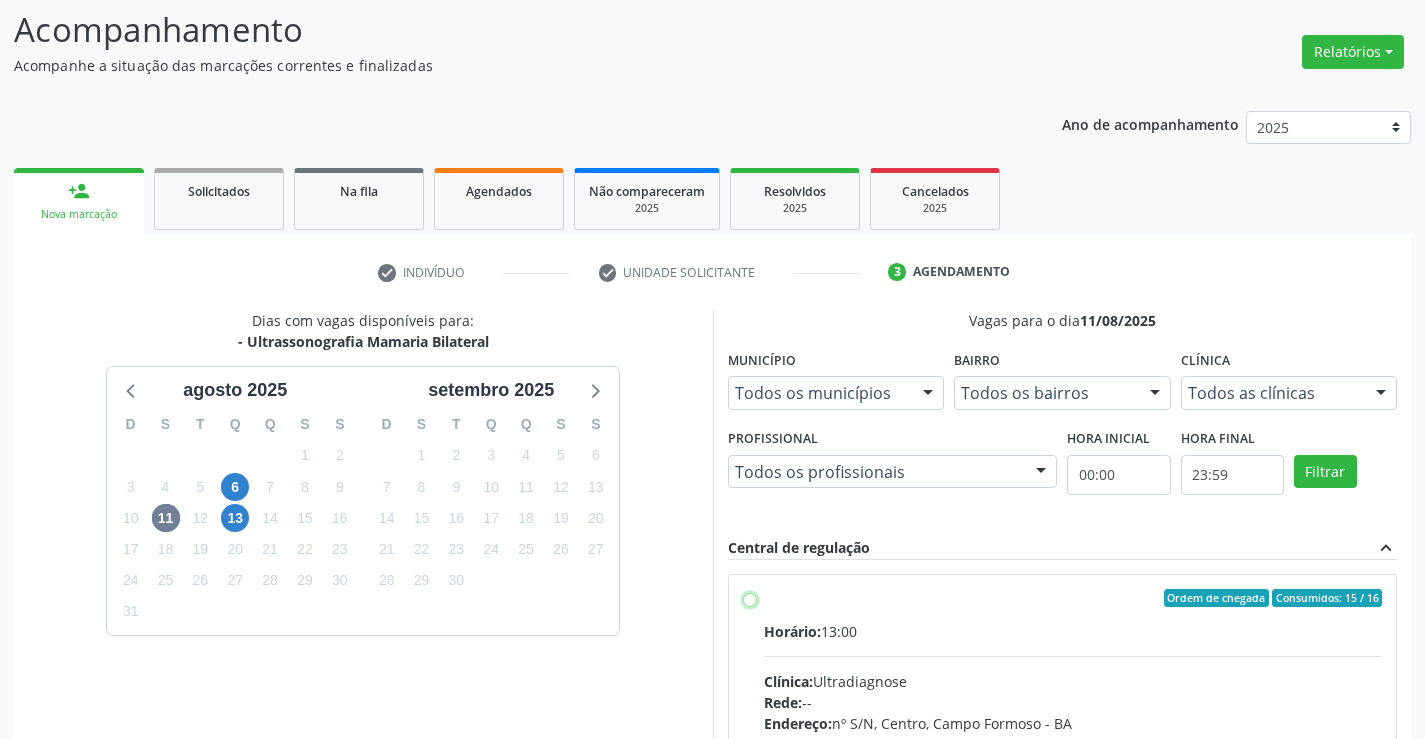 radio on "true" 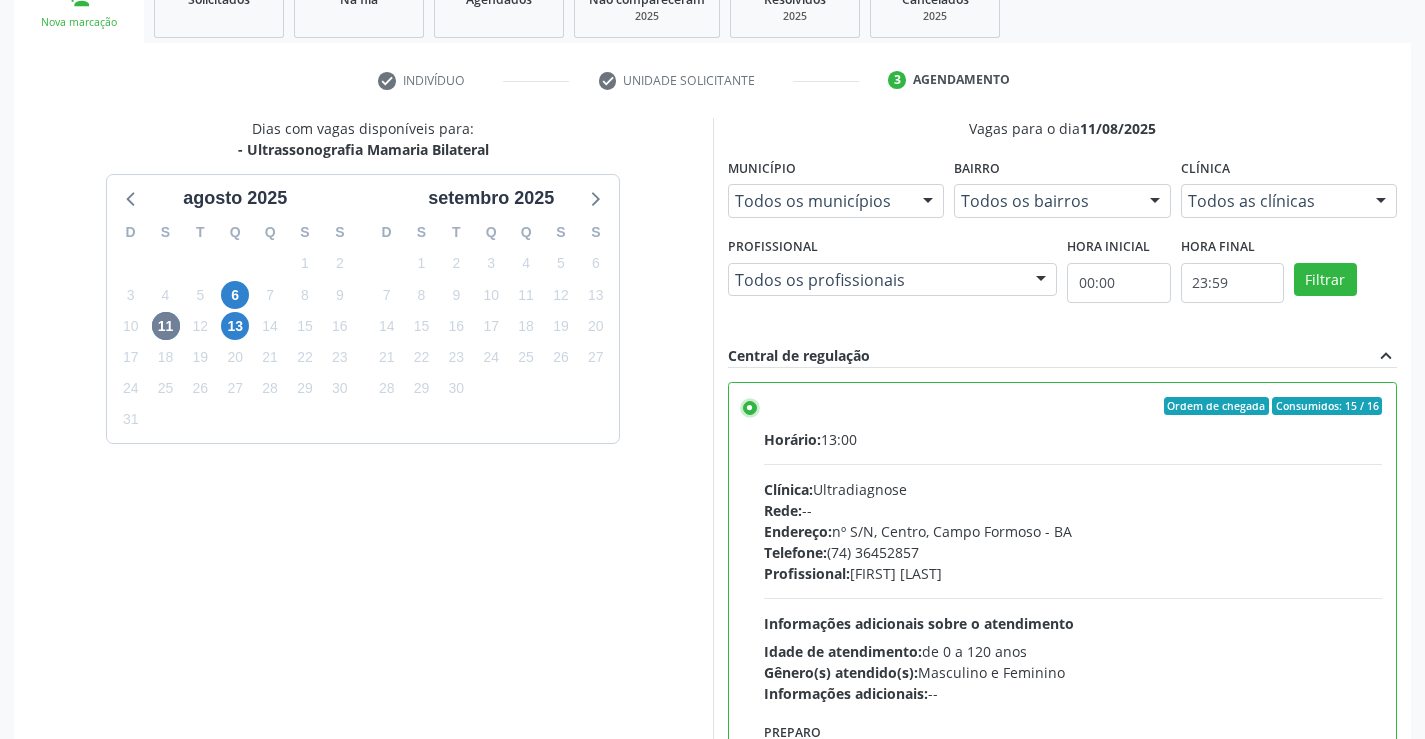 scroll, scrollTop: 456, scrollLeft: 0, axis: vertical 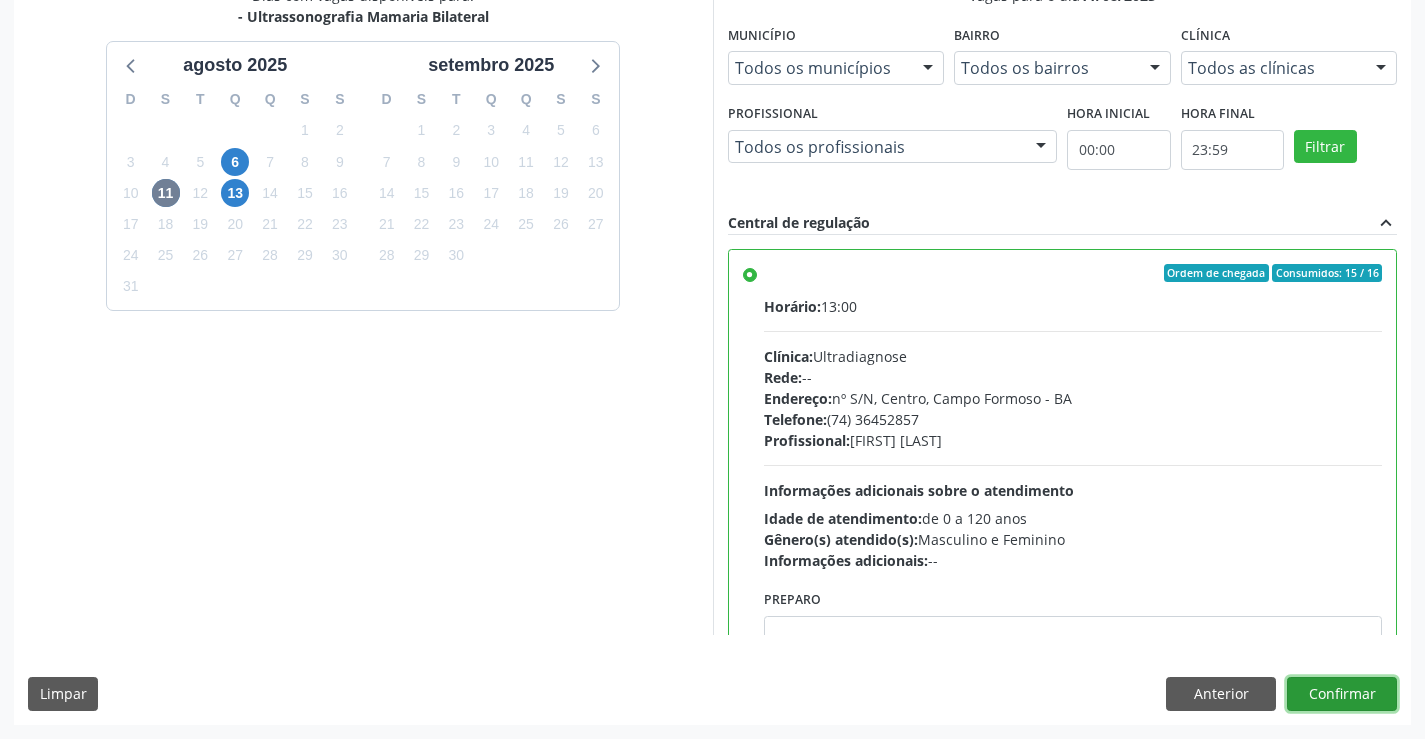 click on "Confirmar" at bounding box center [1342, 694] 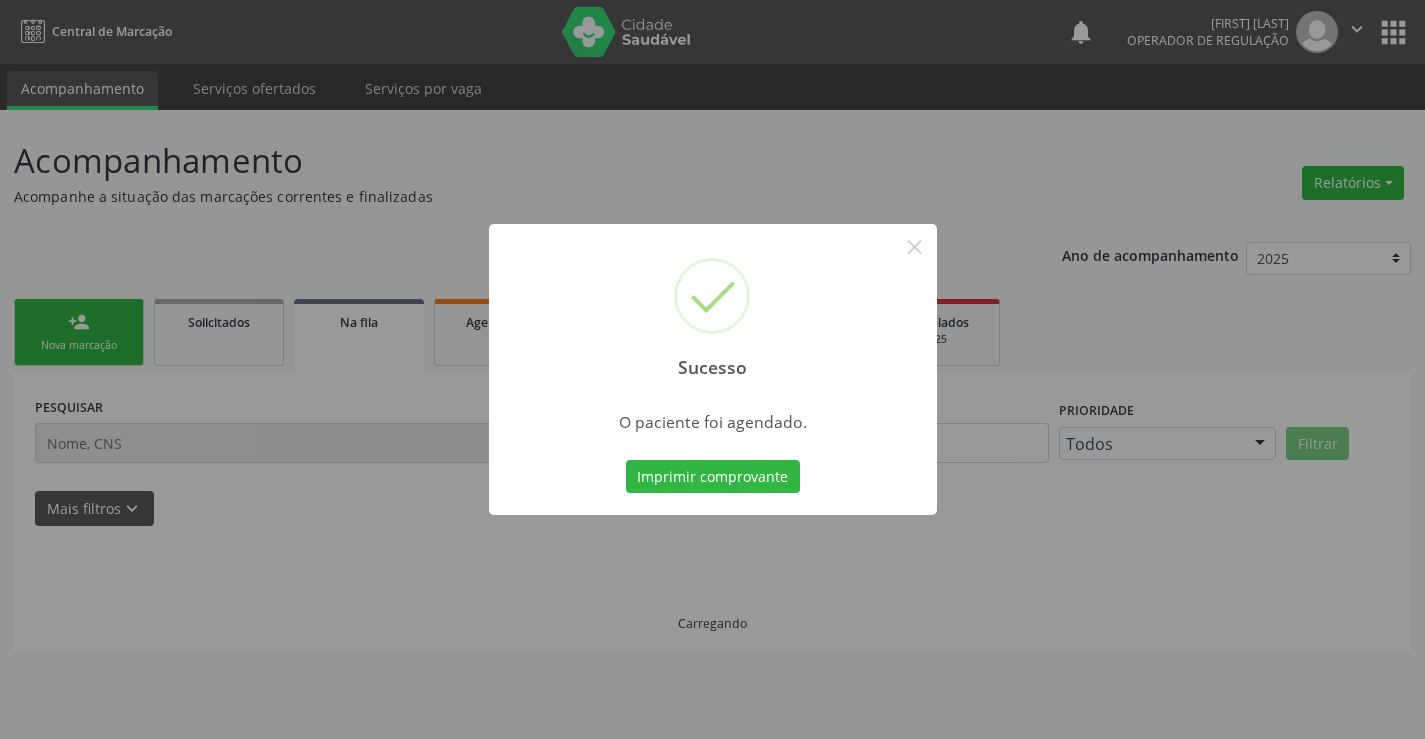 scroll, scrollTop: 0, scrollLeft: 0, axis: both 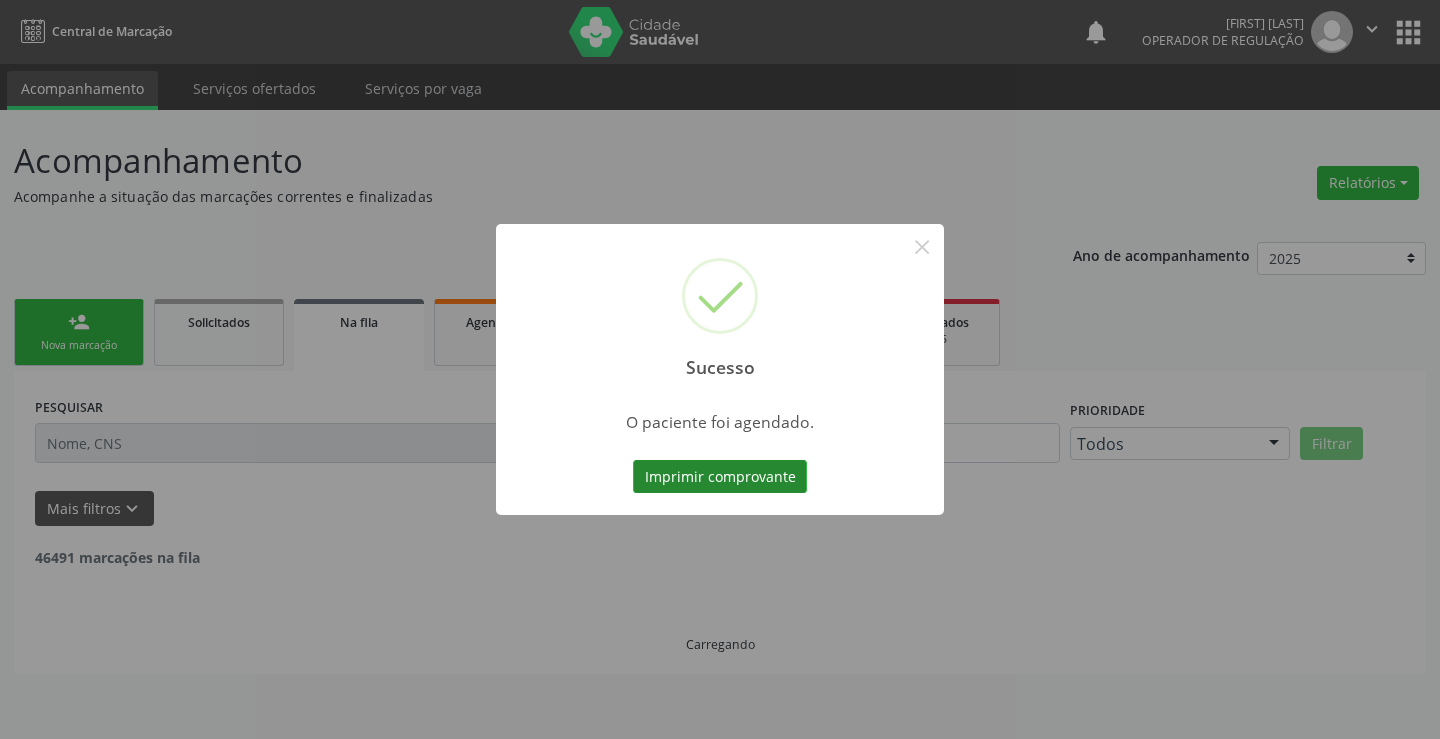 click on "Imprimir comprovante" at bounding box center (720, 477) 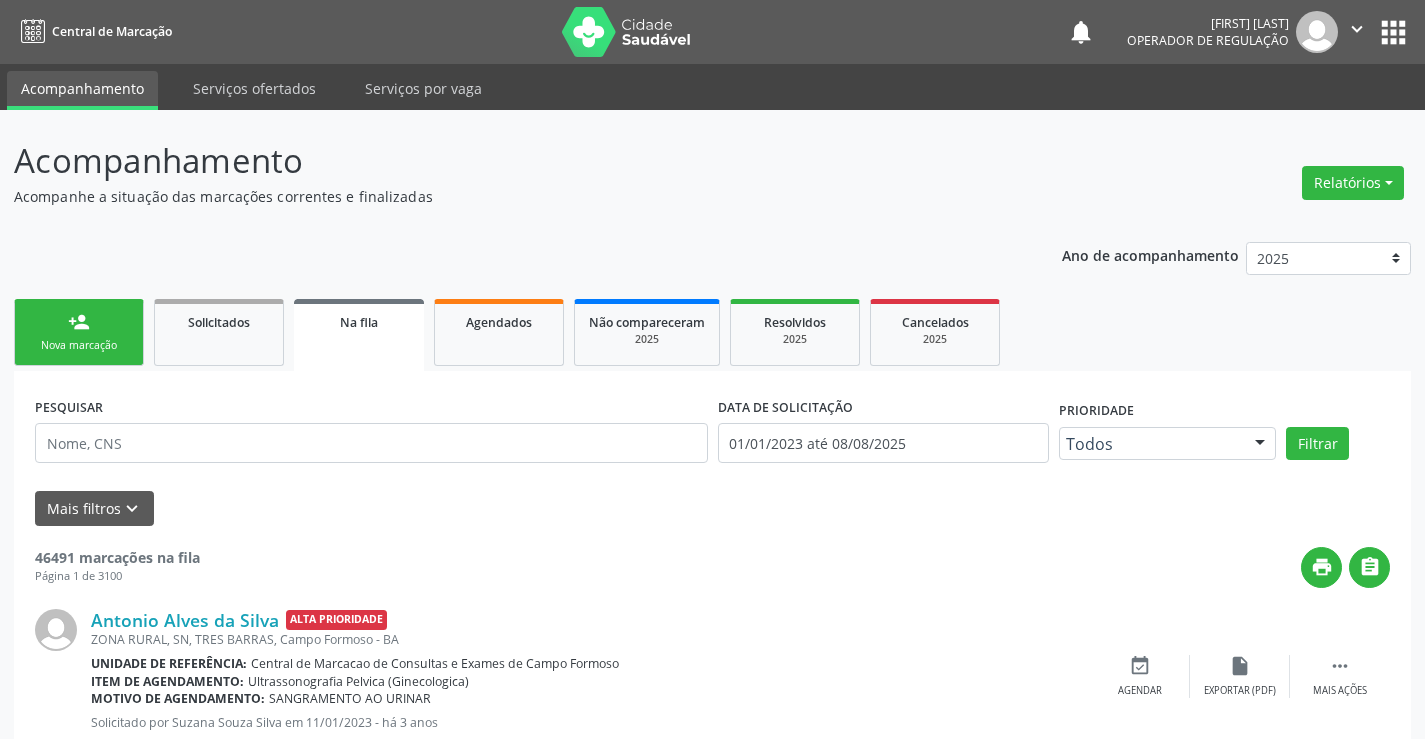click on "person_add
Nova marcação" at bounding box center [79, 332] 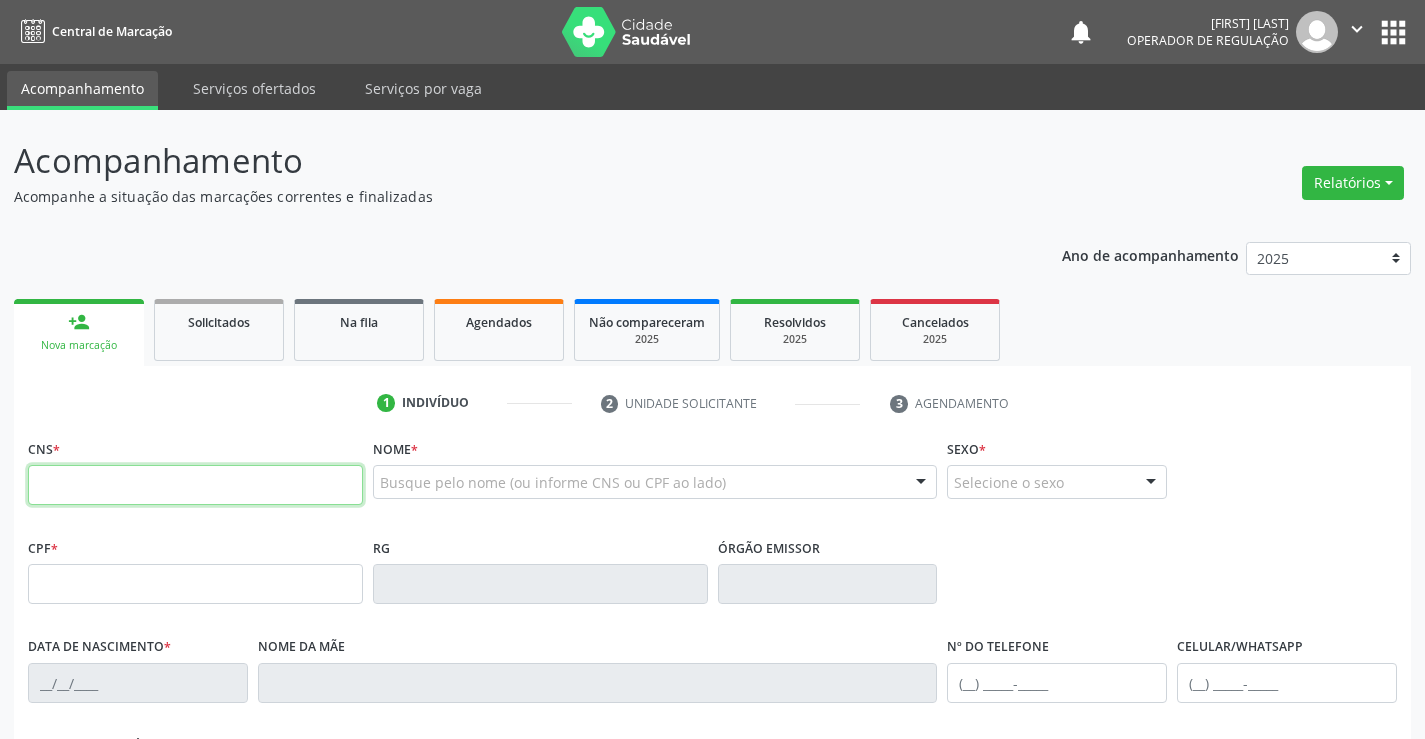 click at bounding box center (195, 485) 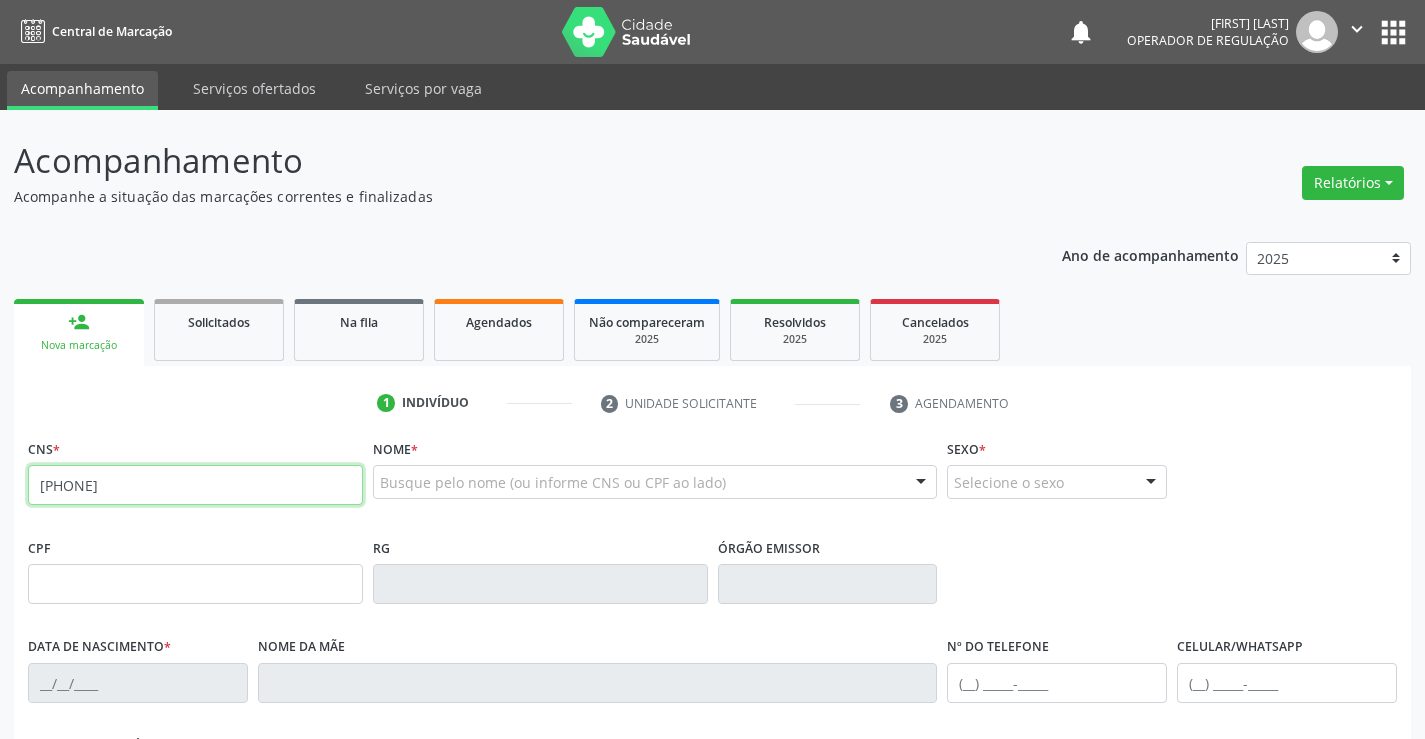 type on "[PHONE]" 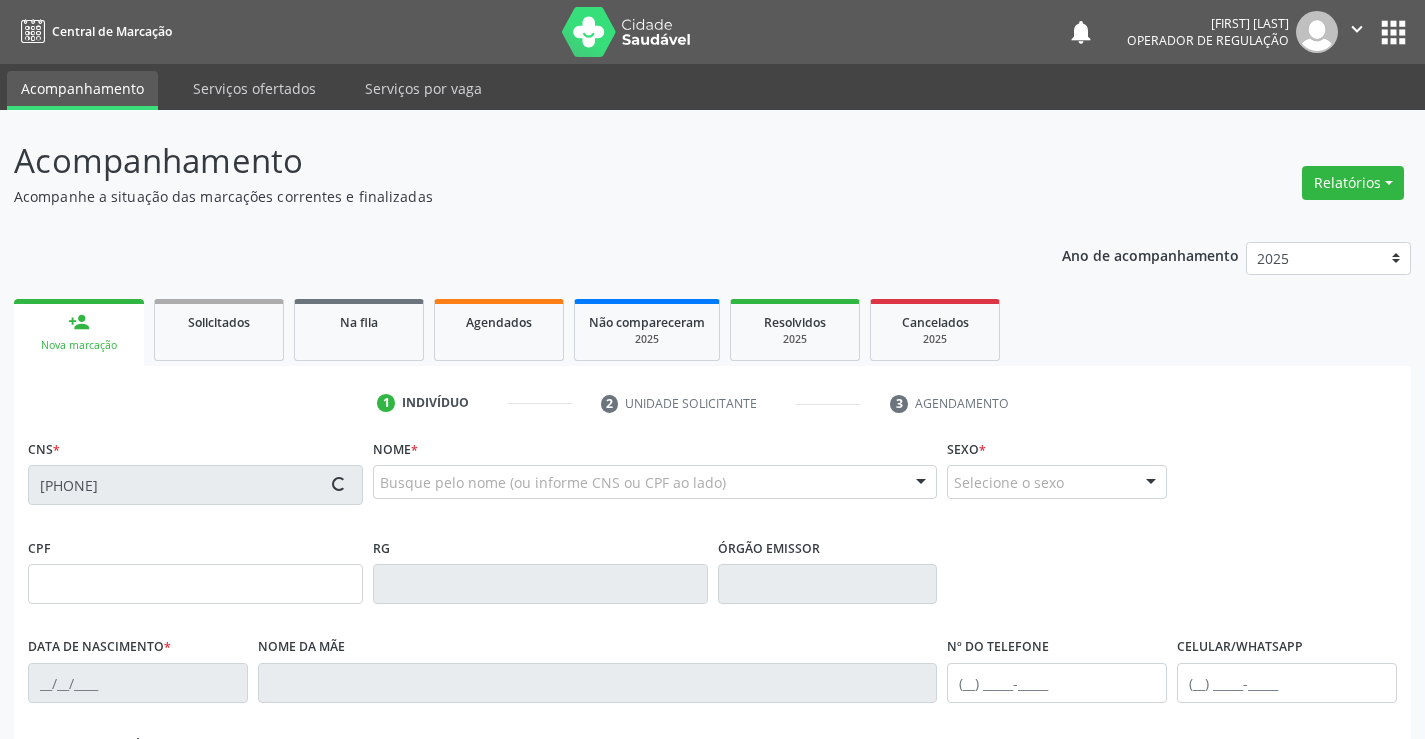 type on "[PHONE]" 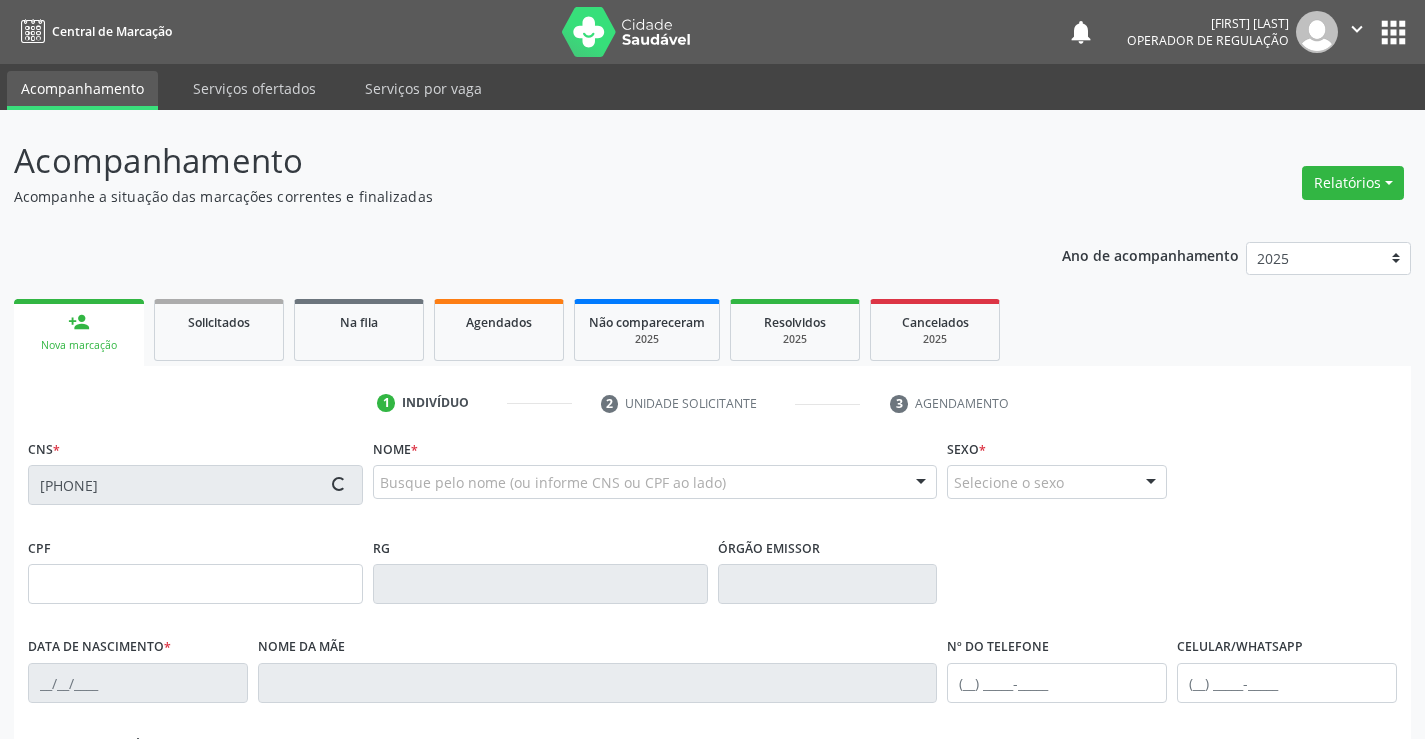 type on "[PHONE]" 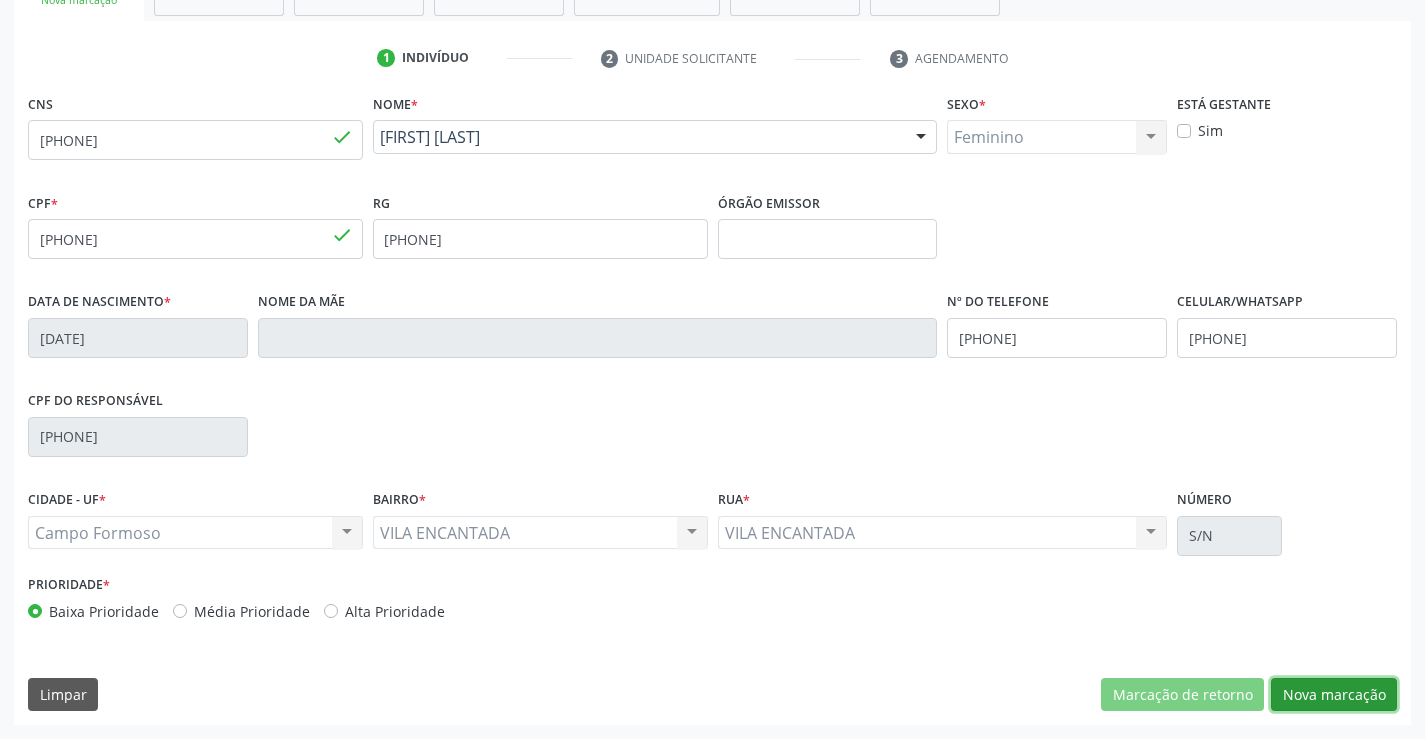 click on "Nova marcação" at bounding box center (1334, 695) 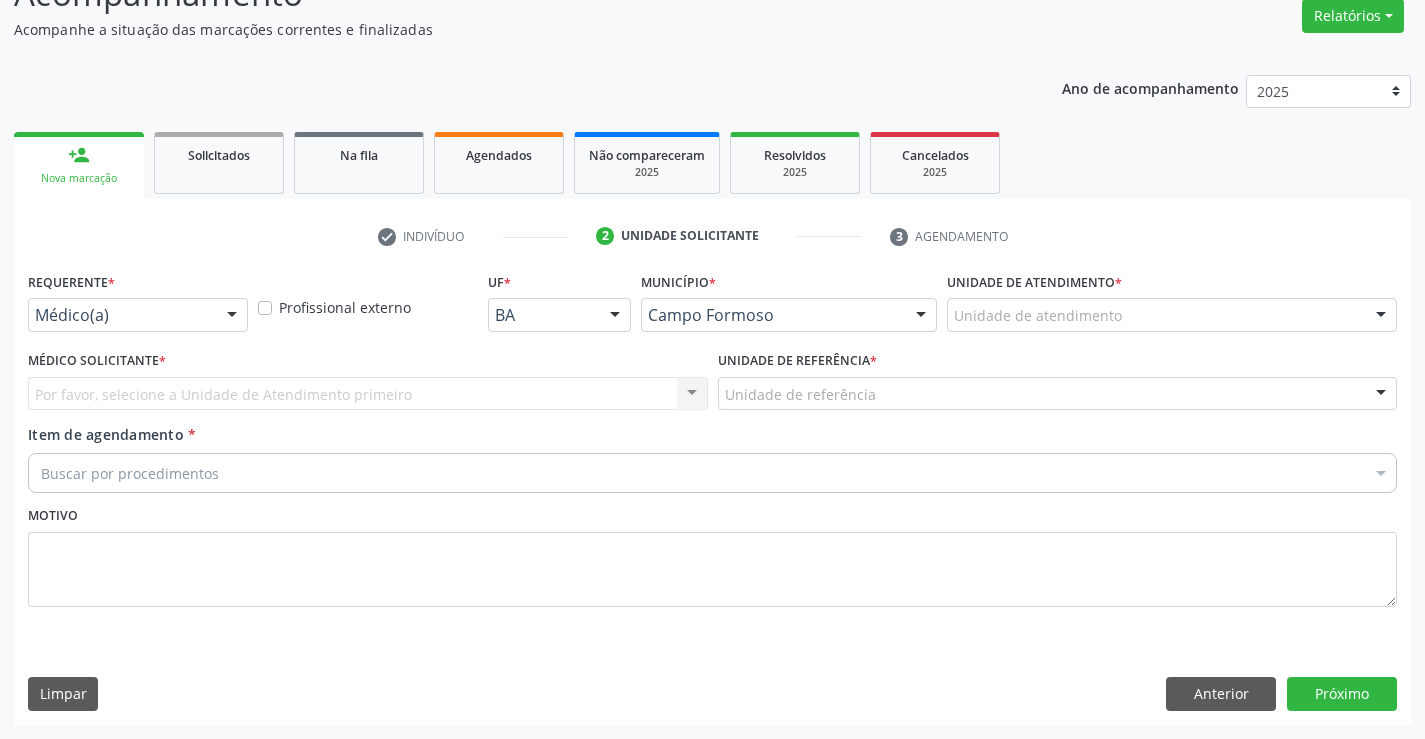 scroll, scrollTop: 167, scrollLeft: 0, axis: vertical 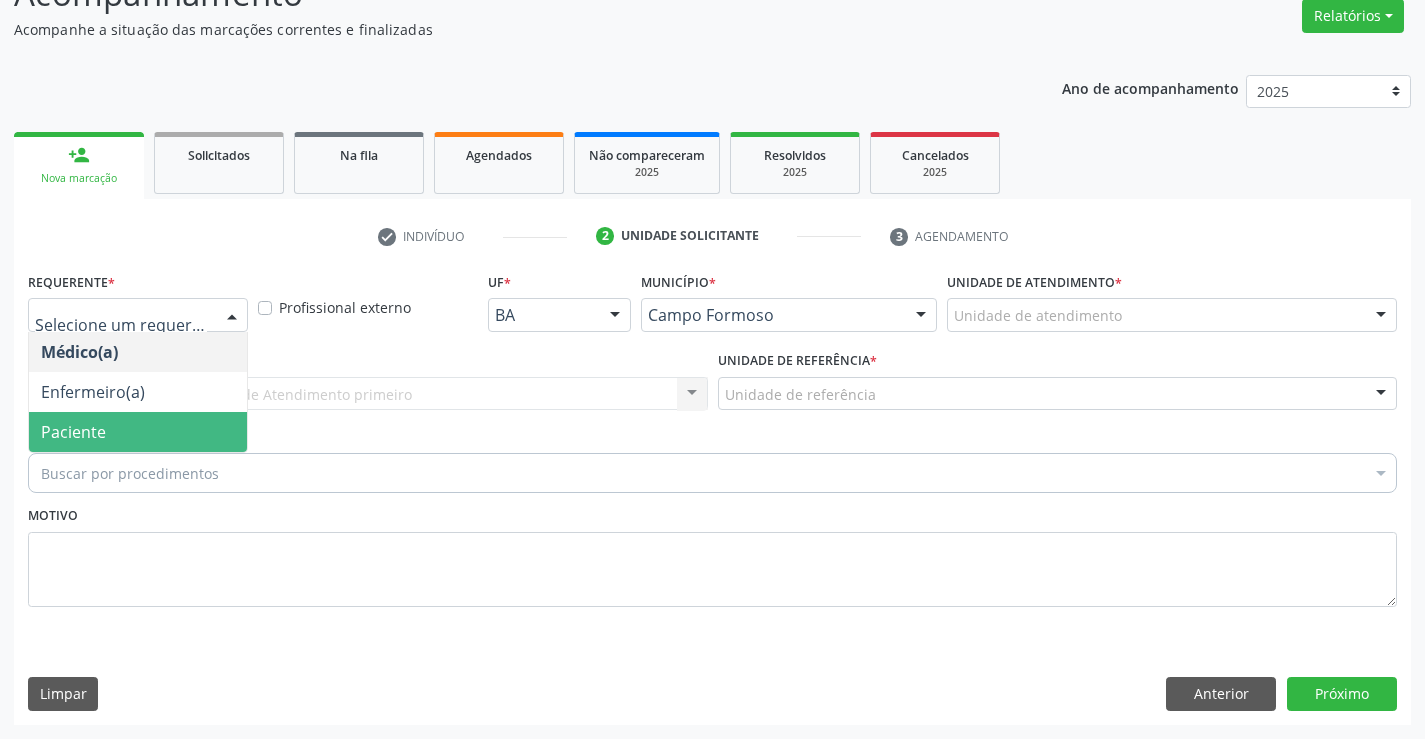 click on "Paciente" at bounding box center [138, 432] 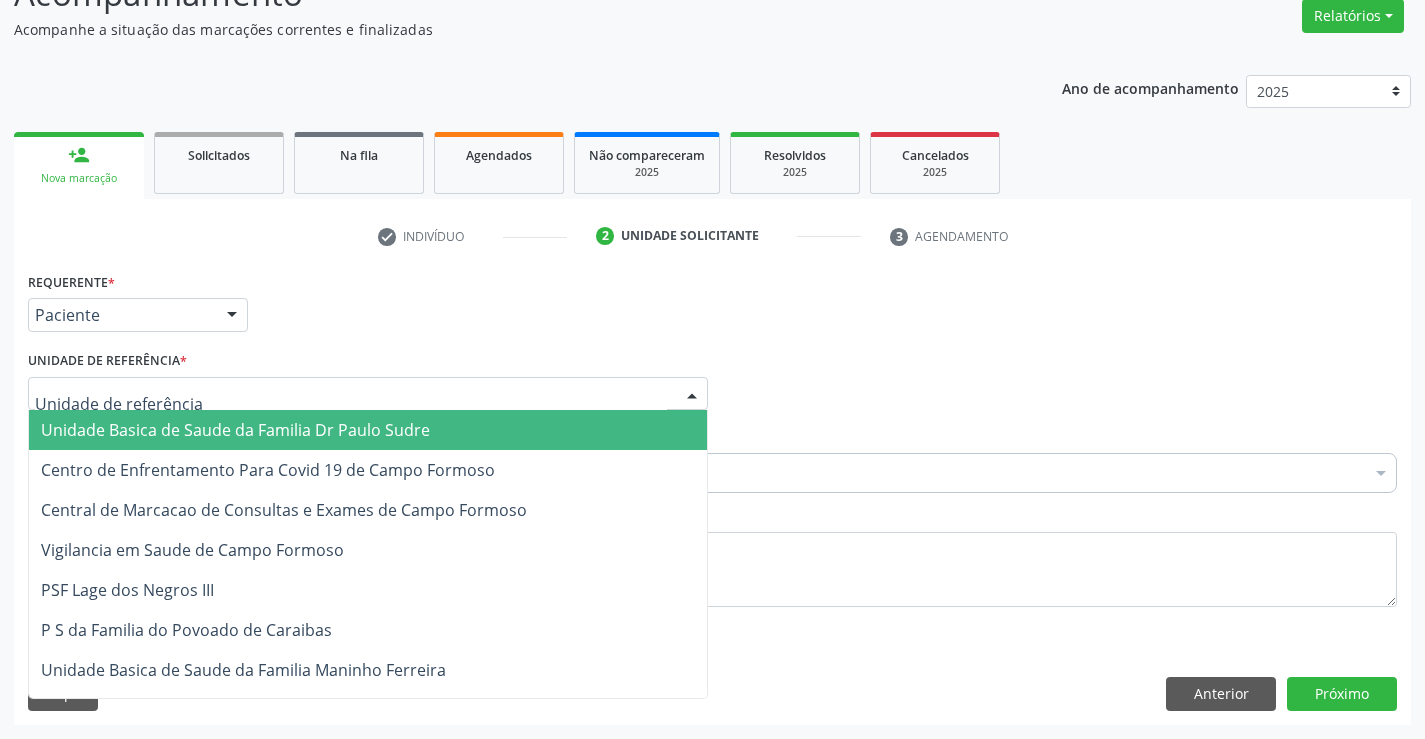 click on "Unidade Basica de Saude da Familia Dr Paulo Sudre" at bounding box center [235, 430] 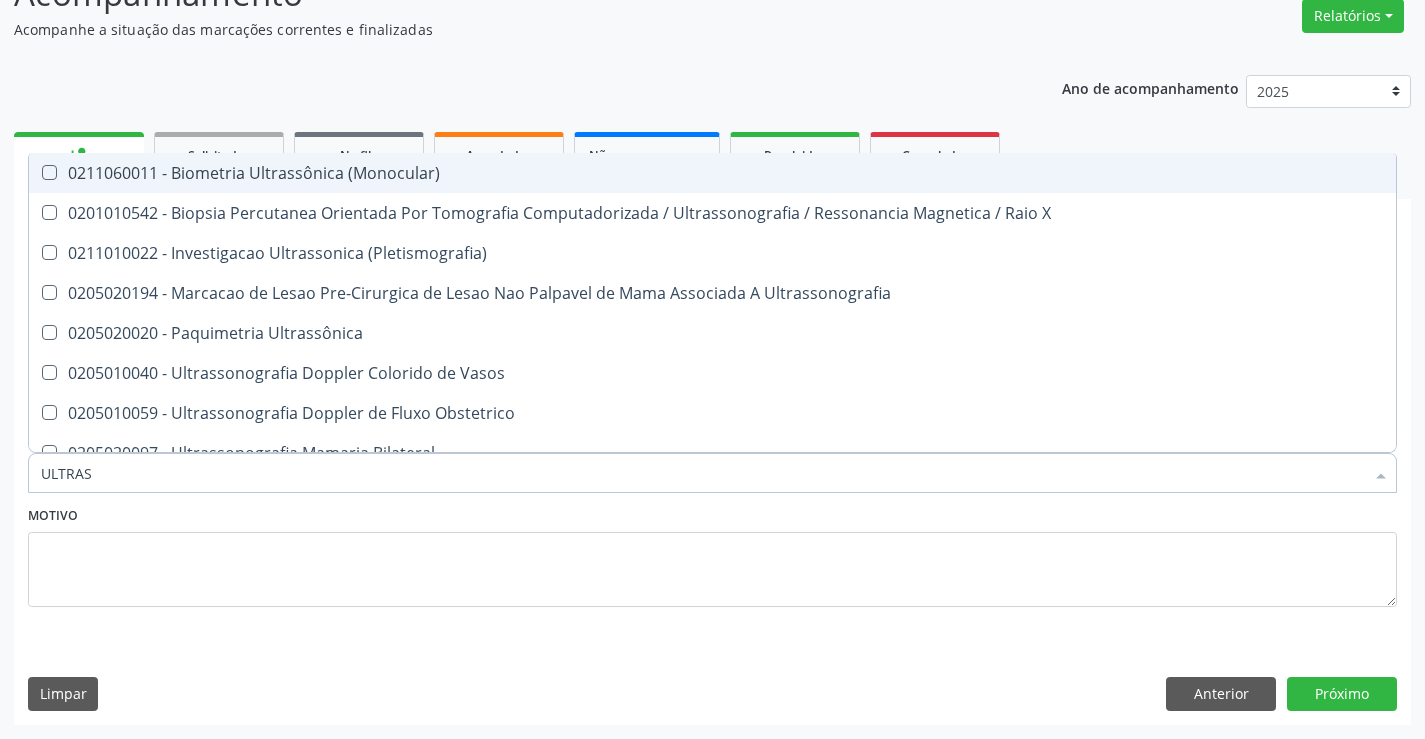type on "ULTRASS" 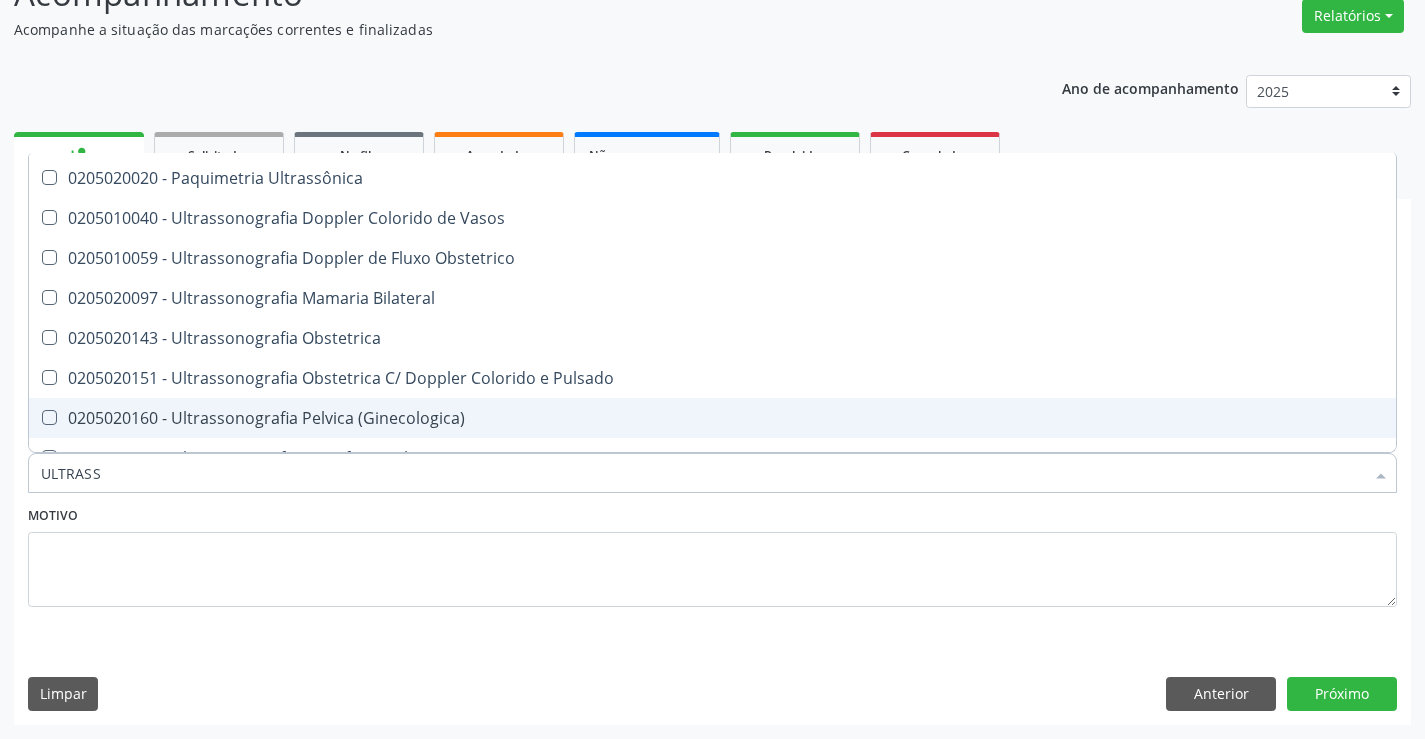 scroll, scrollTop: 300, scrollLeft: 0, axis: vertical 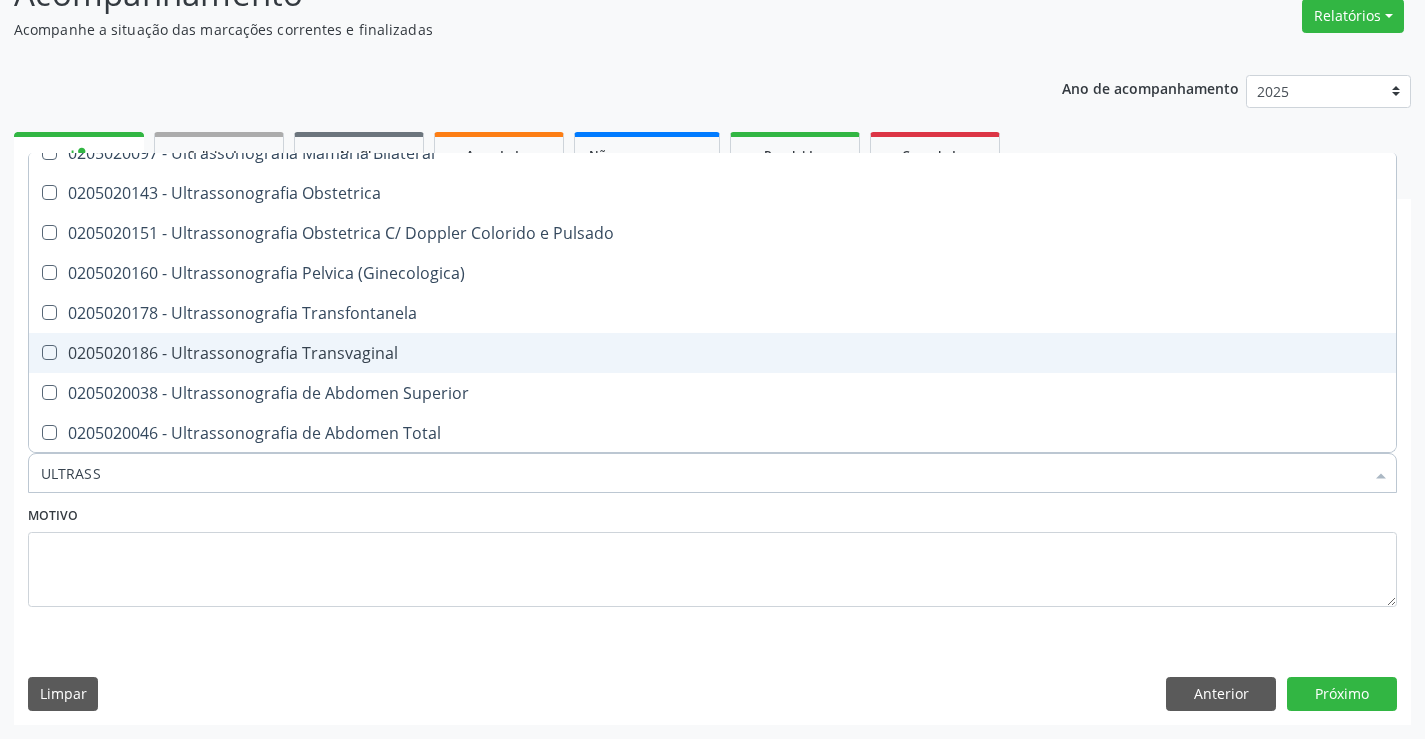 click on "0205020186 - Ultrassonografia Transvaginal" at bounding box center [712, 353] 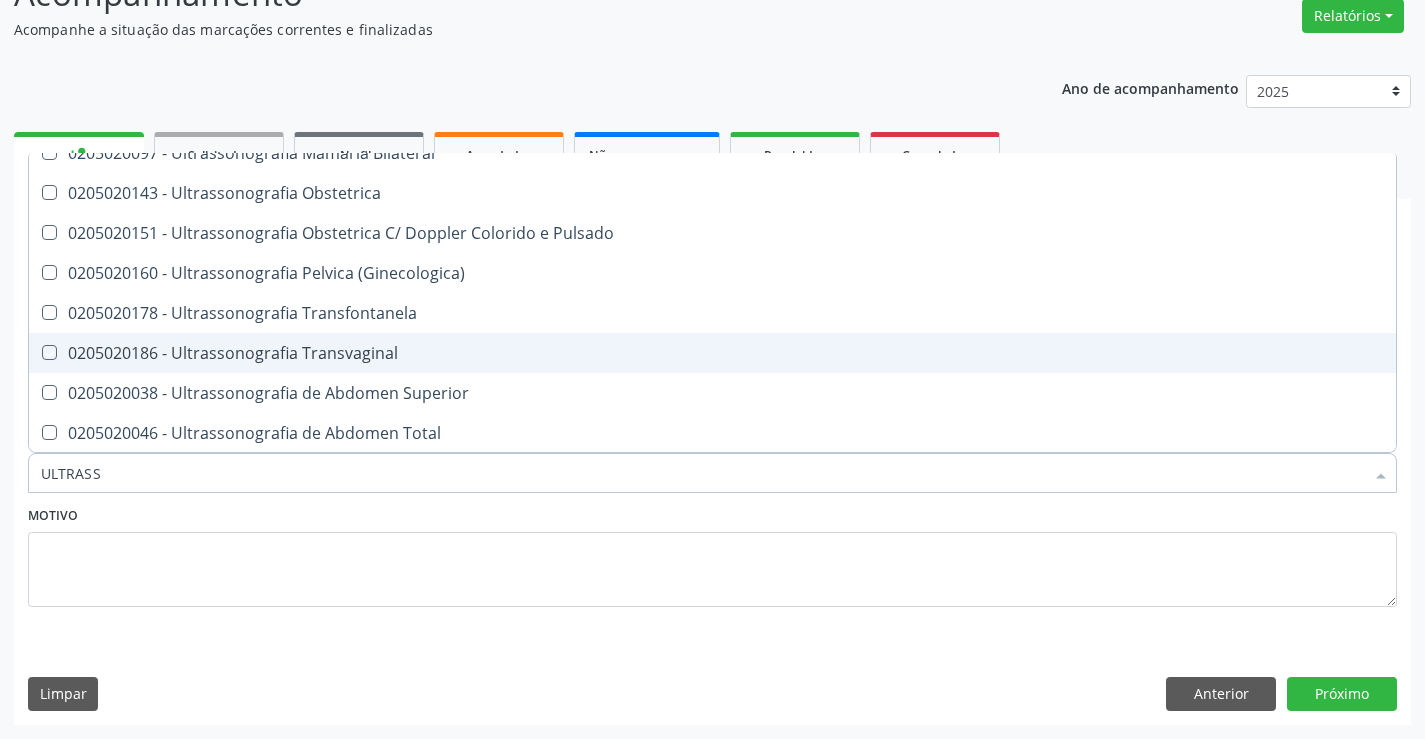 checkbox on "true" 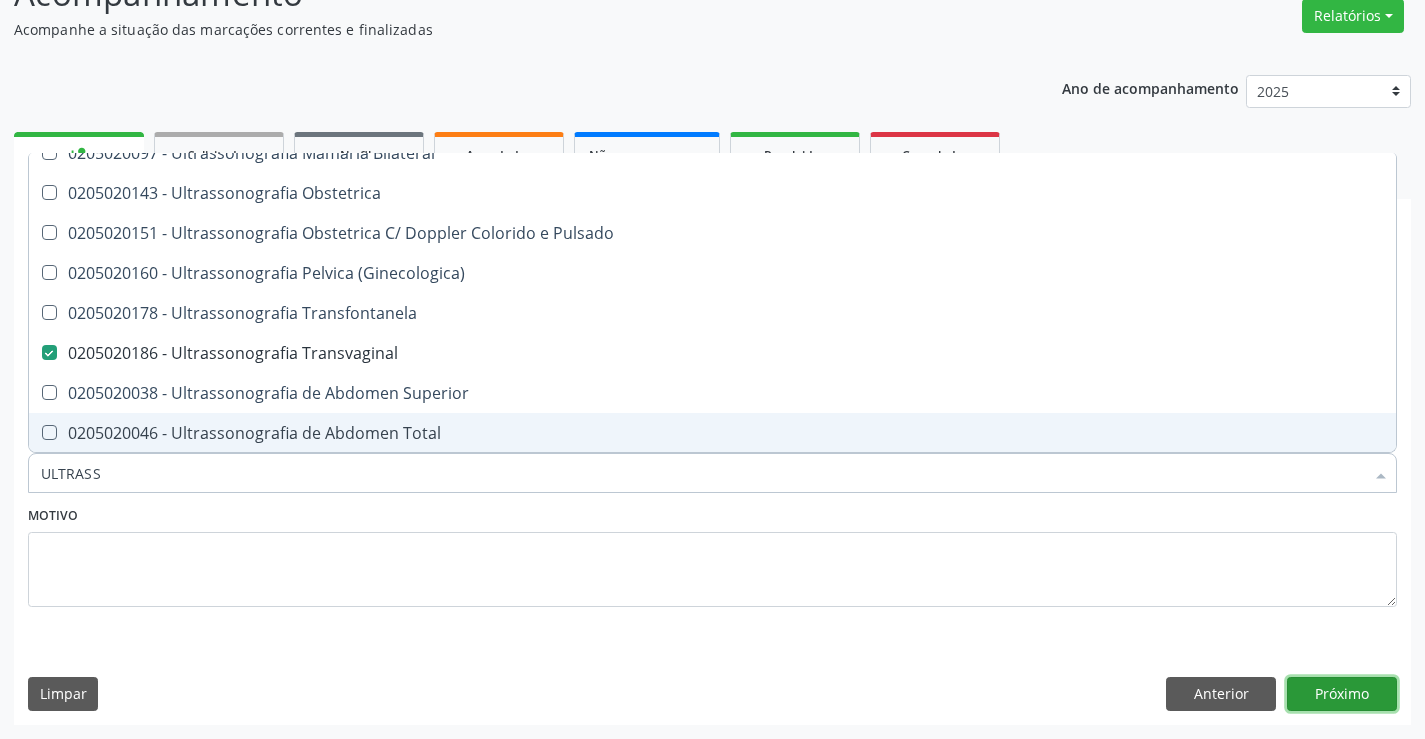 click on "Próximo" at bounding box center (1342, 694) 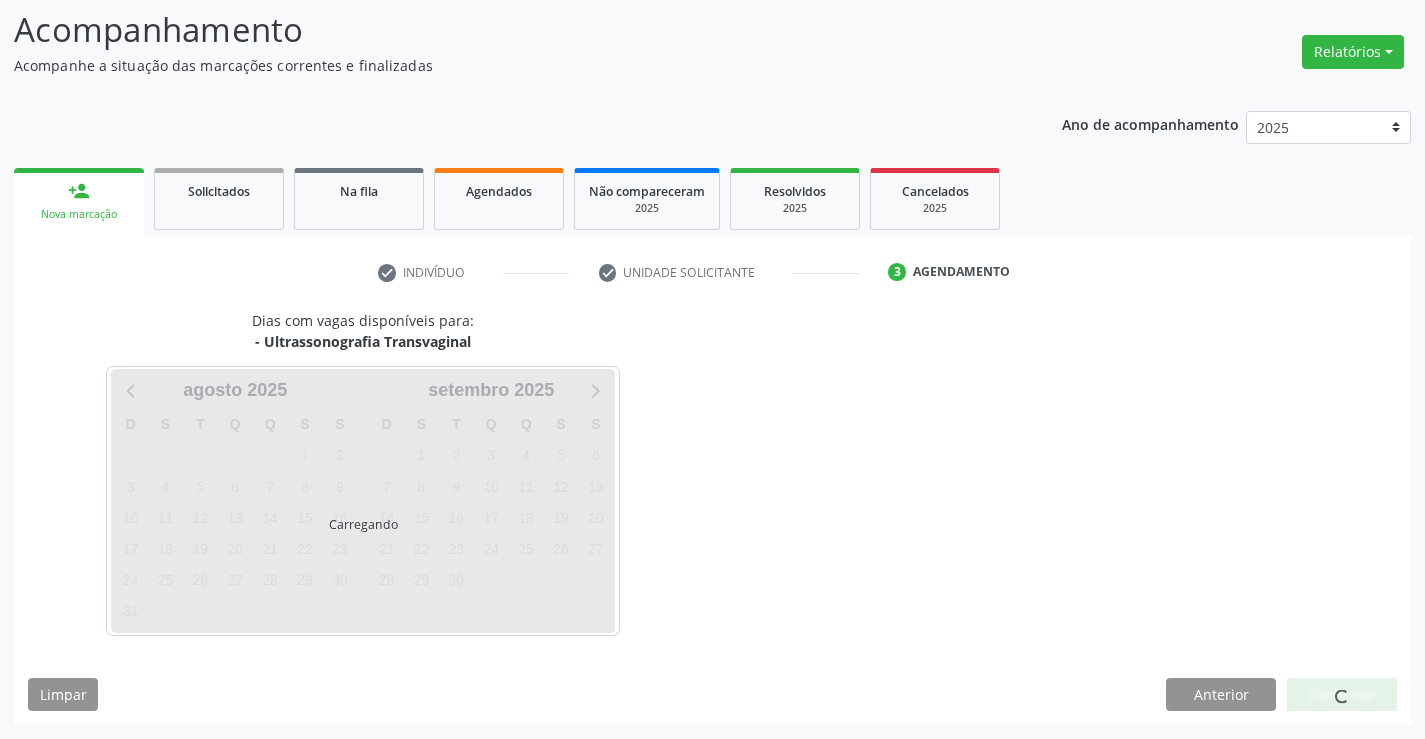 scroll, scrollTop: 131, scrollLeft: 0, axis: vertical 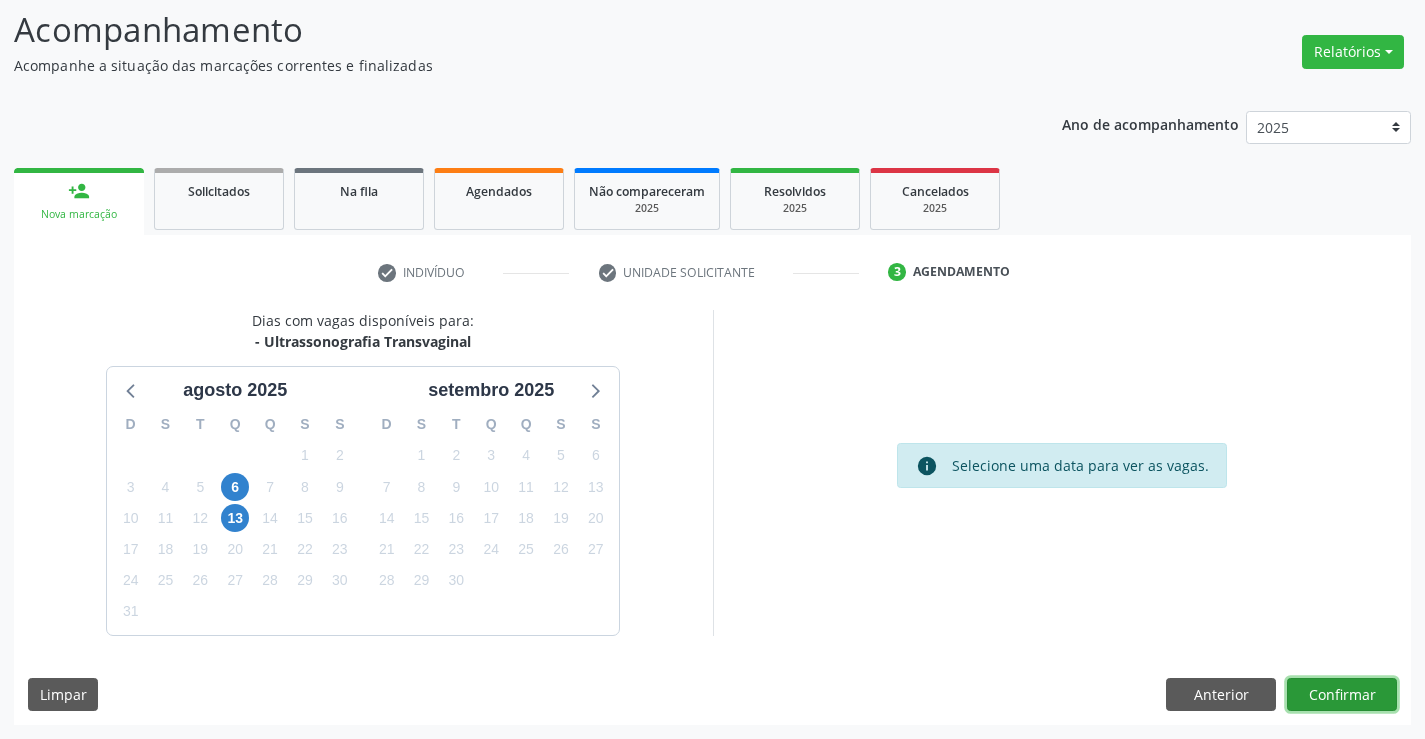click on "Confirmar" at bounding box center [1342, 695] 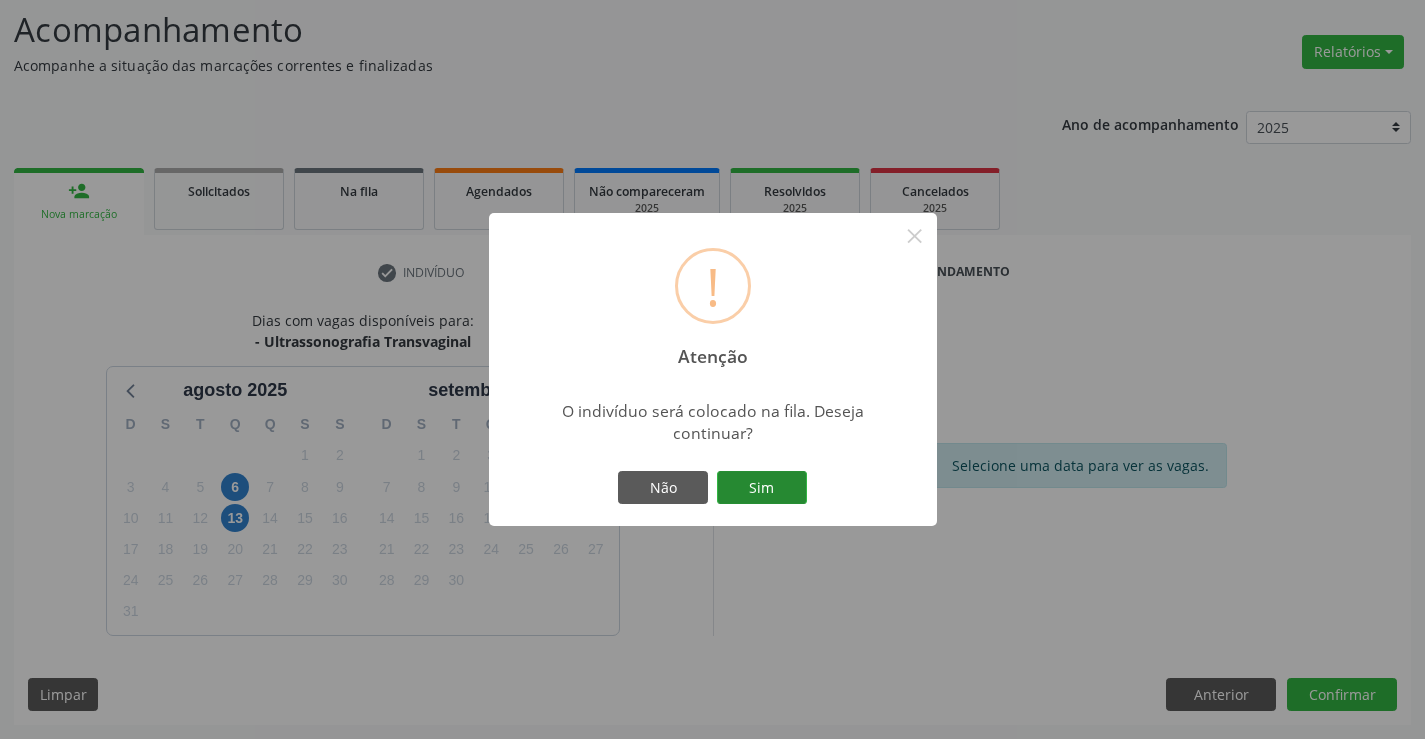 click on "Sim" at bounding box center [762, 488] 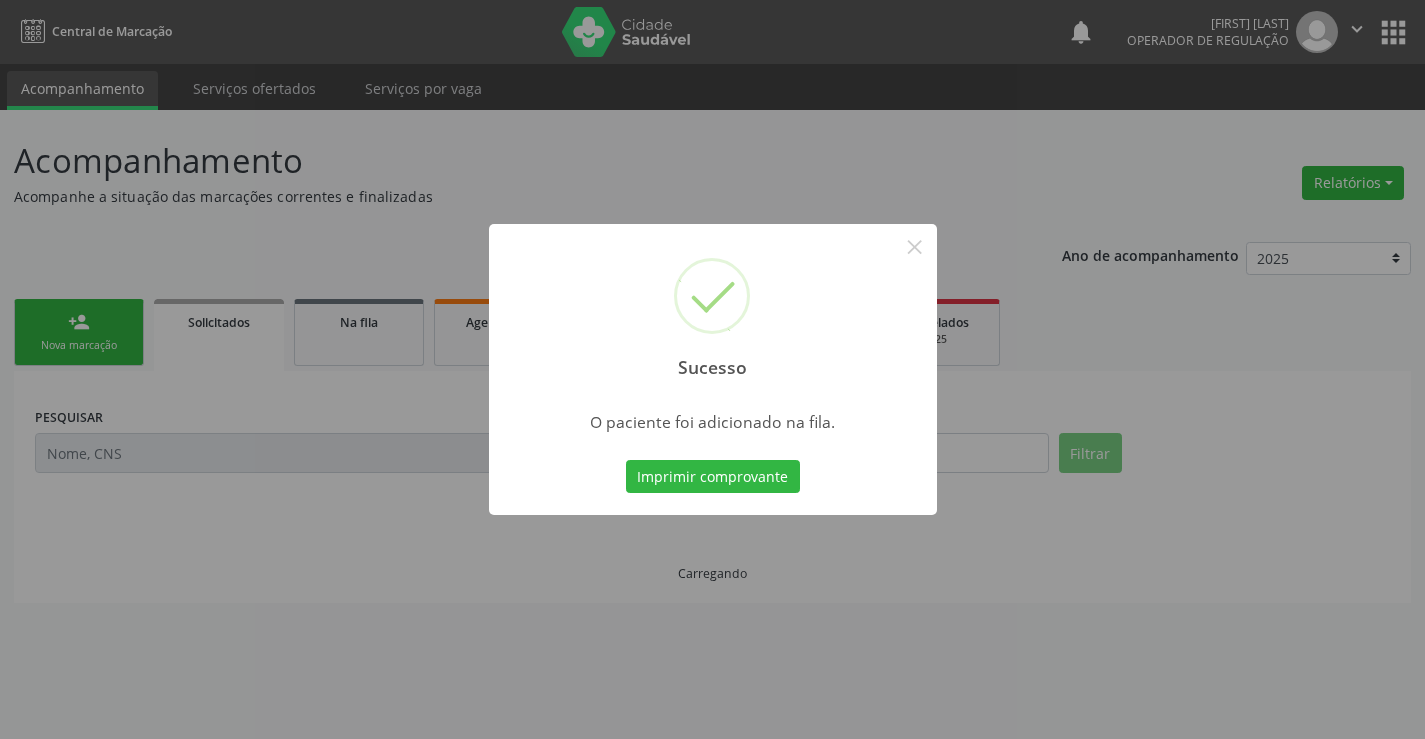 scroll, scrollTop: 0, scrollLeft: 0, axis: both 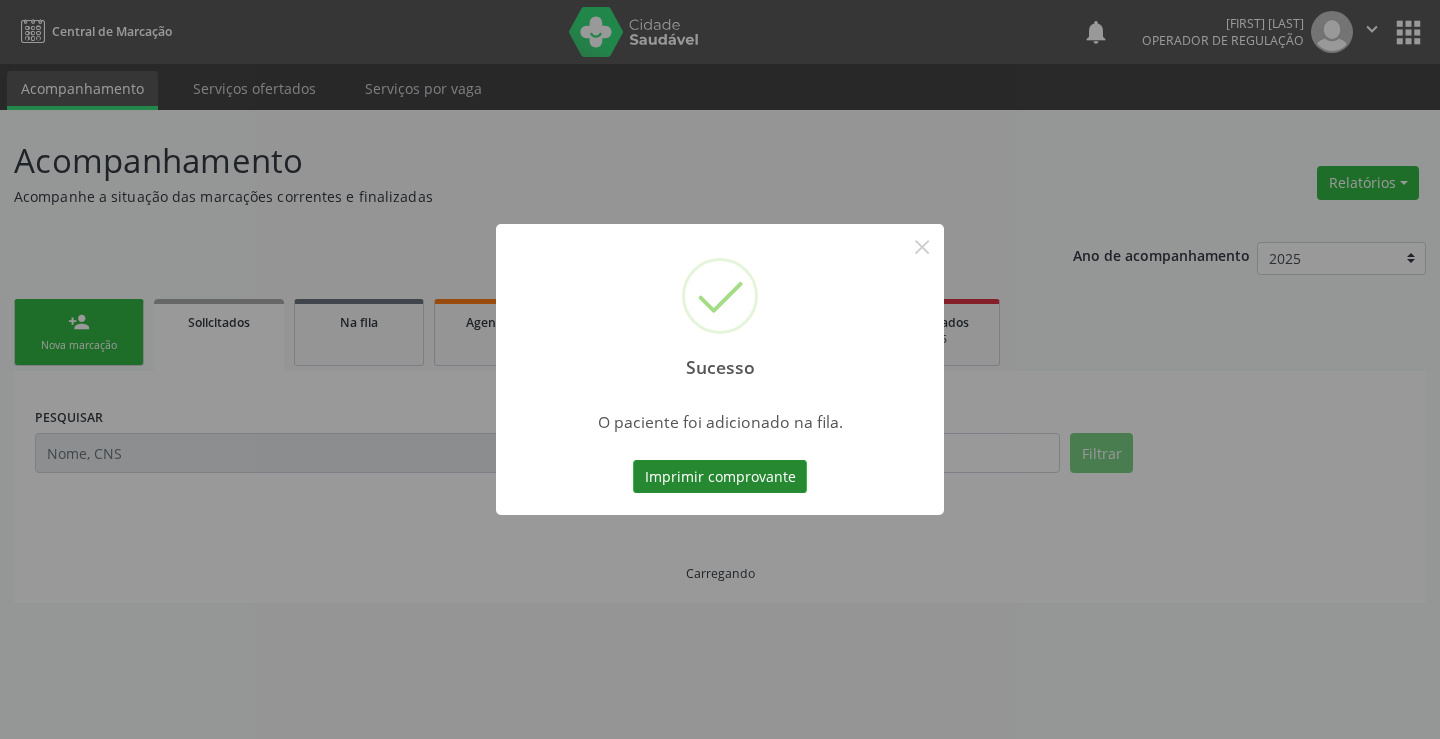 click on "Imprimir comprovante" at bounding box center [720, 477] 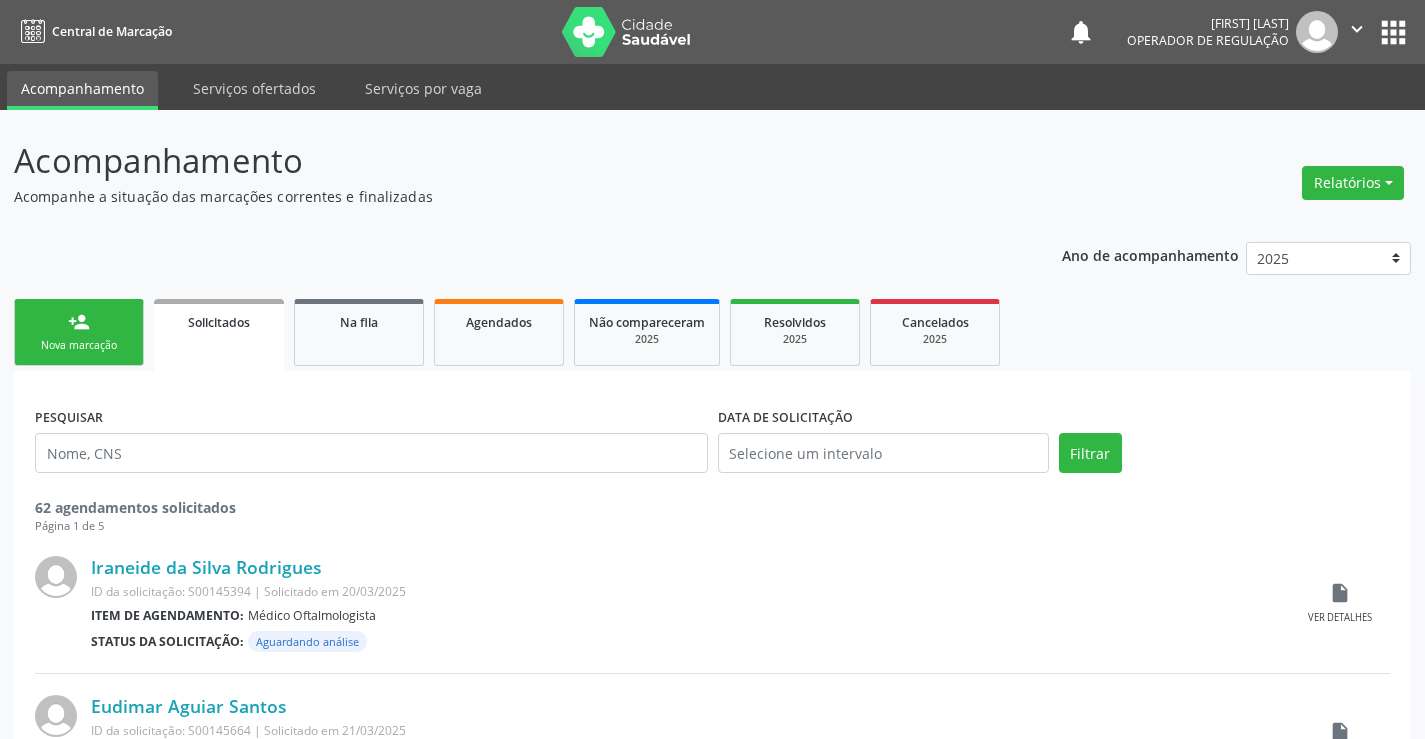 click on "Nova marcação" at bounding box center [79, 345] 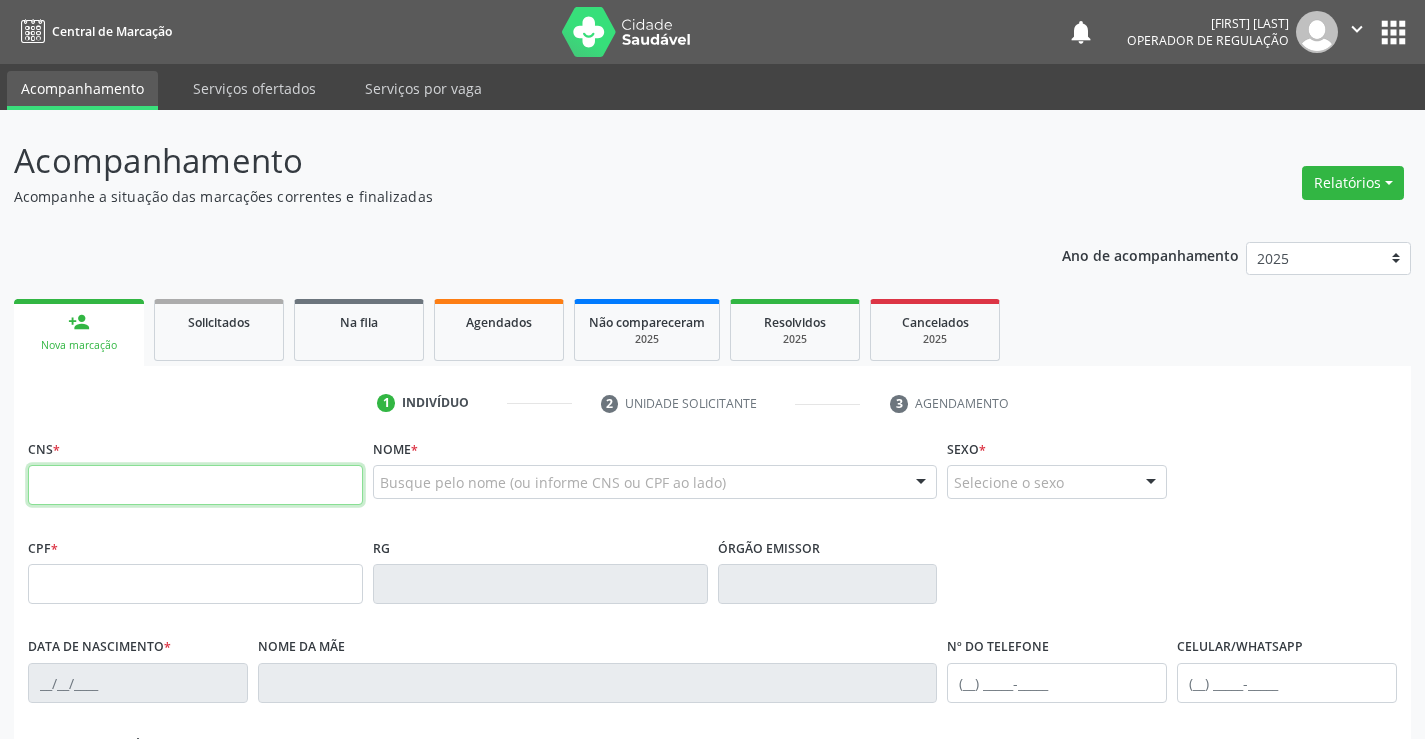 click at bounding box center (195, 485) 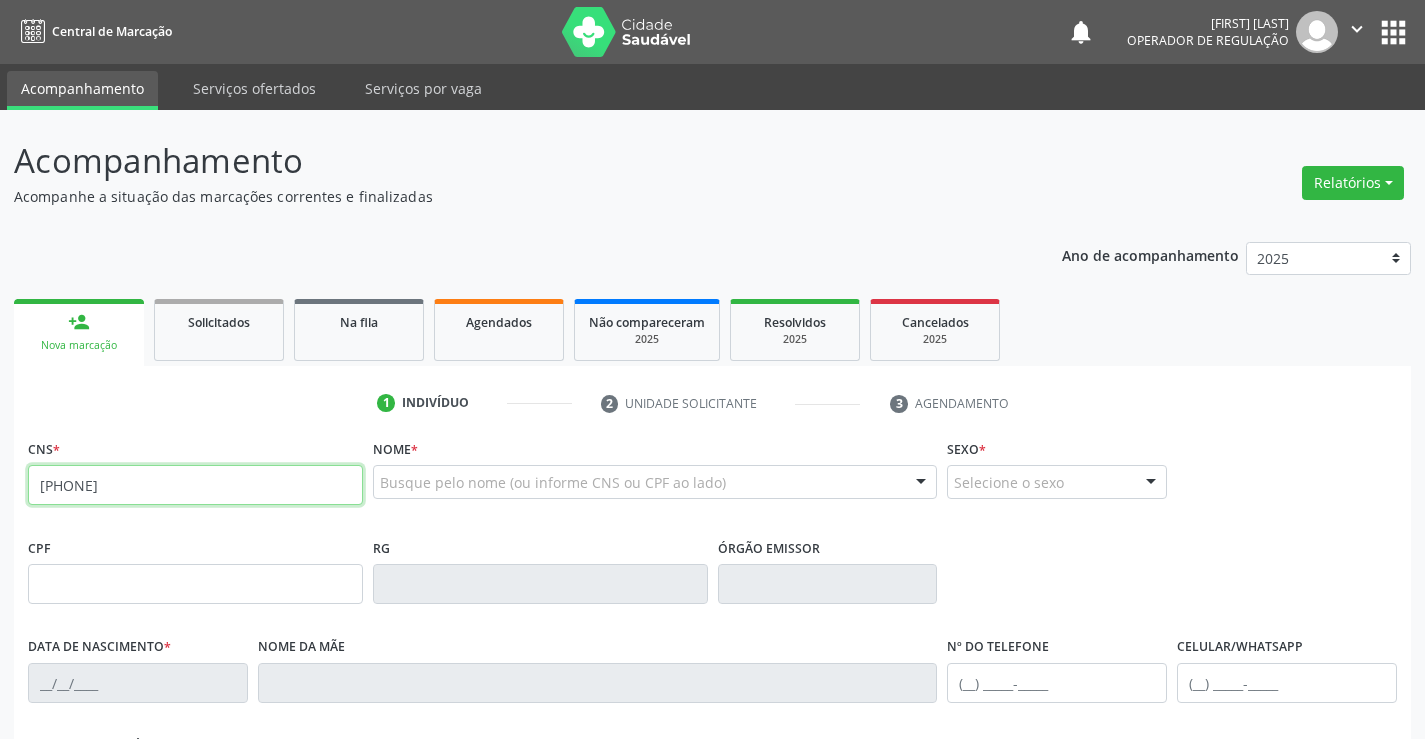 type on "[PHONE]" 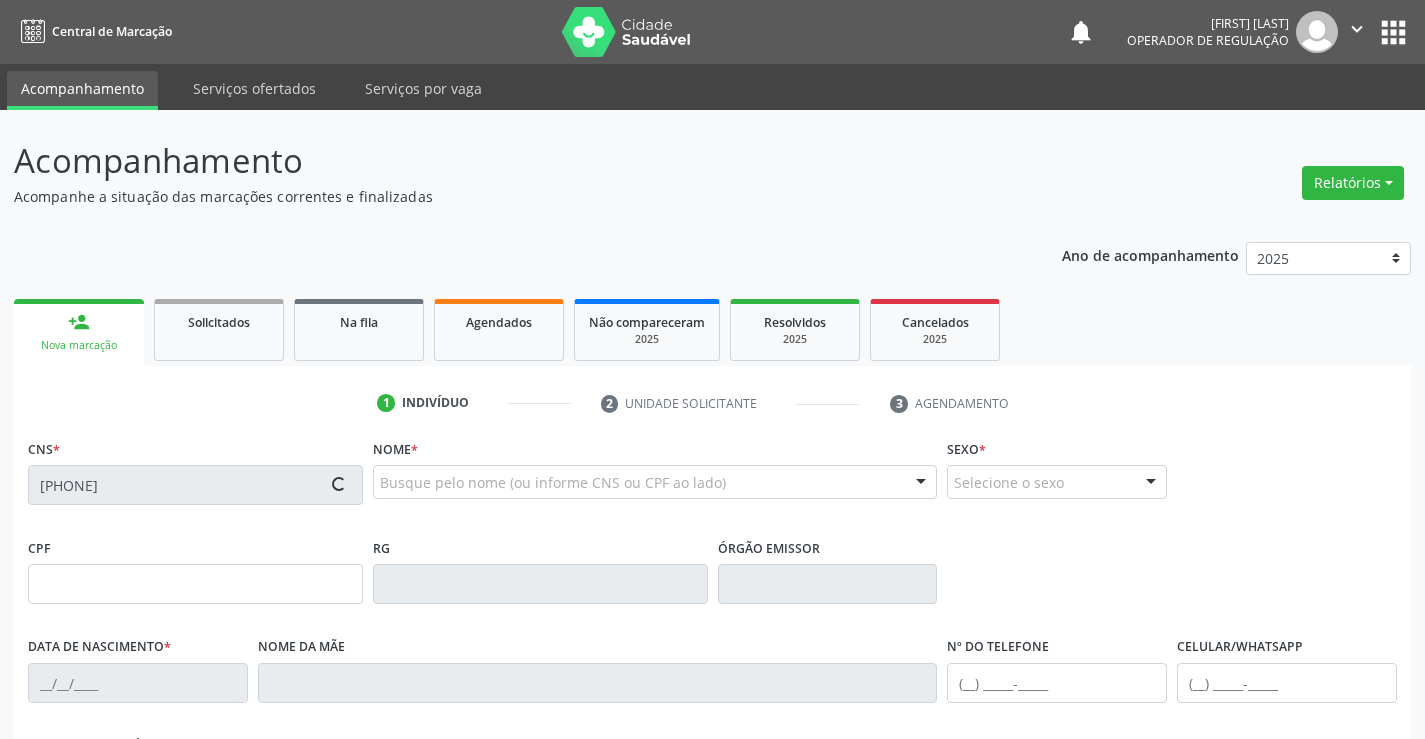 type on "[PHONE]" 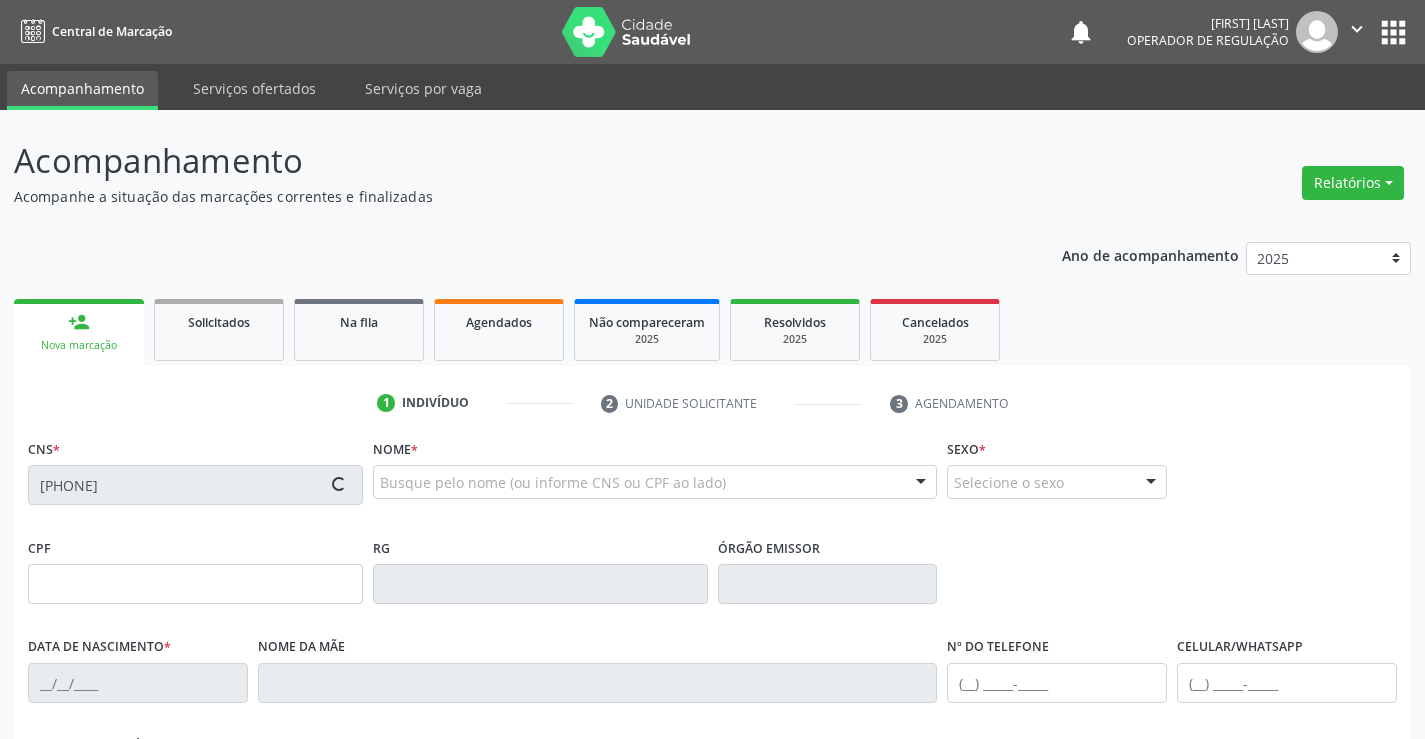 type on "[DATE]" 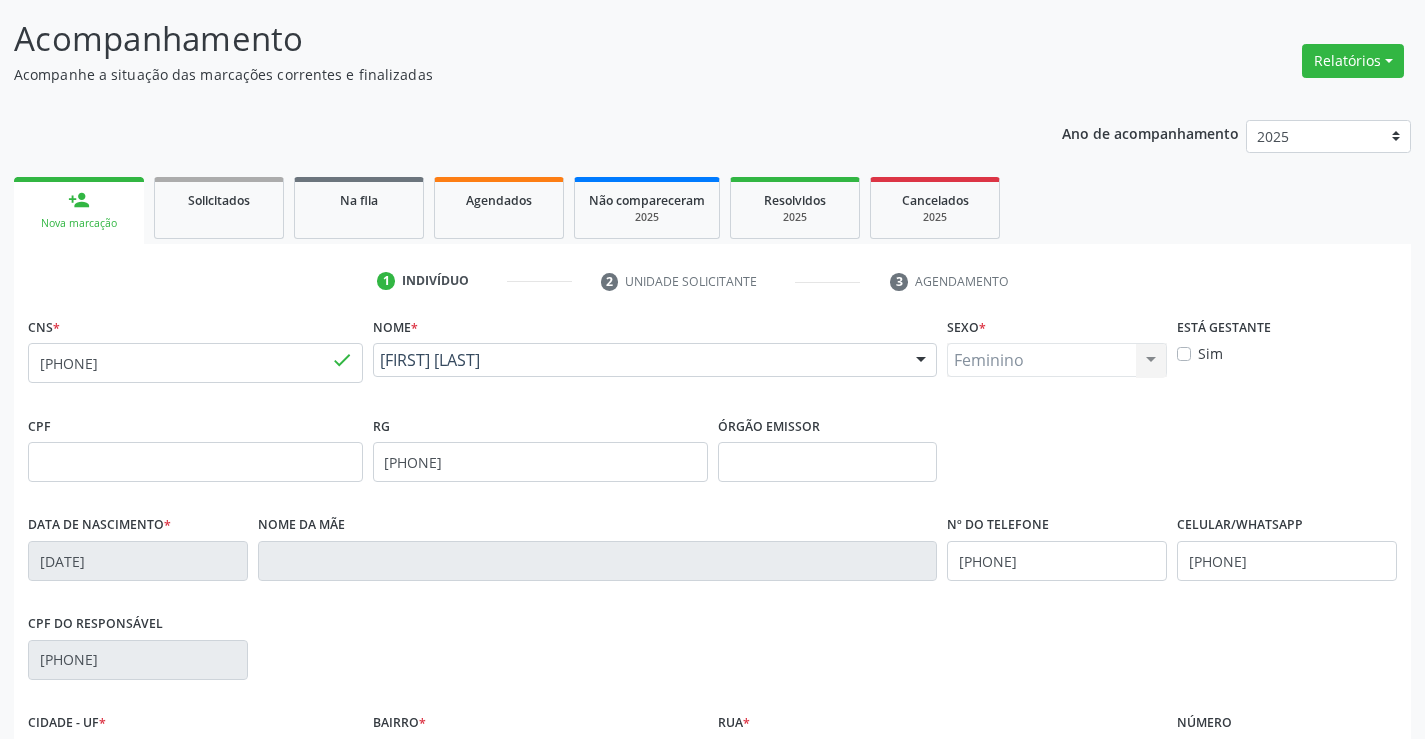 scroll, scrollTop: 300, scrollLeft: 0, axis: vertical 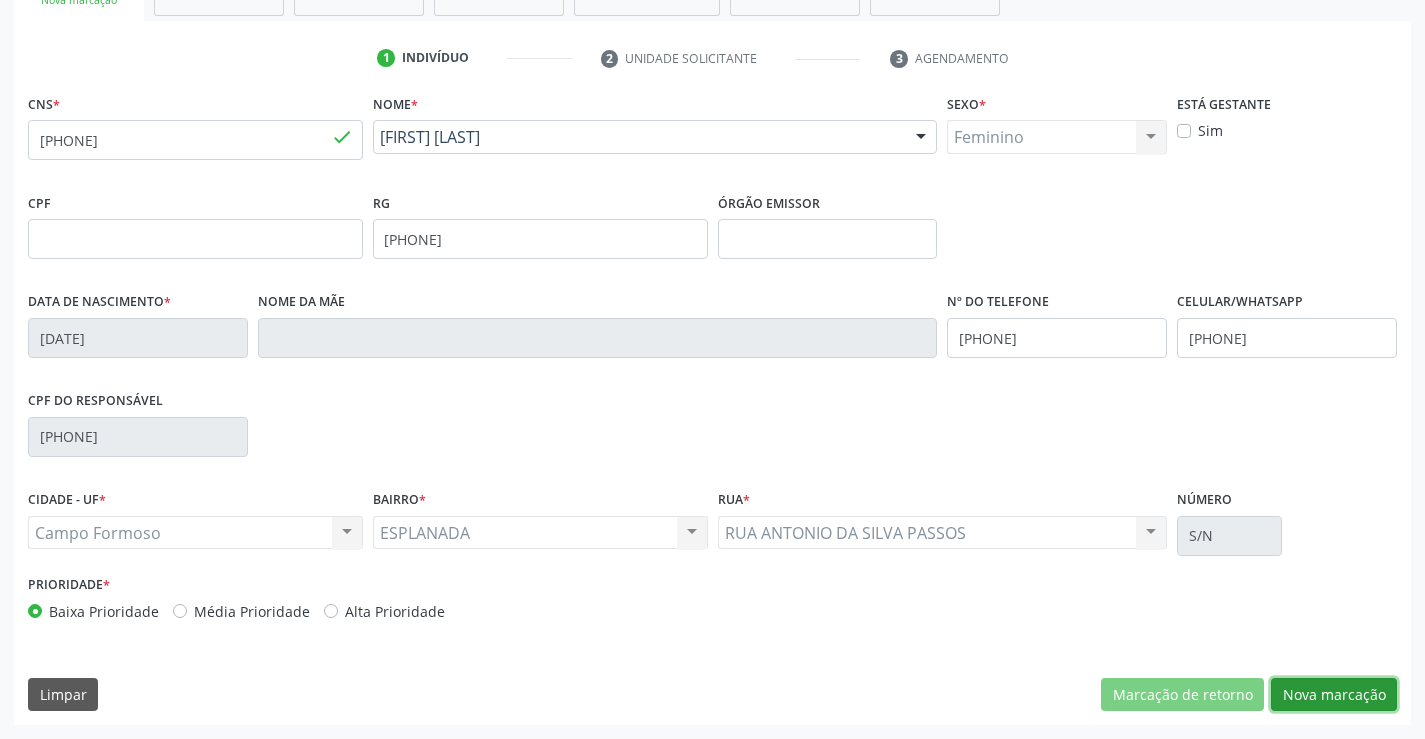 click on "Nova marcação" at bounding box center (1334, 695) 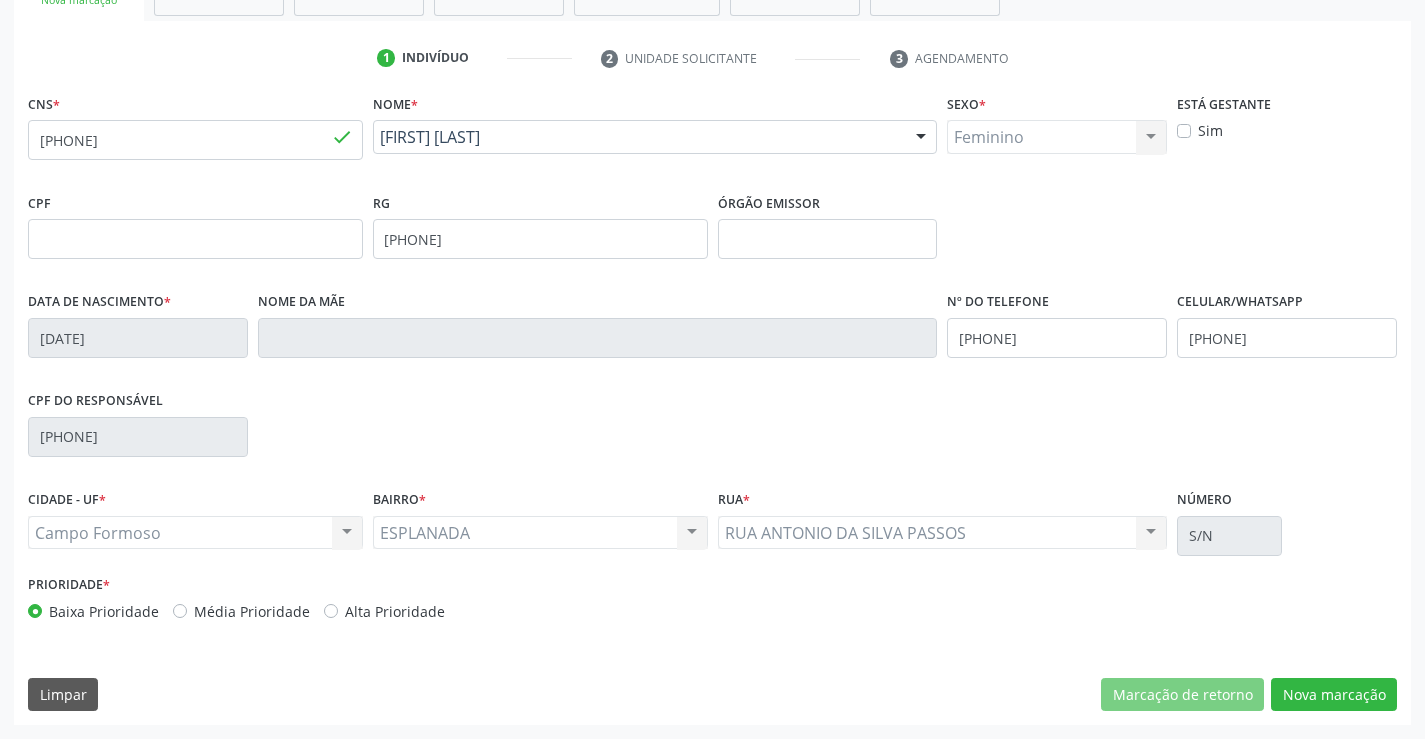 scroll, scrollTop: 167, scrollLeft: 0, axis: vertical 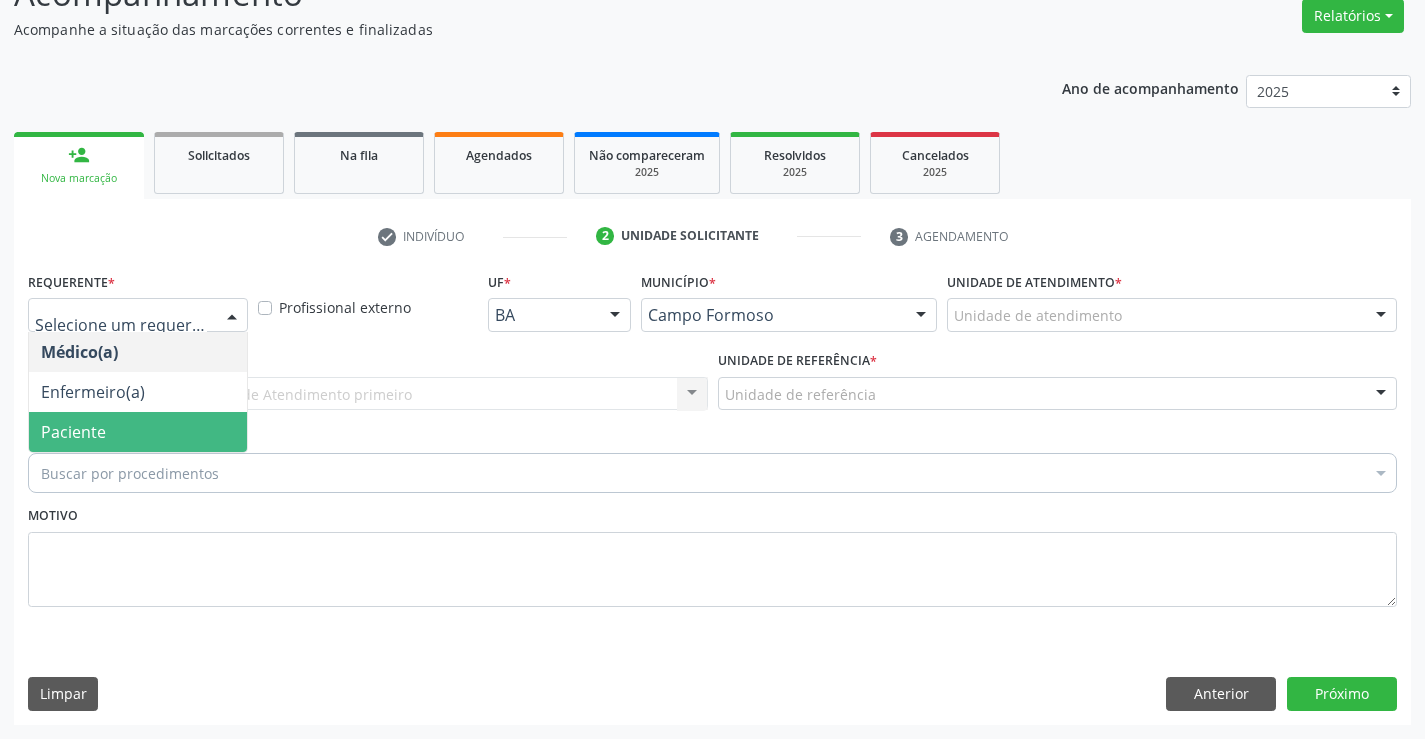 click on "Paciente" at bounding box center [73, 432] 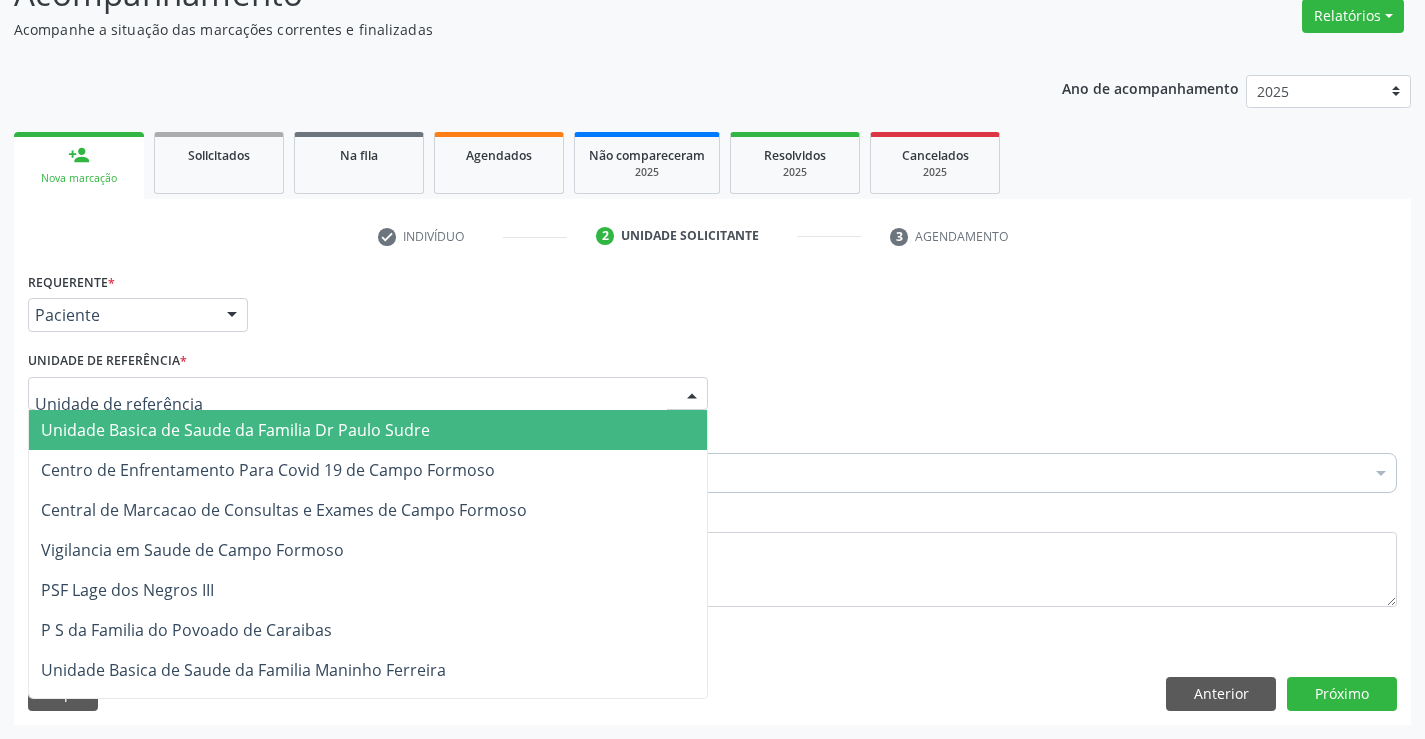 click on "Unidade Basica de Saude da Familia Dr Paulo Sudre" at bounding box center (235, 430) 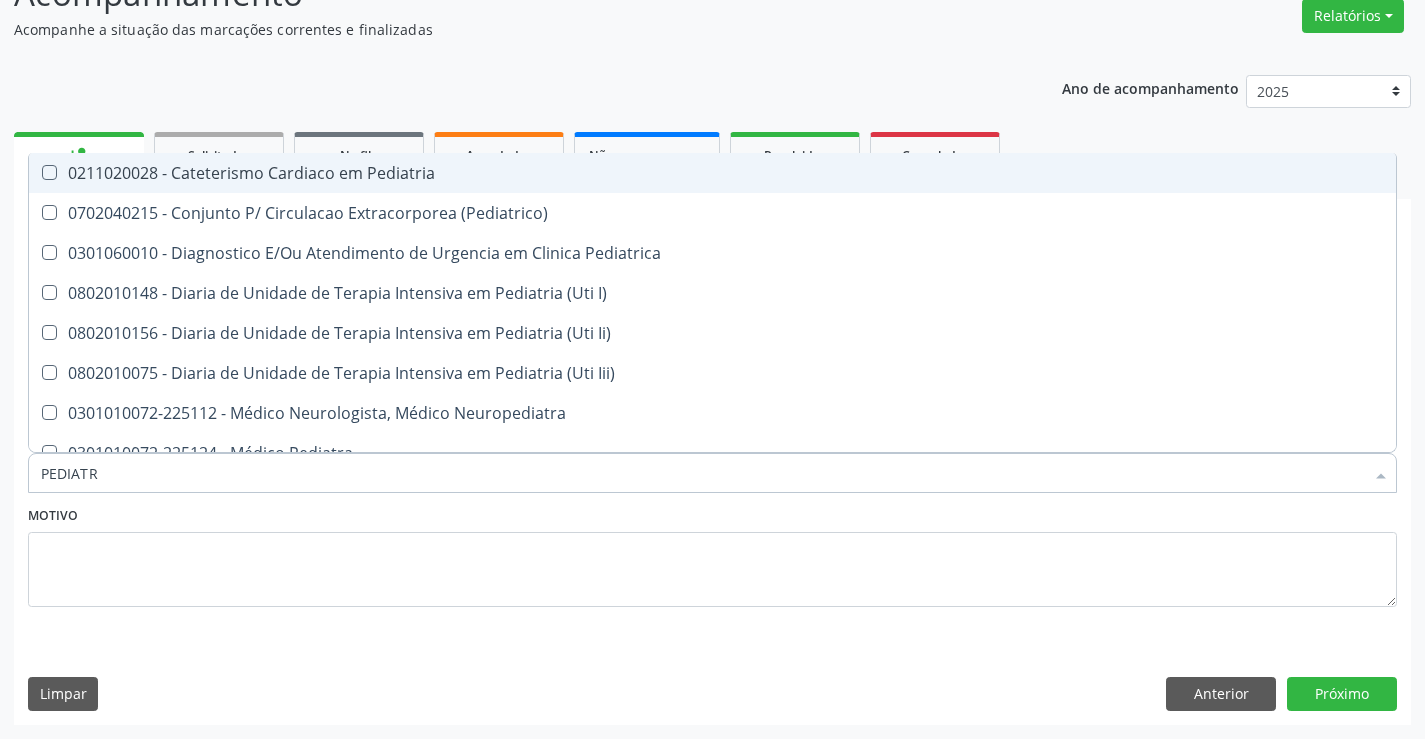 type on "PEDIATRA" 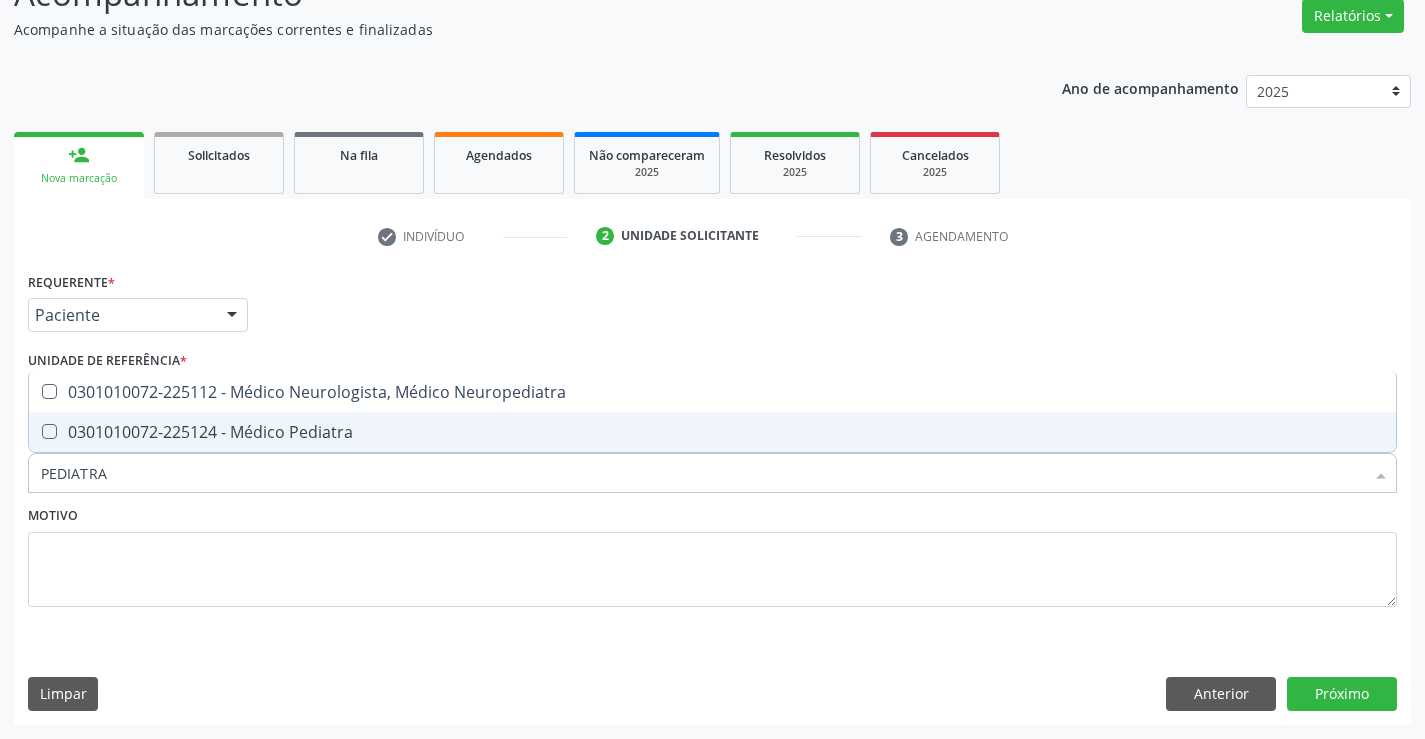 click on "0301010072-225124 - Médico Pediatra" at bounding box center [712, 432] 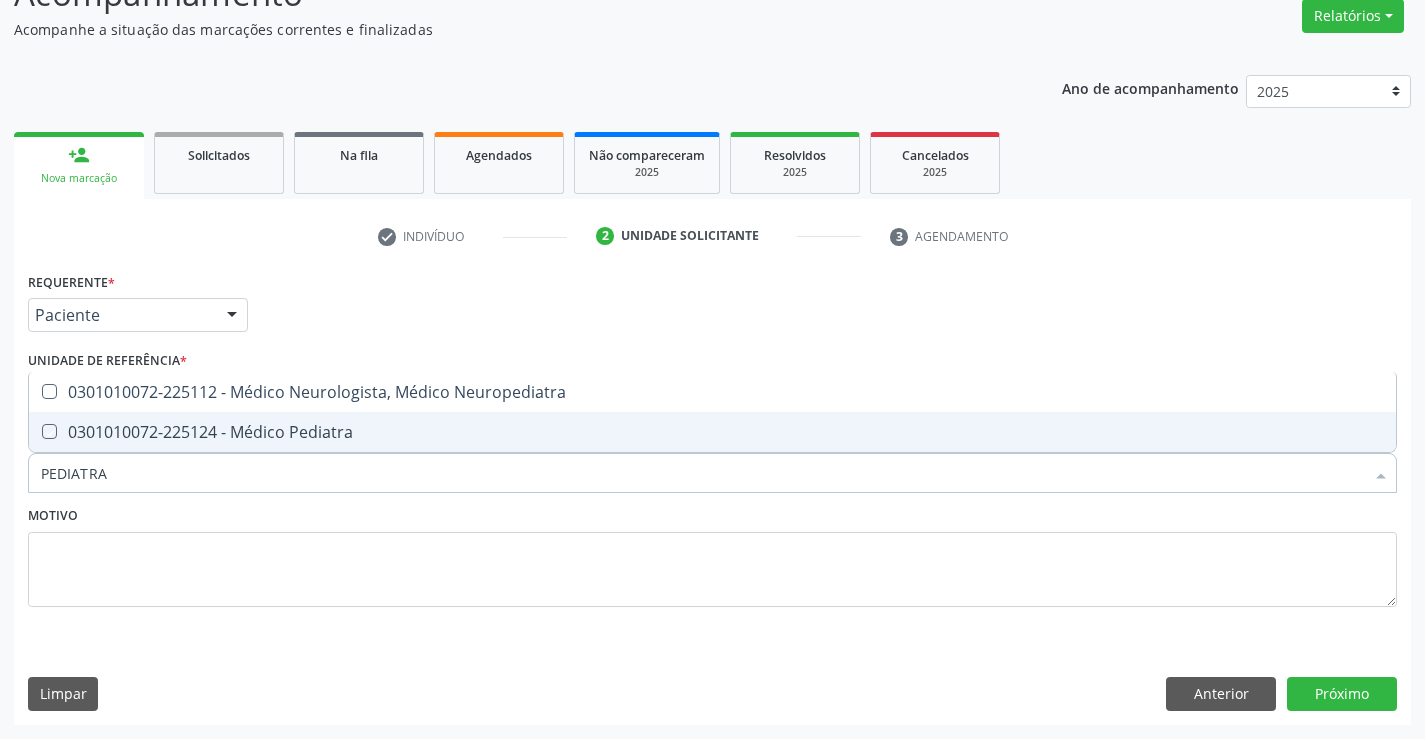 checkbox on "true" 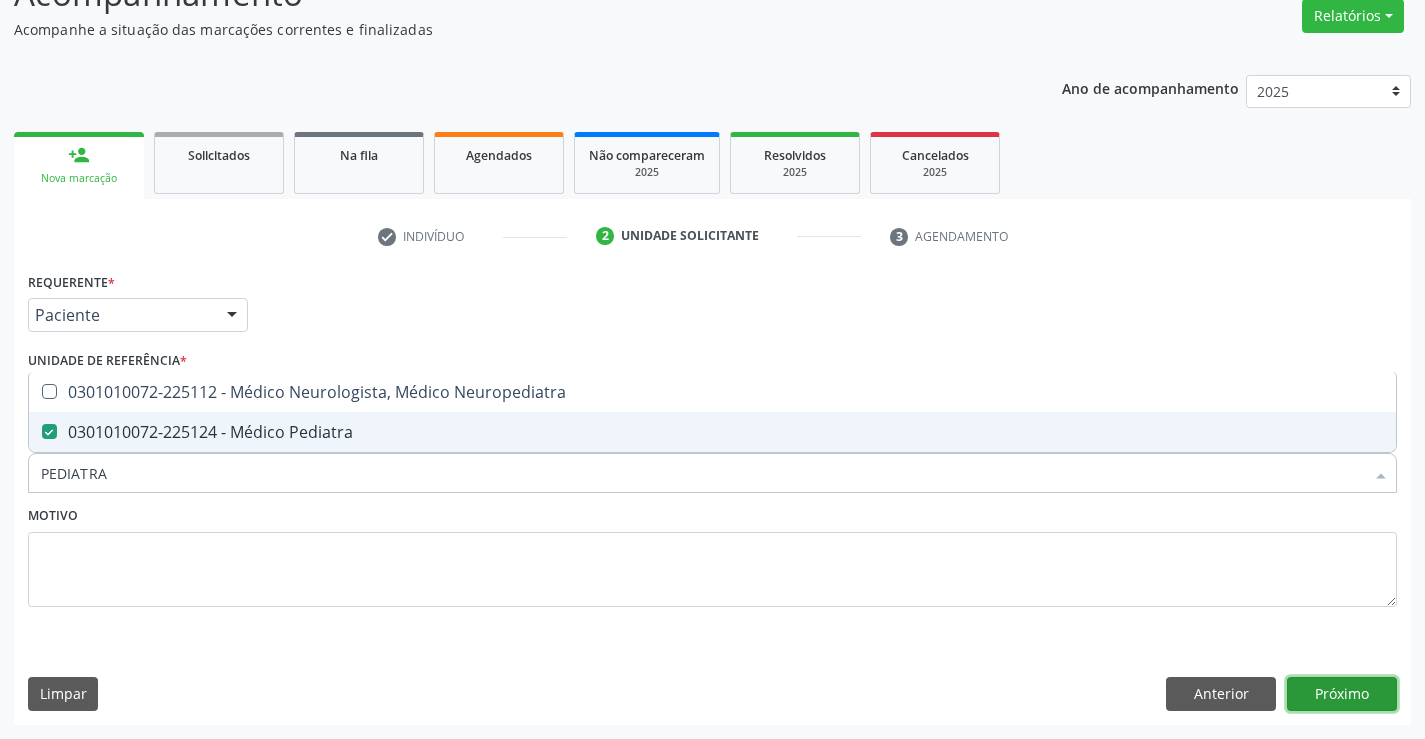 click on "Próximo" at bounding box center [1342, 694] 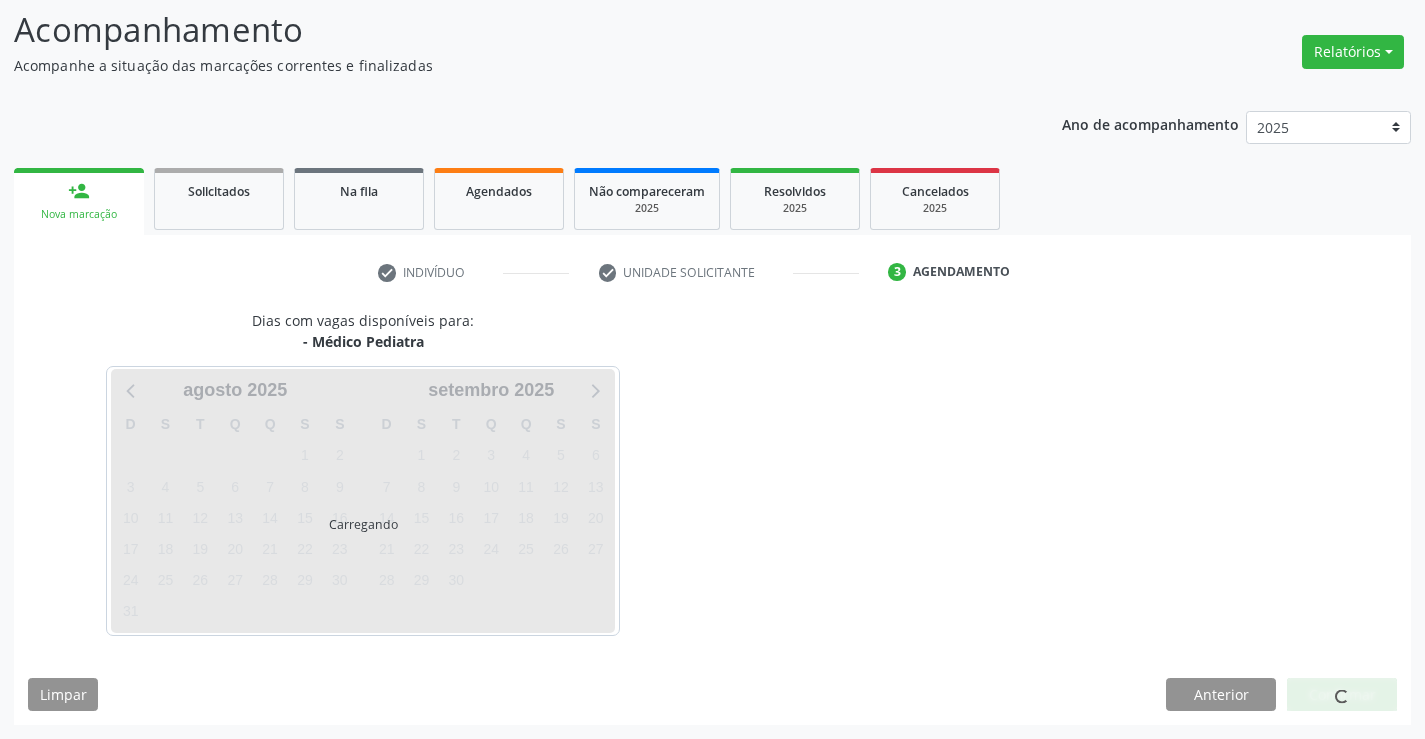 scroll, scrollTop: 131, scrollLeft: 0, axis: vertical 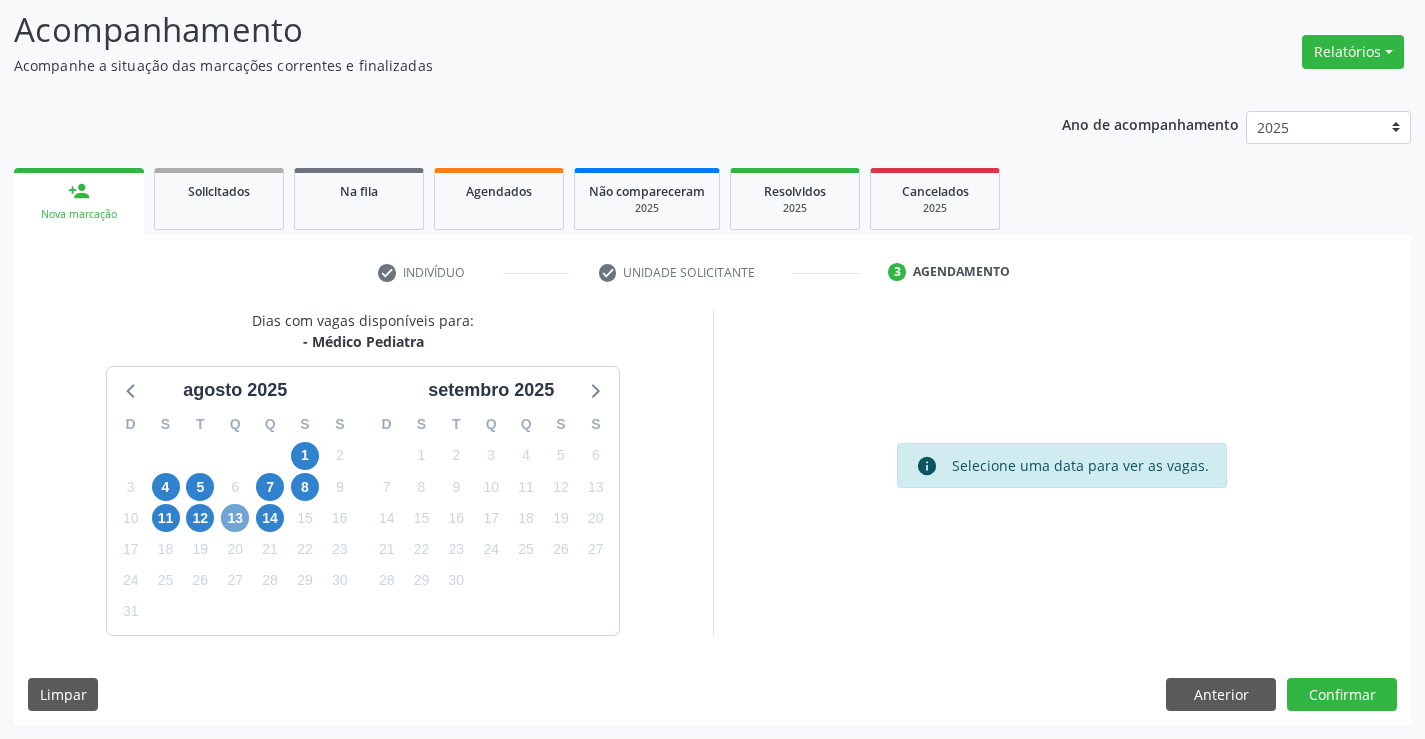click on "13" at bounding box center (235, 518) 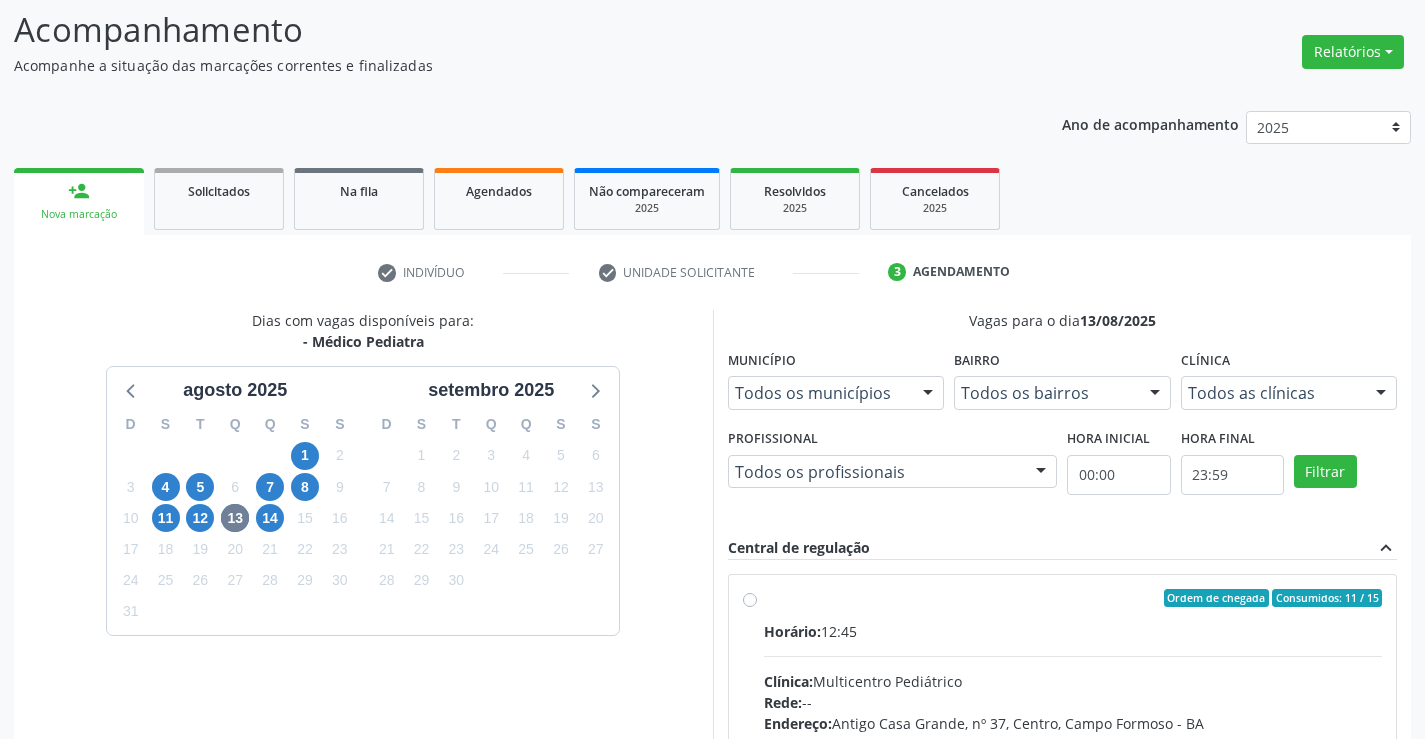 click on "Ordem de chegada
Consumidos: 11 / 15
Horário:   [TIME]
Clínica:  Multicentro Pediátrico
Rede:
--
Endereço:   Antigo Casa Grande, nº [NUMBER], [DISTRICT], [CITY] - [STATE]
Telefone:   --
Profissional:
[FIRST] [LAST]
Informações adicionais sobre o atendimento
Idade de atendimento:
de 0 a 11 anos
Gênero(s) atendido(s):
Masculino e Feminino
Informações adicionais:
--" at bounding box center (1073, 742) 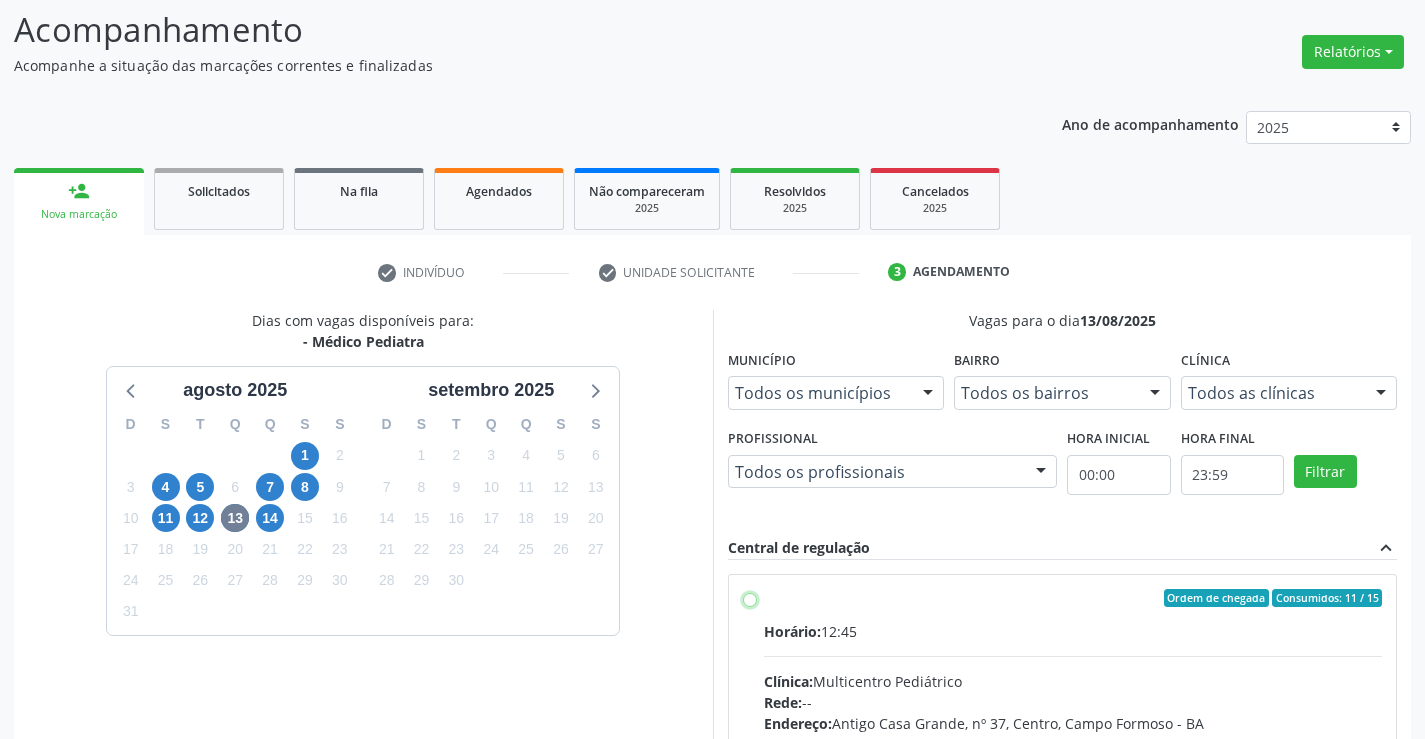 radio on "true" 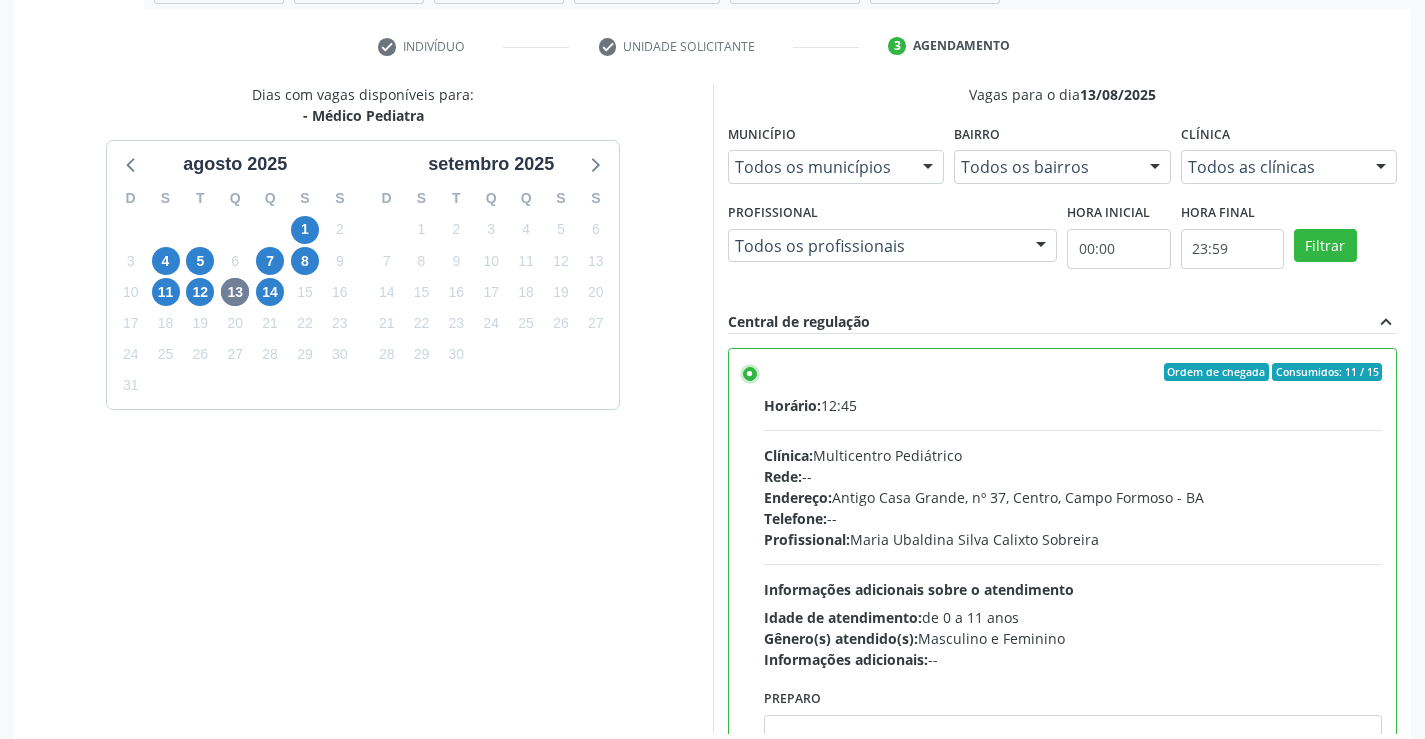 scroll, scrollTop: 456, scrollLeft: 0, axis: vertical 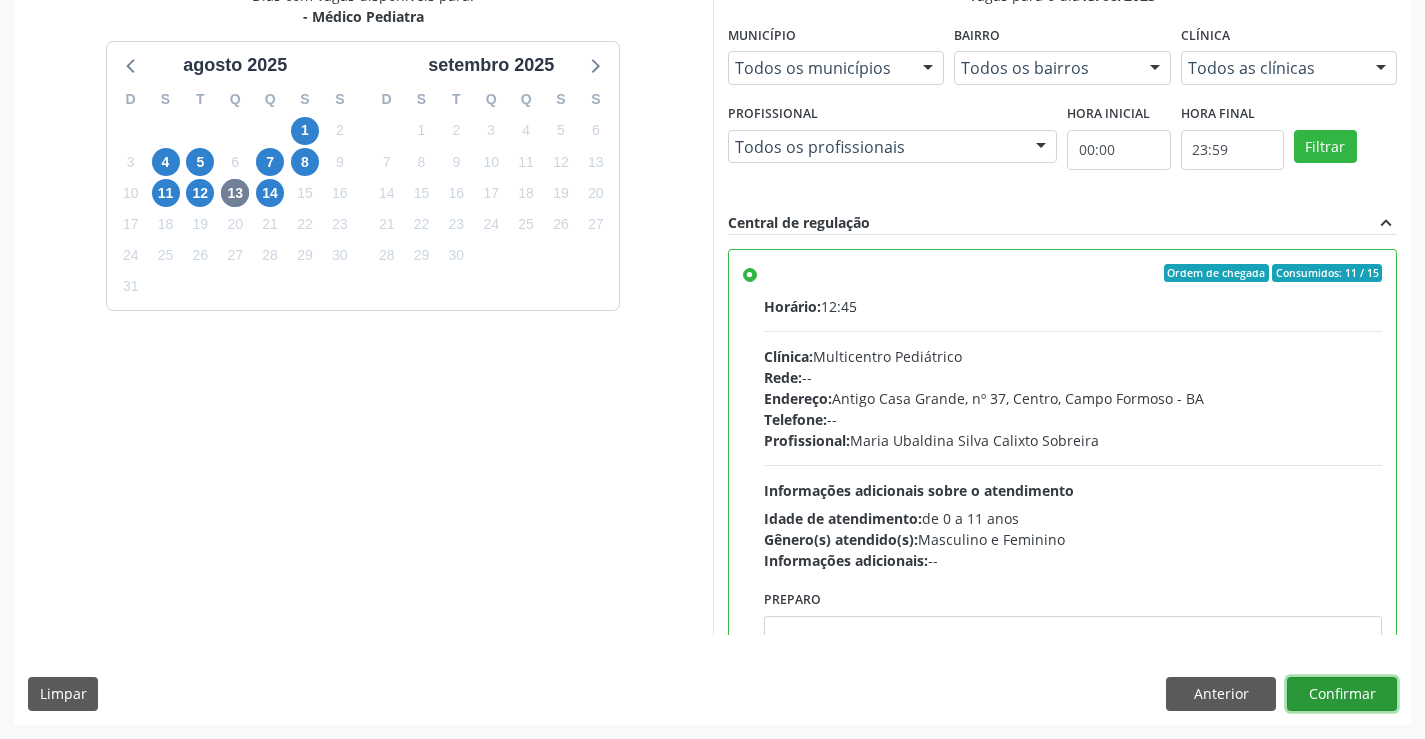 click on "Confirmar" at bounding box center [1342, 694] 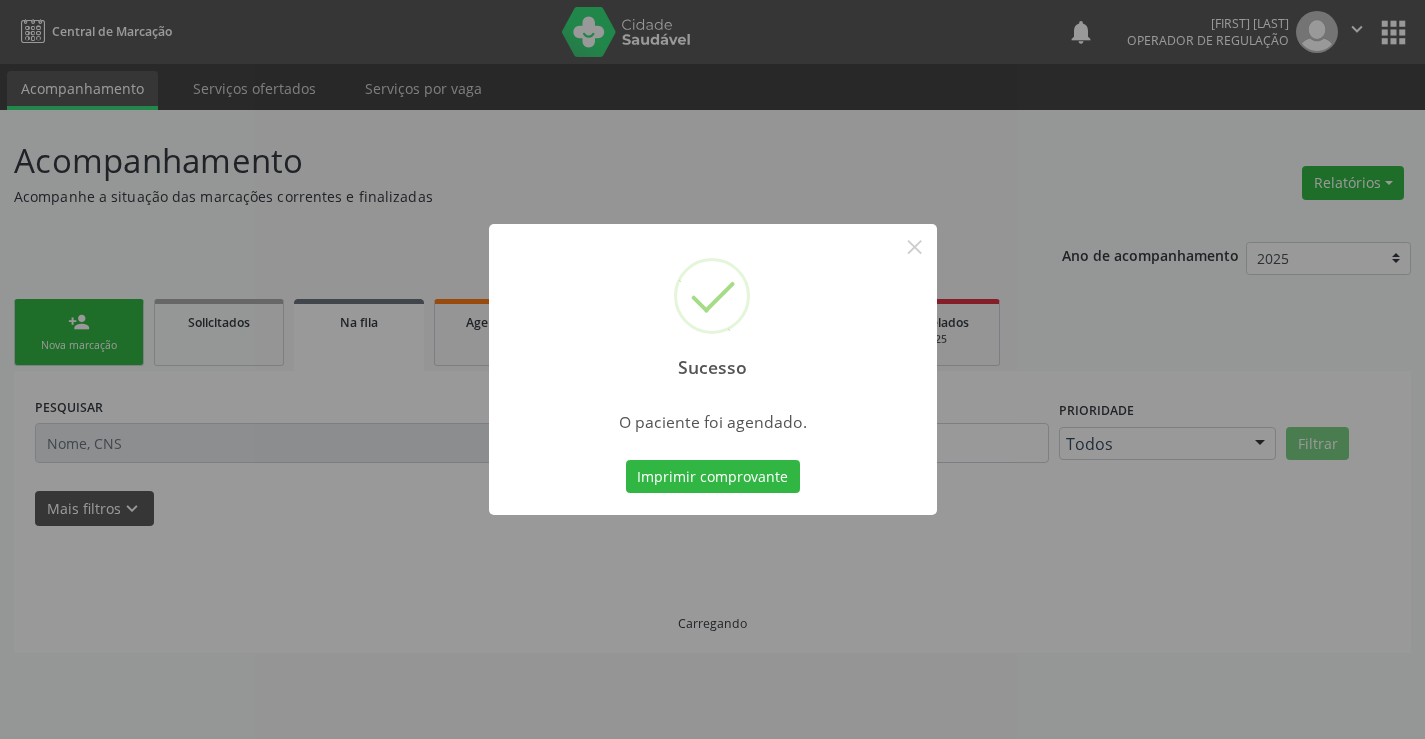 scroll, scrollTop: 0, scrollLeft: 0, axis: both 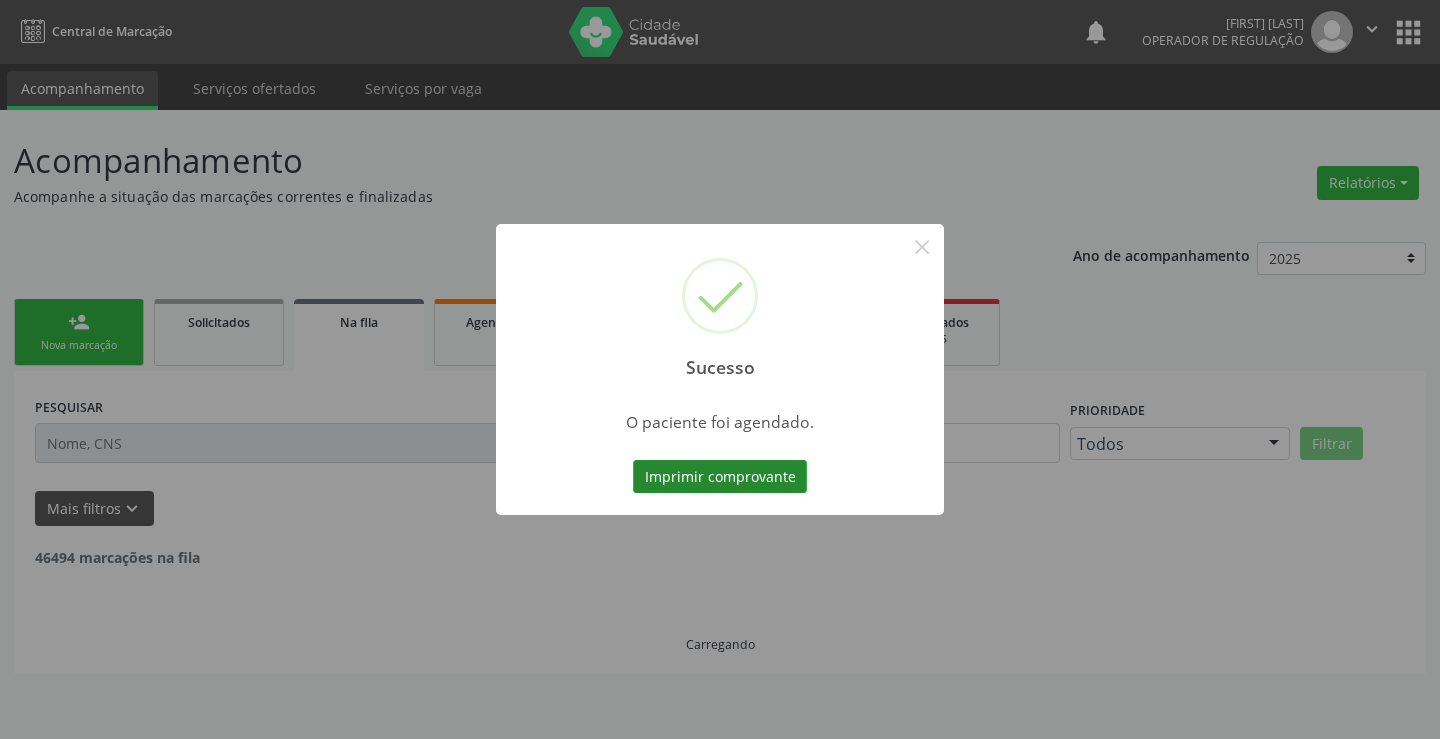 click on "Imprimir comprovante" at bounding box center [720, 477] 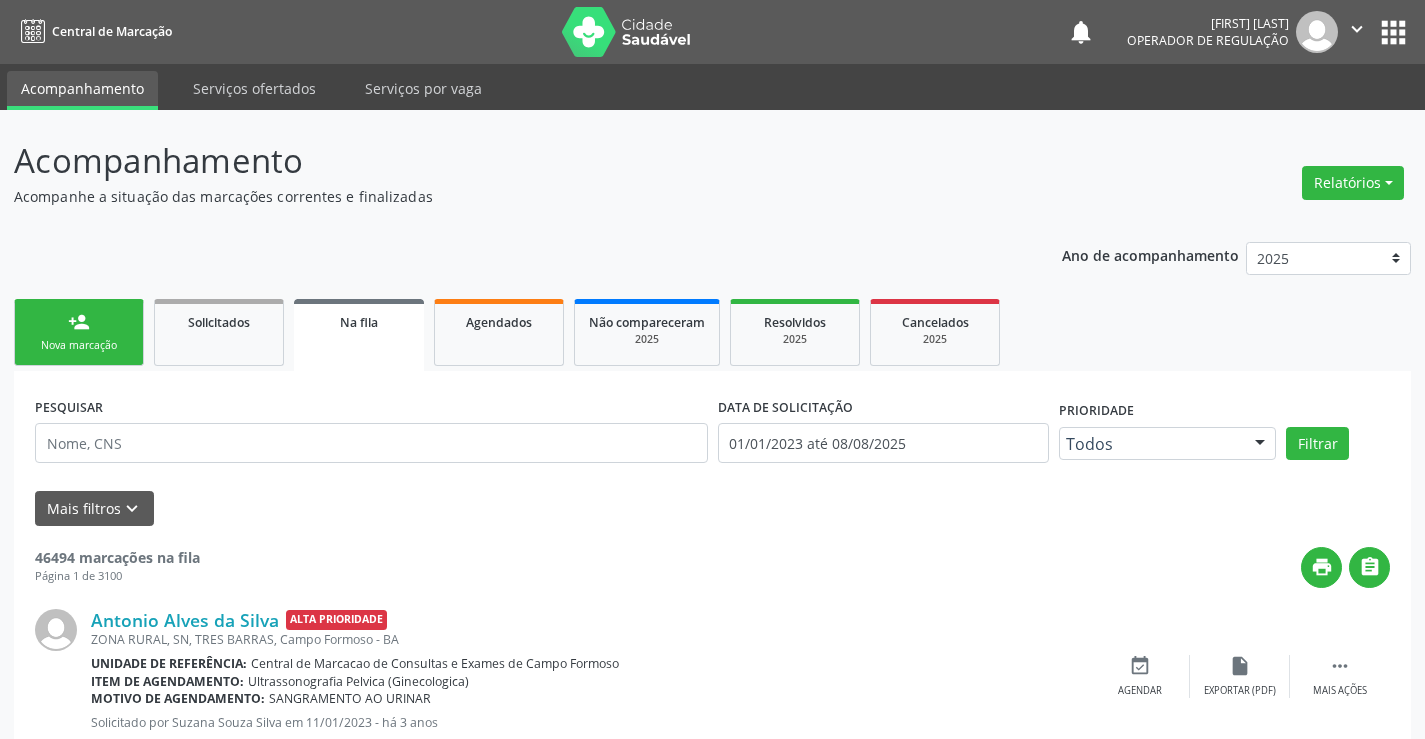 click on "Nova marcação" at bounding box center [79, 345] 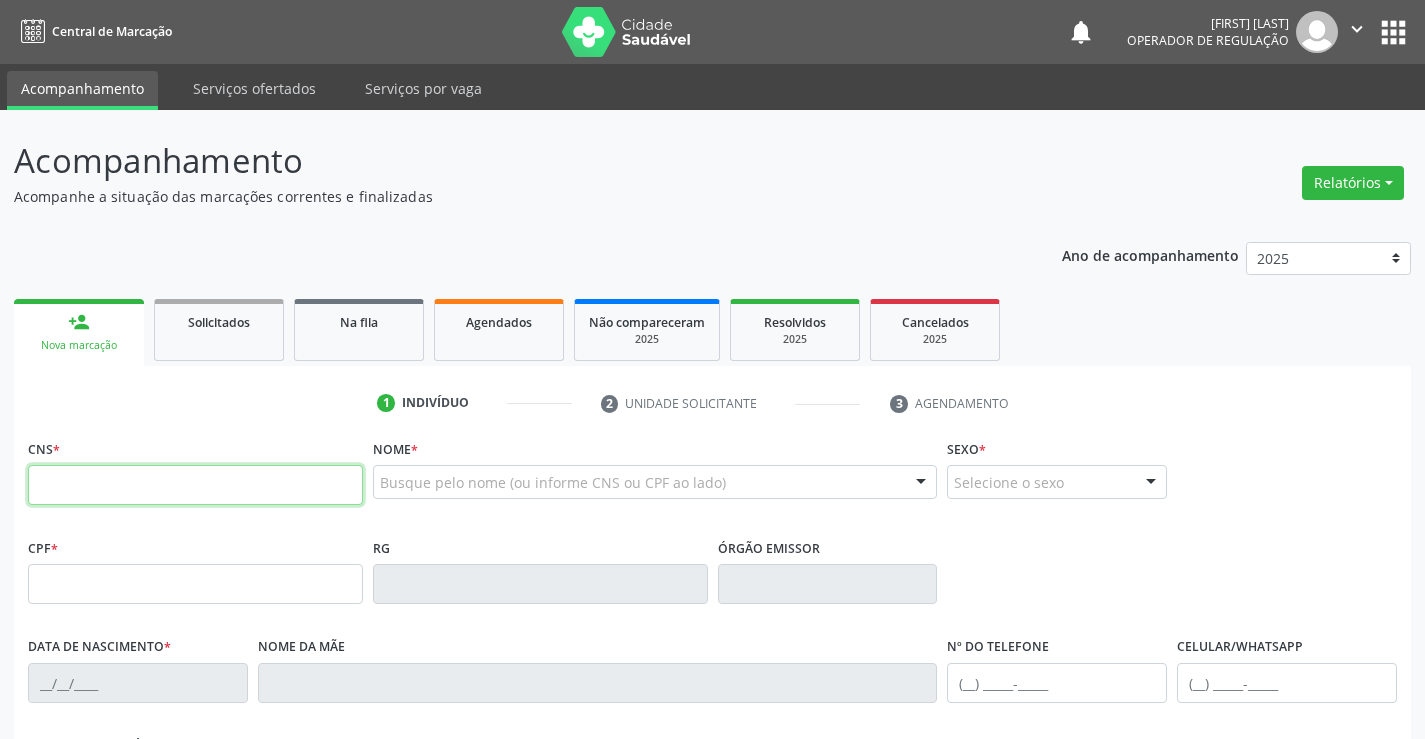 click at bounding box center [195, 485] 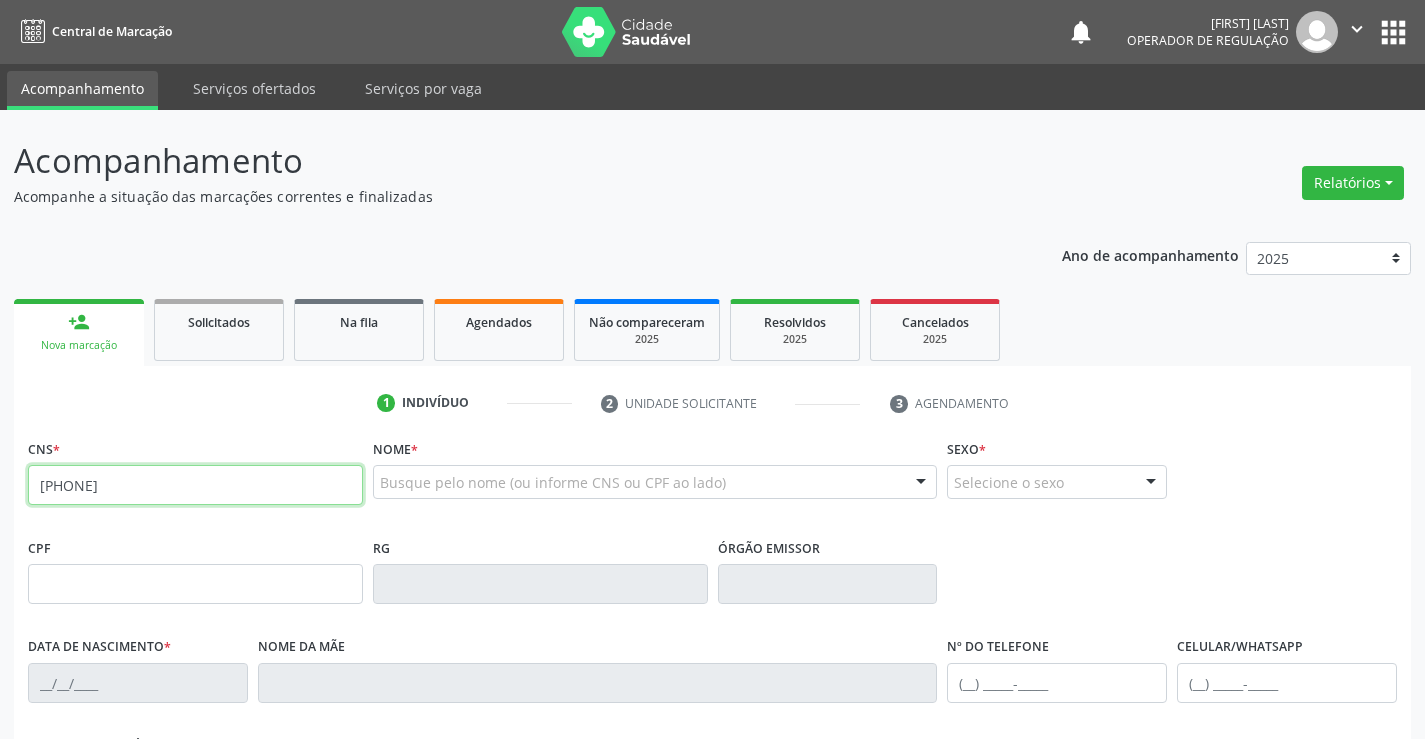 type on "[PHONE]" 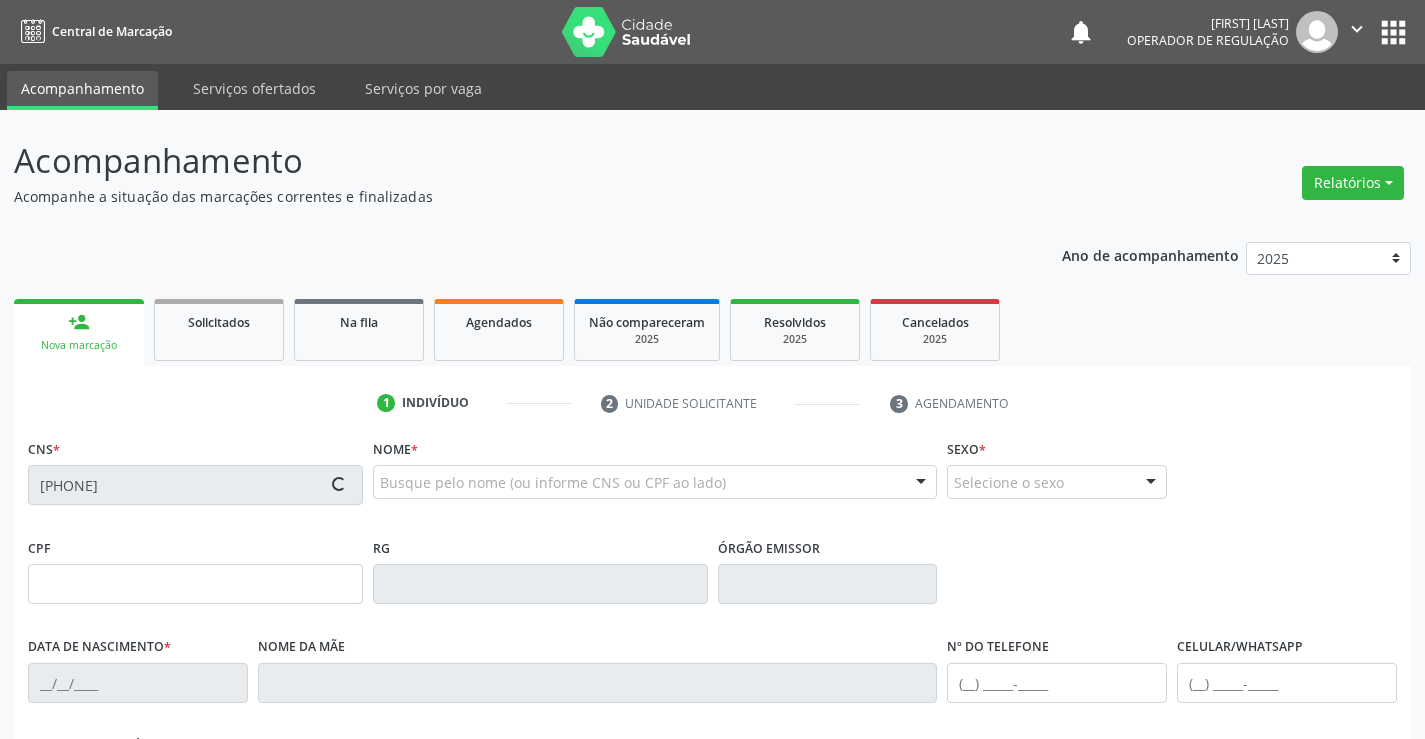 type on "[DATE]" 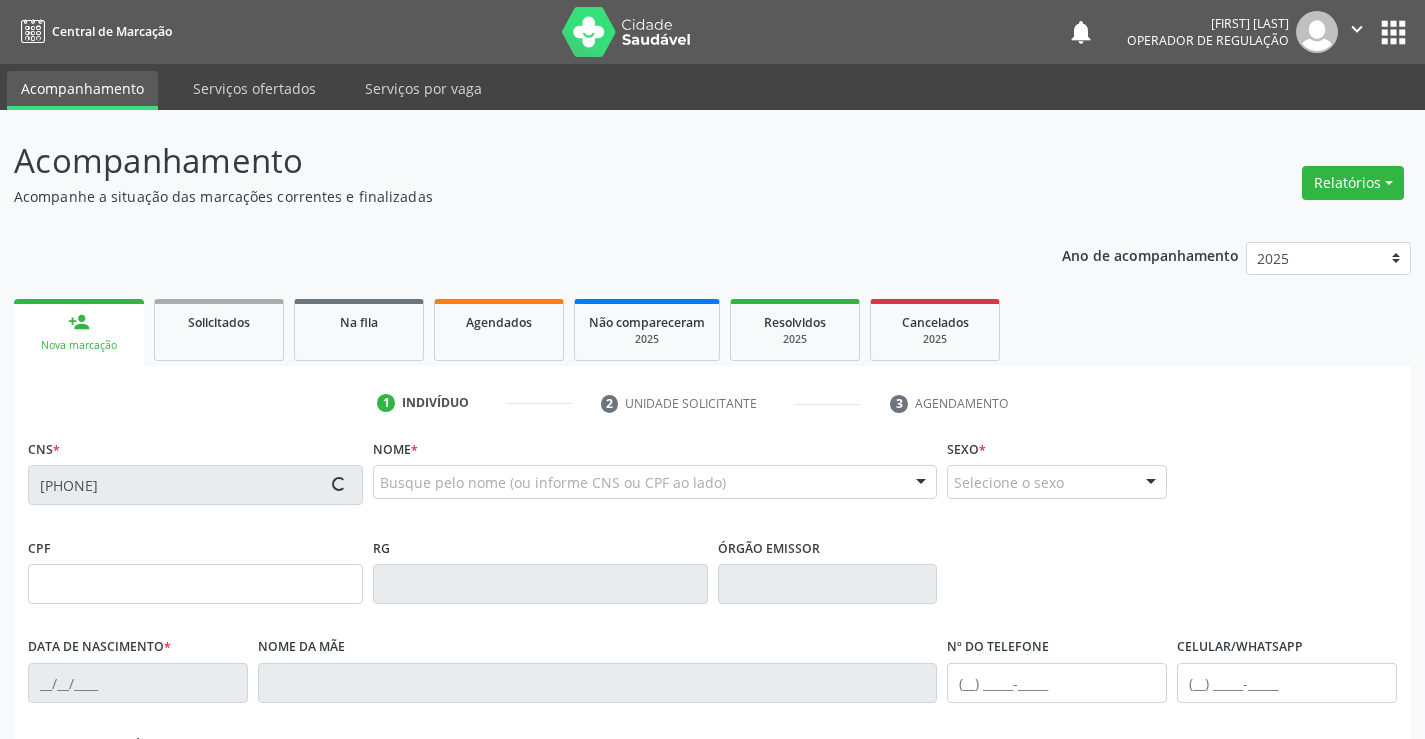 type on "S/N" 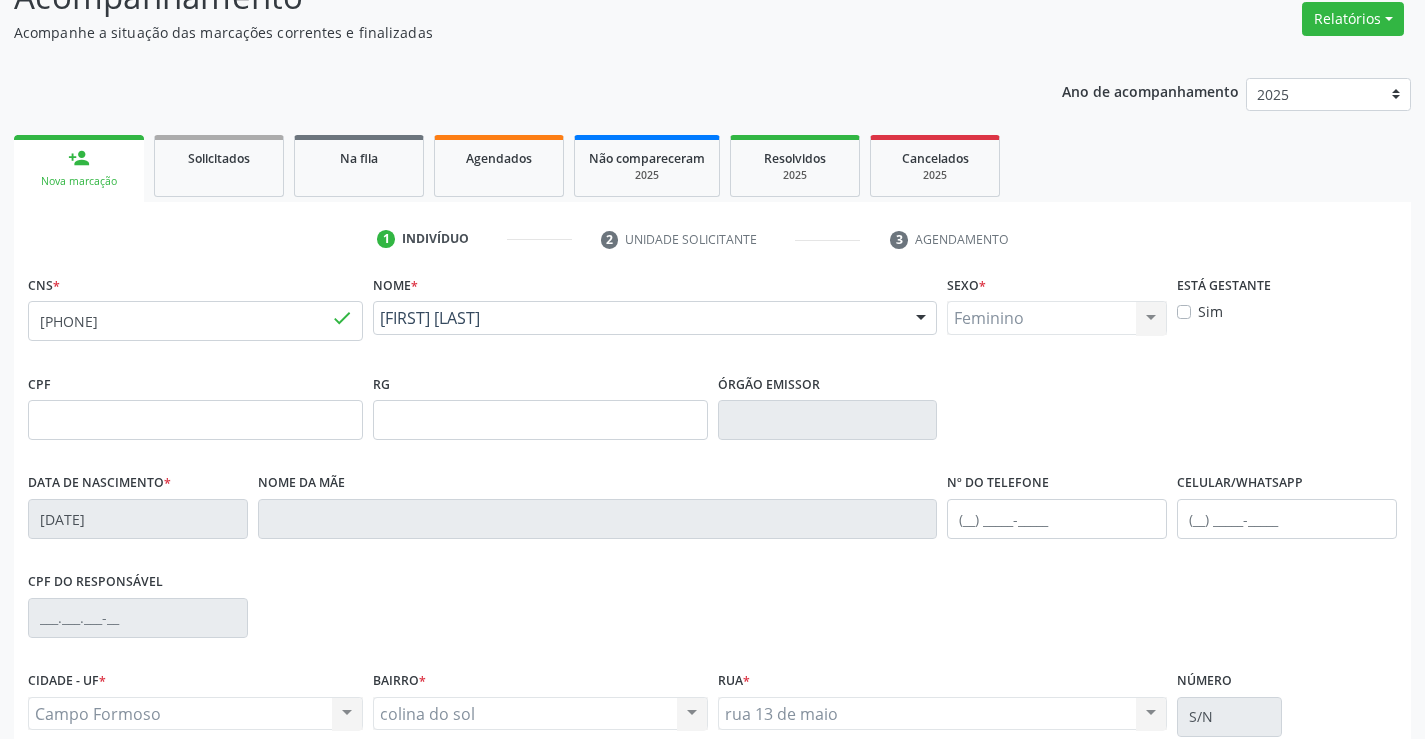 scroll, scrollTop: 345, scrollLeft: 0, axis: vertical 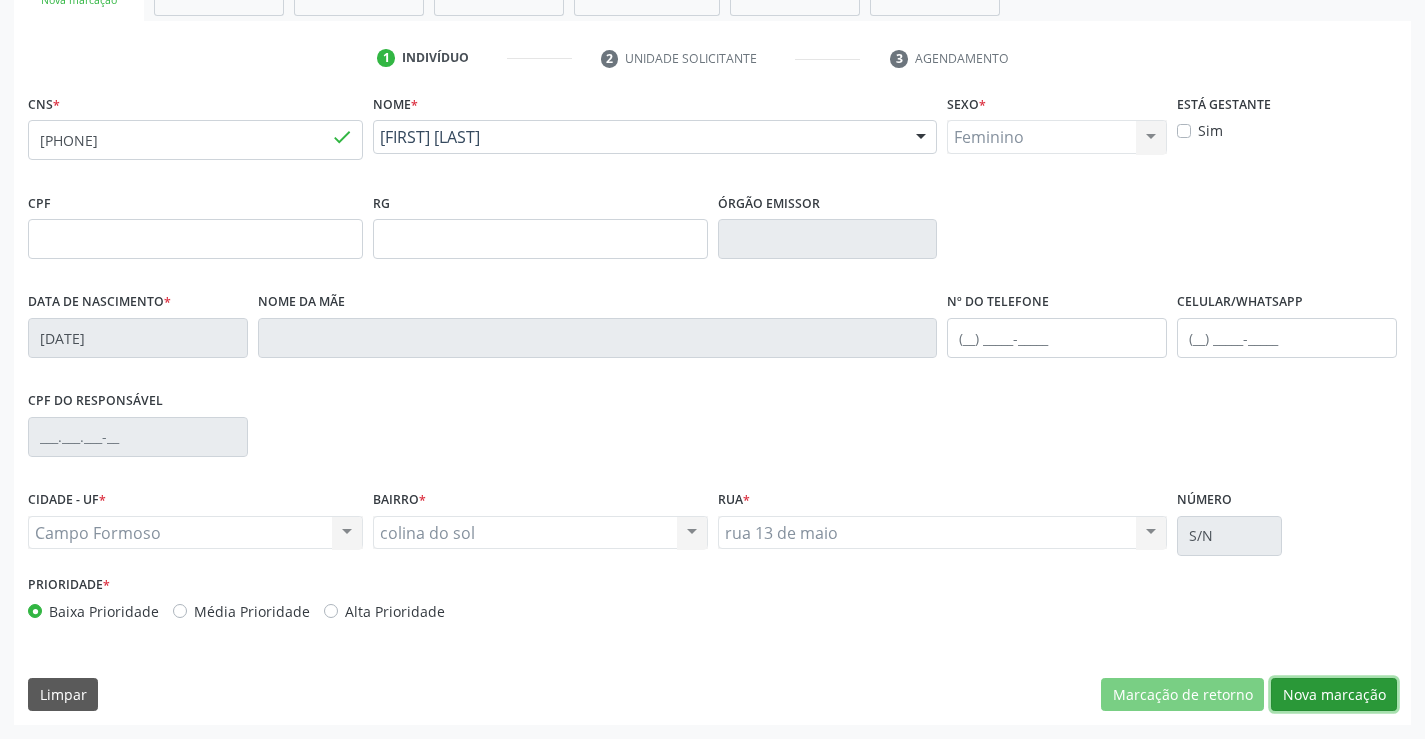 click on "Nova marcação" at bounding box center (1334, 695) 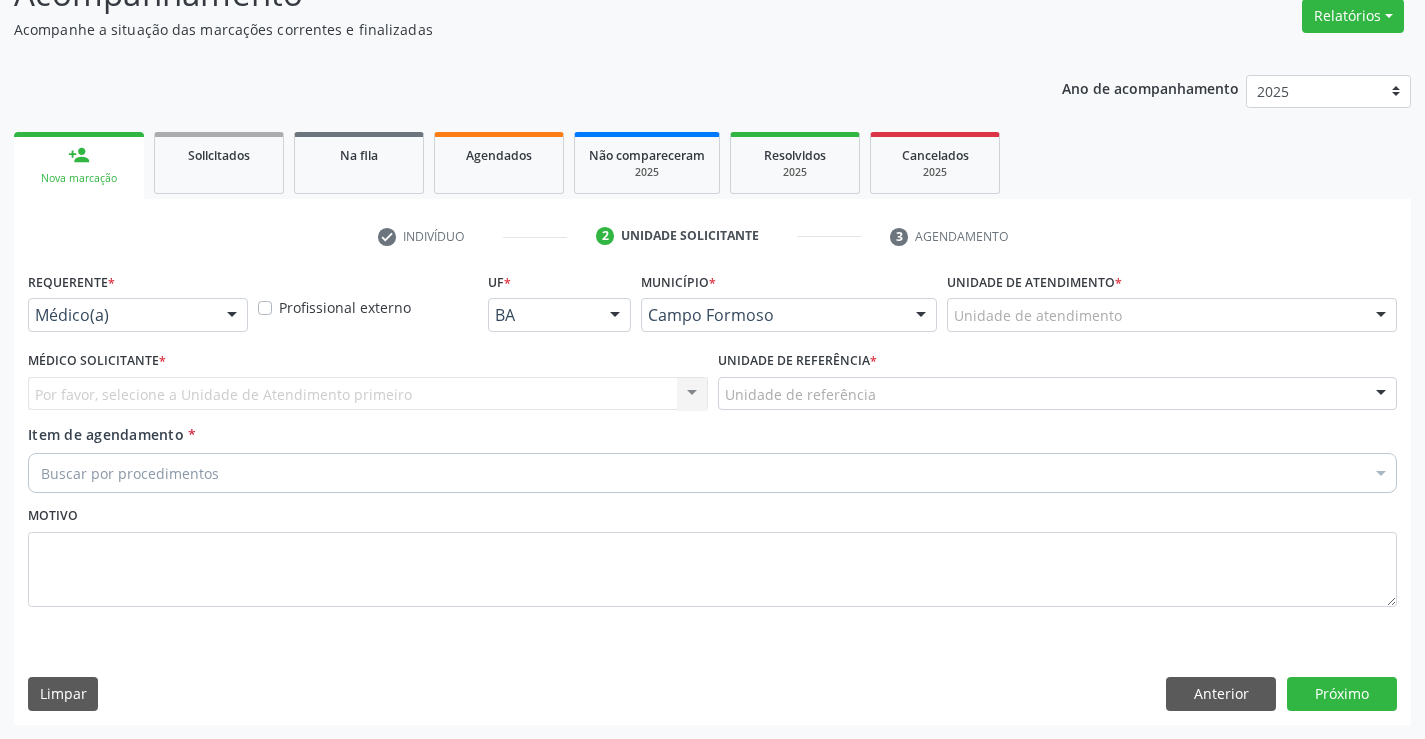 scroll, scrollTop: 167, scrollLeft: 0, axis: vertical 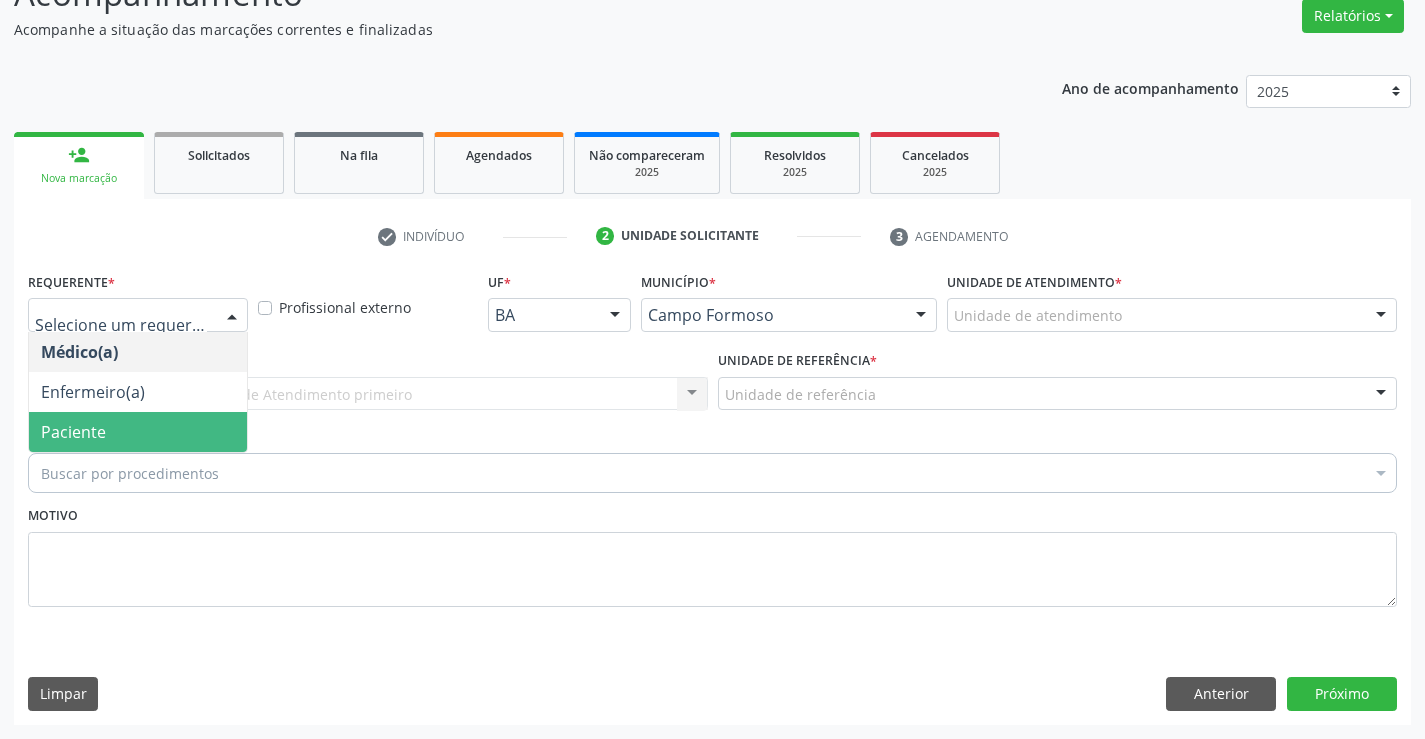 click on "Paciente" at bounding box center [138, 432] 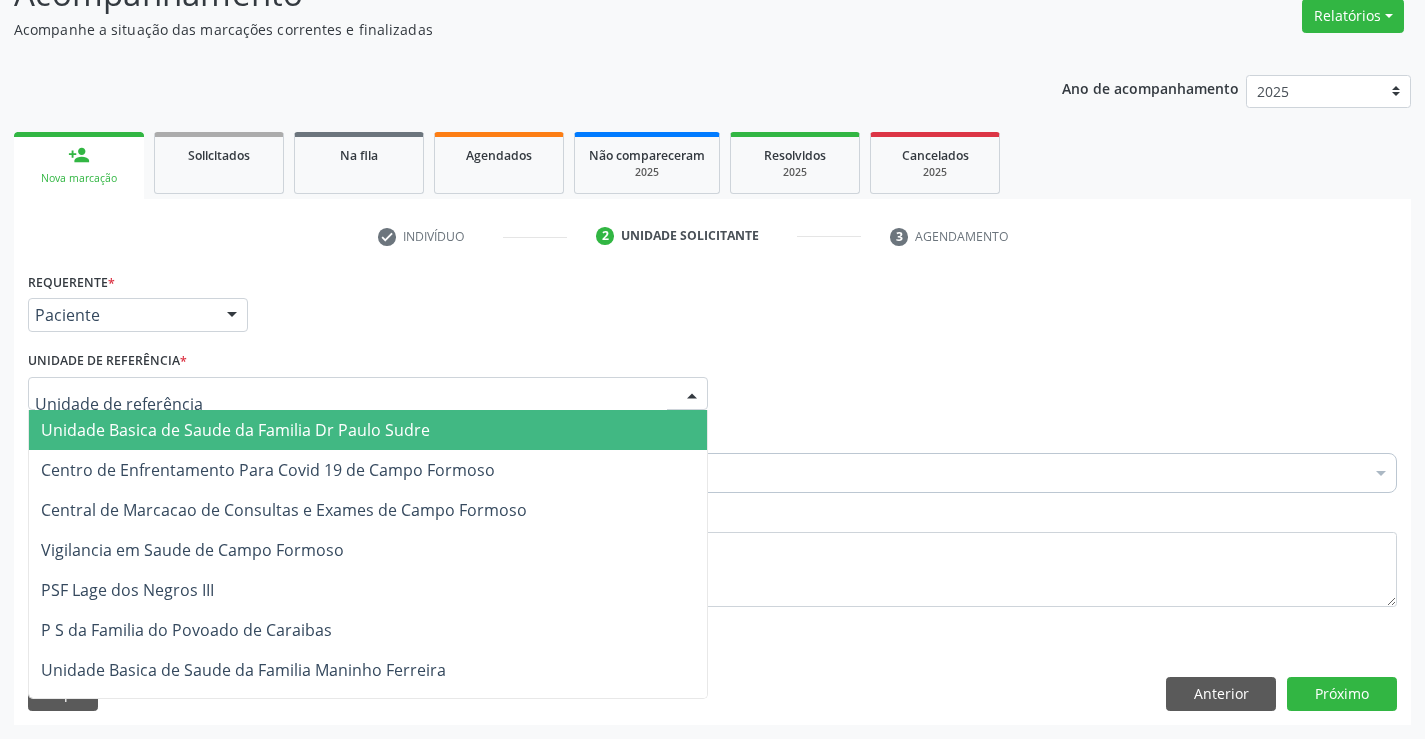 click on "Unidade Basica de Saude da Familia Dr Paulo Sudre" at bounding box center [235, 430] 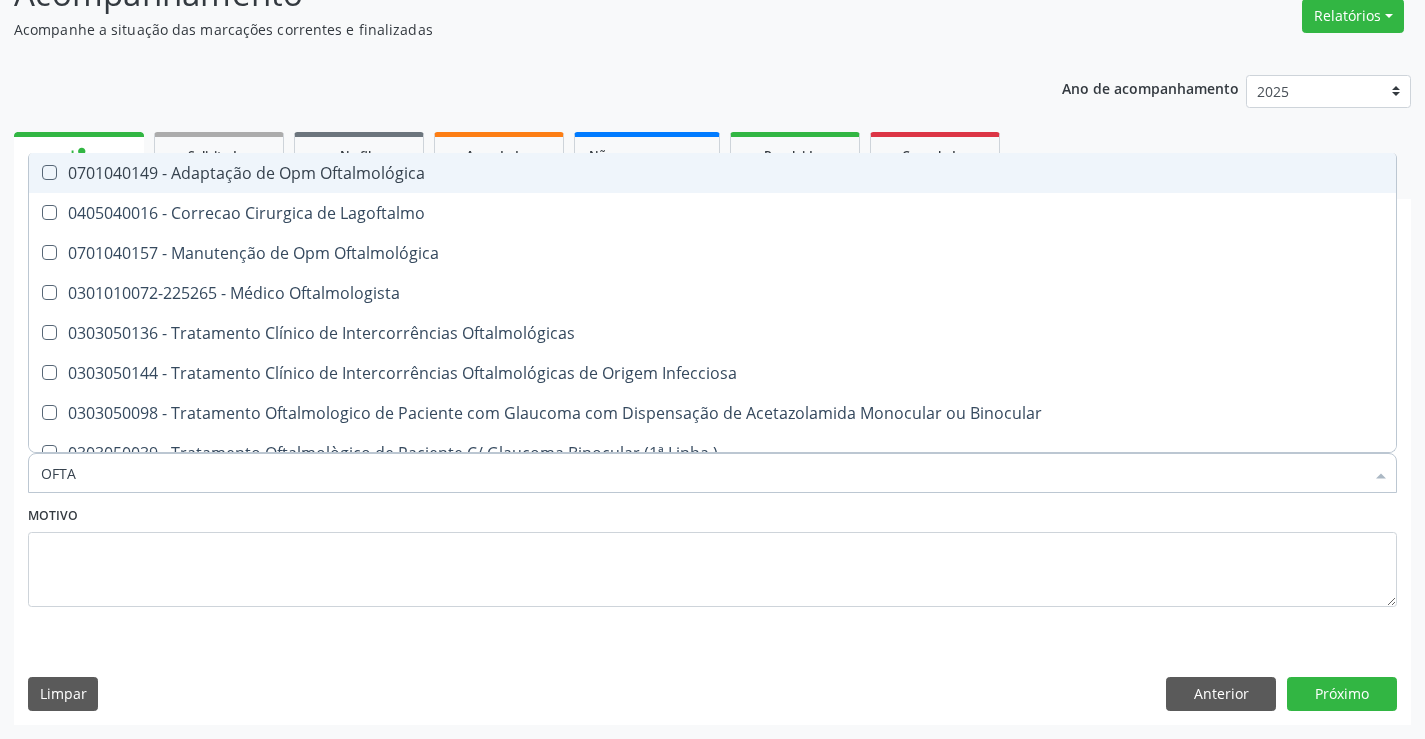 type on "OFTAL" 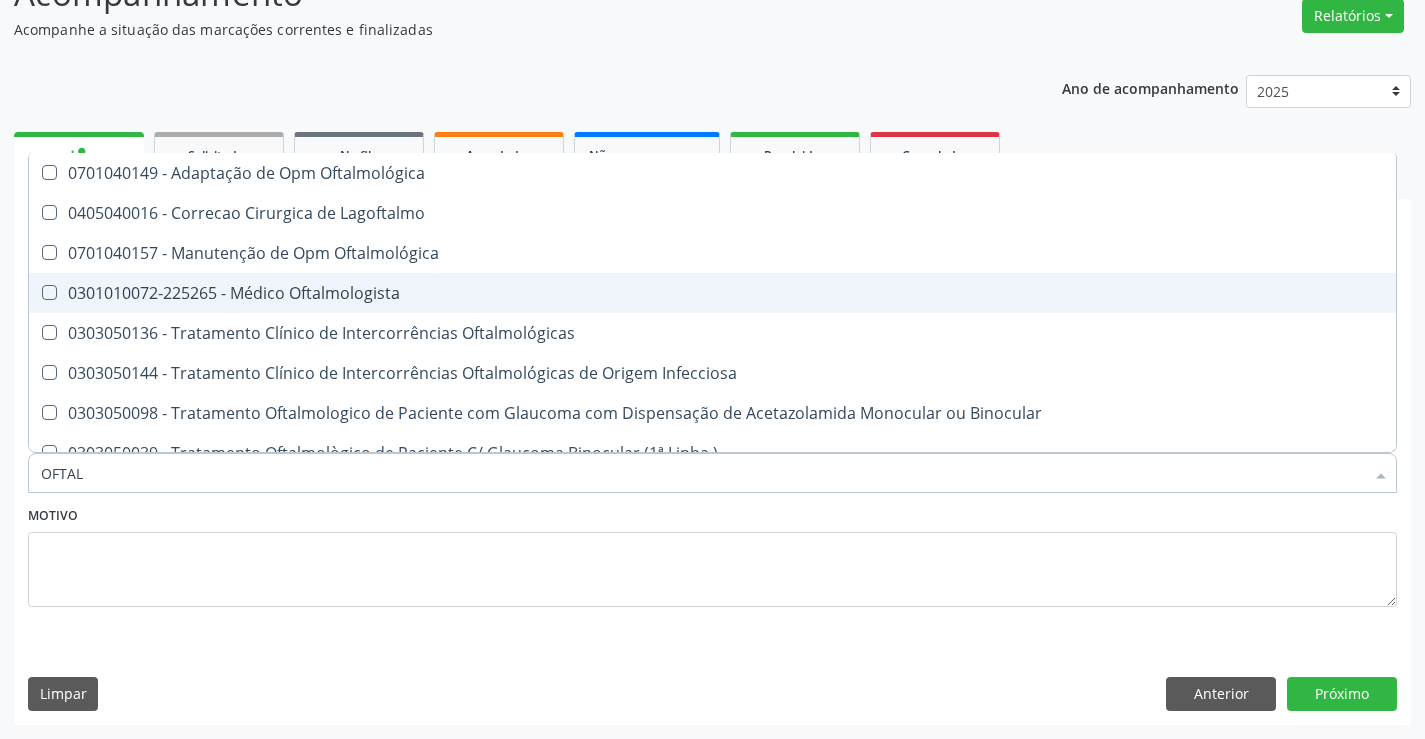 click on "0301010072-225265 - Médico Oftalmologista" at bounding box center (712, 293) 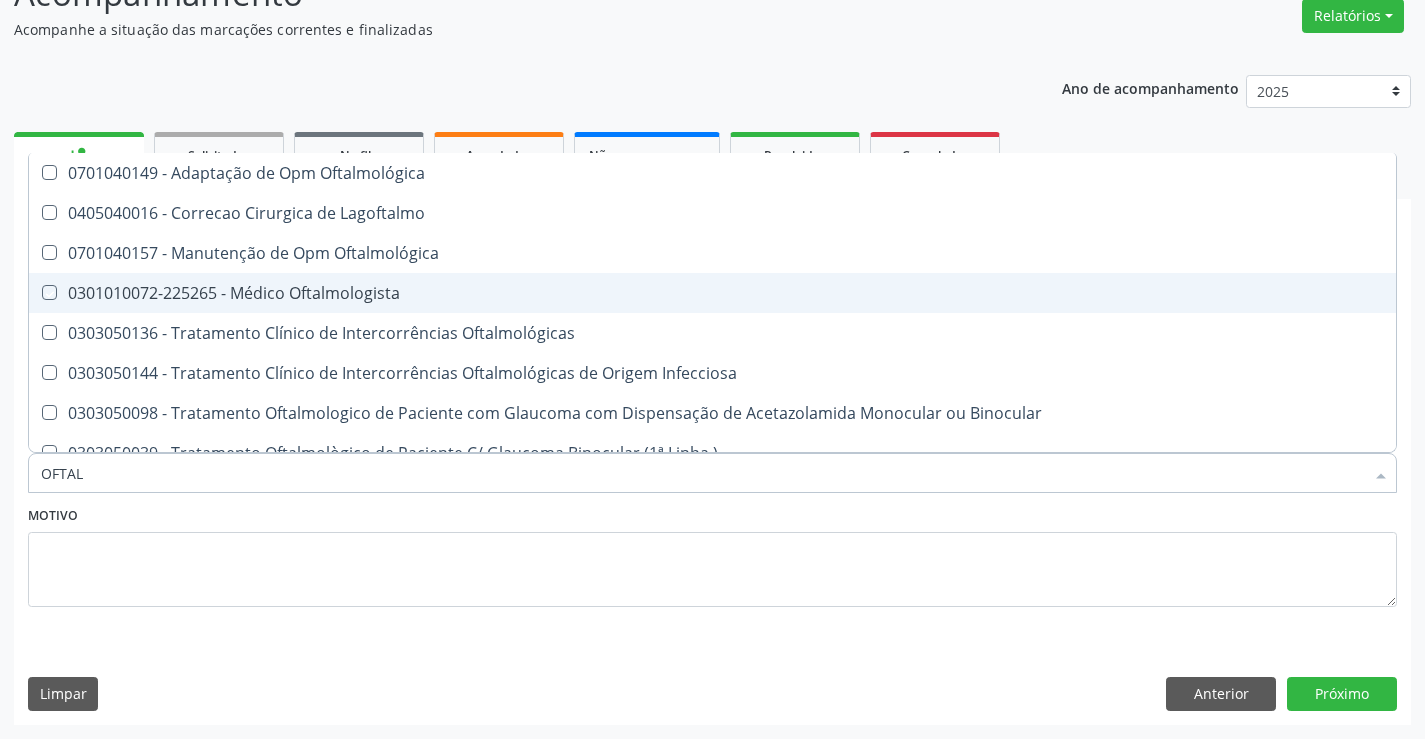 checkbox on "true" 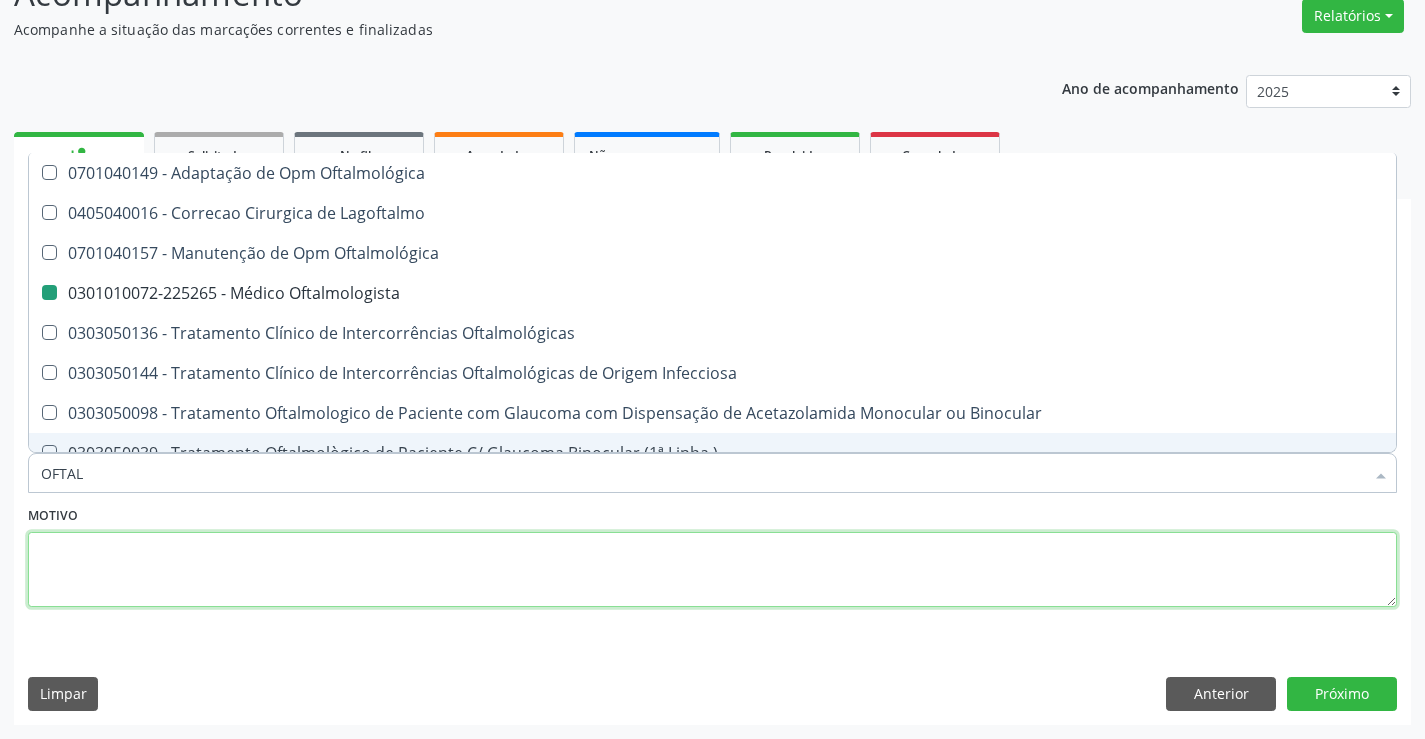 click at bounding box center [712, 570] 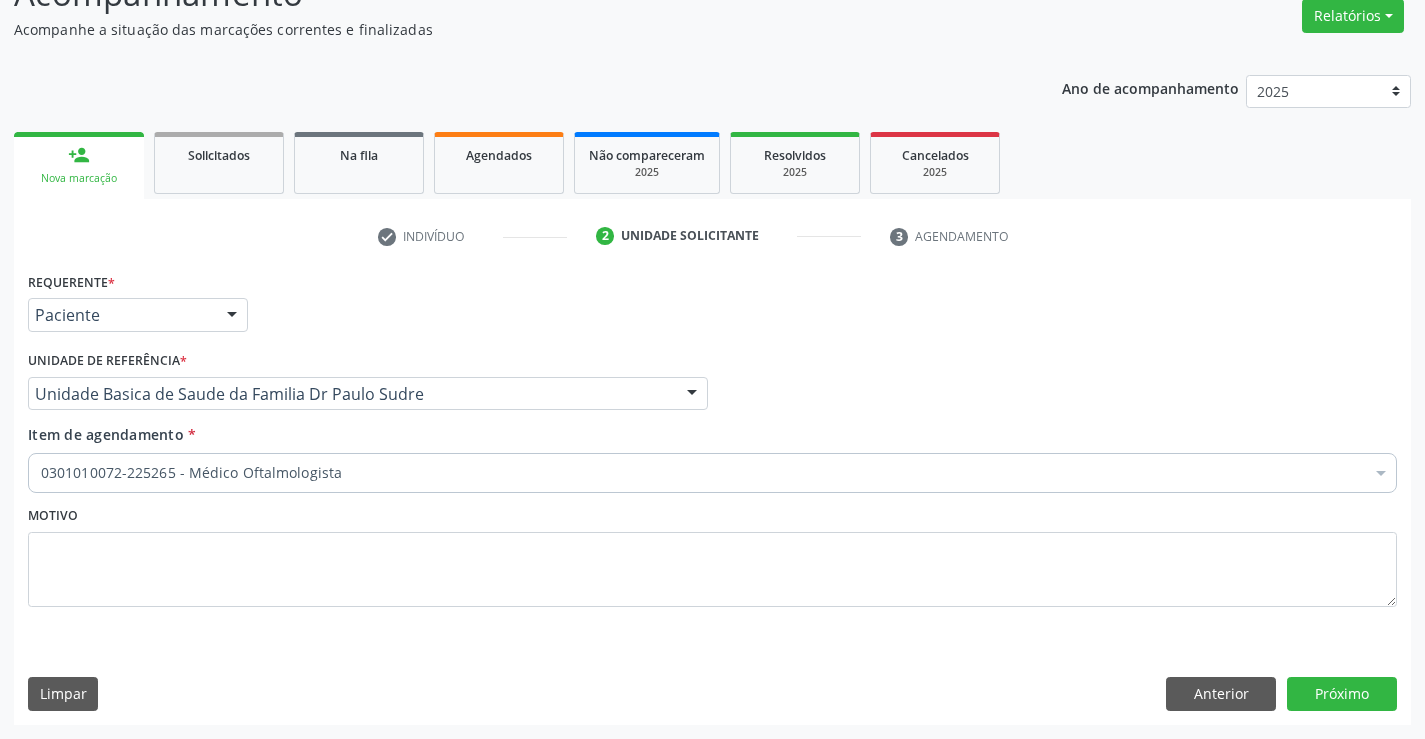 click on "0301010072-225265 - Médico Oftalmologista" at bounding box center (712, 473) 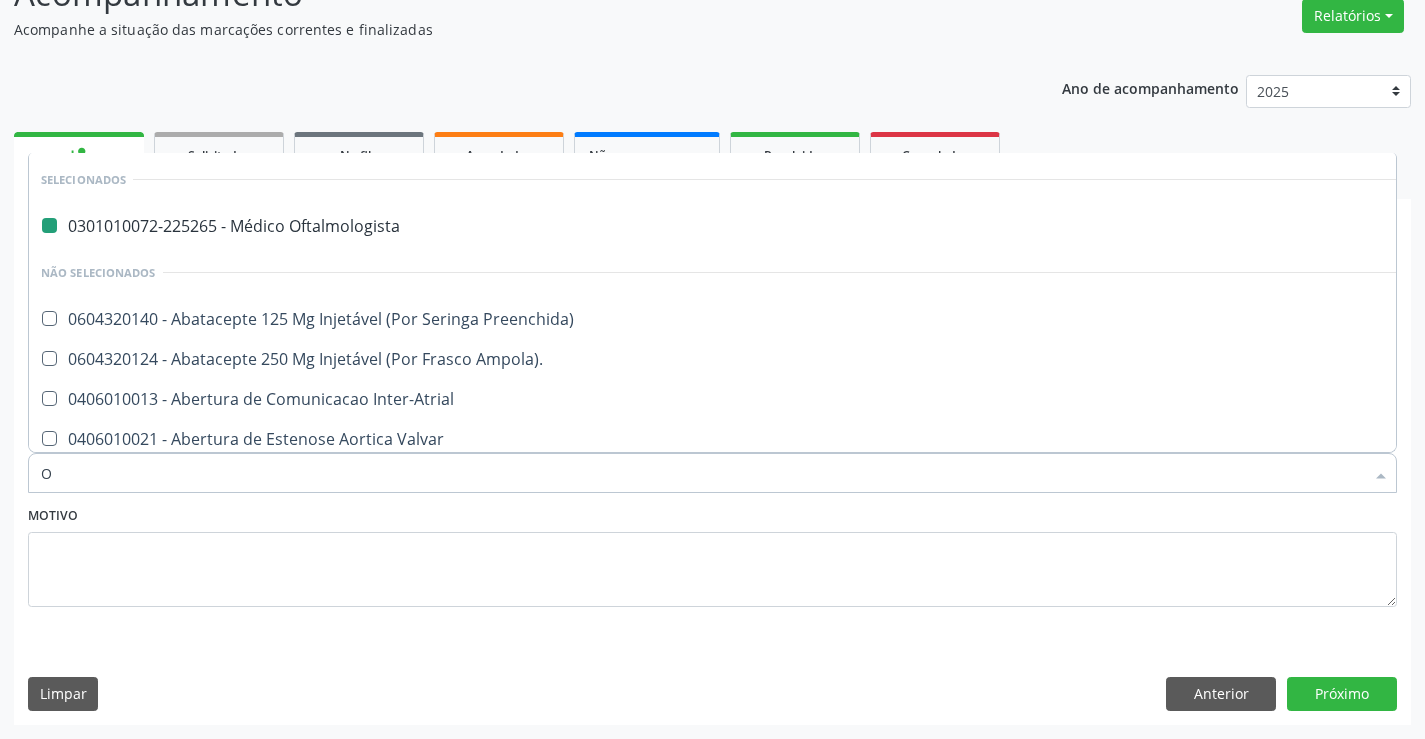 type on "OR" 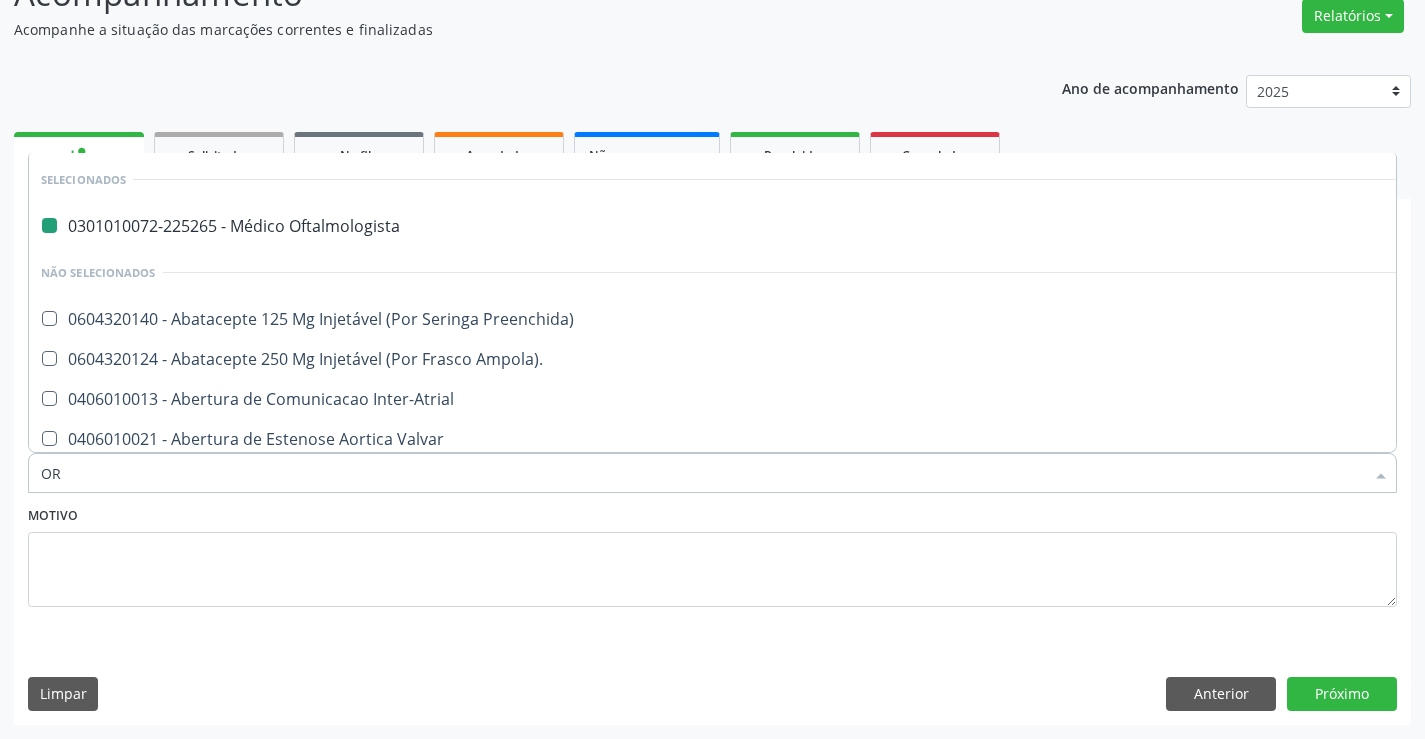 checkbox on "false" 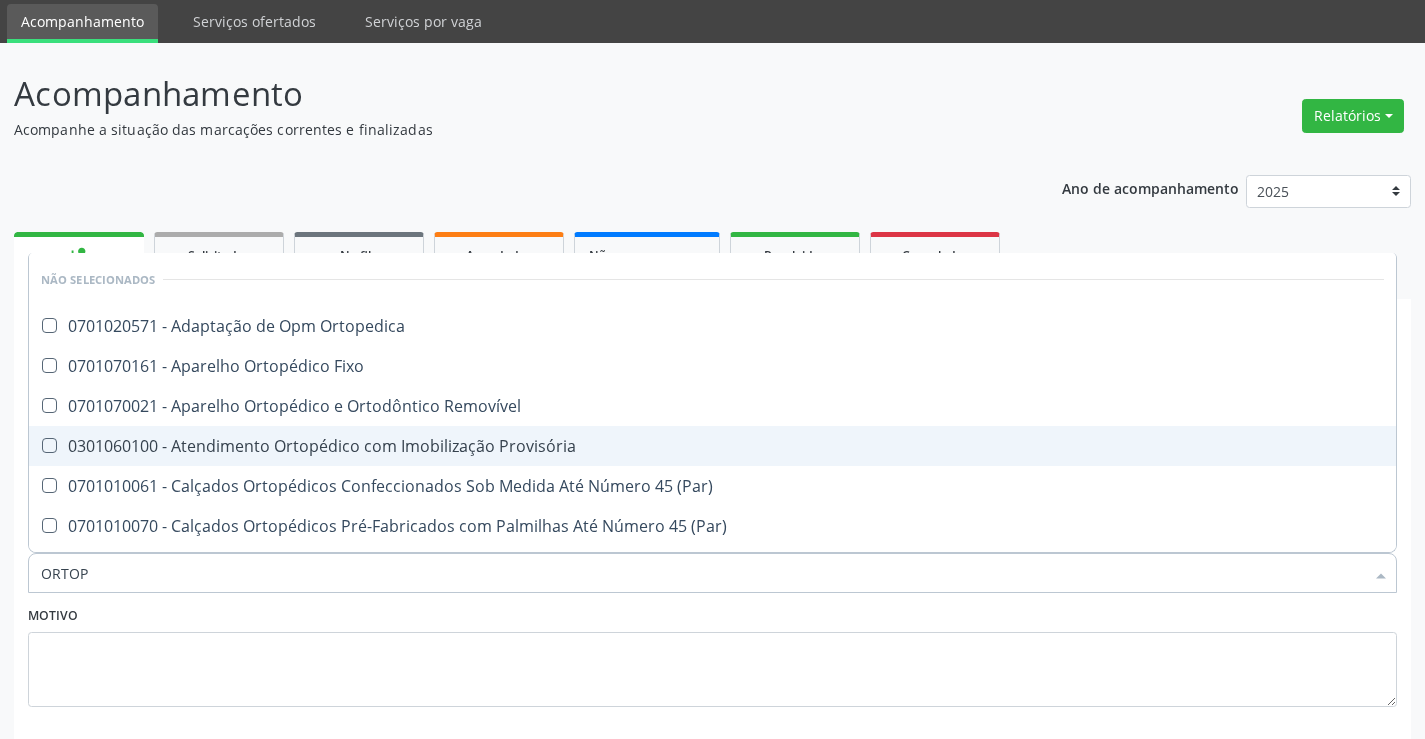 scroll, scrollTop: 167, scrollLeft: 0, axis: vertical 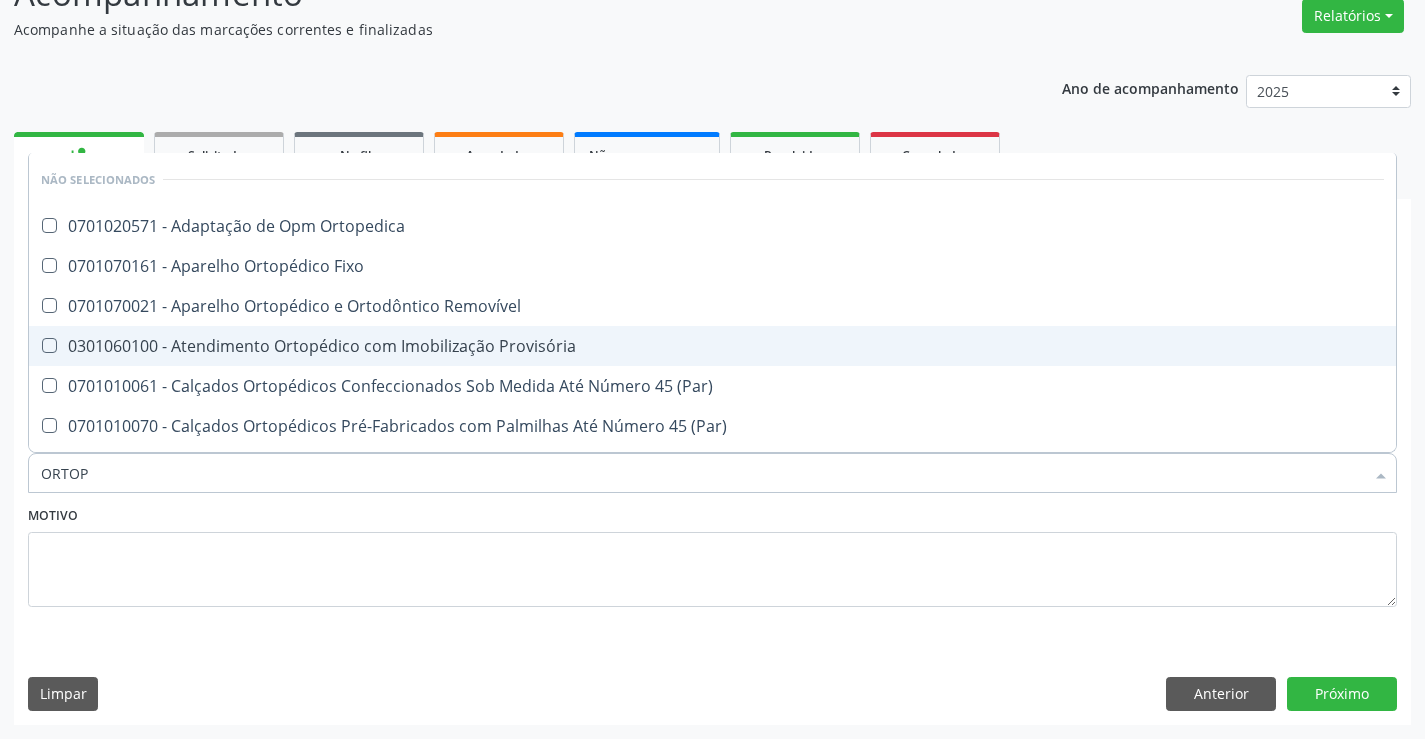 type on "ORTOPE" 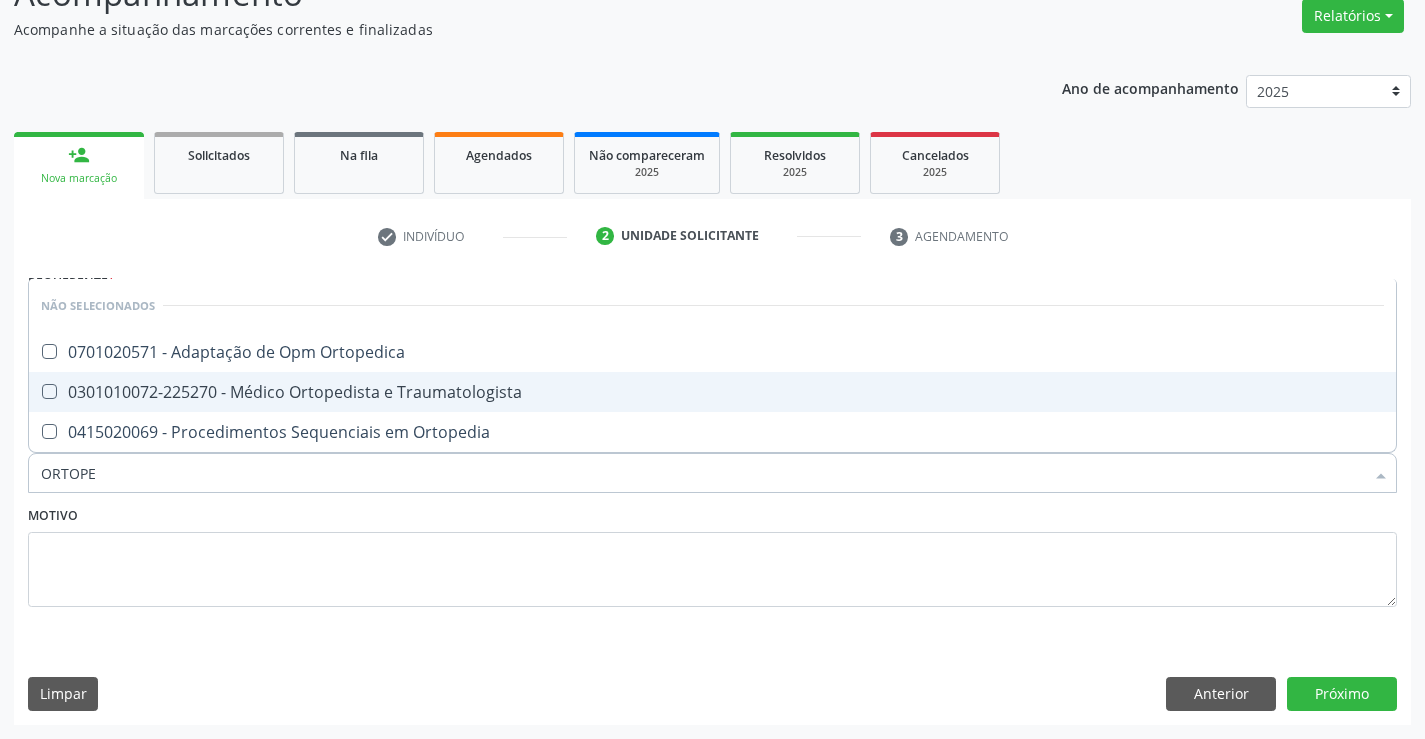 click on "0301010072-225270 - Médico Ortopedista e Traumatologista" at bounding box center (712, 392) 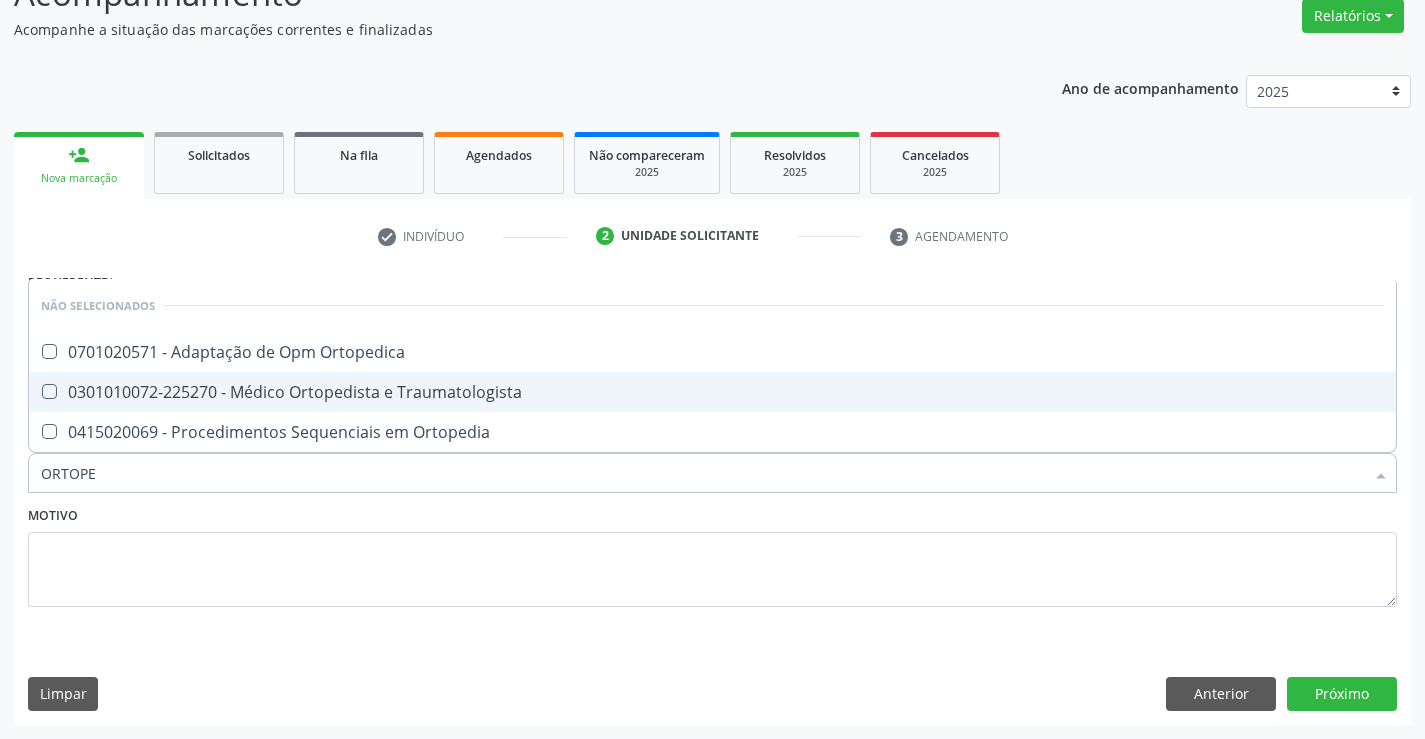 checkbox on "true" 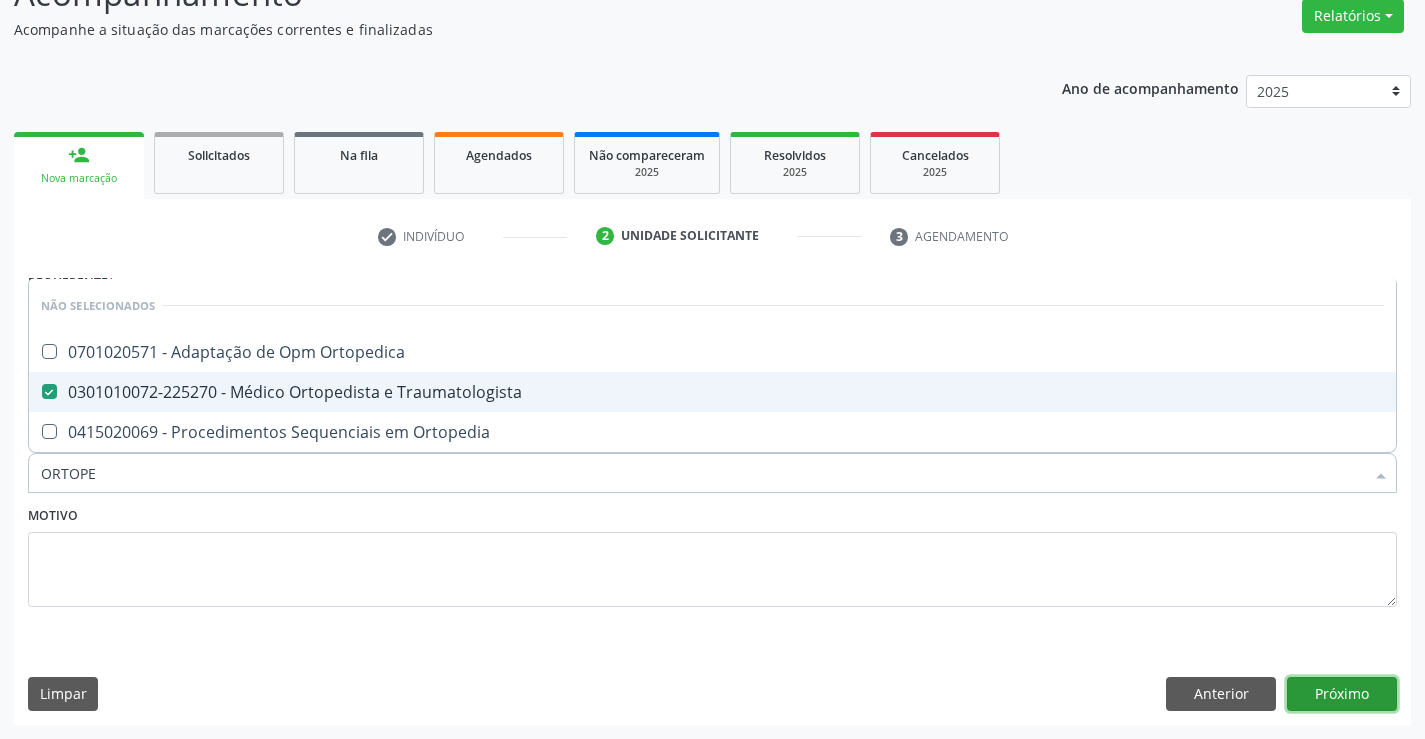 click on "Próximo" at bounding box center (1342, 694) 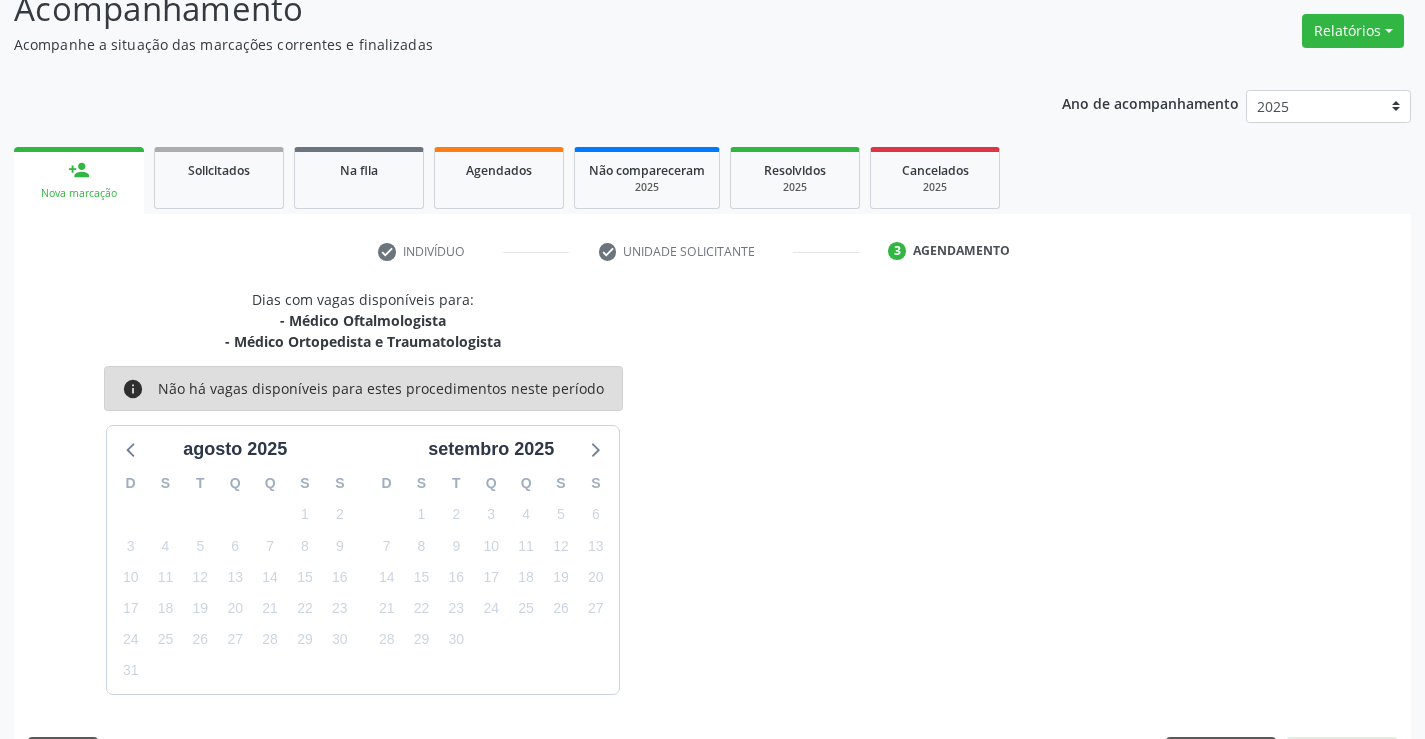 scroll, scrollTop: 167, scrollLeft: 0, axis: vertical 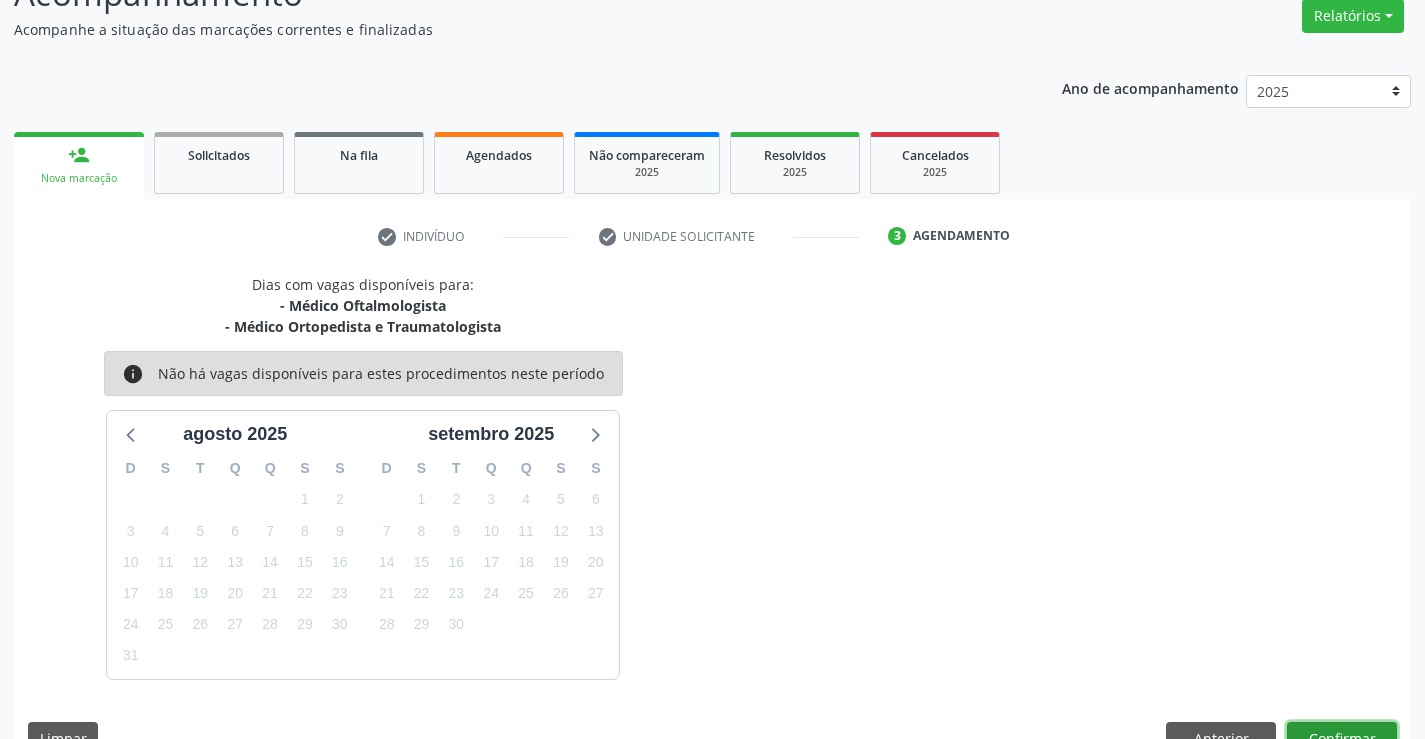 click on "Confirmar" at bounding box center (1342, 739) 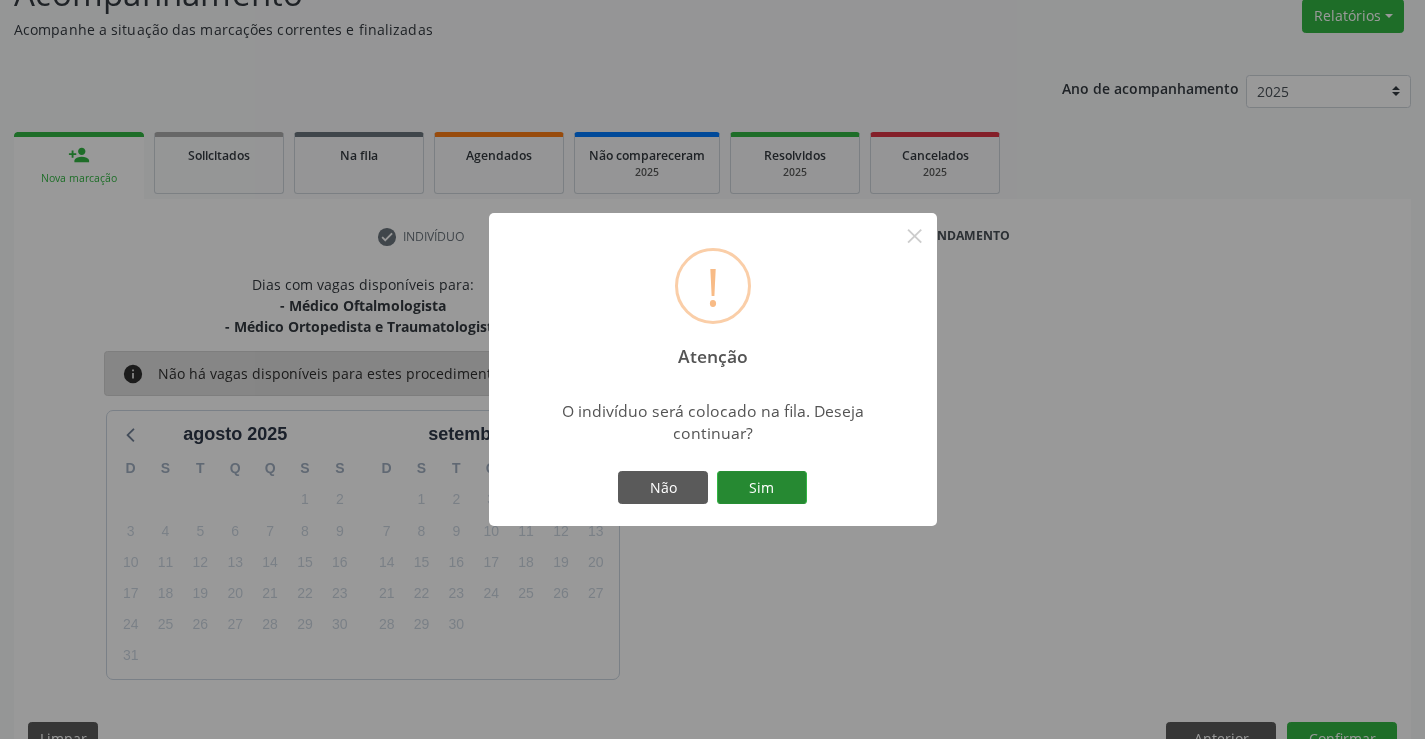 click on "Sim" at bounding box center [762, 488] 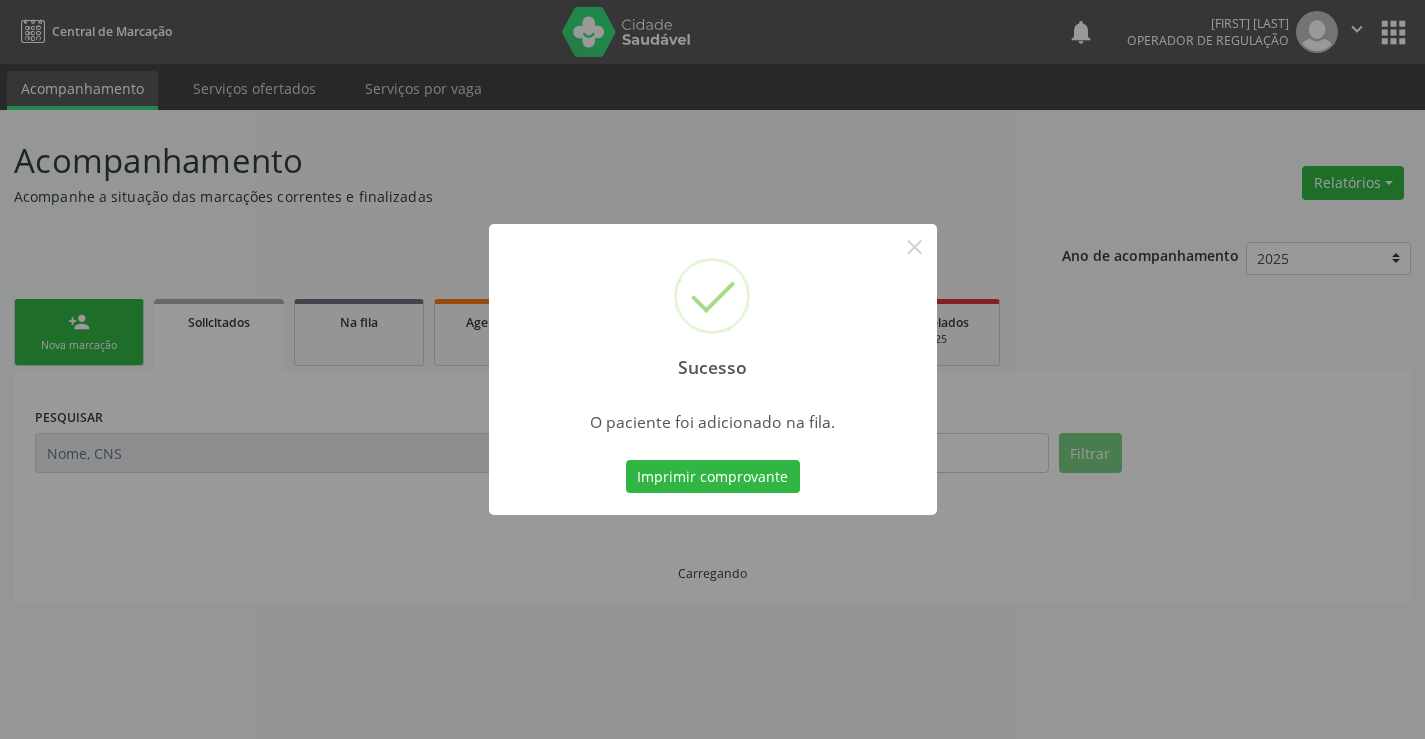 scroll, scrollTop: 0, scrollLeft: 0, axis: both 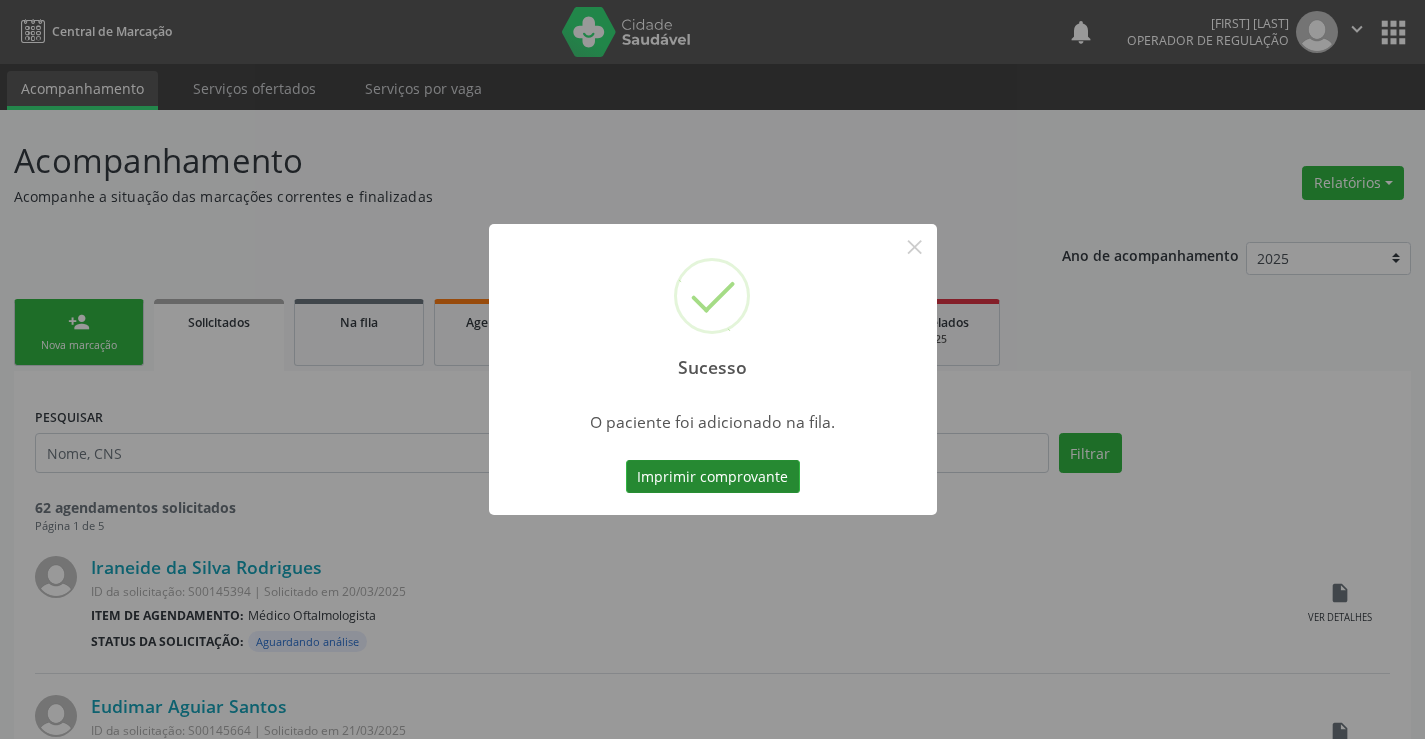 click on "Imprimir comprovante" at bounding box center (713, 477) 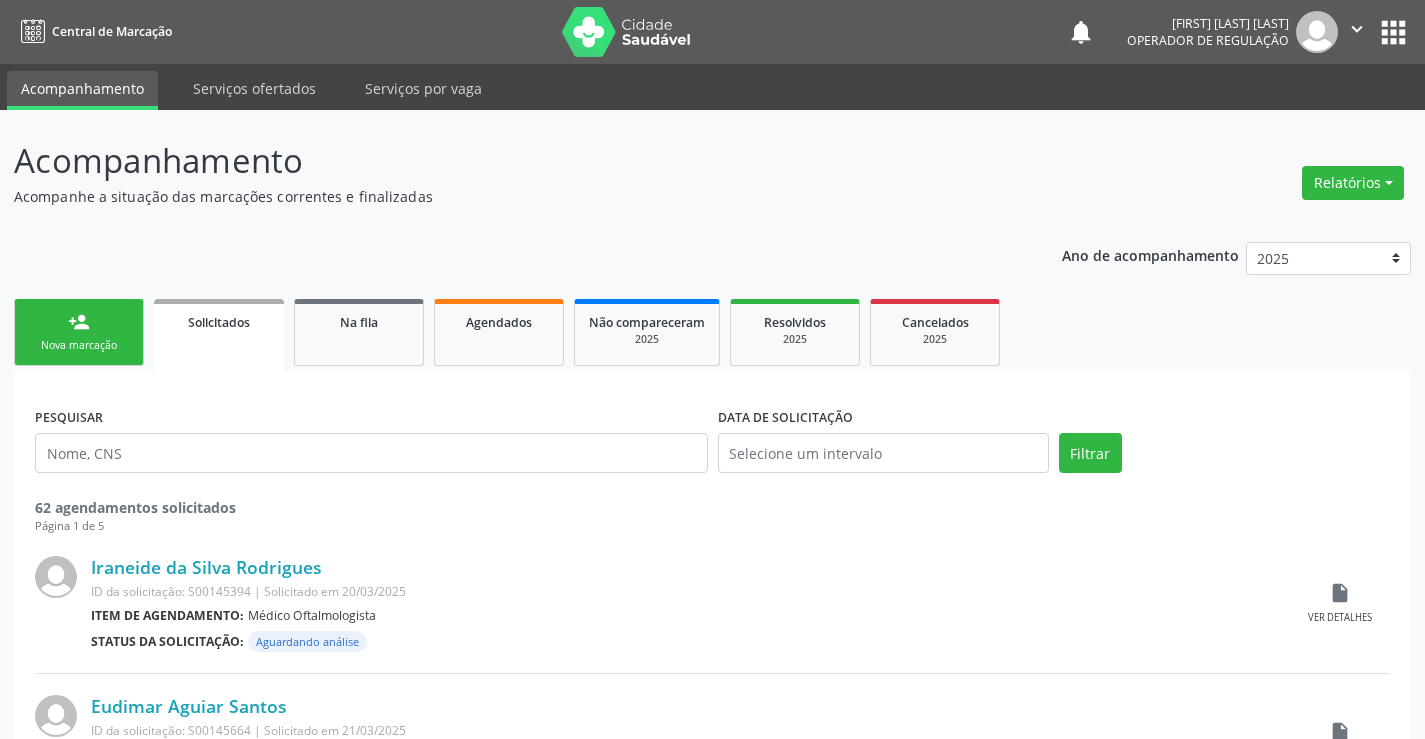 scroll, scrollTop: 0, scrollLeft: 0, axis: both 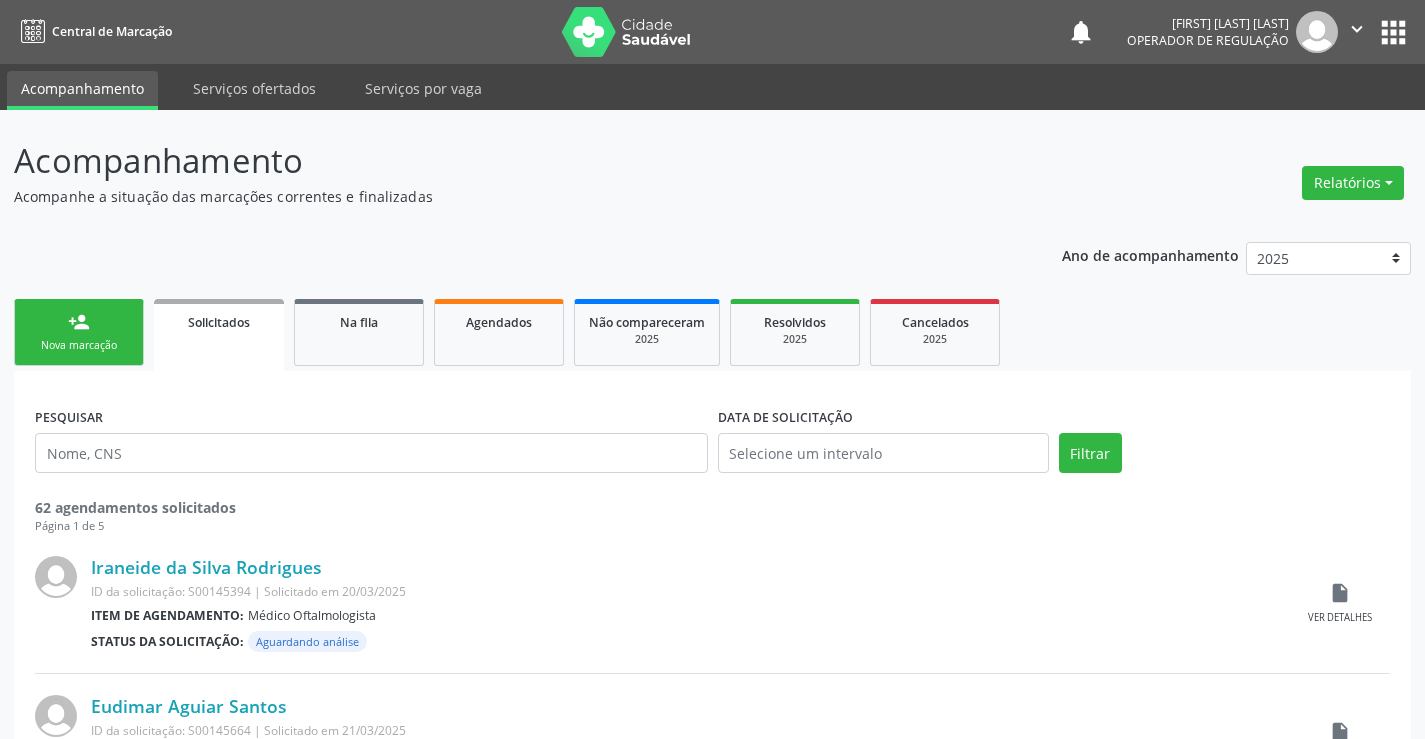 click on "person_add
Nova marcação" at bounding box center (79, 332) 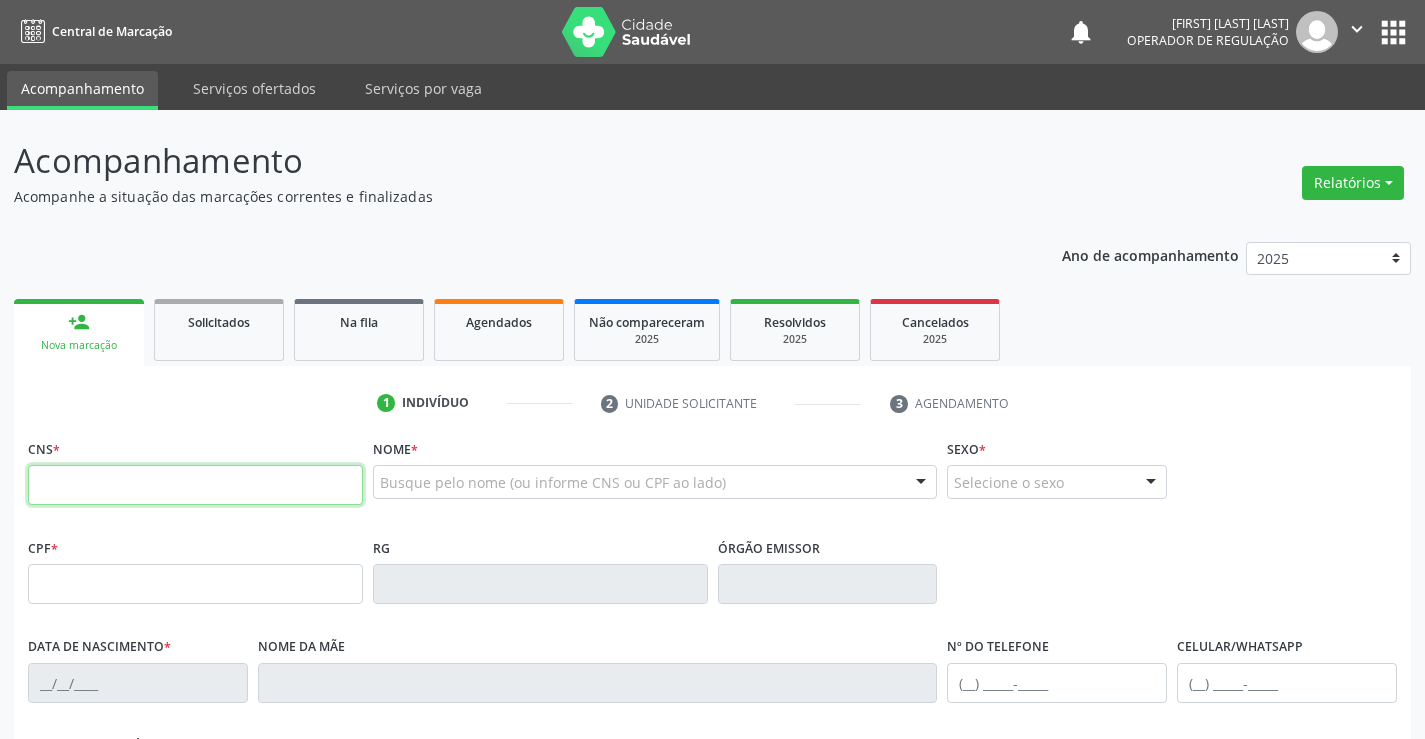 click at bounding box center [195, 485] 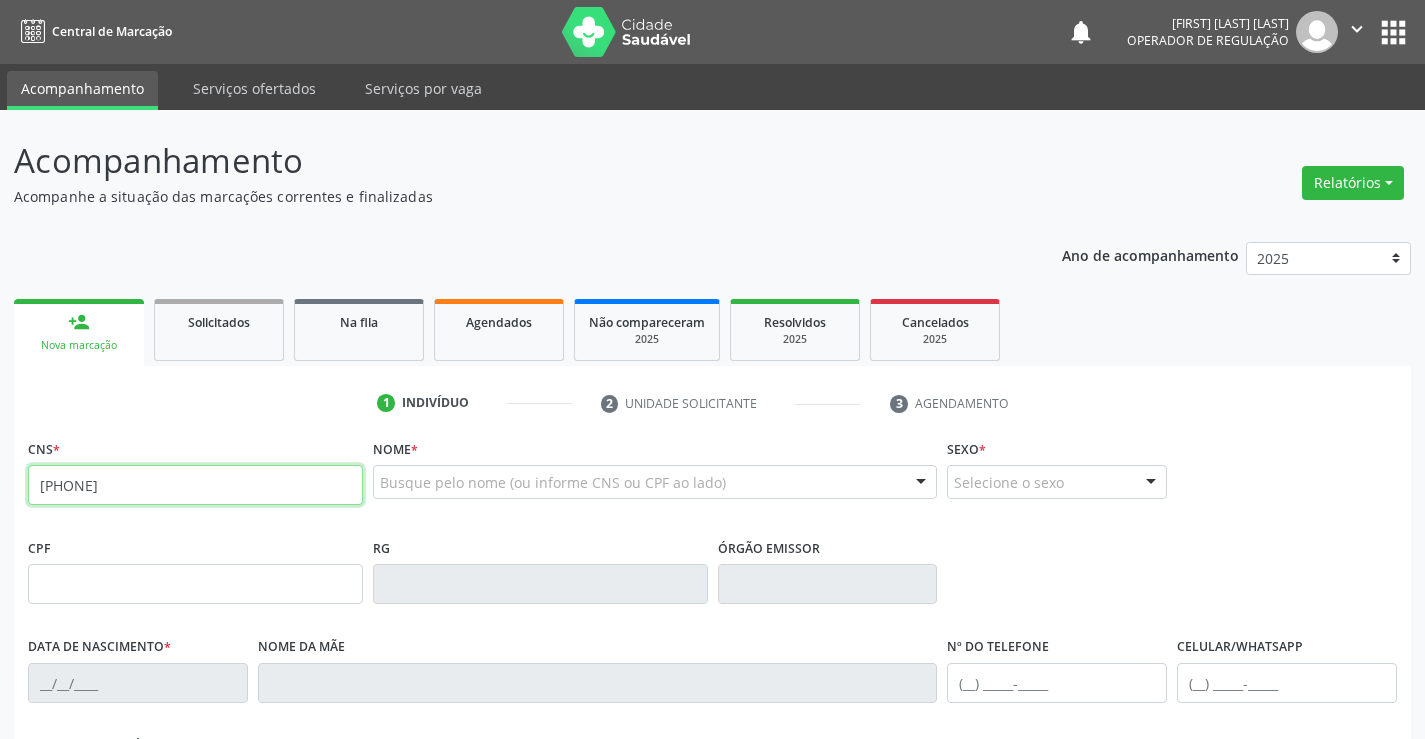type on "[PHONE]" 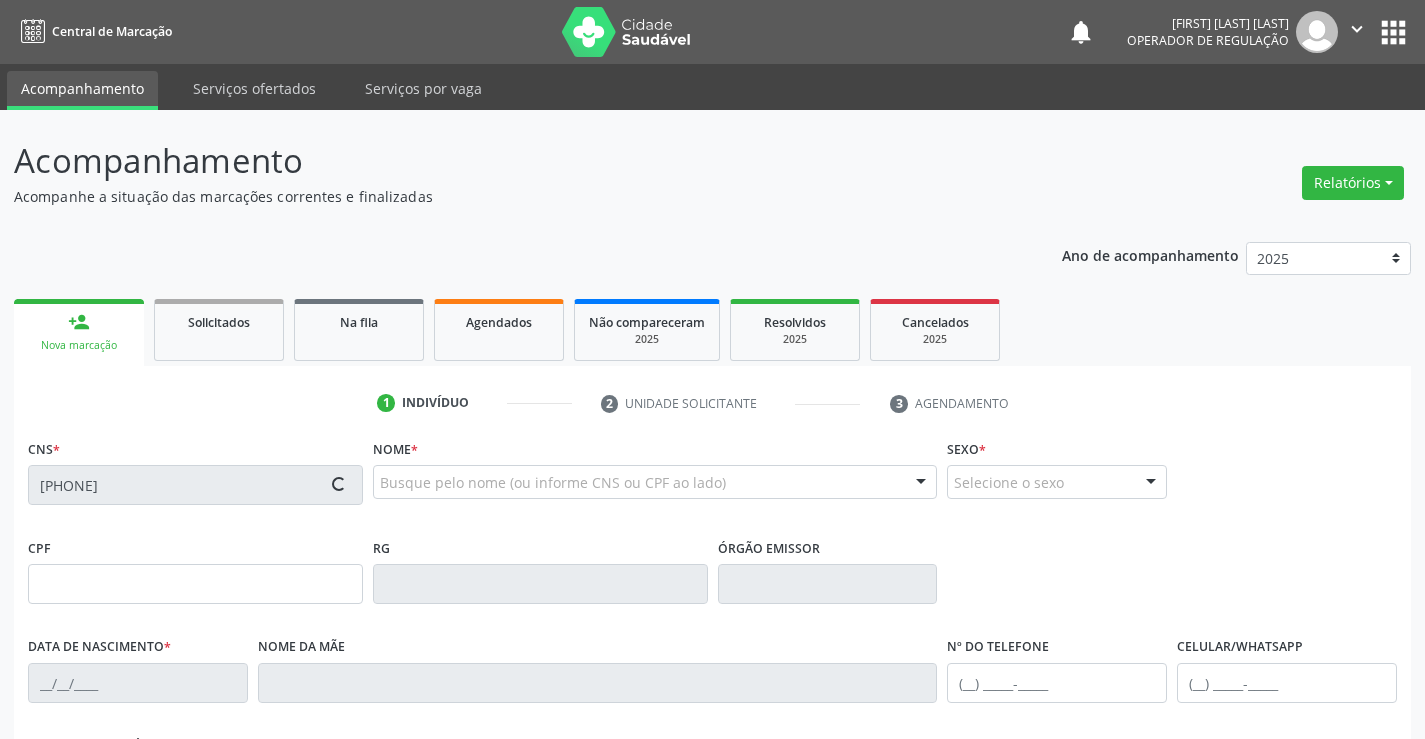 type on "[CPF]" 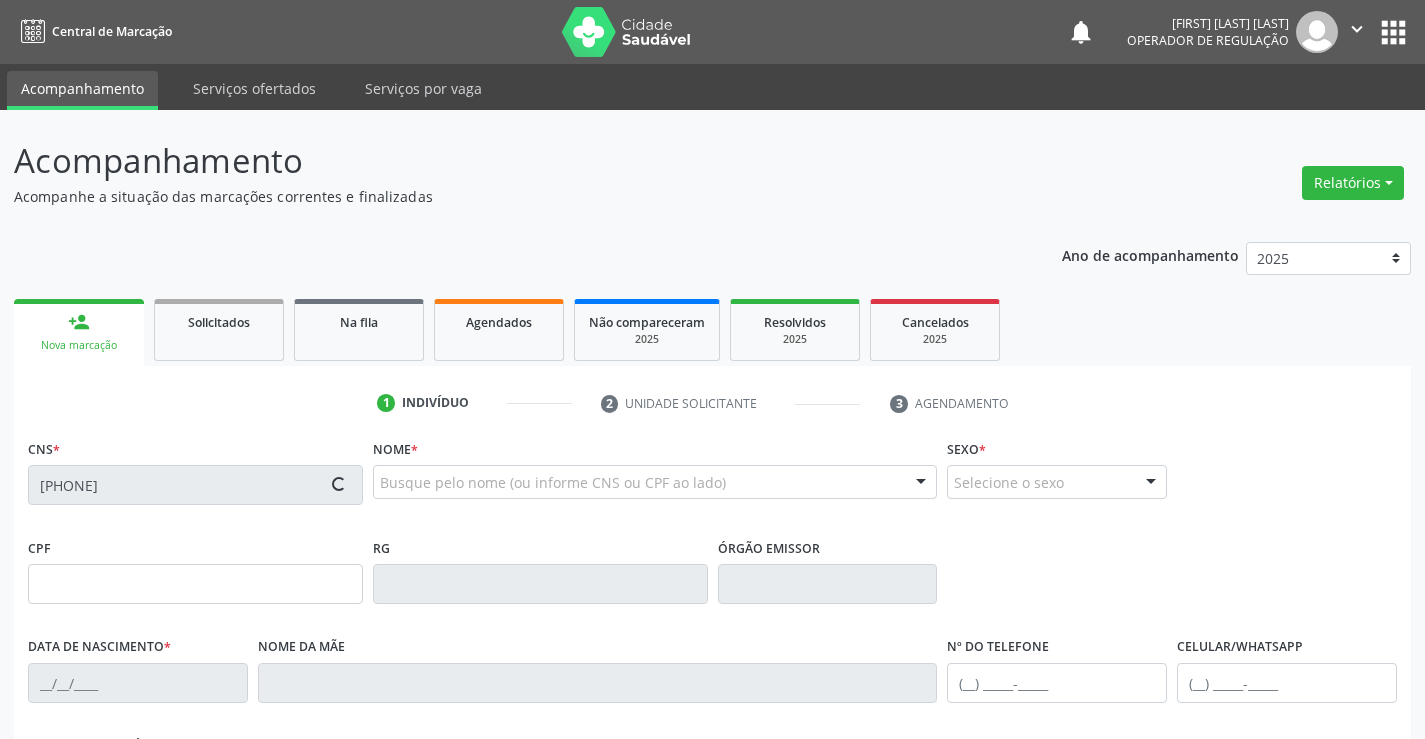 type on "[DATE]" 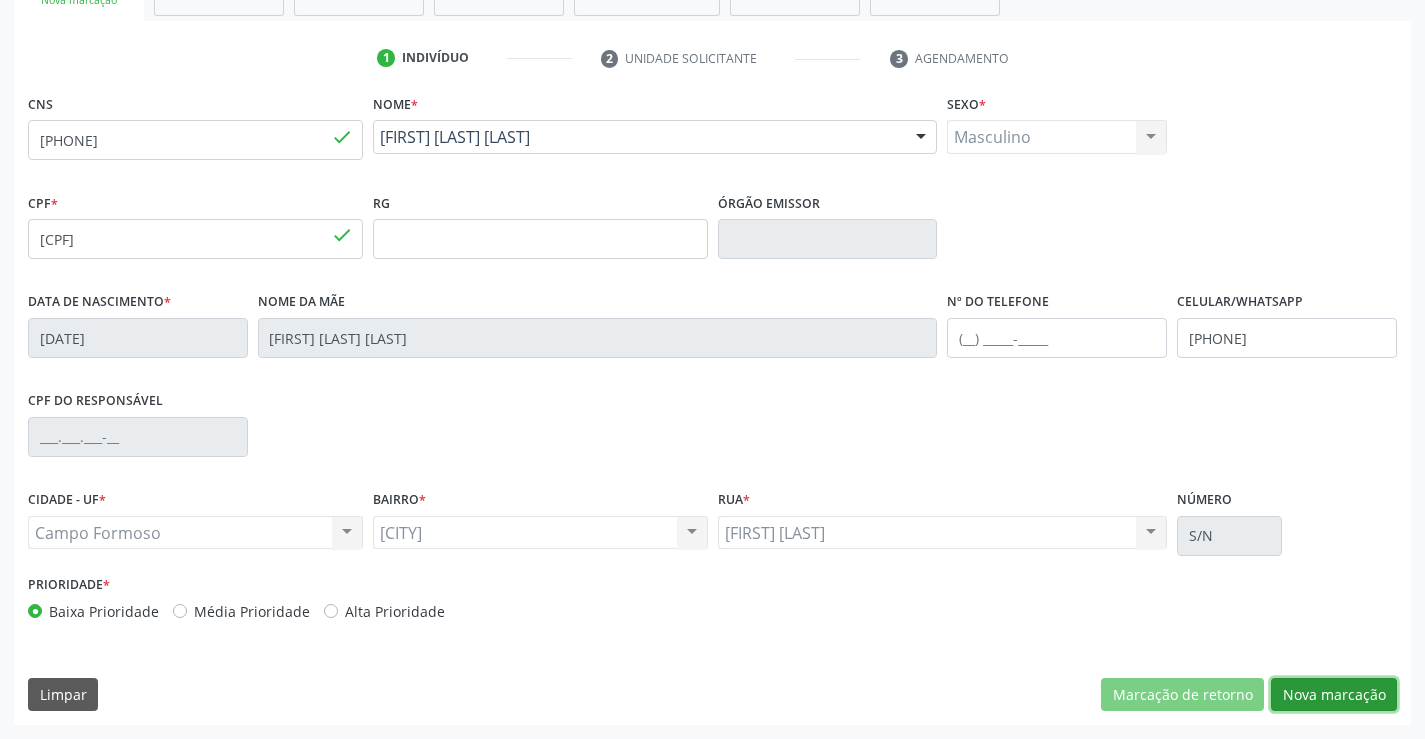 click on "Nova marcação" at bounding box center [1334, 695] 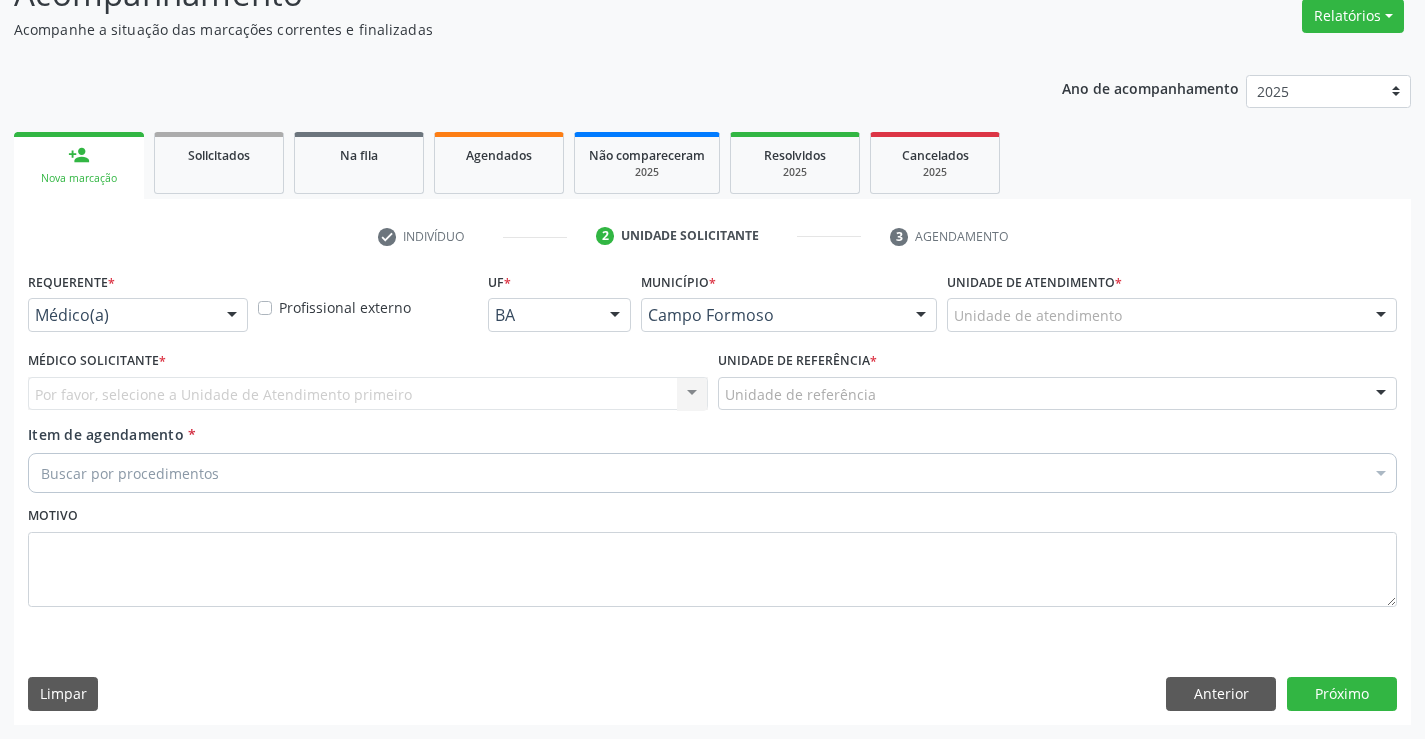 scroll, scrollTop: 167, scrollLeft: 0, axis: vertical 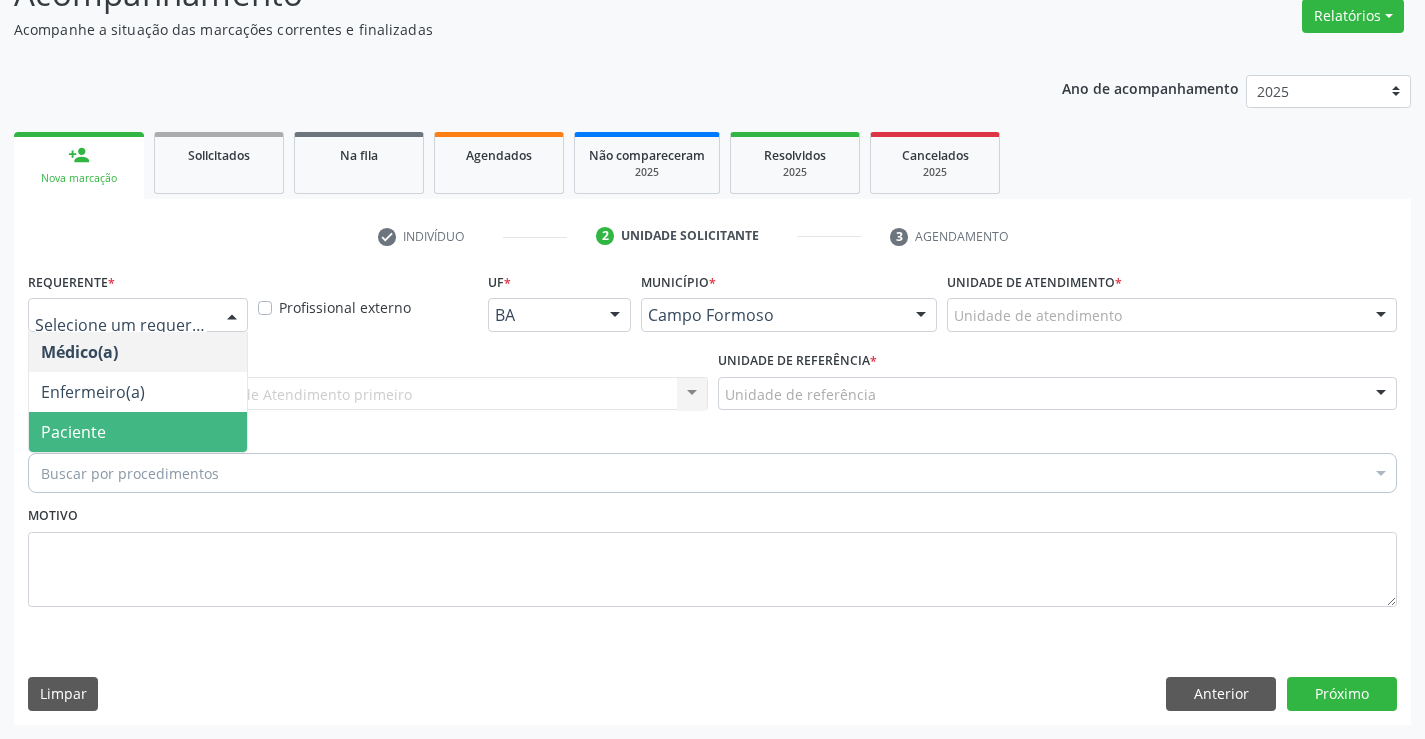 click on "Paciente" at bounding box center [138, 432] 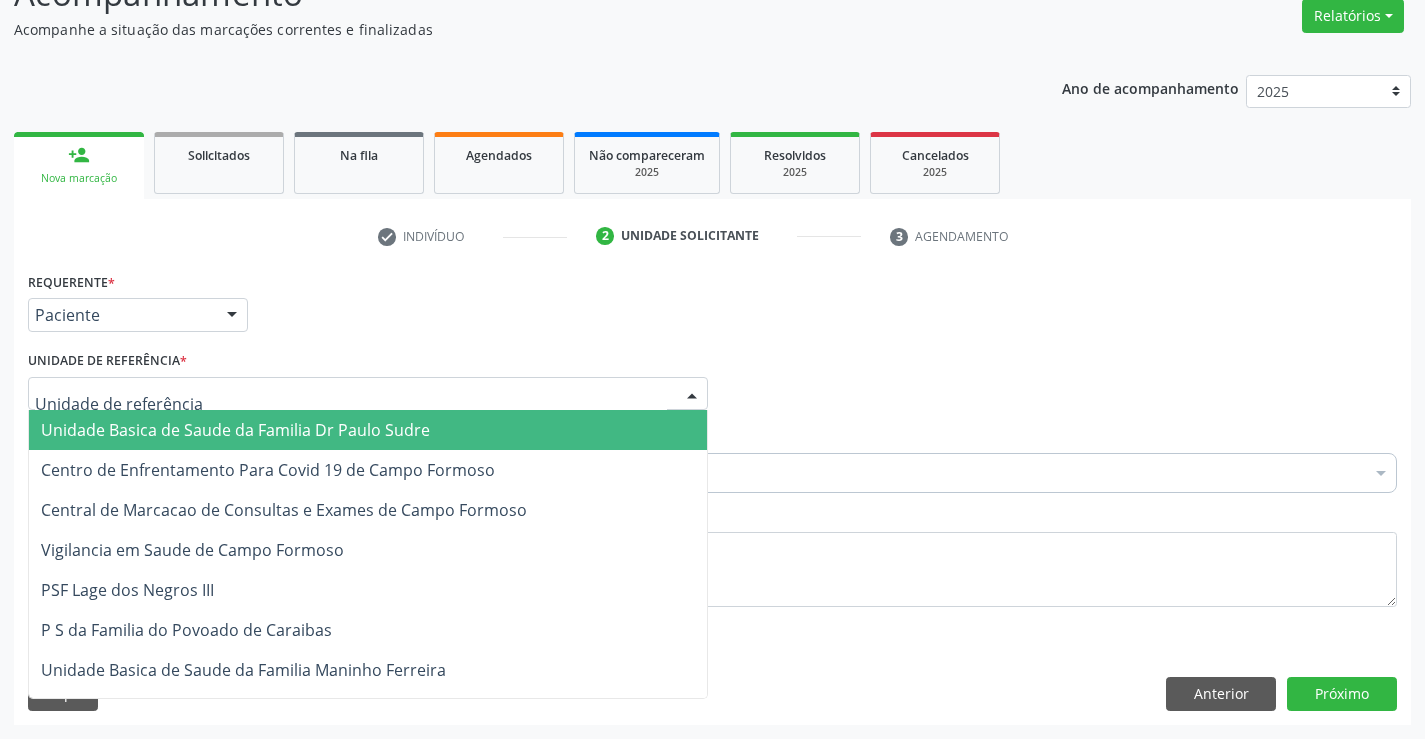click on "Unidade Basica de Saude da Familia Dr Paulo Sudre" at bounding box center [235, 430] 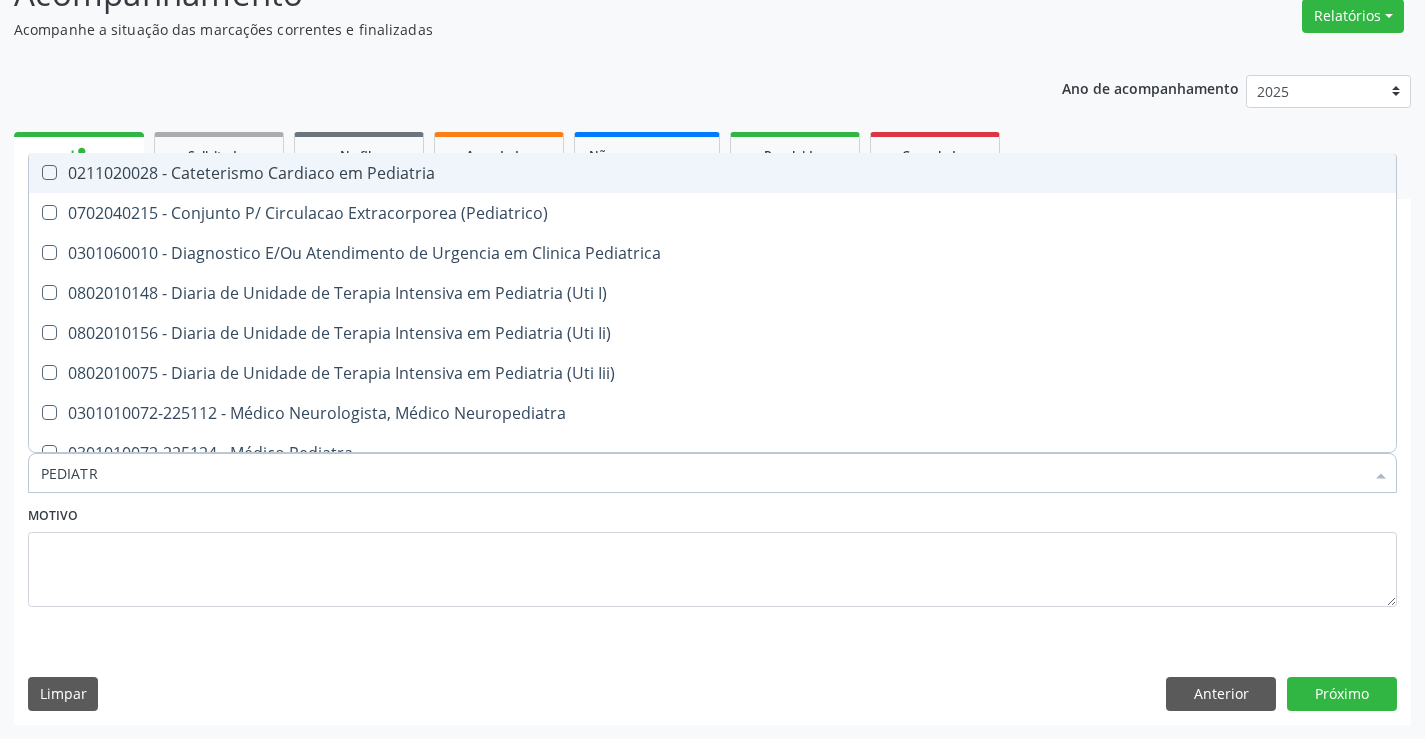 type on "PEDIATRA" 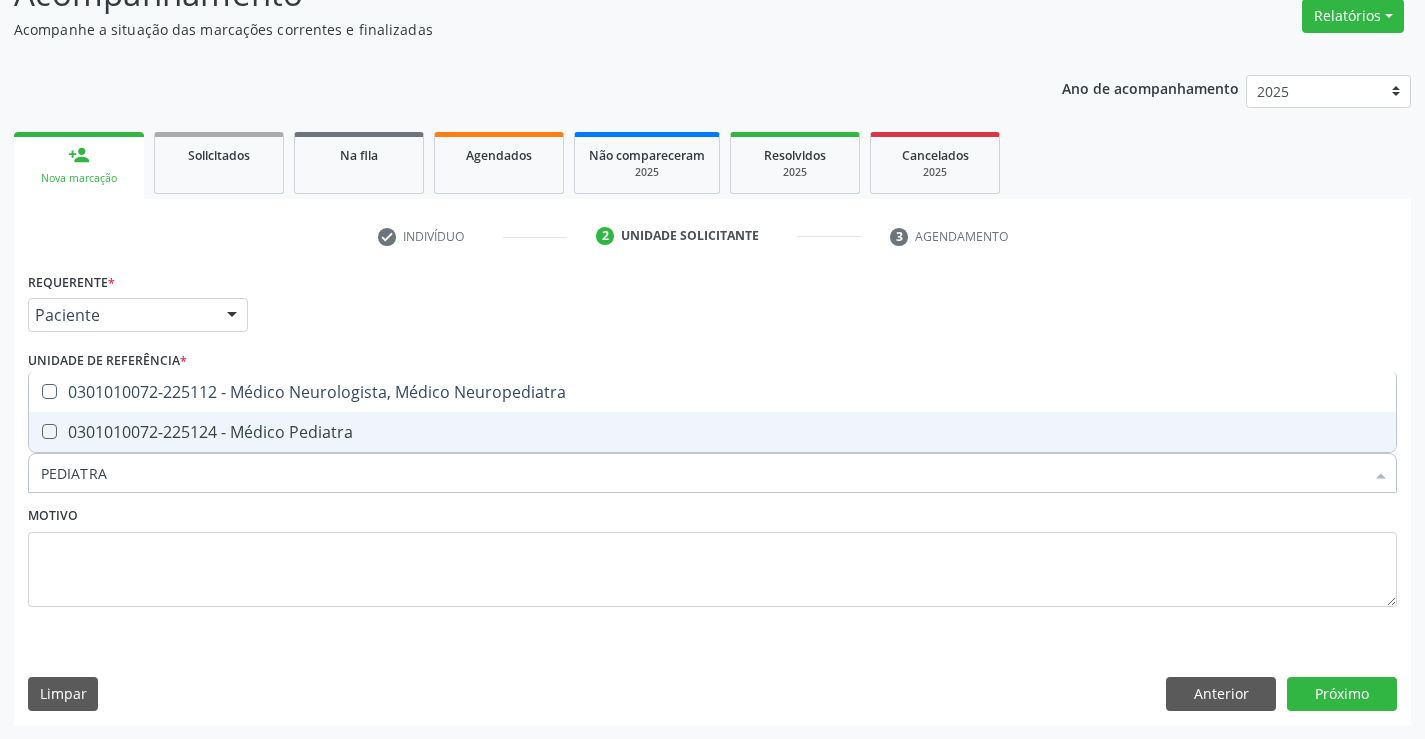 click on "0301010072-225124 - Médico Pediatra" at bounding box center [712, 432] 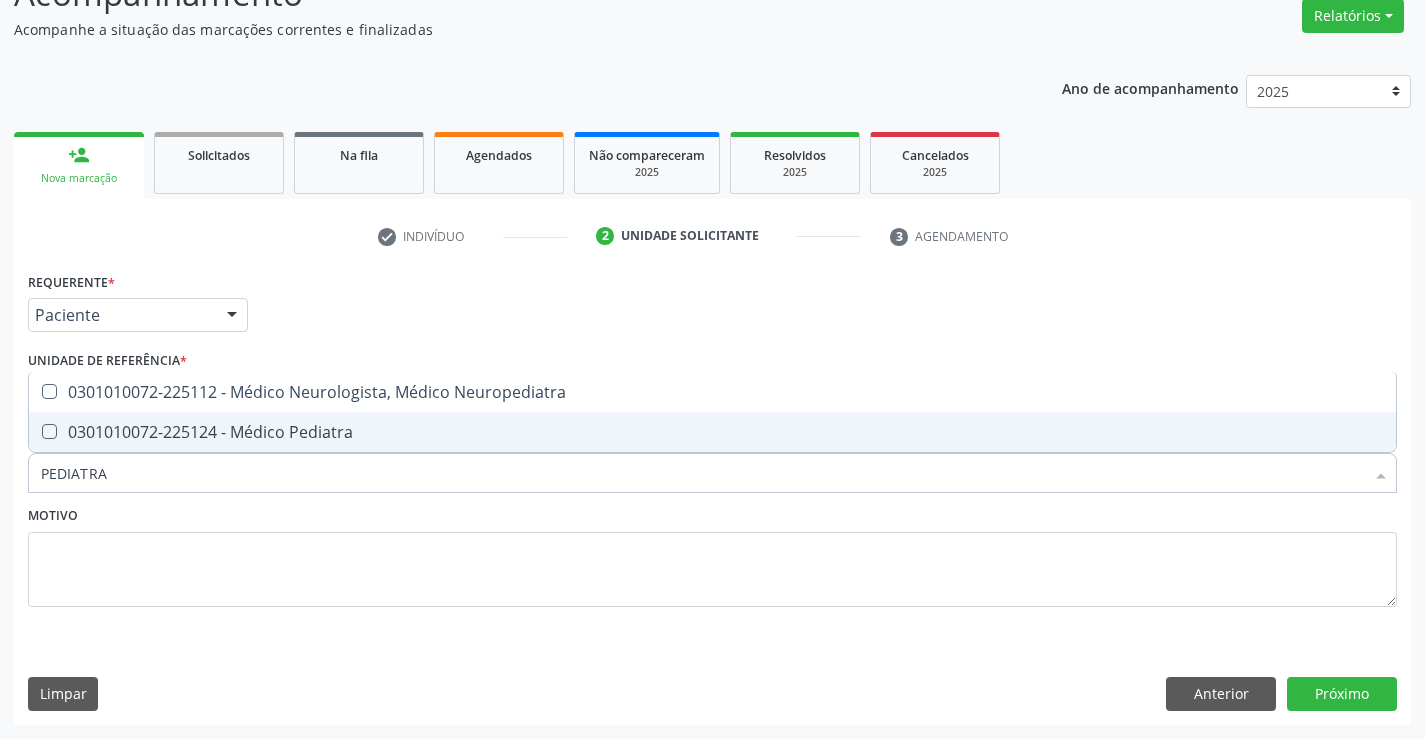 checkbox on "true" 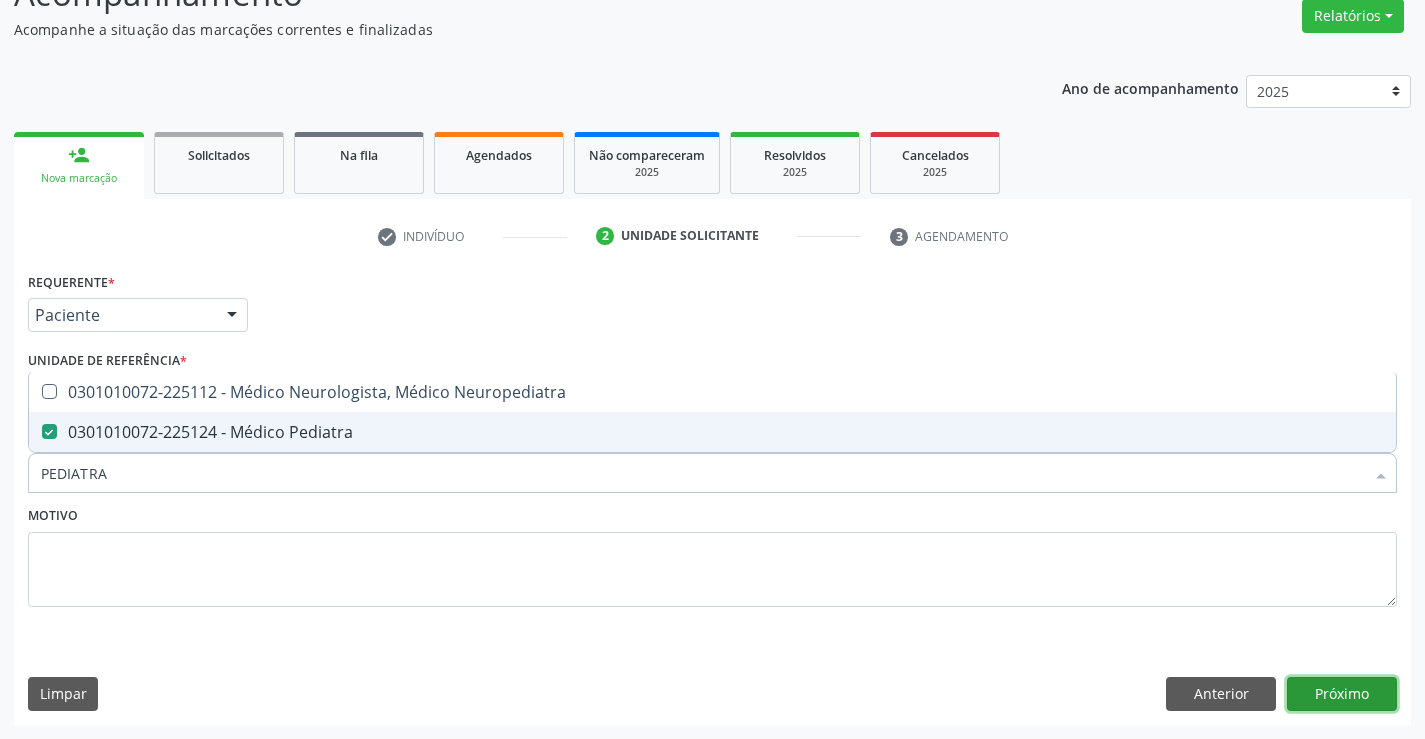 click on "Próximo" at bounding box center [1342, 694] 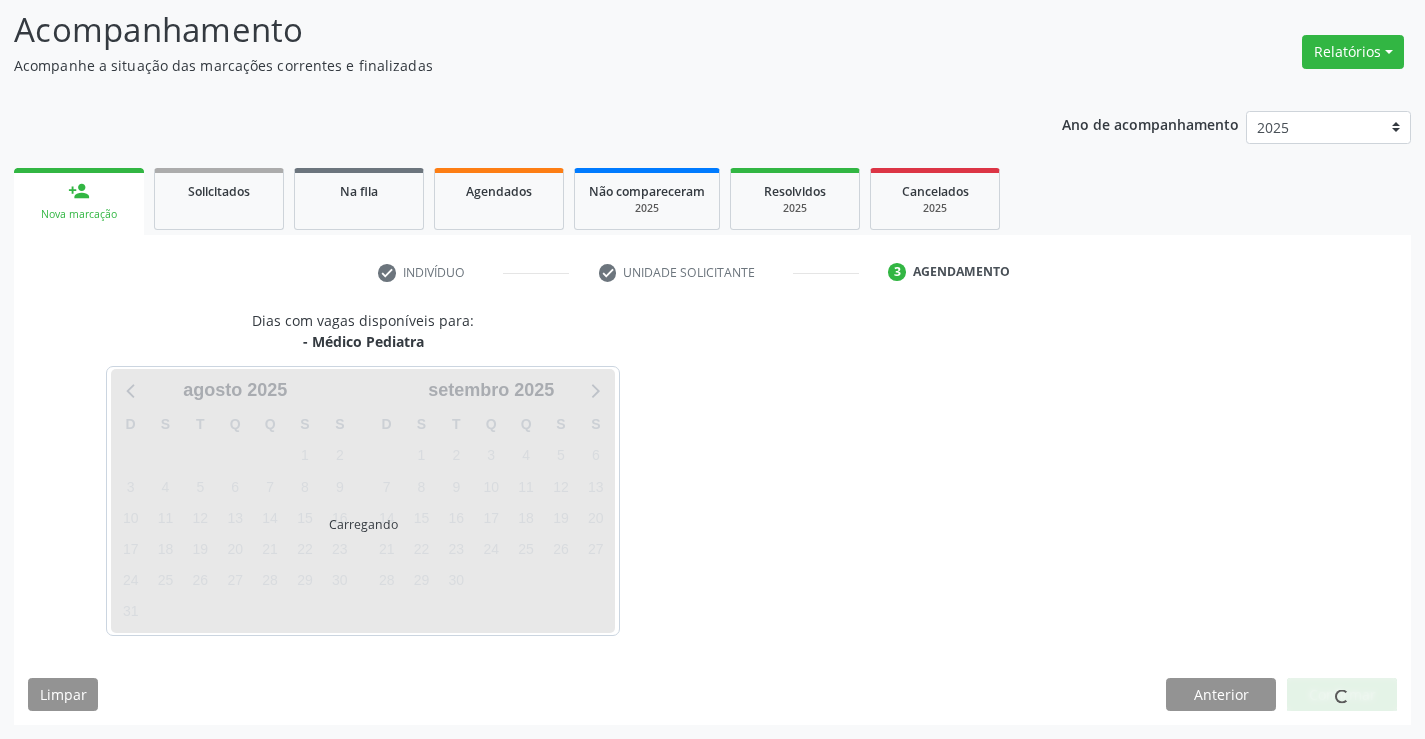 scroll, scrollTop: 131, scrollLeft: 0, axis: vertical 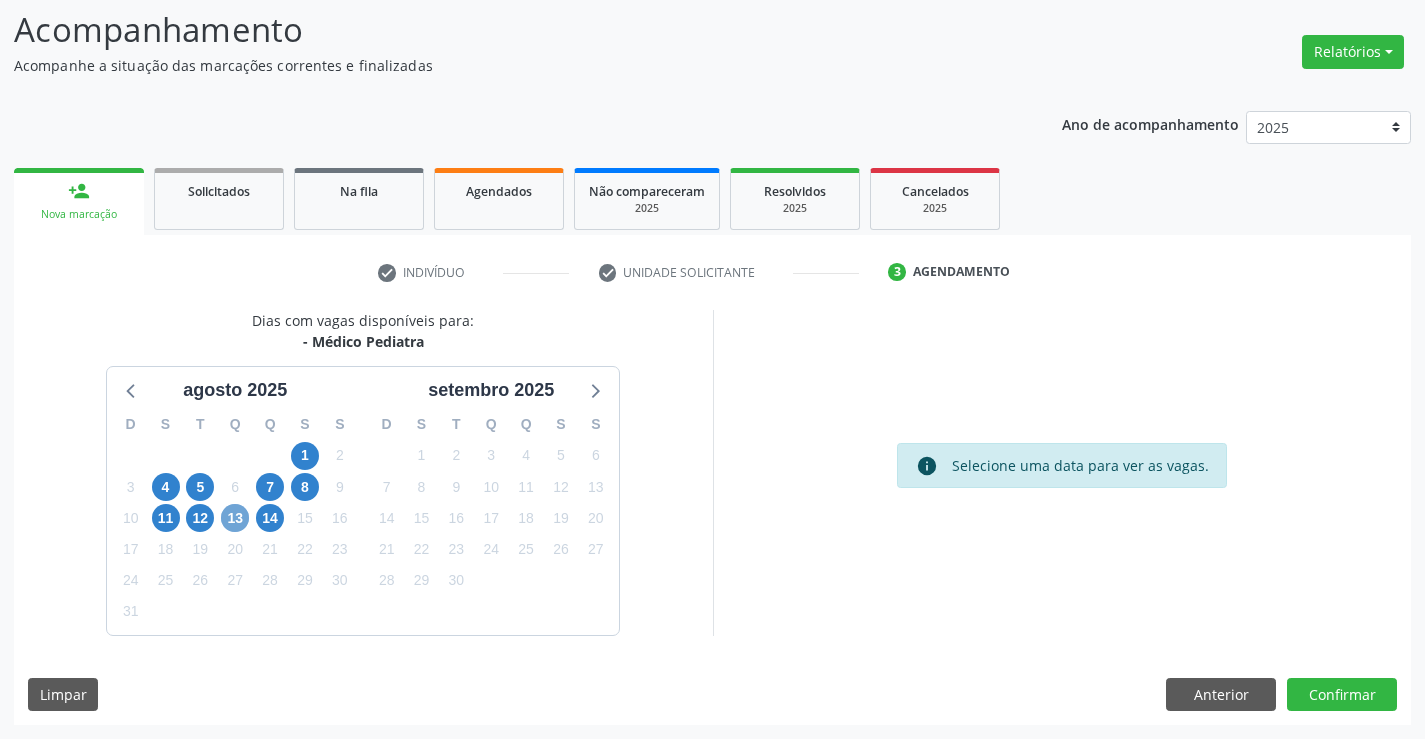 click on "13" at bounding box center (235, 518) 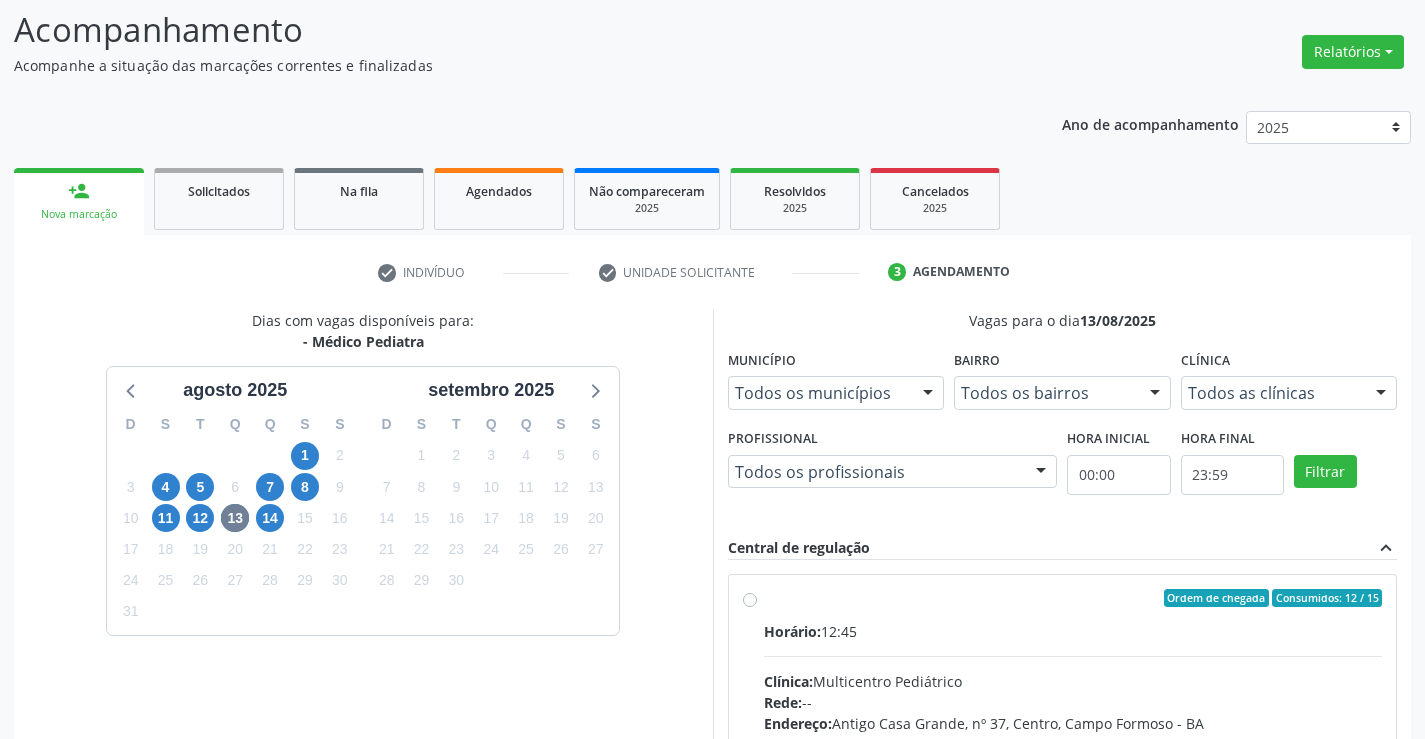click on "Ordem de chegada
Consumidos: 12 / 15
Horário:   12:45
Clínica:  Multicentro Pediátrico
Rede:
--
Endereço:   Antigo Casa Grande, nº 37, Centro, [CITY] - [STATE]
Telefone:   --
Profissional:
[FIRST] [LAST] [LAST] [LAST]
Informações adicionais sobre o atendimento
Idade de atendimento:
de 0 a 11 anos
Gênero(s) atendido(s):
Masculino e Feminino
Informações adicionais:
--" at bounding box center [1073, 742] 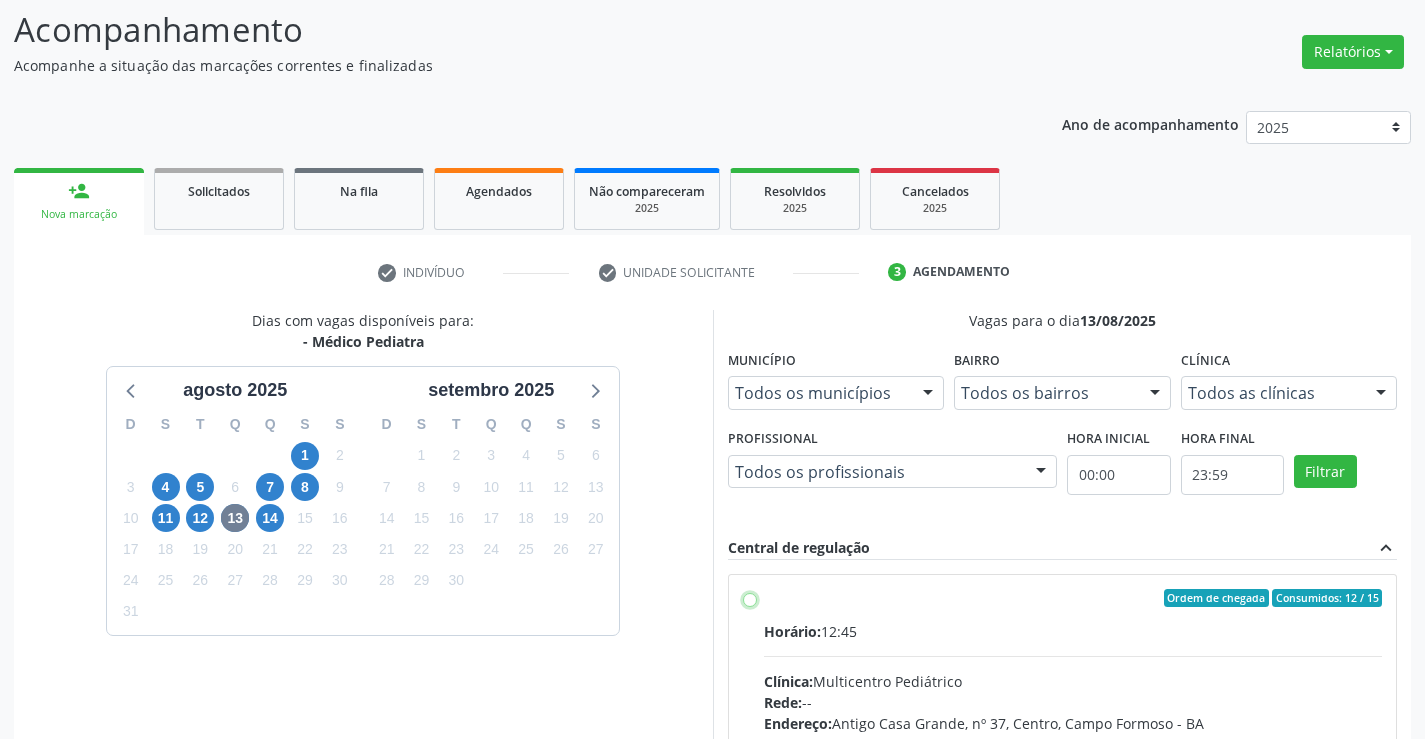click on "Ordem de chegada
Consumidos: 12 / 15
Horário:   12:45
Clínica:  Multicentro Pediátrico
Rede:
--
Endereço:   Antigo Casa Grande, nº 37, Centro, [CITY] - [STATE]
Telefone:   --
Profissional:
[FIRST] [LAST] [LAST] [LAST]
Informações adicionais sobre o atendimento
Idade de atendimento:
de 0 a 11 anos
Gênero(s) atendido(s):
Masculino e Feminino
Informações adicionais:
--" at bounding box center (750, 598) 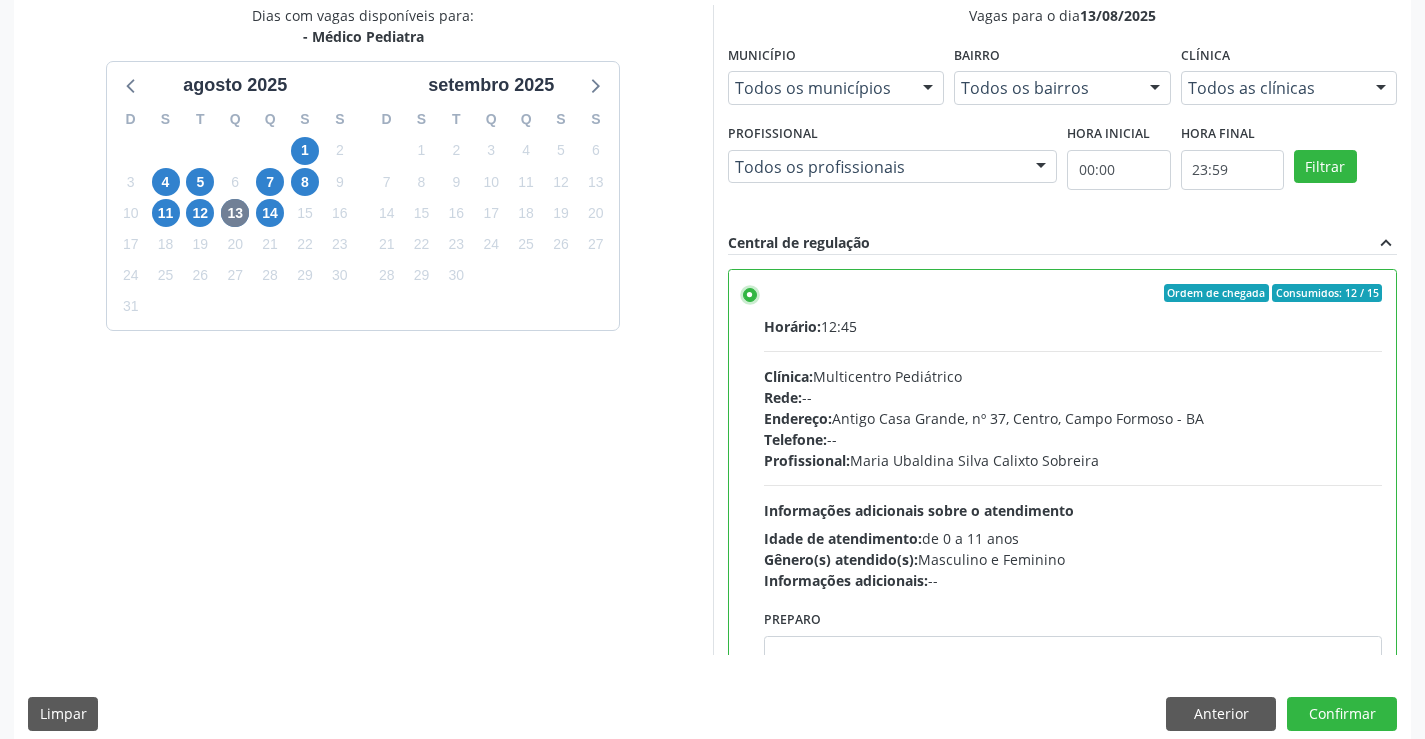 scroll, scrollTop: 456, scrollLeft: 0, axis: vertical 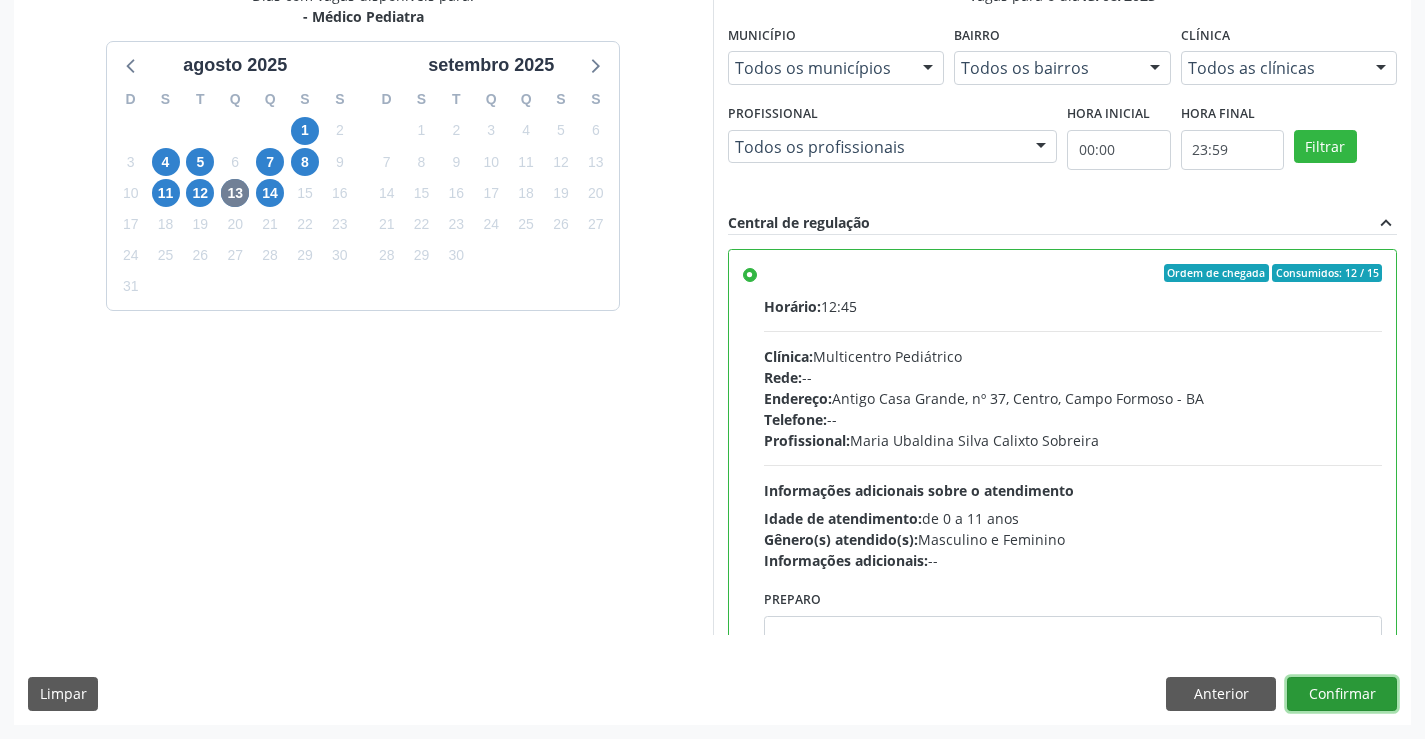 click on "Confirmar" at bounding box center (1342, 694) 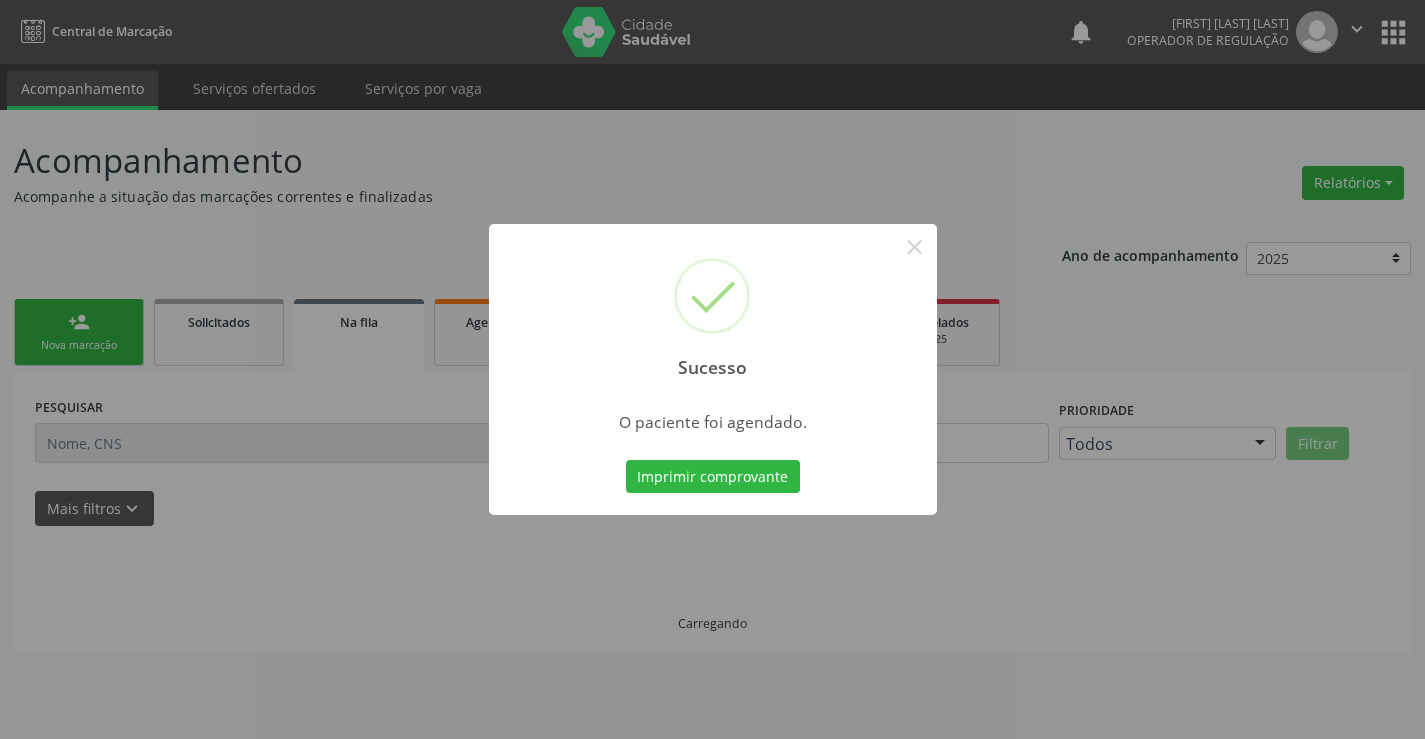 scroll, scrollTop: 0, scrollLeft: 0, axis: both 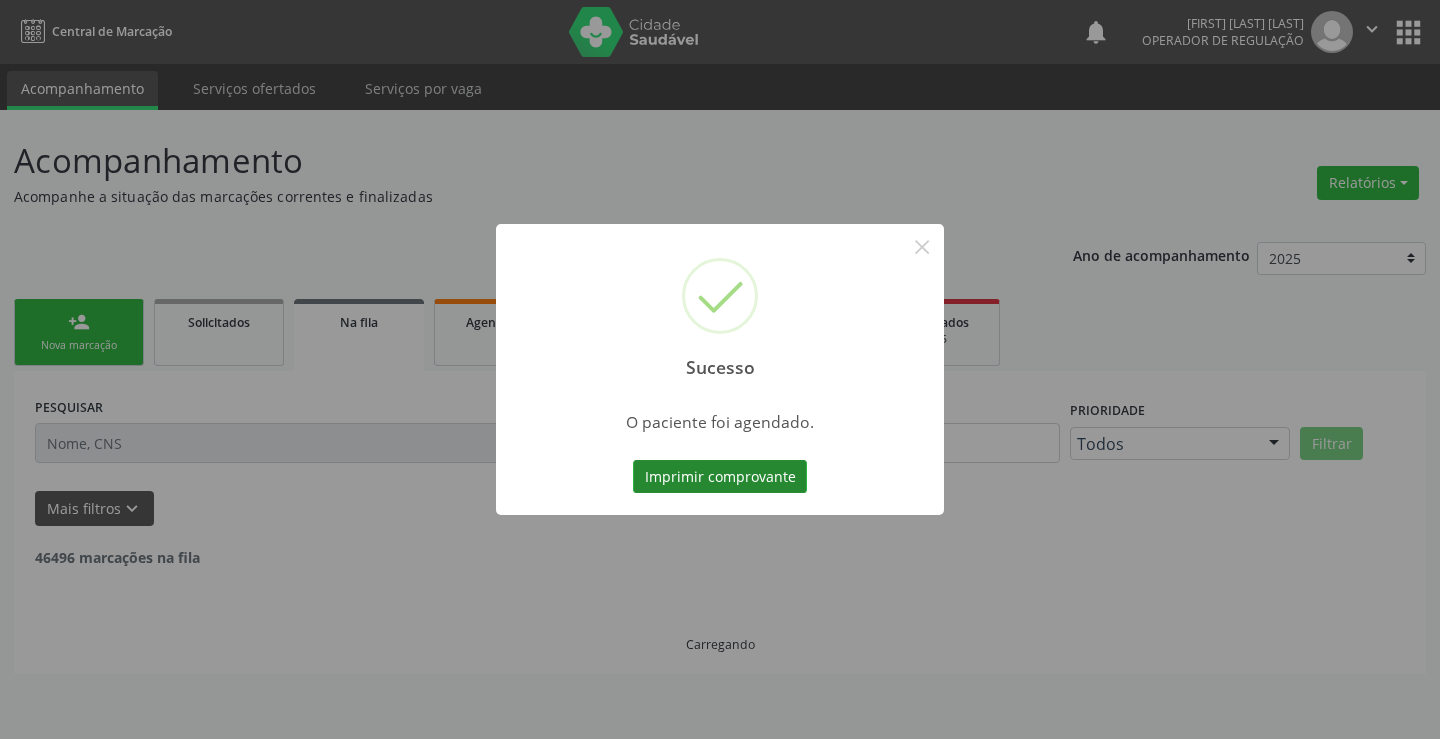 click on "Imprimir comprovante" at bounding box center [720, 477] 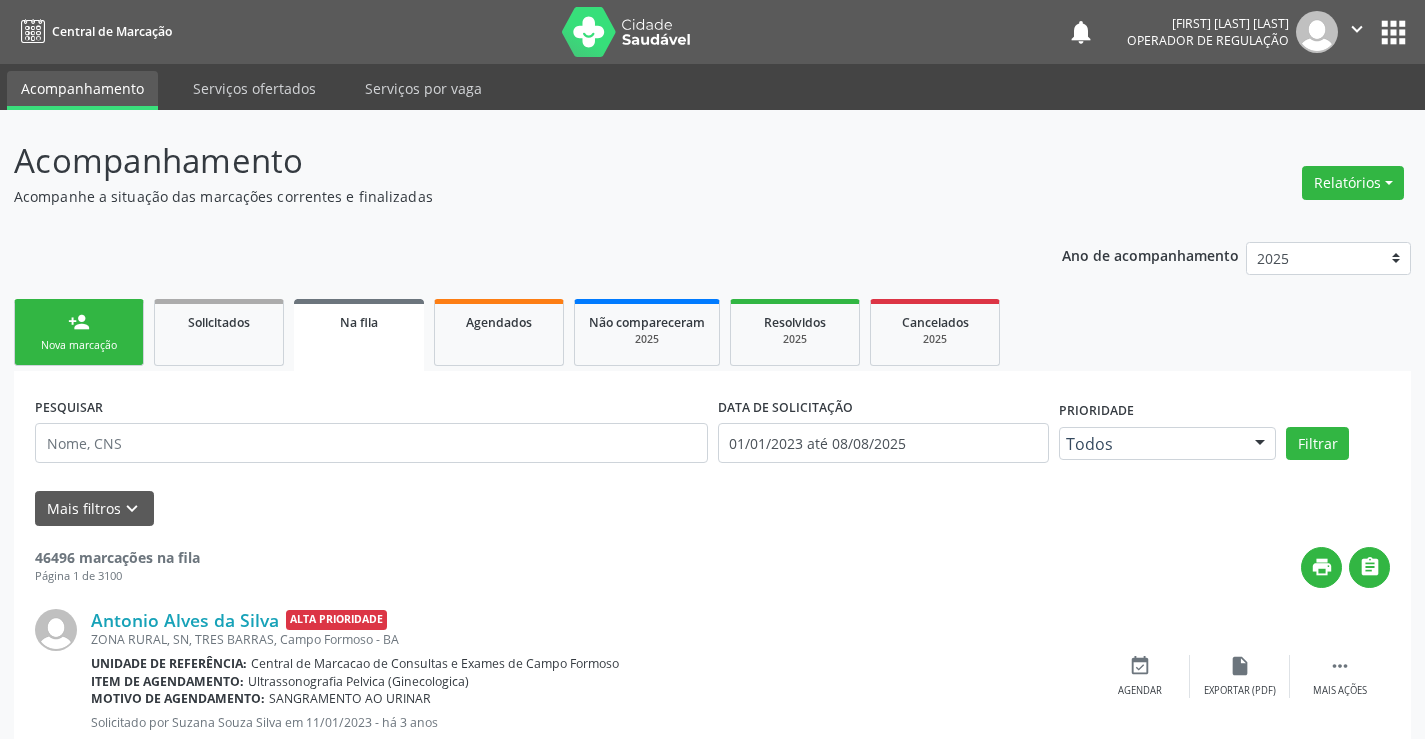 click on "person_add
Nova marcação" at bounding box center (79, 332) 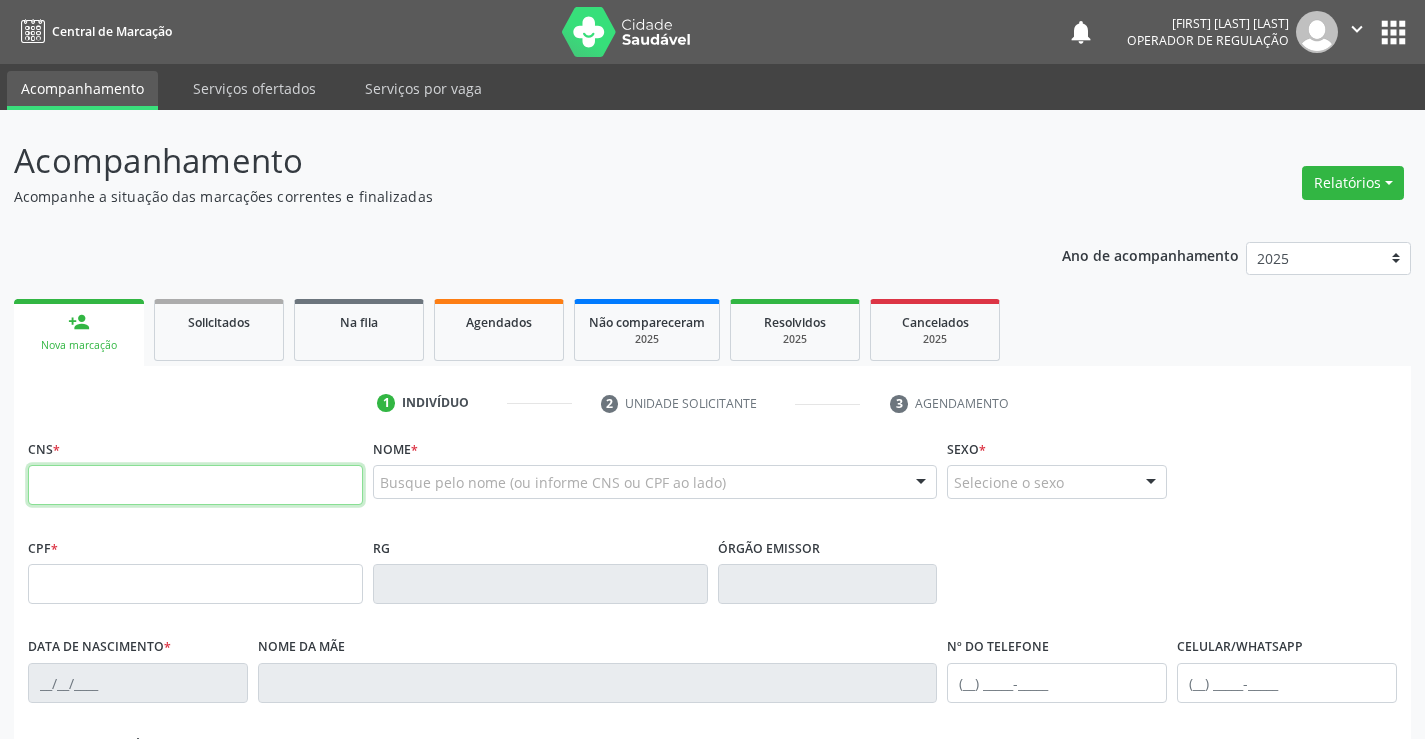 click at bounding box center [195, 485] 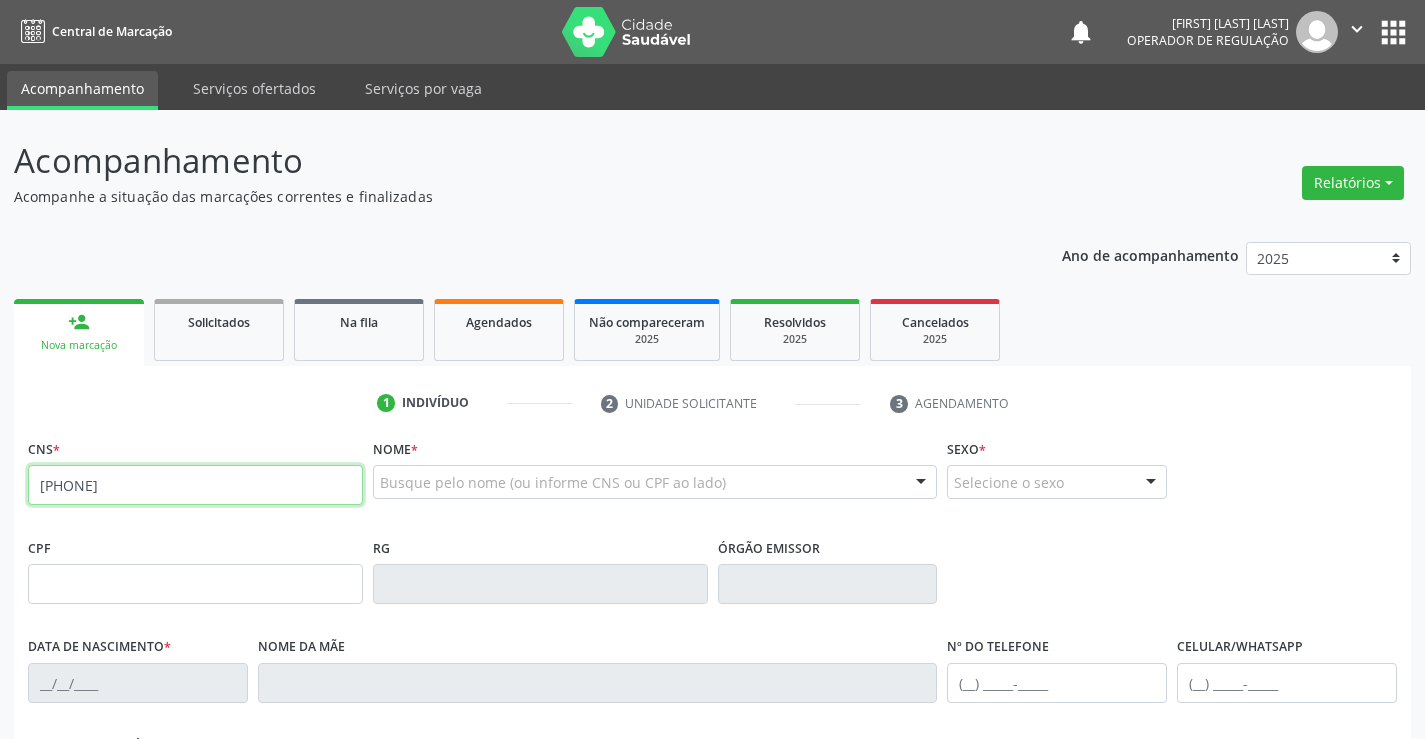 type on "[PHONE]" 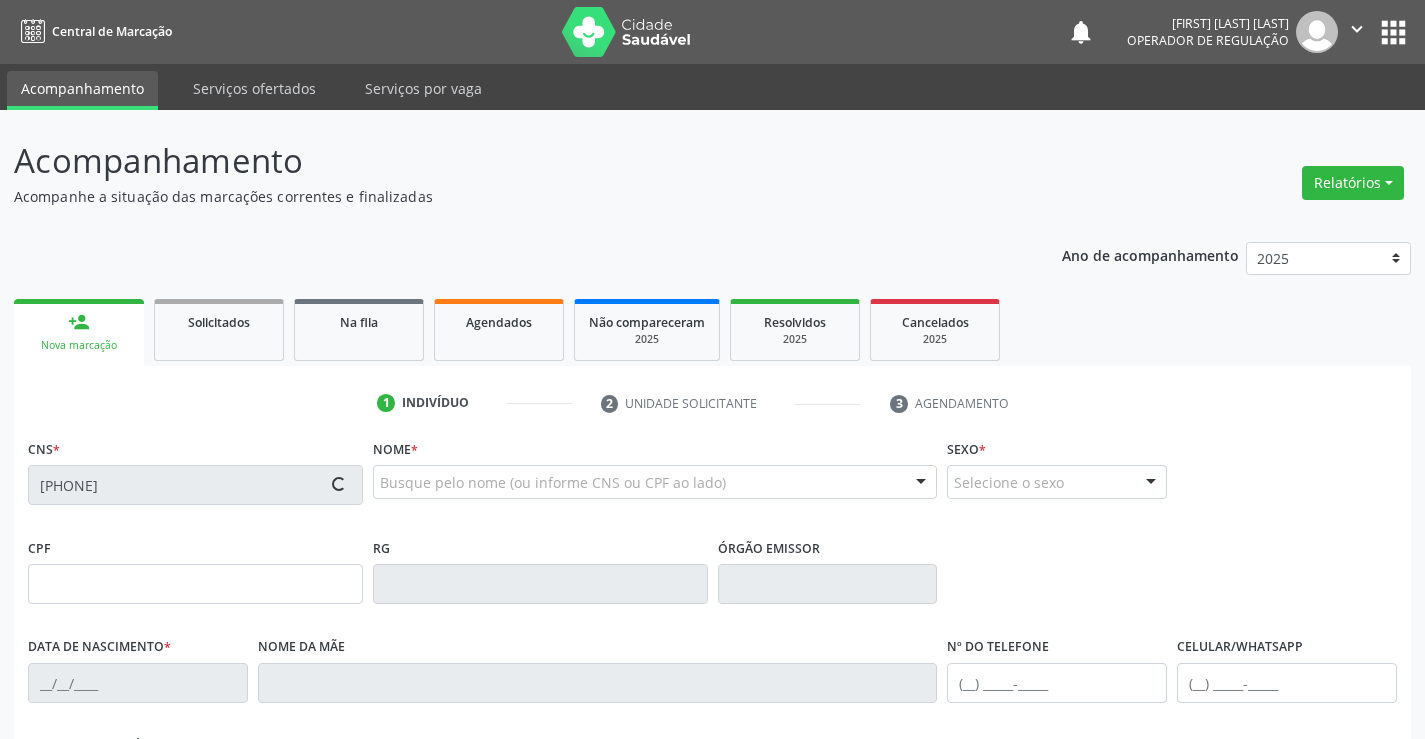 type on "[PHONE]" 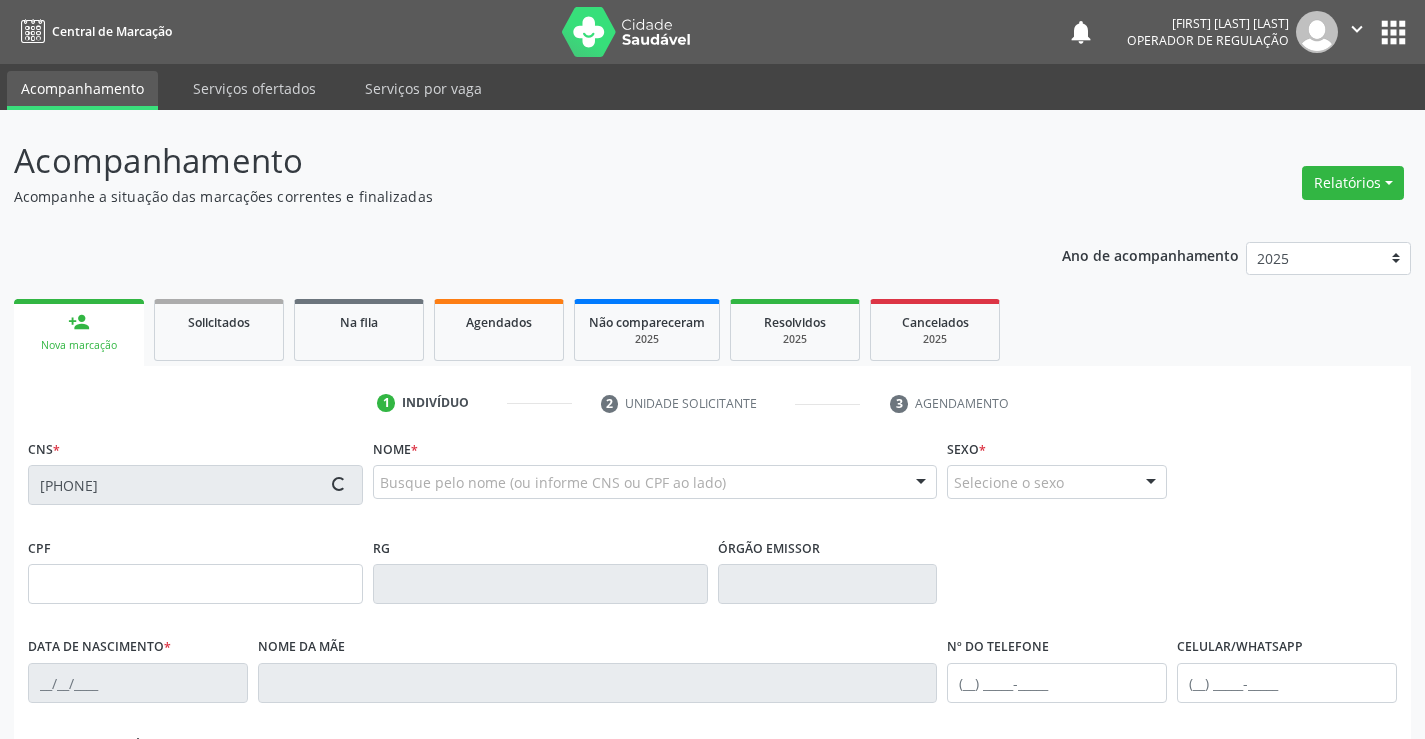 type on "[DATE]" 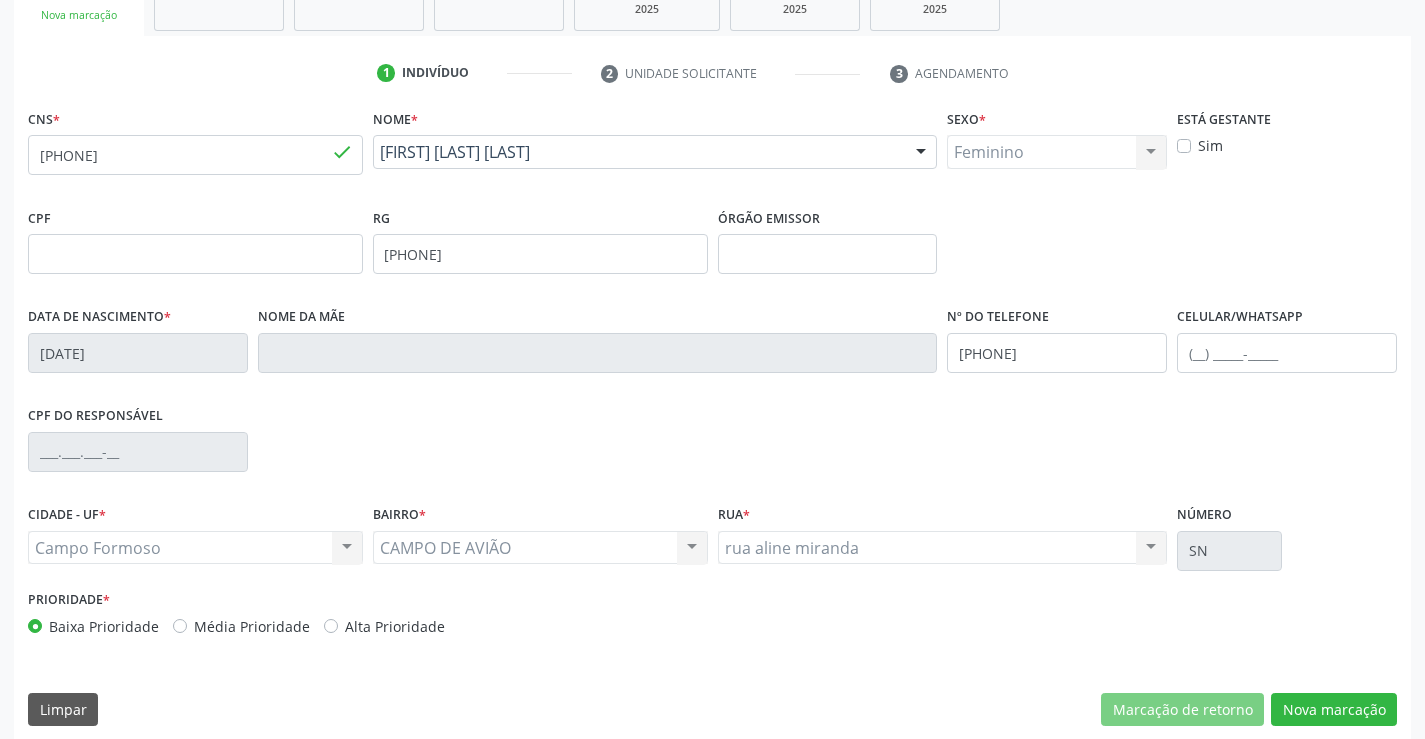 scroll, scrollTop: 345, scrollLeft: 0, axis: vertical 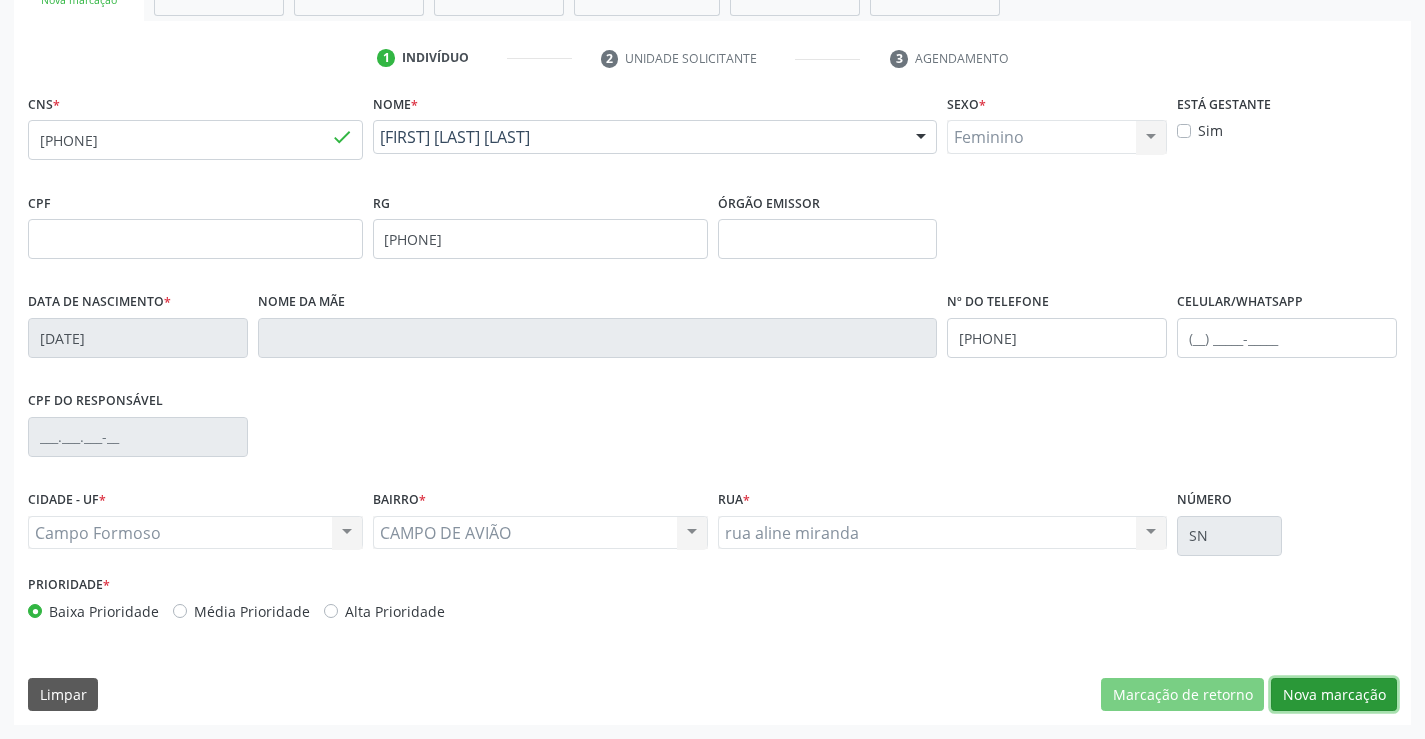 click on "Nova marcação" at bounding box center (1334, 695) 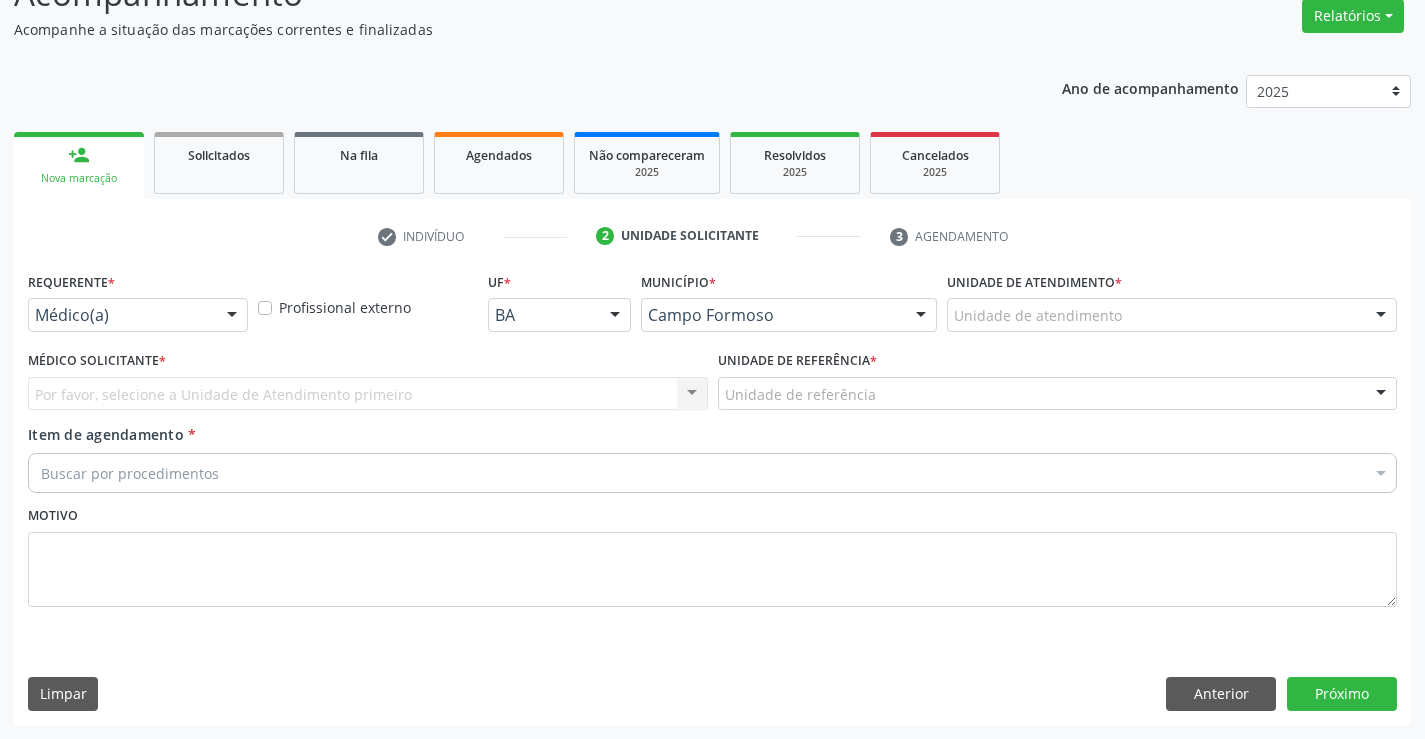 scroll, scrollTop: 167, scrollLeft: 0, axis: vertical 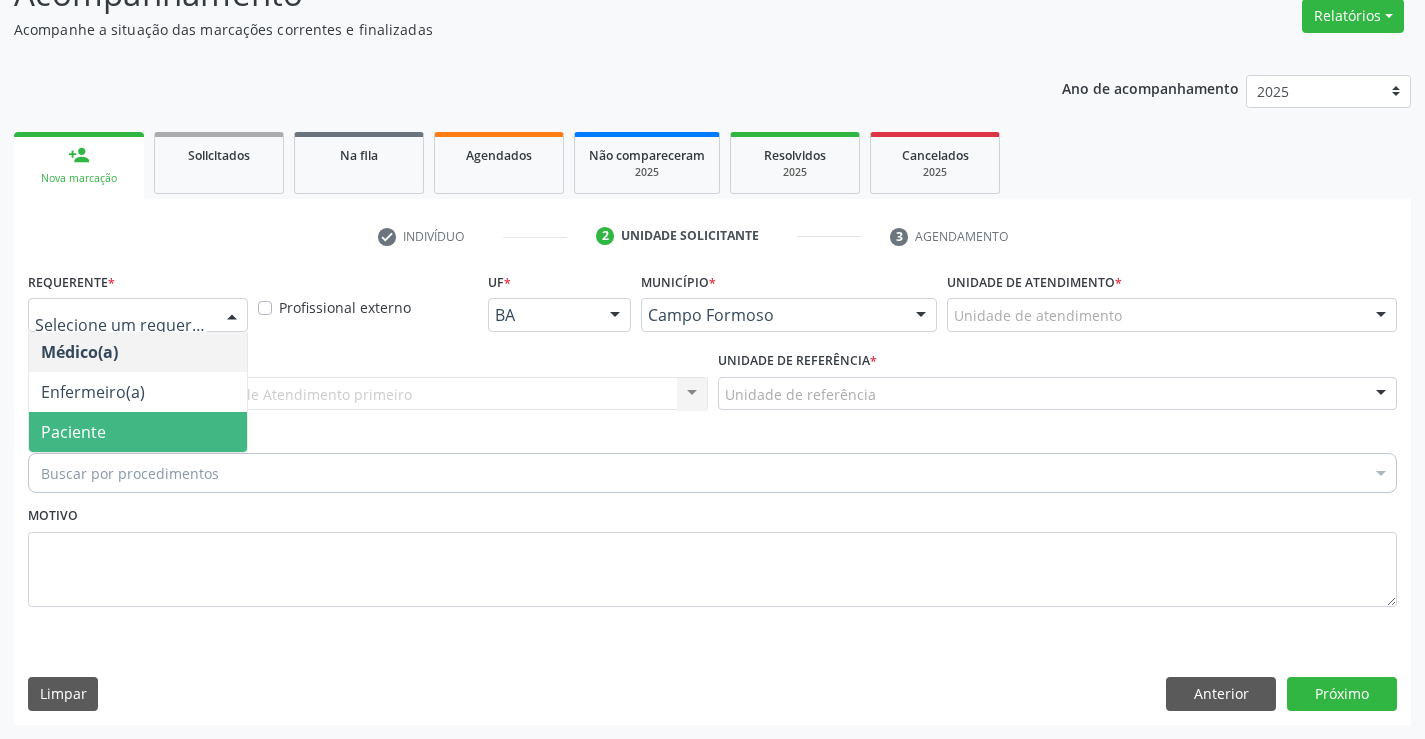 click on "Paciente" at bounding box center (138, 432) 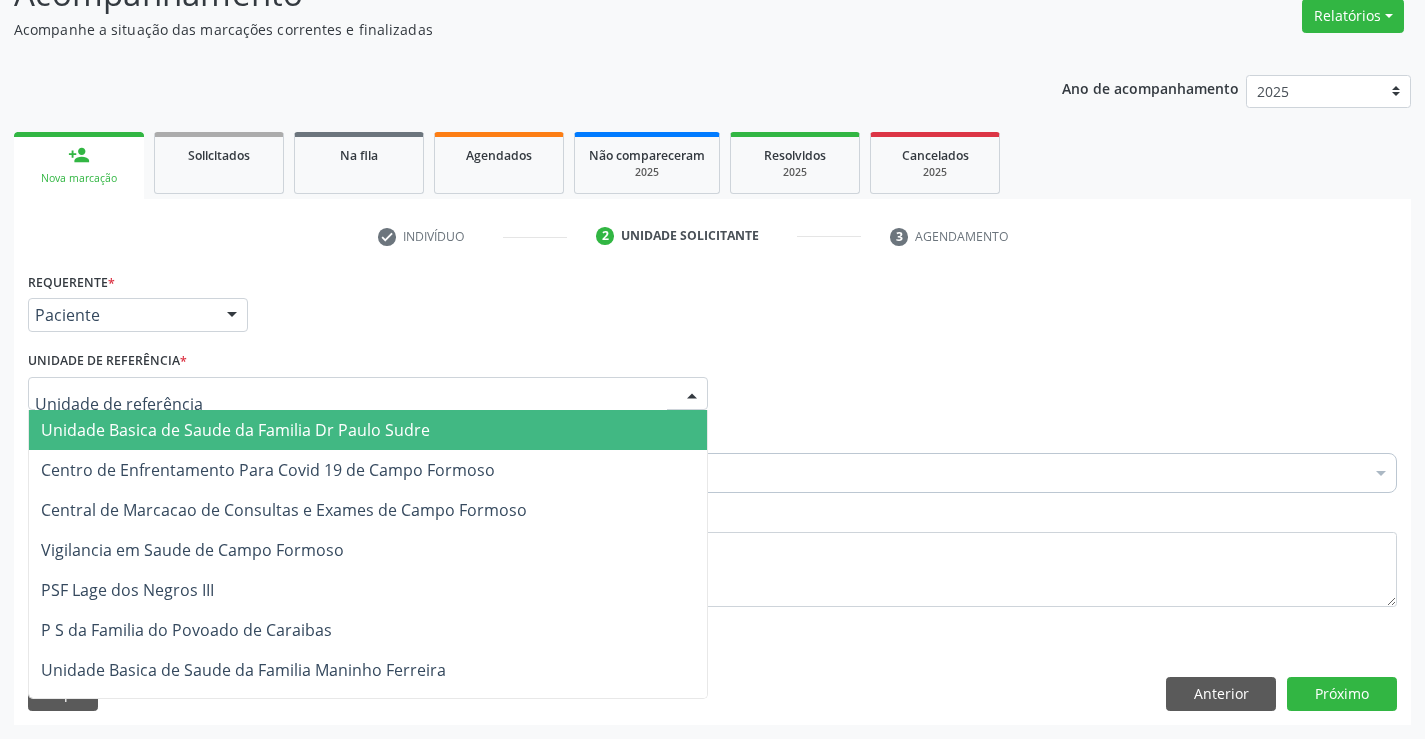 click on "Unidade Basica de Saude da Familia Dr Paulo Sudre" at bounding box center [235, 430] 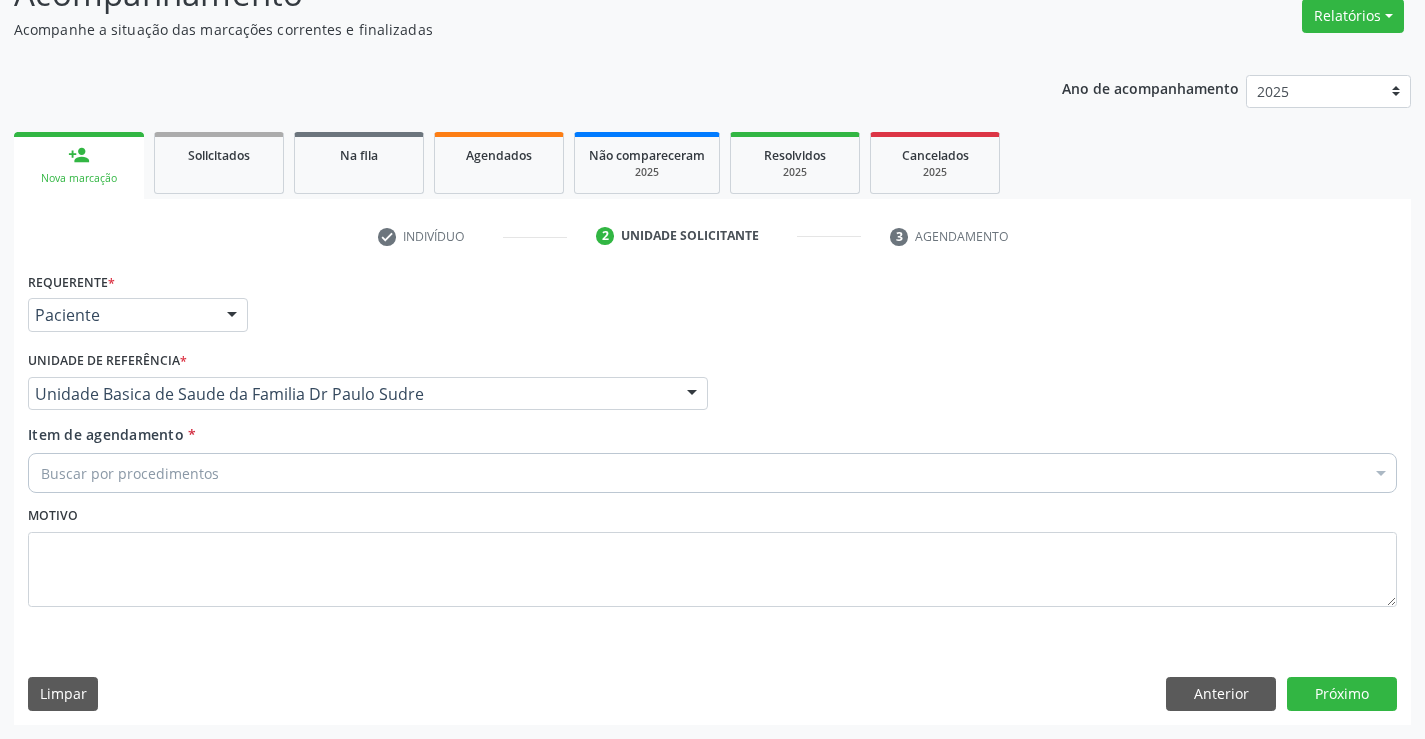 click on "Buscar por procedimentos" at bounding box center [712, 473] 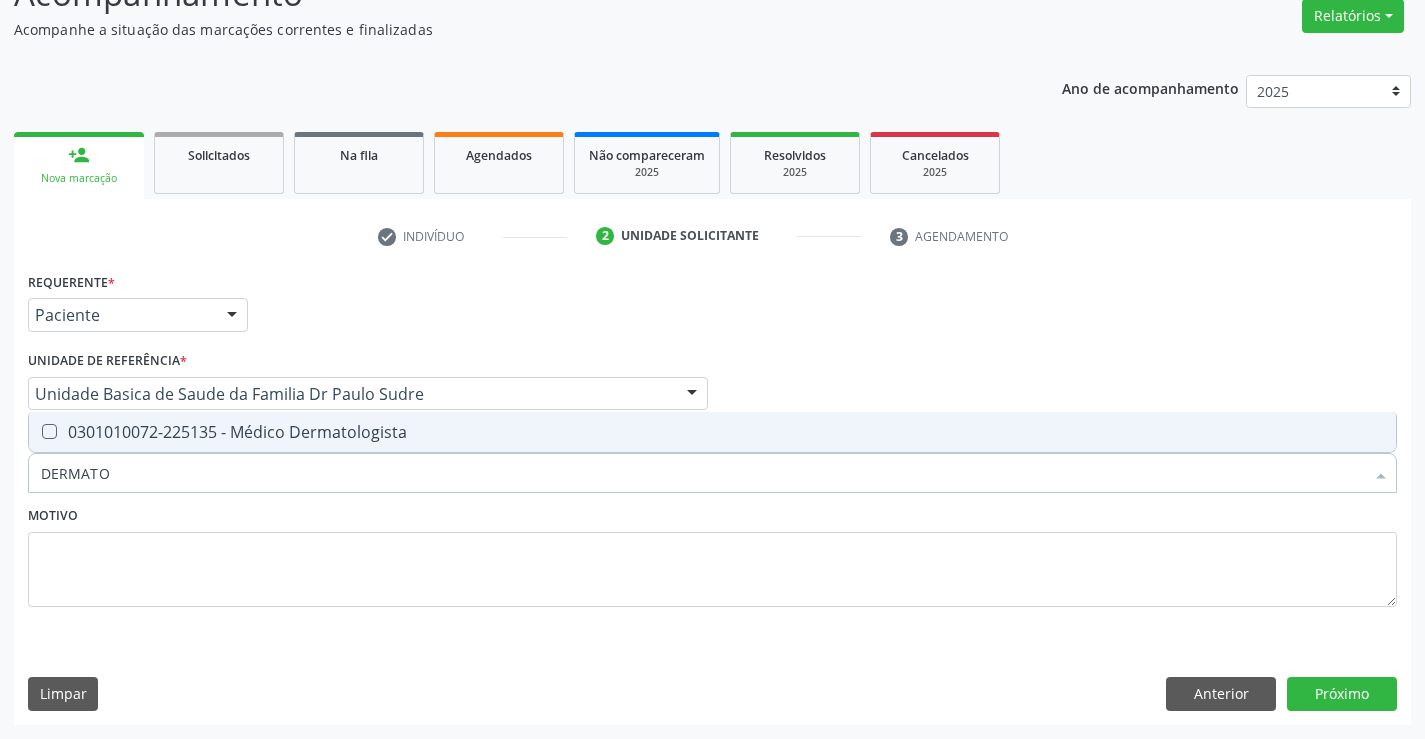 type on "DERMATOL" 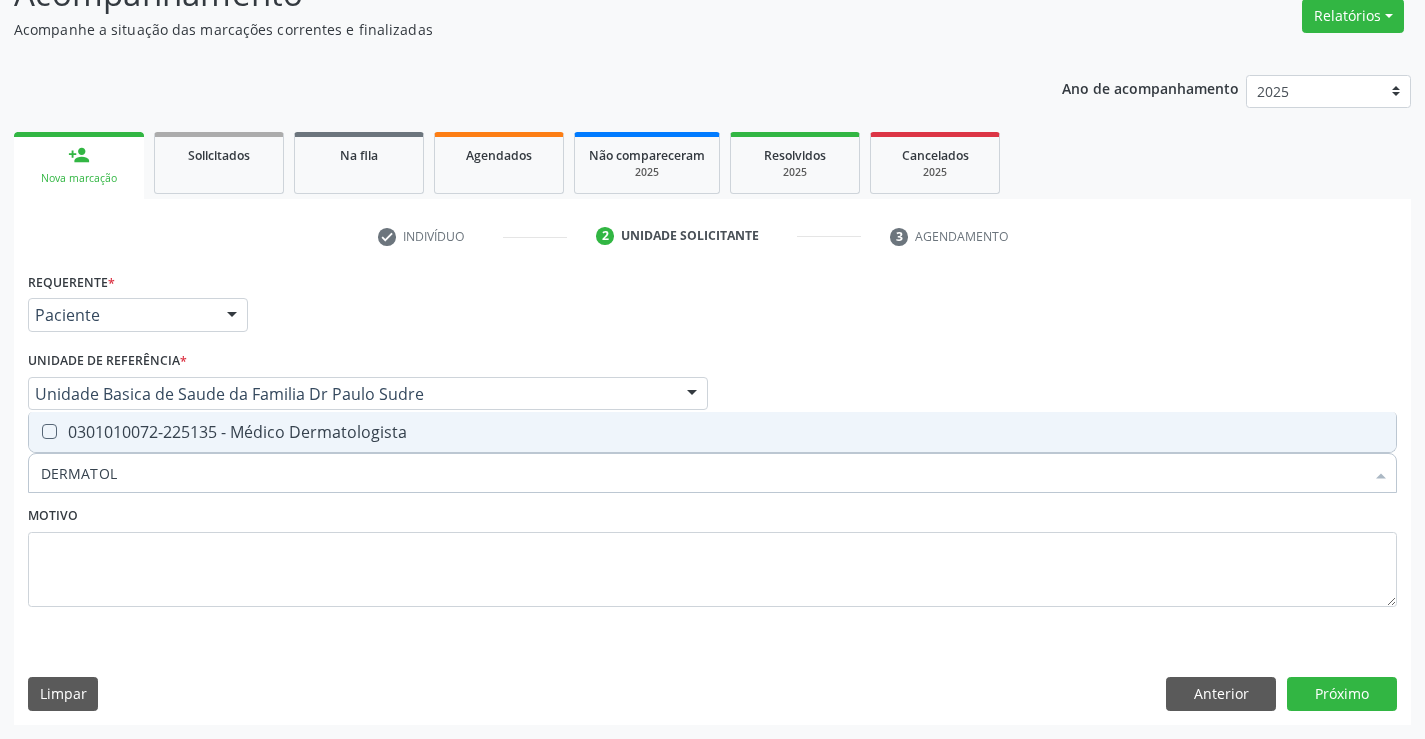 click on "0301010072-225135 - Médico Dermatologista" at bounding box center [712, 432] 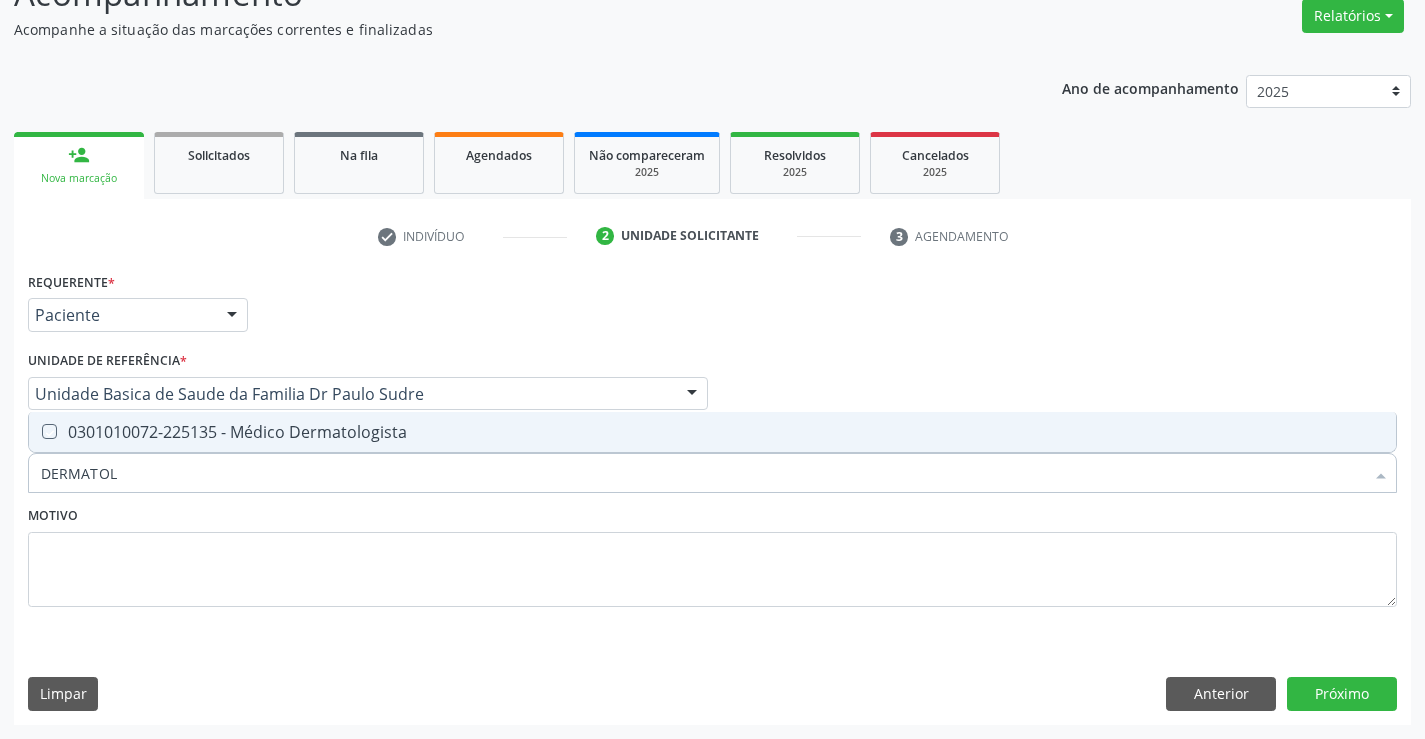 checkbox on "true" 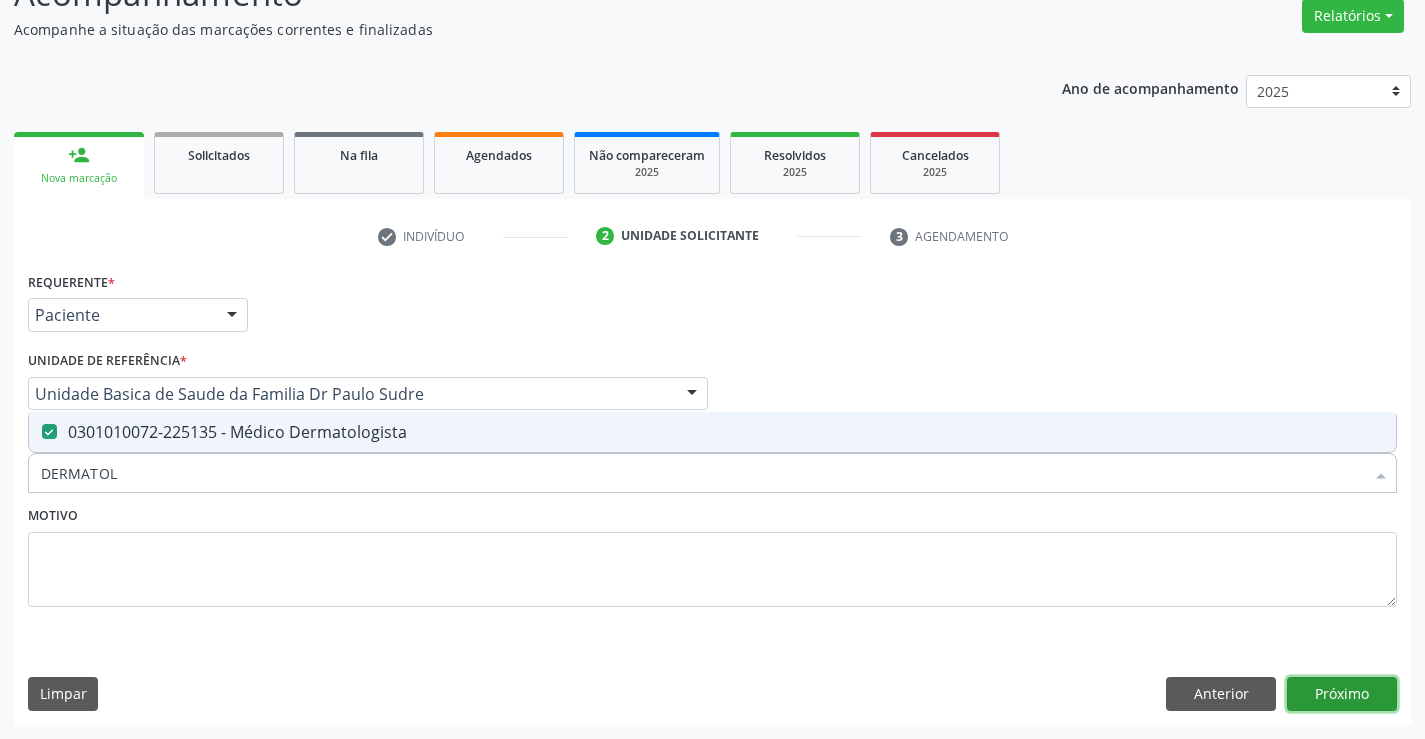 click on "Próximo" at bounding box center [1342, 694] 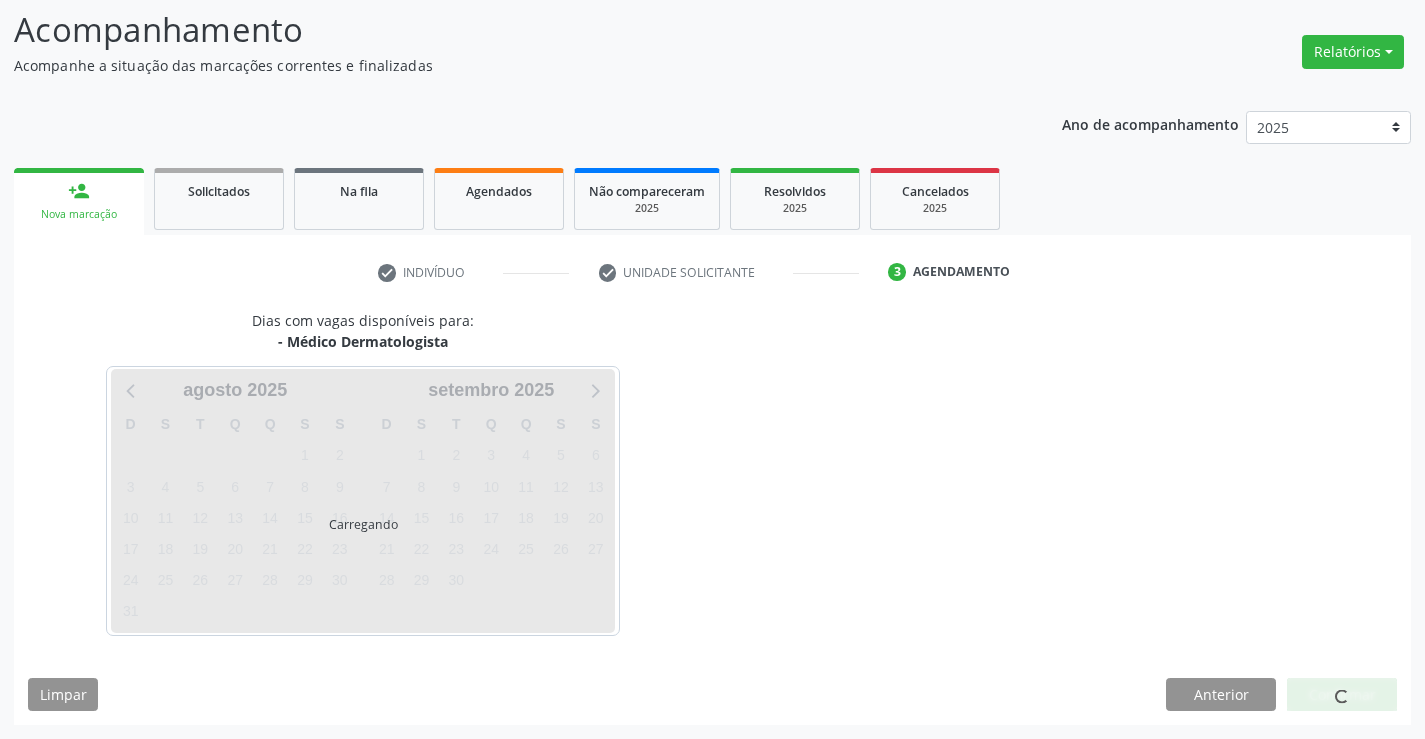 scroll, scrollTop: 131, scrollLeft: 0, axis: vertical 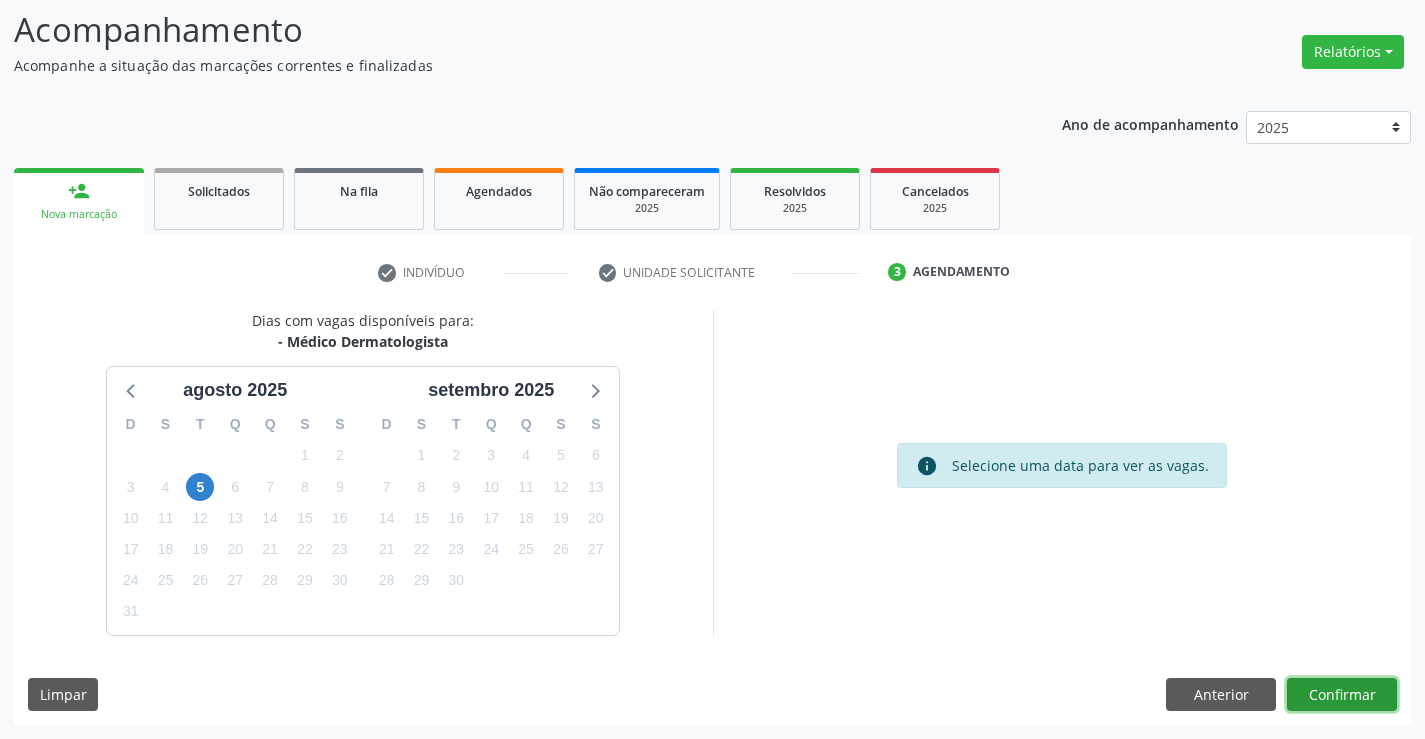 click on "Confirmar" at bounding box center [1342, 695] 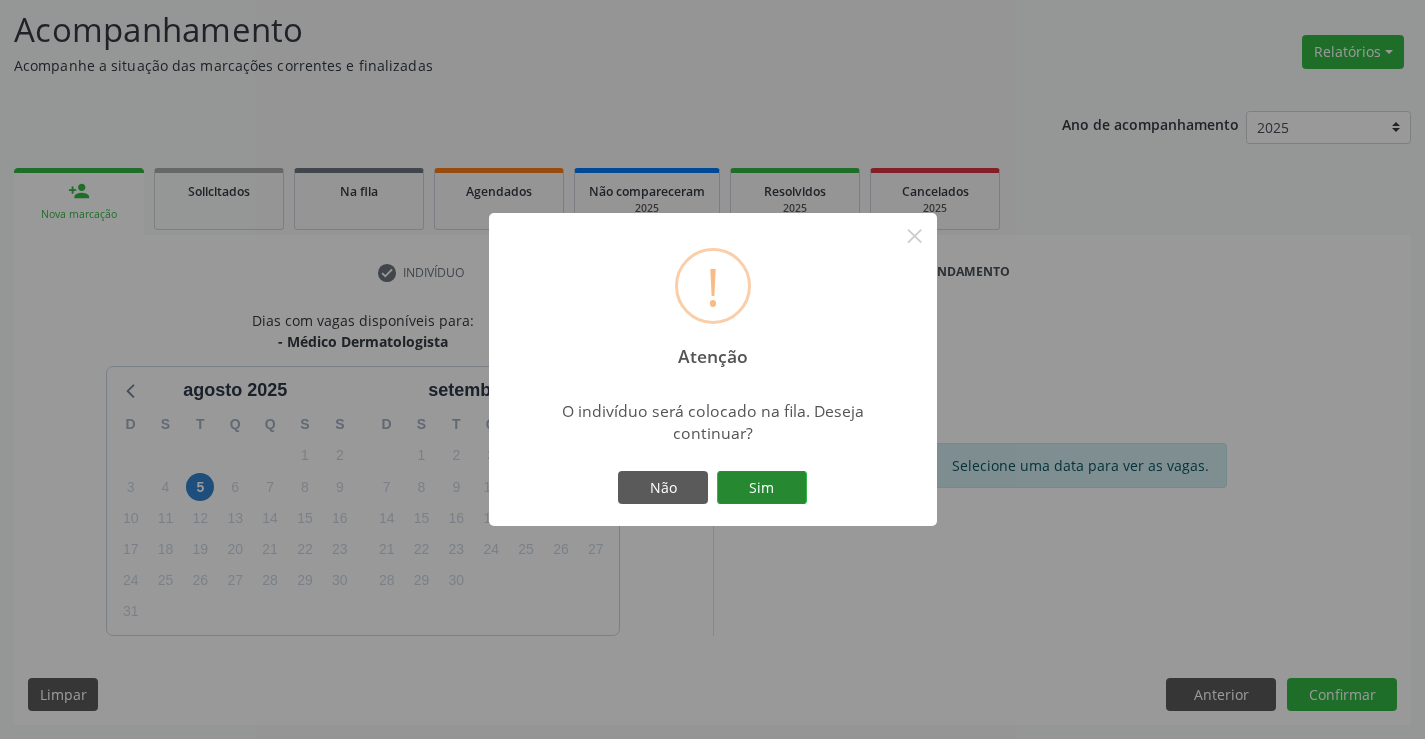 click on "Sim" at bounding box center (762, 488) 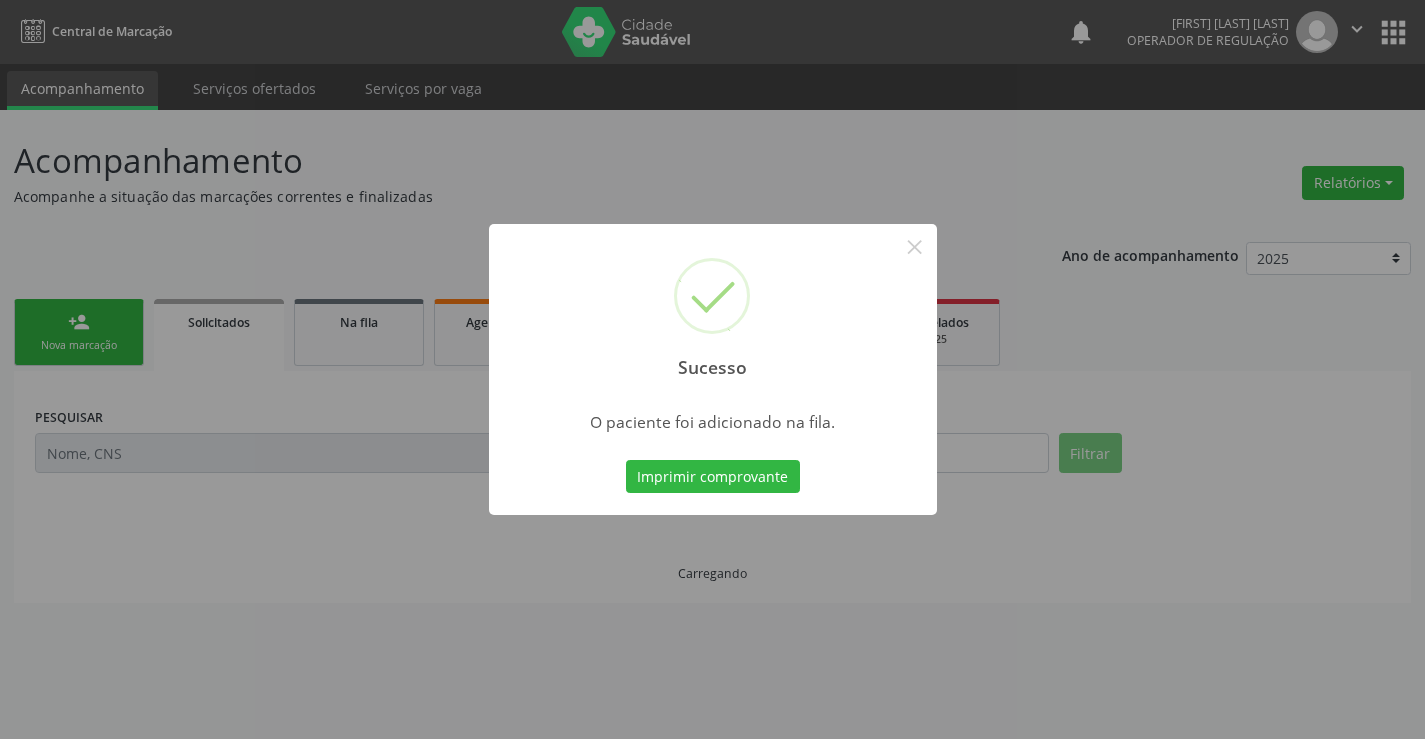 scroll, scrollTop: 0, scrollLeft: 0, axis: both 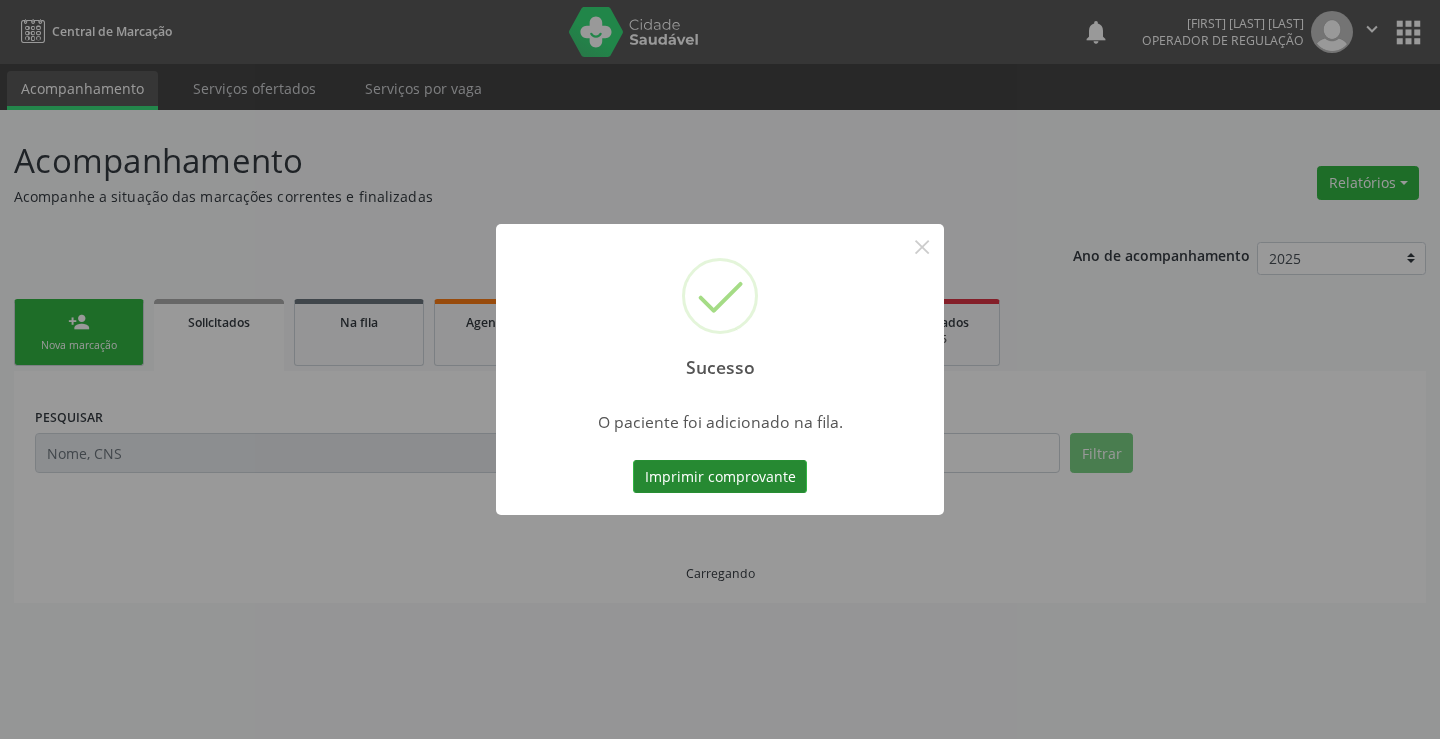 click on "Imprimir comprovante" at bounding box center (720, 477) 